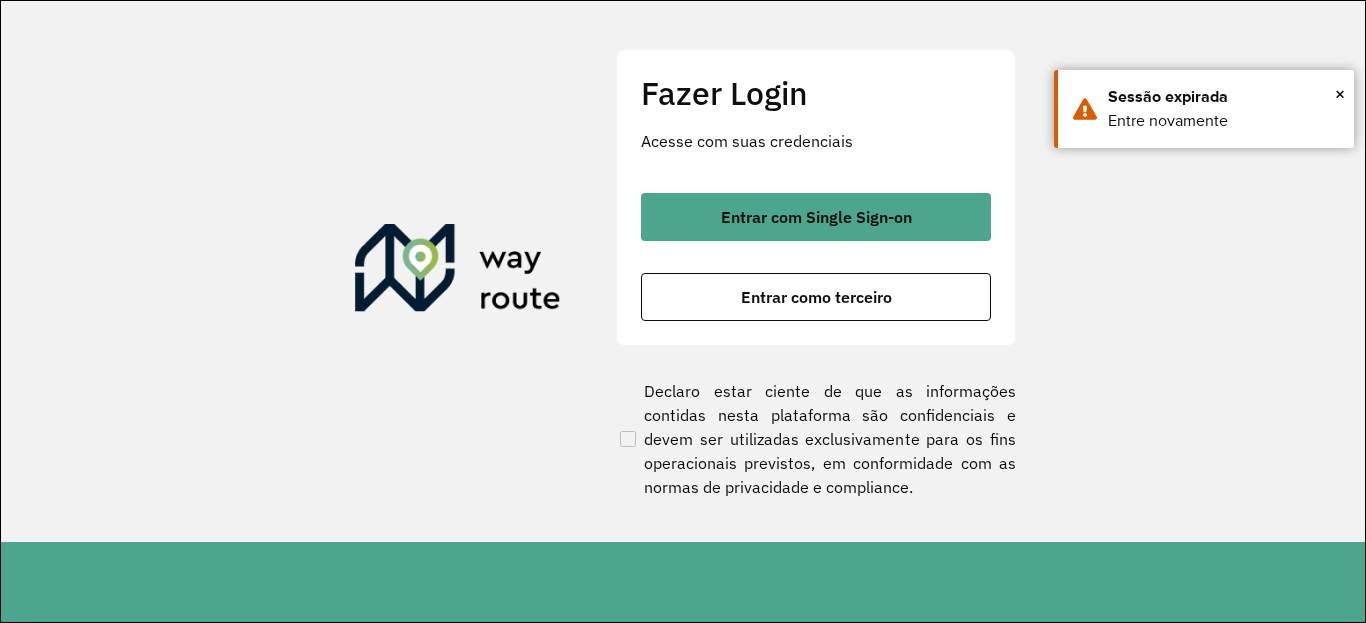 scroll, scrollTop: 0, scrollLeft: 0, axis: both 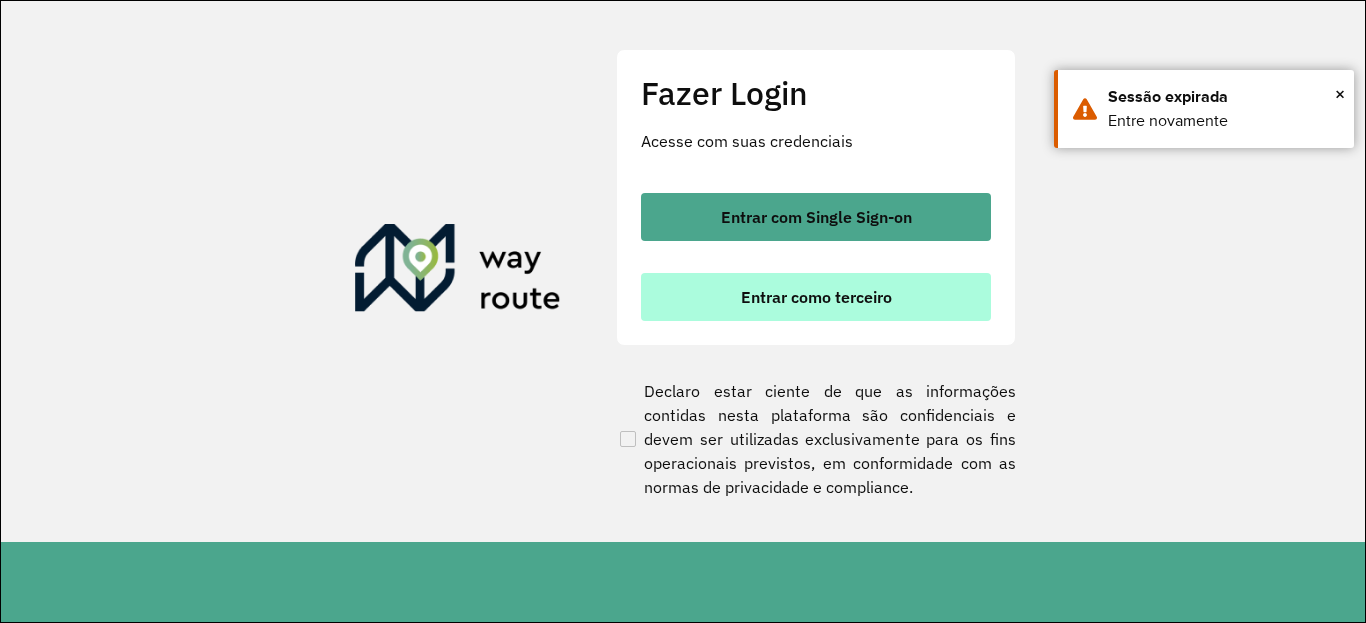 click on "Entrar como terceiro" at bounding box center [816, 297] 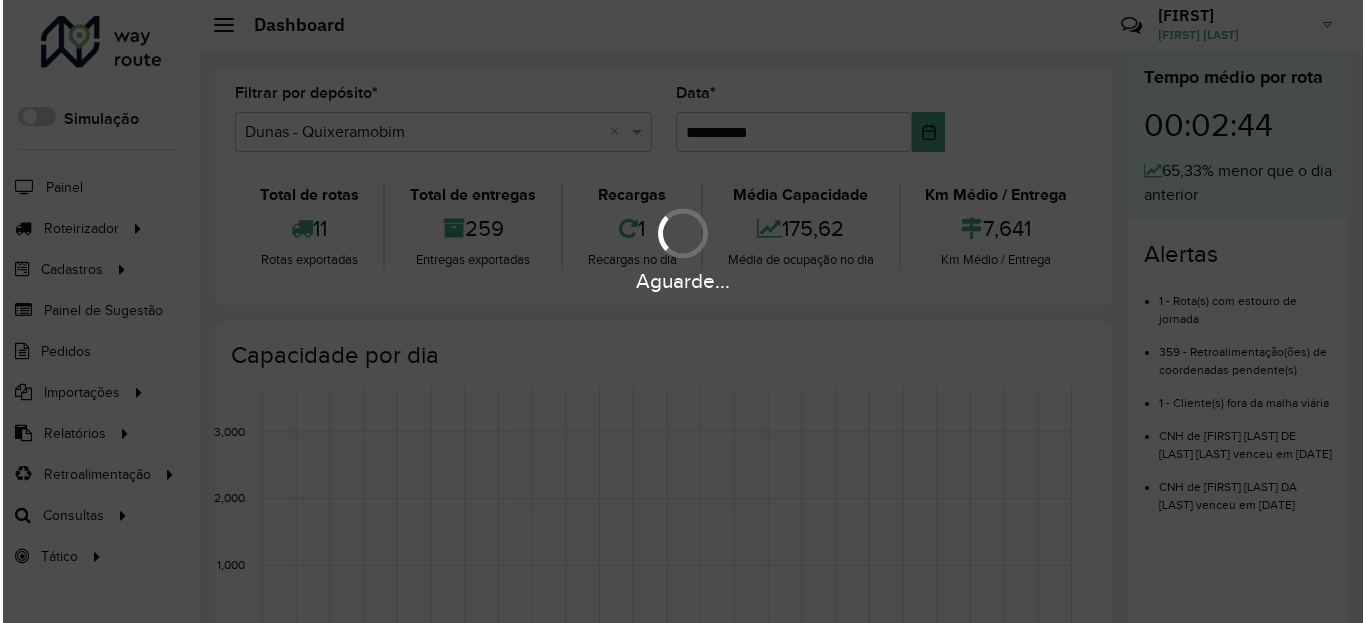 scroll, scrollTop: 0, scrollLeft: 0, axis: both 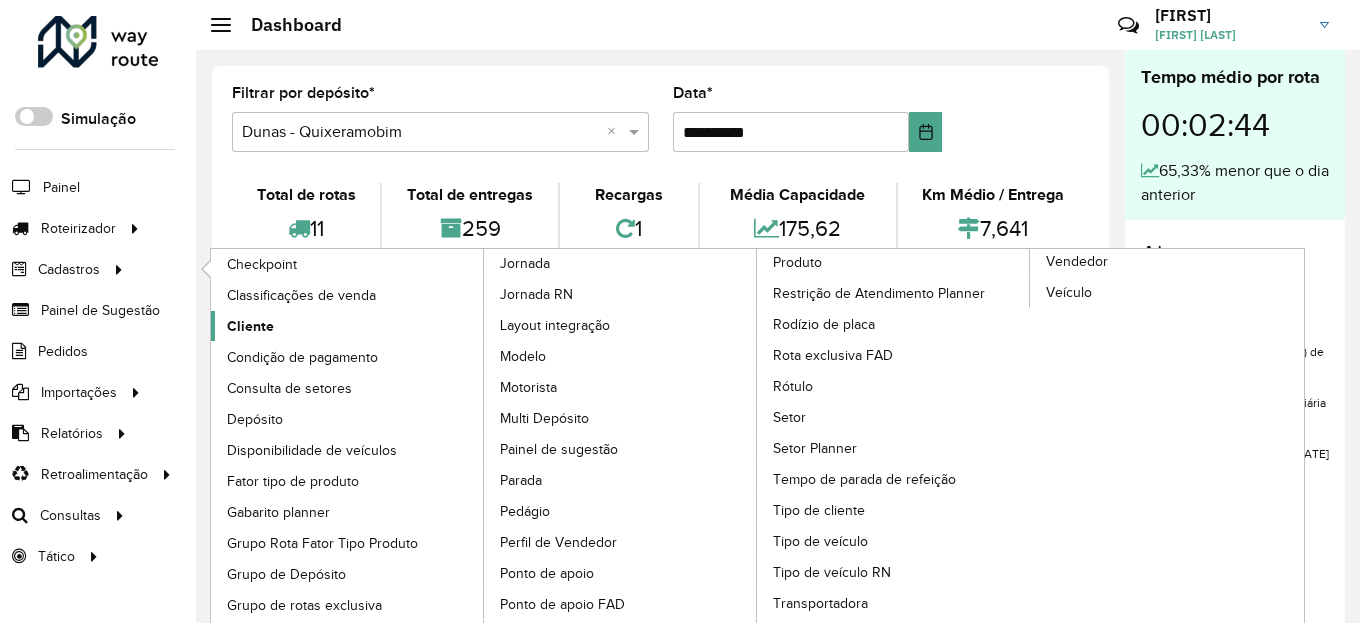 click on "Cliente" 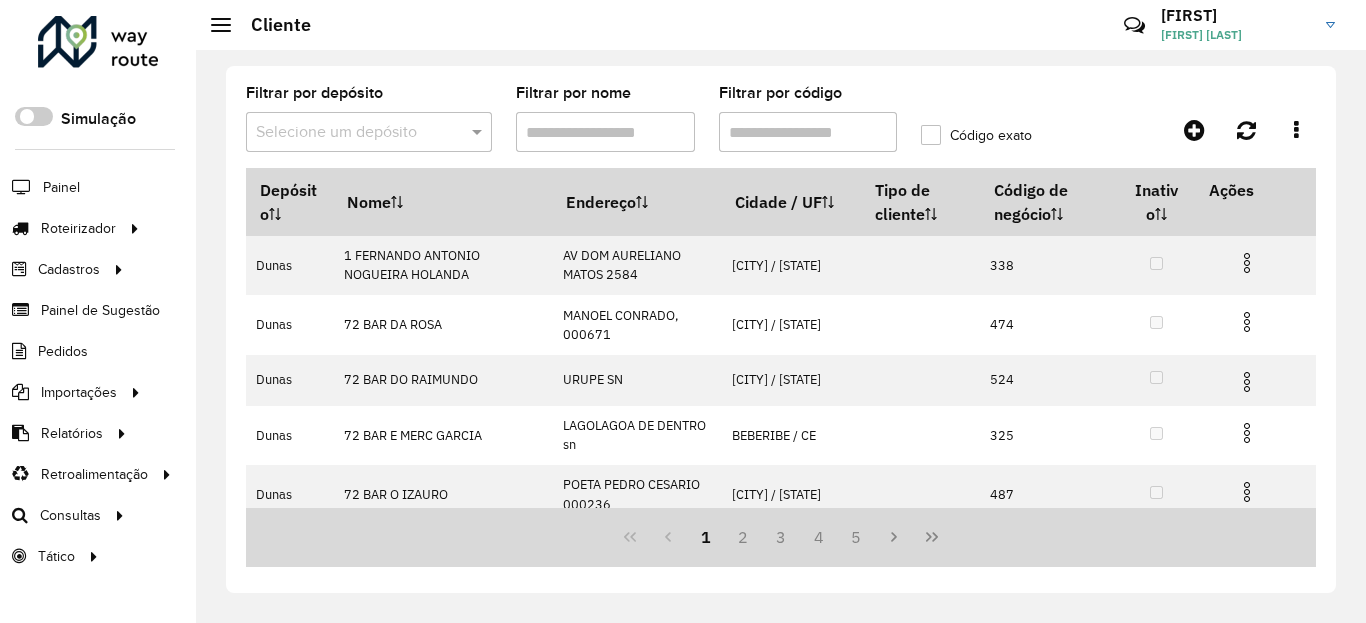 click at bounding box center (349, 133) 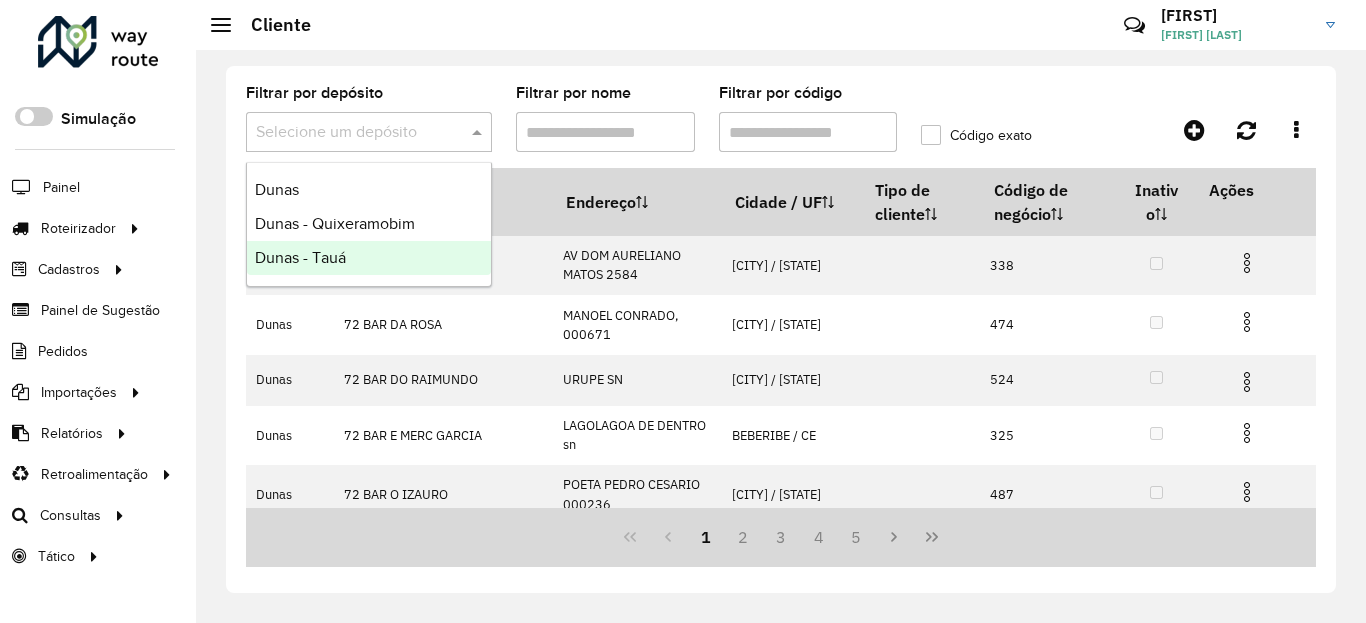 click on "Dunas - Tauá" at bounding box center (369, 258) 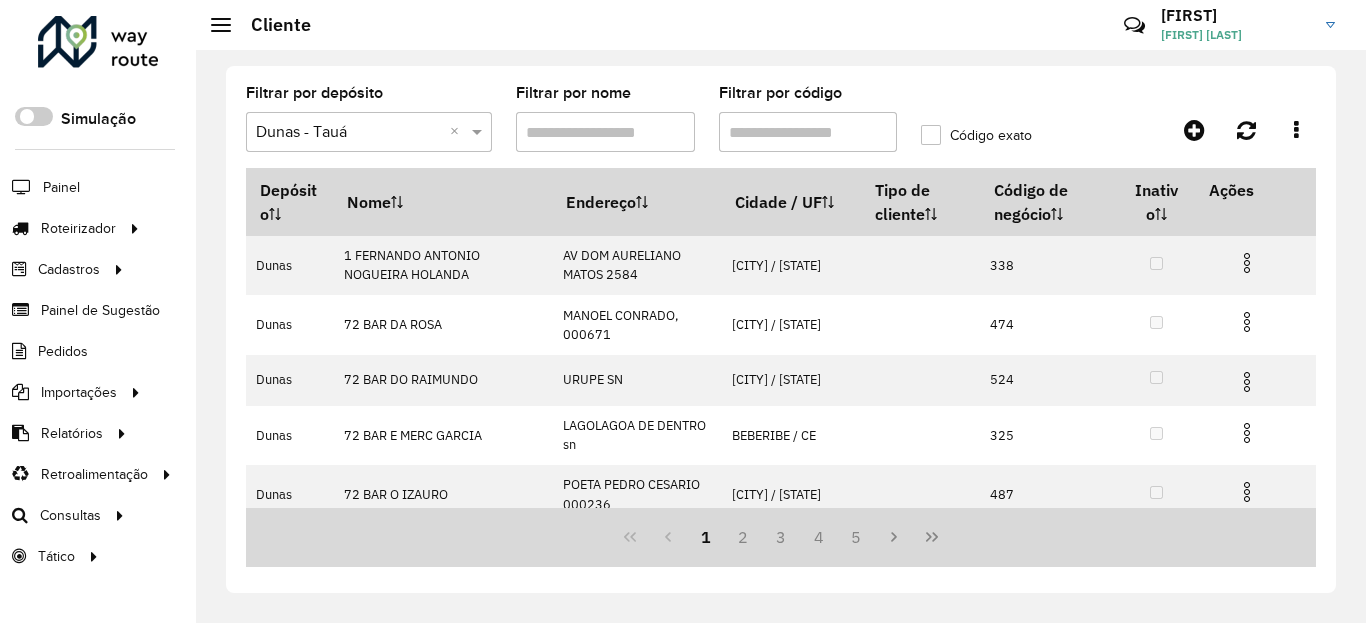 click on "Aguarde..." at bounding box center [0, 0] 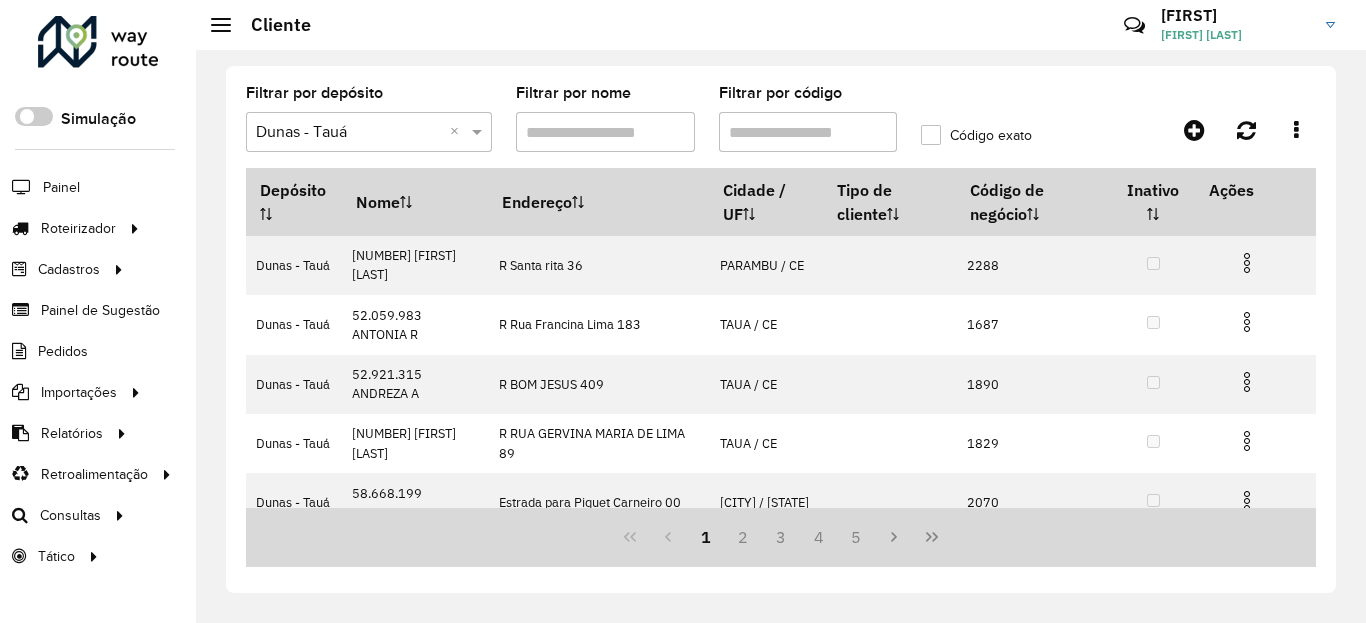 click on "Código exato" 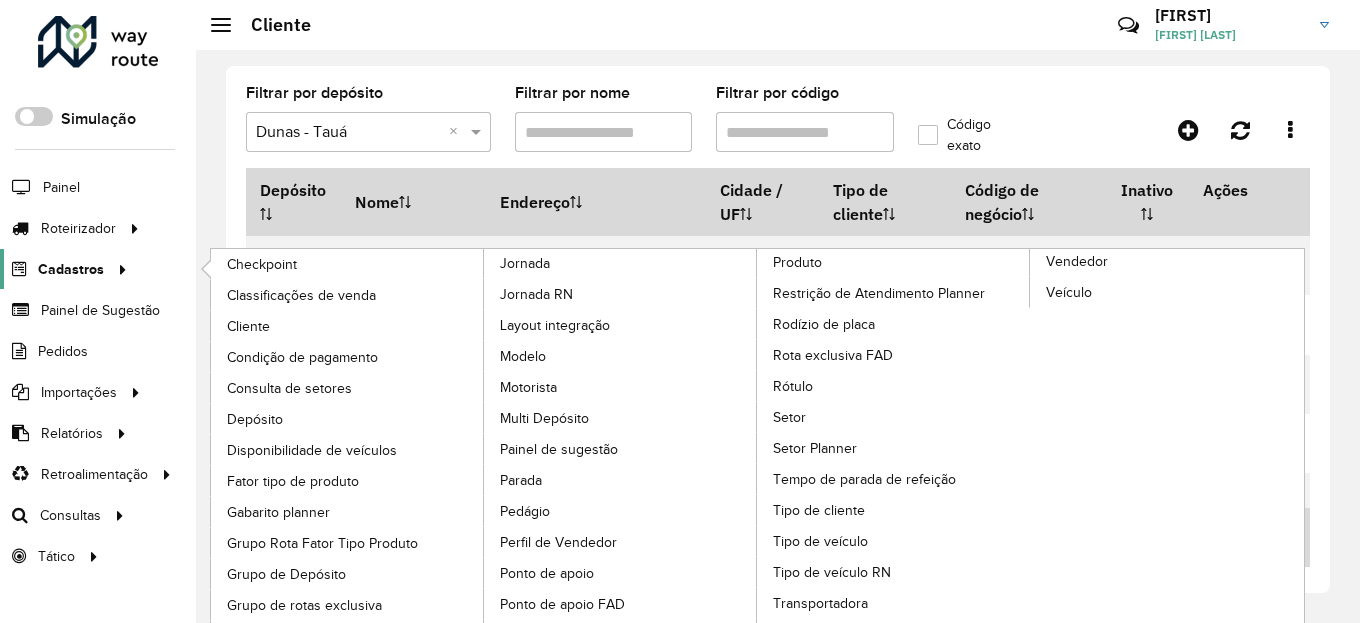 click 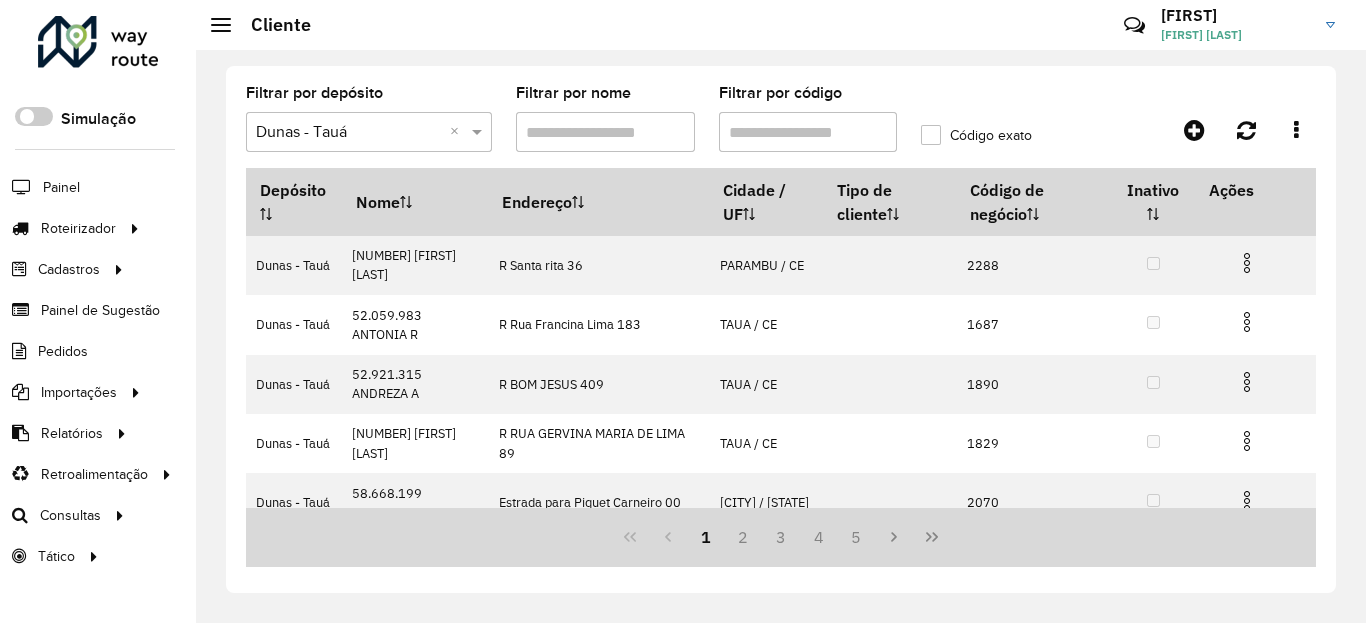 click on "Filtrar por código" at bounding box center [808, 132] 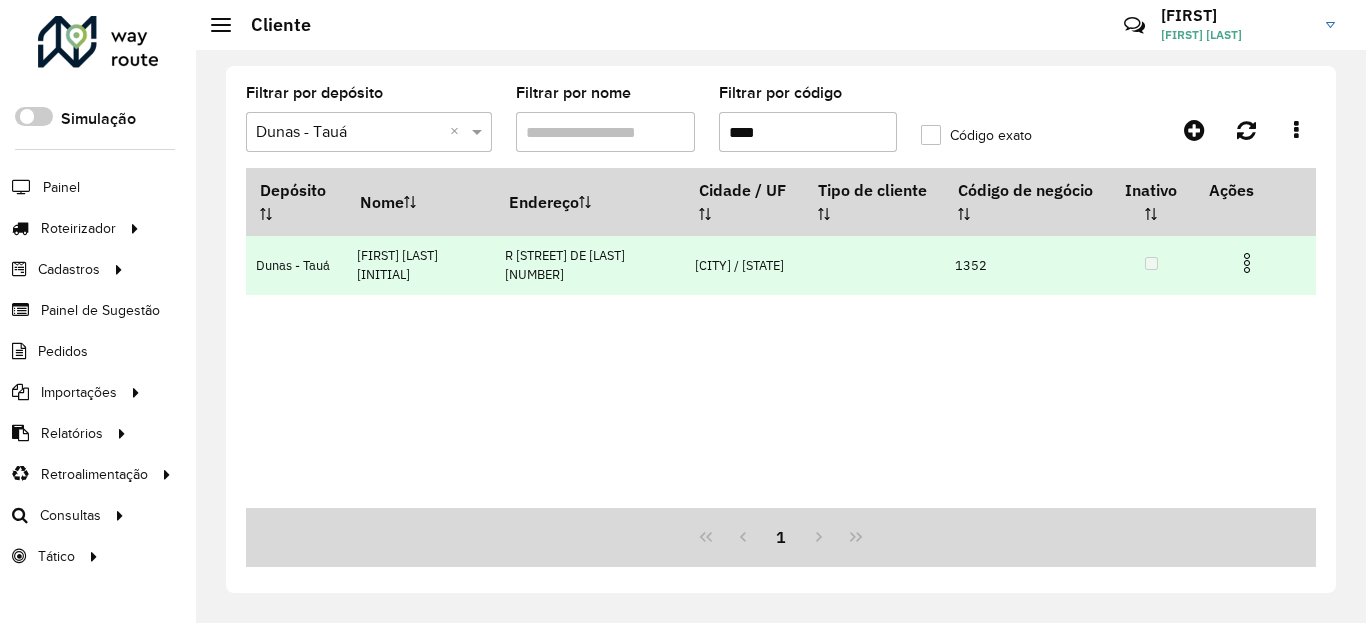 drag, startPoint x: 1254, startPoint y: 261, endPoint x: 1239, endPoint y: 274, distance: 19.849434 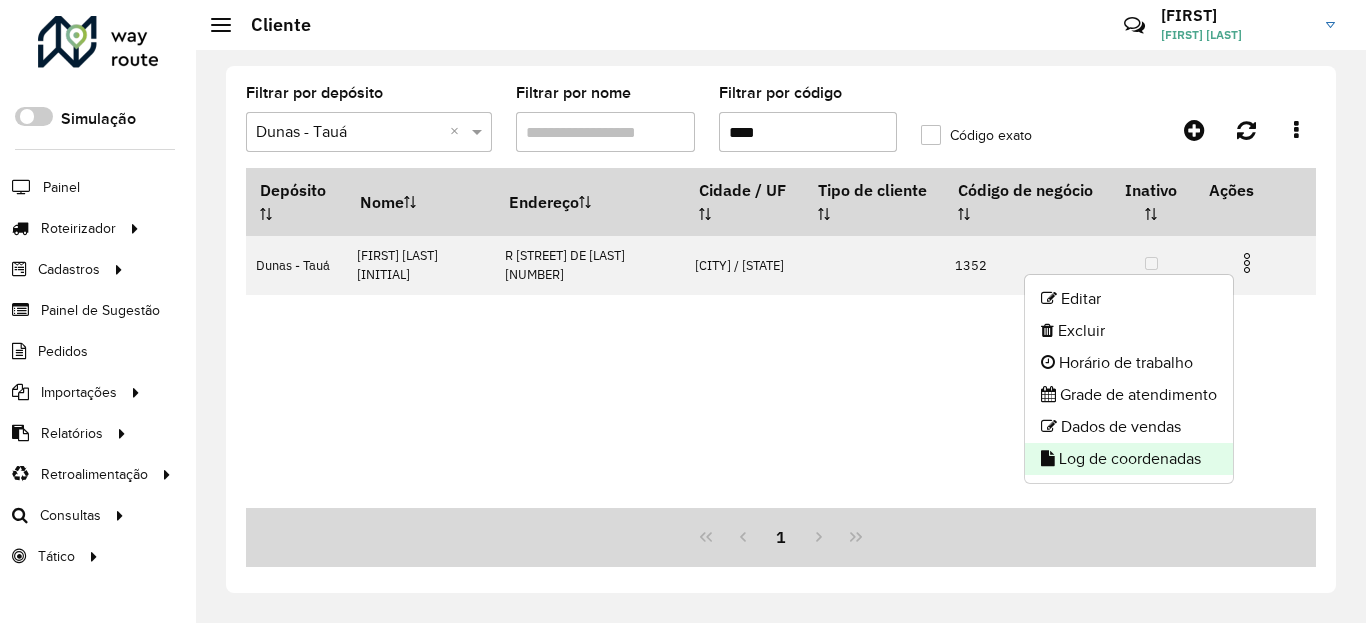 click on "Log de coordenadas" 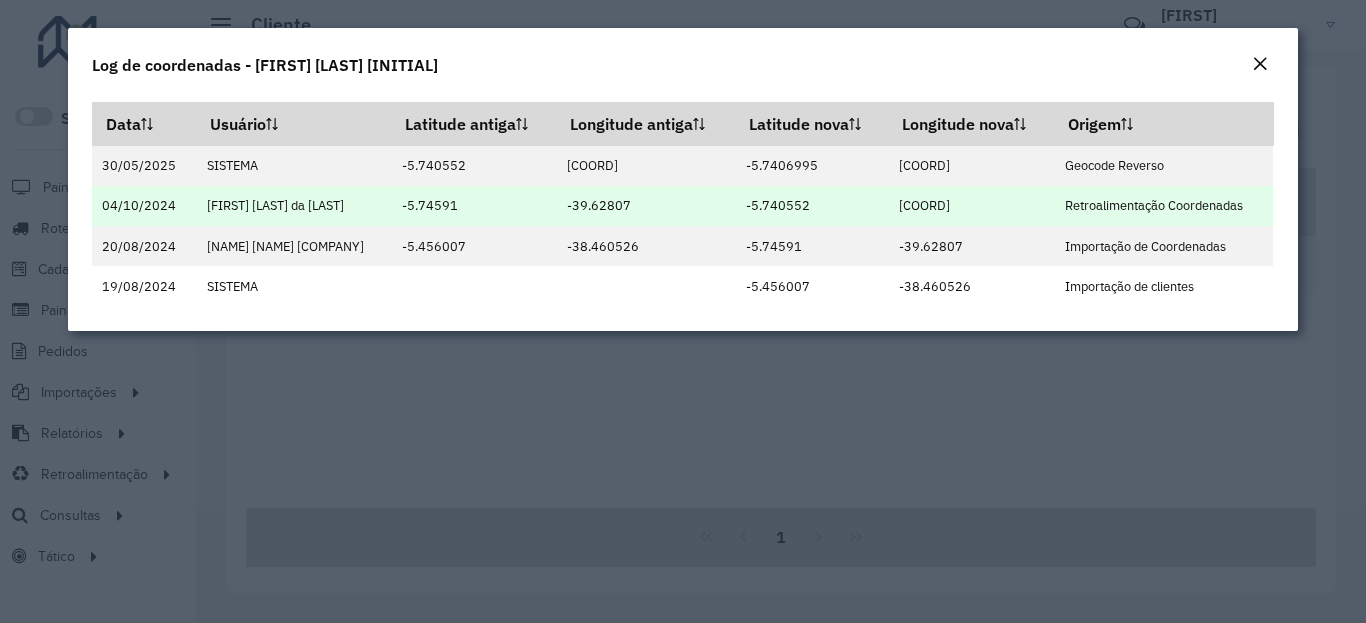 click on "-5.740552" at bounding box center [811, 206] 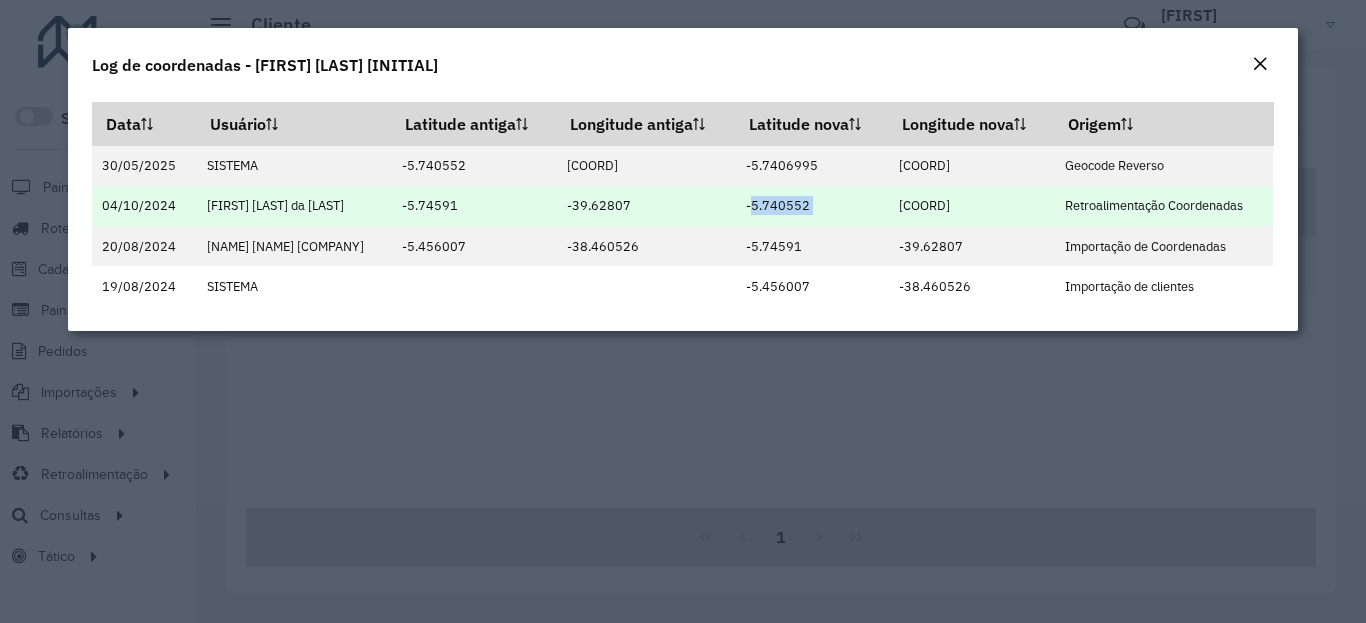 click on "-5.740552" at bounding box center (811, 206) 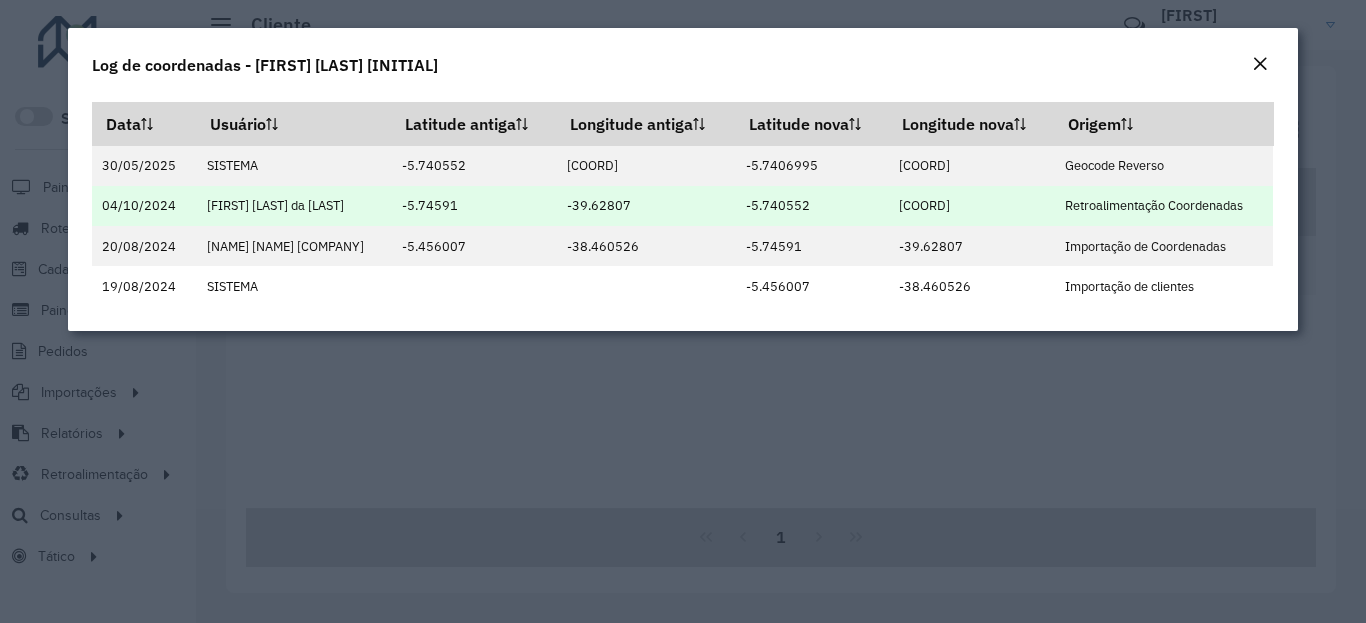 click on "-5.740552" at bounding box center [811, 206] 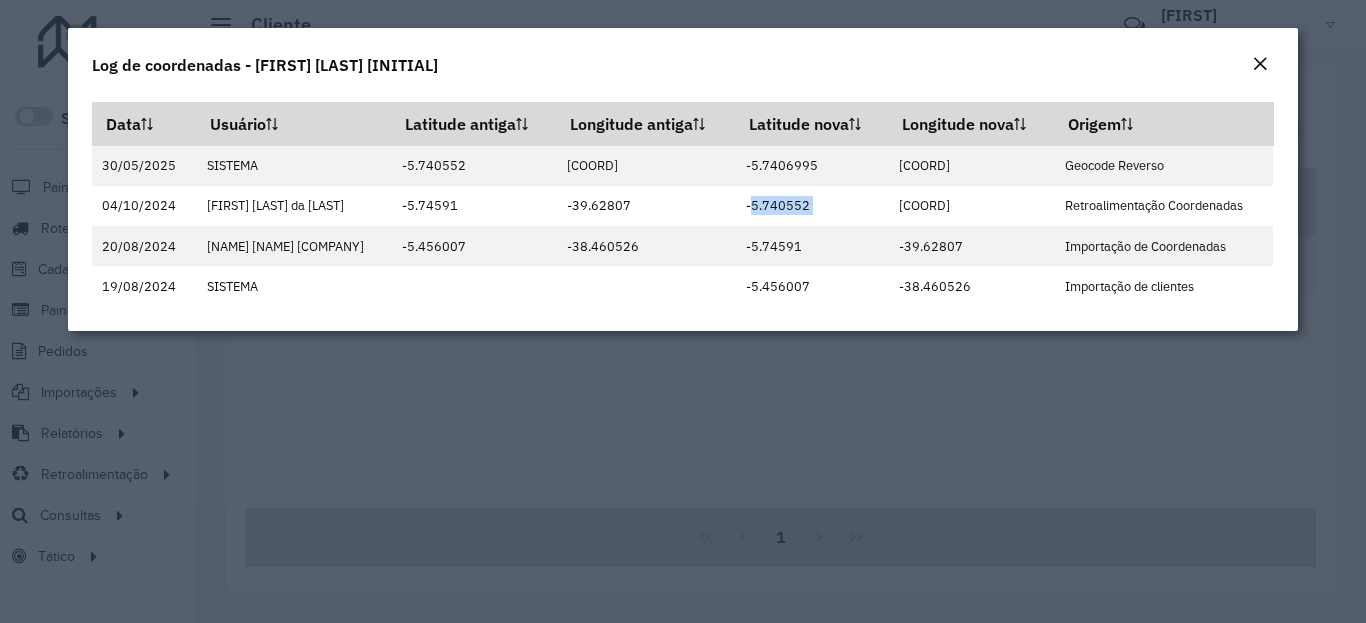 copy on "-5.740552" 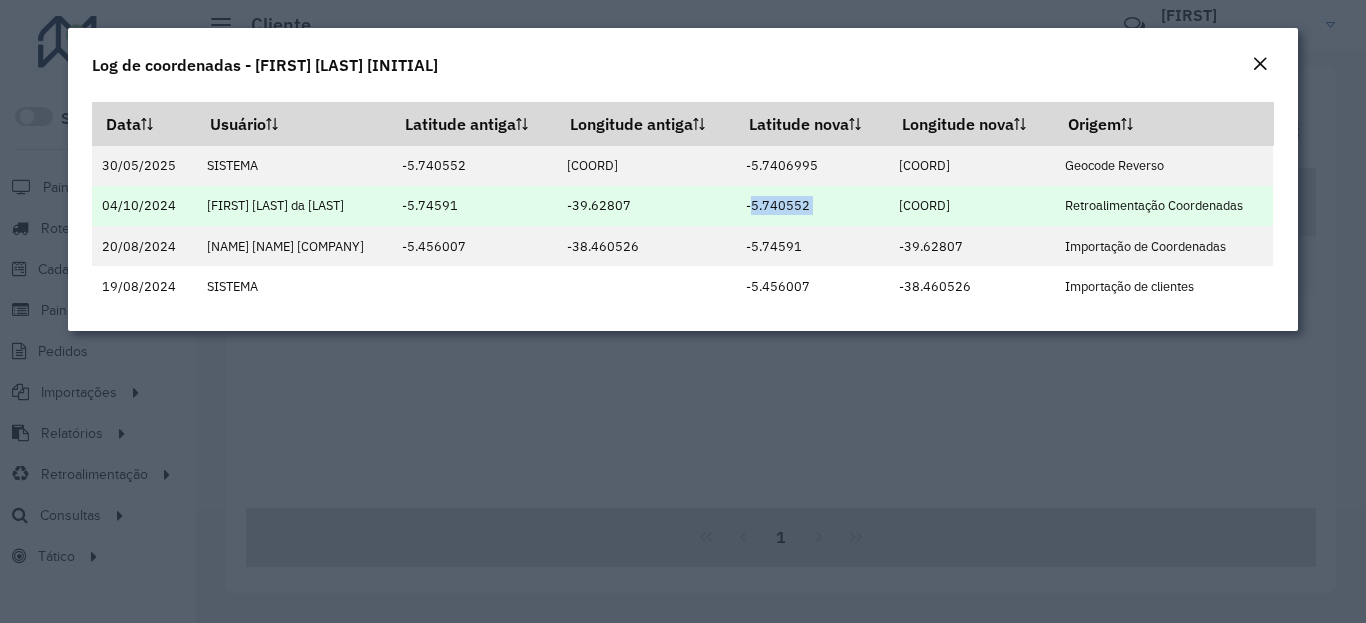 click on "[COORD]" at bounding box center (971, 206) 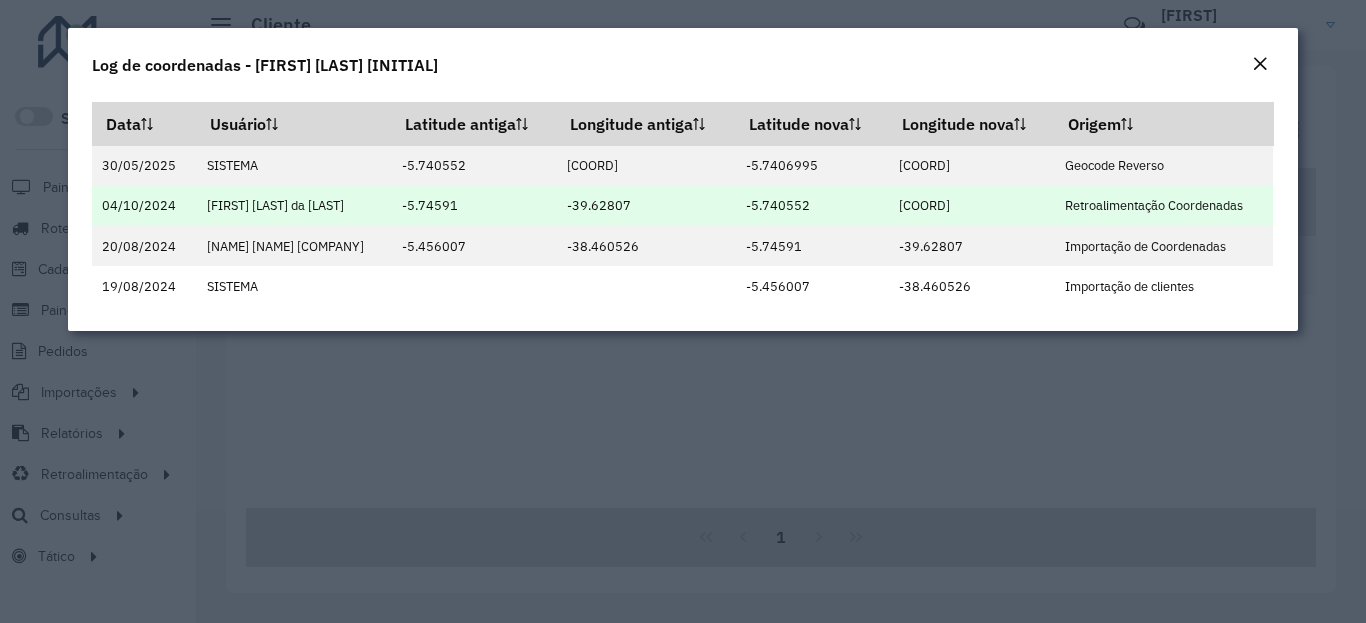 click on "[COORD]" at bounding box center [971, 206] 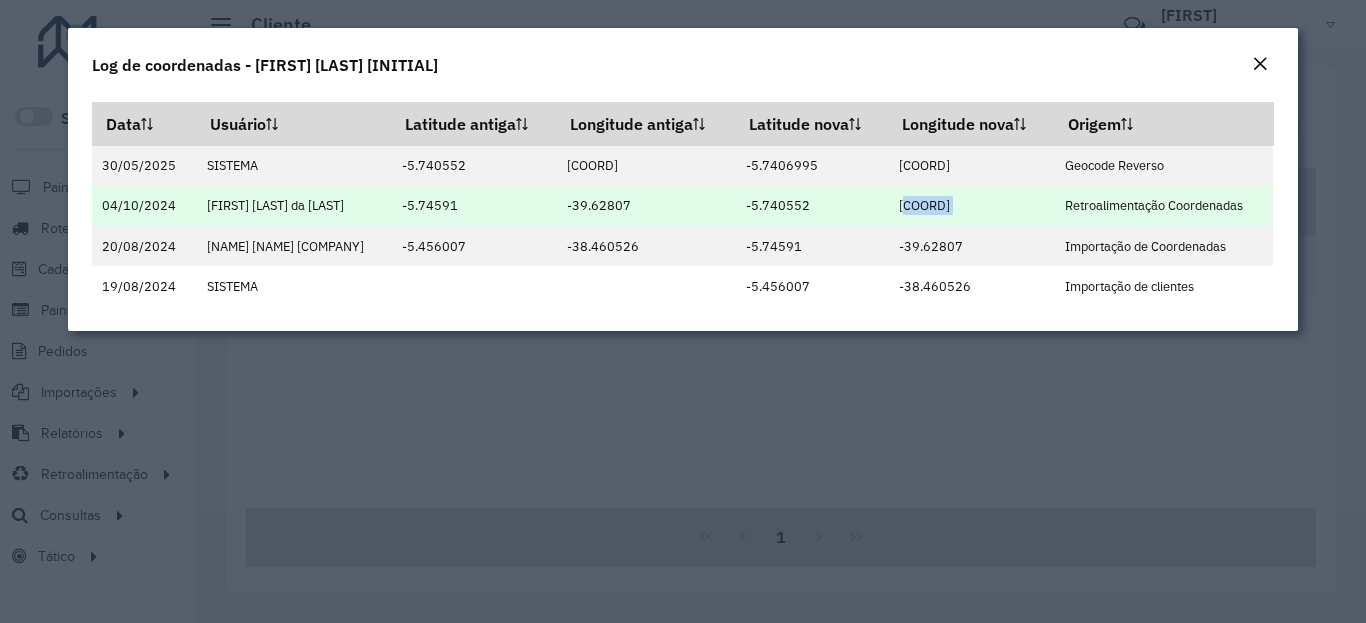 click on "[COORD]" at bounding box center (971, 206) 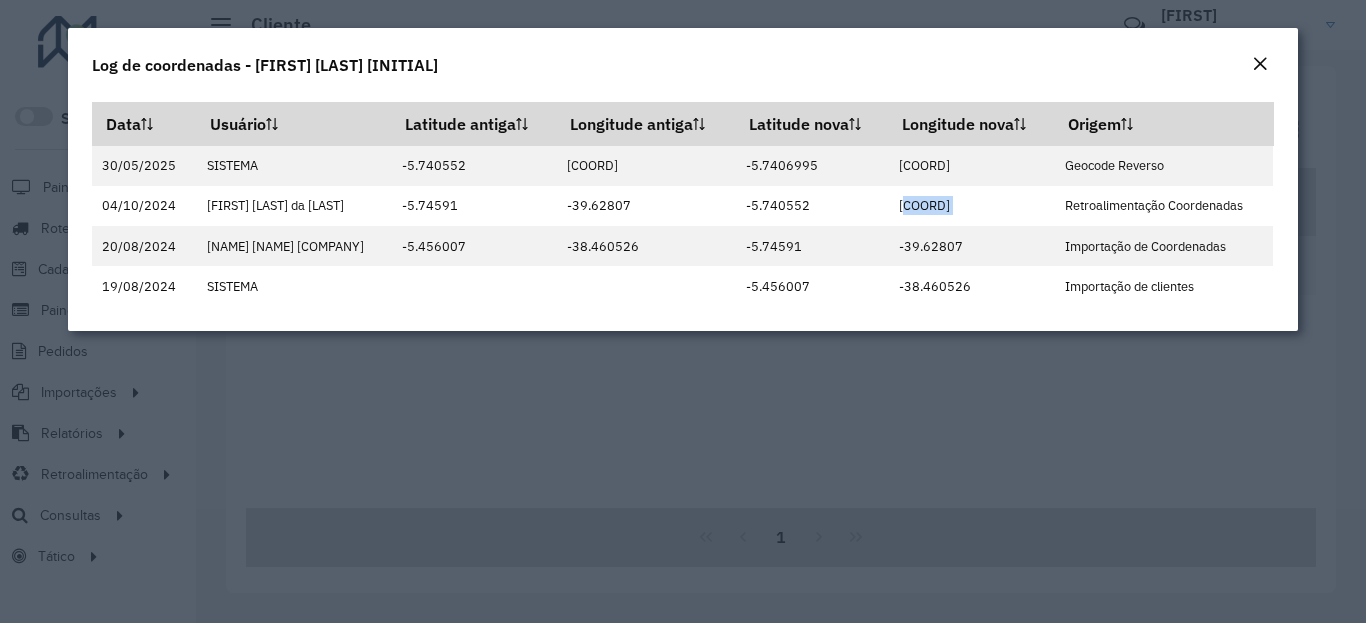 copy on "[COORD]" 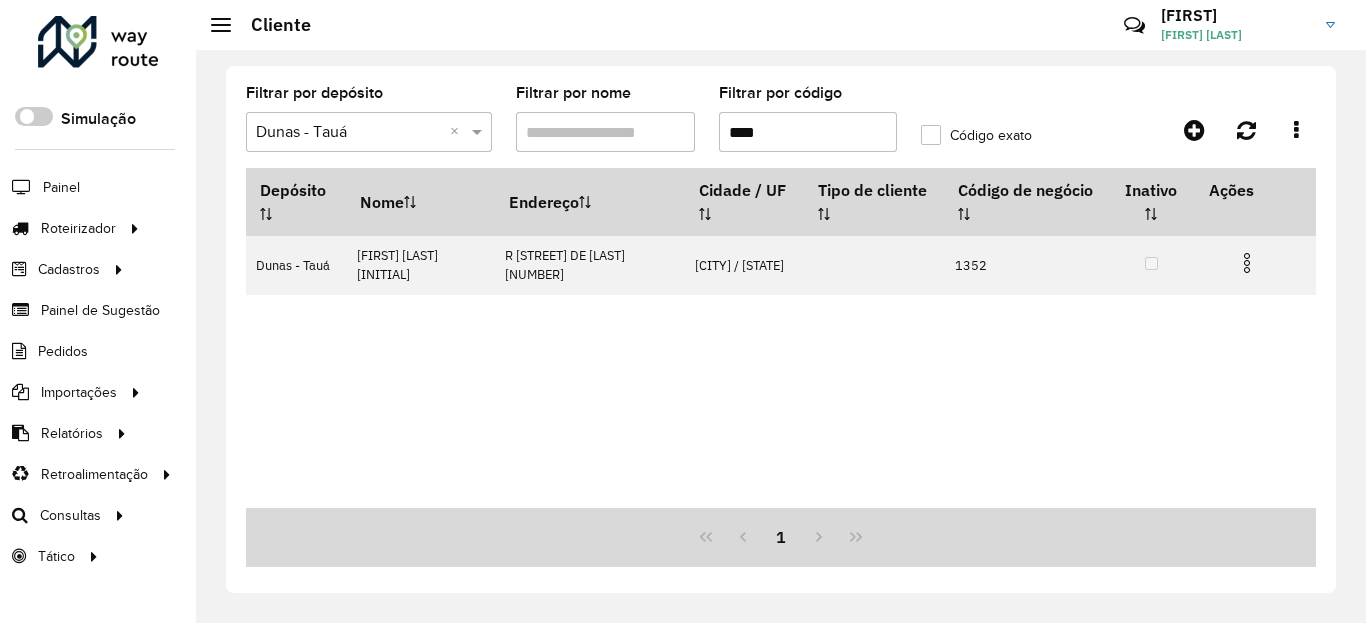 click on "****" at bounding box center [808, 132] 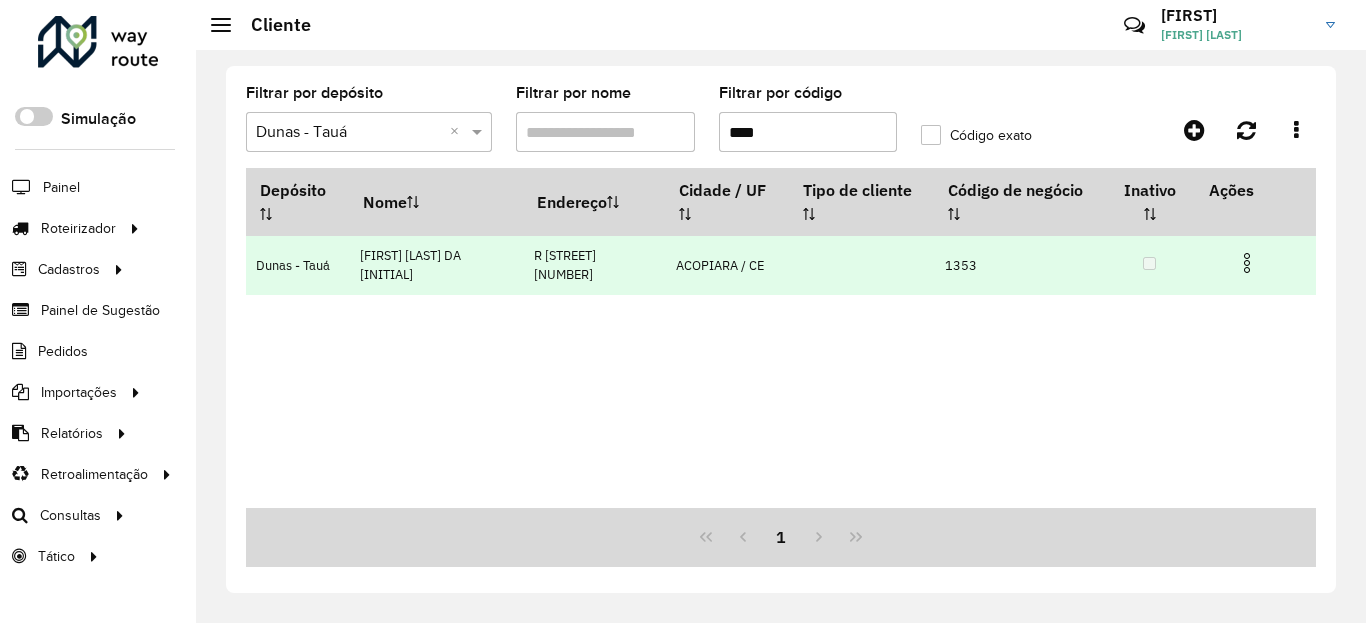 click at bounding box center (1247, 263) 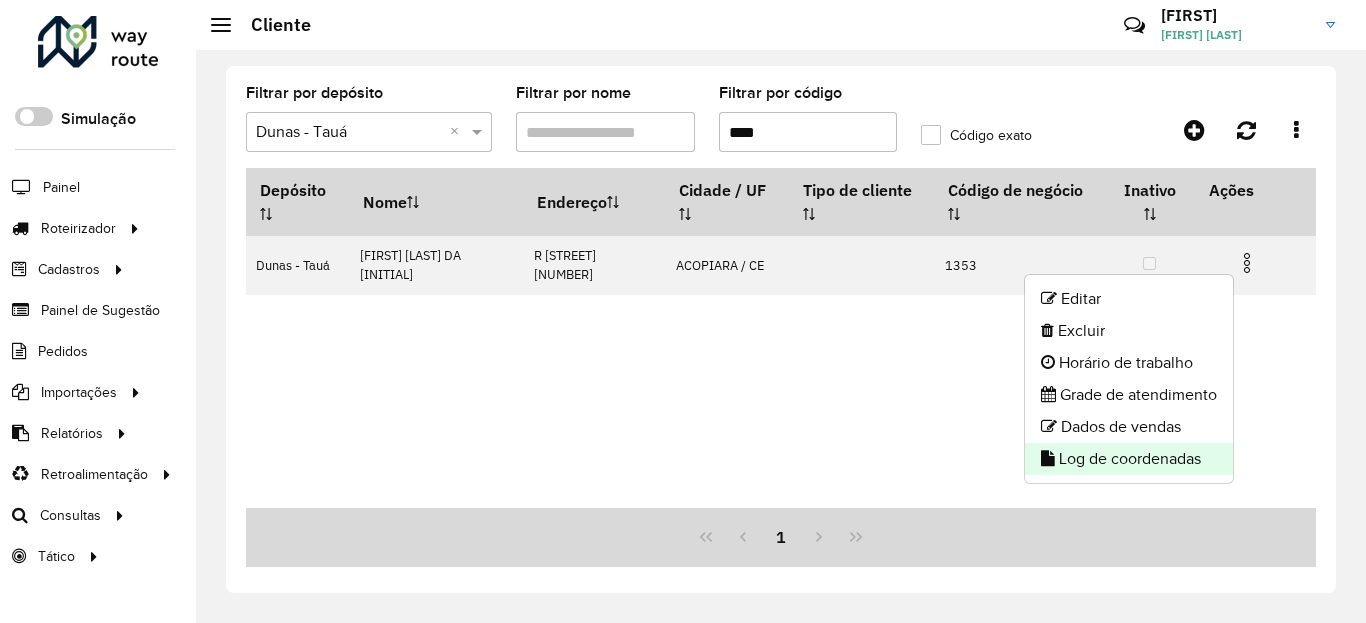 click on "Log de coordenadas" 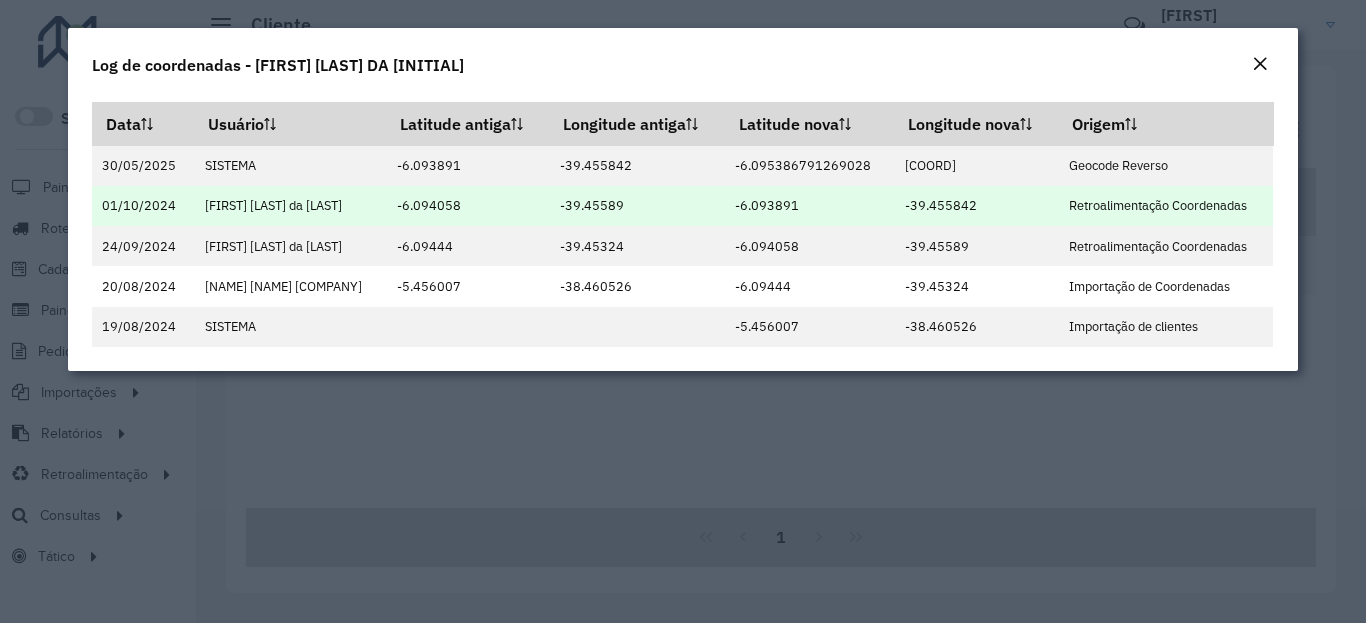 click on "-6.093891" at bounding box center [810, 206] 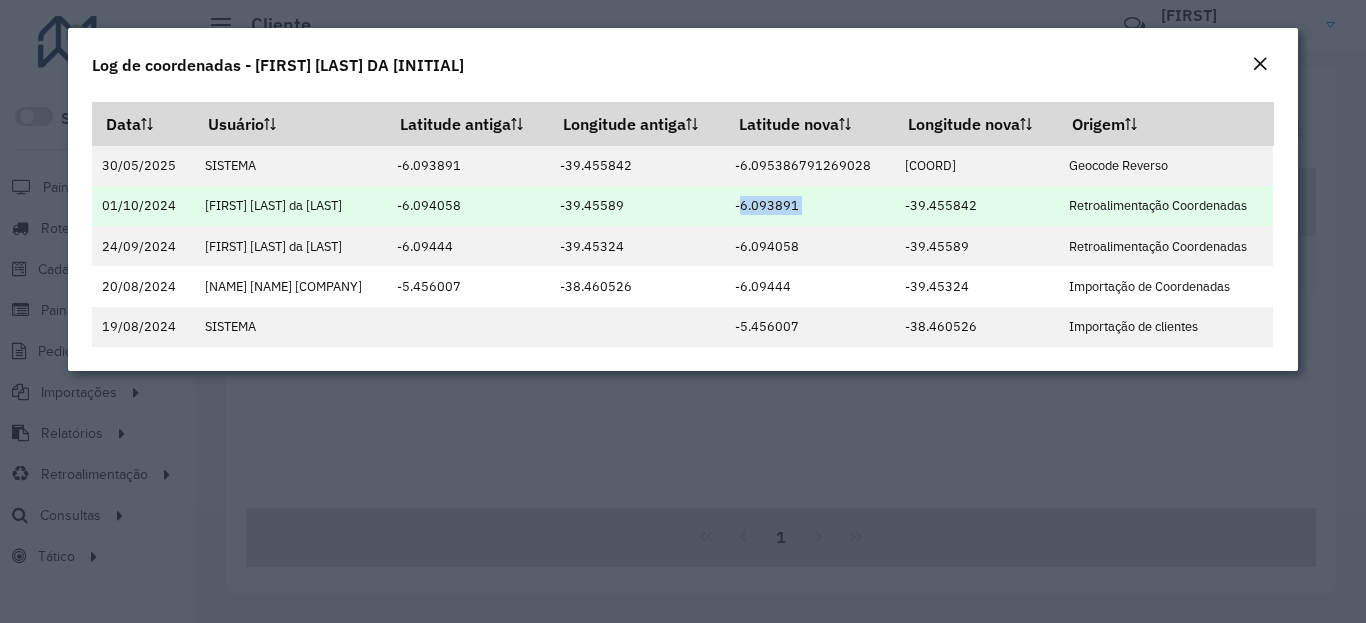 click on "-6.093891" at bounding box center (810, 206) 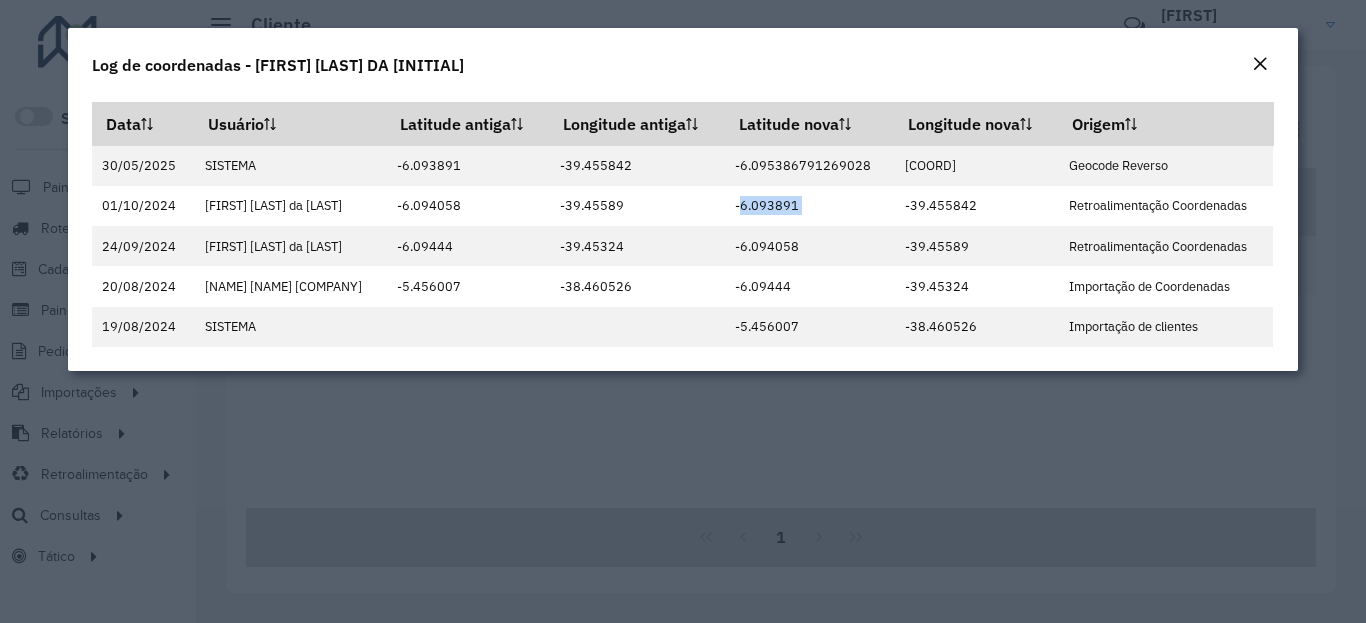 copy on "-6.093891" 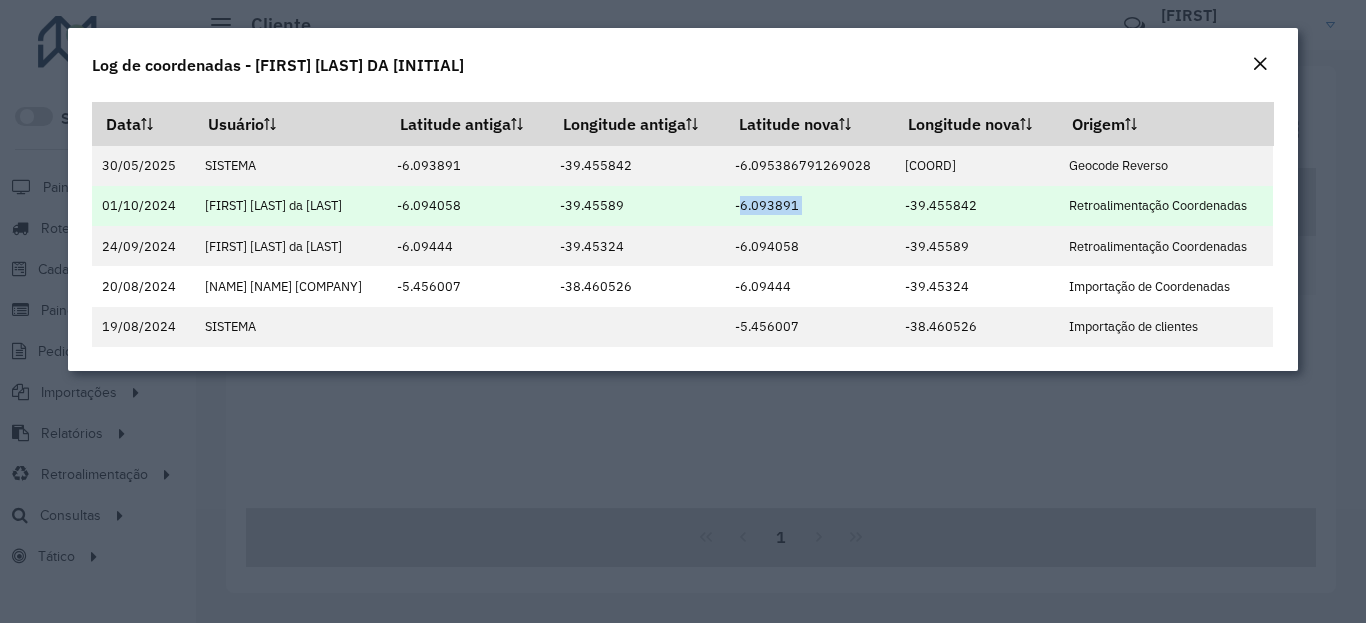 click on "-39.455842" at bounding box center (976, 206) 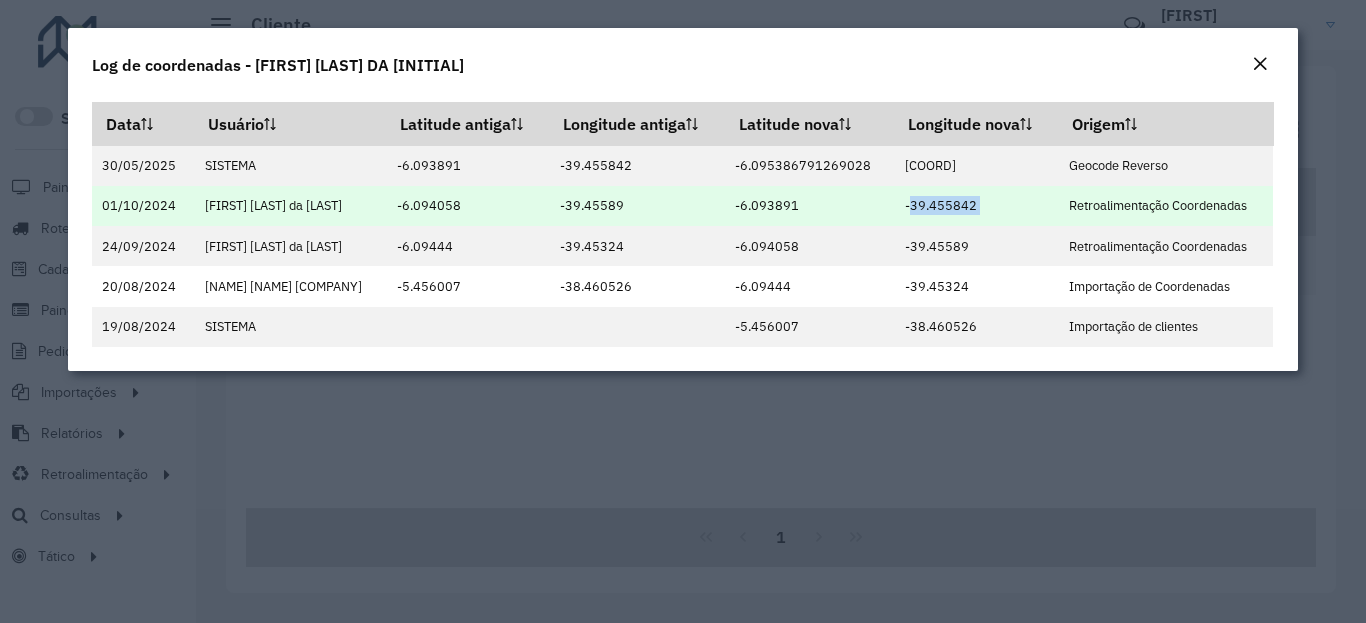 click on "-39.455842" at bounding box center [976, 206] 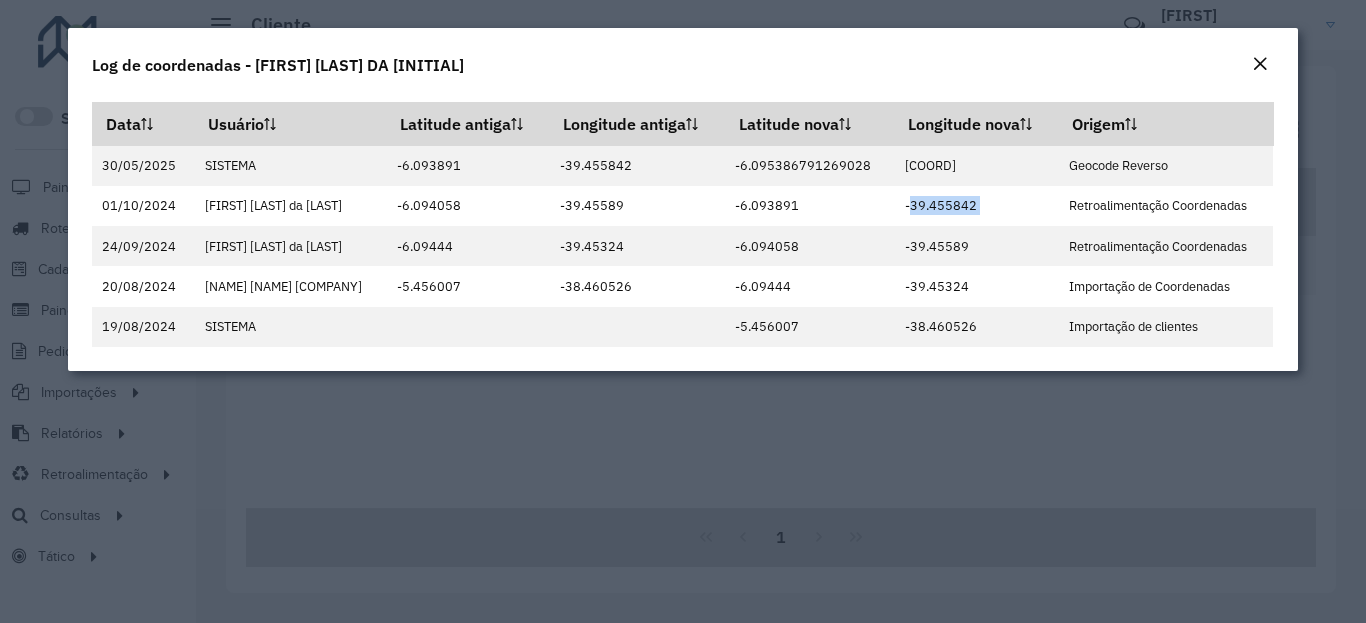 copy on "-39.455842" 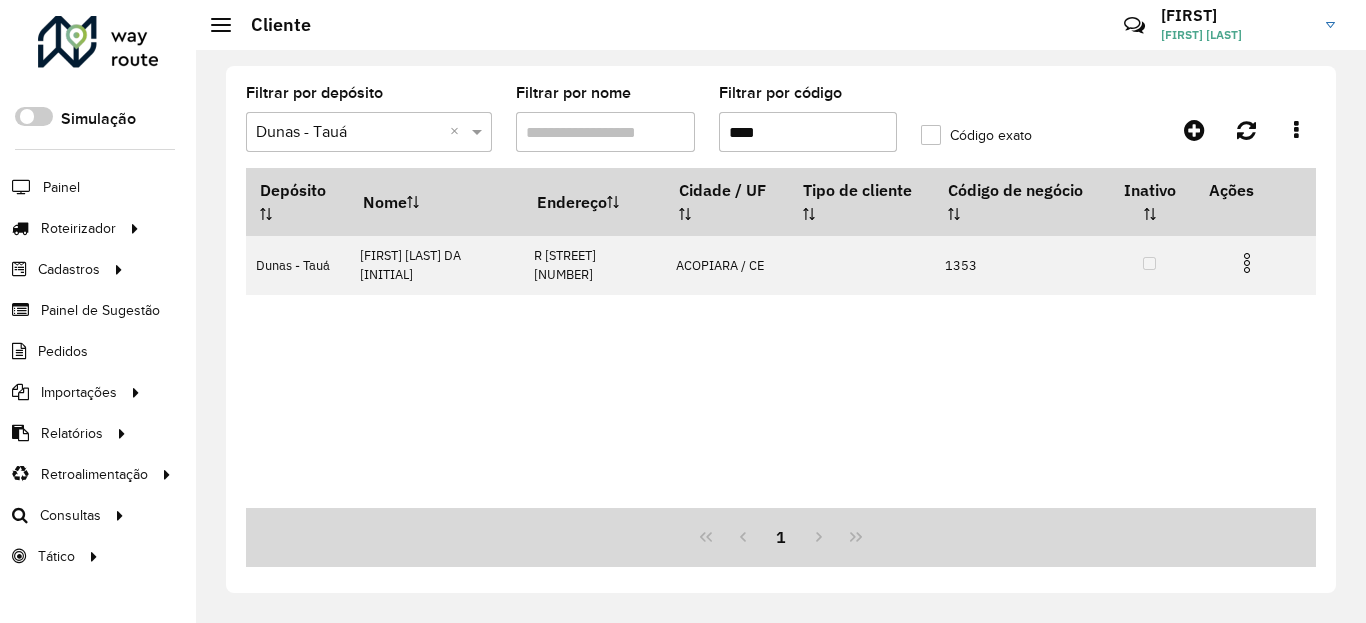 drag, startPoint x: 760, startPoint y: 144, endPoint x: 783, endPoint y: 145, distance: 23.021729 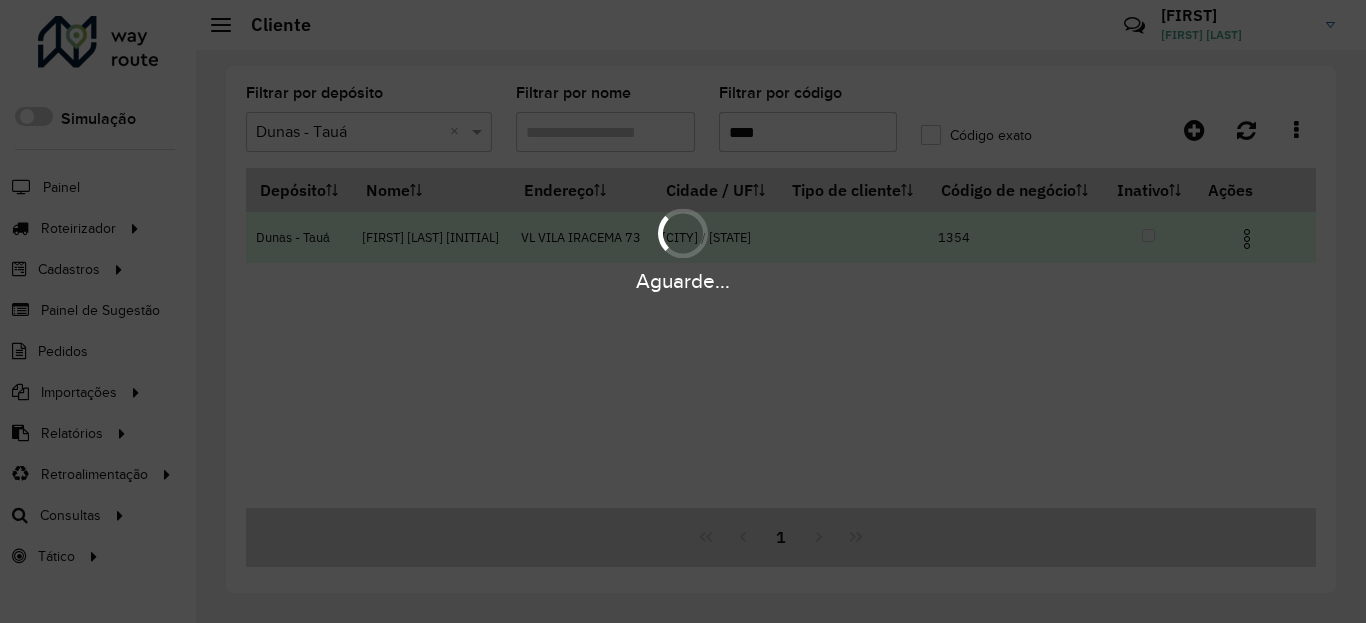 click at bounding box center [1247, 239] 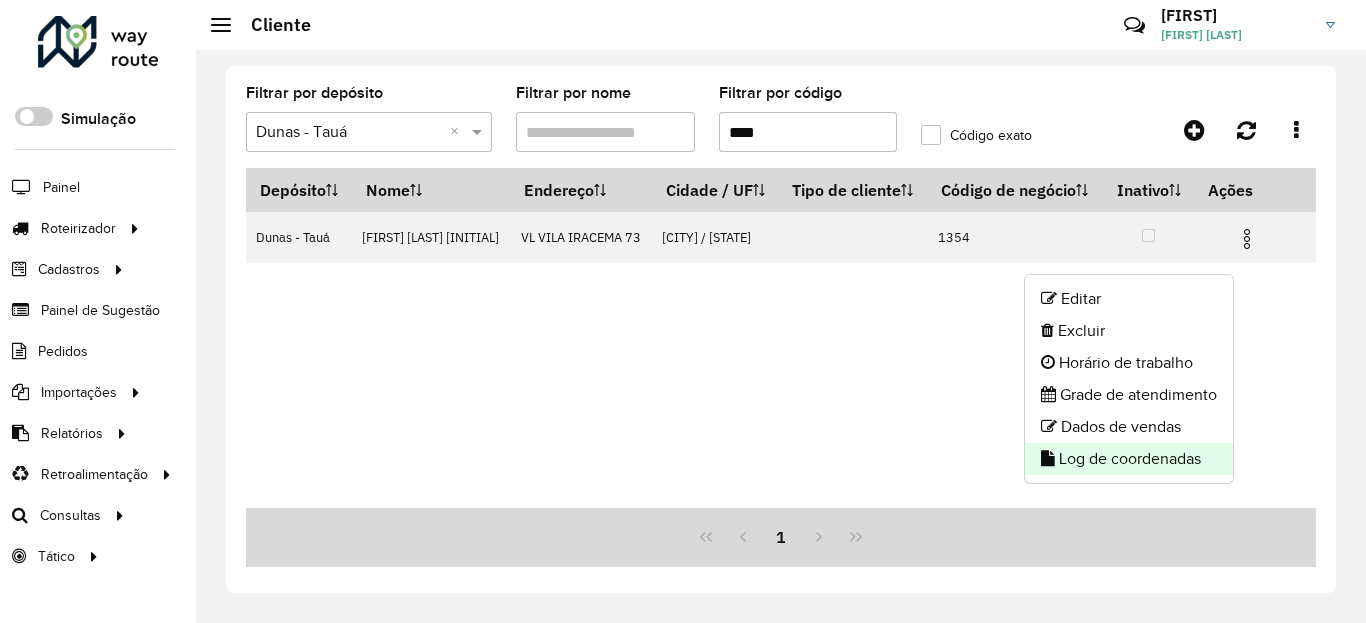 click on "Log de coordenadas" 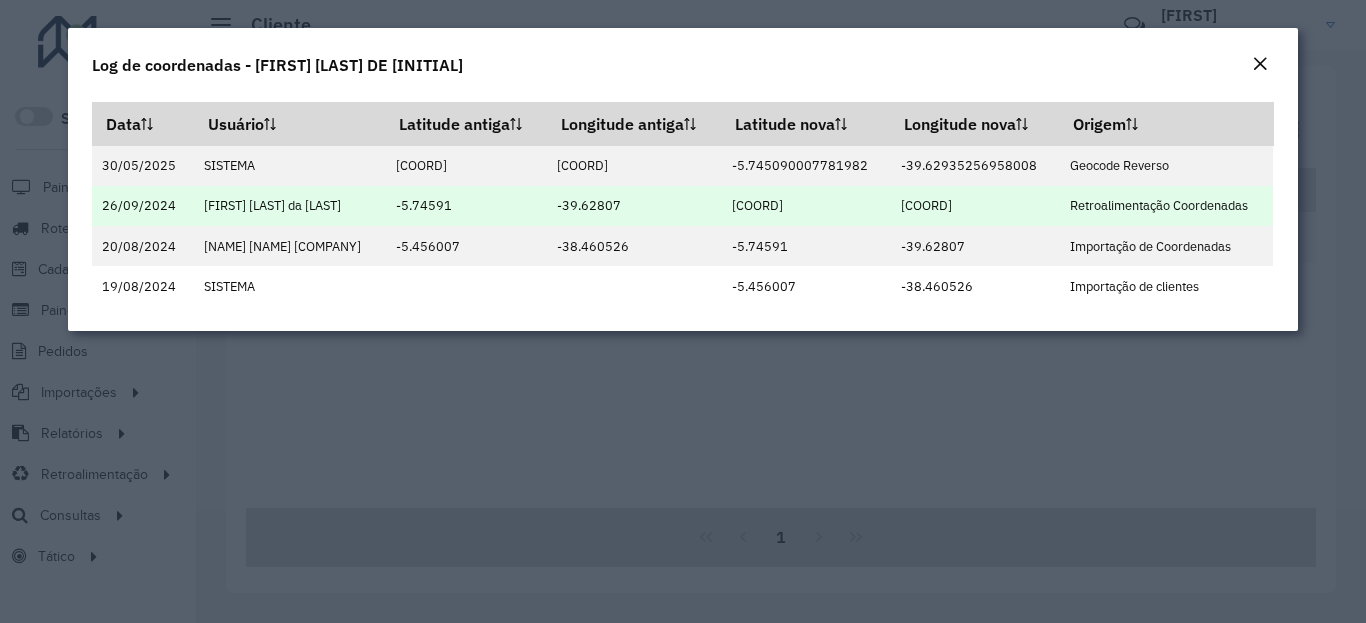 click on "[COORD]" at bounding box center (806, 206) 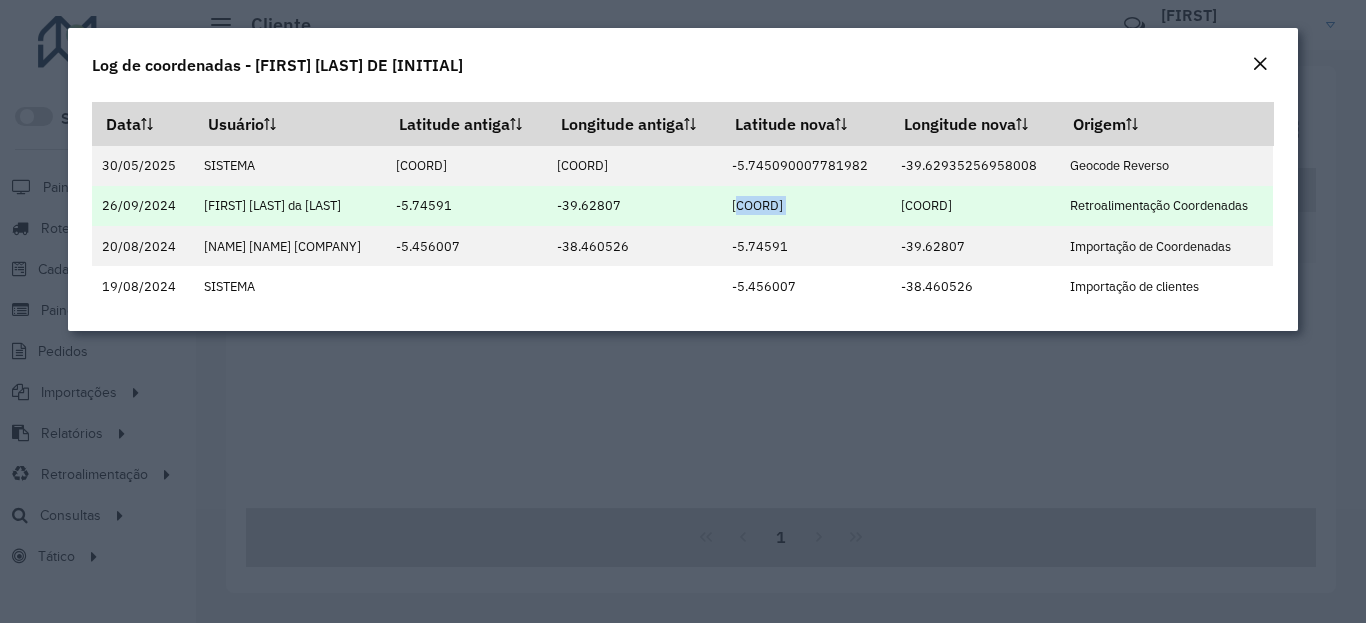 click on "[COORD]" at bounding box center [806, 206] 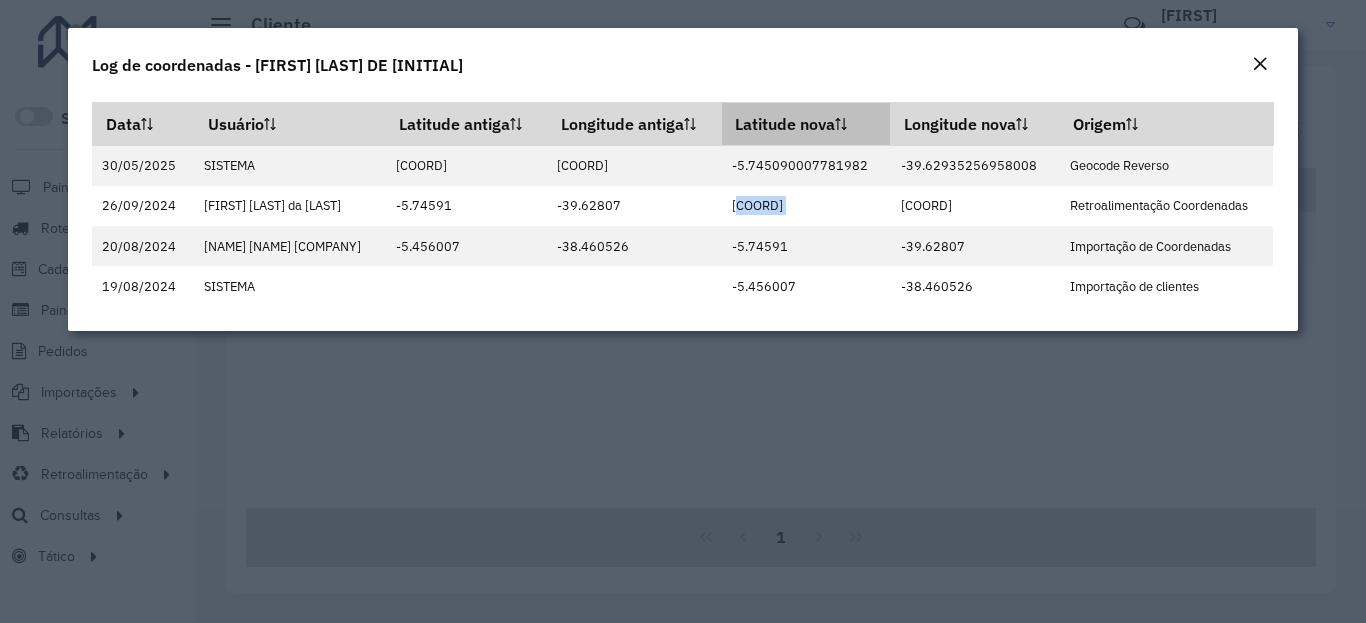 copy on "[COORD]" 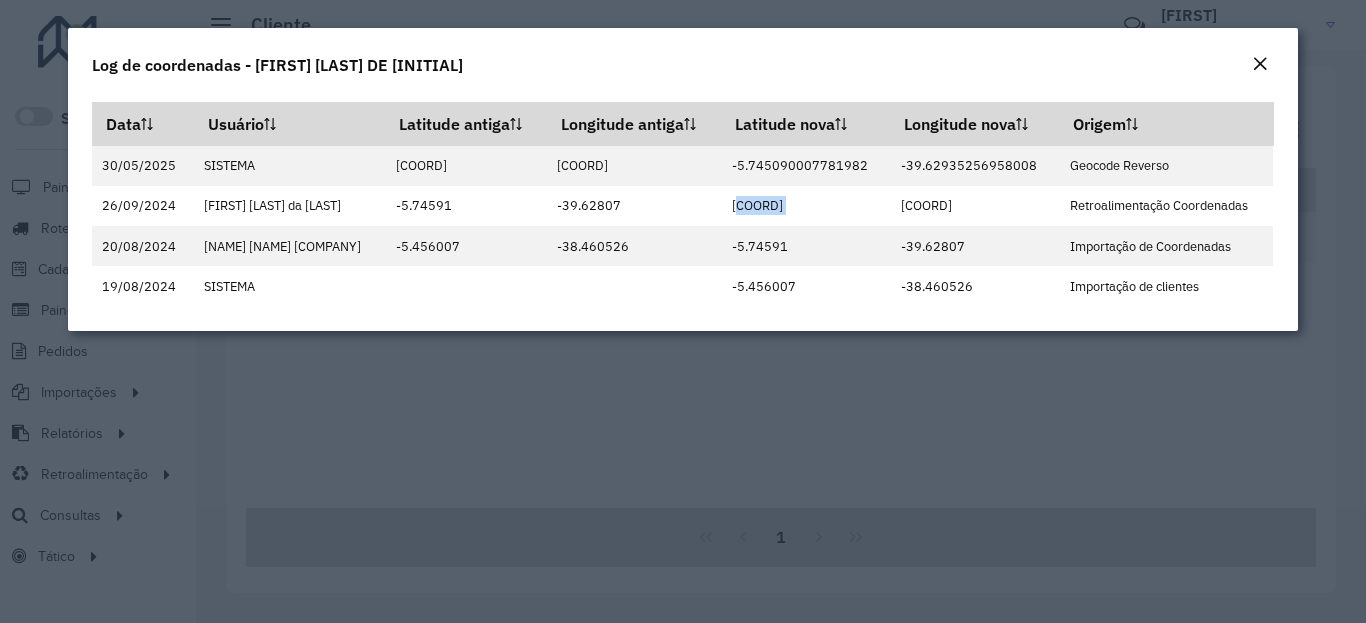 copy on "[COORD]" 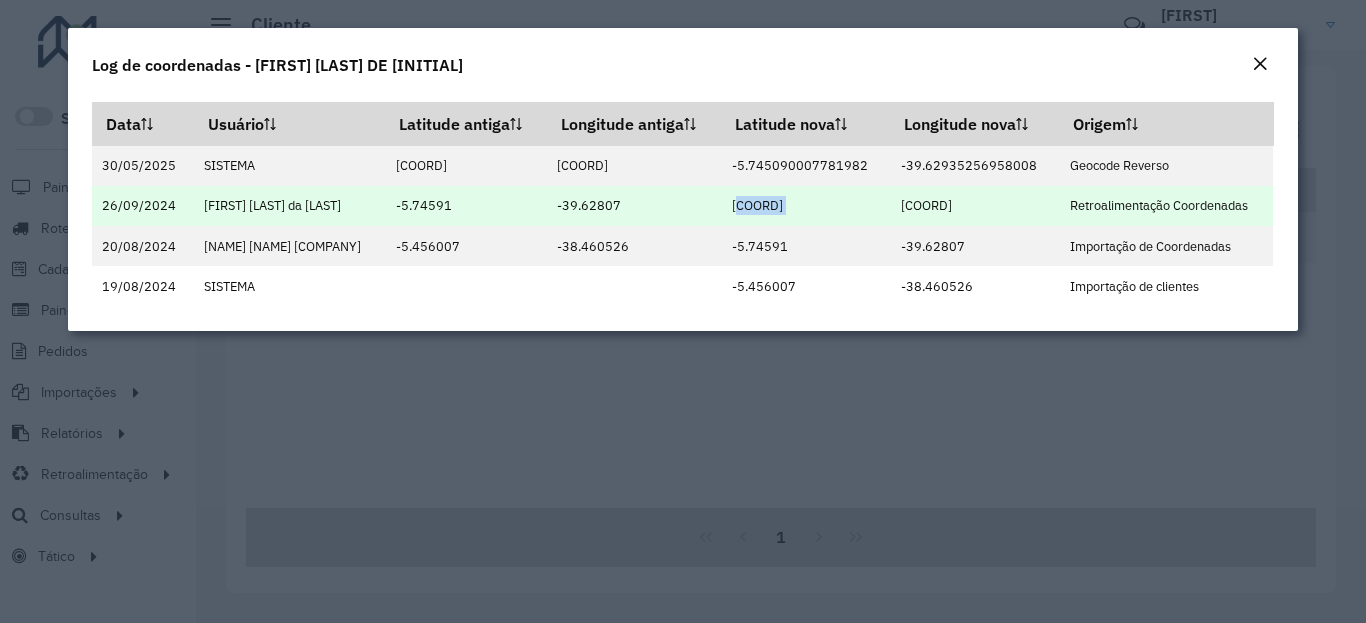click on "[COORD]" at bounding box center [974, 206] 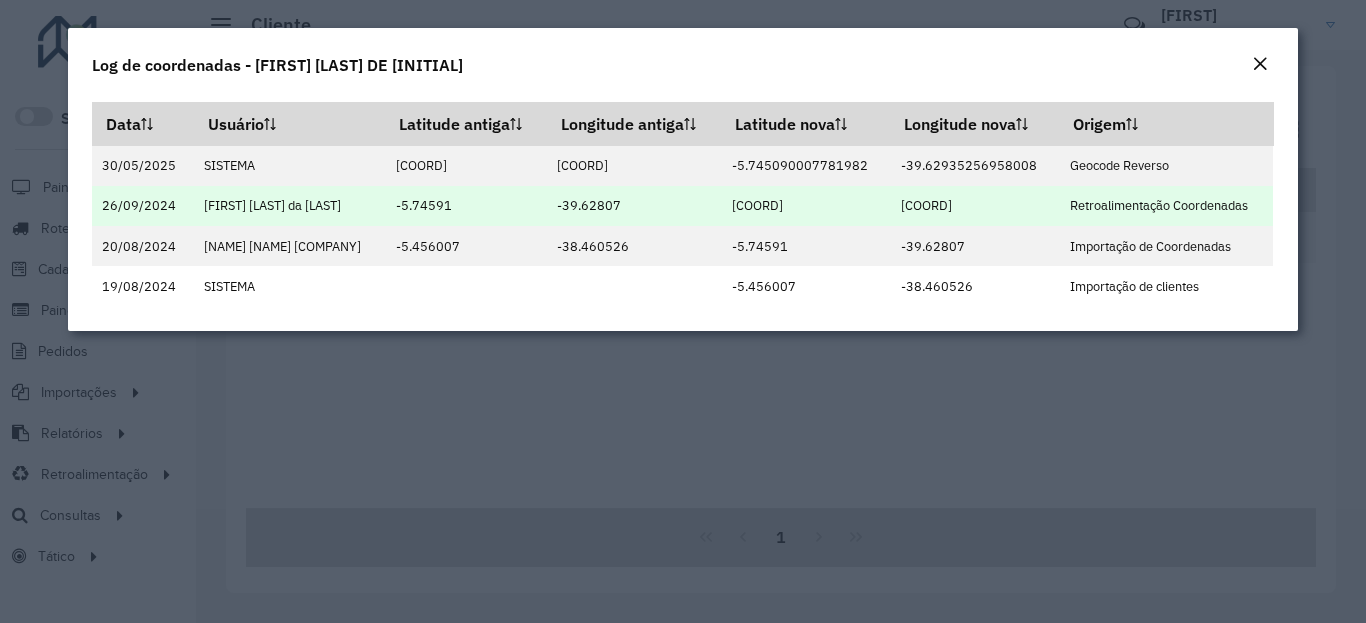 click on "[COORD]" at bounding box center [974, 206] 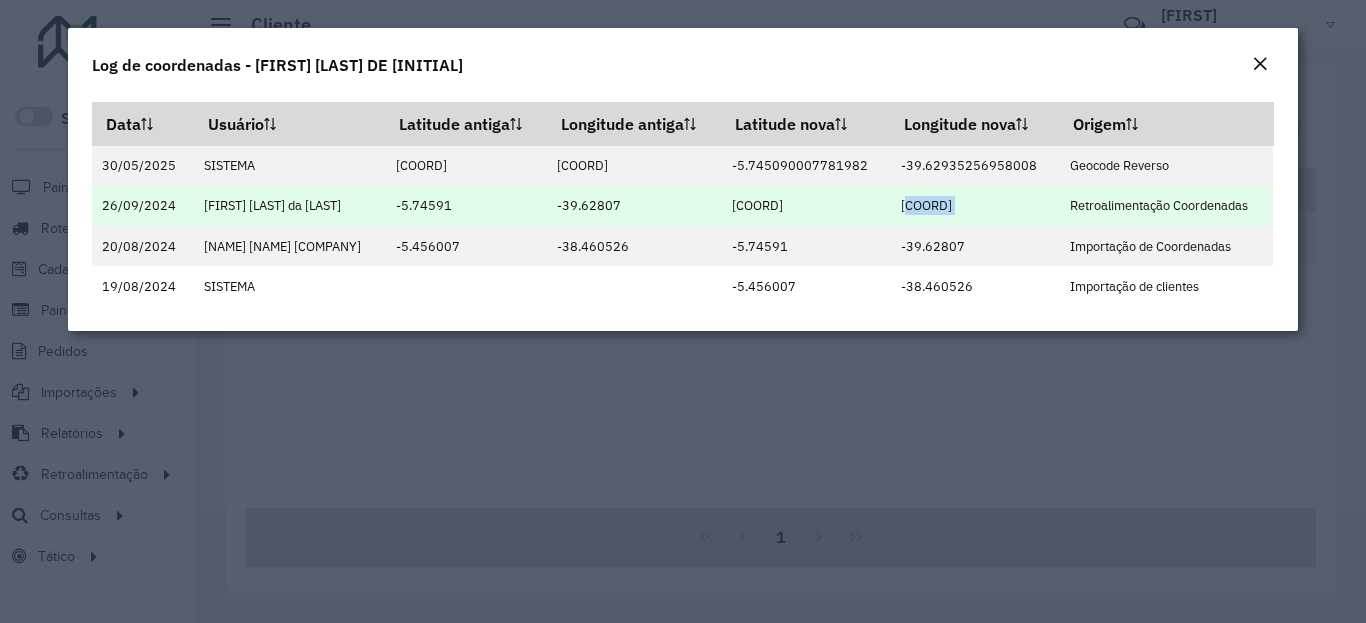 click on "[COORD]" at bounding box center (974, 206) 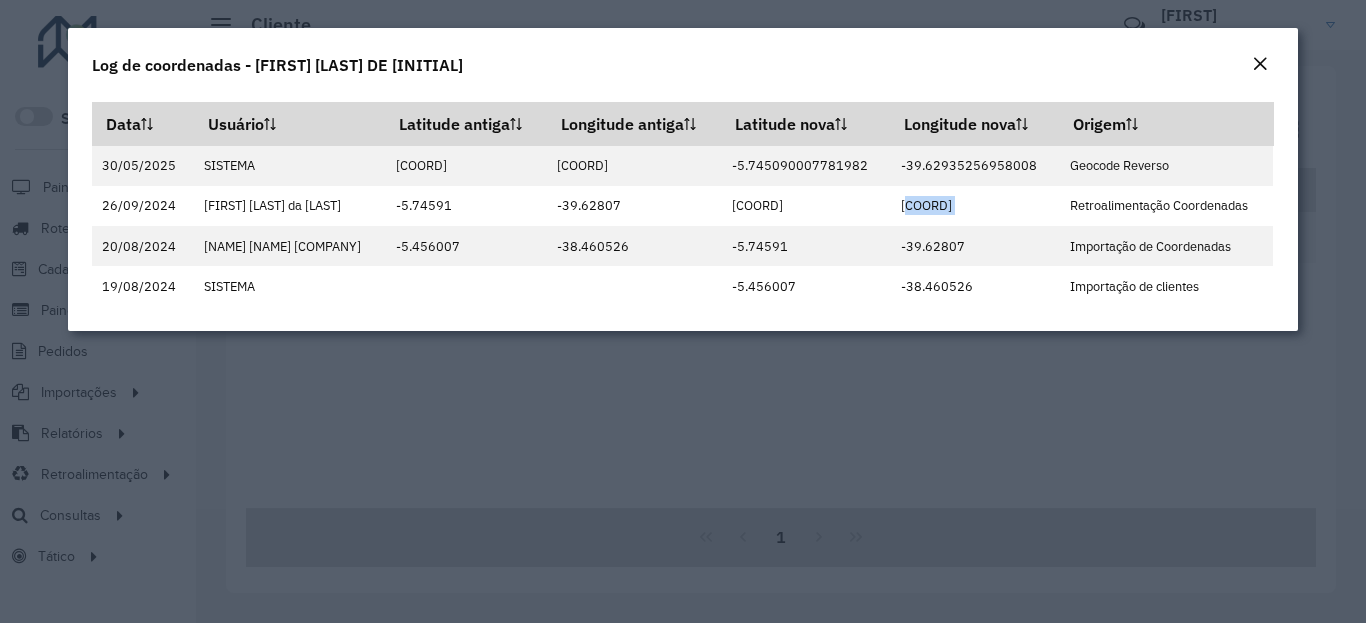 copy on "[COORD]" 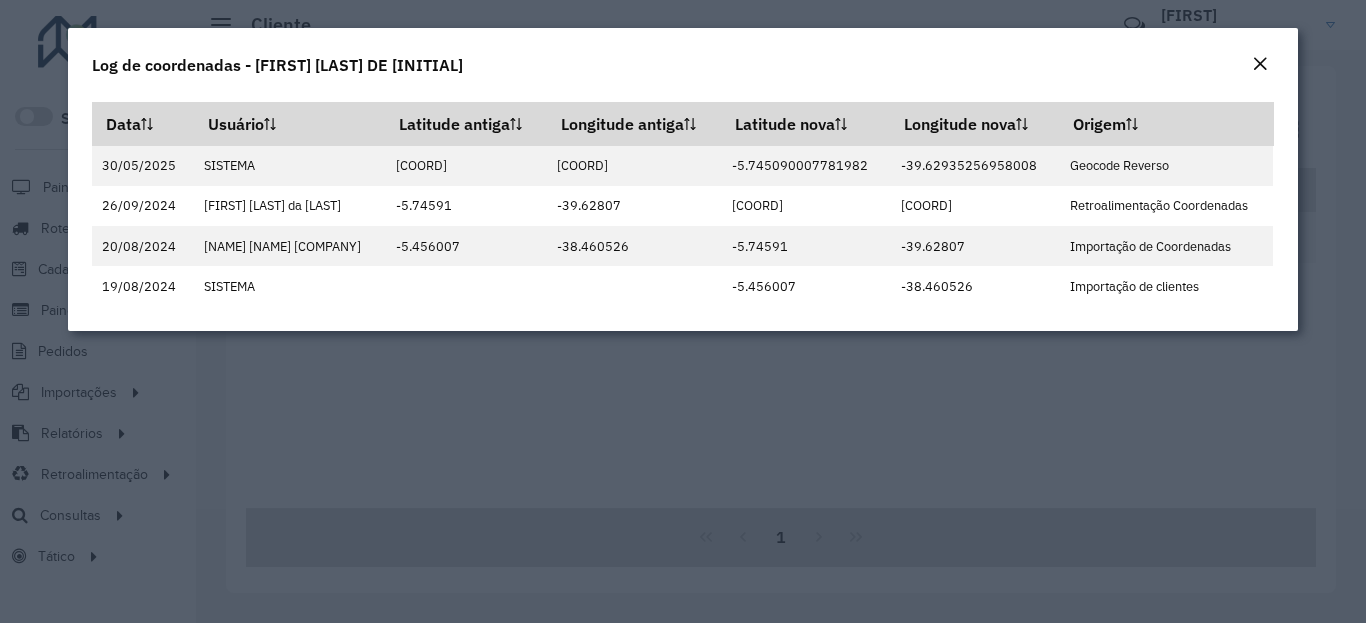 click 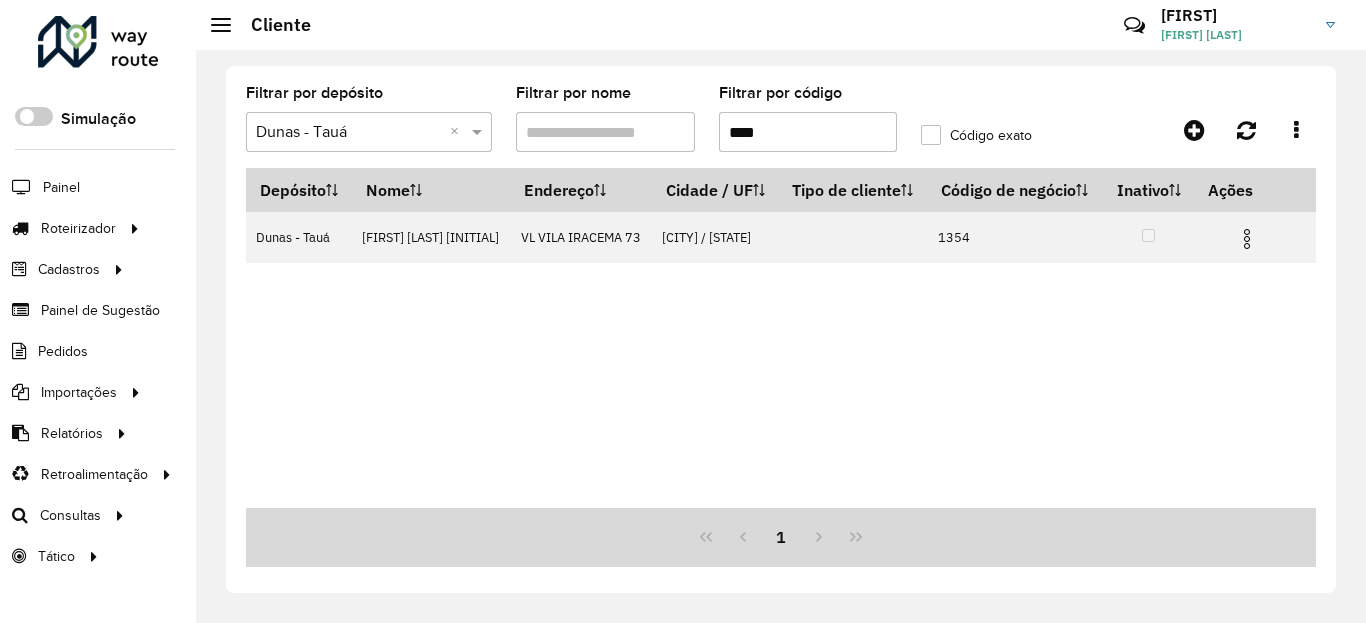 click on "****" at bounding box center [808, 132] 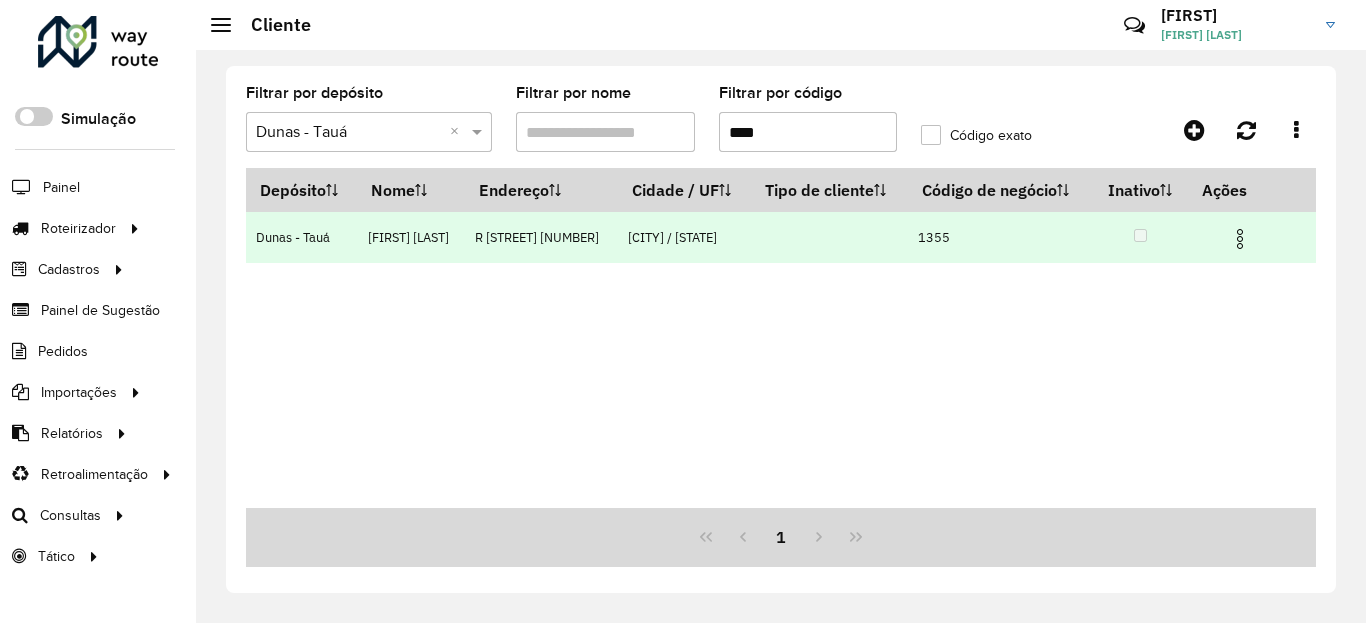 click at bounding box center (1240, 239) 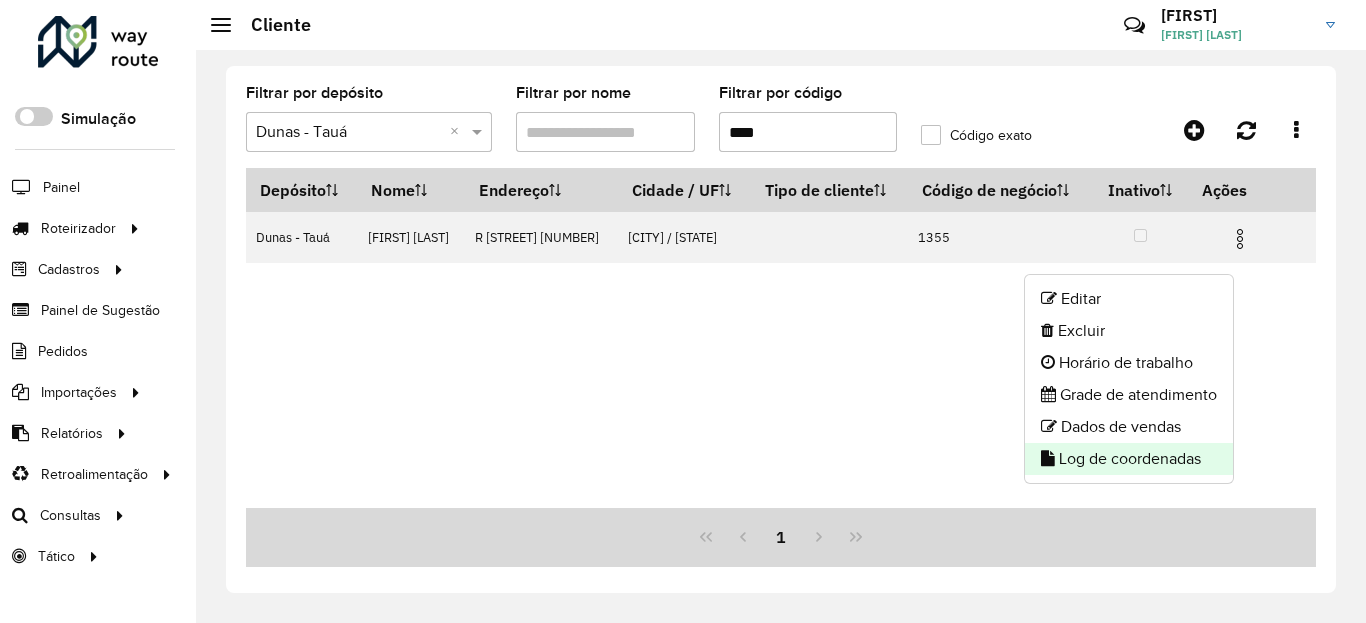 click on "Log de coordenadas" 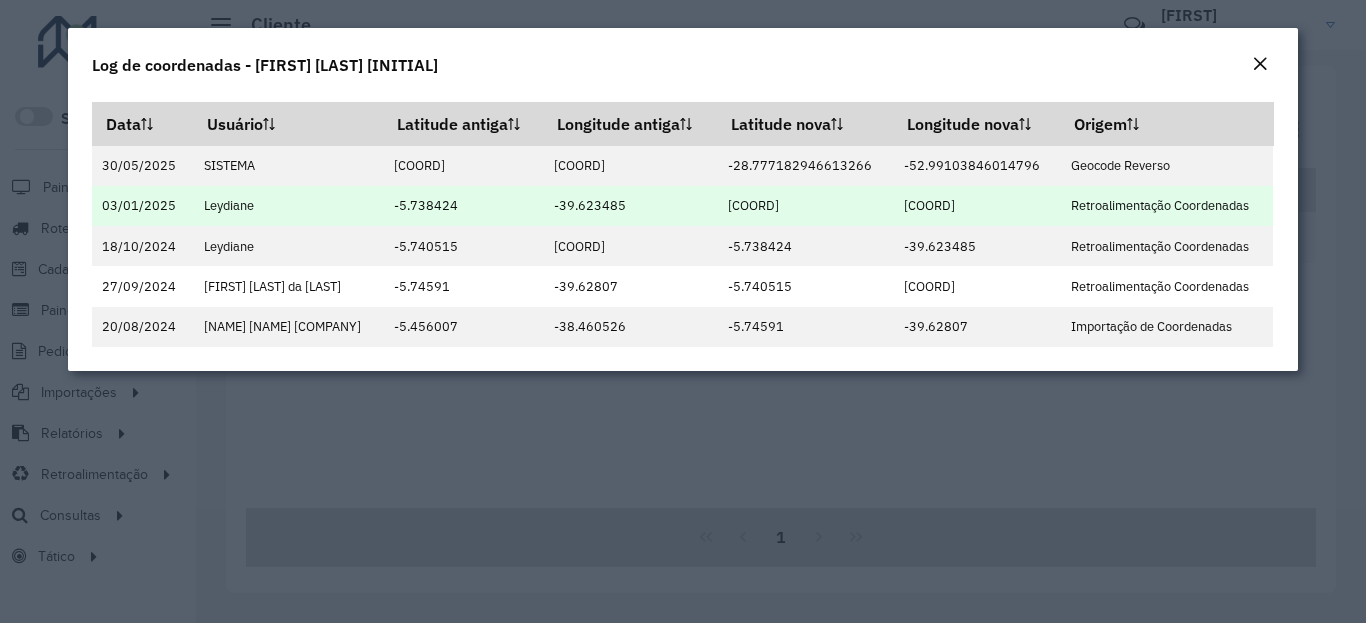 click on "[COORD]" at bounding box center (805, 206) 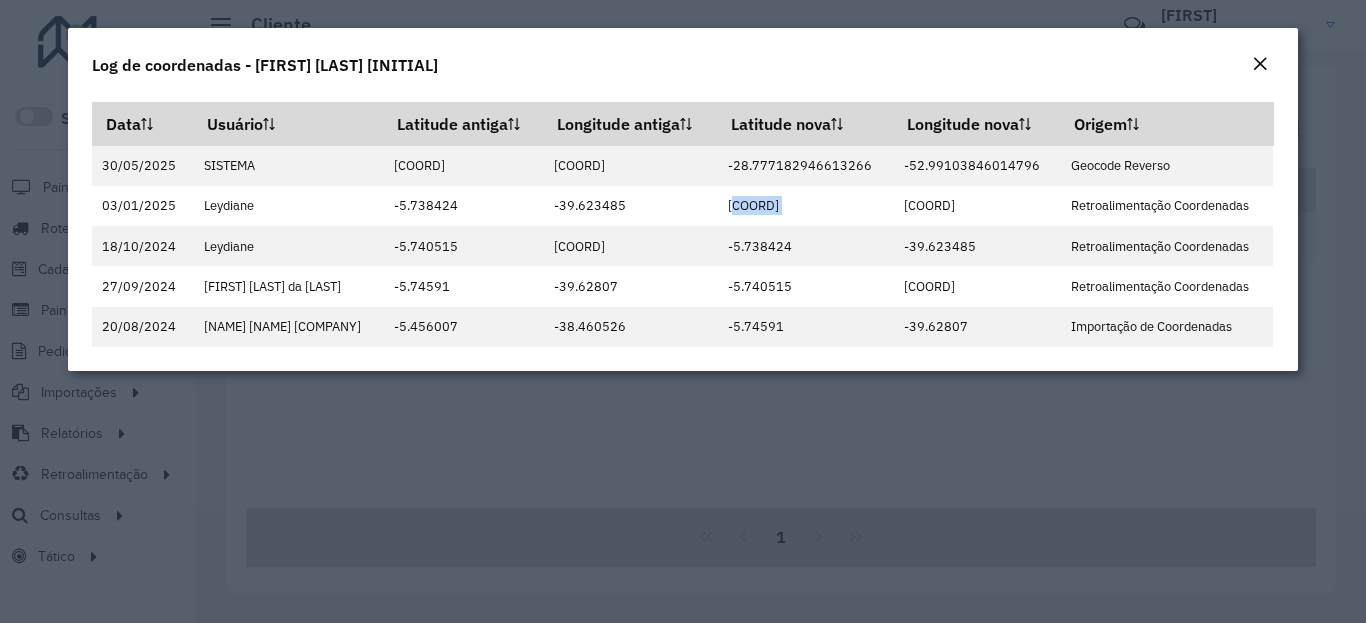 copy on "[COORD]" 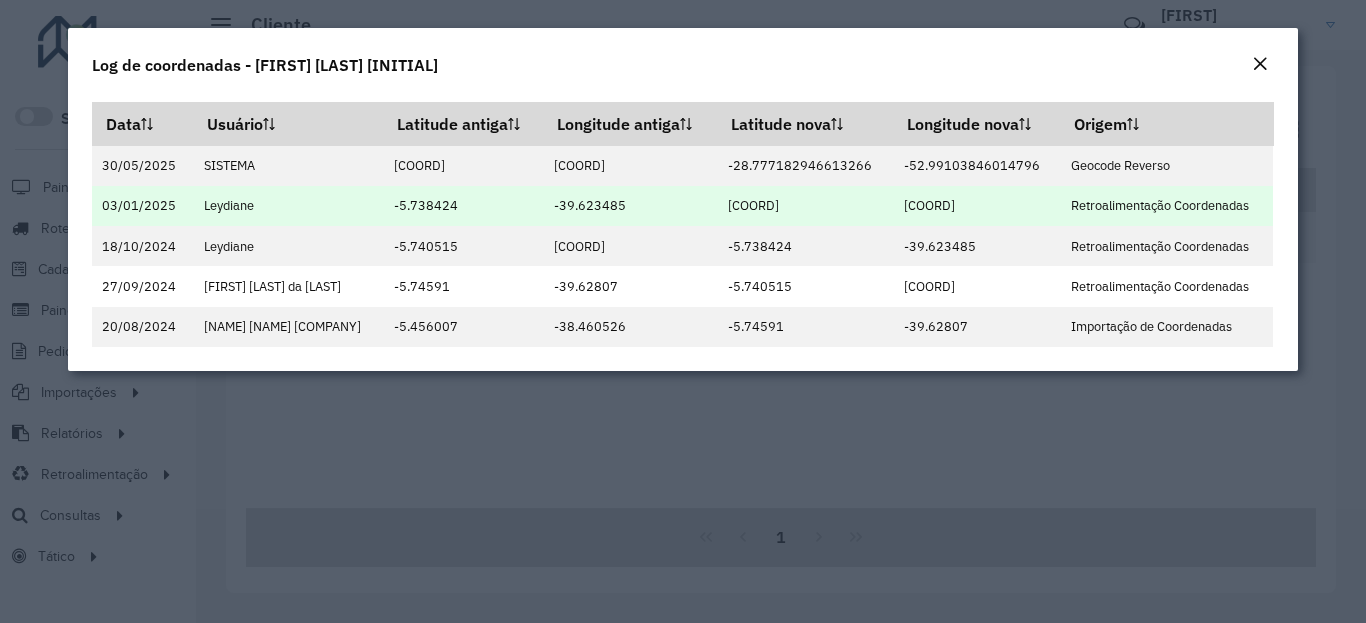 click on "[COORD]" at bounding box center (977, 206) 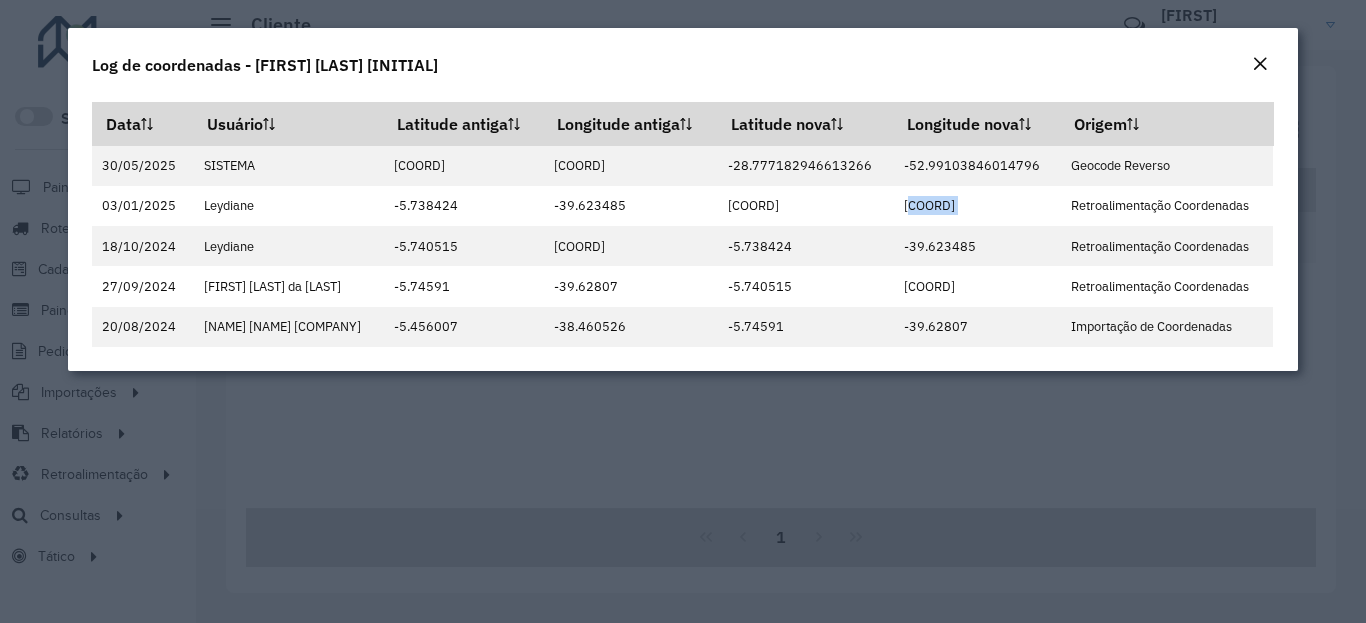 copy on "[COORD]" 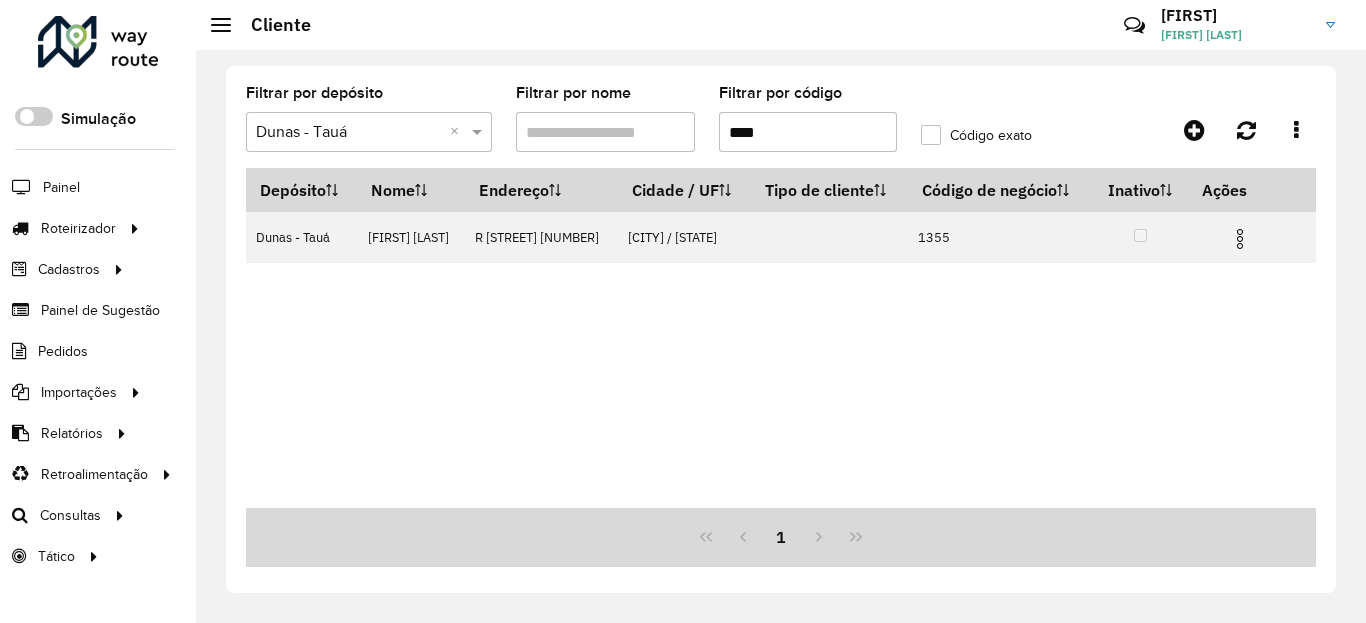 click on "****" at bounding box center [808, 132] 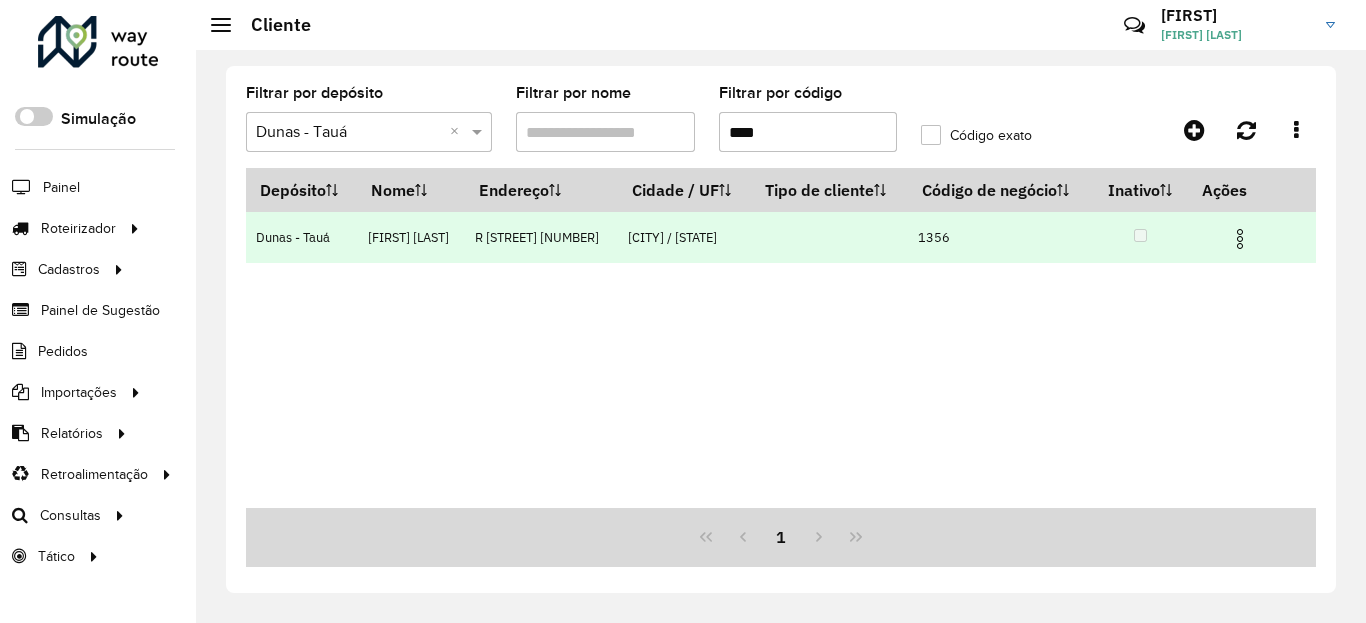 click at bounding box center [1249, 237] 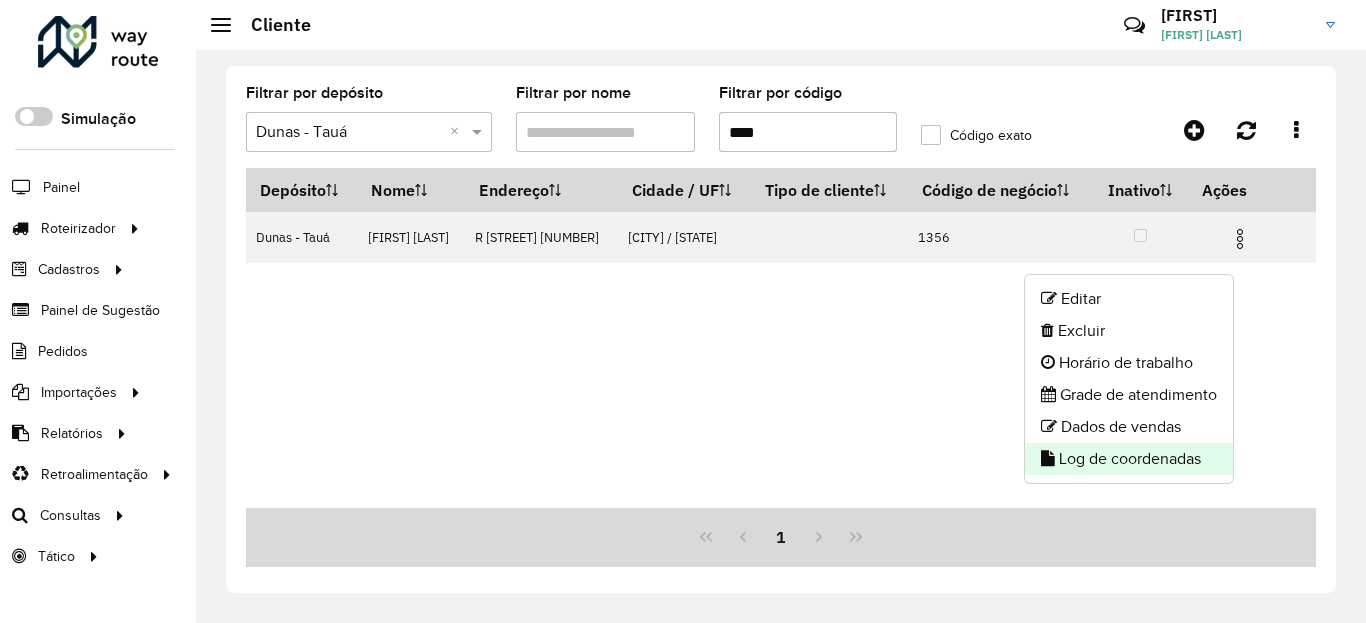 click on "Log de coordenadas" 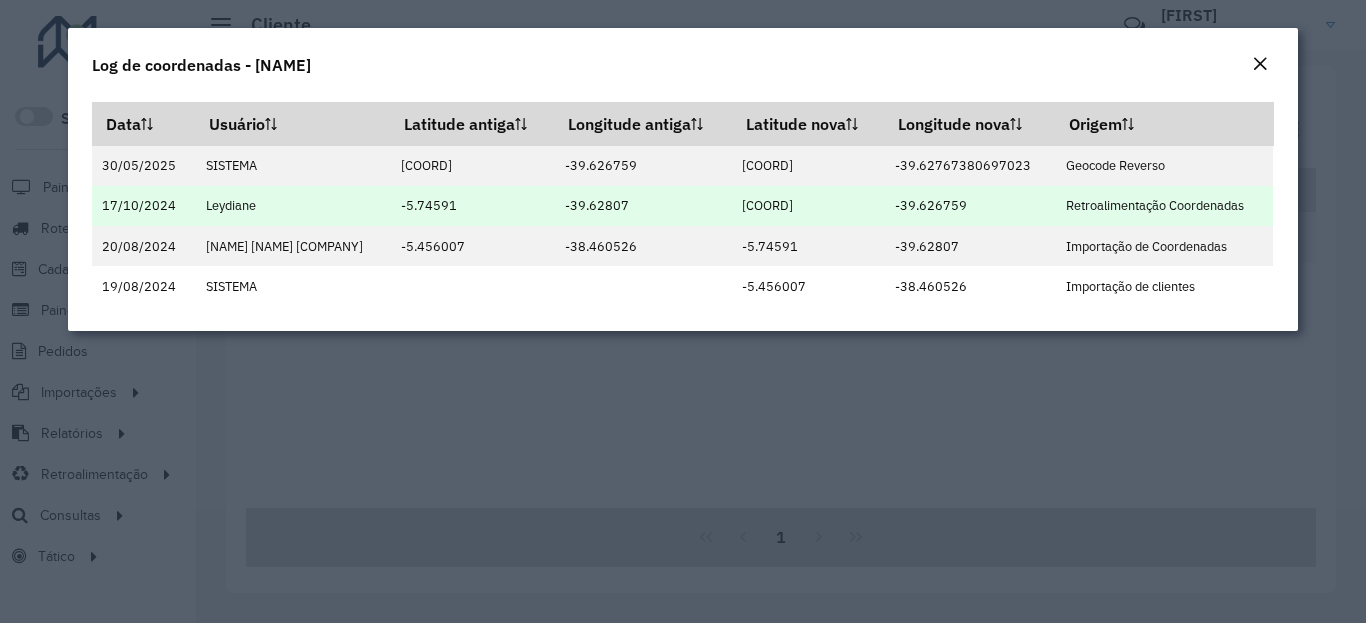 click on "[COORD]" at bounding box center (808, 206) 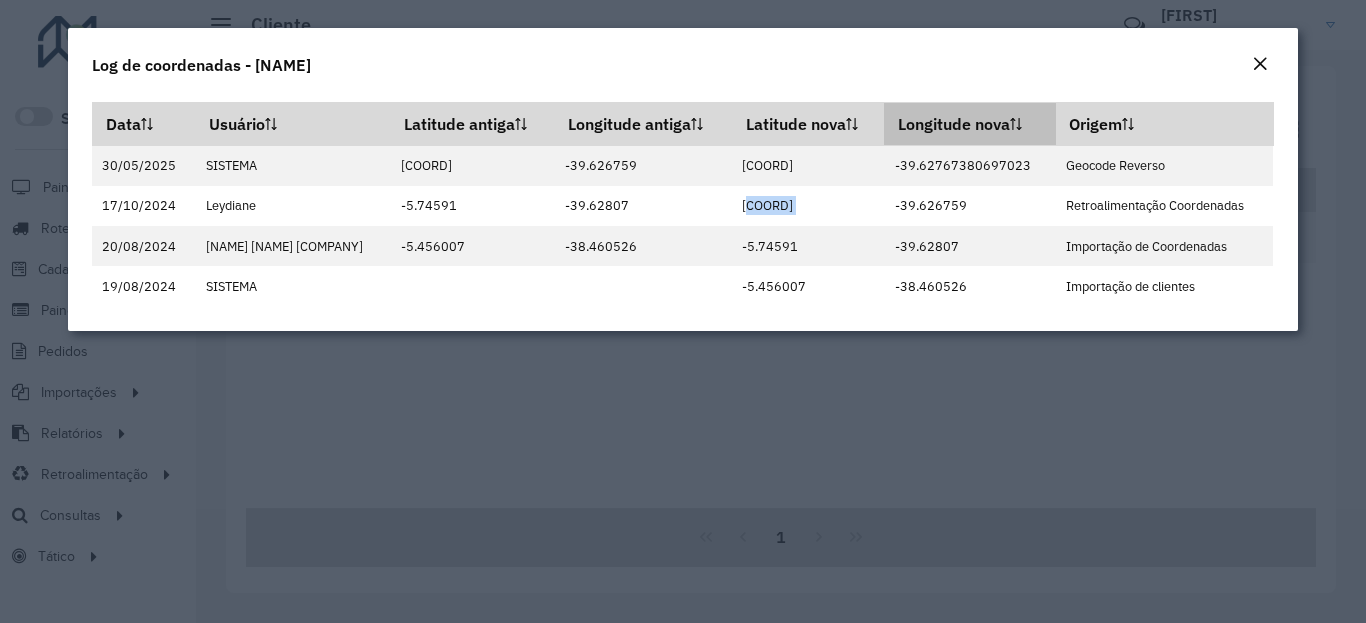 copy on "[COORD]" 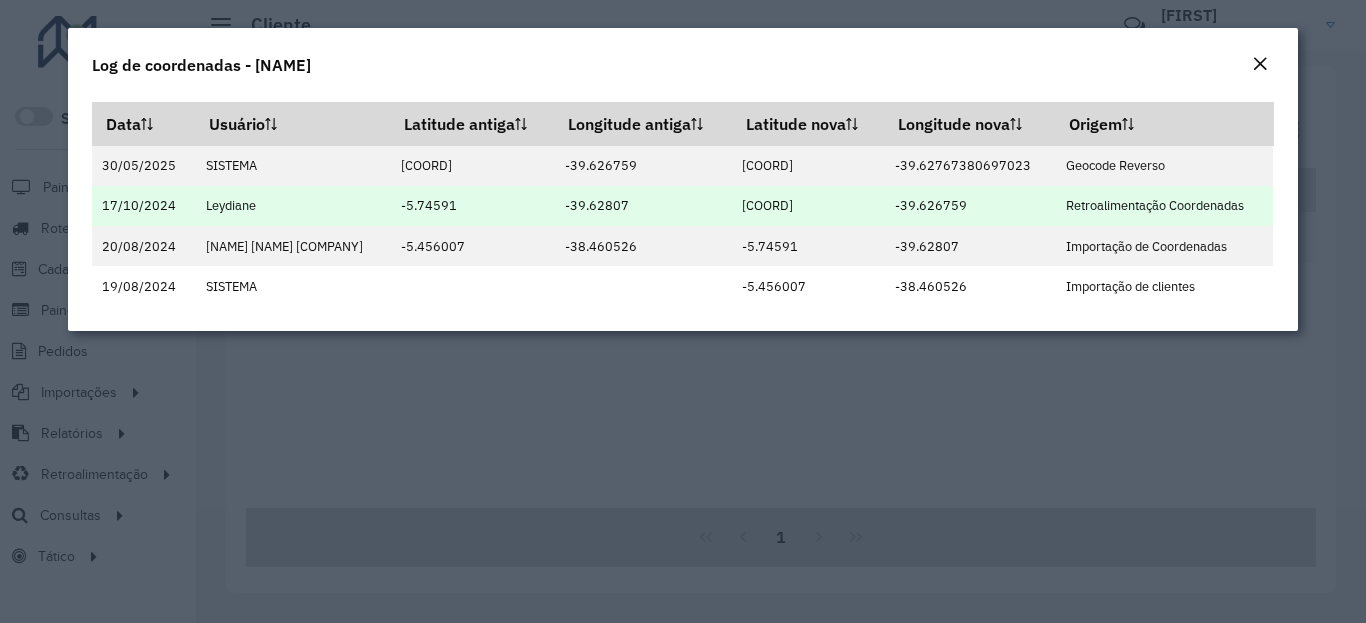 click on "-39.626759" at bounding box center [970, 206] 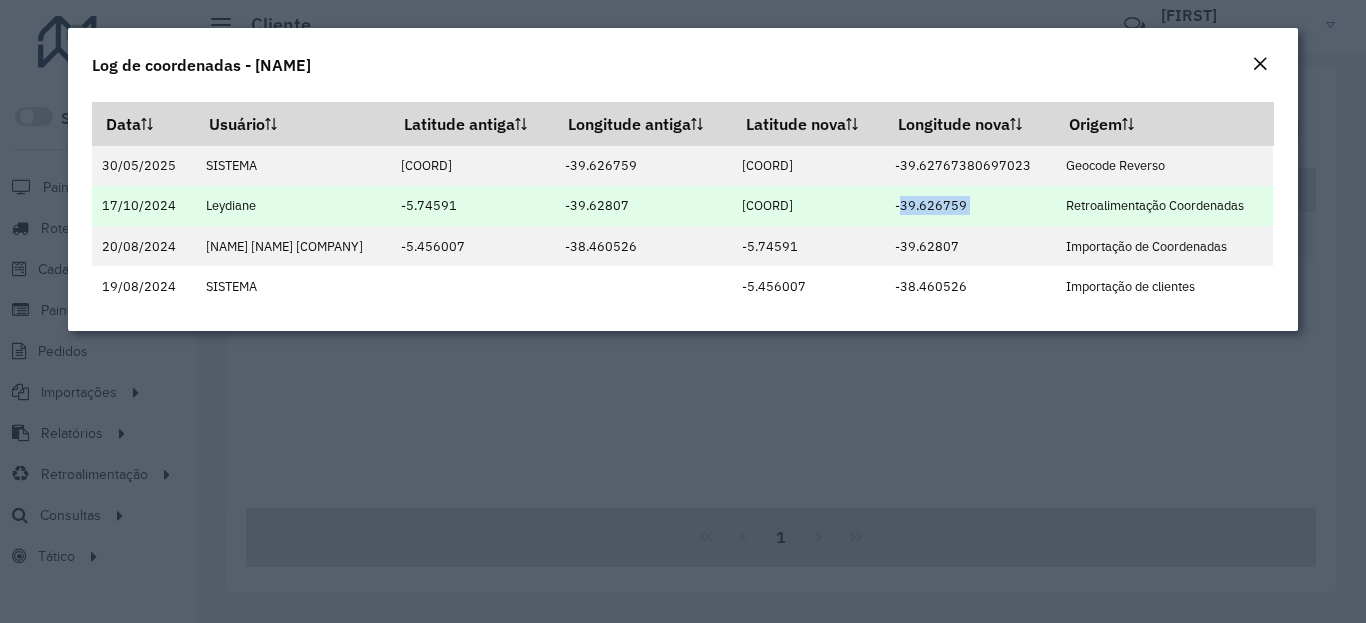 click on "-39.626759" at bounding box center (970, 206) 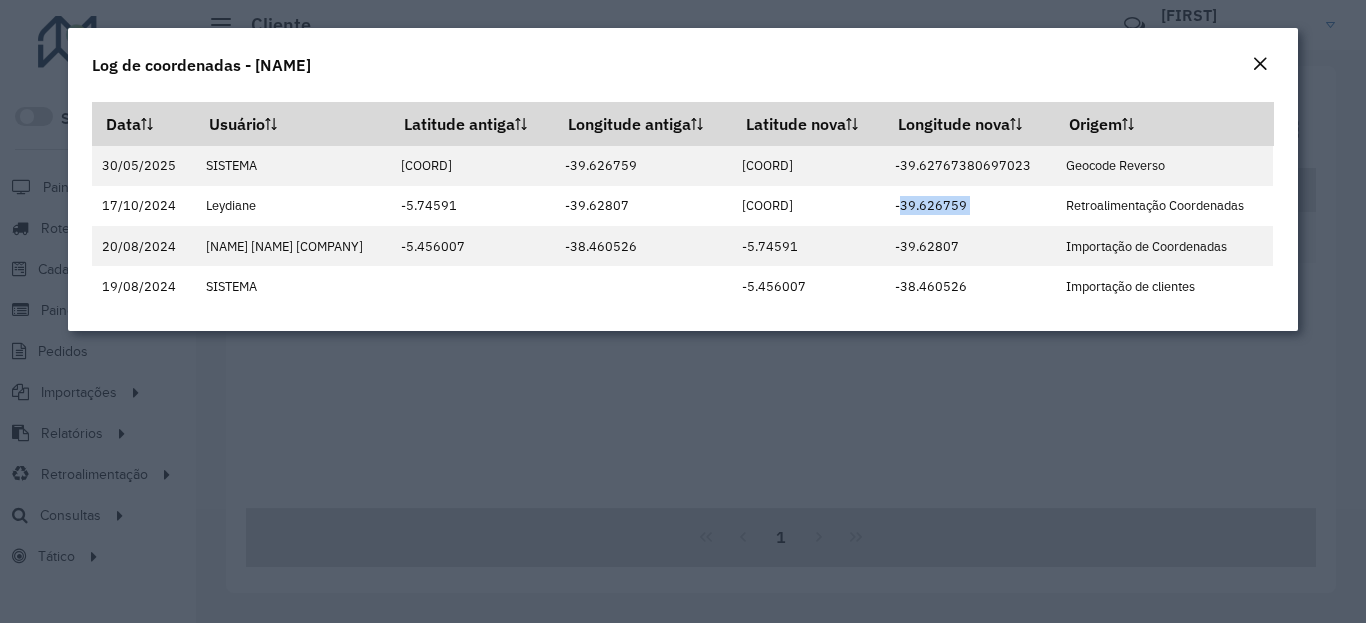 click 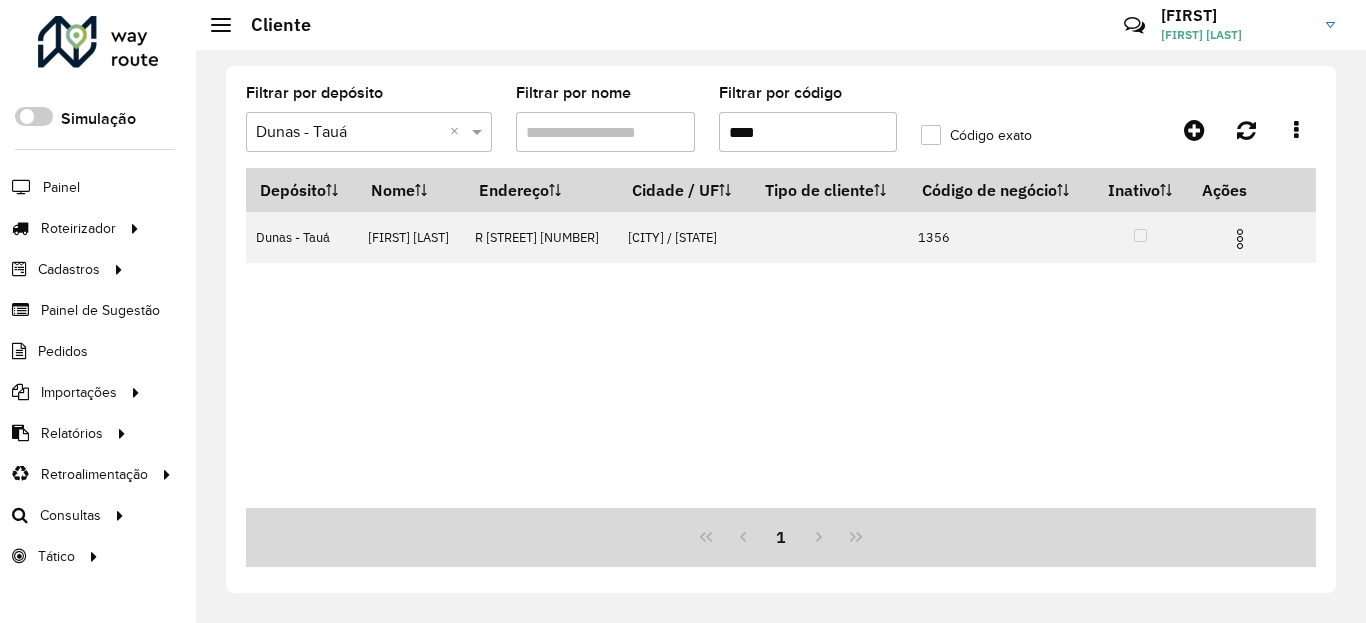 click on "****" at bounding box center (808, 132) 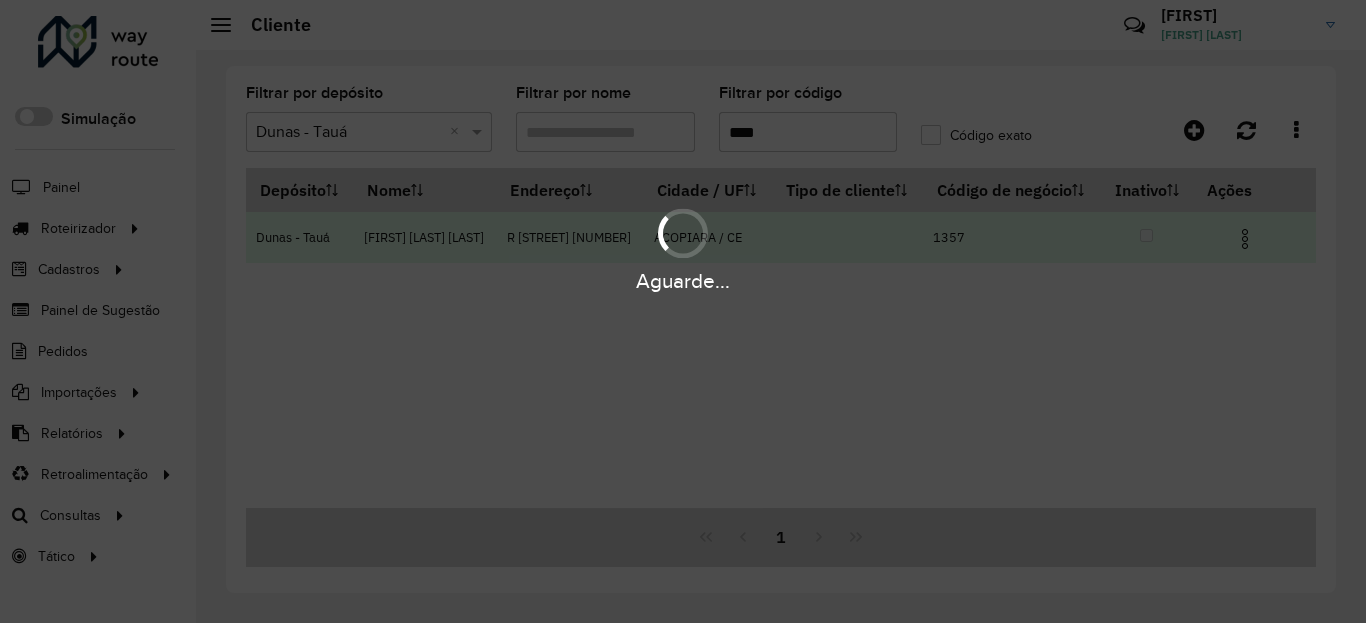 click at bounding box center [1245, 239] 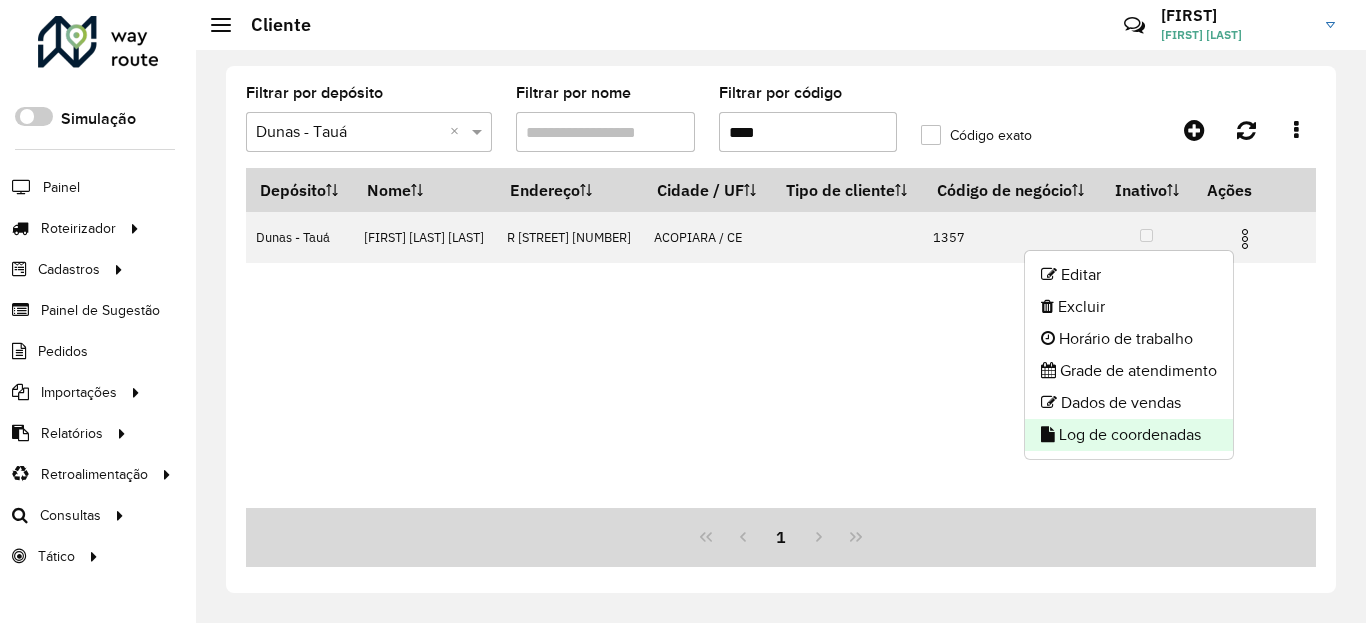 click on "Log de coordenadas" 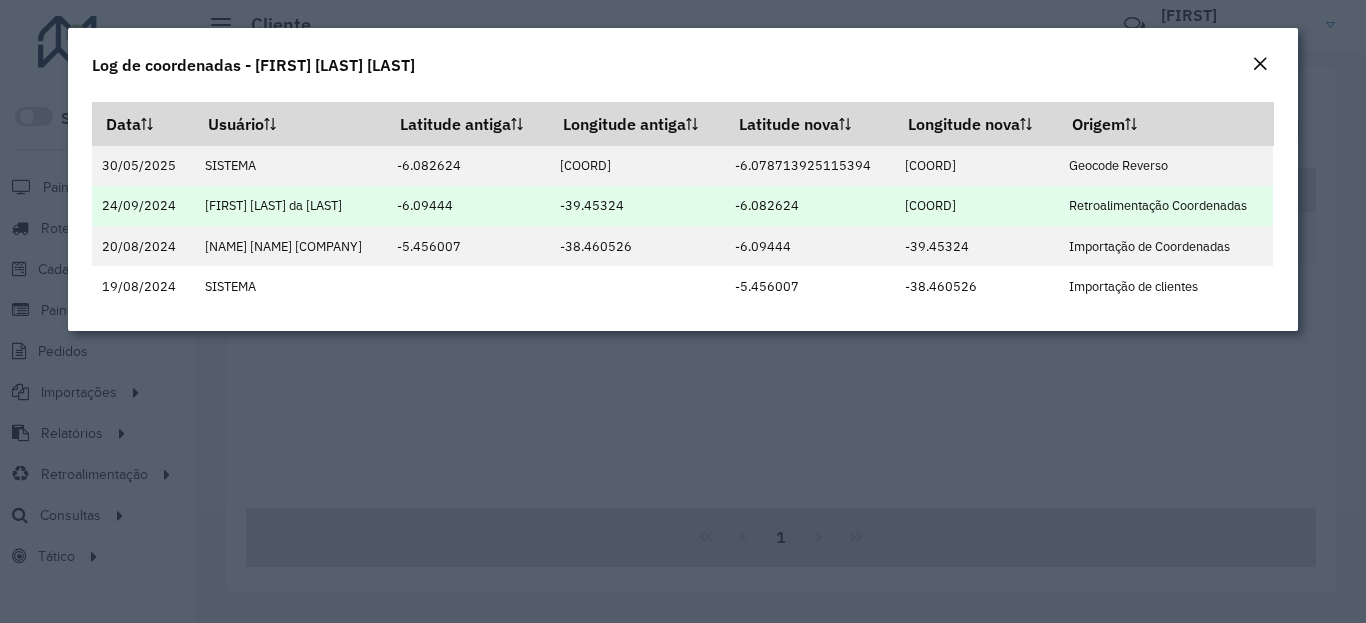 click on "-6.082624" at bounding box center (810, 206) 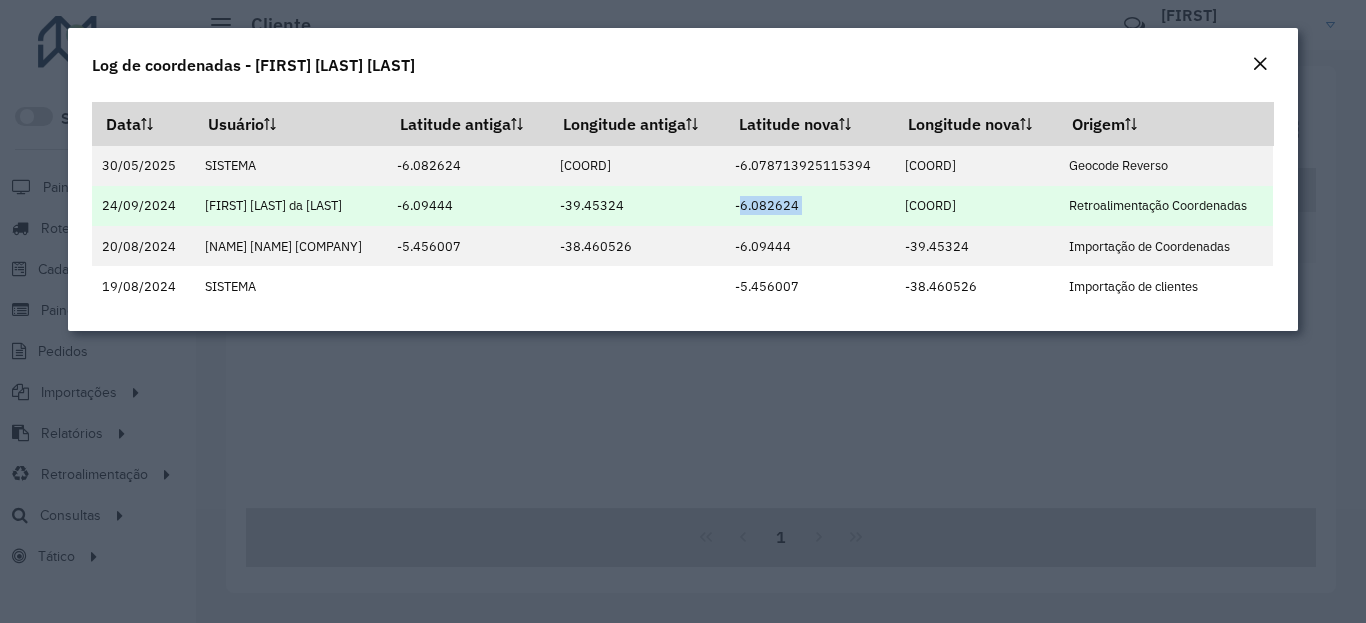 click on "-6.082624" at bounding box center (810, 206) 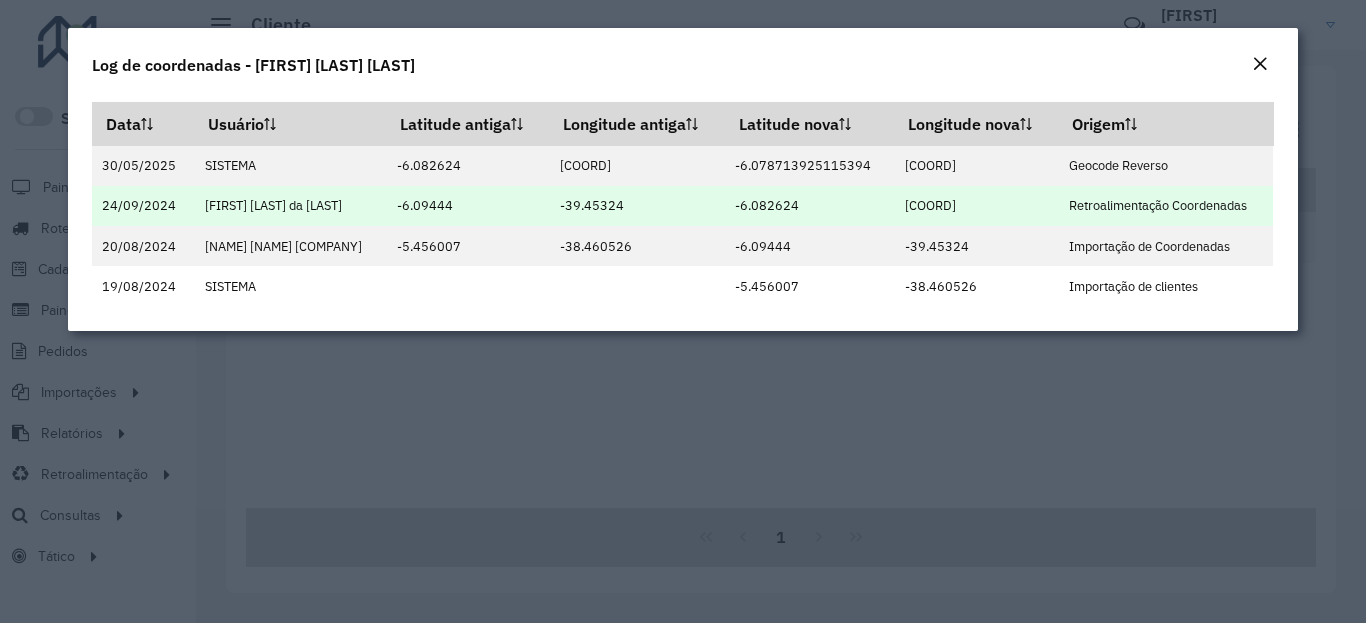 click on "[COORD]" at bounding box center [976, 206] 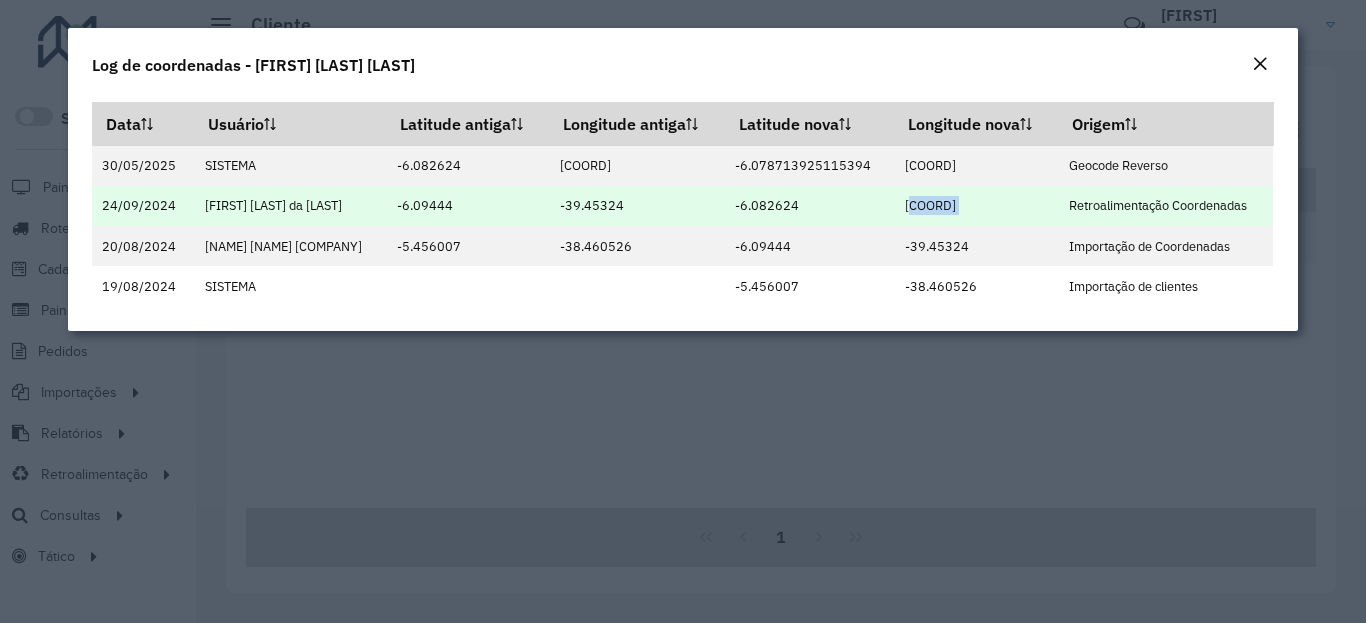 click on "[COORD]" at bounding box center (976, 206) 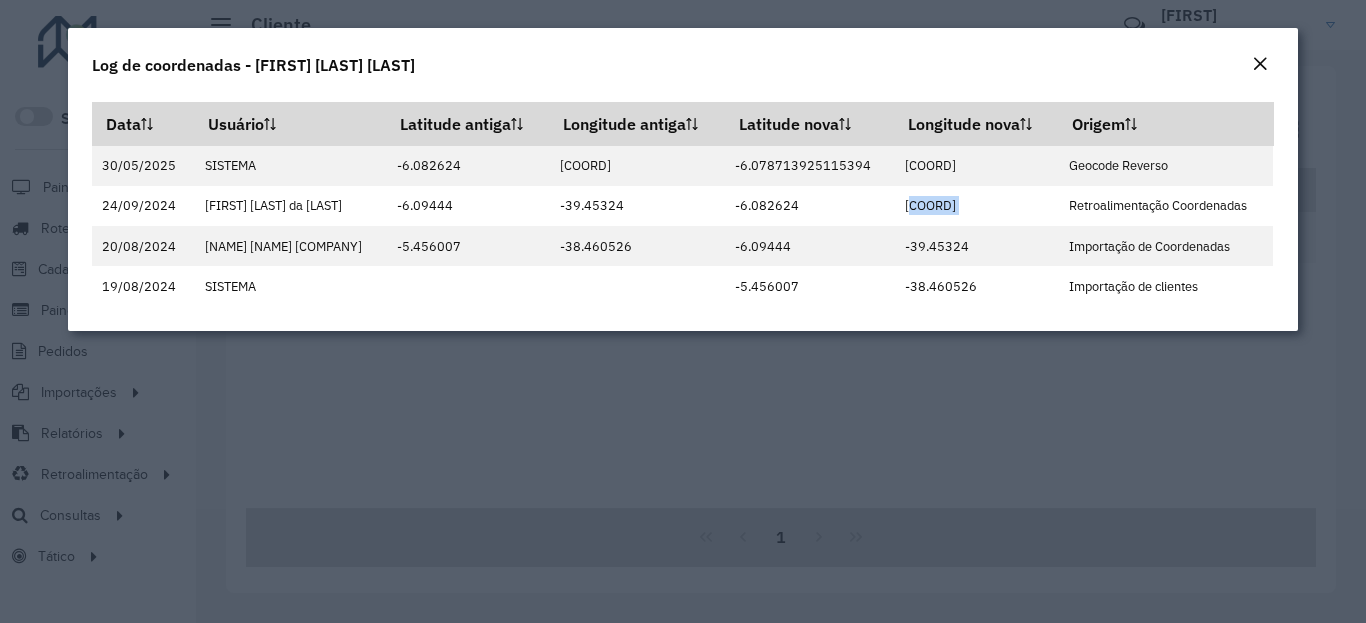 click 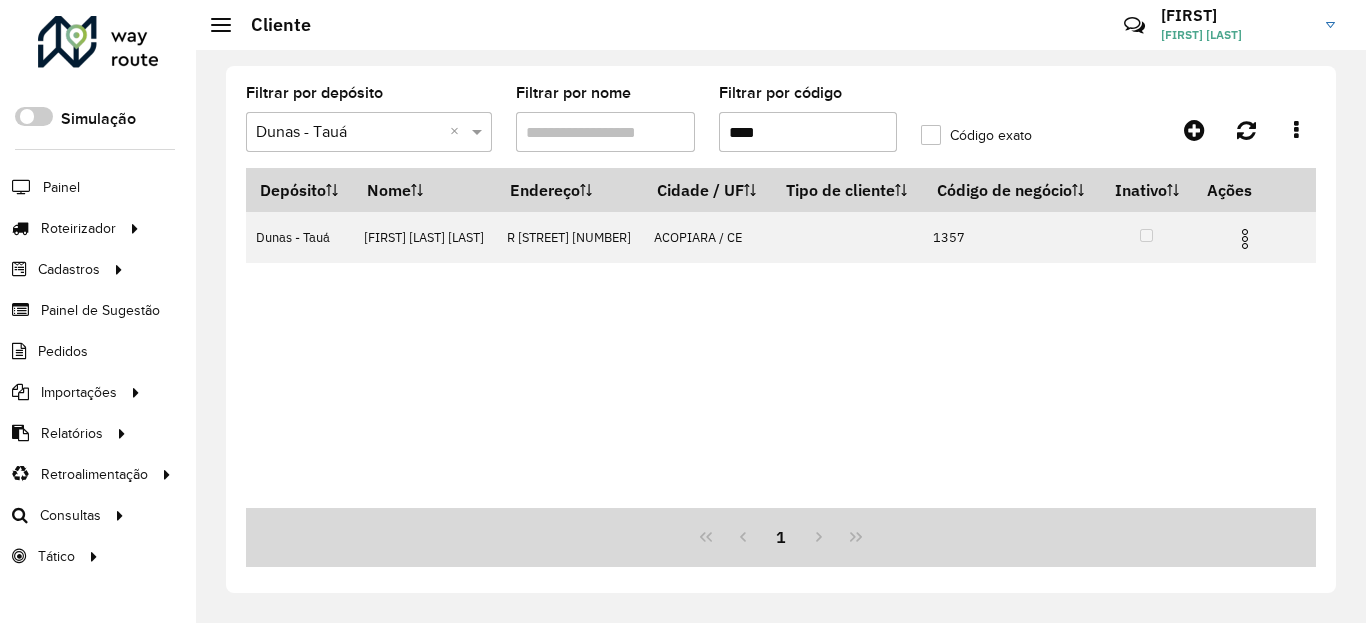 click on "Filtrar por código  ****" 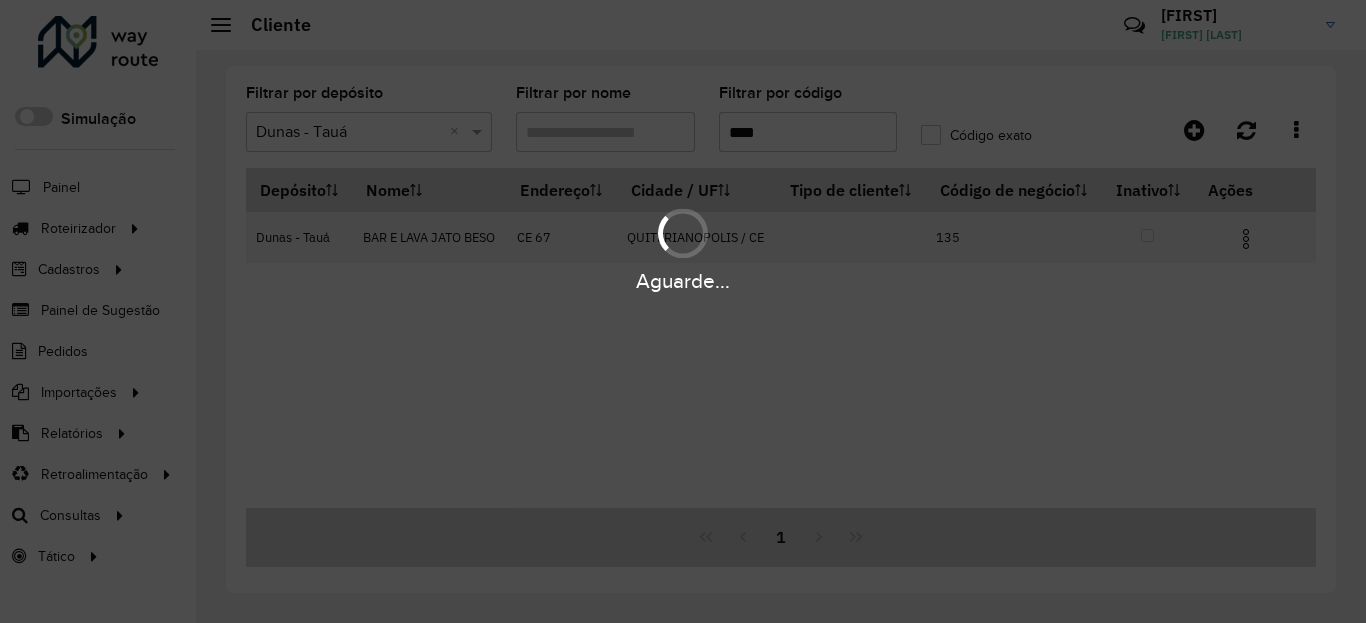 click on "Aguarde..." at bounding box center [683, 281] 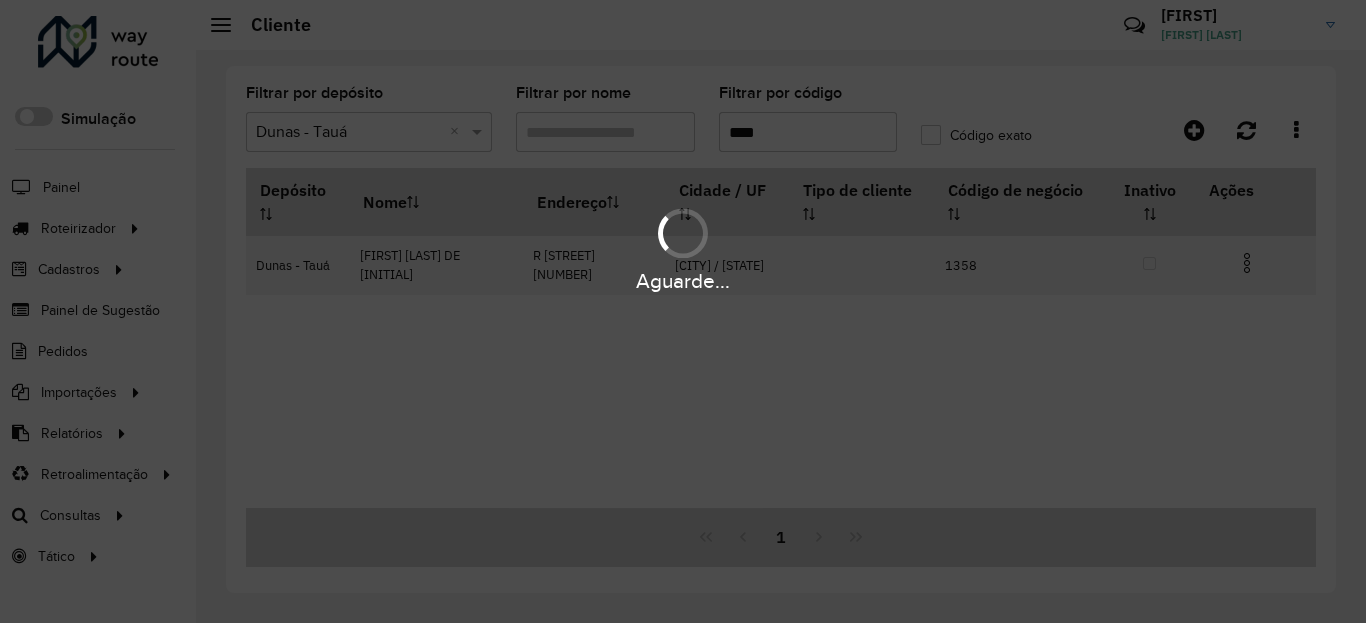 click on "Aguarde..." at bounding box center [683, 281] 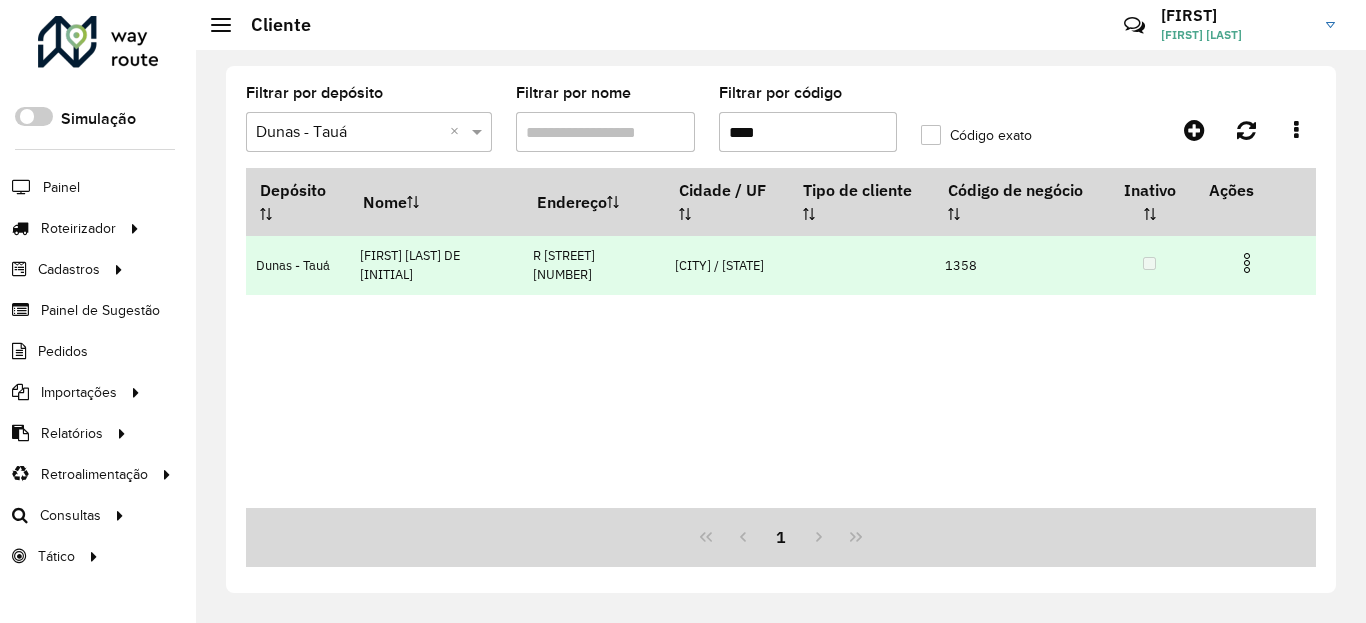 click at bounding box center [1247, 263] 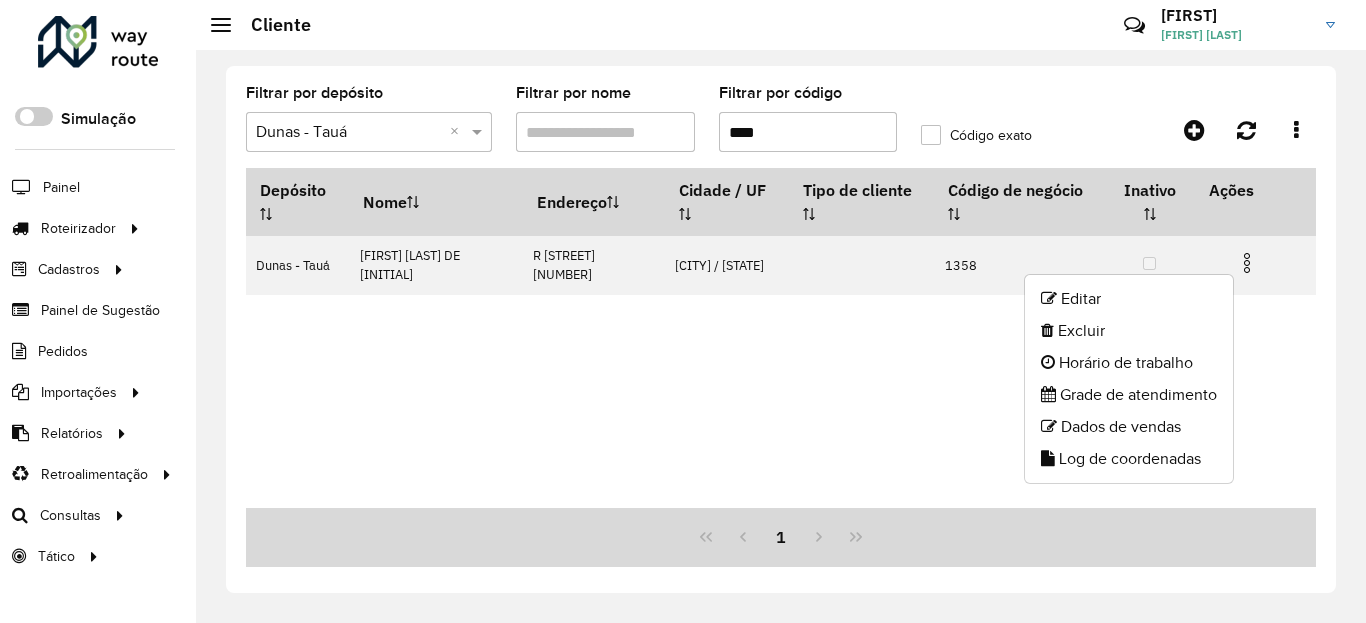 click on "Log de coordenadas" 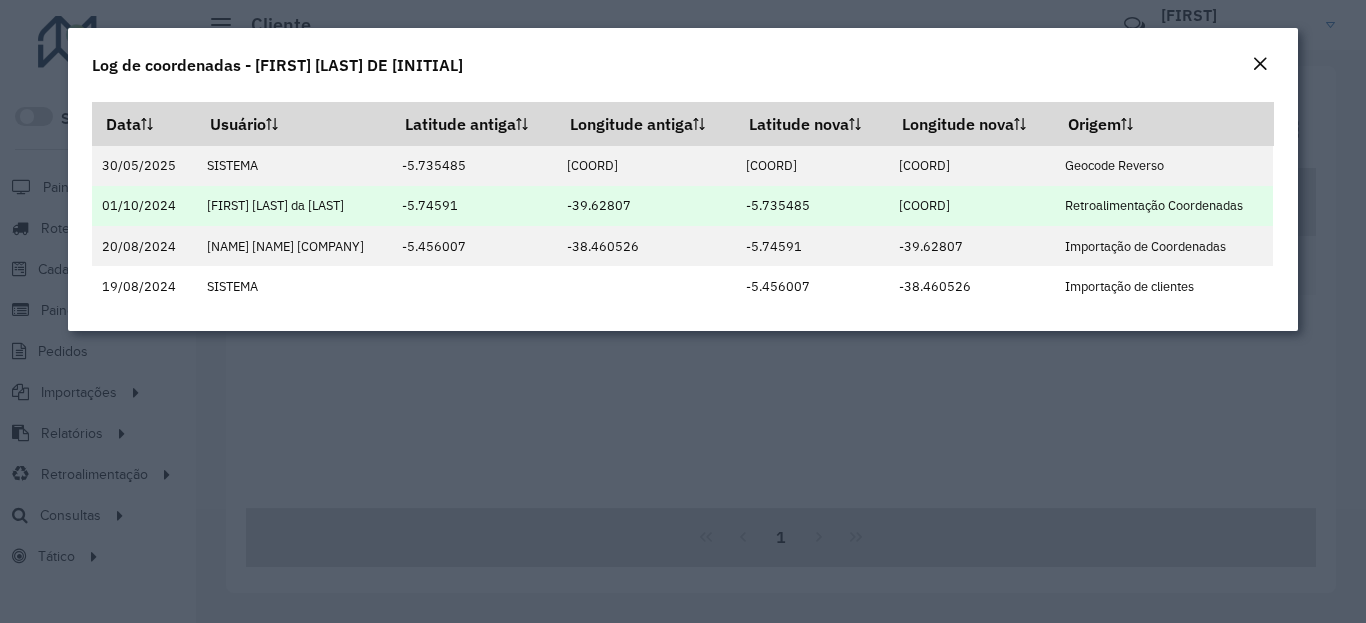 click on "-5.735485" at bounding box center (811, 206) 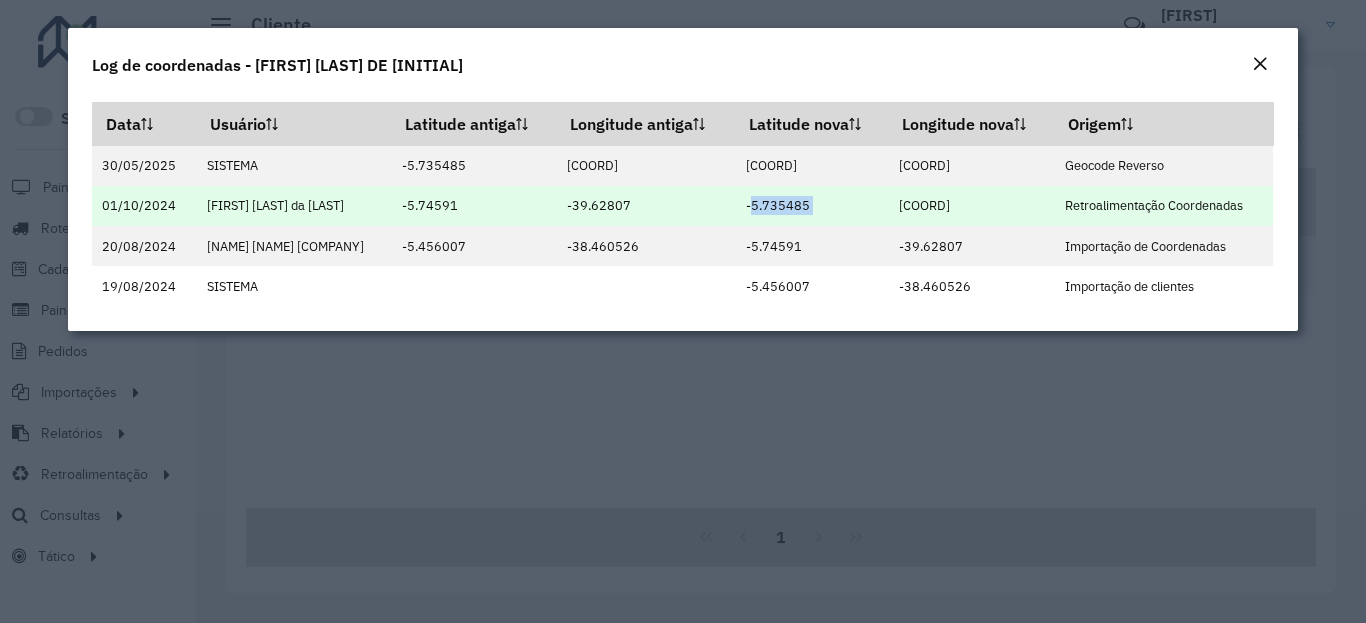 click on "-5.735485" at bounding box center [811, 206] 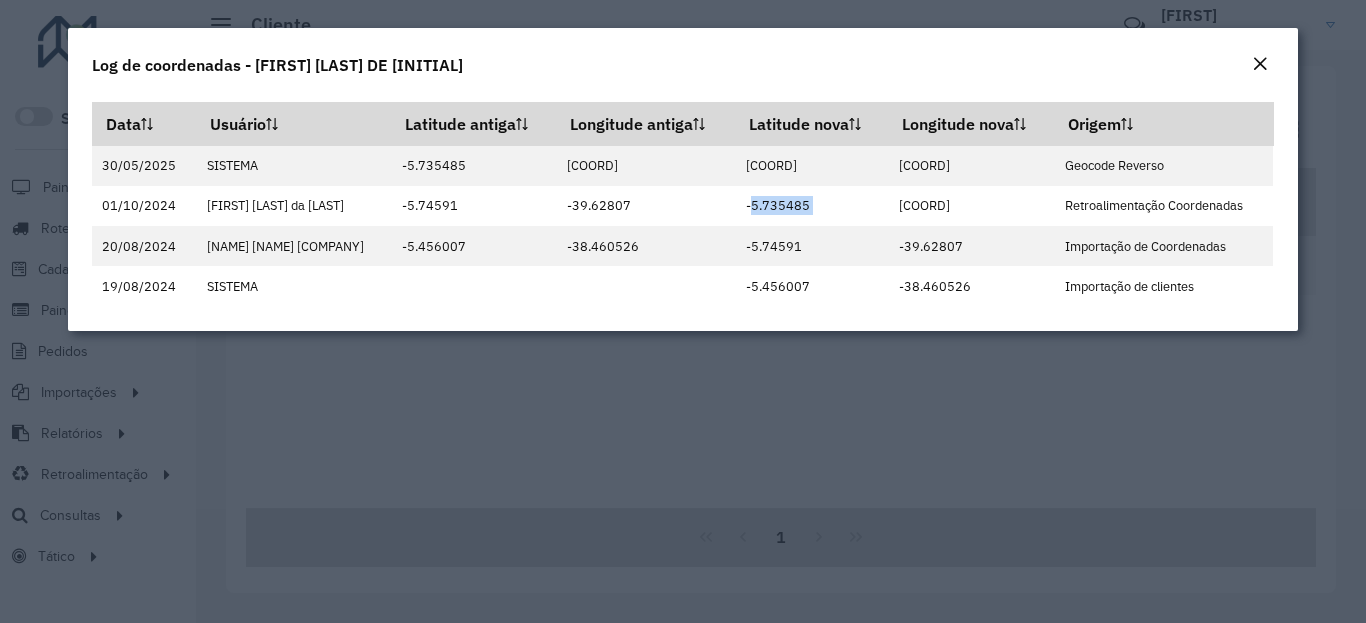 click 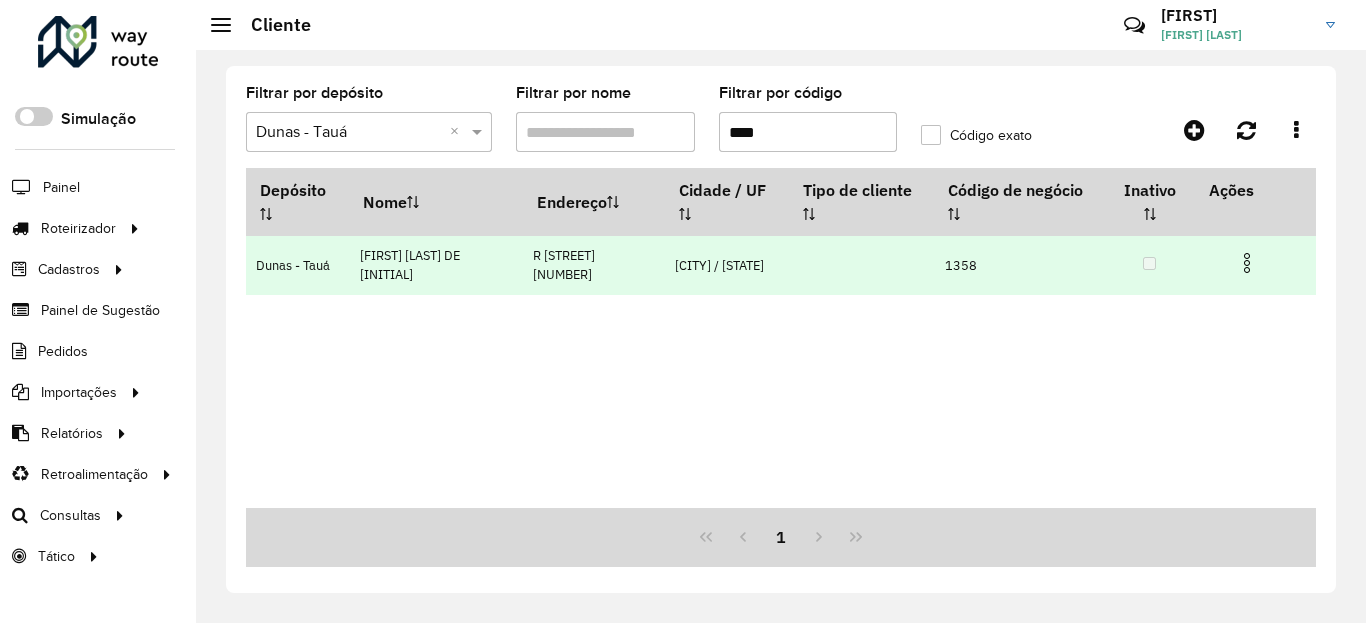 click at bounding box center [1255, 261] 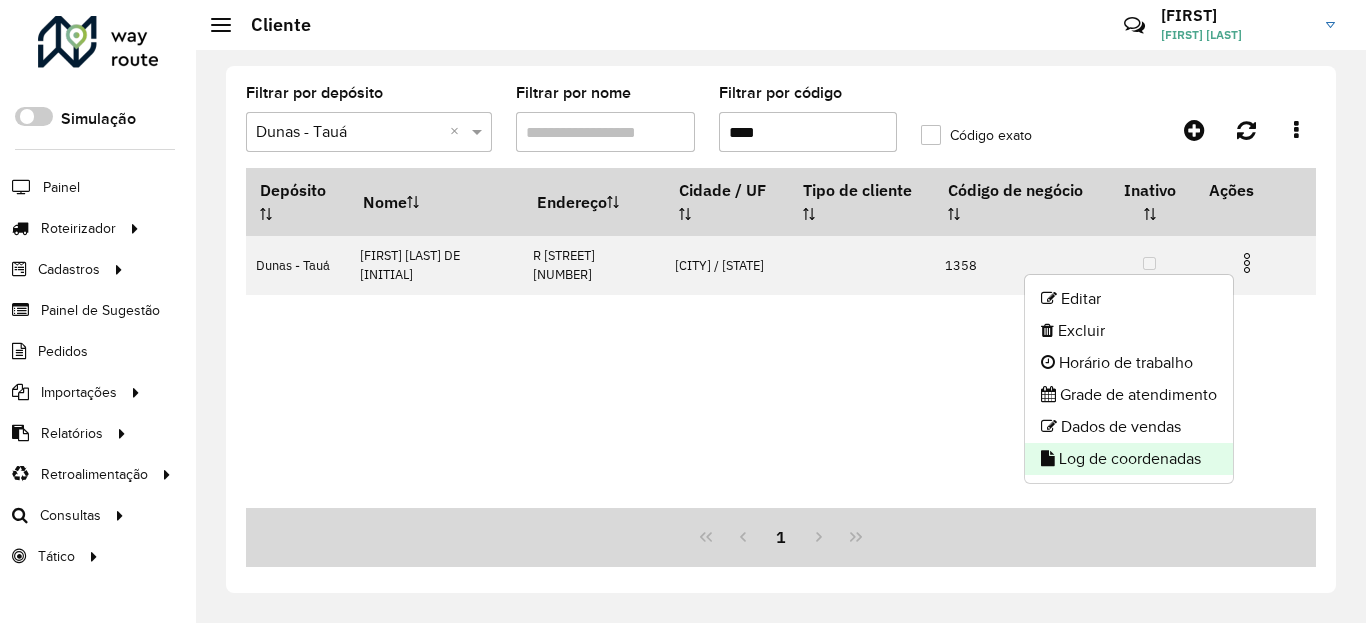 click on "Log de coordenadas" 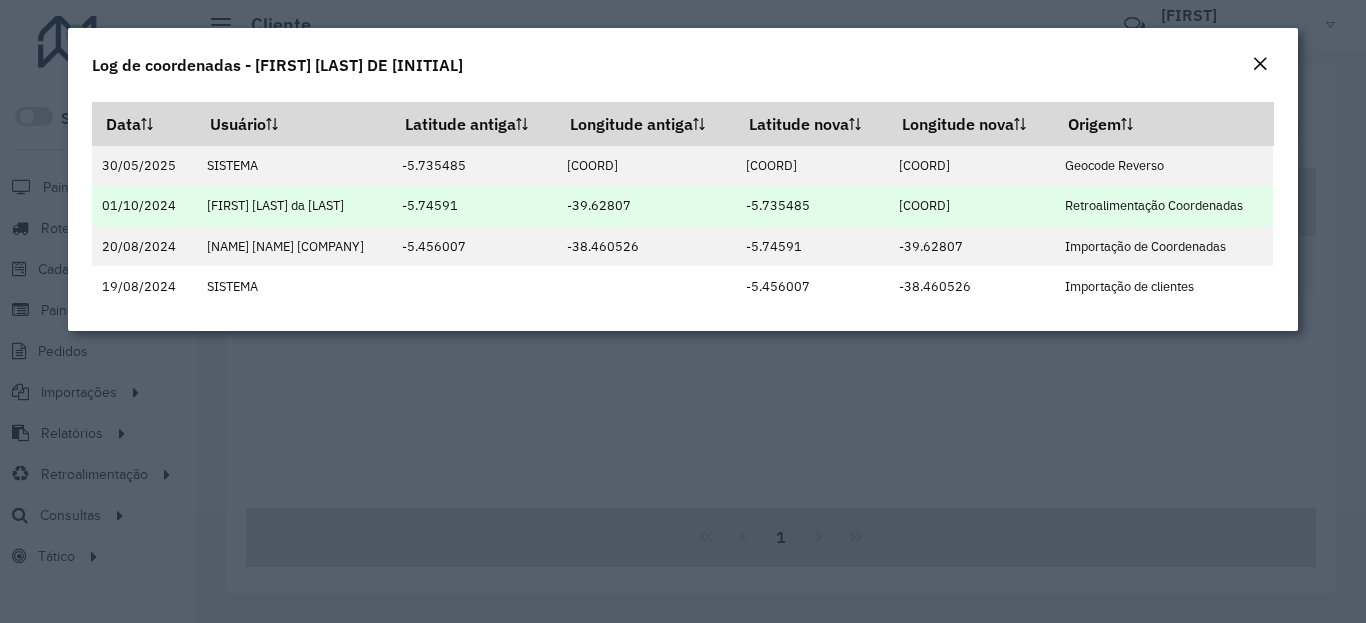 click on "-5.735485" at bounding box center (811, 206) 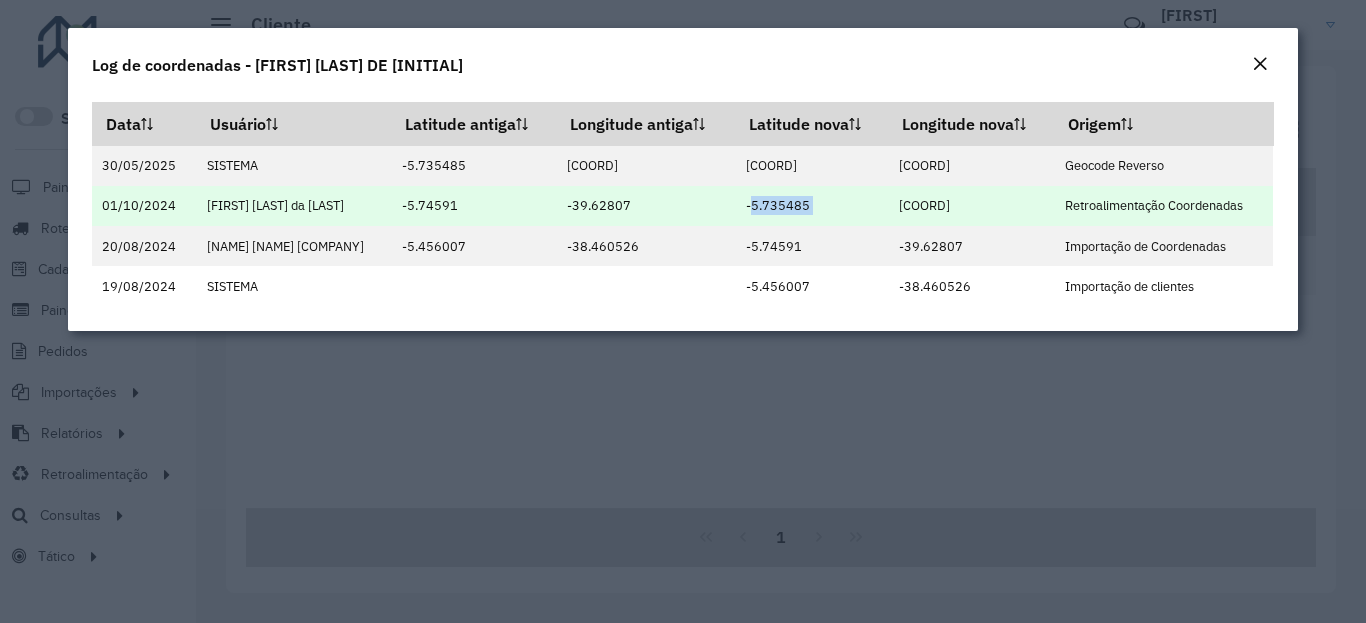 click on "-5.735485" at bounding box center (811, 206) 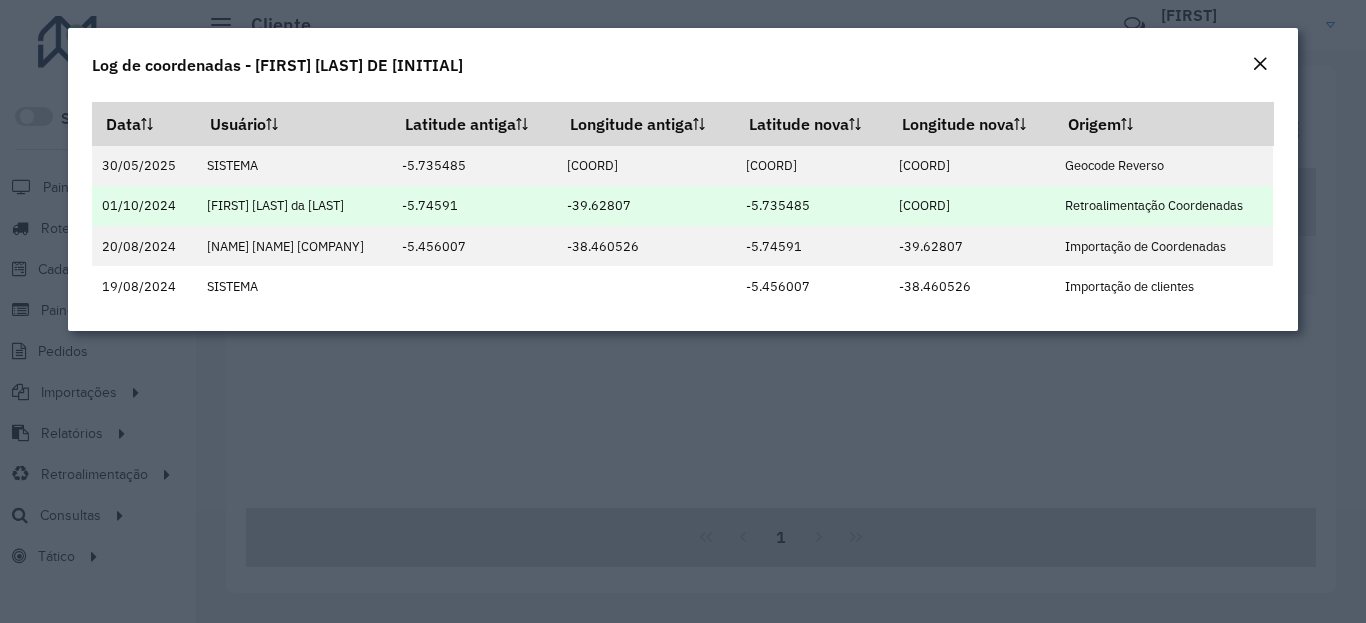 drag, startPoint x: 913, startPoint y: 216, endPoint x: 911, endPoint y: 204, distance: 12.165525 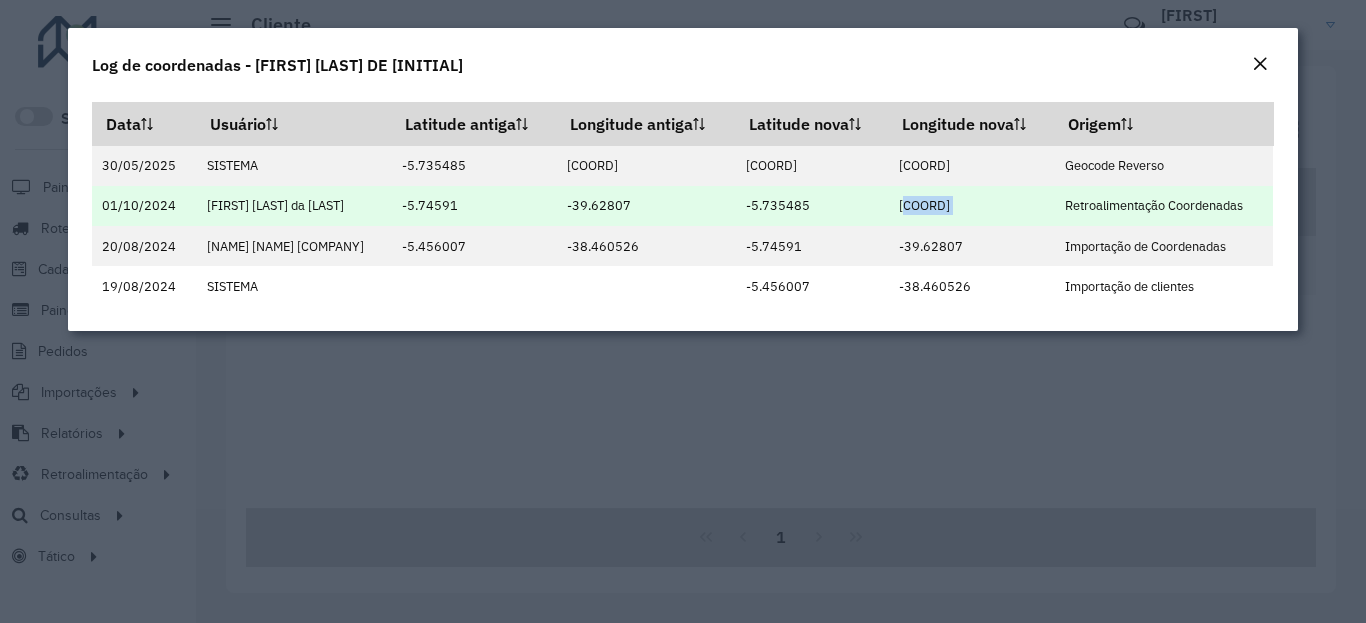 click on "[COORD]" at bounding box center (971, 206) 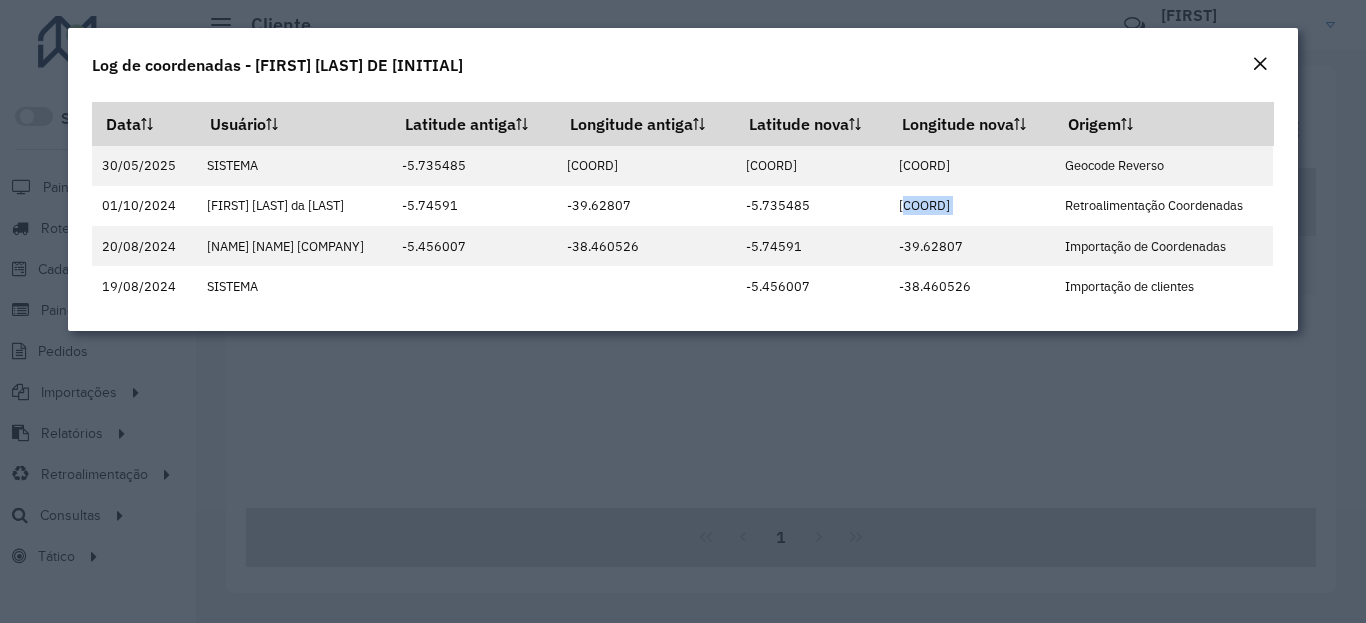 click 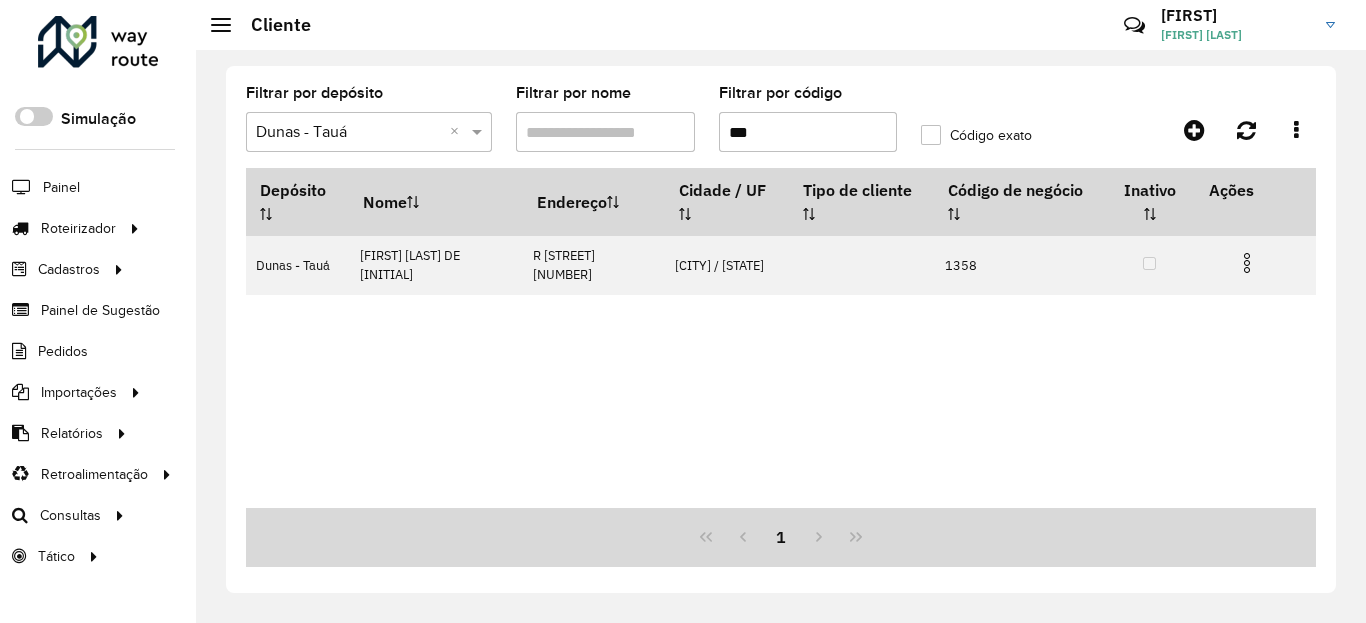 click on "***" at bounding box center [808, 132] 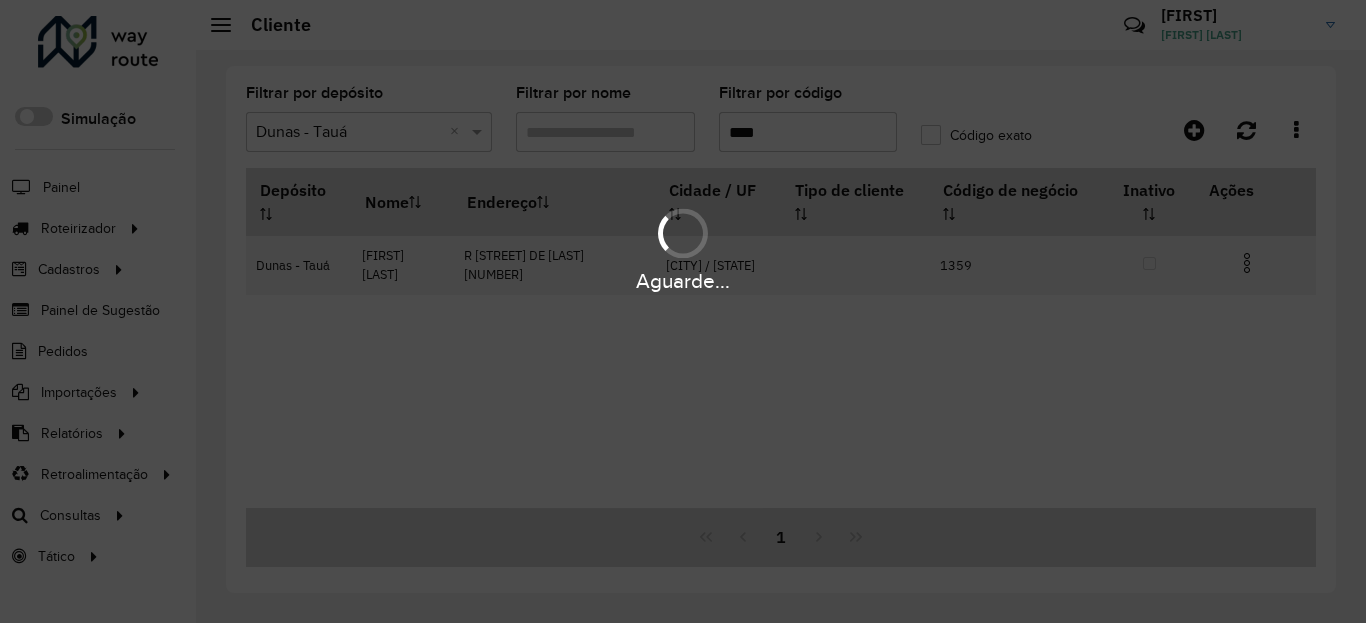 click on "Aguarde..." at bounding box center (683, 281) 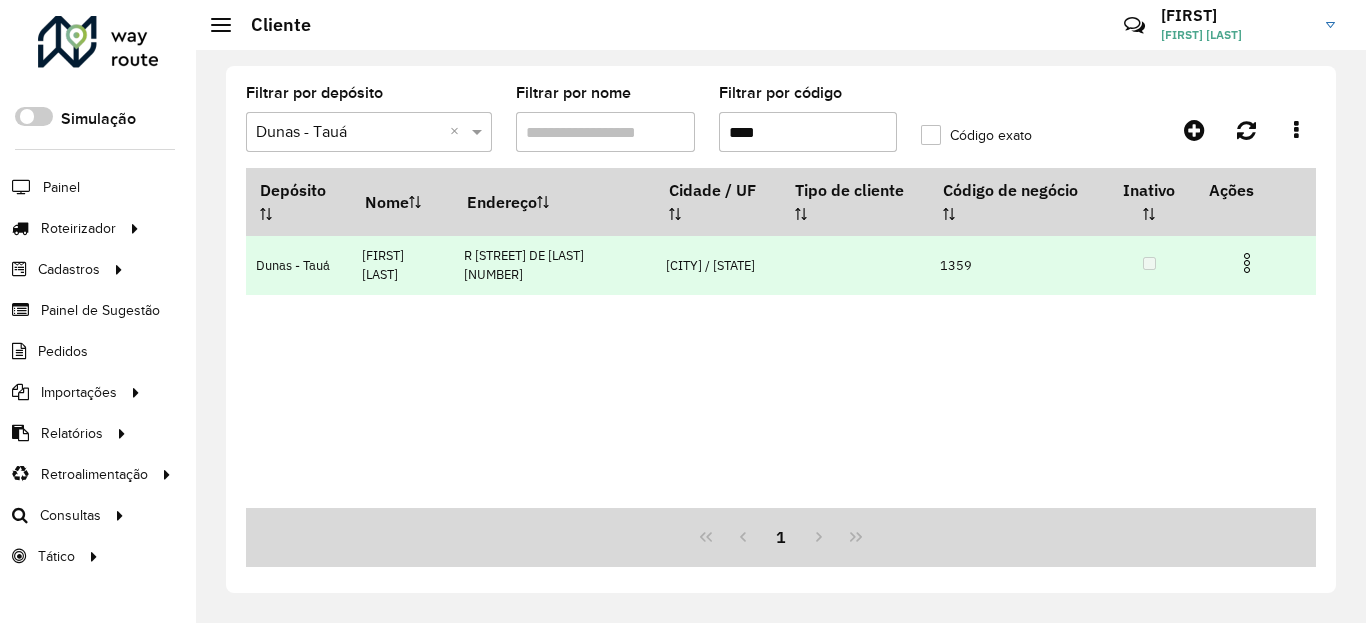 click at bounding box center [1247, 263] 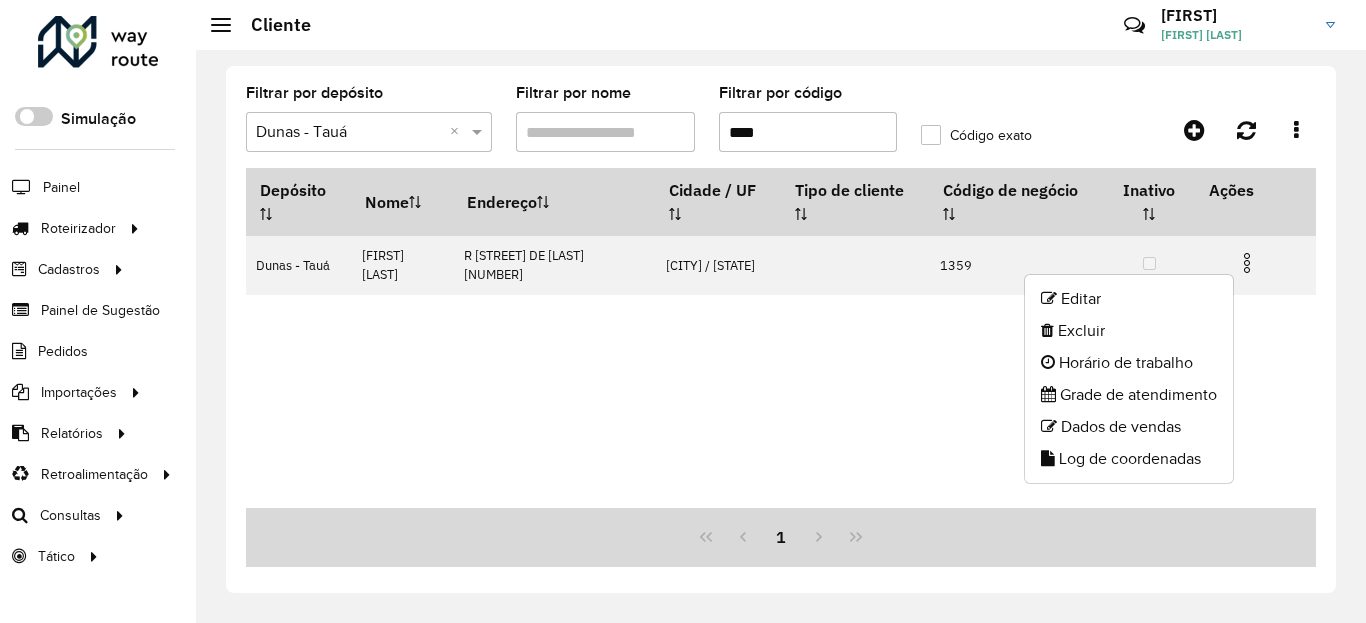 click on "Log de coordenadas" 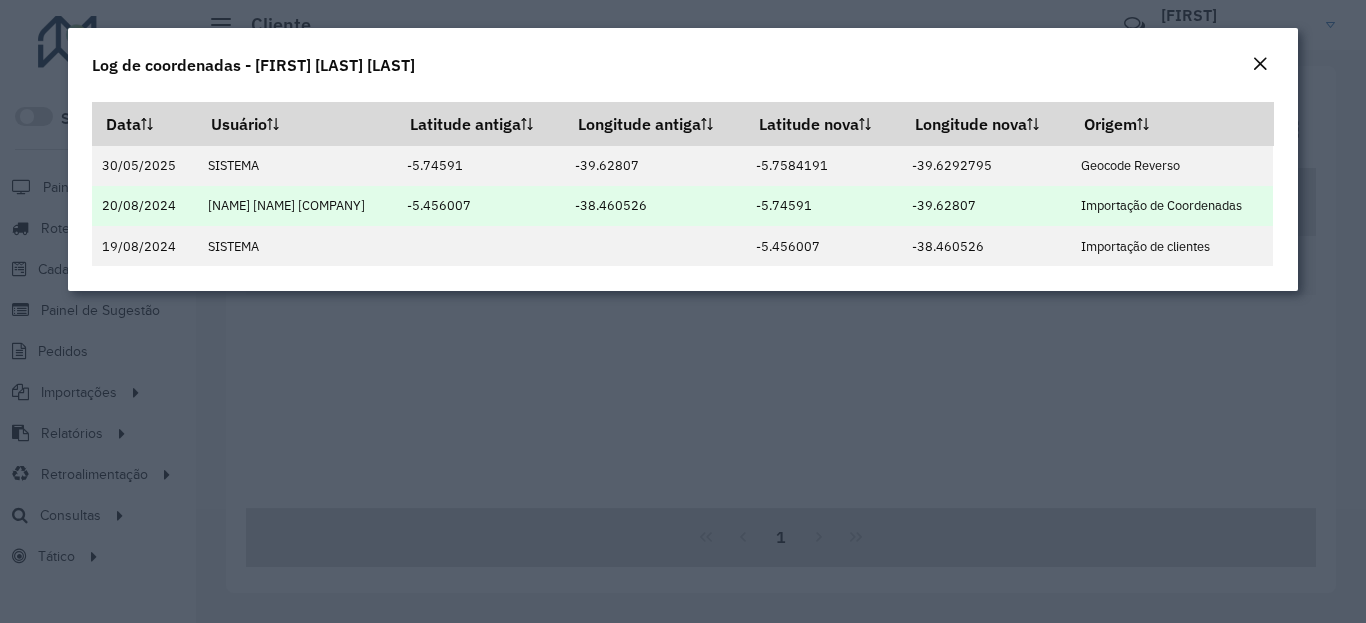 click on "-5.74591" at bounding box center [823, 206] 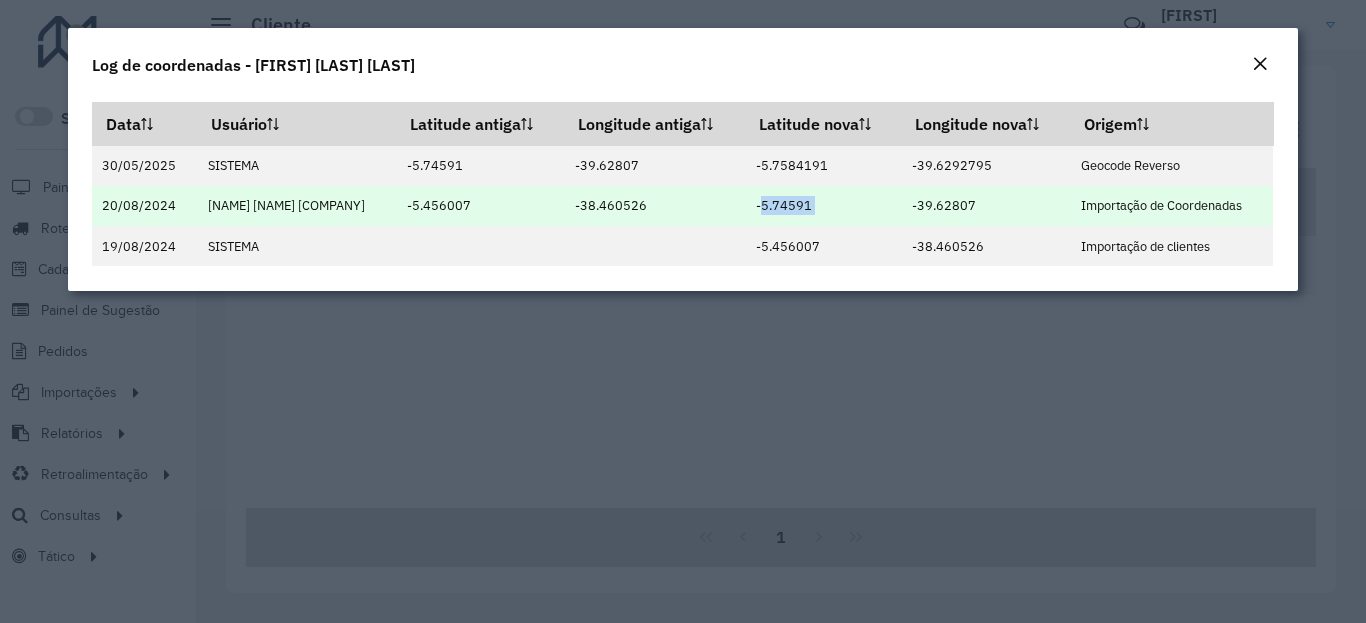 click on "-5.74591" at bounding box center [823, 206] 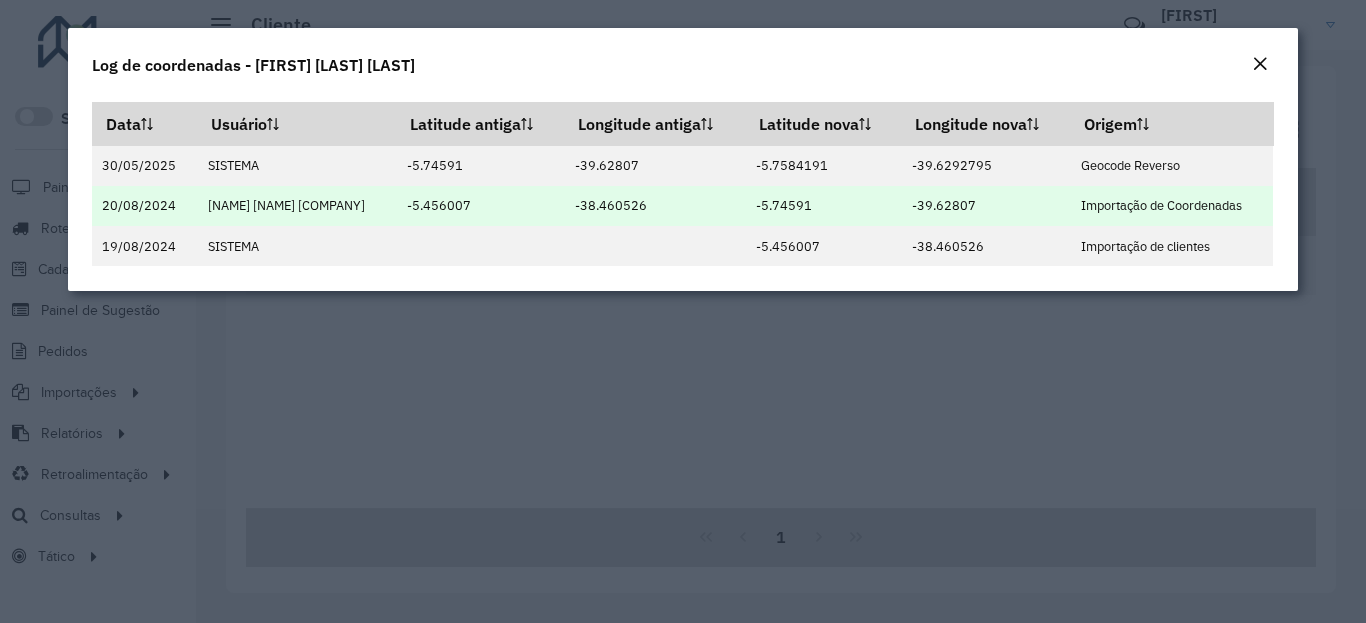 click on "-39.62807" at bounding box center [985, 206] 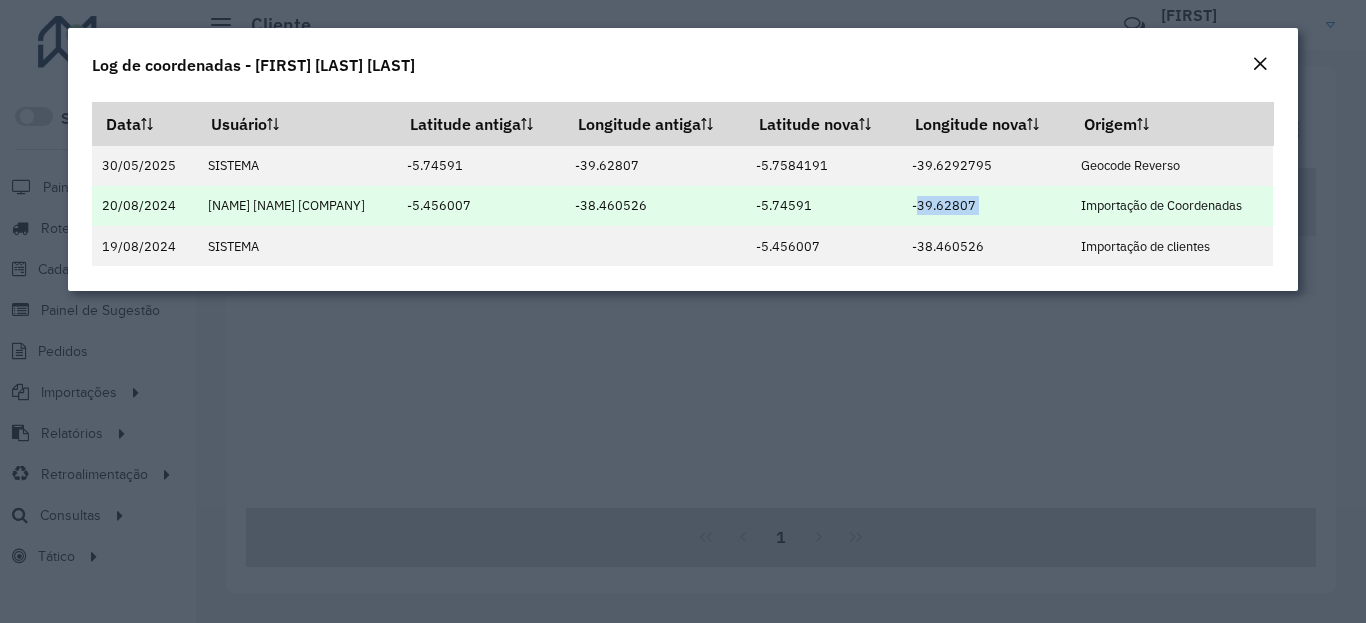 click on "-39.62807" at bounding box center (985, 206) 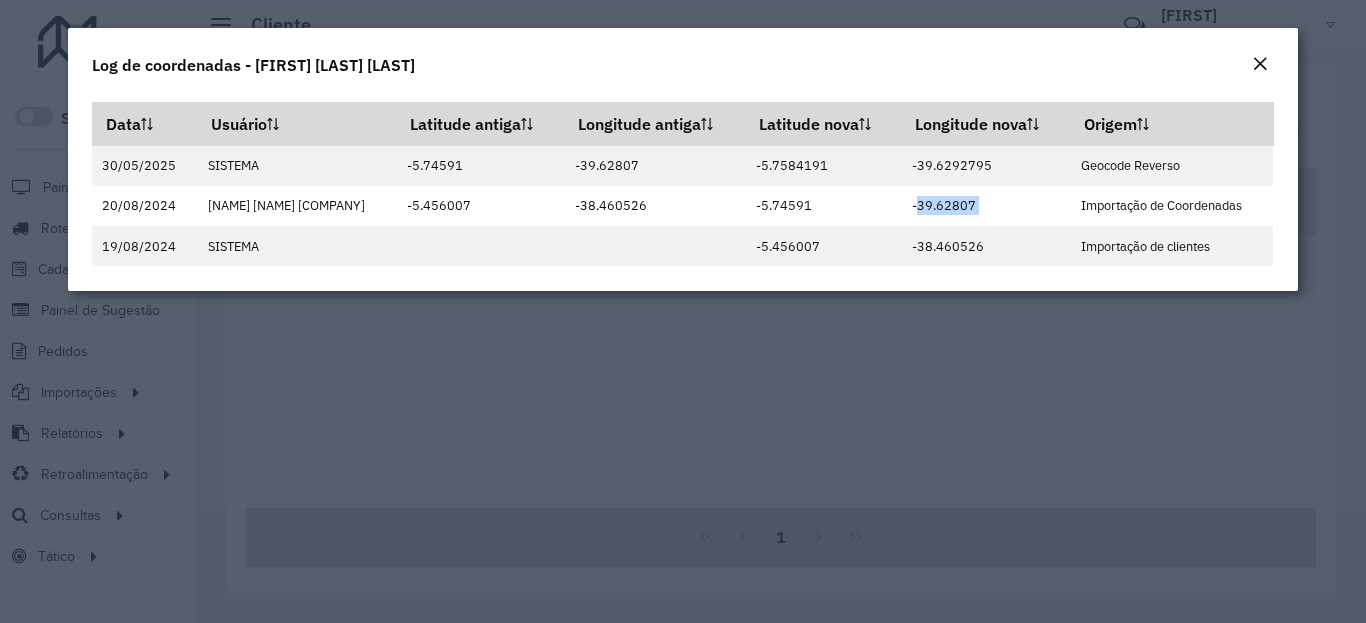 click 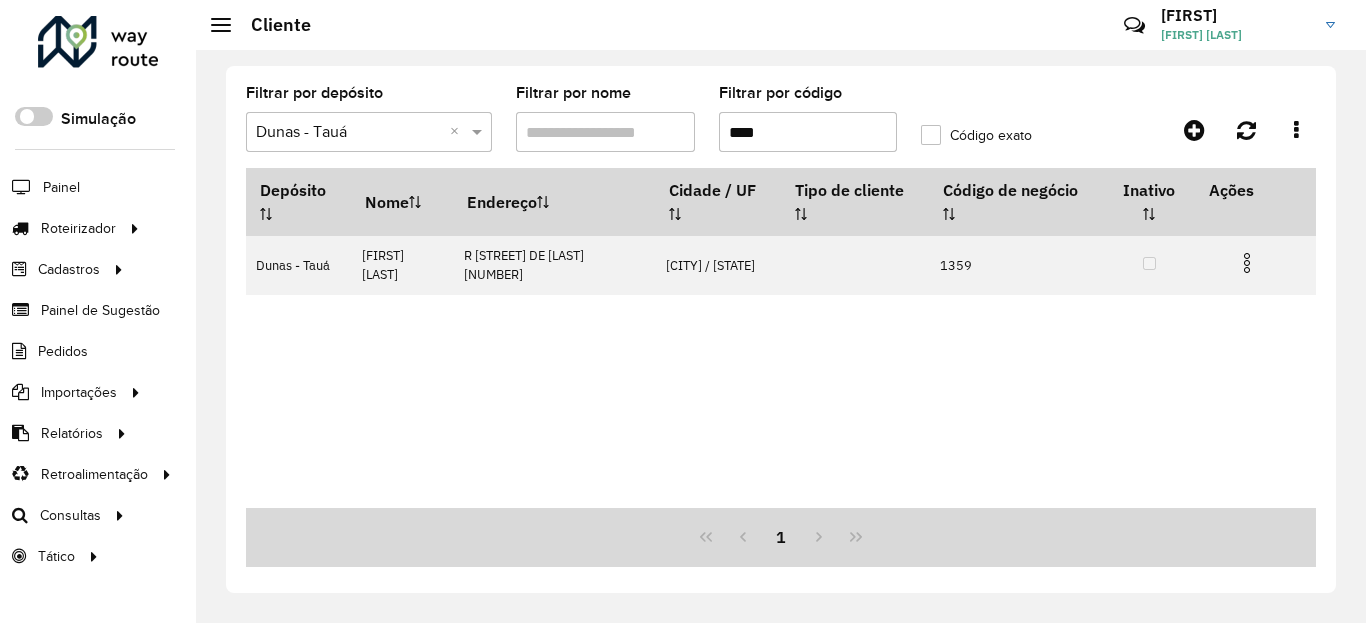 click on "****" at bounding box center (808, 132) 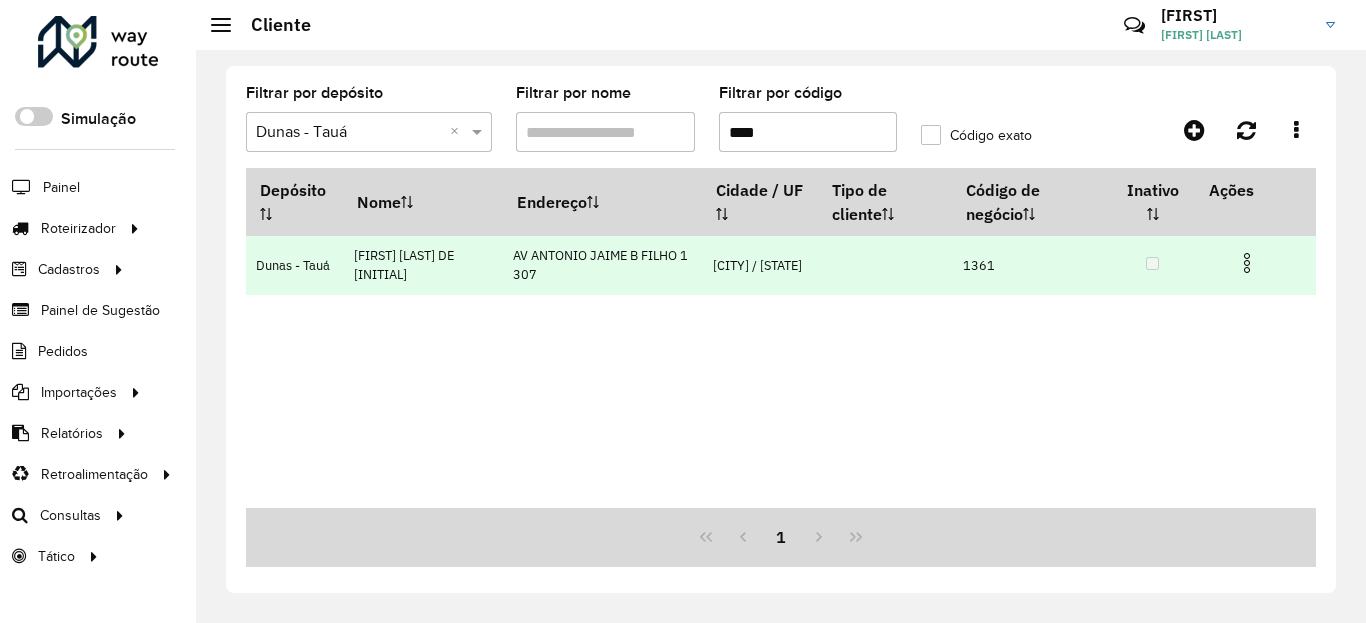 click at bounding box center (1247, 263) 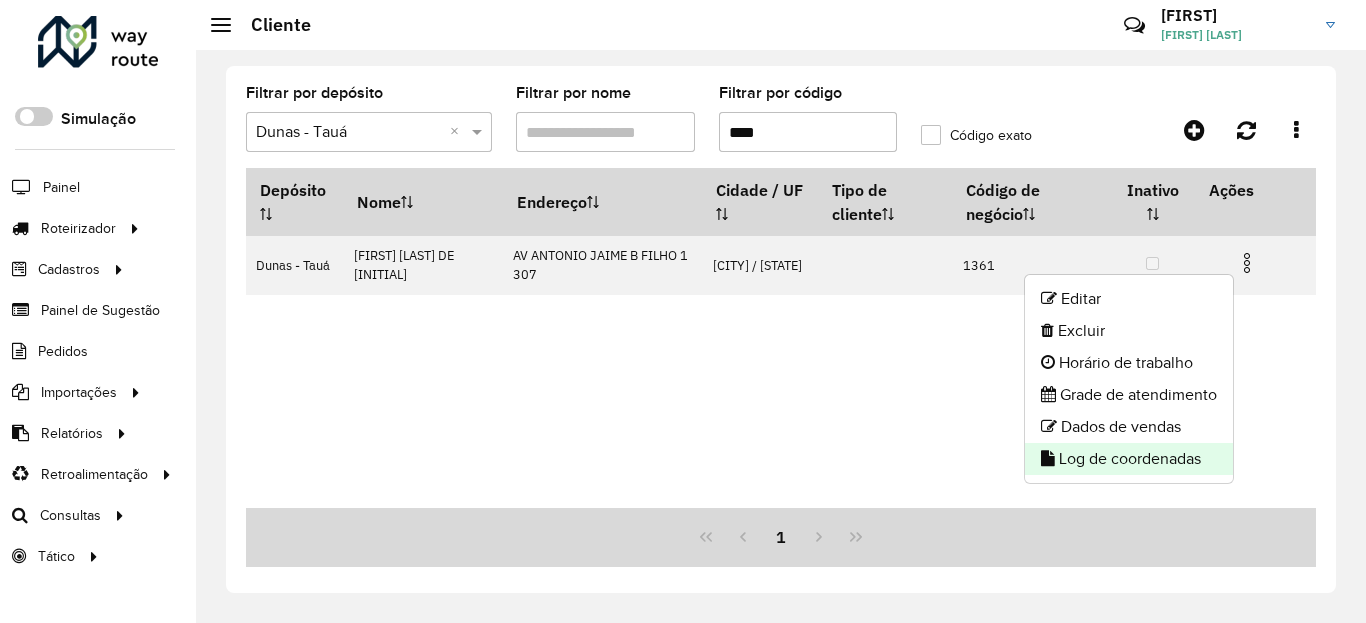 click on "Log de coordenadas" 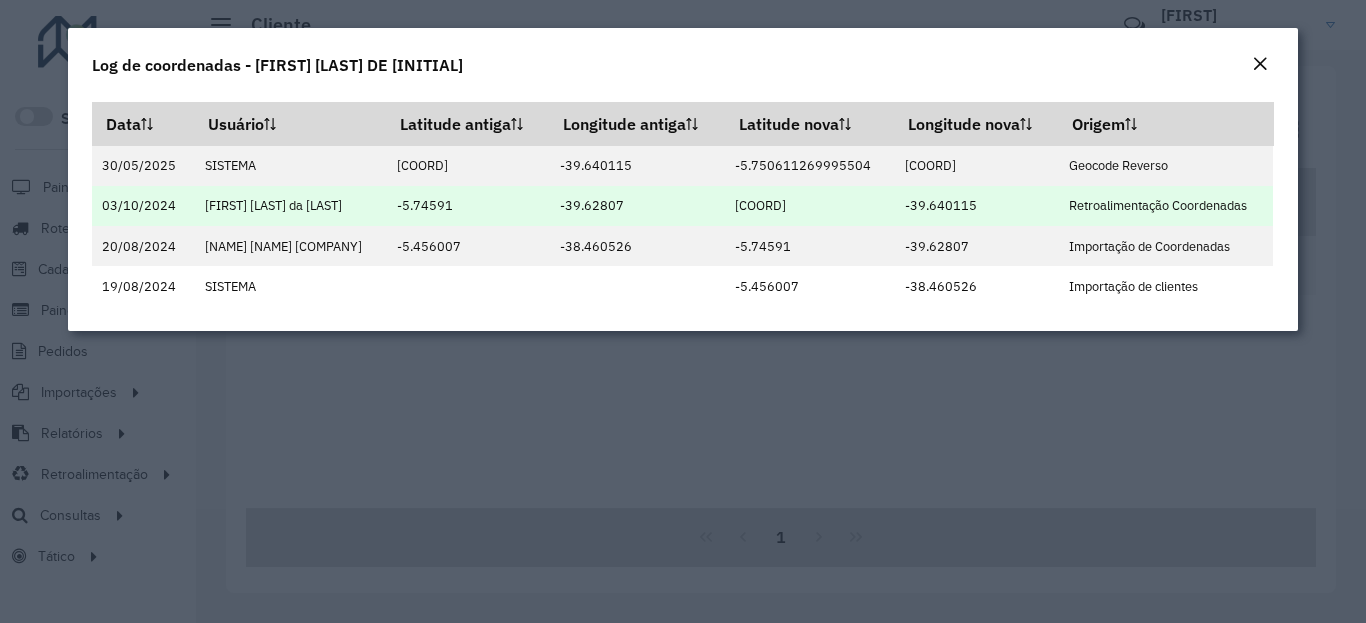 click on "[COORD]" at bounding box center [810, 206] 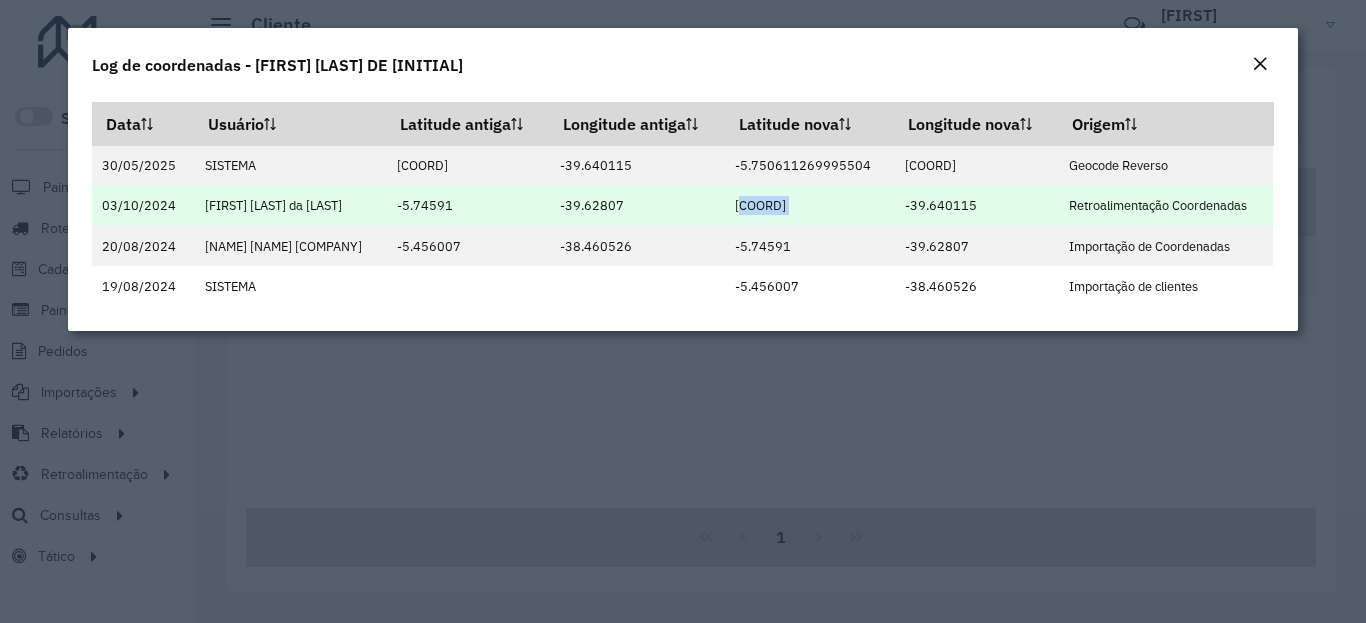 drag, startPoint x: 768, startPoint y: 207, endPoint x: 786, endPoint y: 201, distance: 18.973665 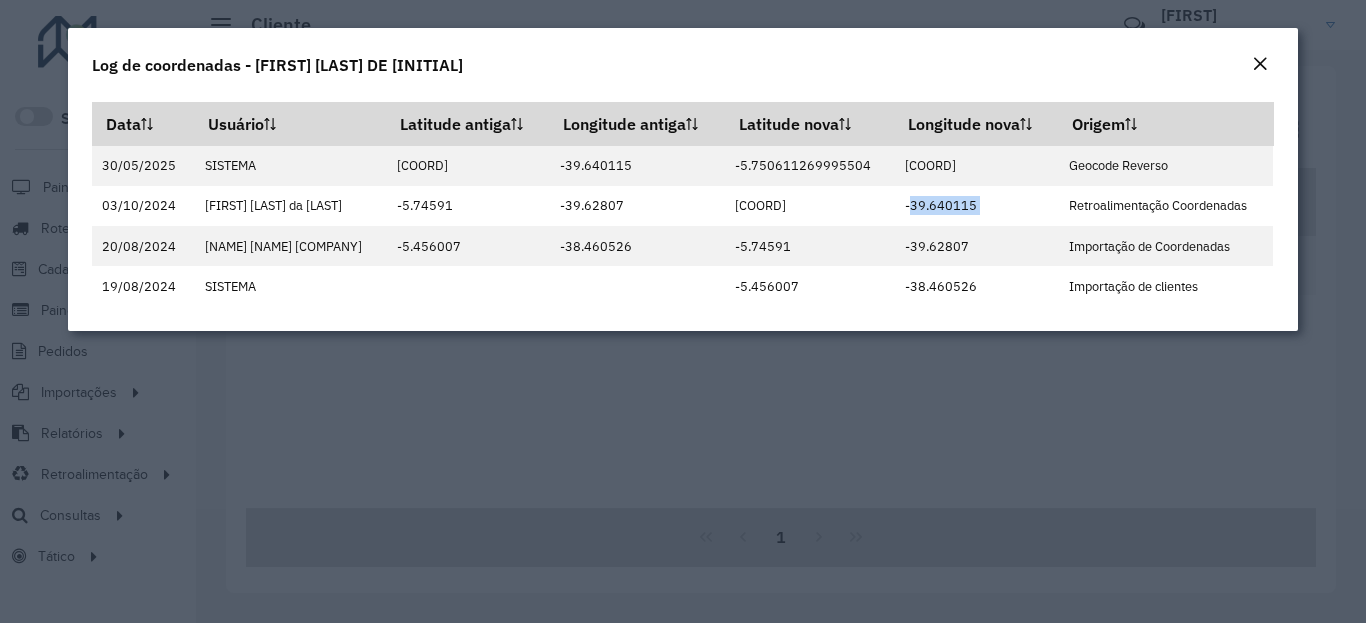 click 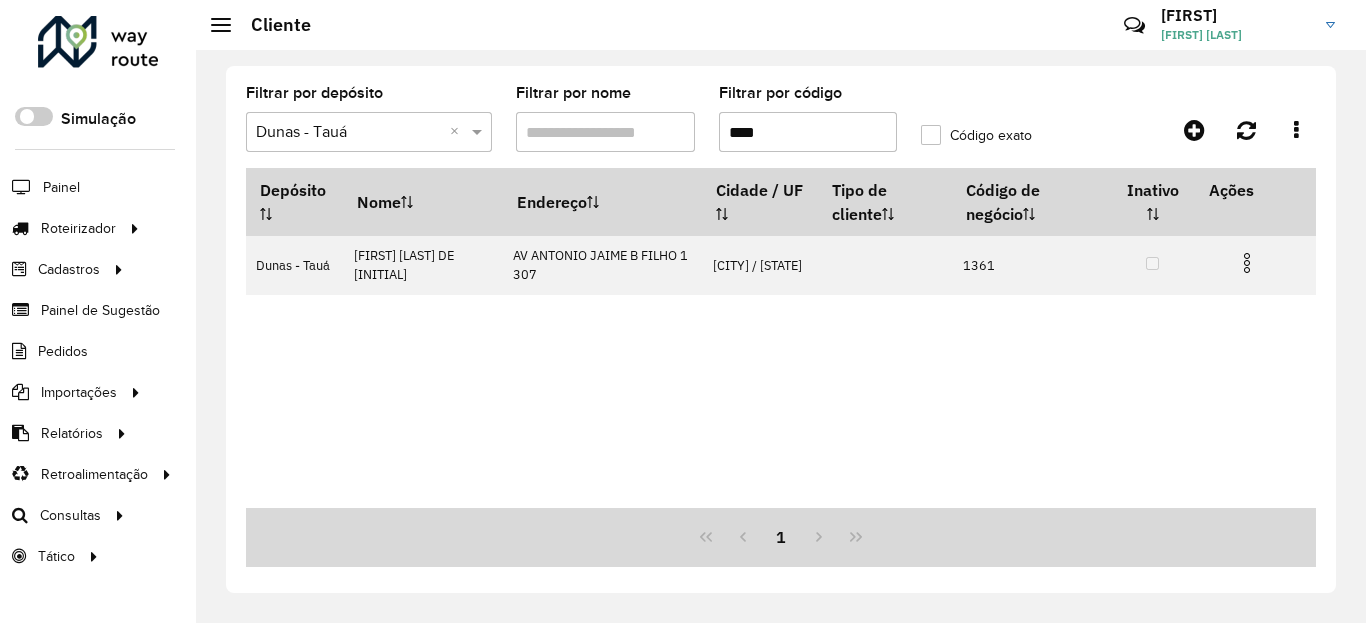click on "****" at bounding box center (808, 132) 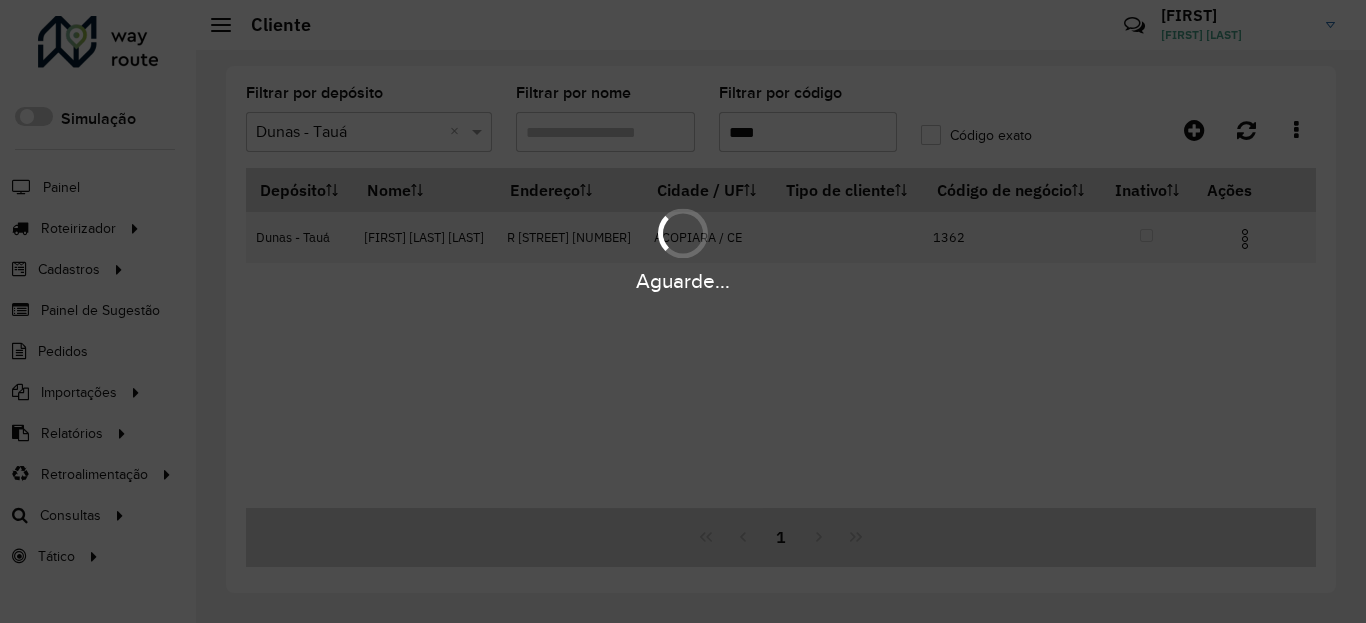 click on "Aguarde..." at bounding box center (683, 281) 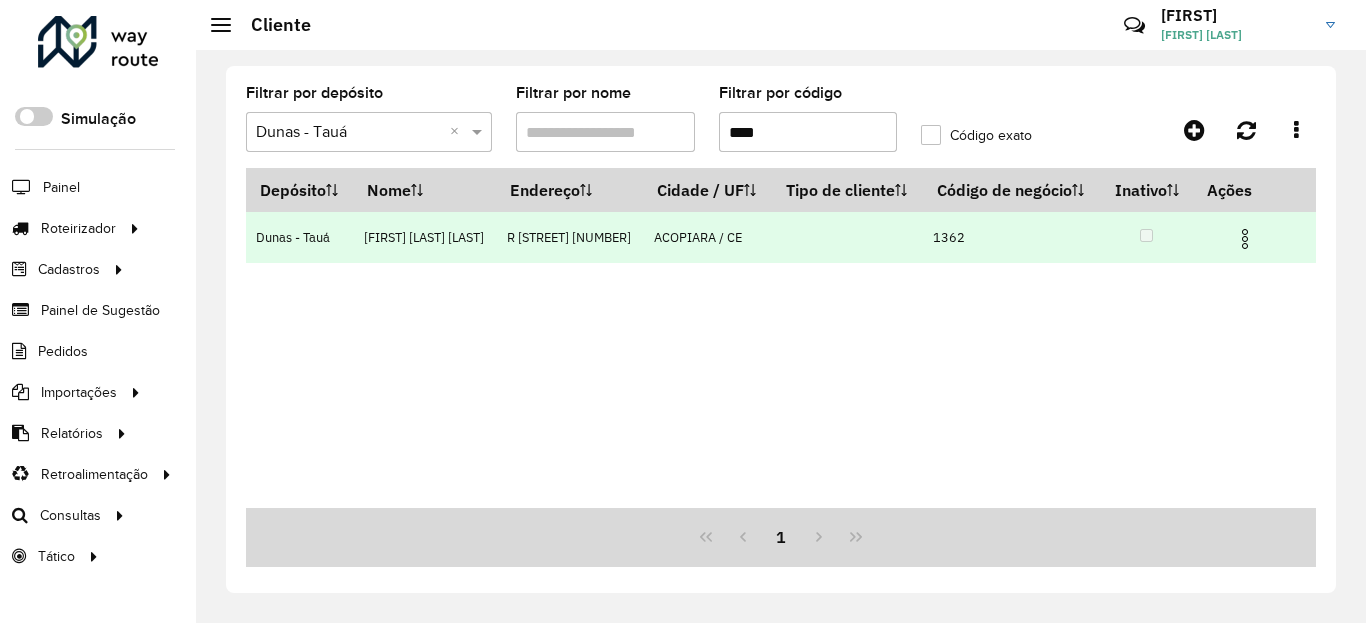 click at bounding box center (1245, 239) 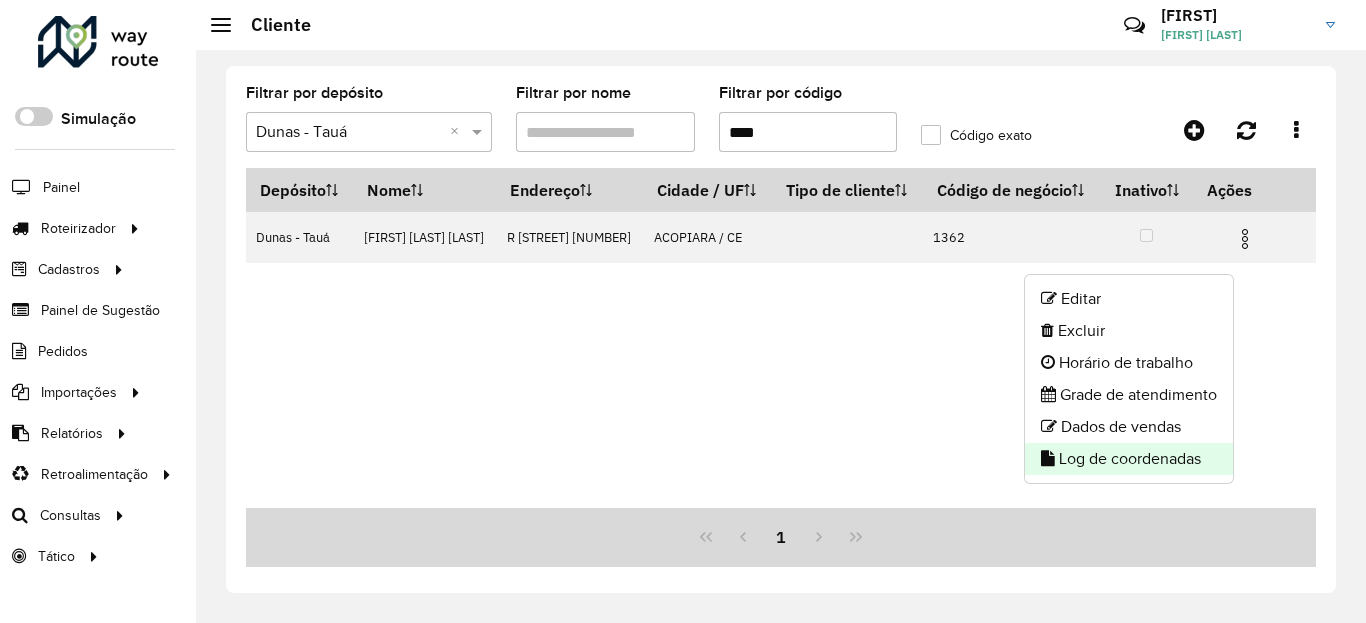 click on "Log de coordenadas" 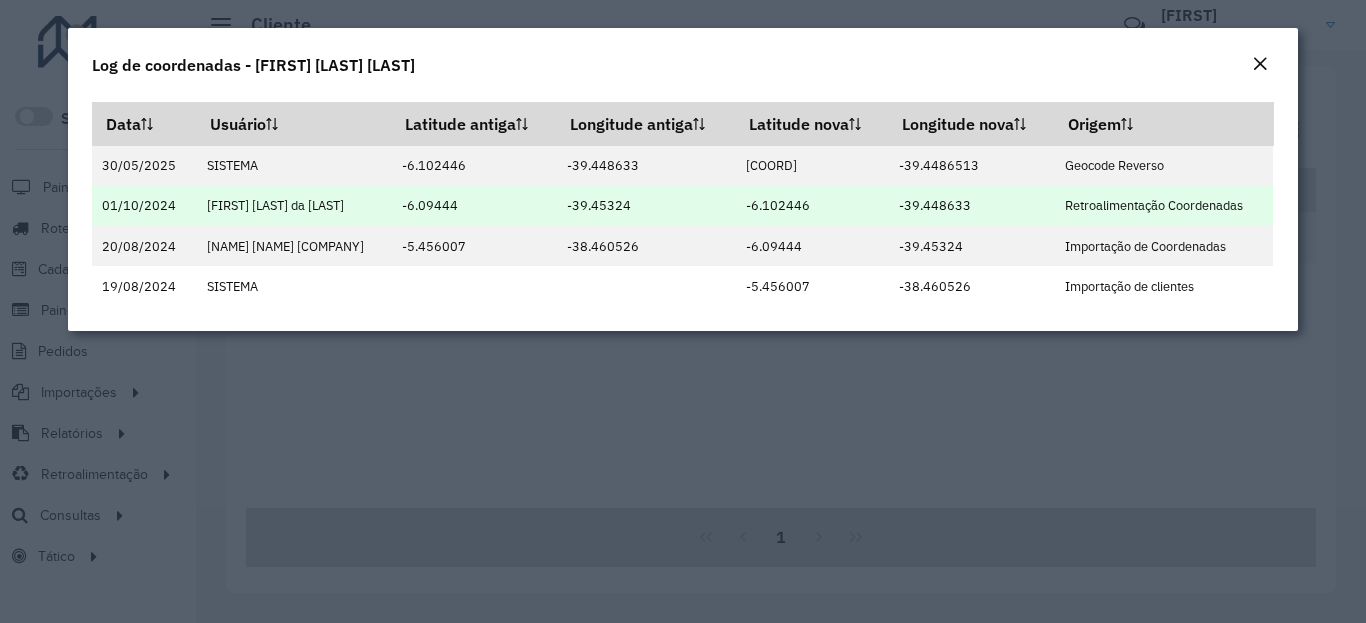 click on "-6.102446" at bounding box center [811, 206] 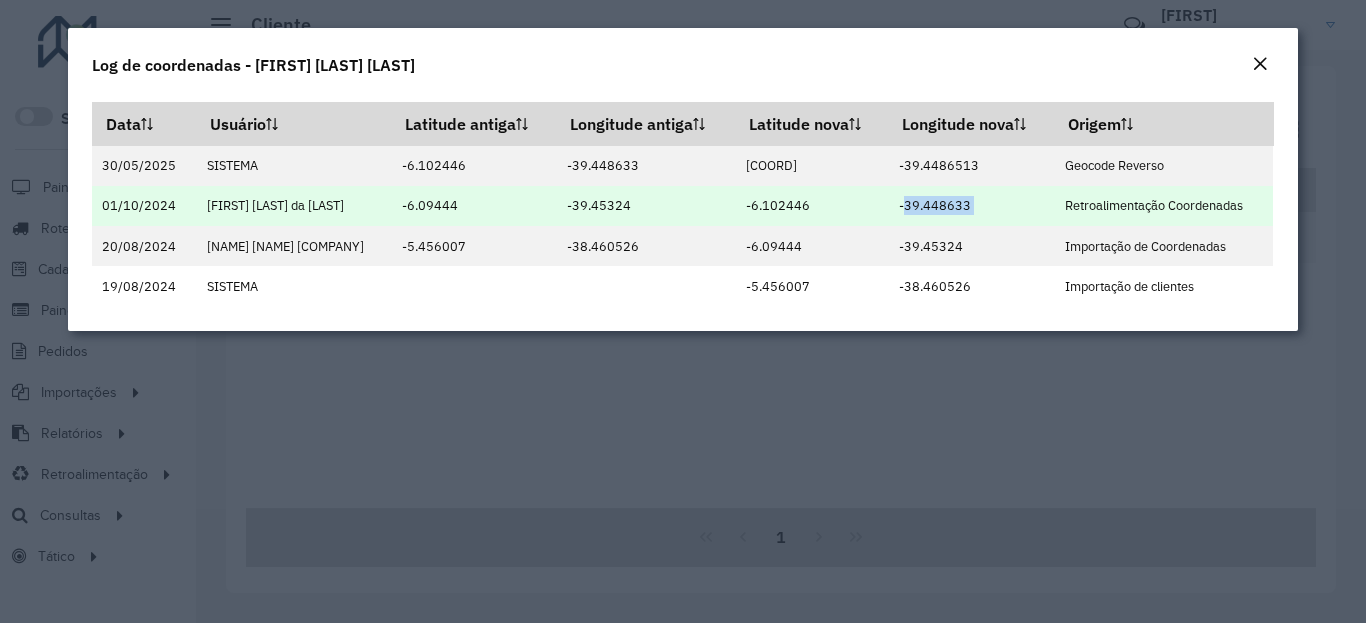 click on "-39.448633" at bounding box center [971, 206] 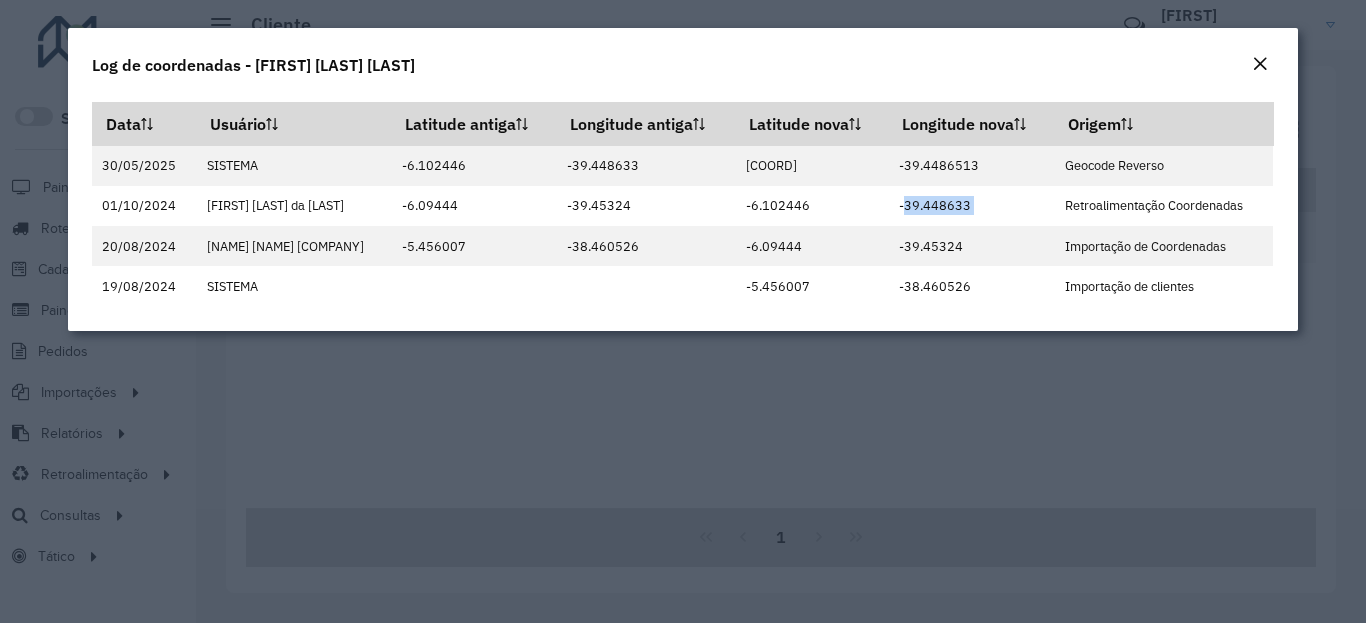 click 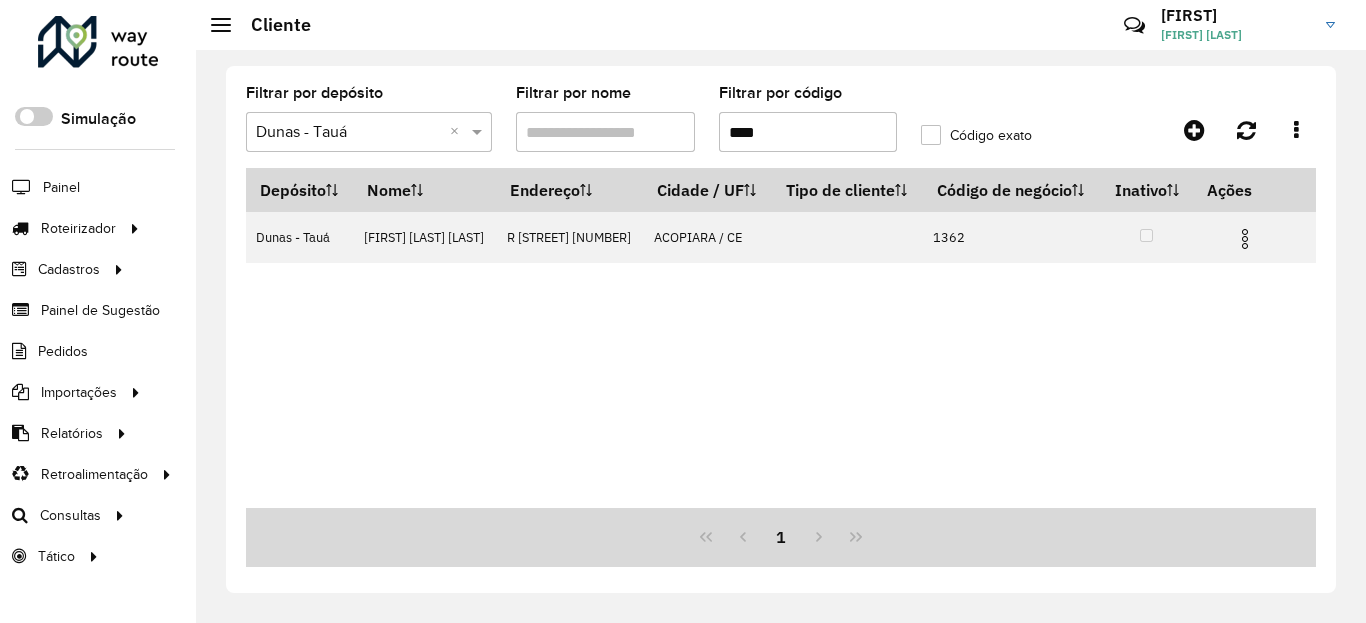 click on "****" at bounding box center [808, 132] 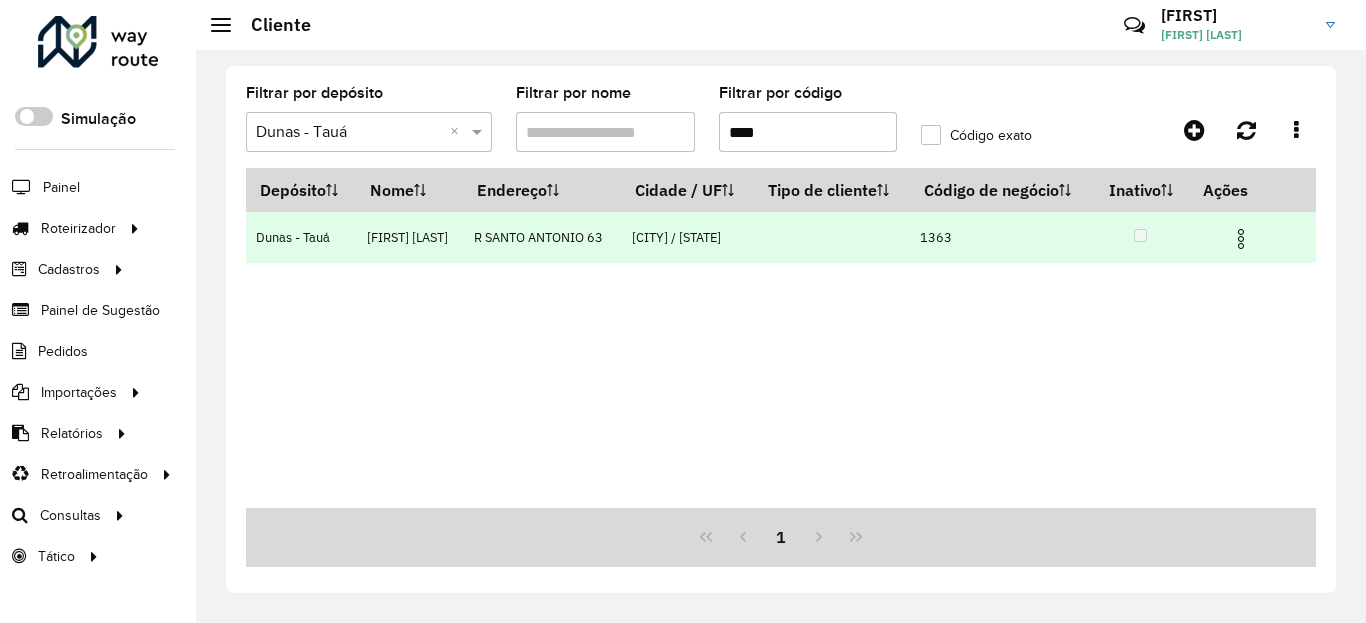 click at bounding box center [1241, 239] 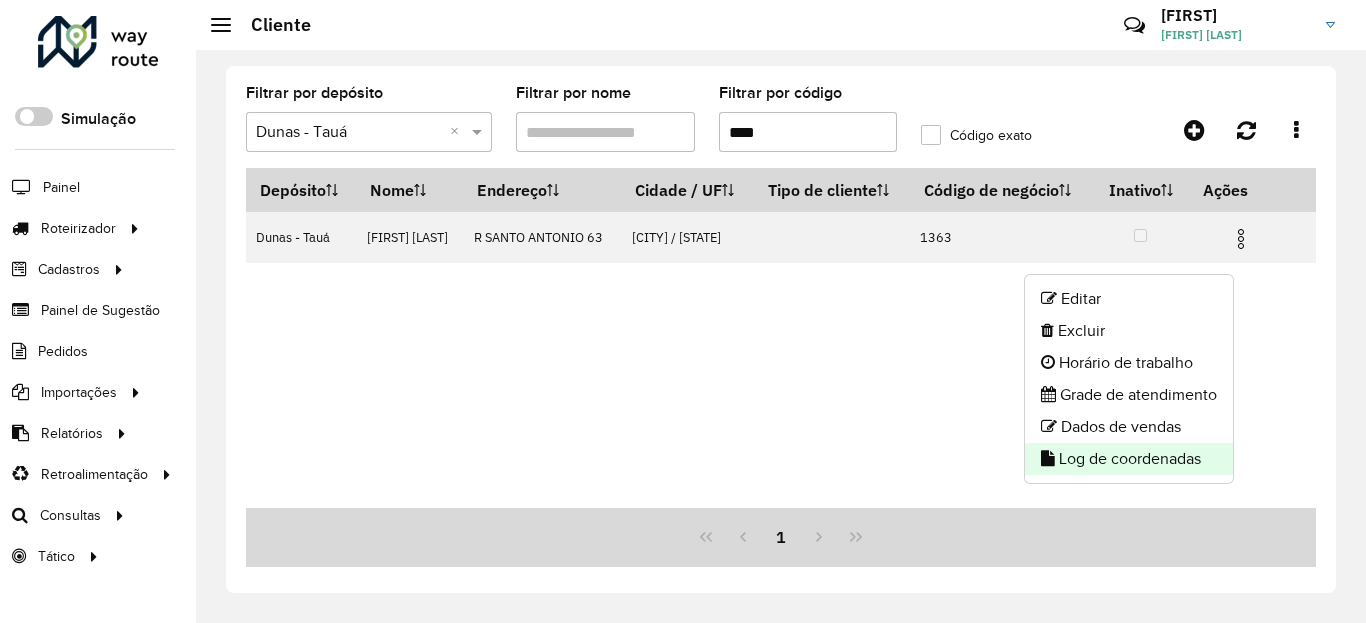 click on "Log de coordenadas" 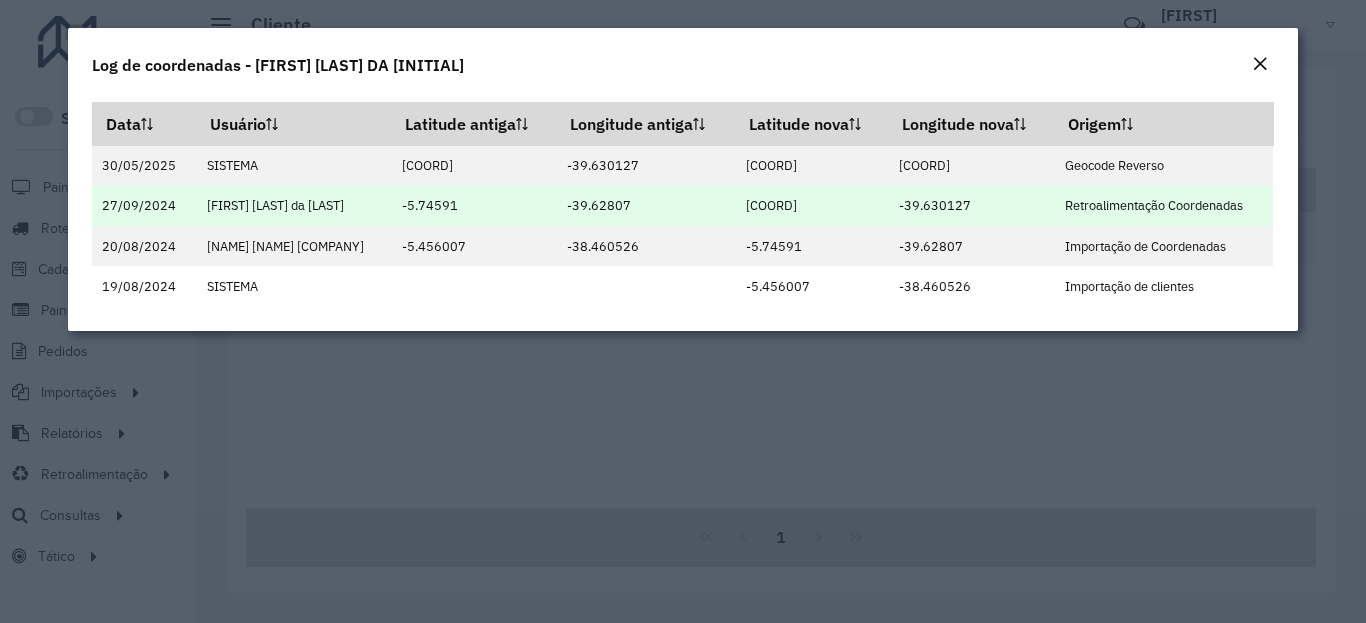 click on "[COORD]" at bounding box center (811, 206) 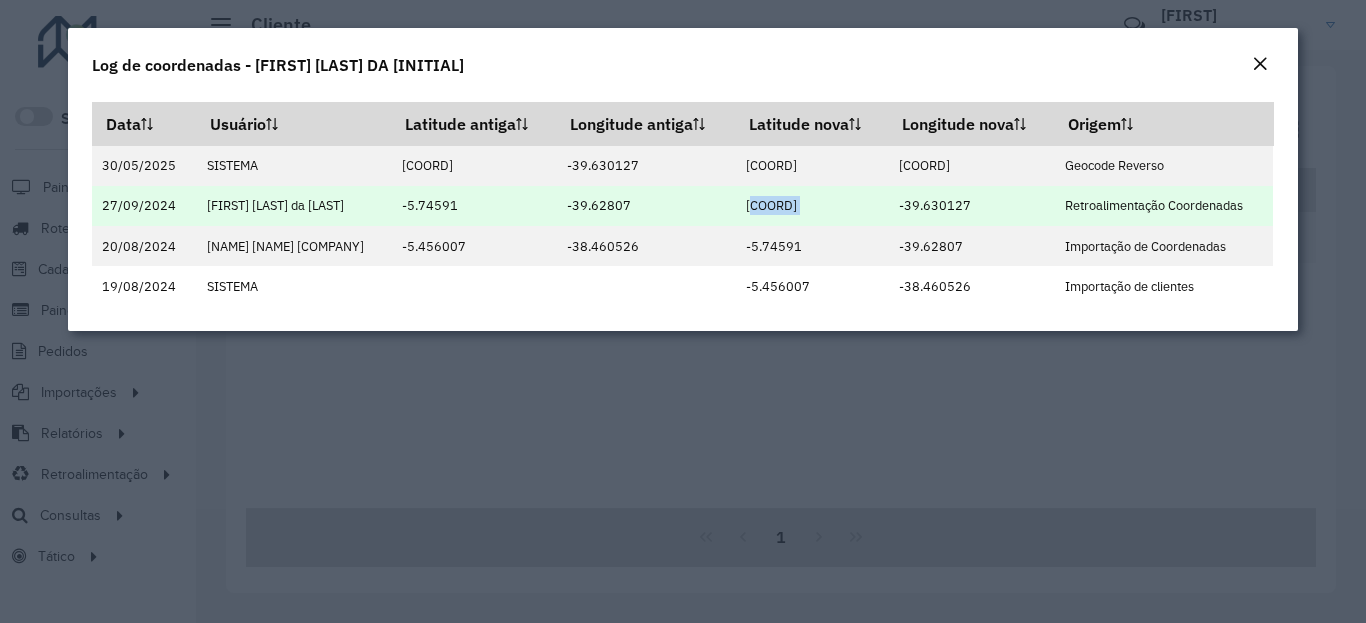 click on "-39.630127" at bounding box center [971, 206] 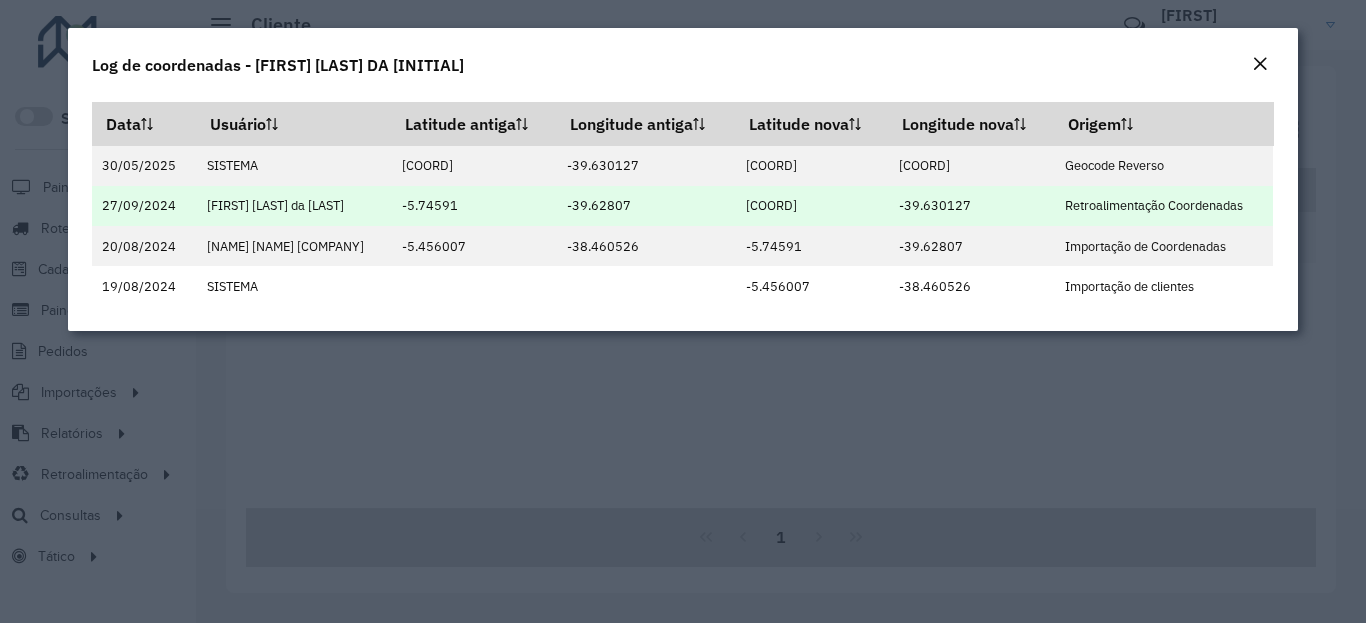 click on "-39.630127" at bounding box center (971, 206) 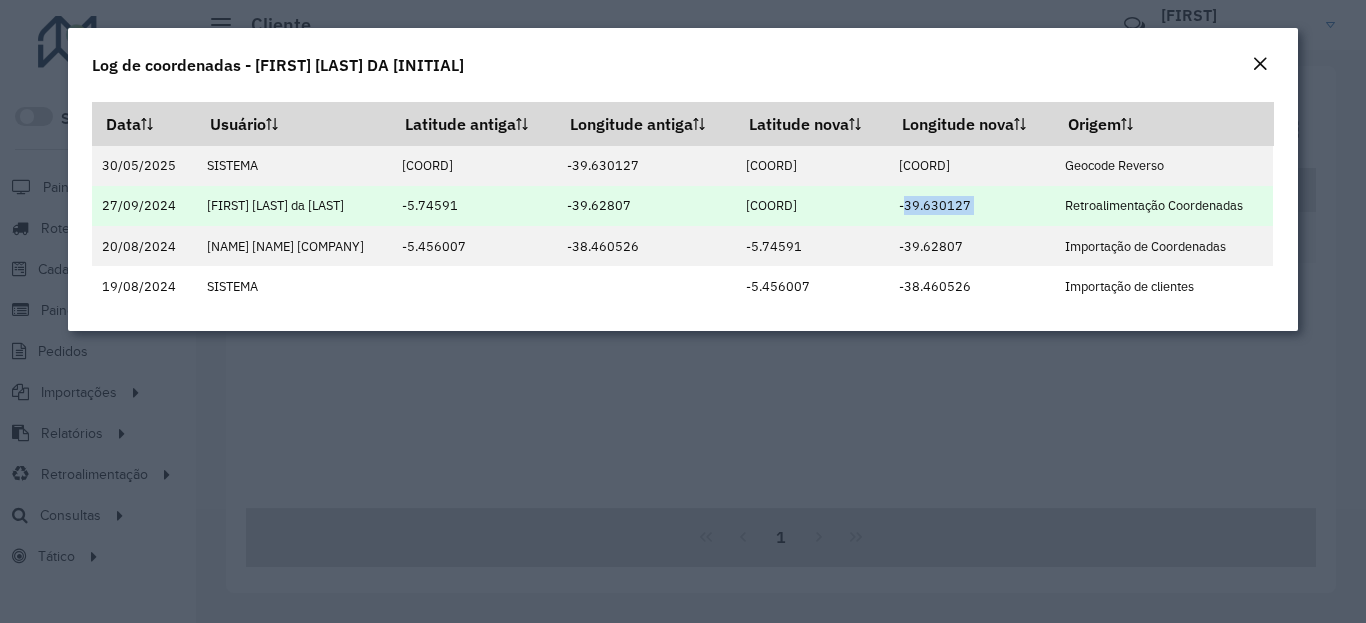 click on "-39.630127" at bounding box center (971, 206) 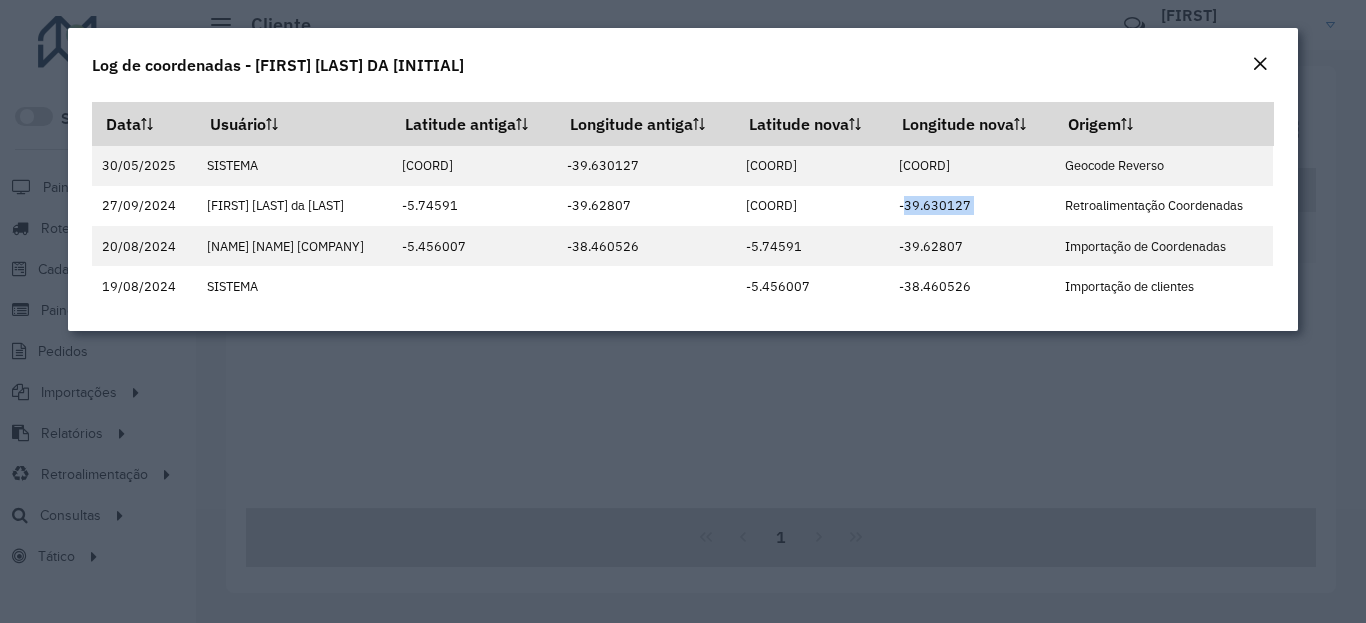 click 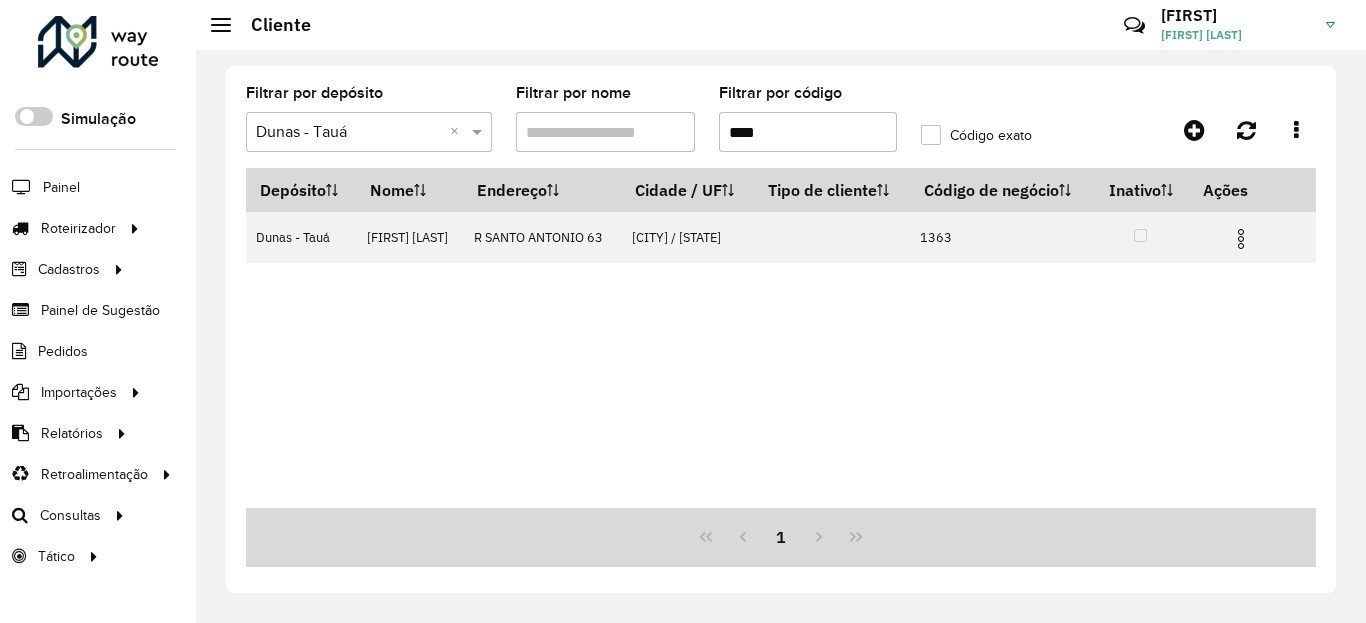 click on "****" at bounding box center [808, 132] 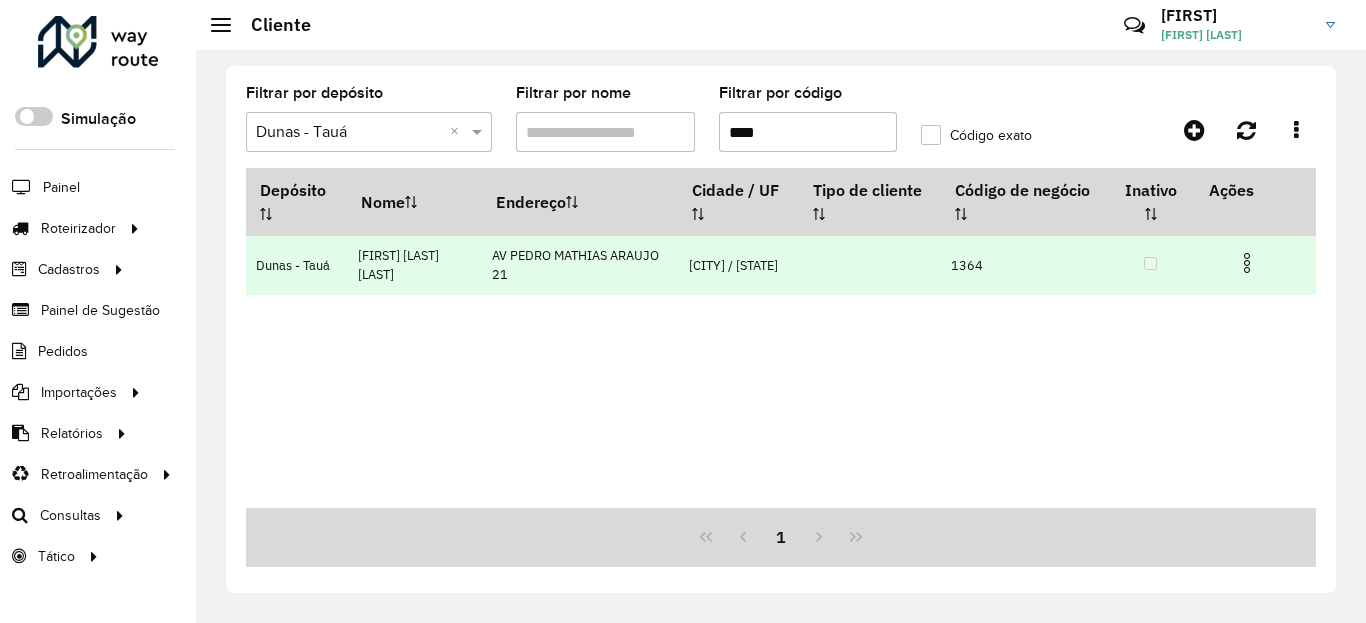 click at bounding box center [1247, 263] 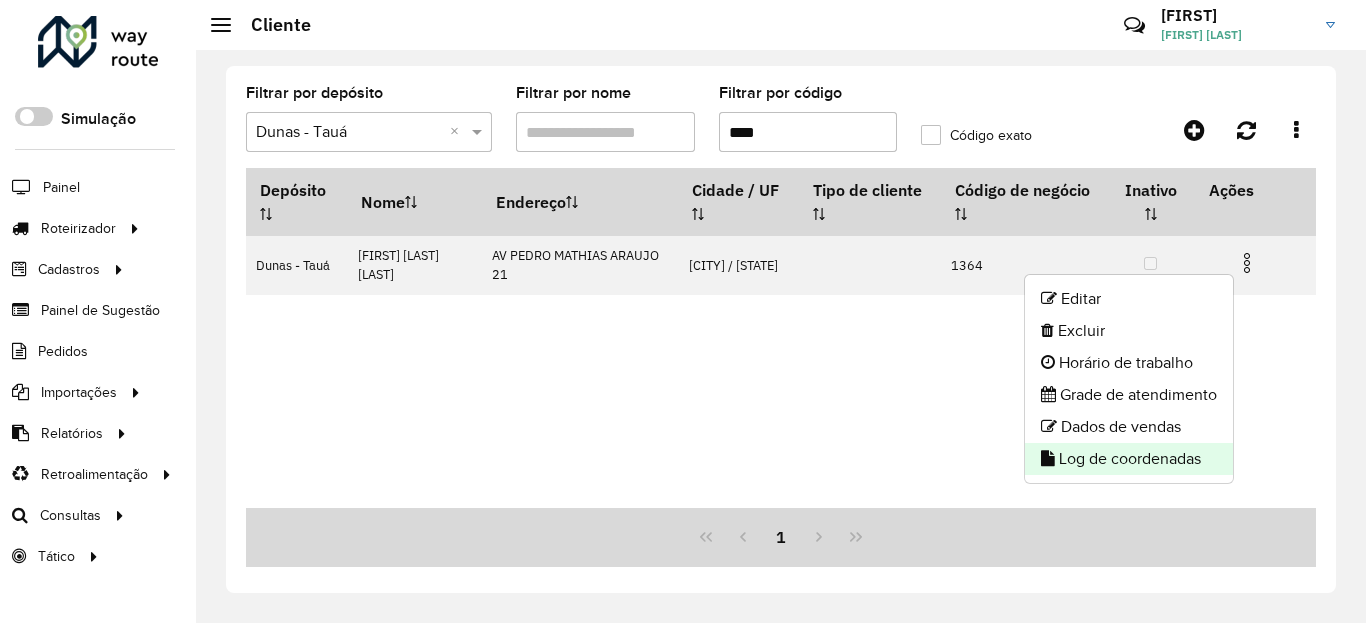 click on "Log de coordenadas" 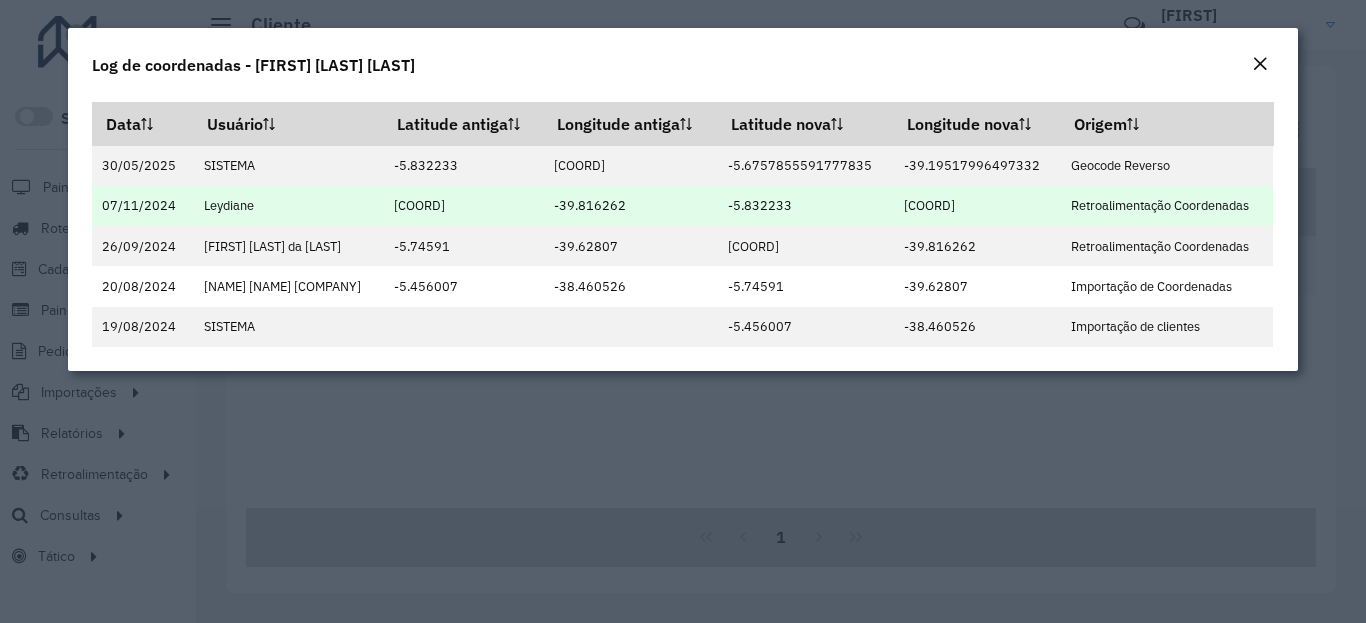 drag, startPoint x: 787, startPoint y: 200, endPoint x: 777, endPoint y: 202, distance: 10.198039 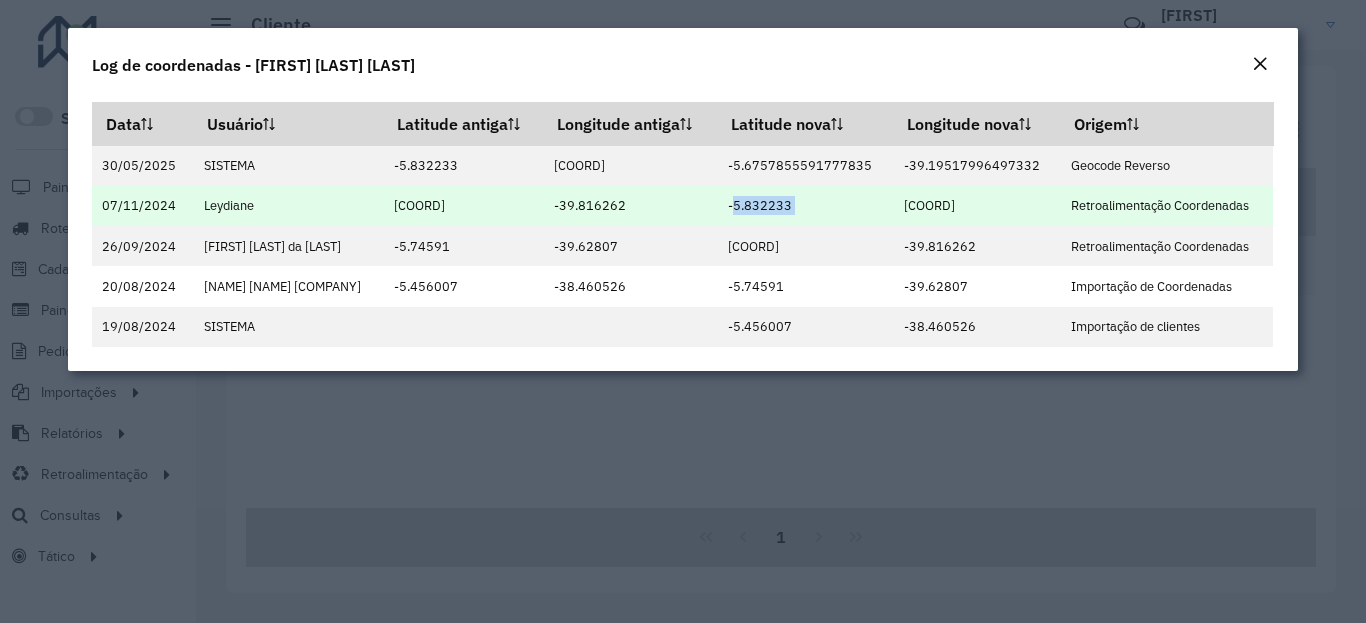 click on "-5.832233" at bounding box center [805, 206] 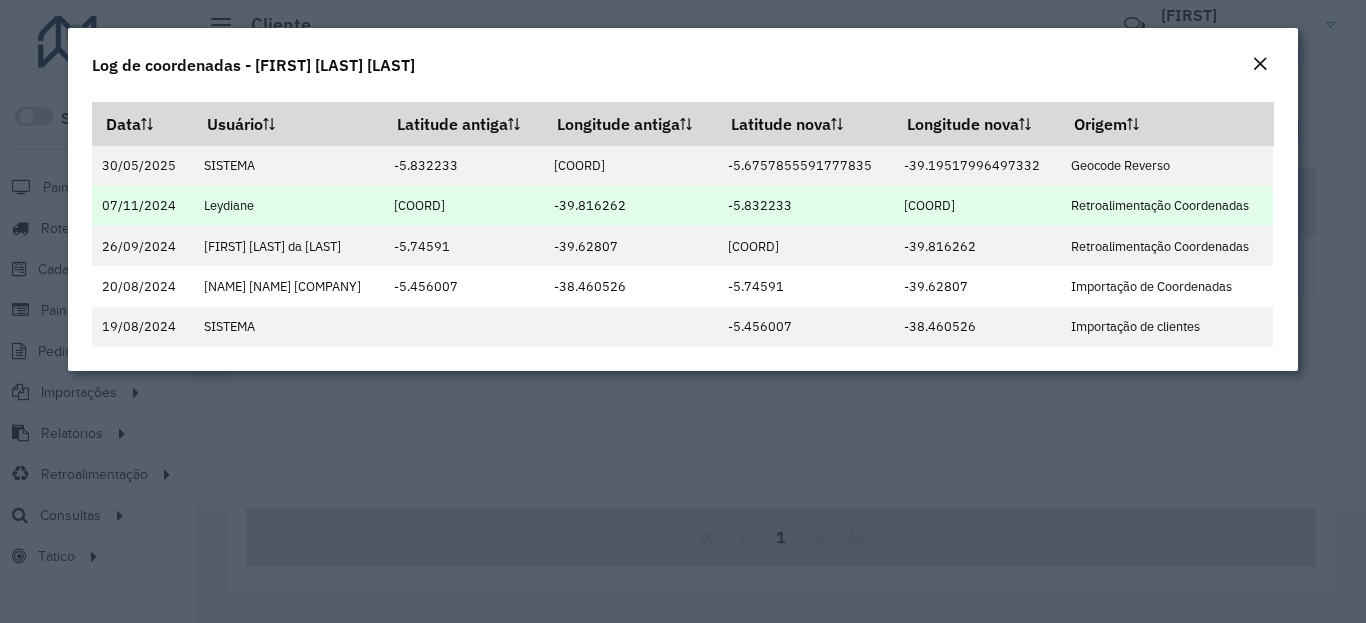 click on "[COORD]" at bounding box center [977, 206] 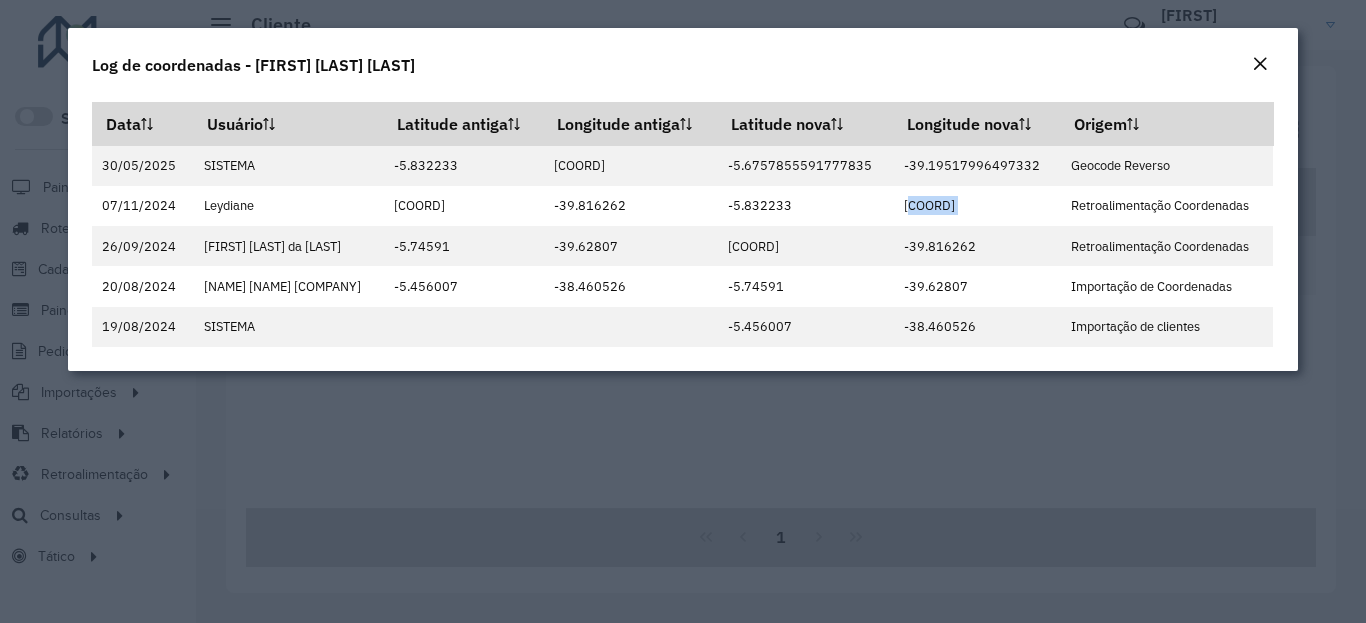 click 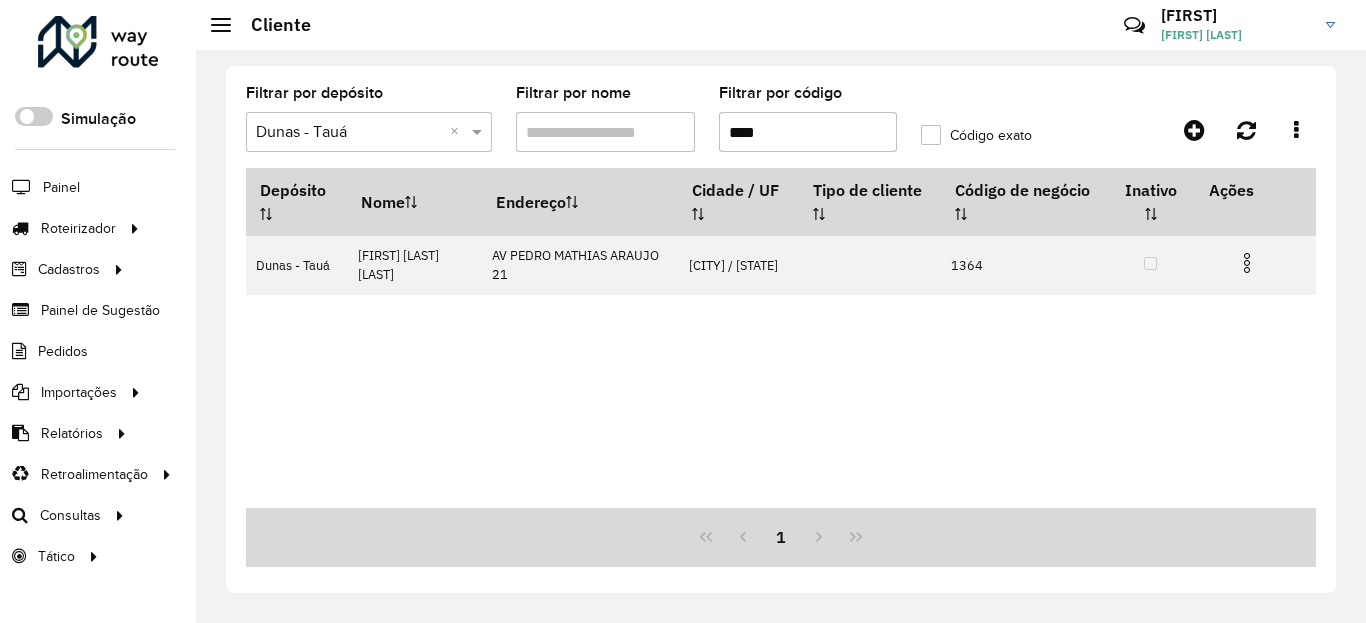 drag, startPoint x: 775, startPoint y: 148, endPoint x: 792, endPoint y: 145, distance: 17.262676 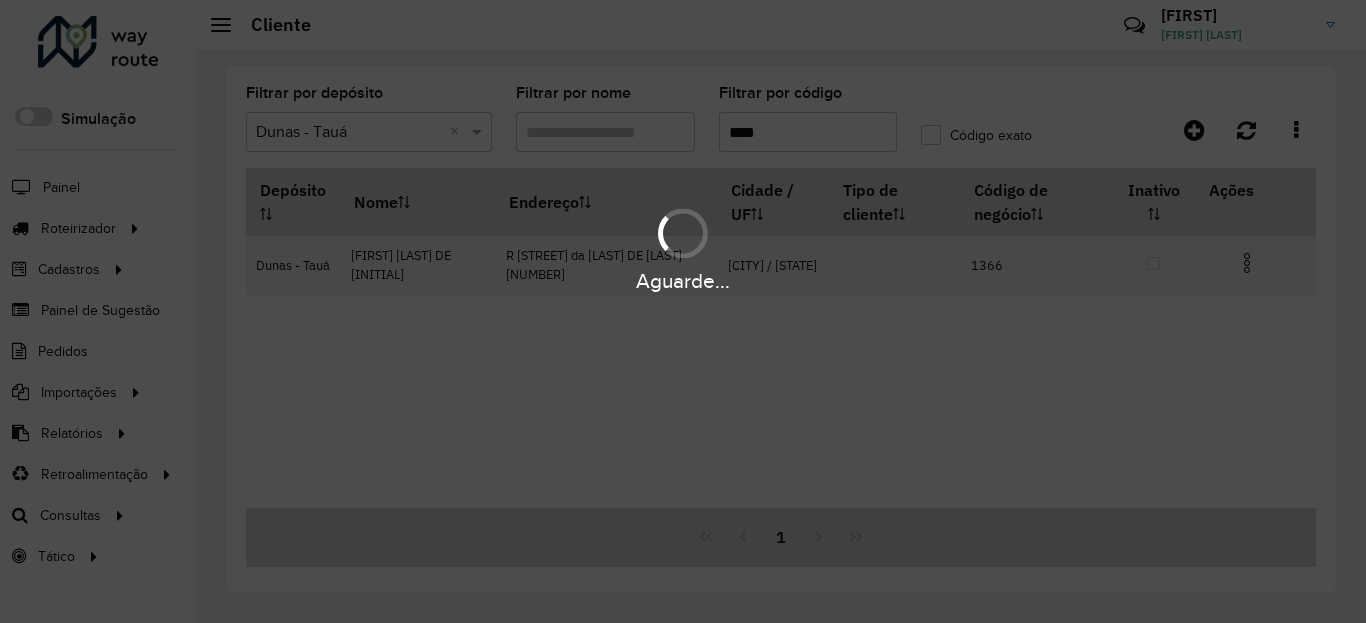 click on "Aguarde..." at bounding box center (683, 249) 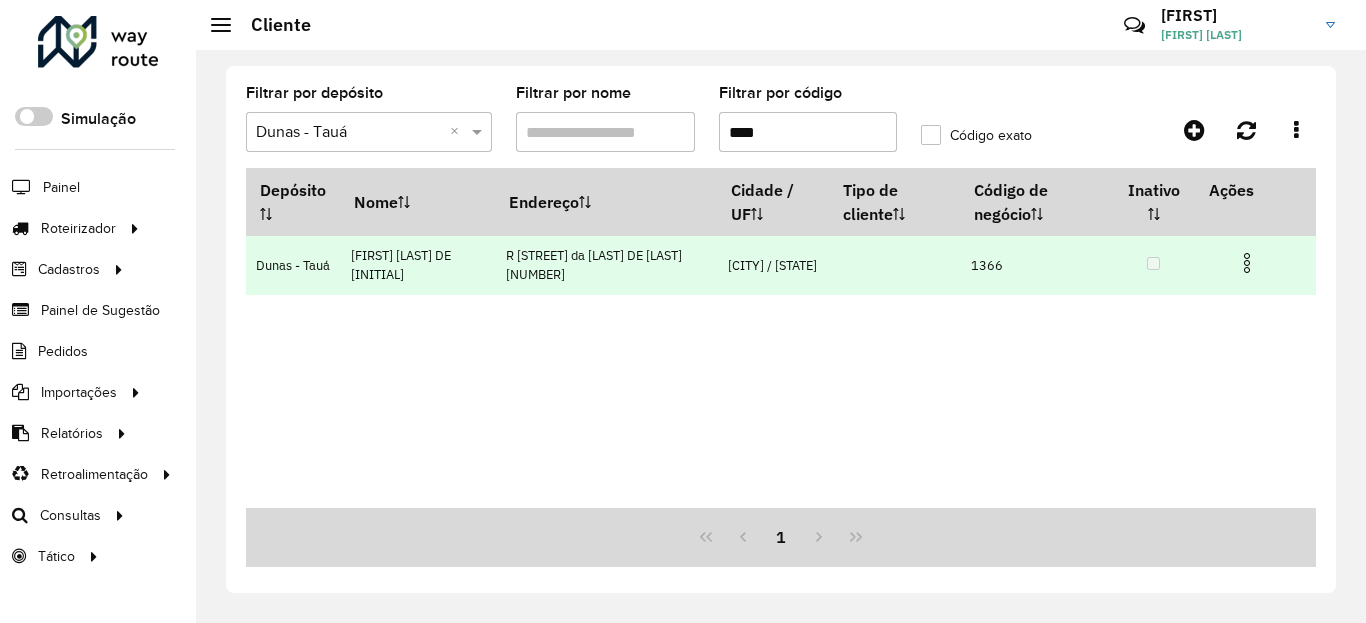 click at bounding box center [1247, 263] 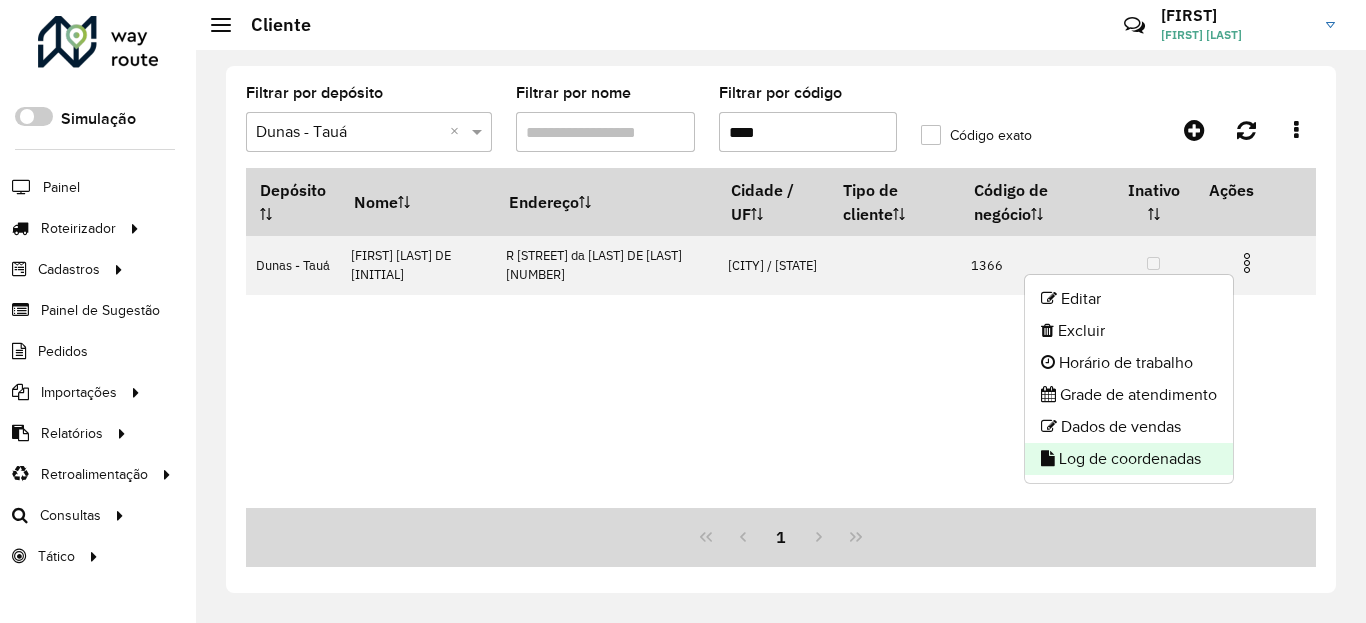 click on "Log de coordenadas" 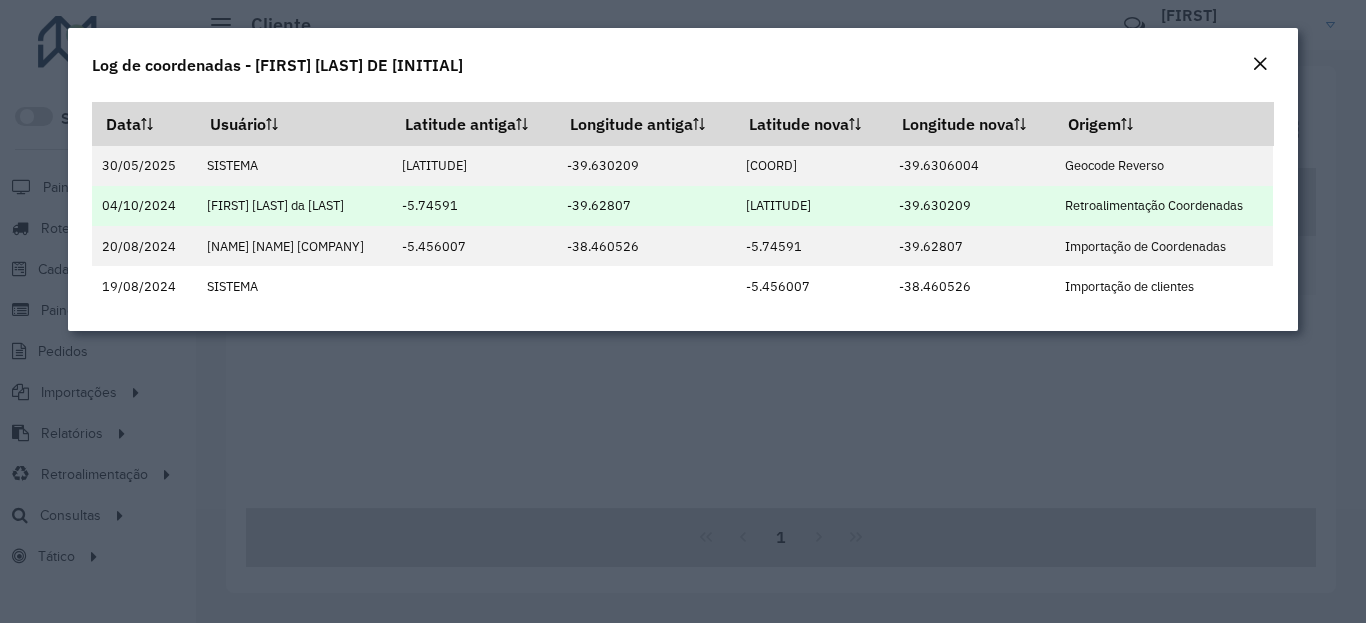 click on "[LATITUDE]" at bounding box center [811, 206] 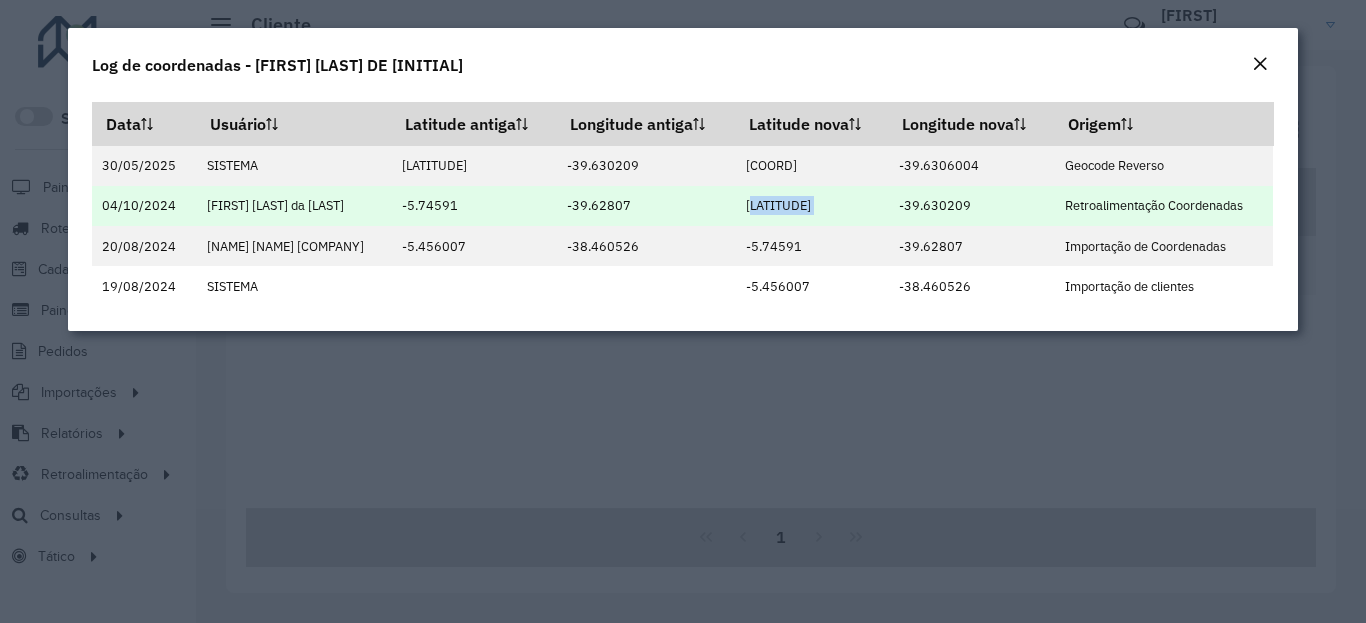 click on "[LATITUDE]" at bounding box center (811, 206) 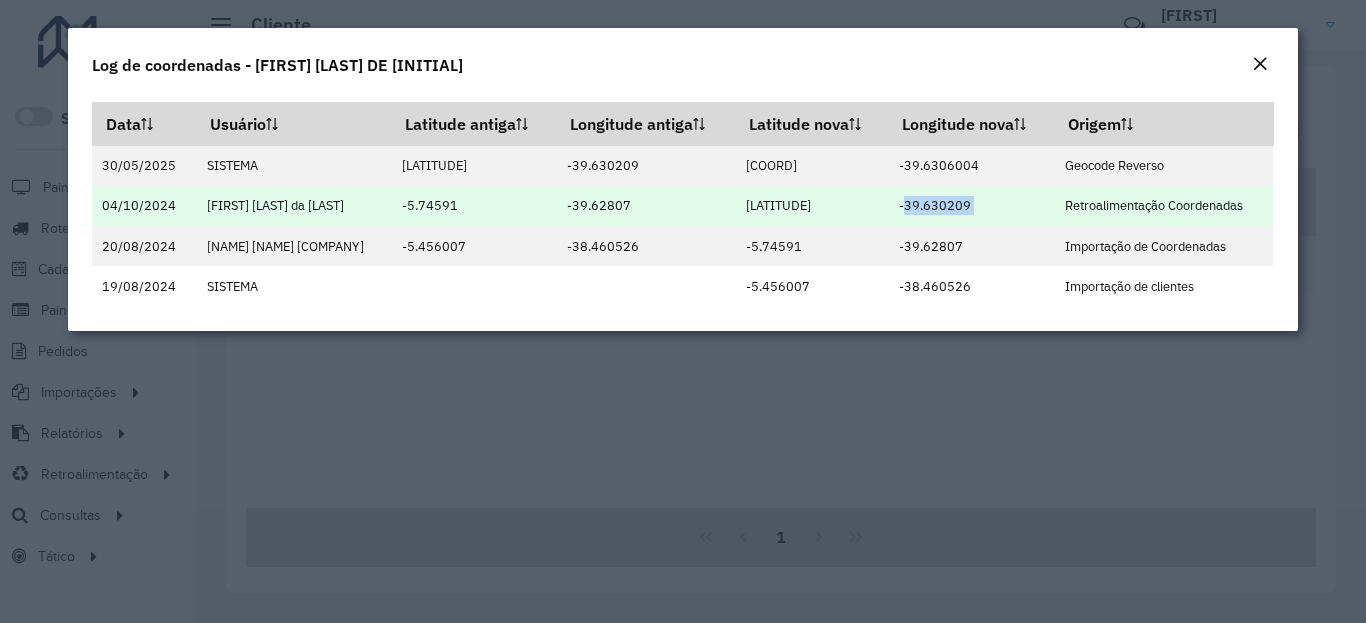 click on "-39.630209" at bounding box center (971, 206) 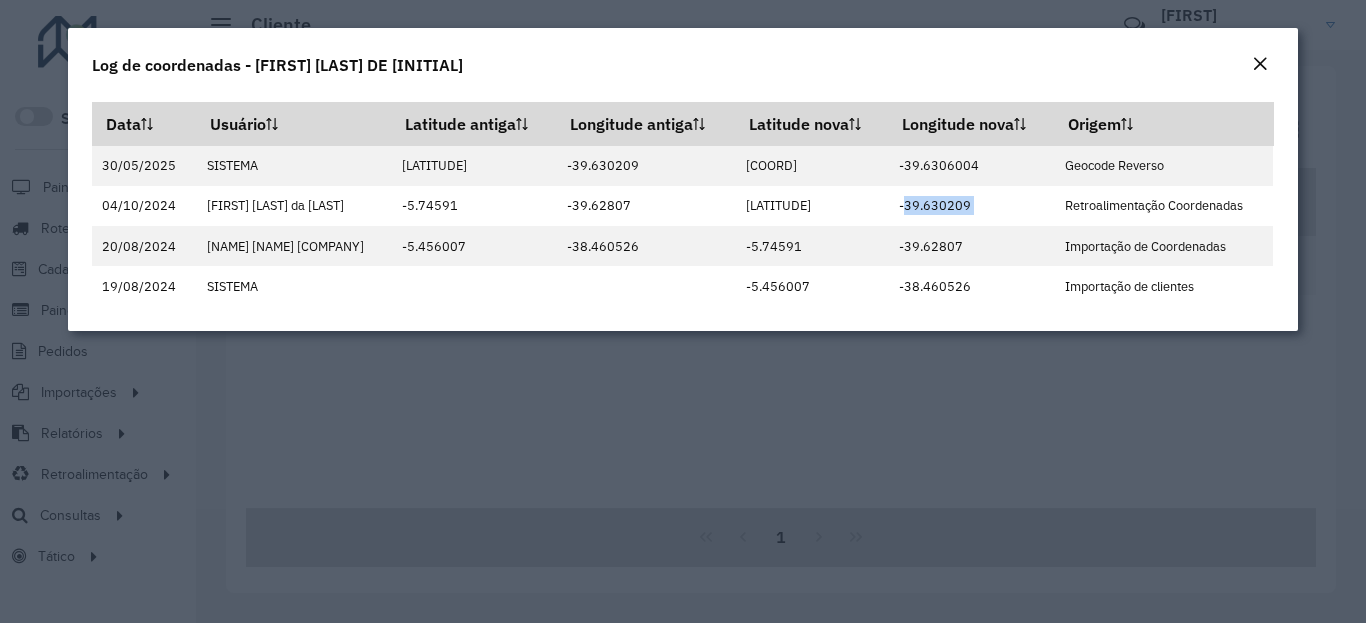 click 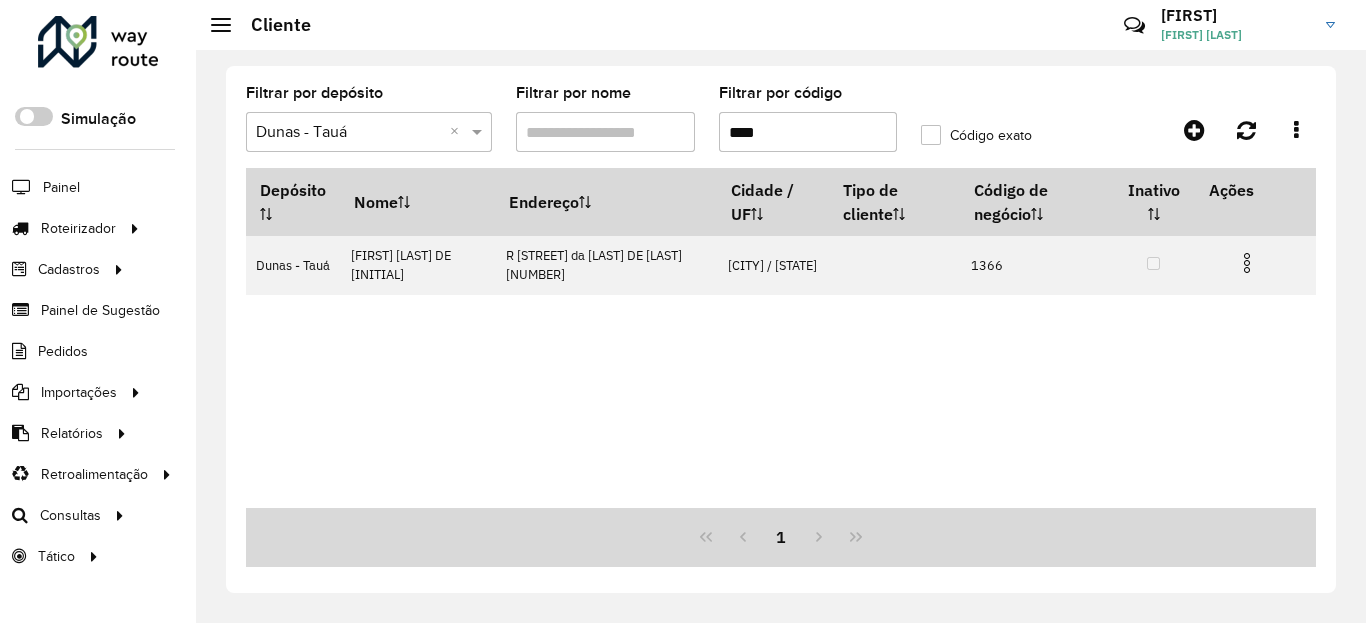 click on "****" at bounding box center [808, 132] 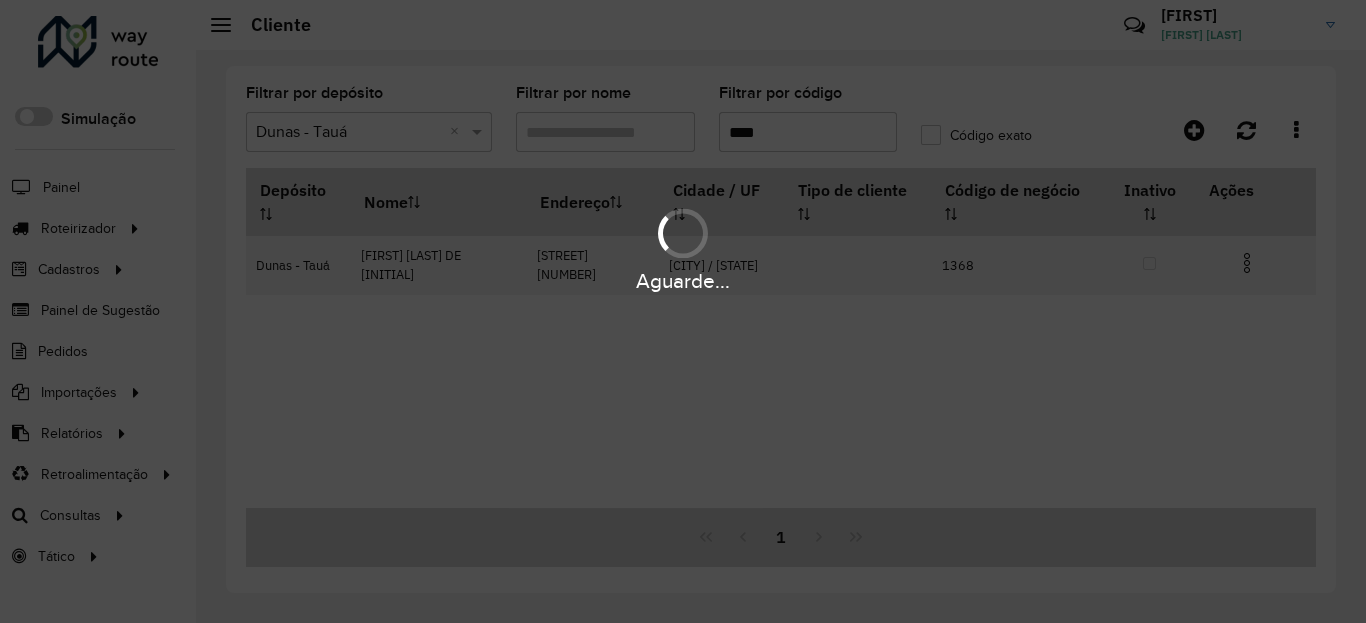 click on "Aguarde..." at bounding box center [683, 281] 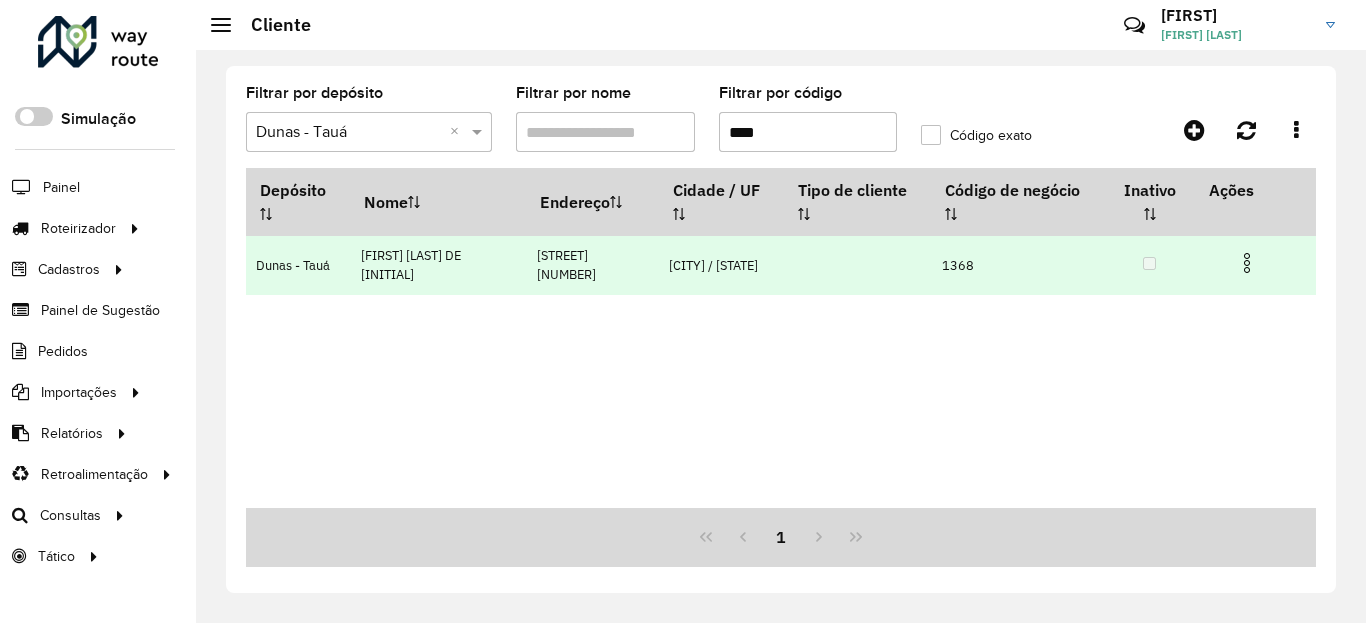 click at bounding box center [1247, 263] 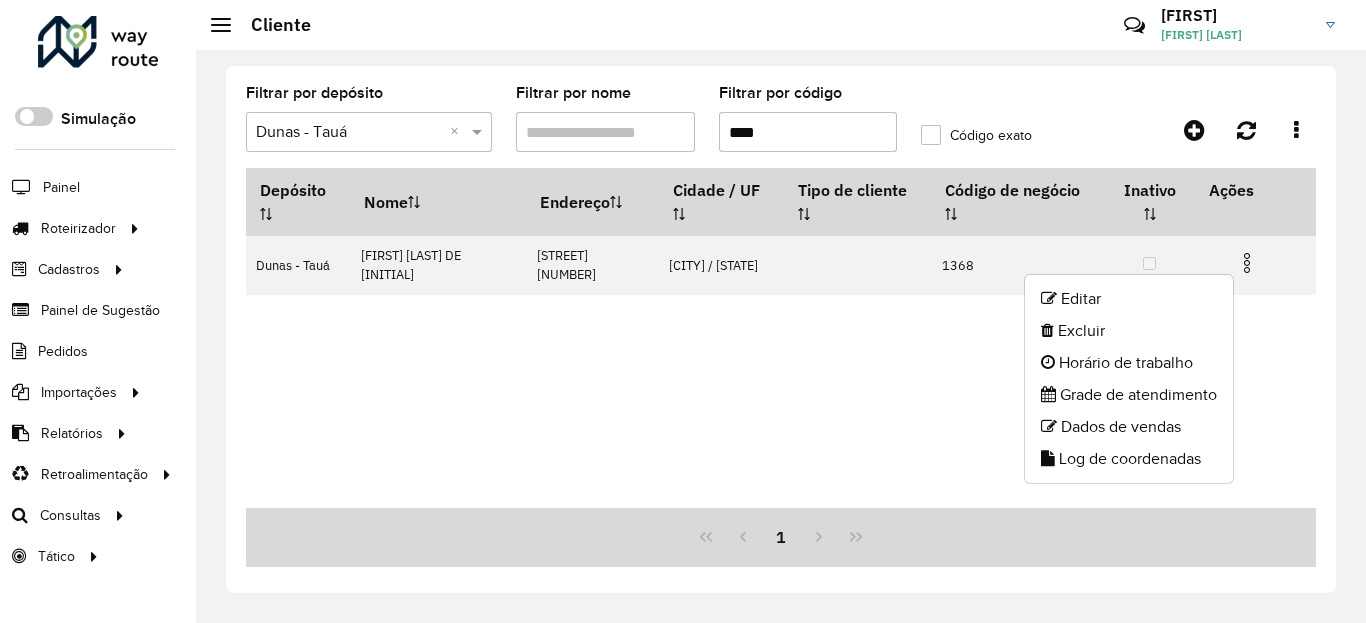 click on "Log de coordenadas" 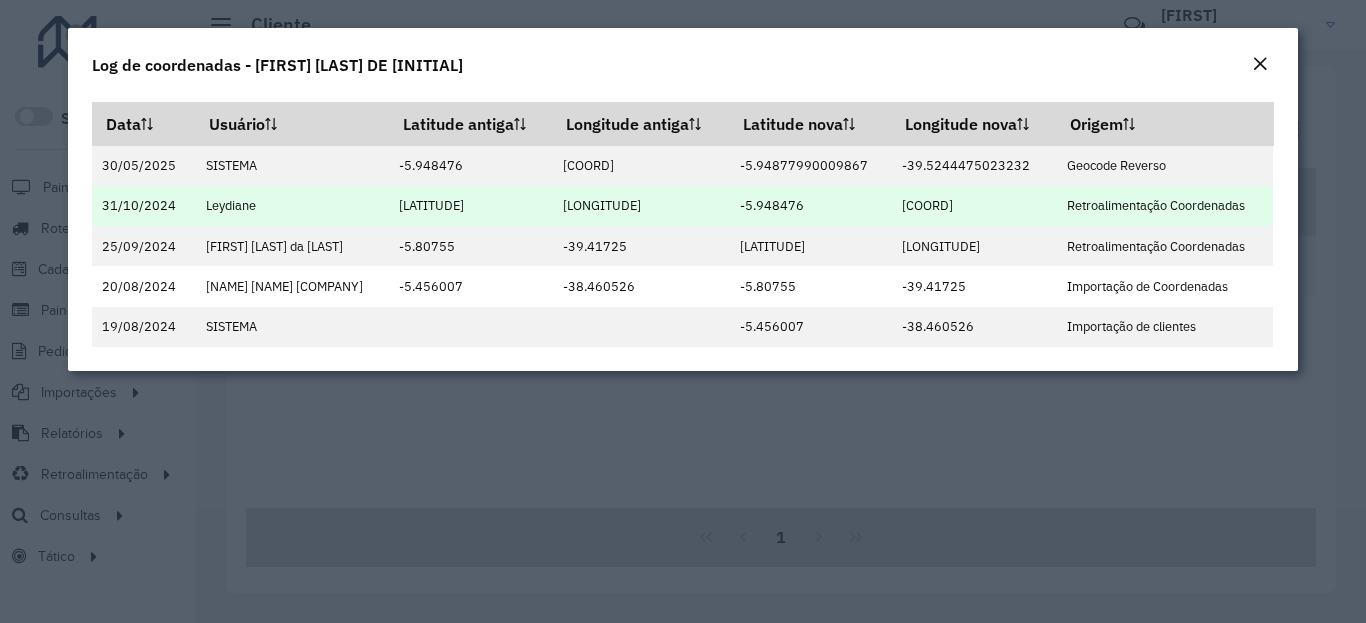 click on "-5.948476" at bounding box center [810, 206] 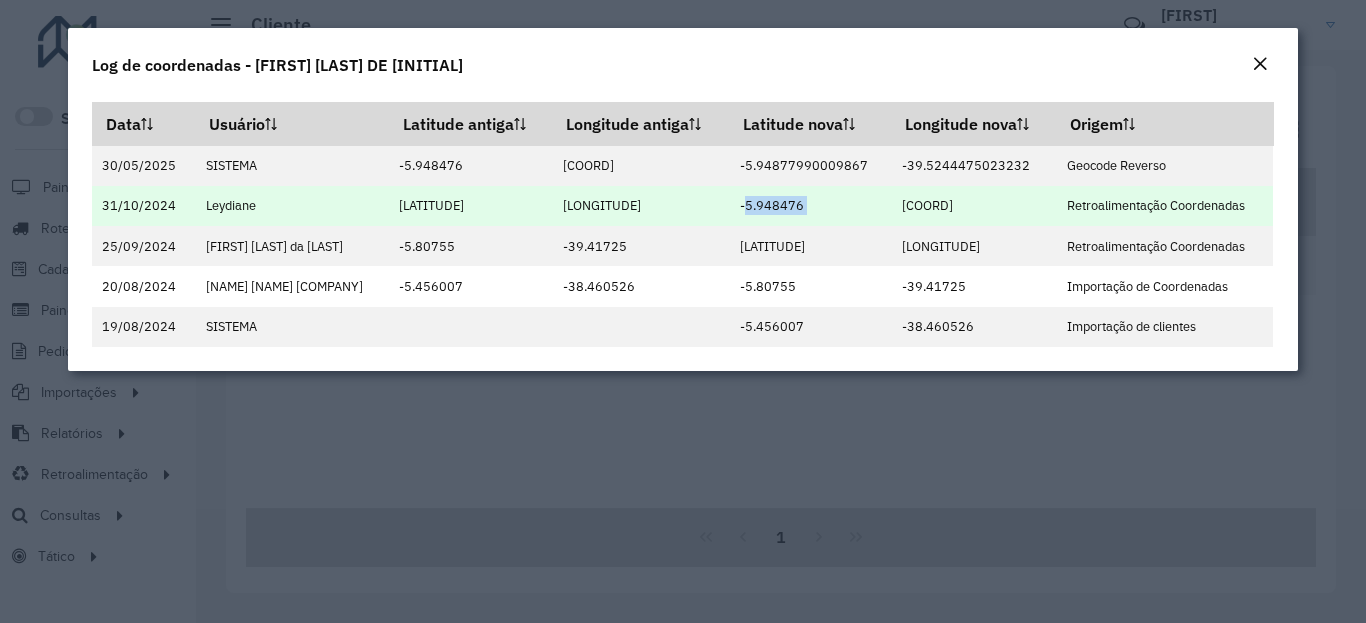 click on "-5.948476" at bounding box center [810, 206] 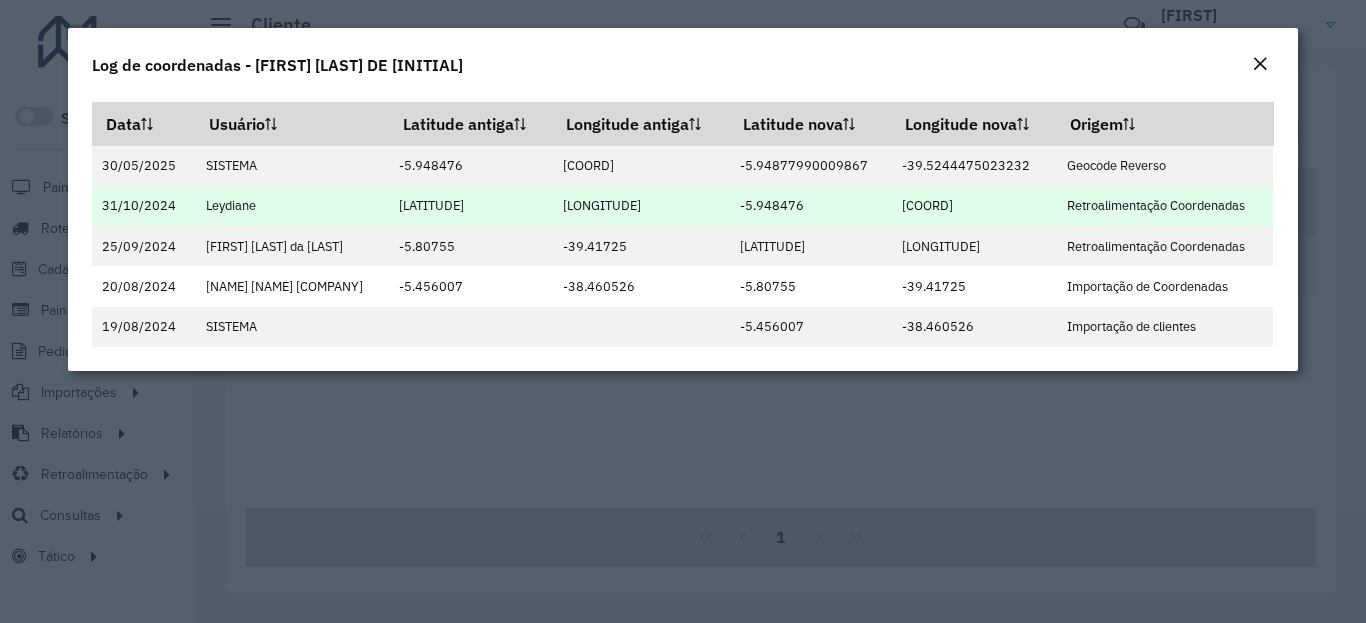 click on "[COORD]" at bounding box center [974, 206] 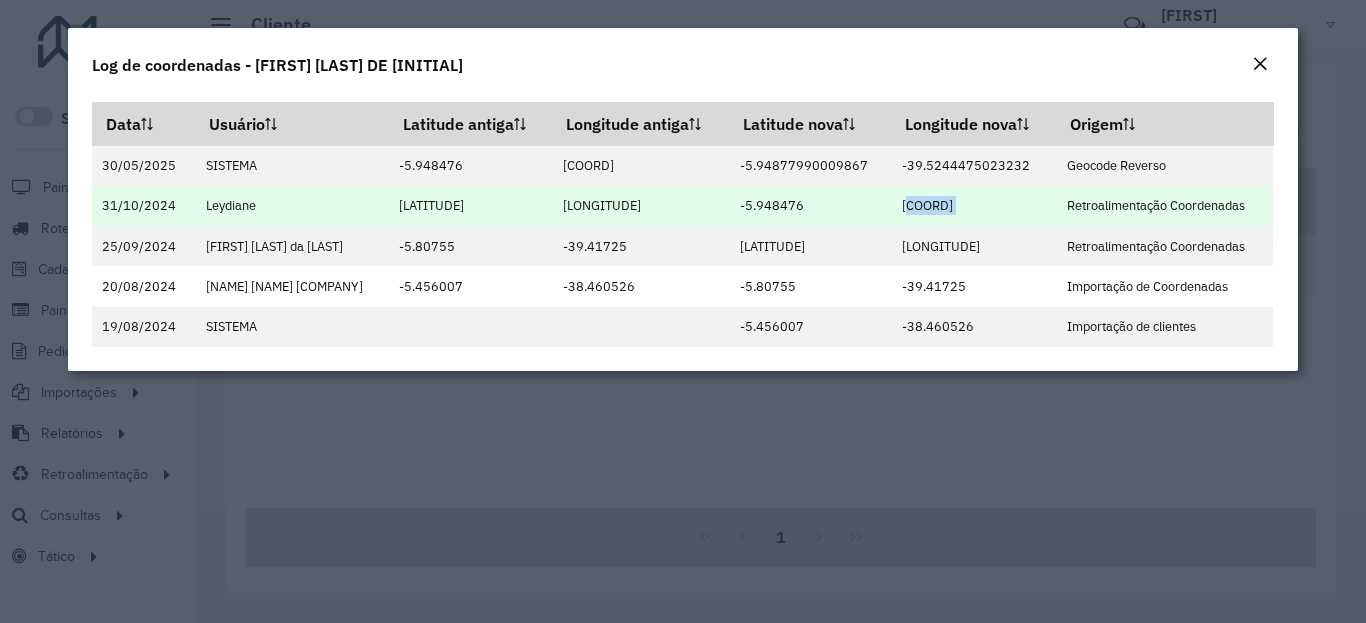 click on "[COORD]" at bounding box center [974, 206] 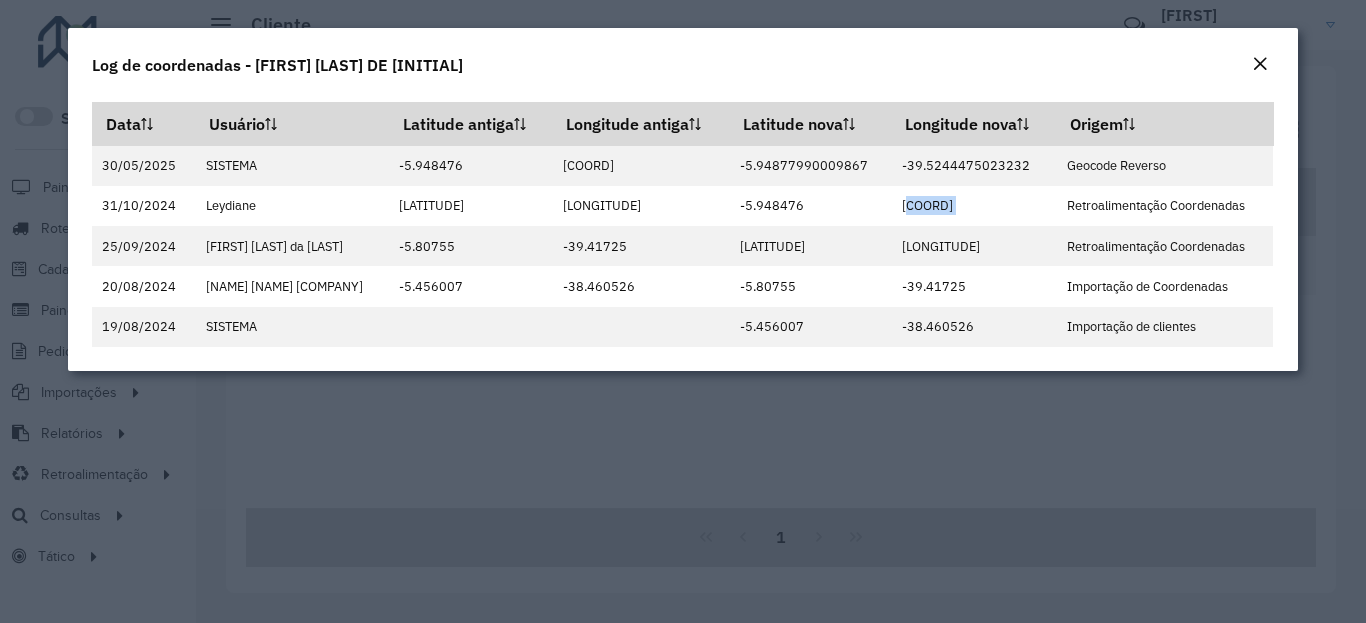 click 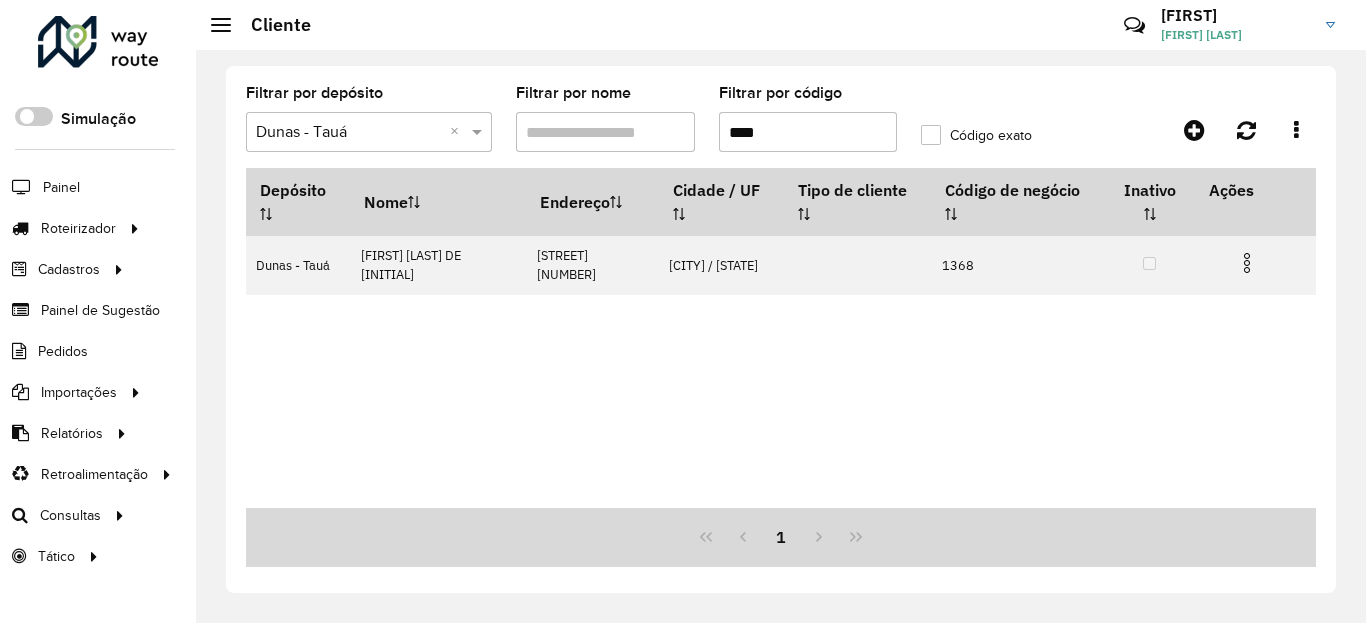 click on "****" at bounding box center (808, 132) 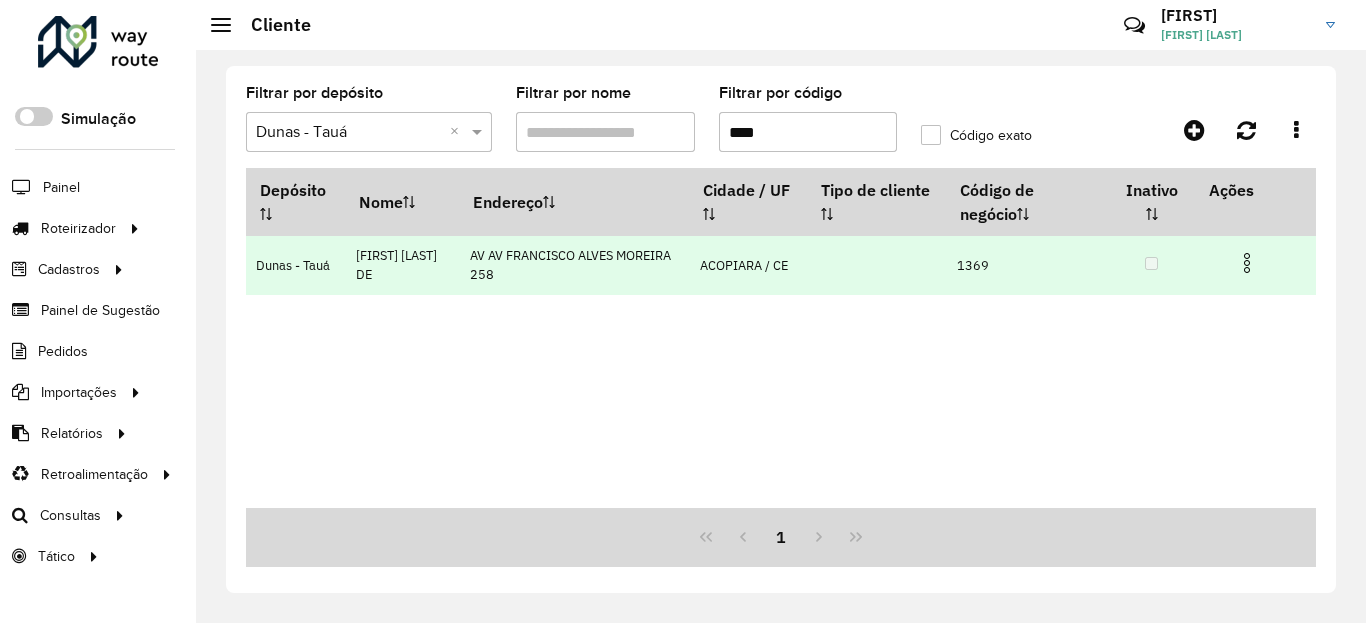 click at bounding box center [1247, 263] 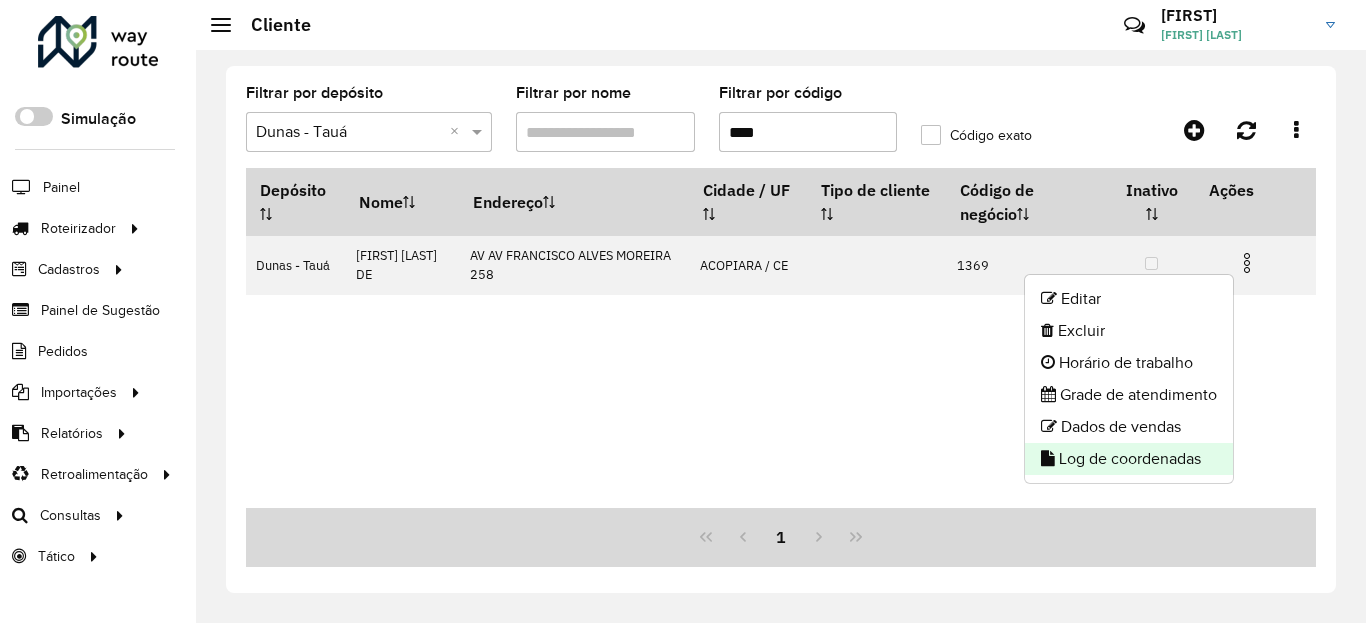 click on "Log de coordenadas" 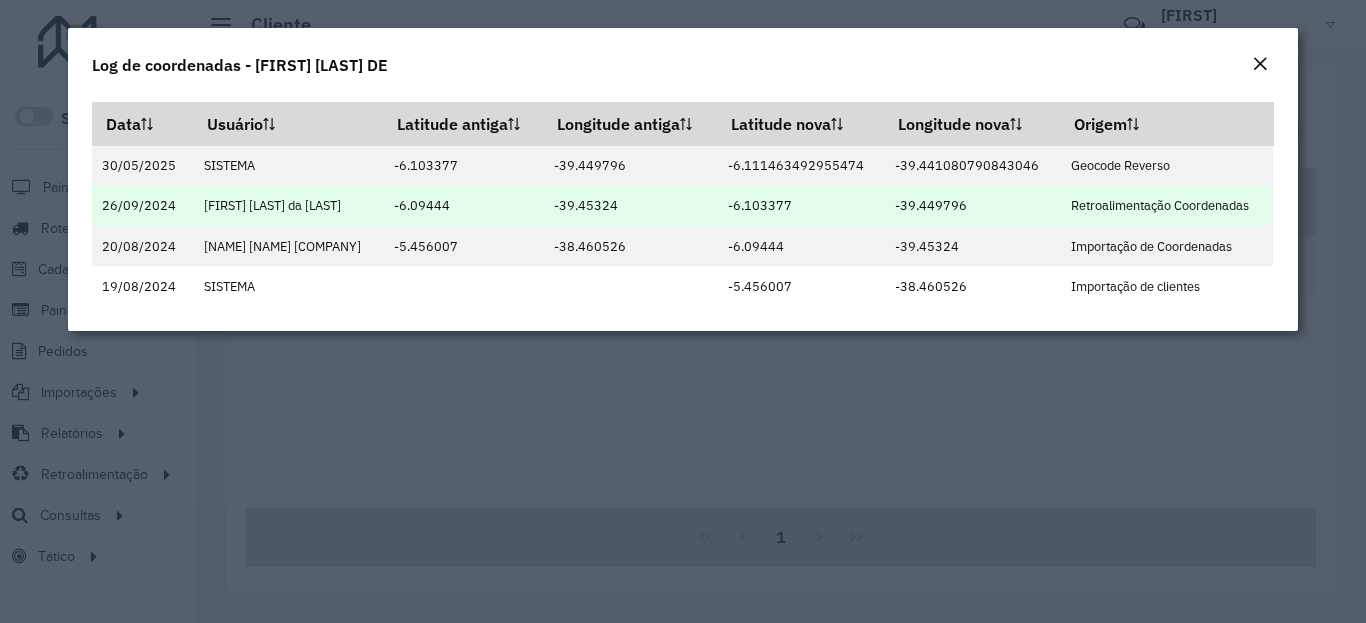 click on "-6.103377" at bounding box center (801, 206) 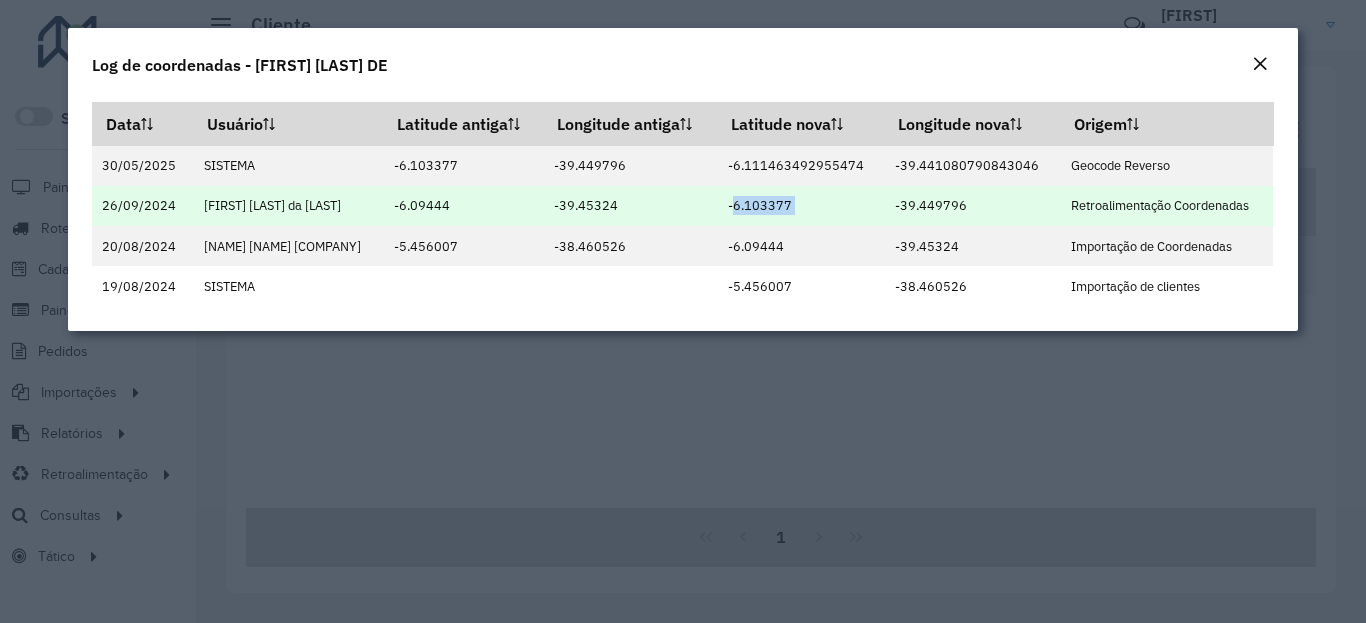 click on "-6.103377" at bounding box center (801, 206) 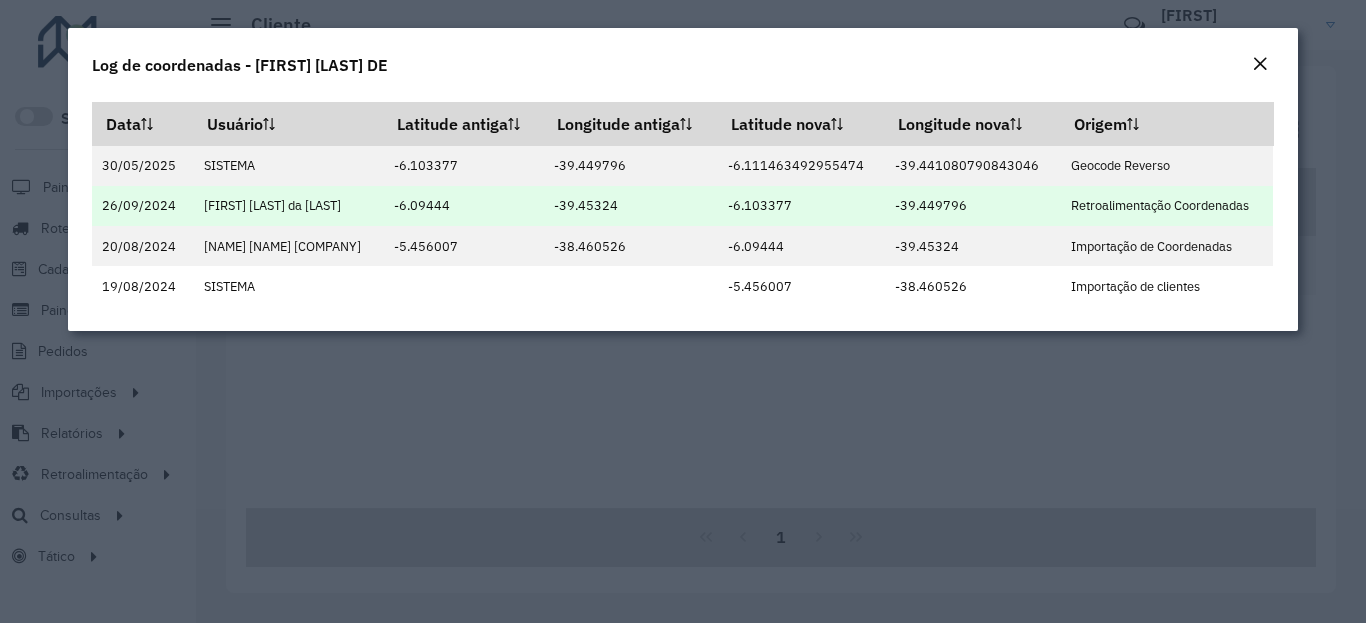 click on "-39.449796" at bounding box center (973, 206) 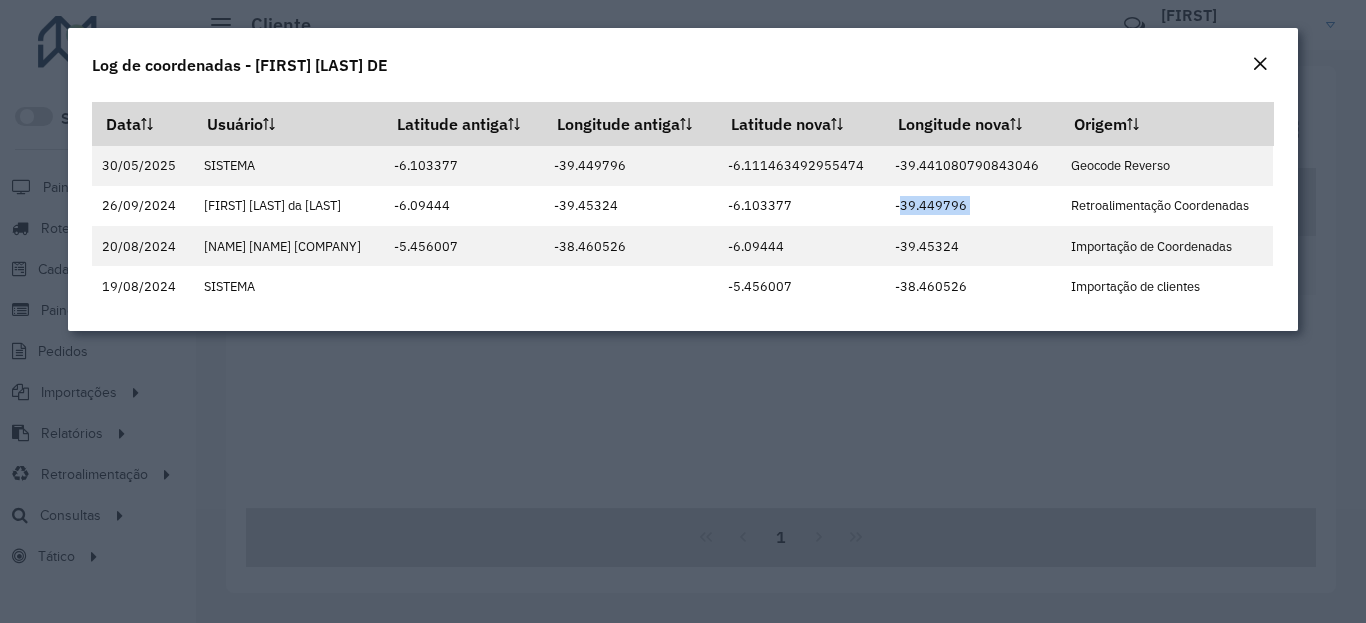 drag, startPoint x: 1240, startPoint y: 36, endPoint x: 1252, endPoint y: 49, distance: 17.691807 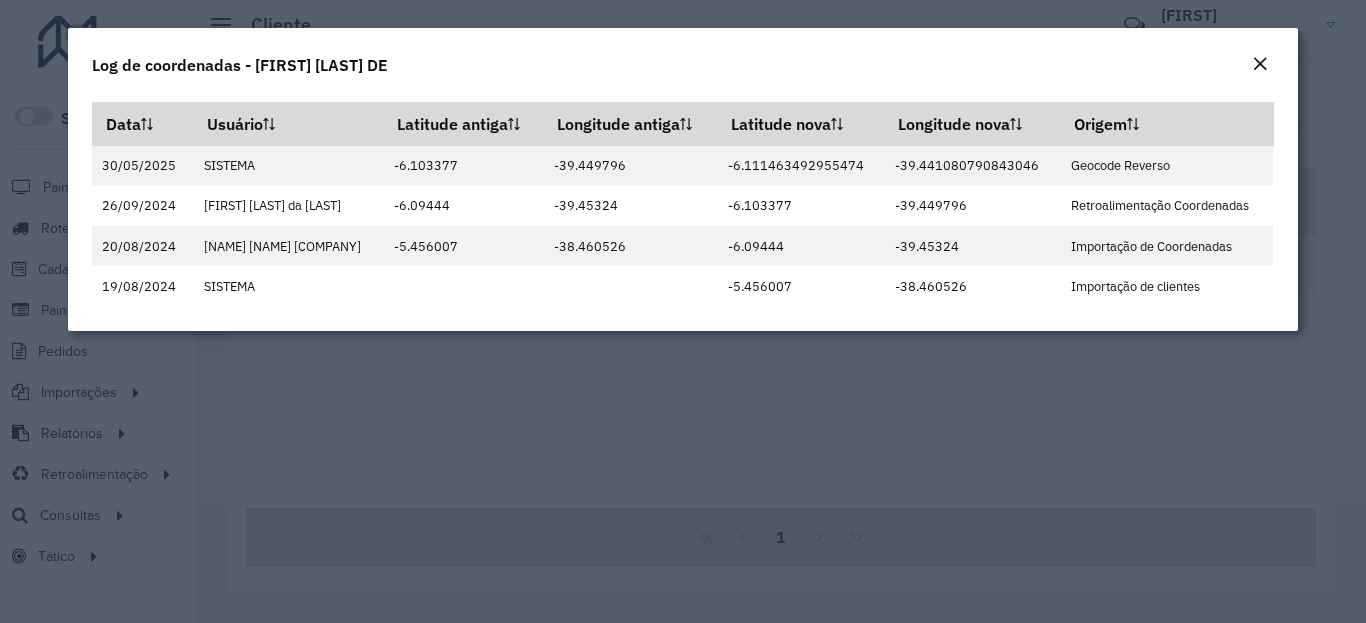 click on "Log de coordenadas - [FIRST] [LAST] DE" 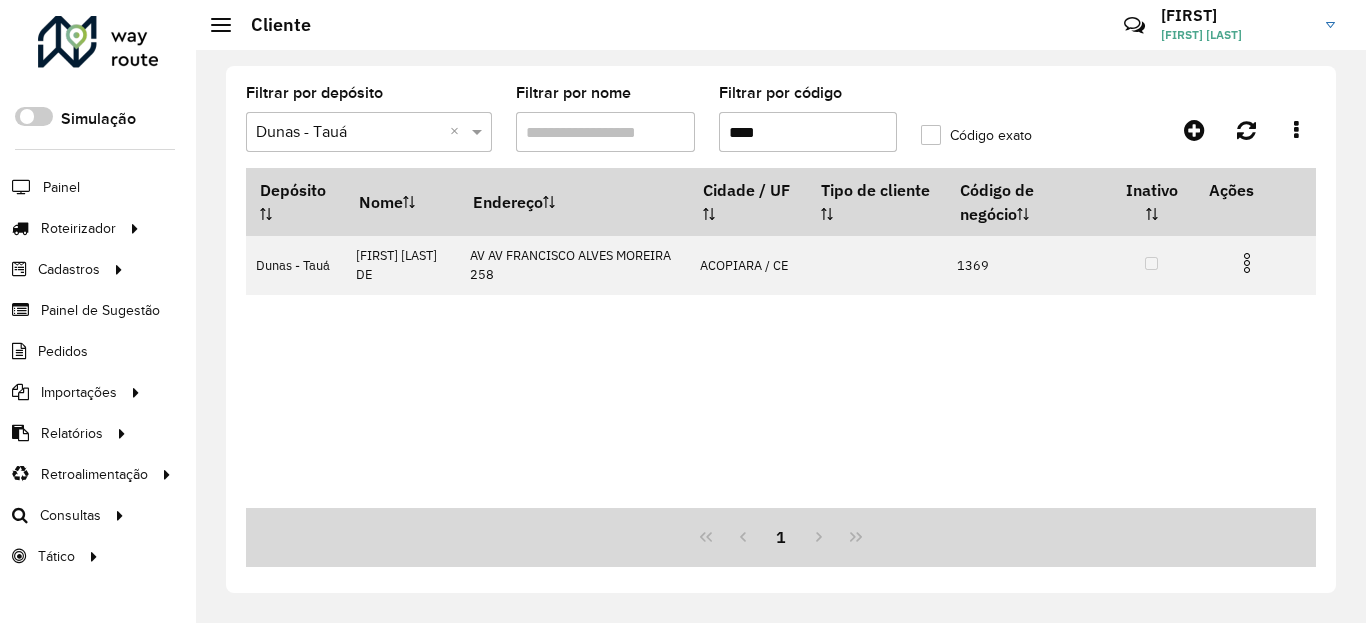 click on "****" at bounding box center (808, 132) 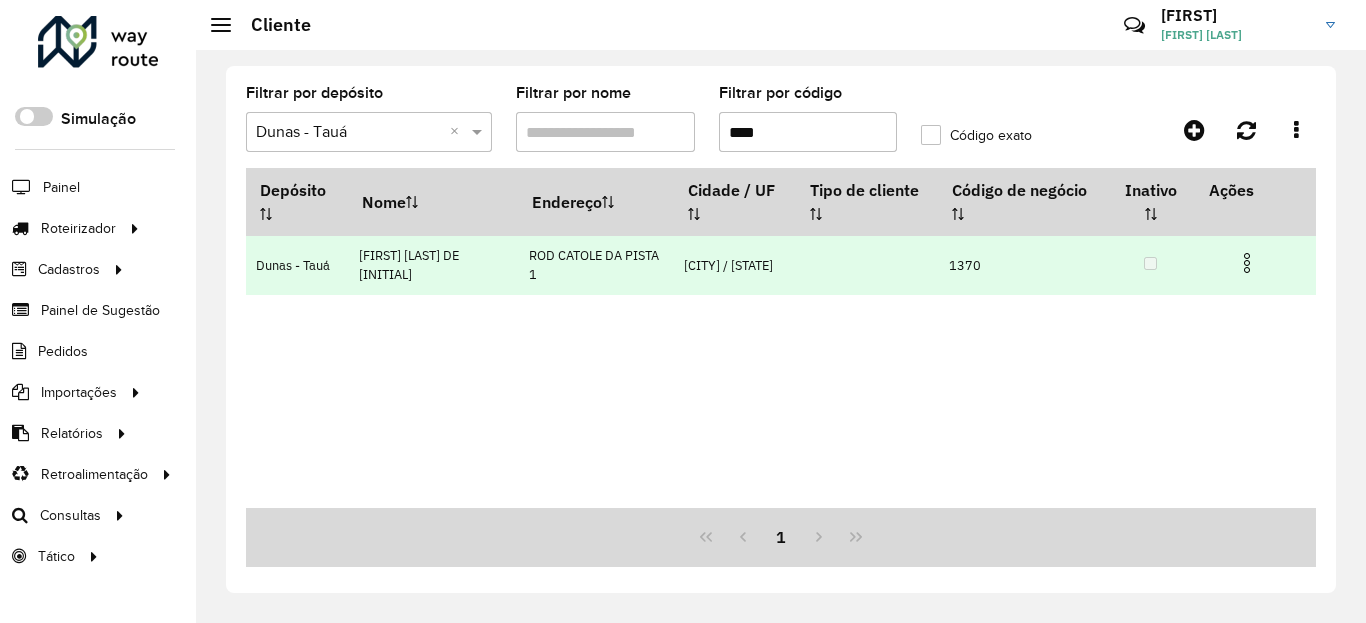 click at bounding box center (1247, 263) 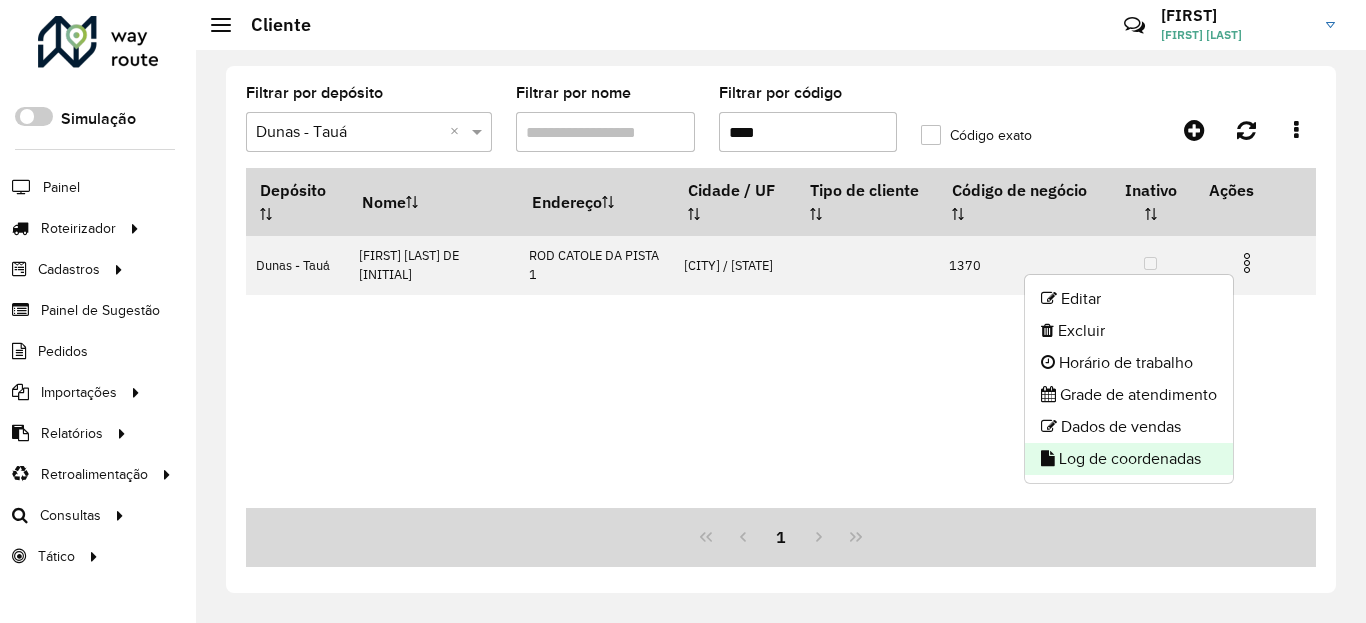 click on "Log de coordenadas" 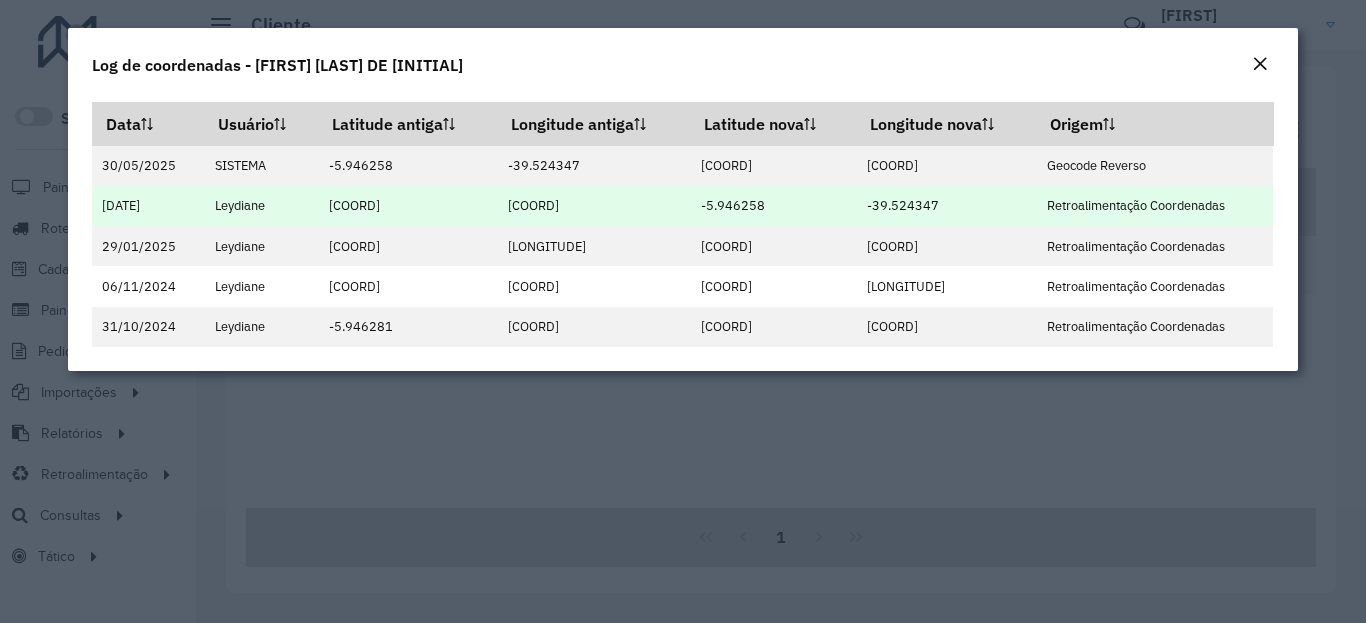 click on "-5.946258" at bounding box center [773, 206] 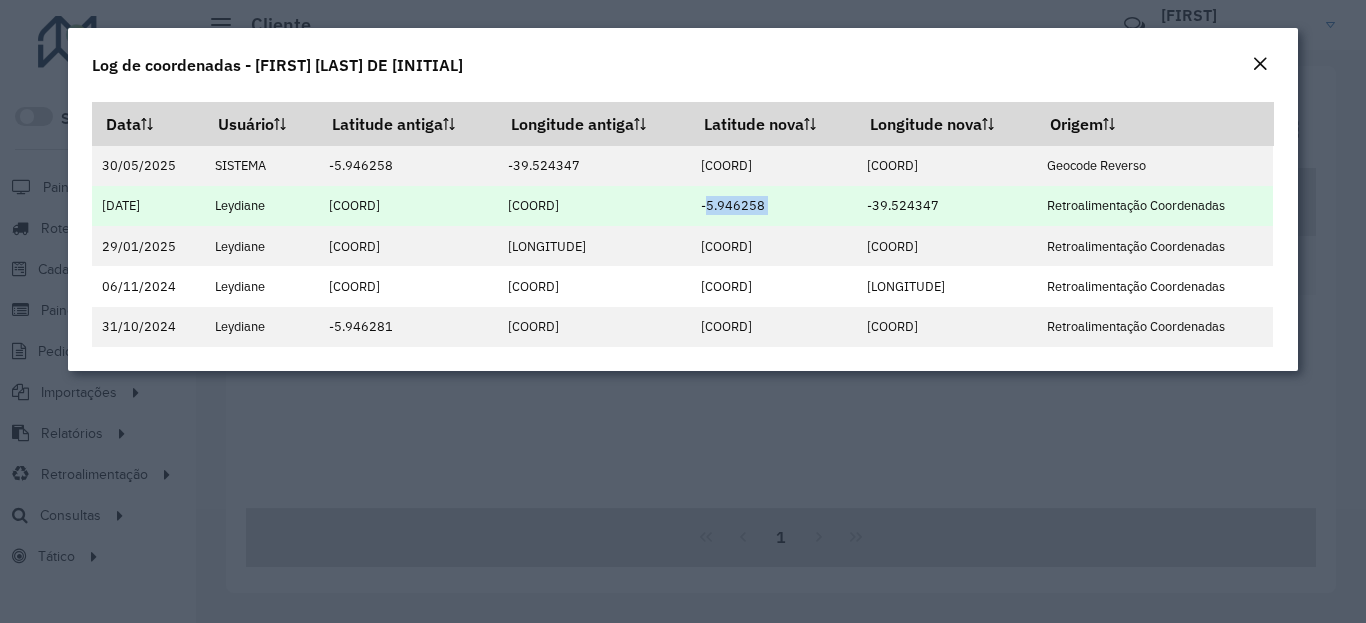 click on "-5.946258" at bounding box center [773, 206] 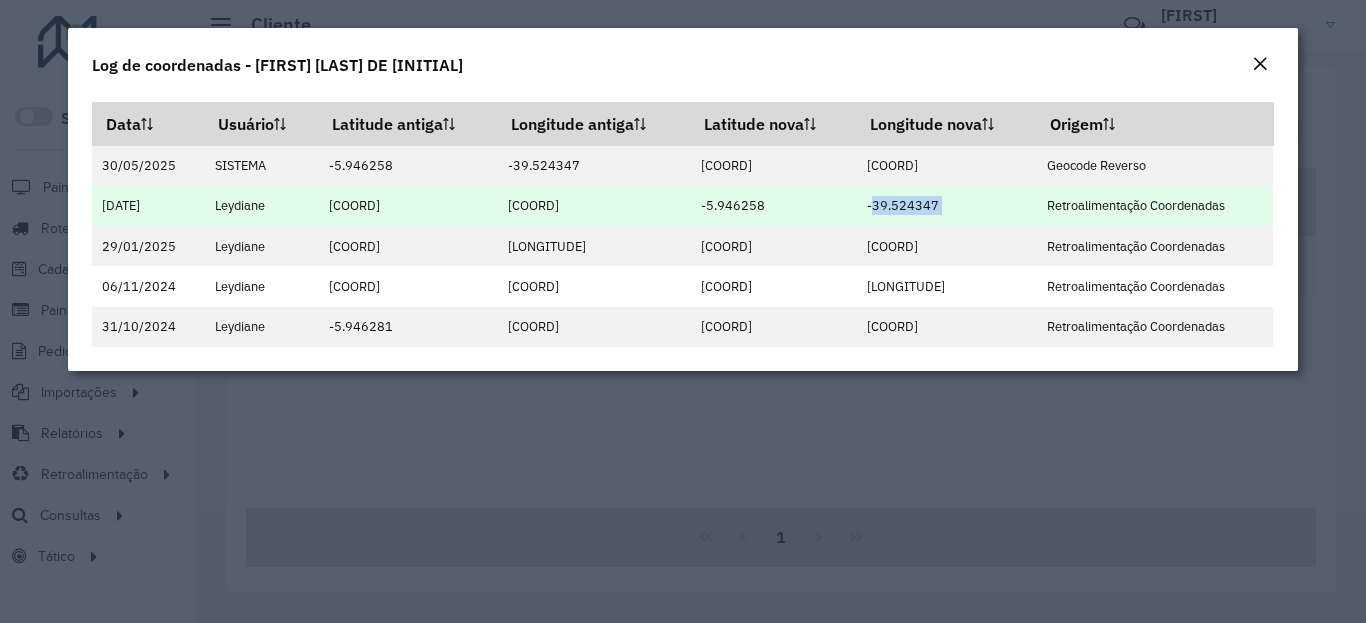 click on "-39.524347" at bounding box center [946, 206] 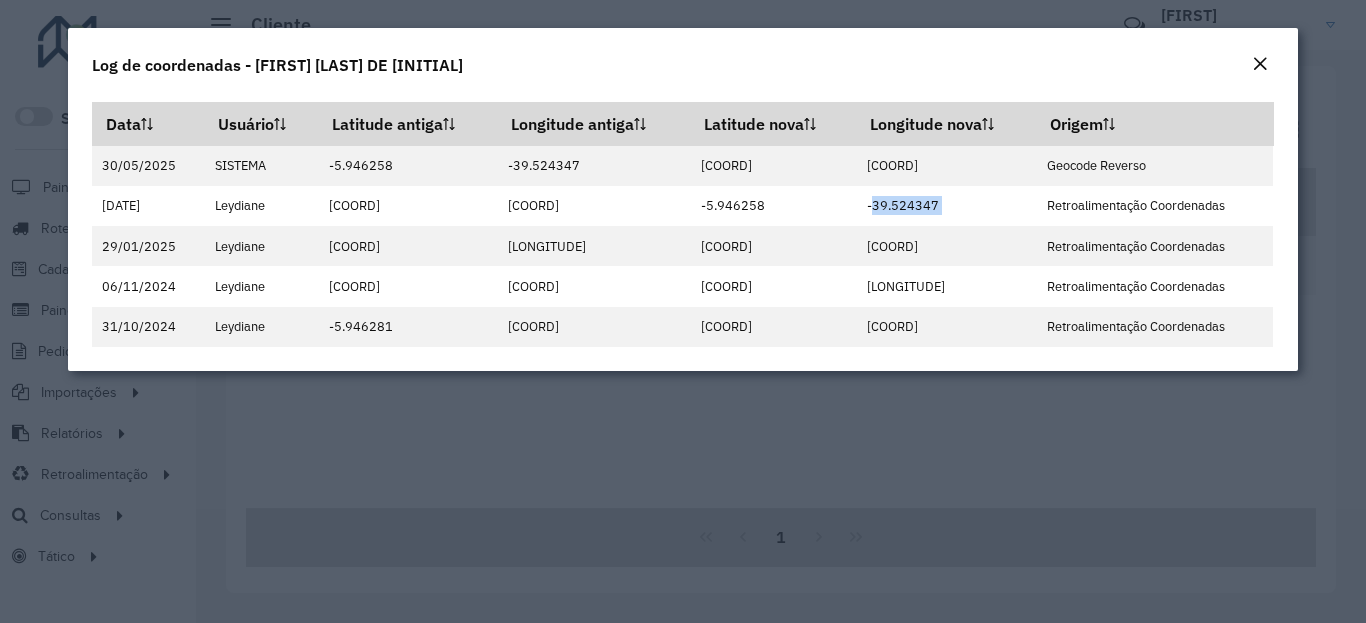 click 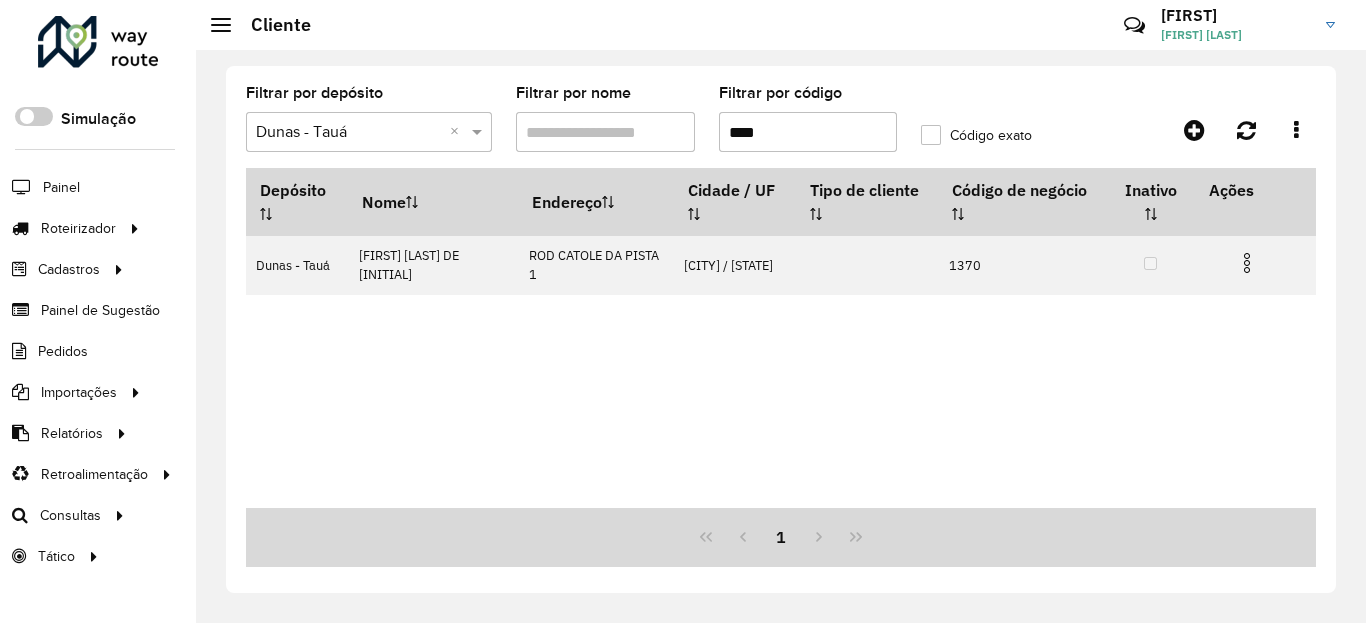 click on "****" at bounding box center [808, 132] 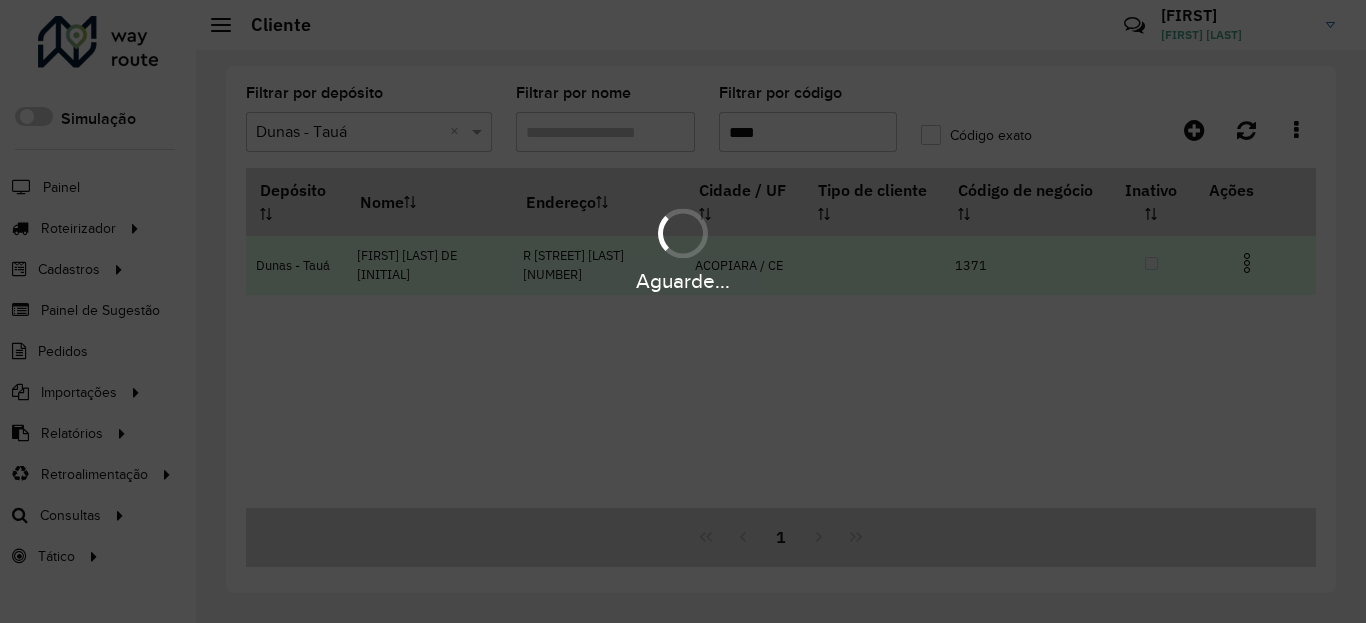 click at bounding box center [1247, 263] 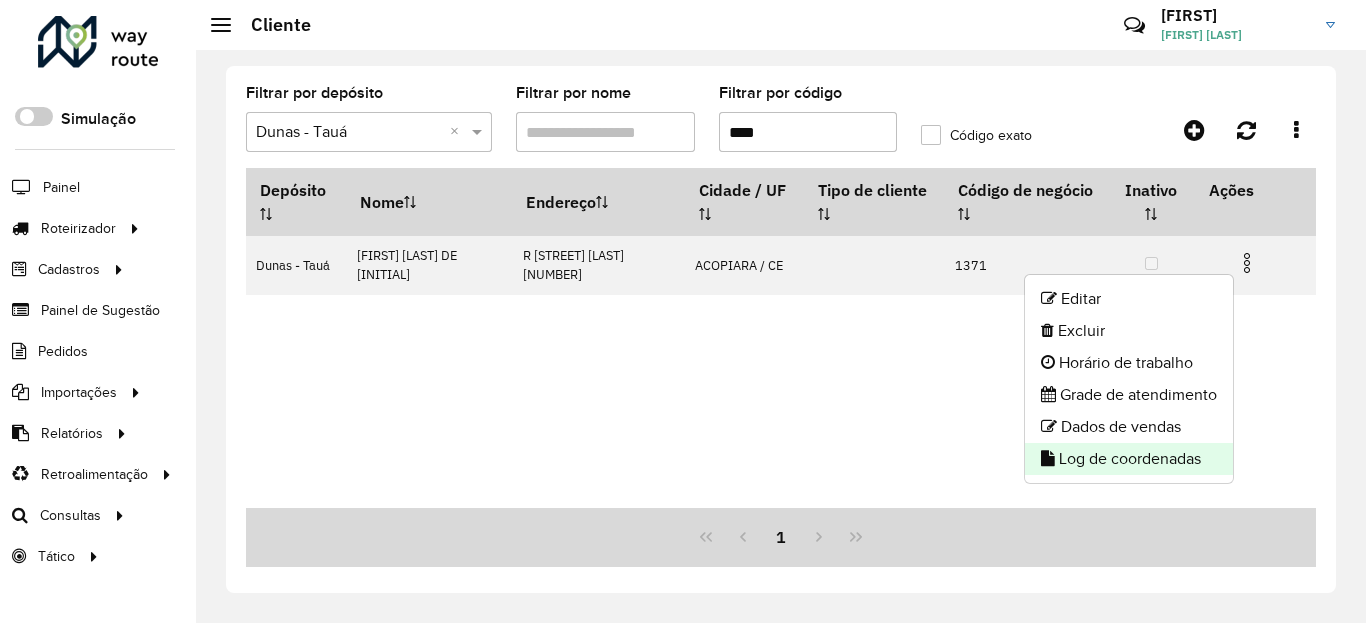 click on "Log de coordenadas" 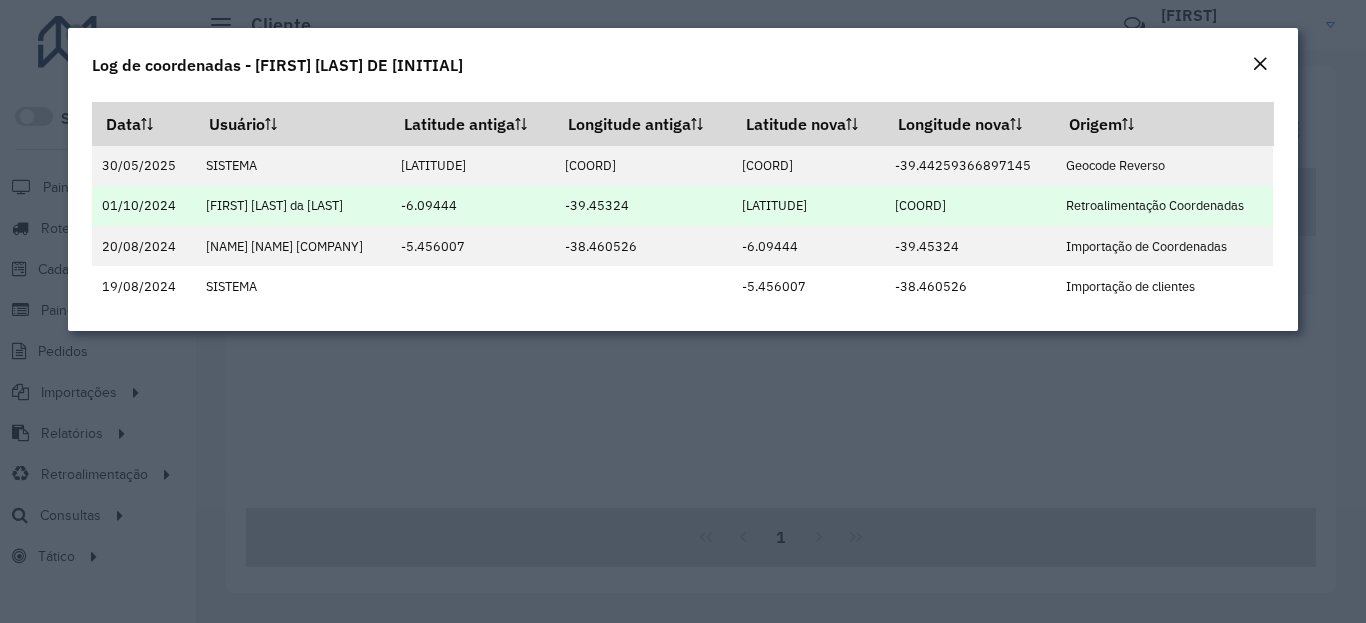 click on "[LATITUDE]" at bounding box center (808, 206) 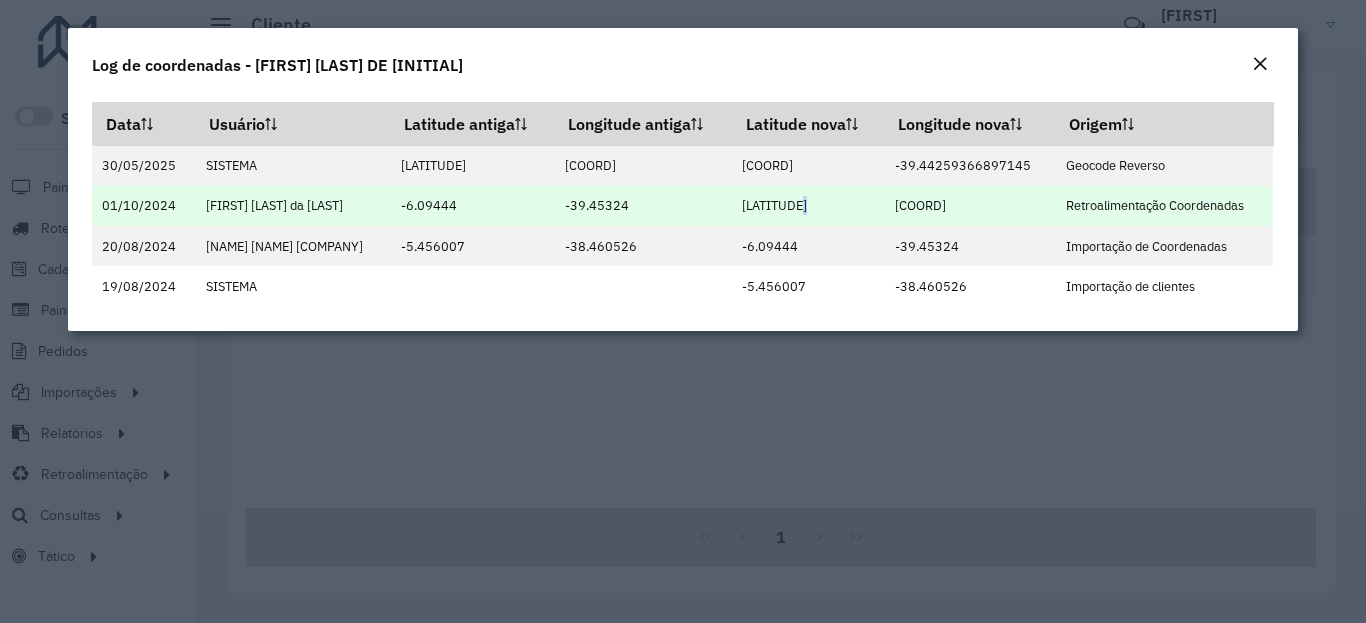 click on "[LATITUDE]" at bounding box center [808, 206] 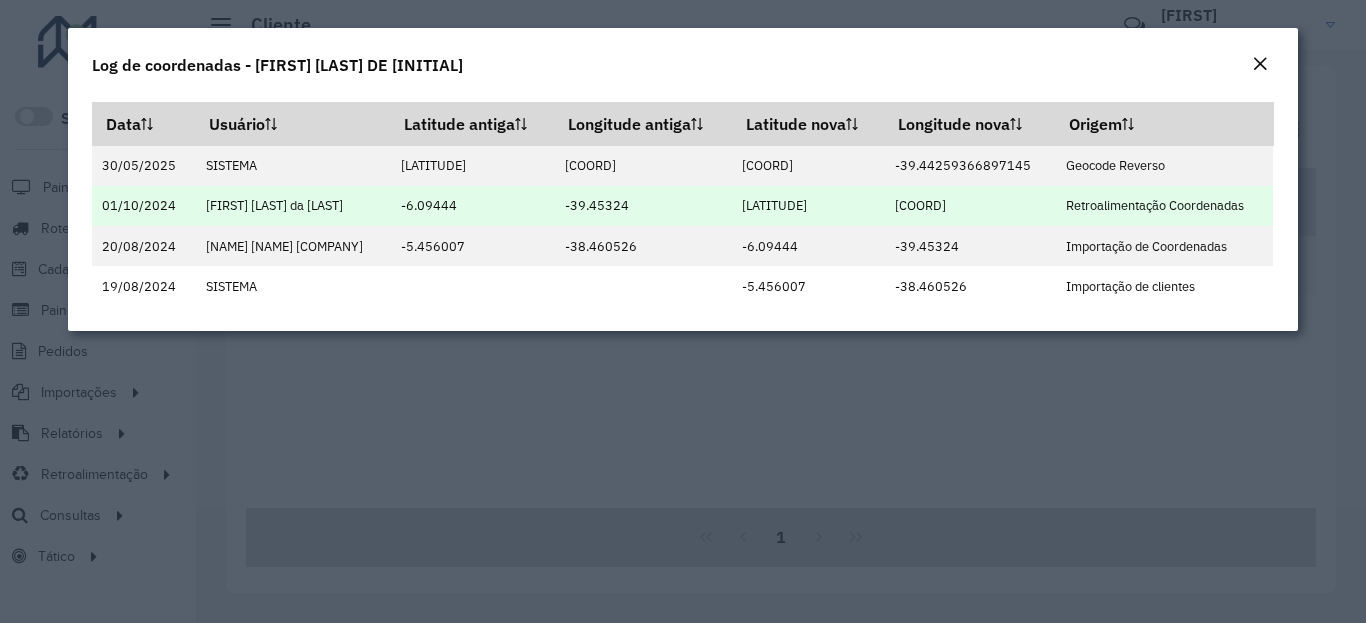 click on "[LATITUDE]" at bounding box center [808, 206] 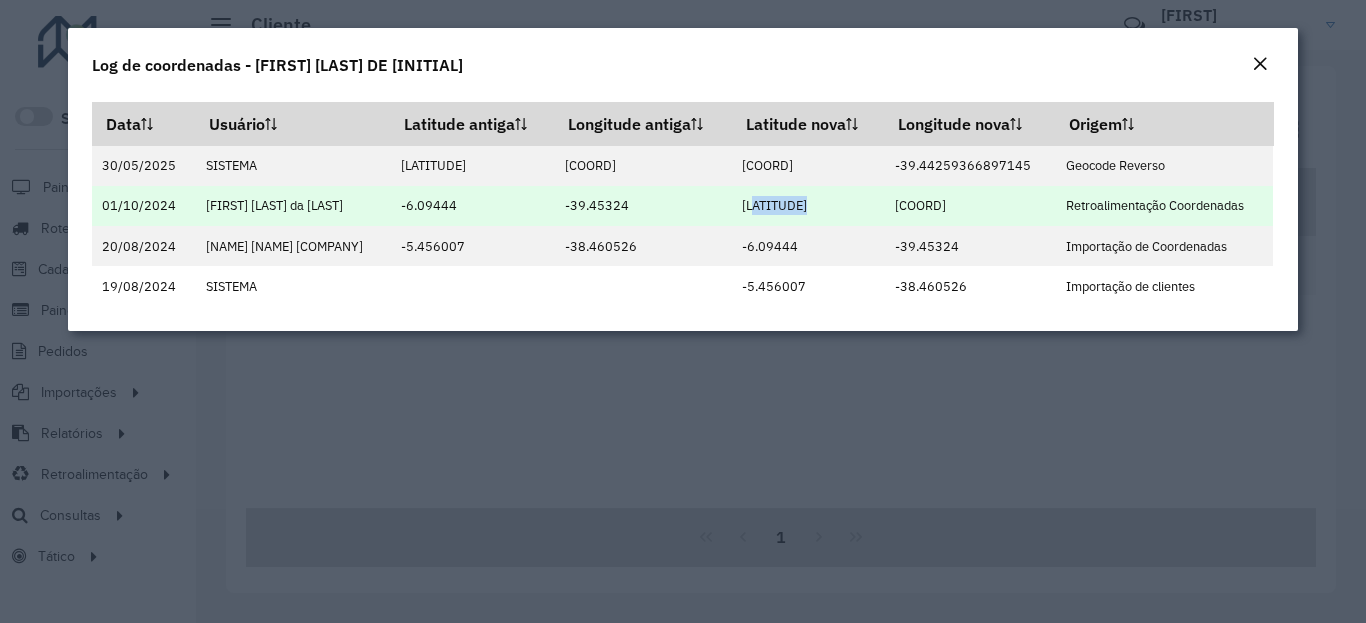 click on "[LATITUDE]" at bounding box center (808, 206) 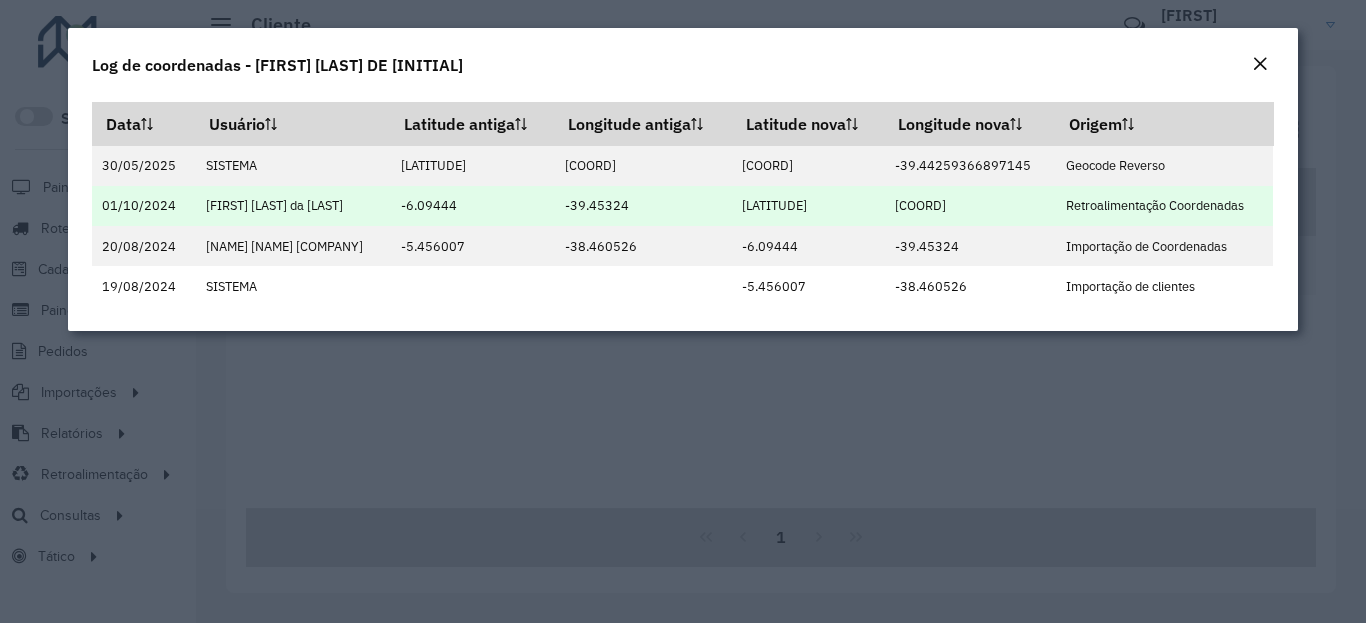 click on "[LATITUDE]" at bounding box center (808, 206) 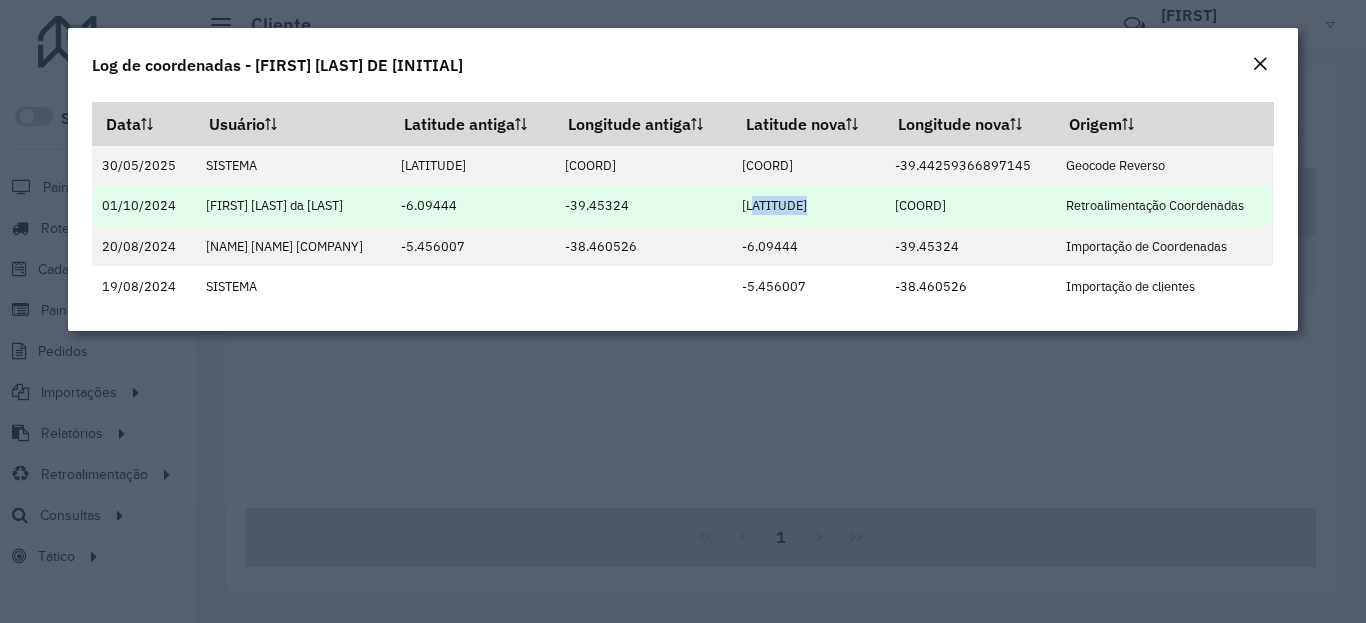 click on "[LATITUDE]" at bounding box center (808, 206) 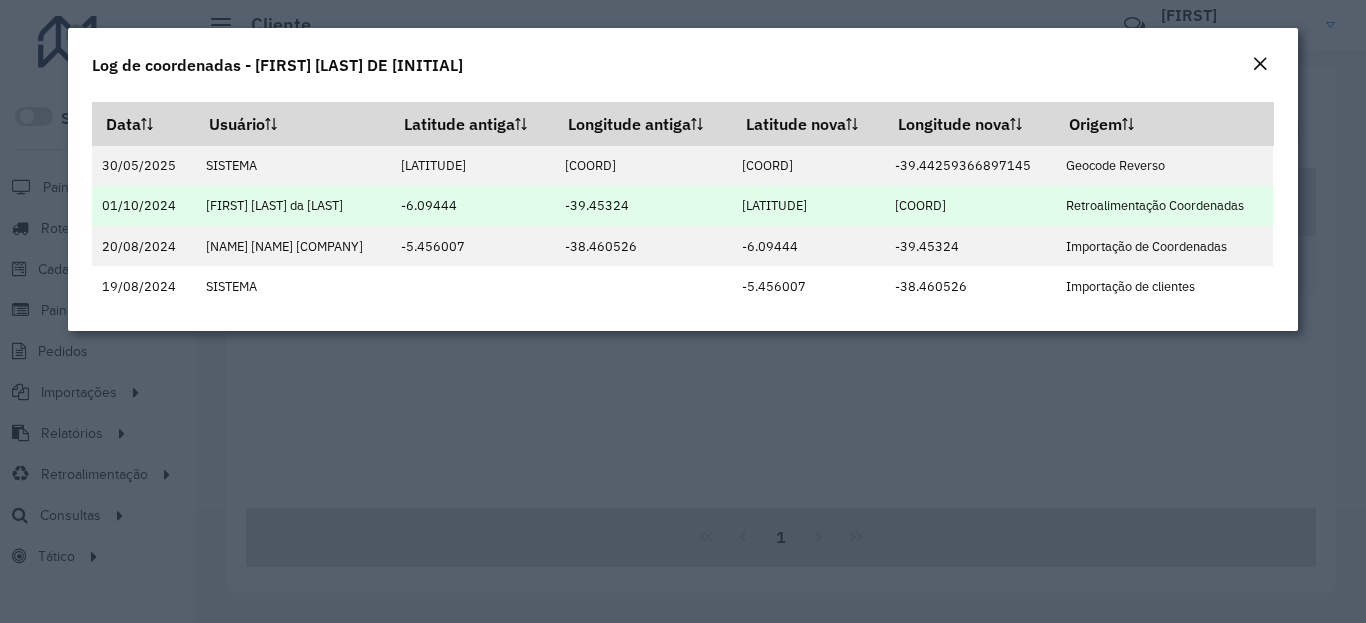 click on "[COORD]" at bounding box center [970, 206] 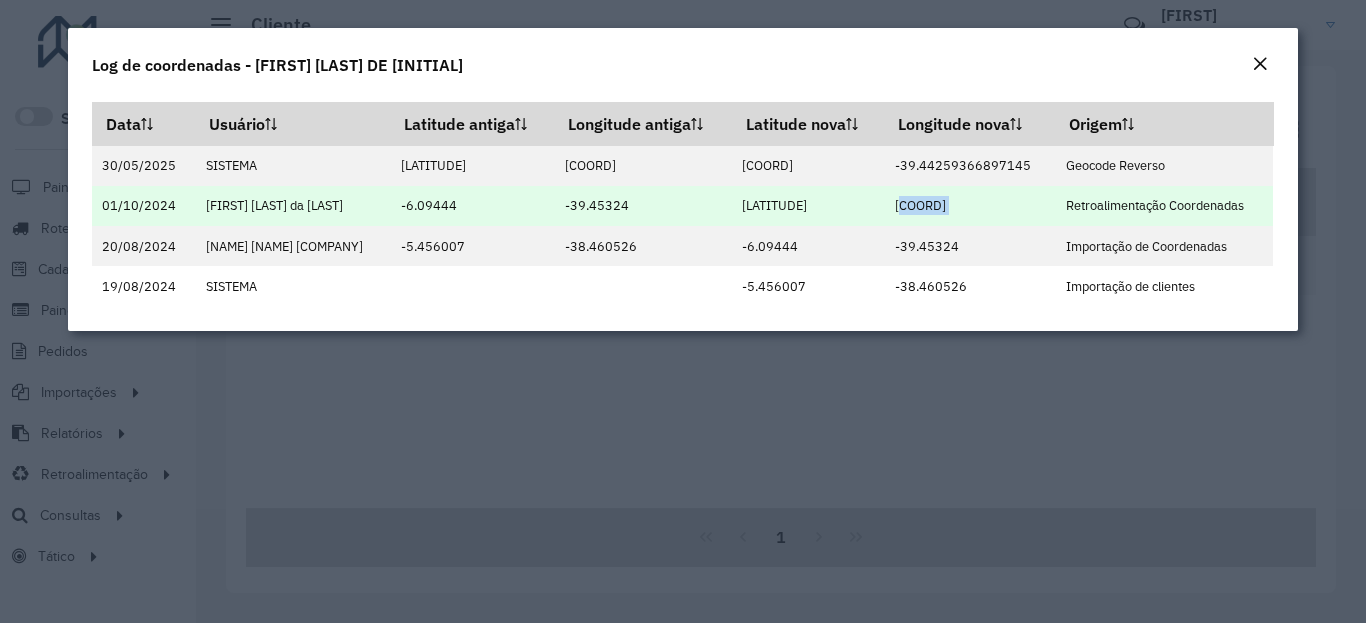 click on "[COORD]" at bounding box center [970, 206] 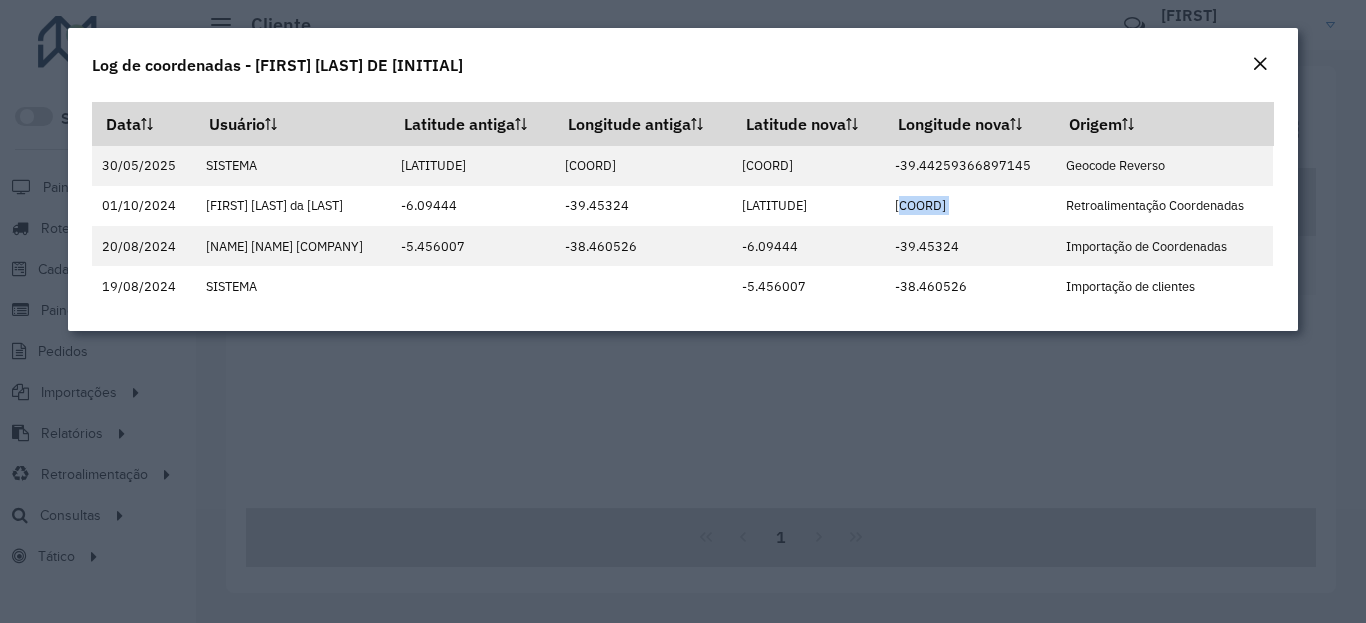 click 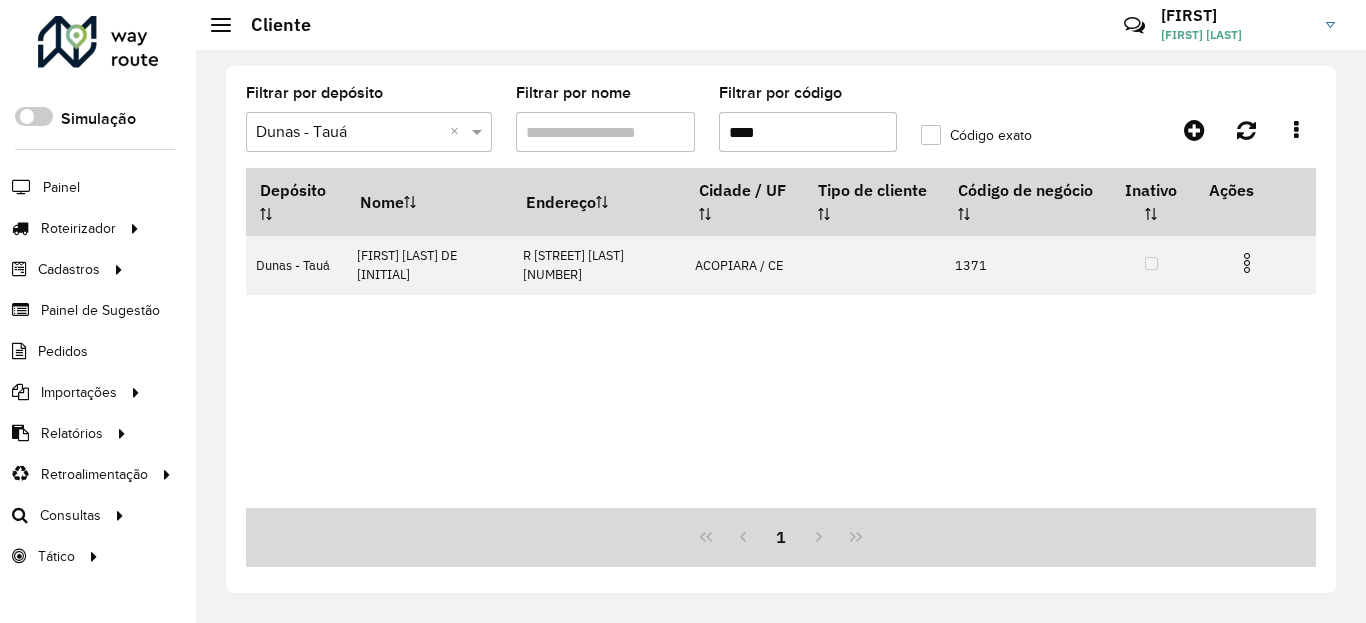 click on "****" at bounding box center [808, 132] 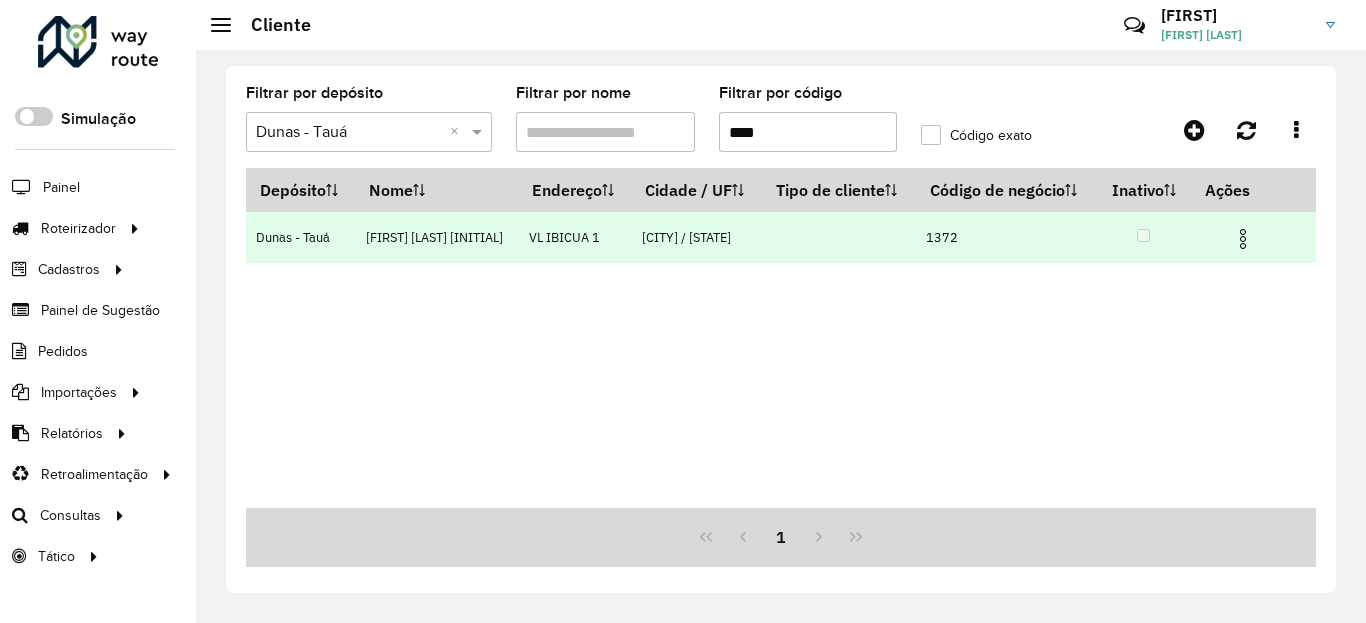 click at bounding box center [1243, 239] 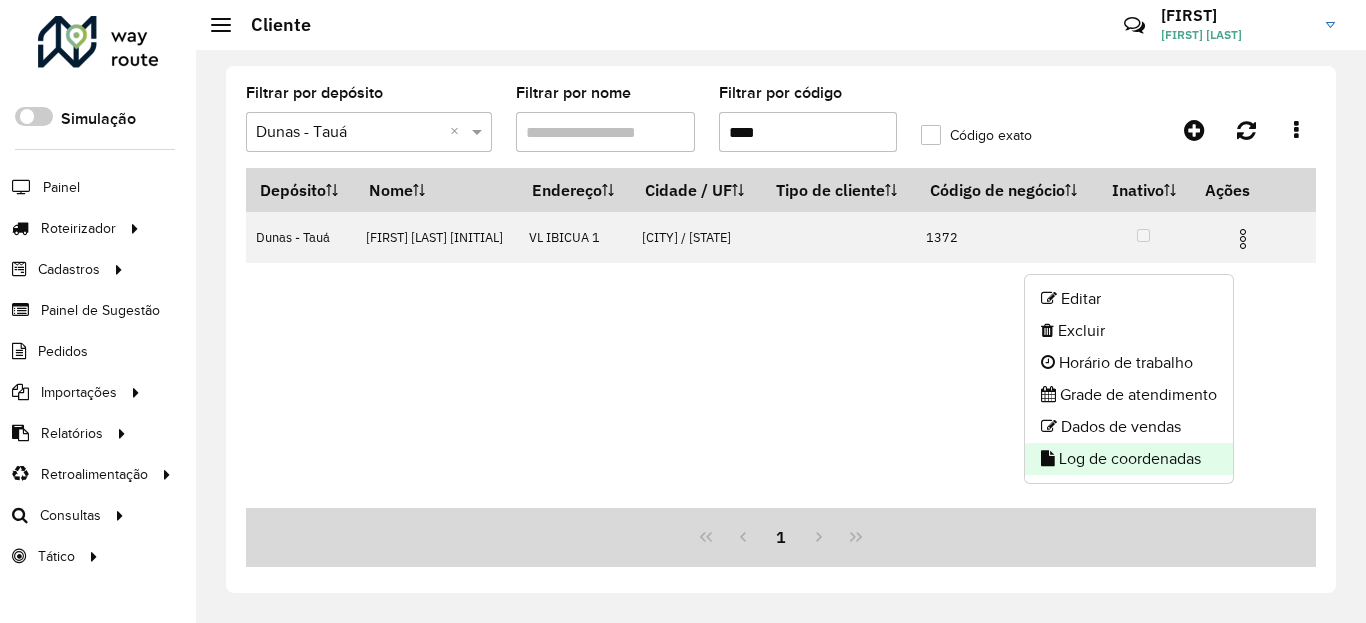 click on "Log de coordenadas" 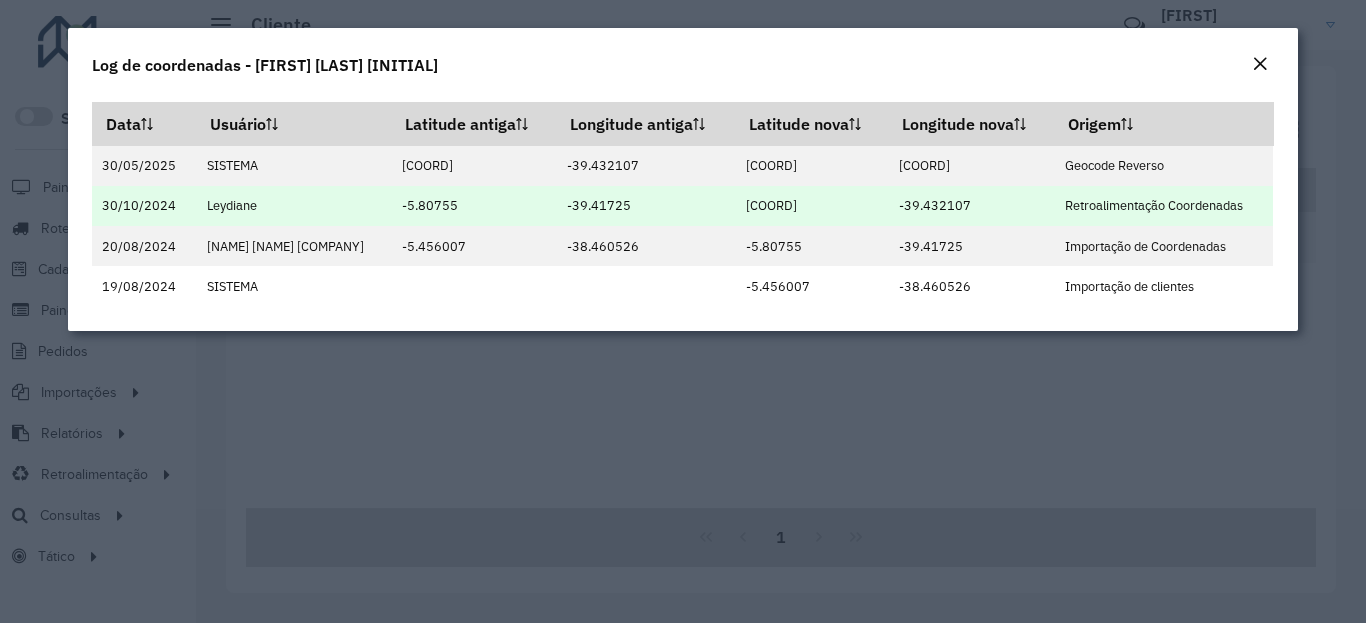 click on "[COORD]" at bounding box center [811, 206] 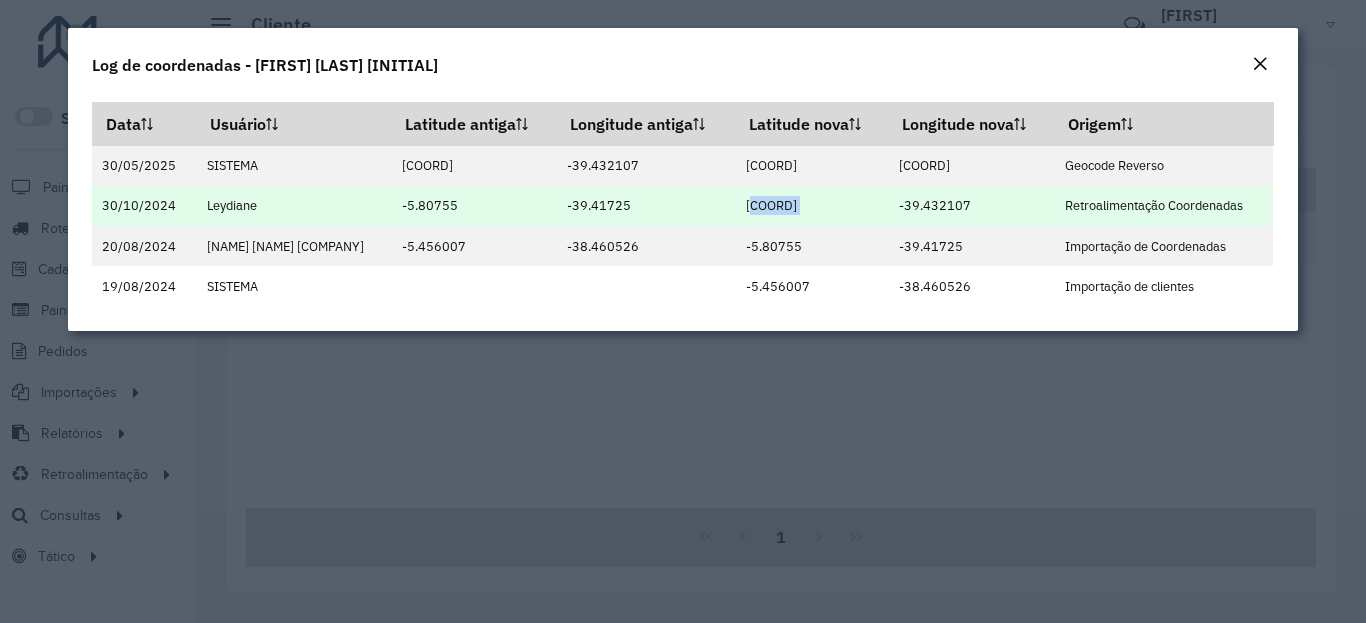 click on "[COORD]" at bounding box center (811, 206) 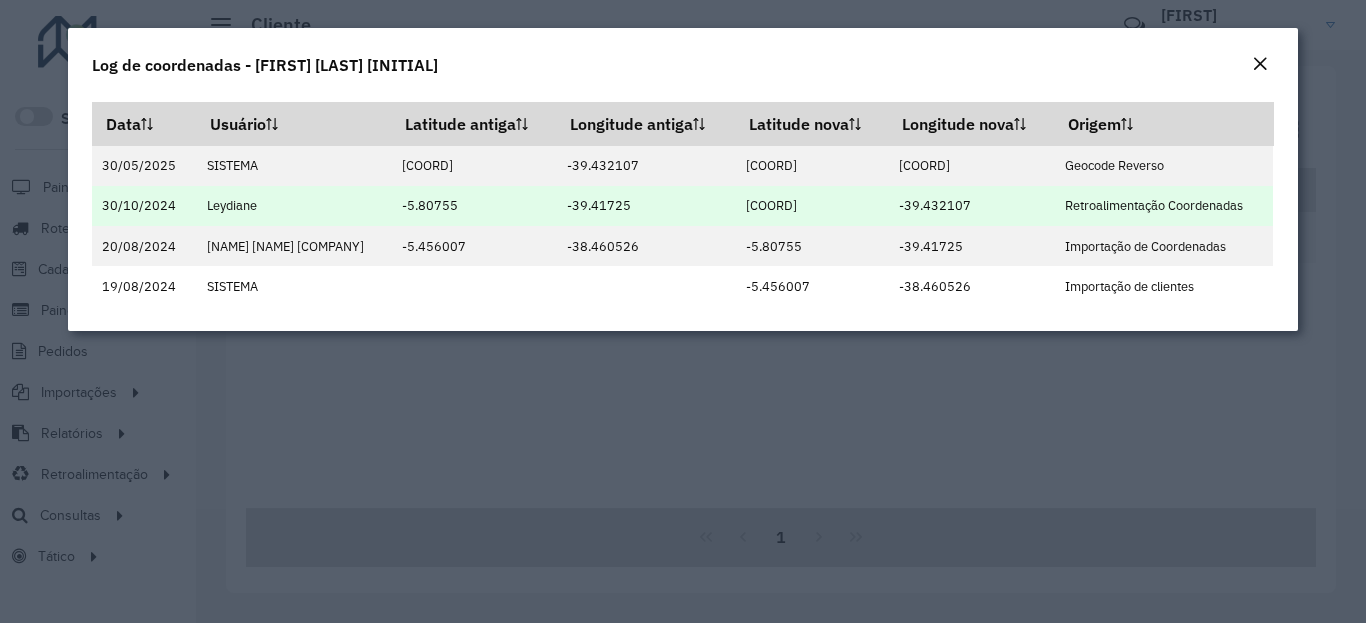 click on "-39.432107" at bounding box center [971, 206] 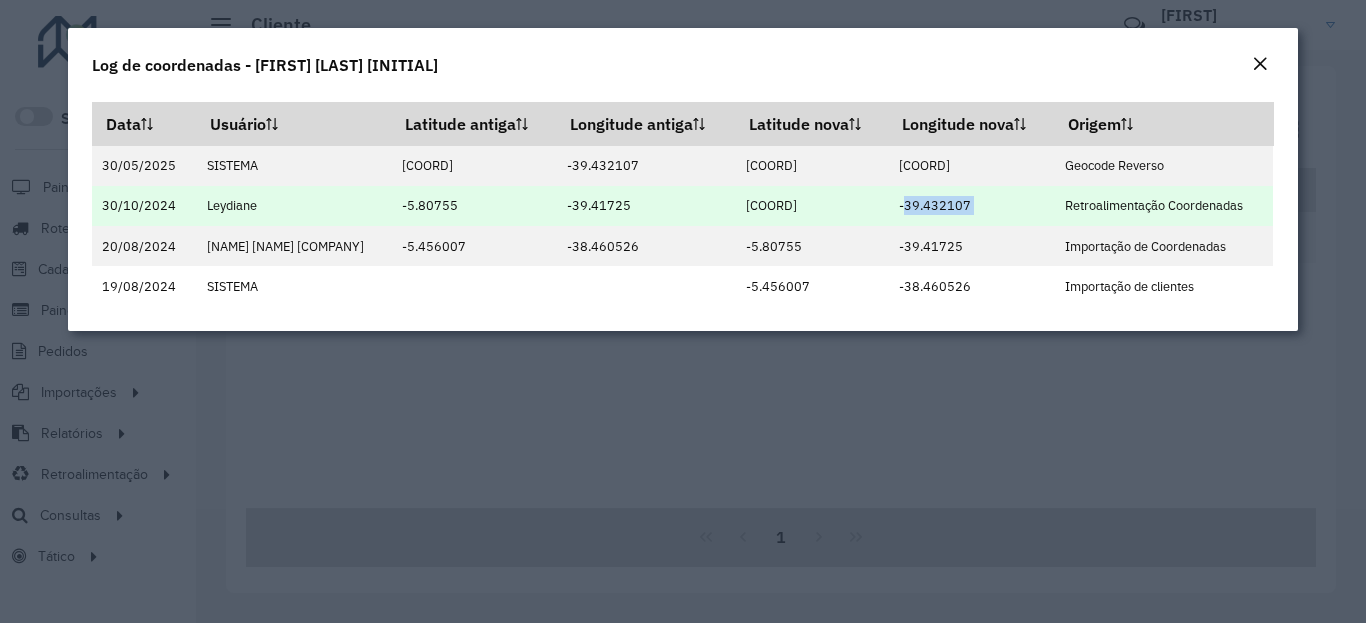 click on "-39.432107" at bounding box center (971, 206) 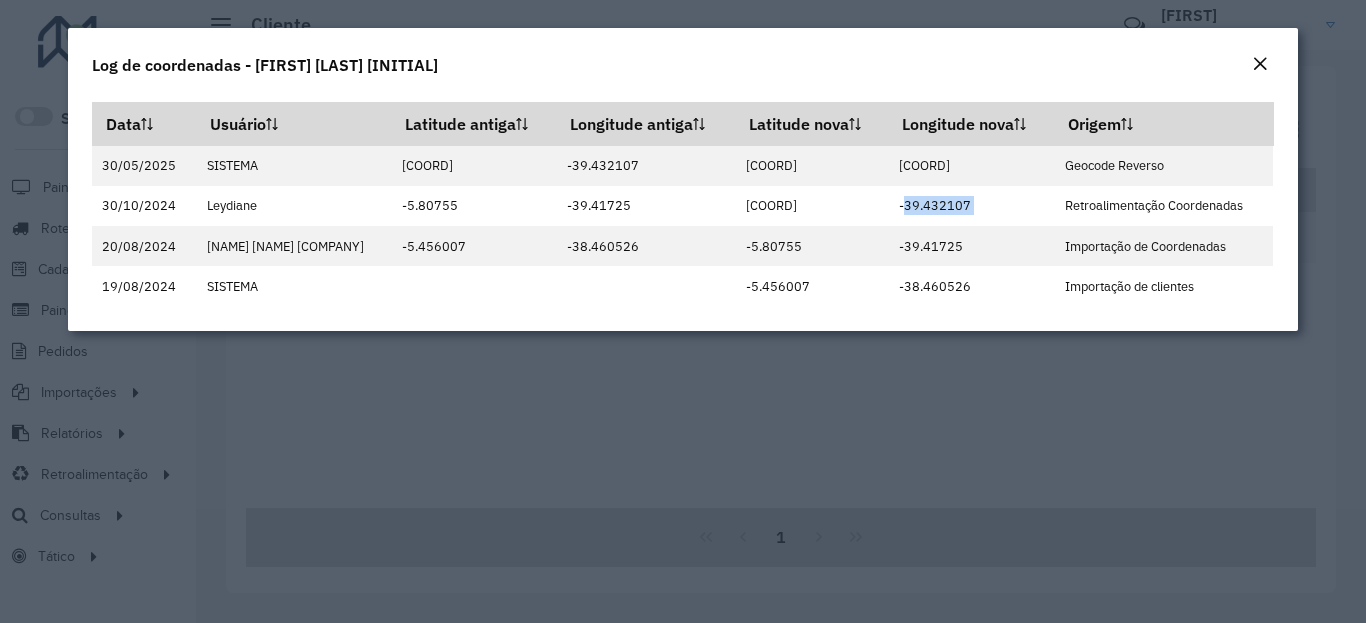 click 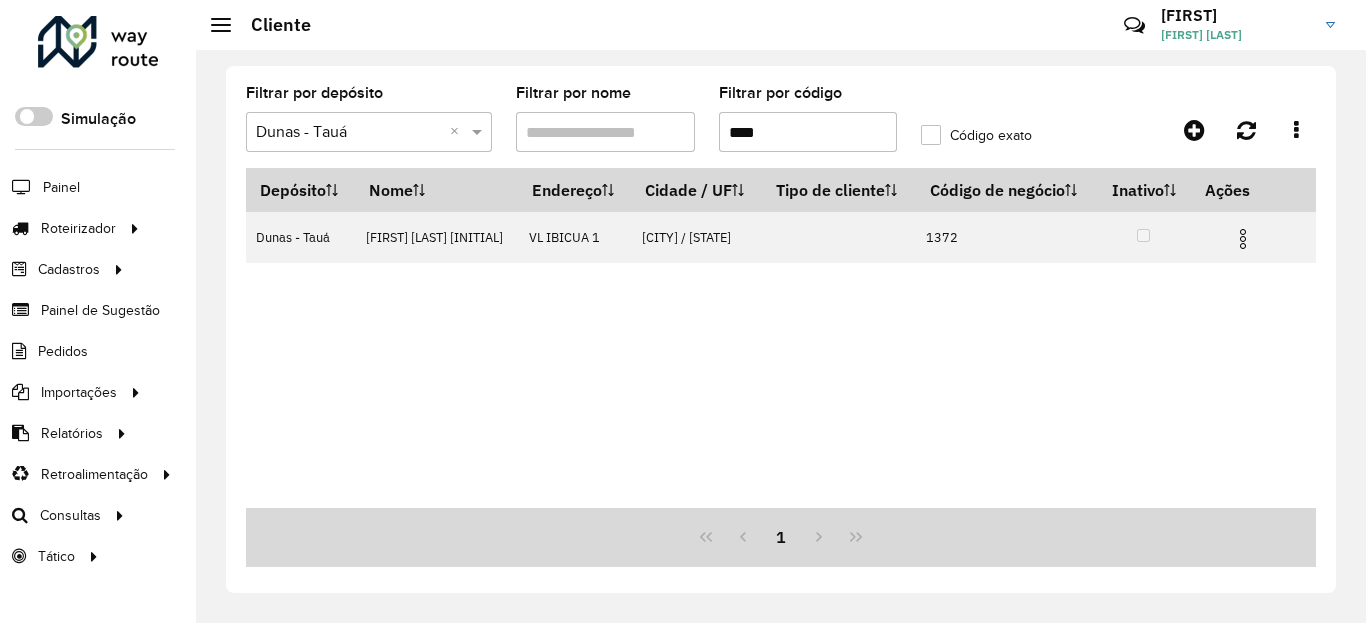 click on "****" at bounding box center (808, 132) 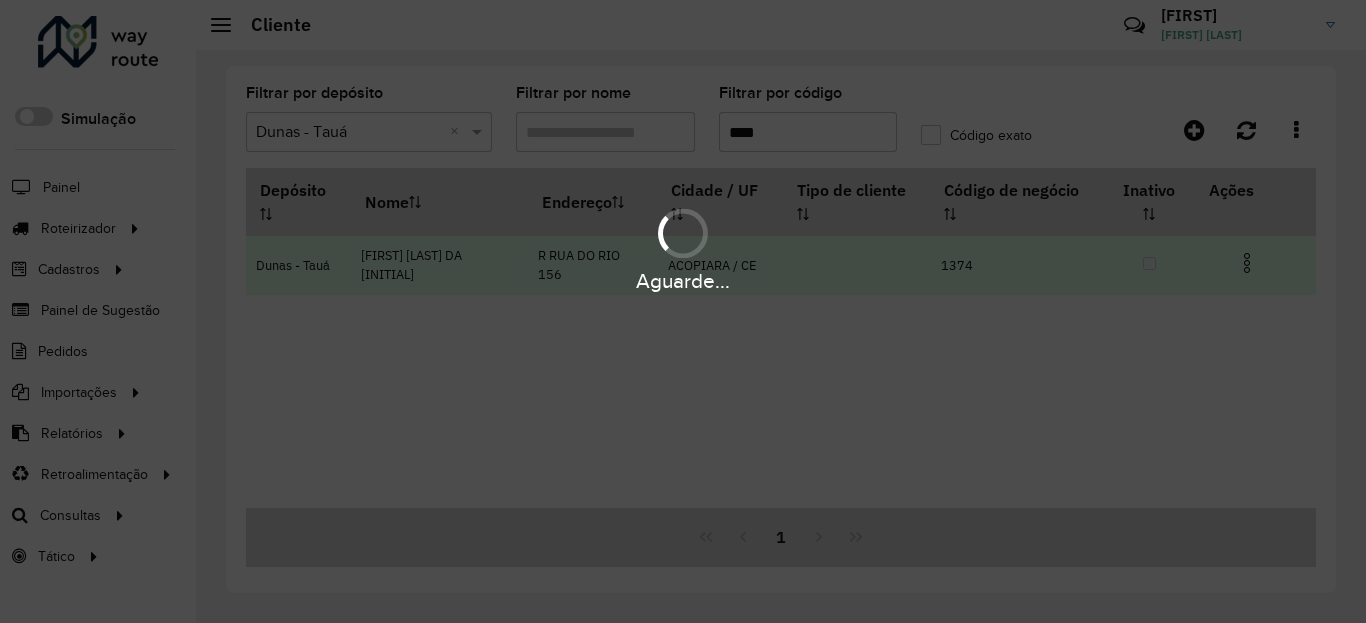 click at bounding box center (1247, 263) 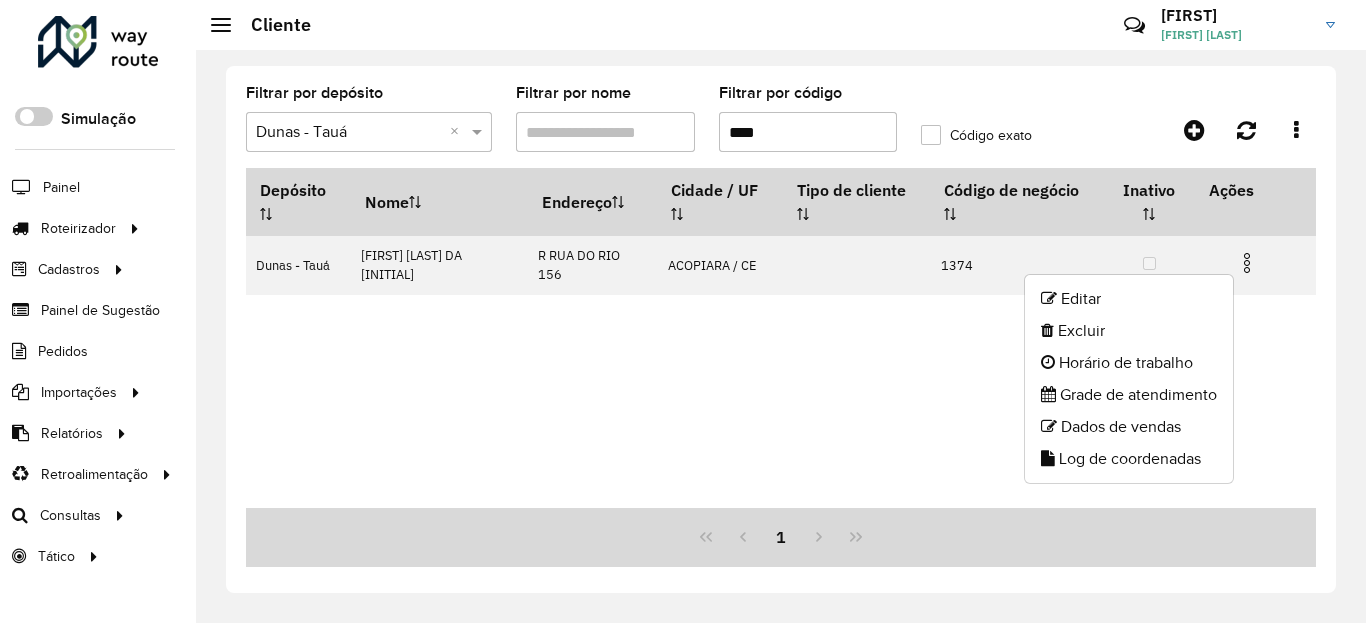 click on "Log de coordenadas" 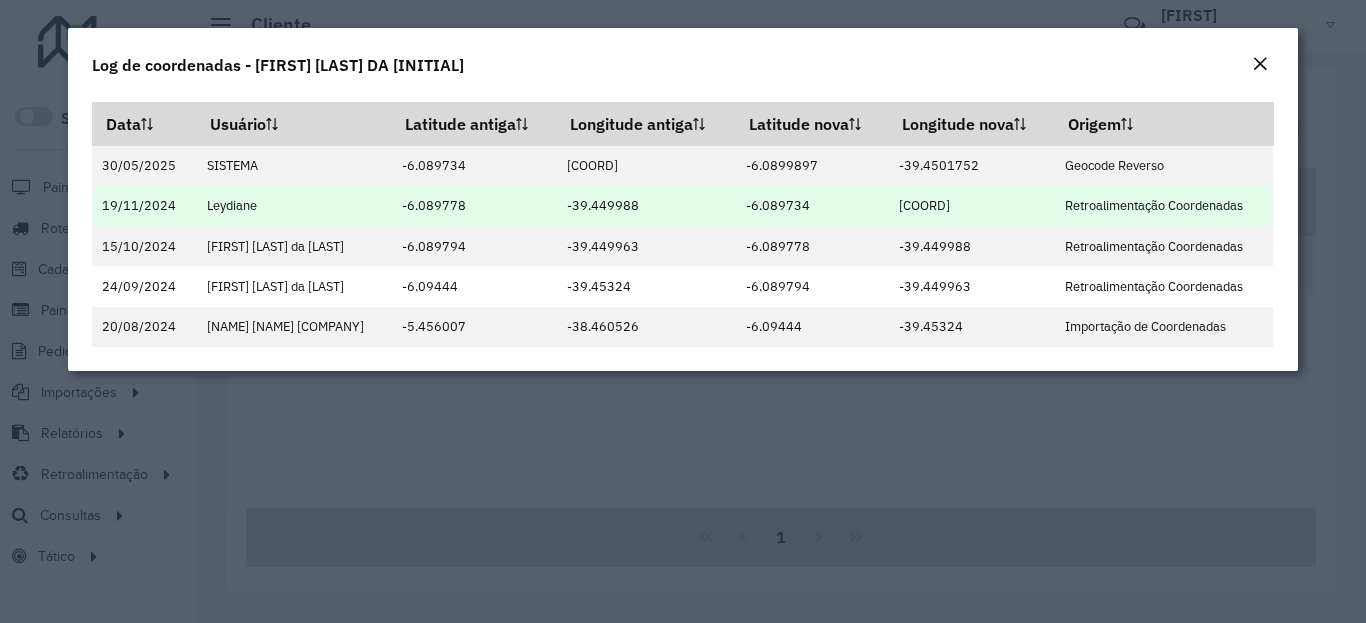 click on "-6.089734" at bounding box center [811, 206] 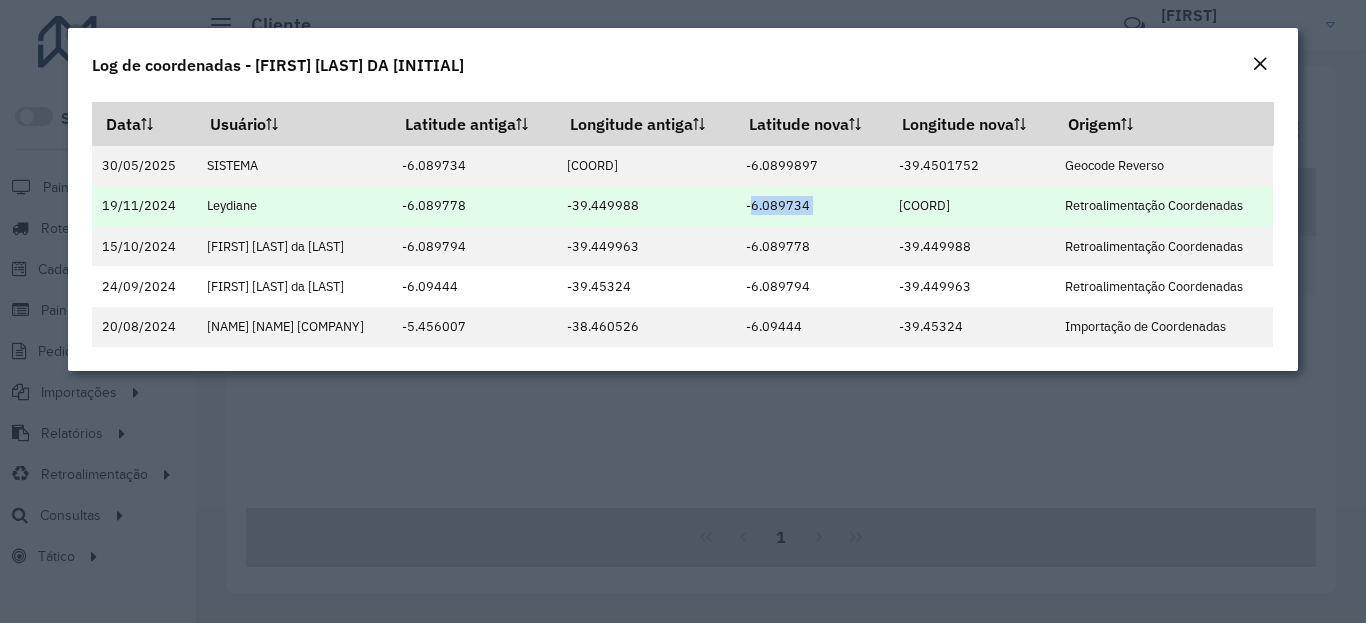 click on "-6.089734" at bounding box center (811, 206) 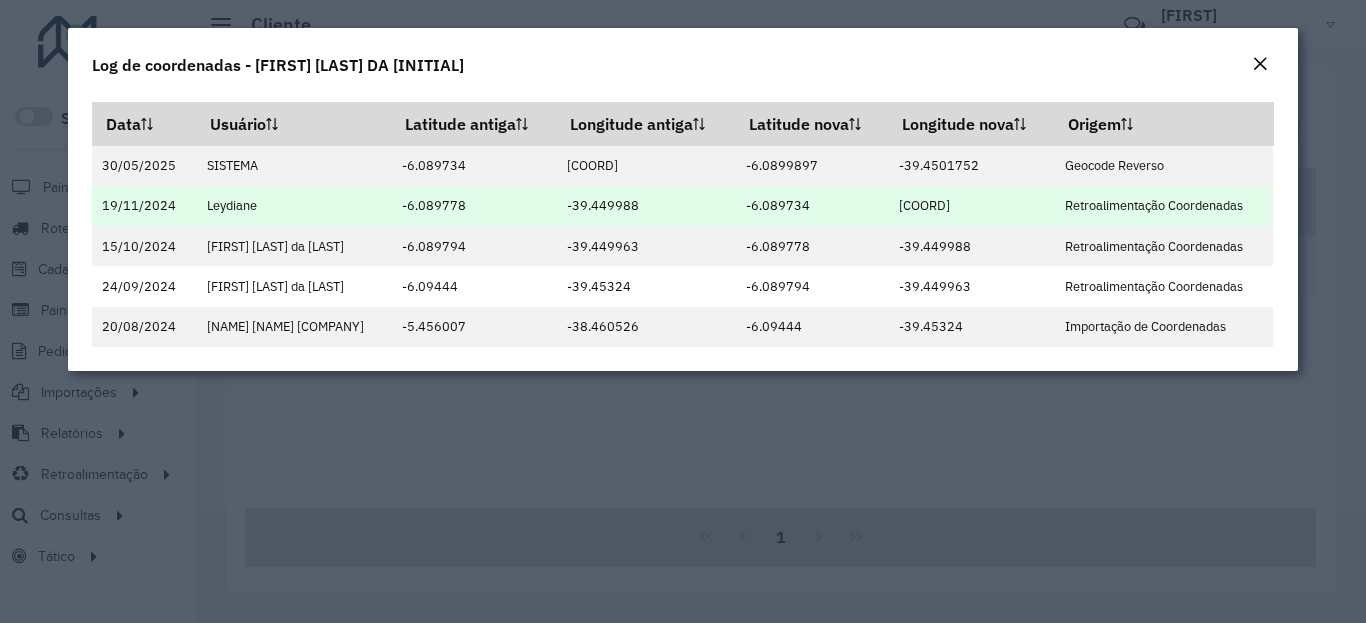click on "[COORD]" at bounding box center [971, 206] 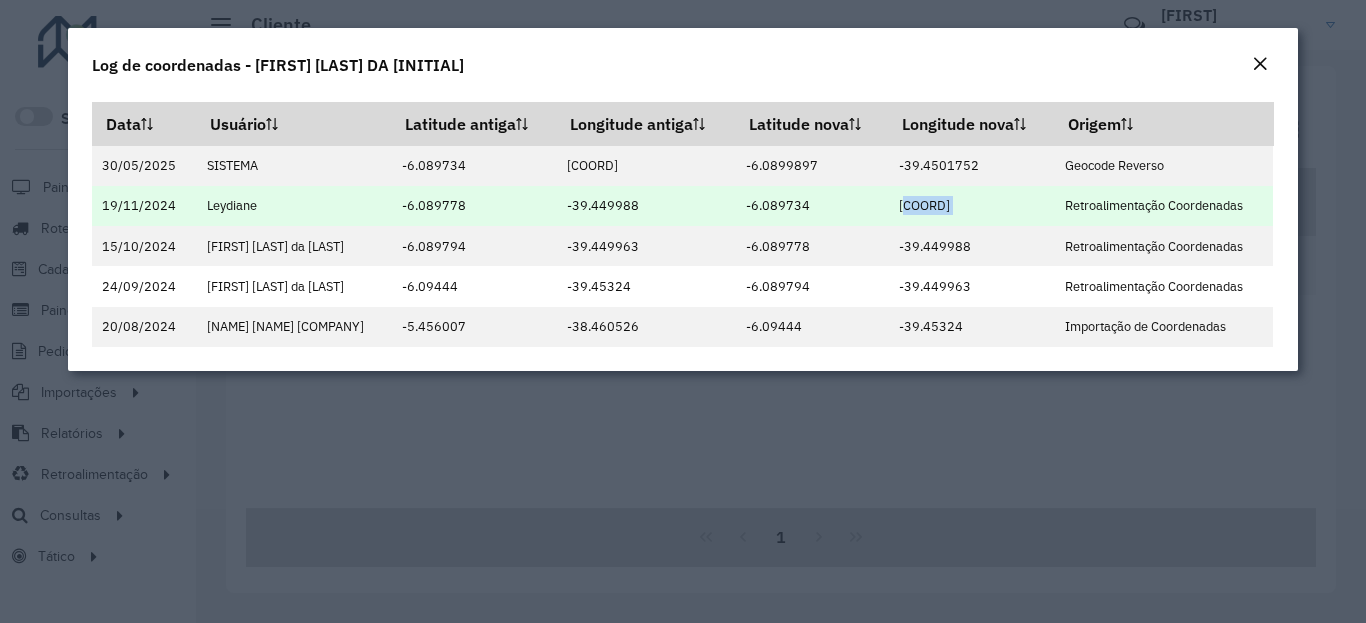 click on "[COORD]" at bounding box center (971, 206) 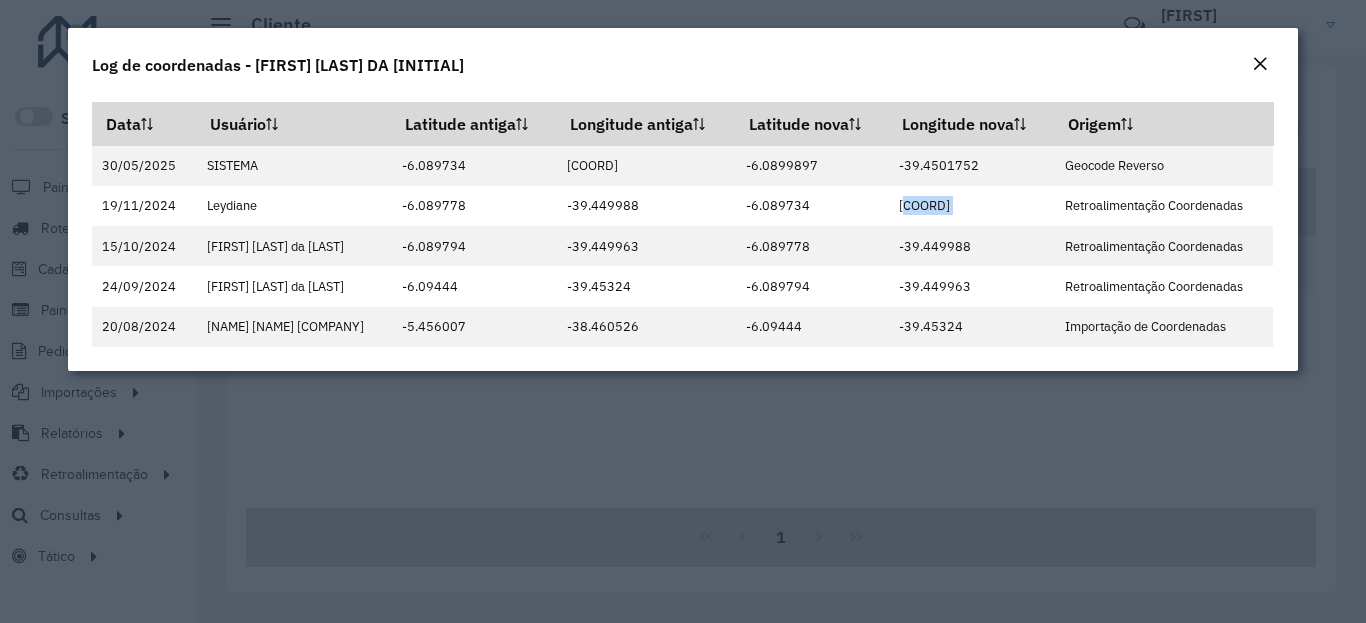 click 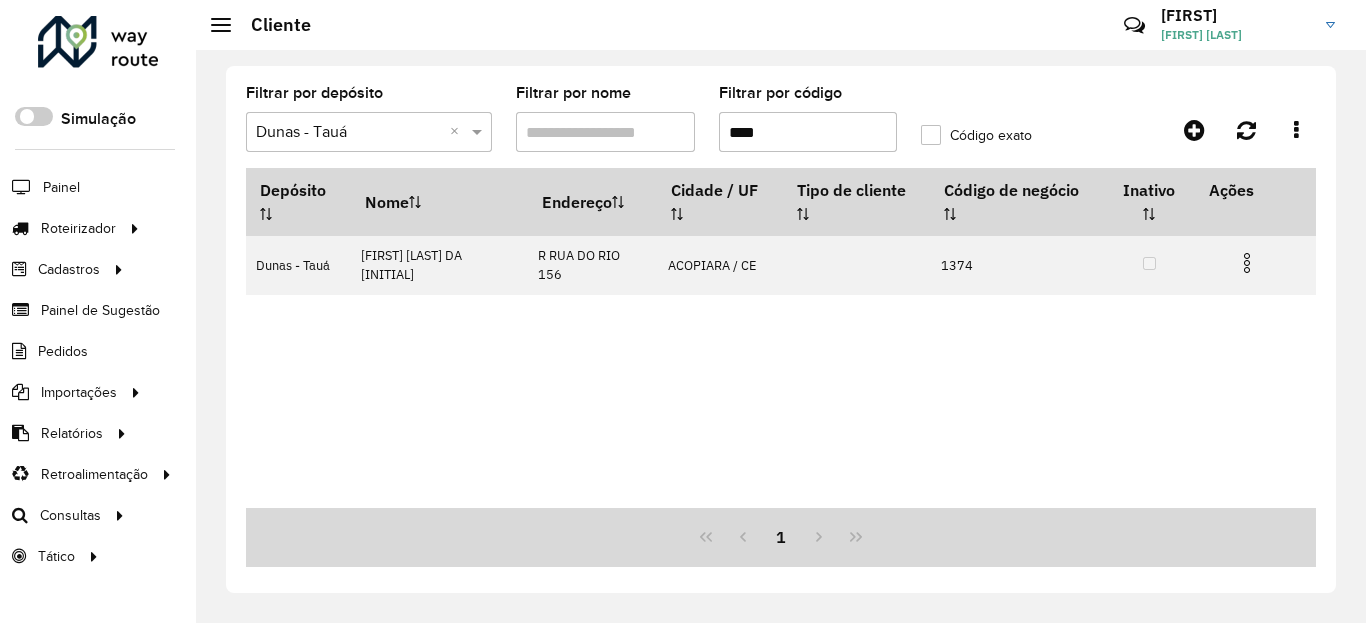 click on "****" at bounding box center [808, 132] 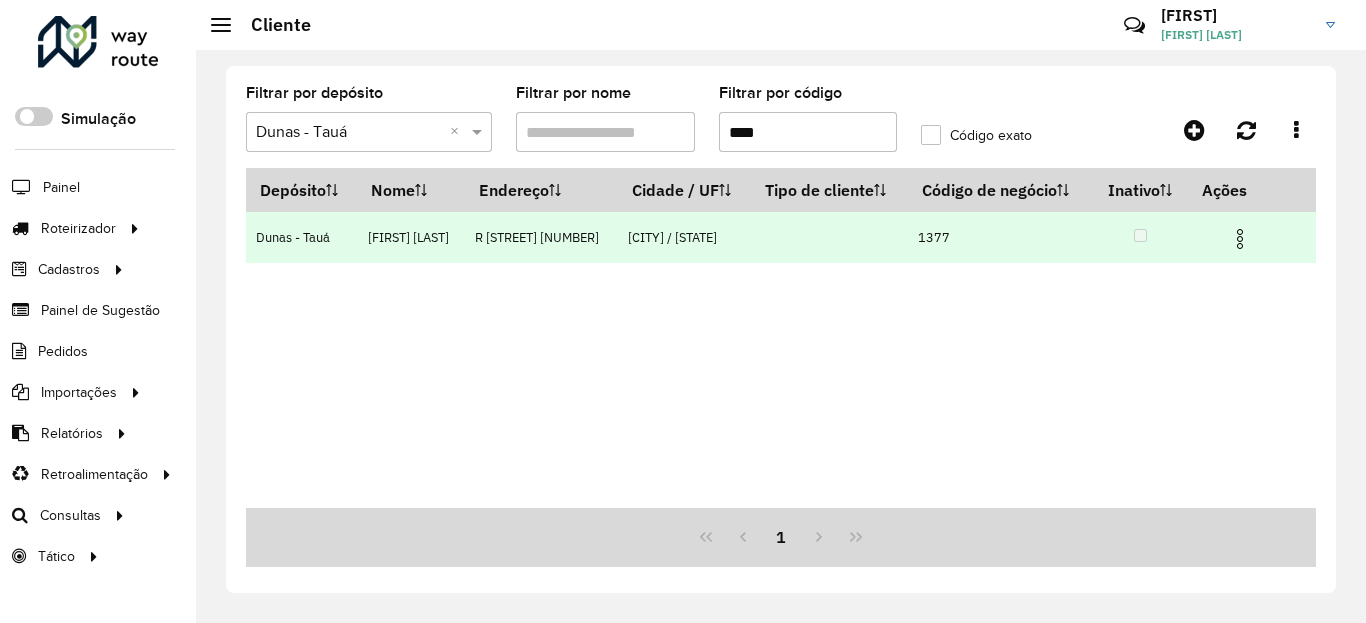 click at bounding box center [1249, 237] 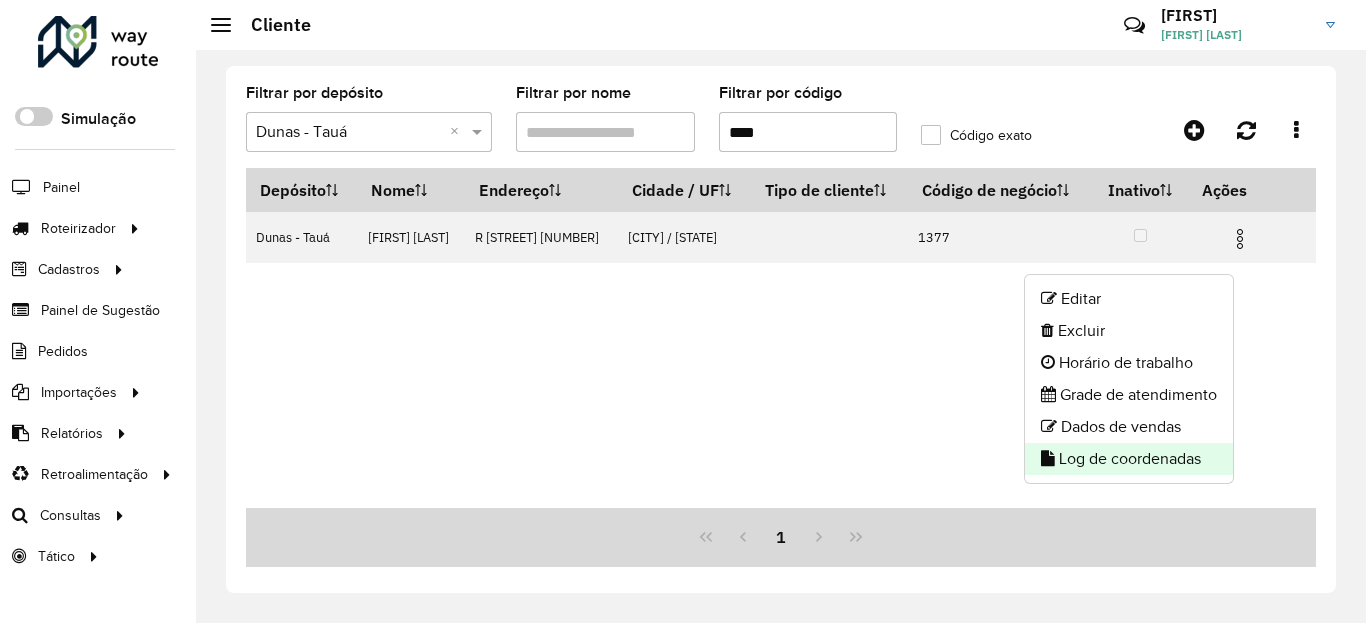 click on "Log de coordenadas" 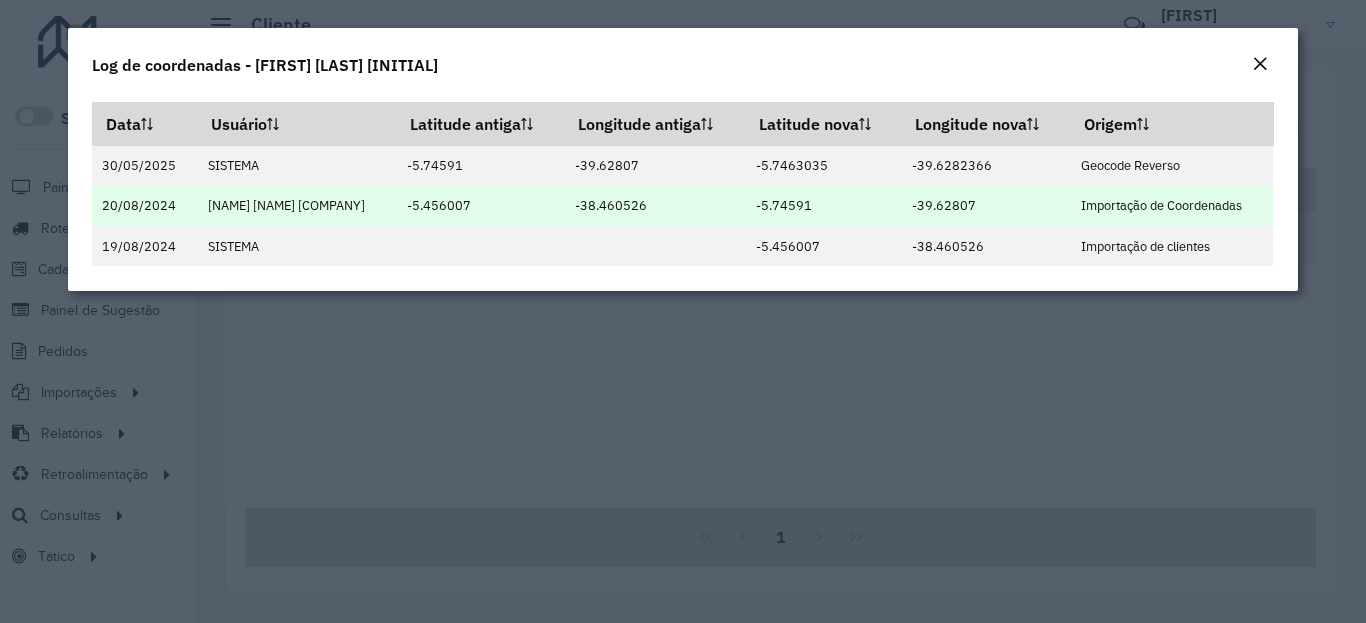 click on "-5.74591" at bounding box center [823, 206] 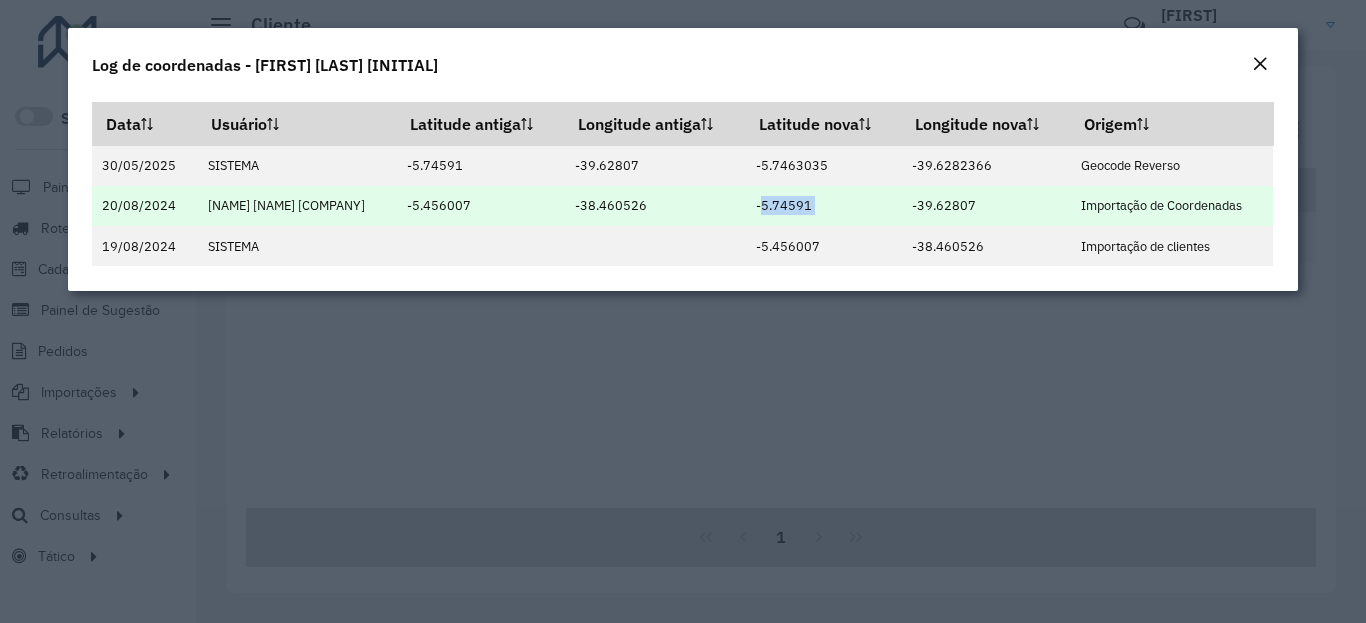 click on "-5.74591" at bounding box center (823, 206) 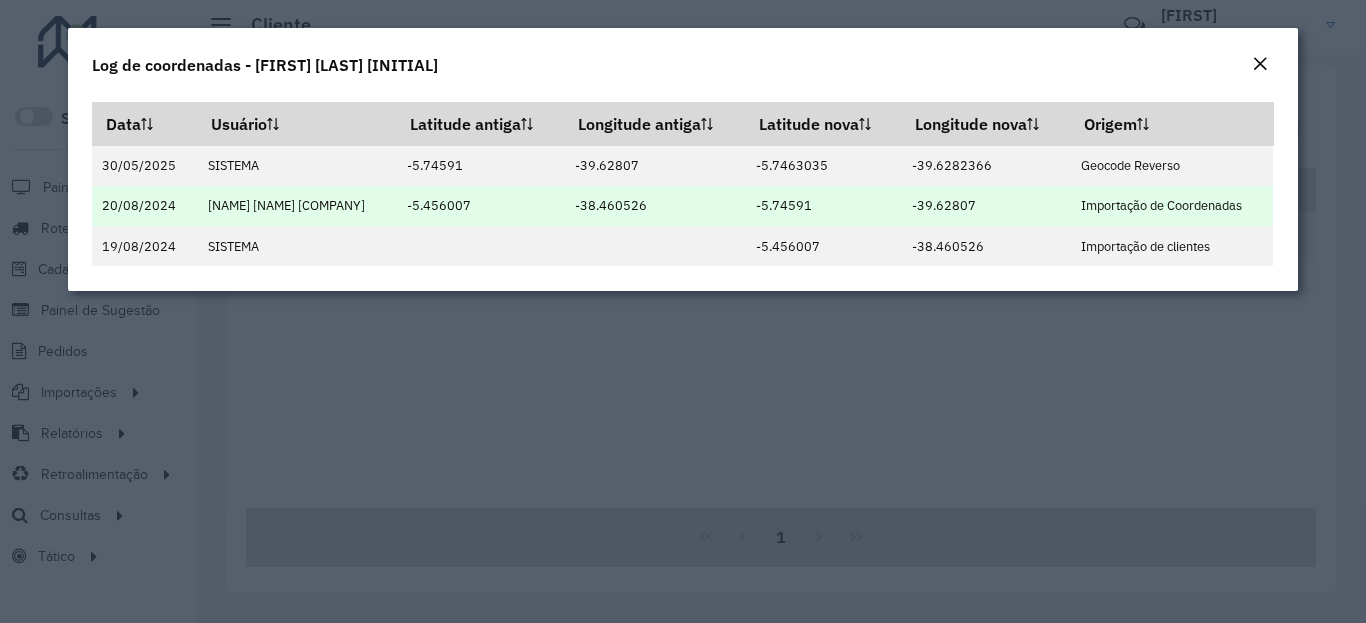 click on "-39.62807" at bounding box center (985, 206) 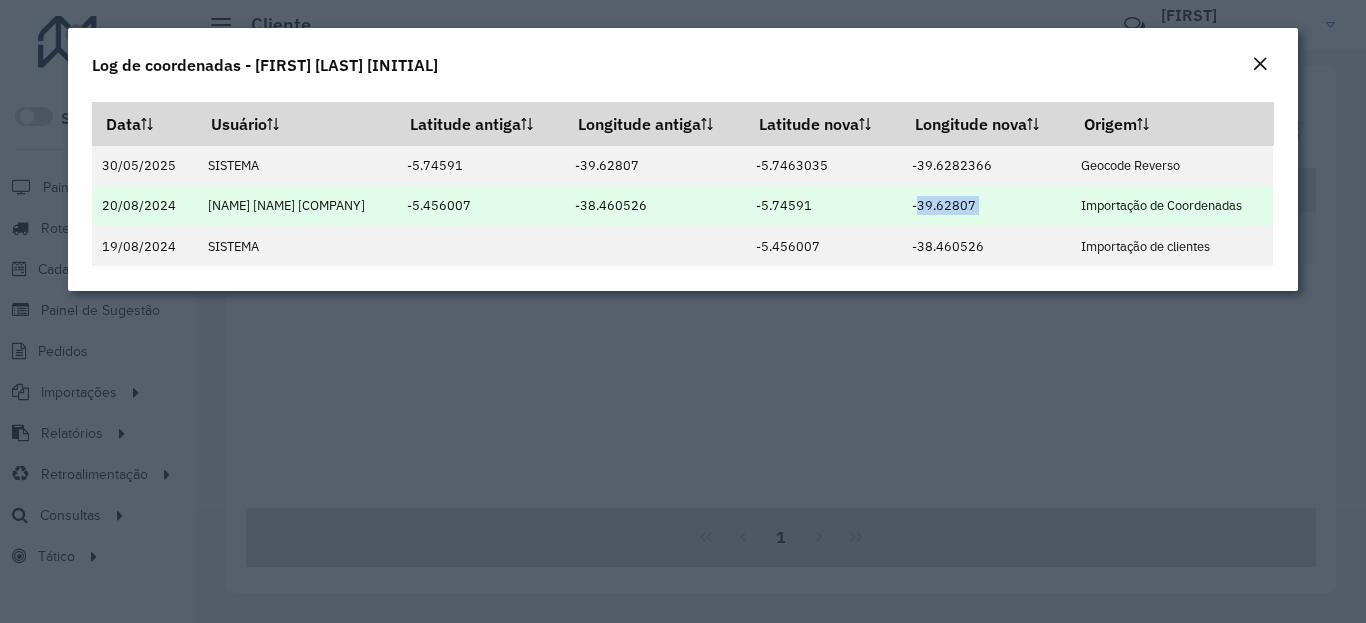 click on "-39.62807" at bounding box center [985, 206] 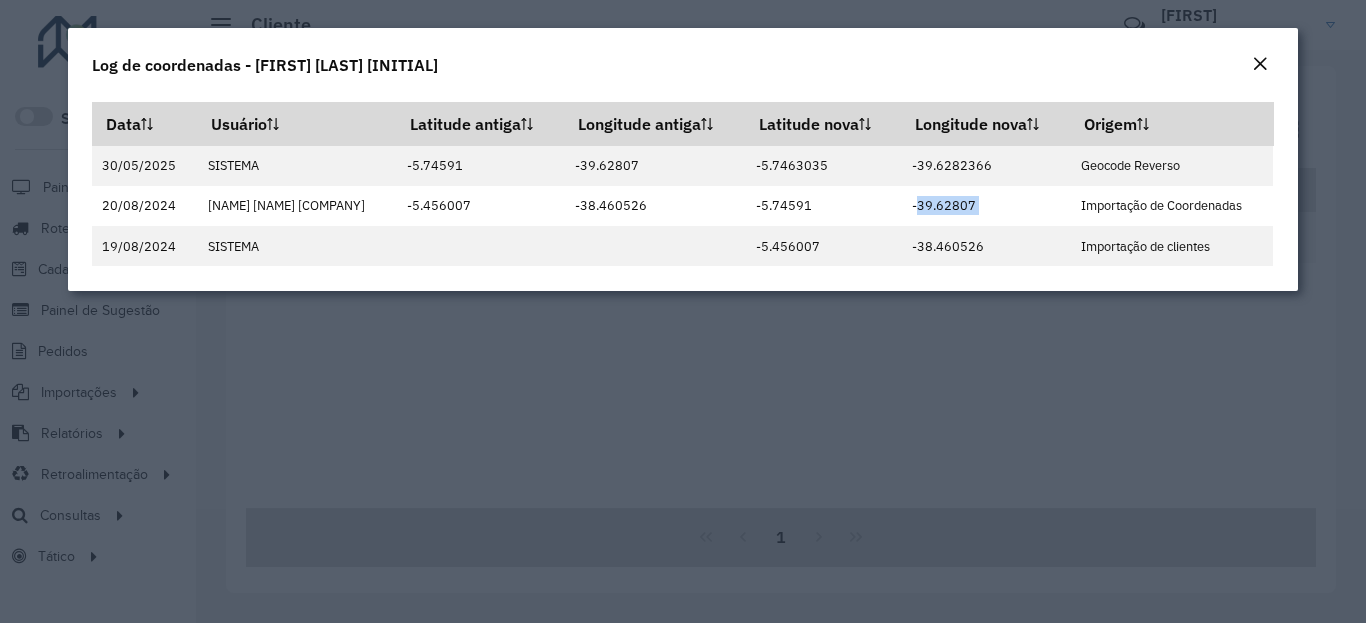 click 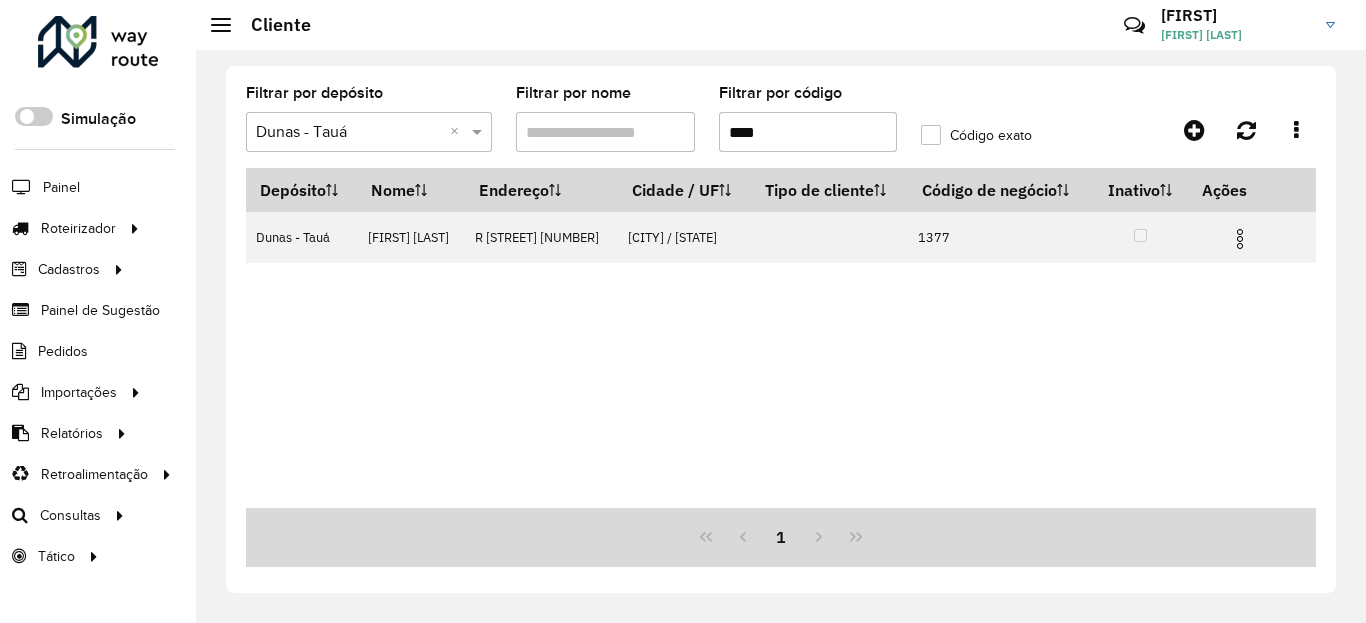 click on "****" at bounding box center (808, 132) 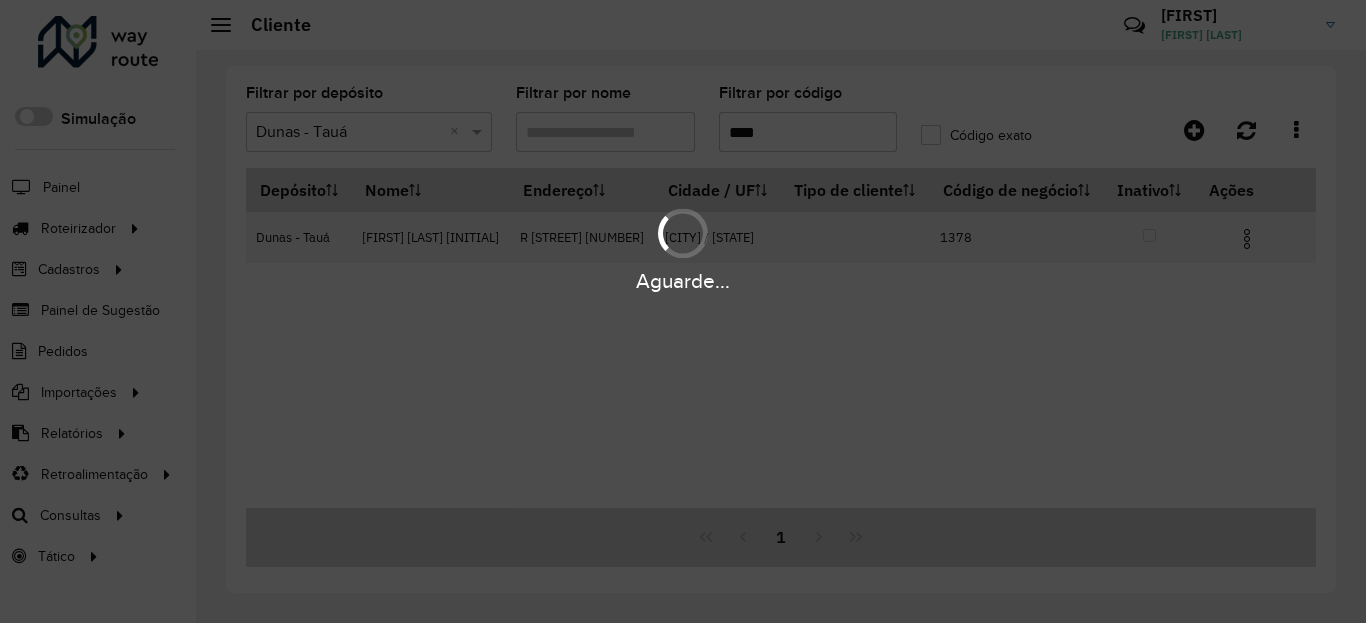 type on "****" 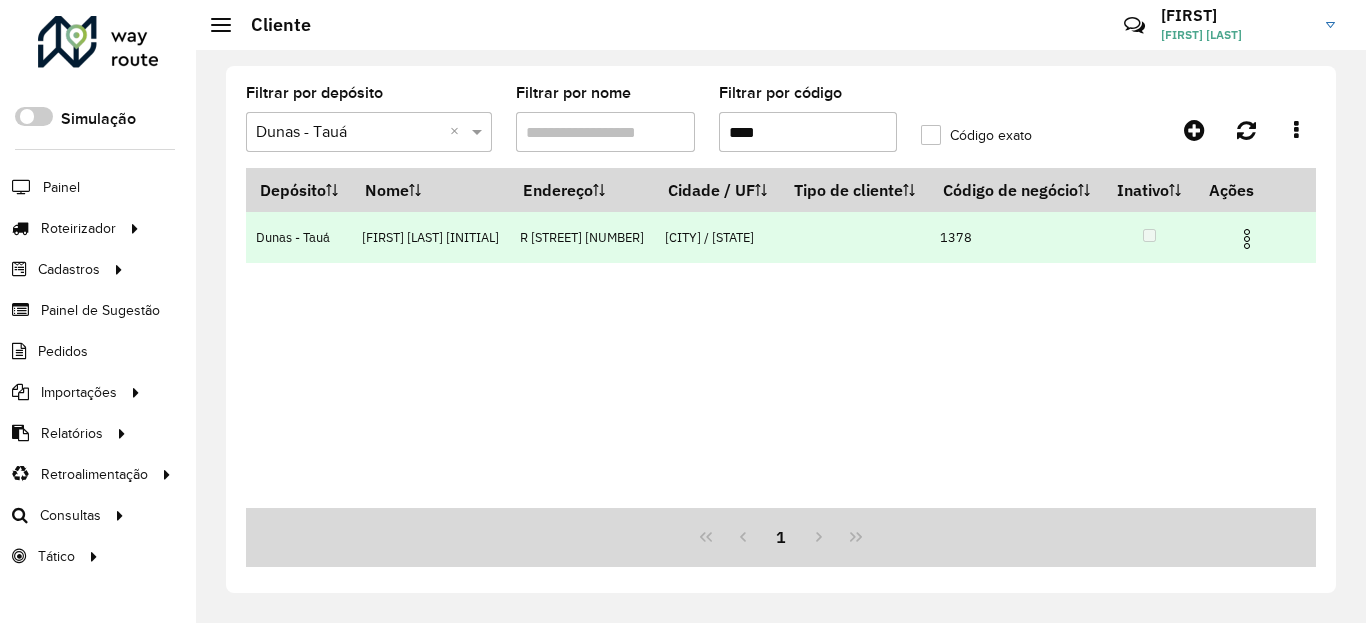 click at bounding box center [1247, 239] 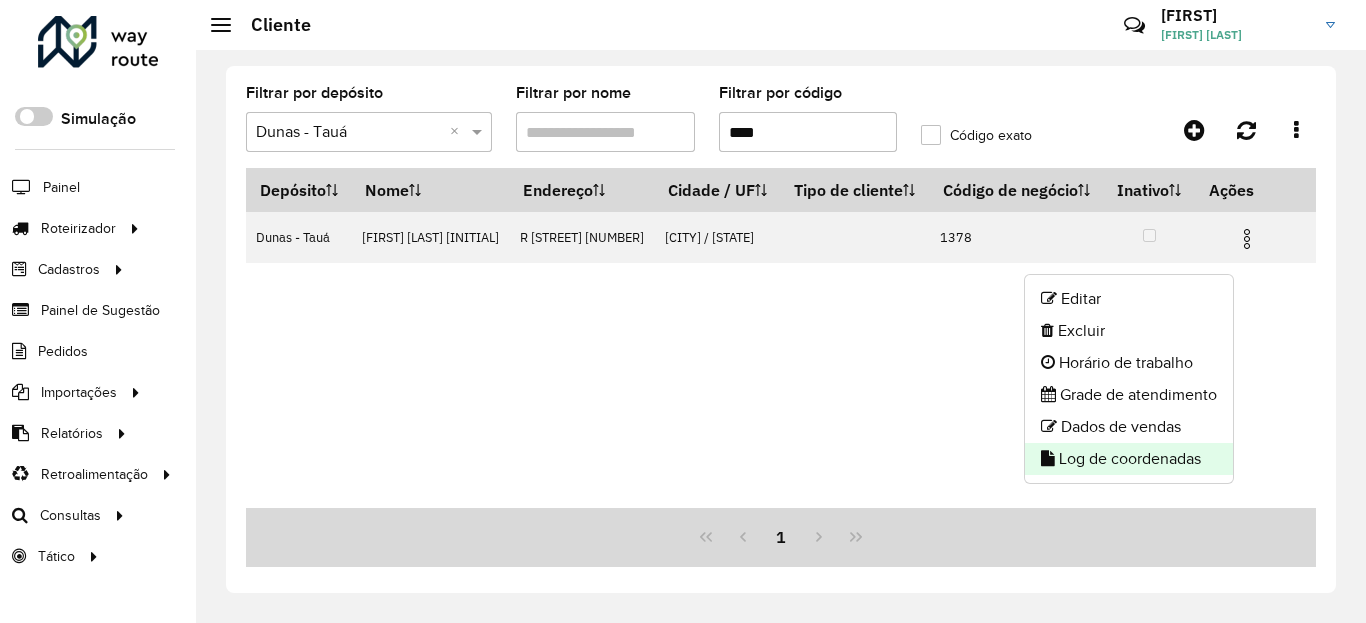 click on "Log de coordenadas" 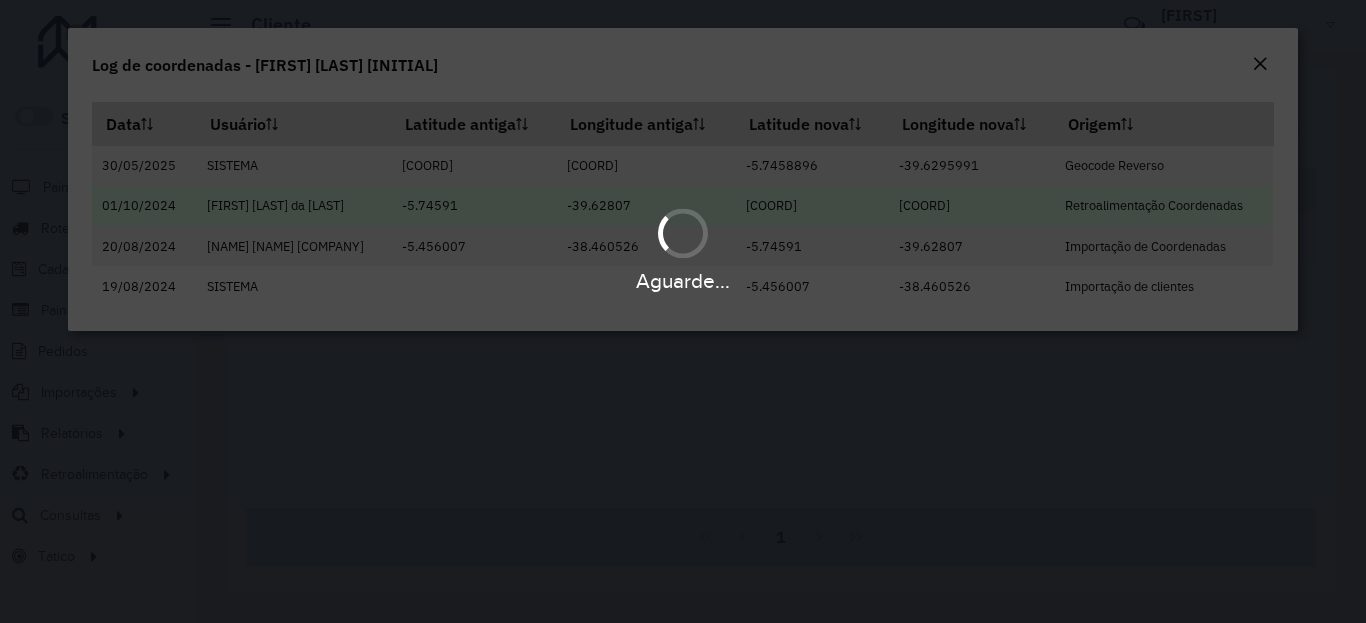click on "[COORD]" at bounding box center (811, 206) 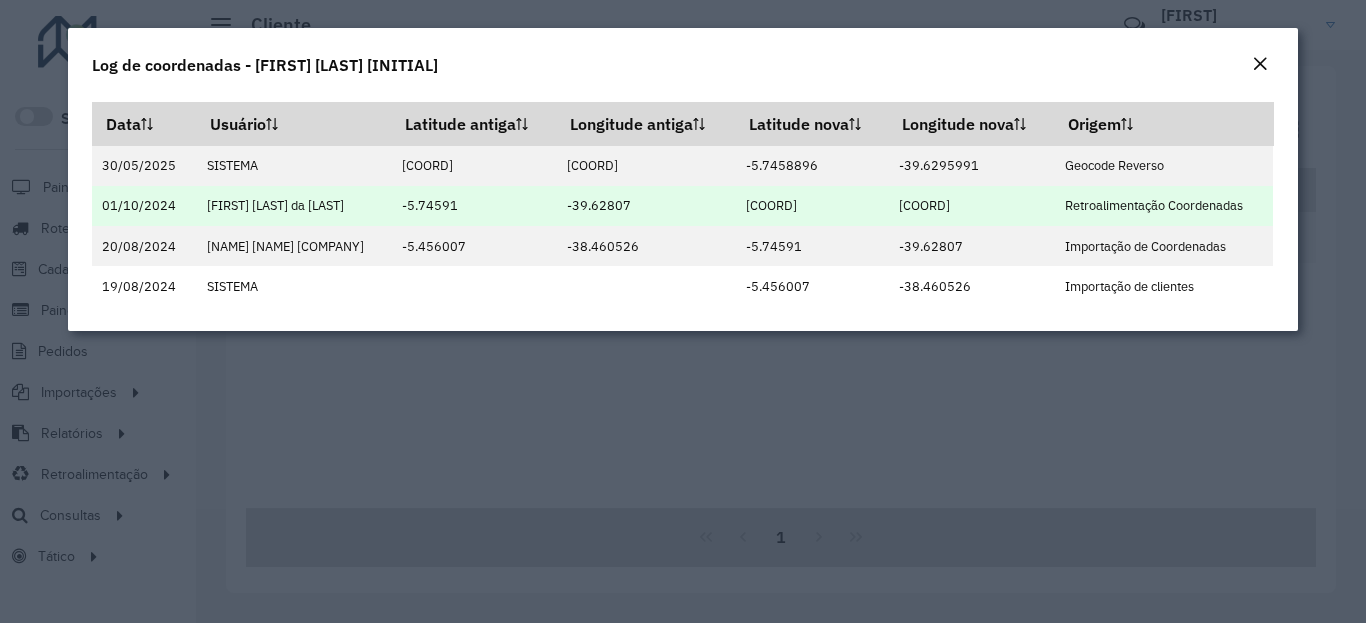 click on "[COORD]" at bounding box center [811, 206] 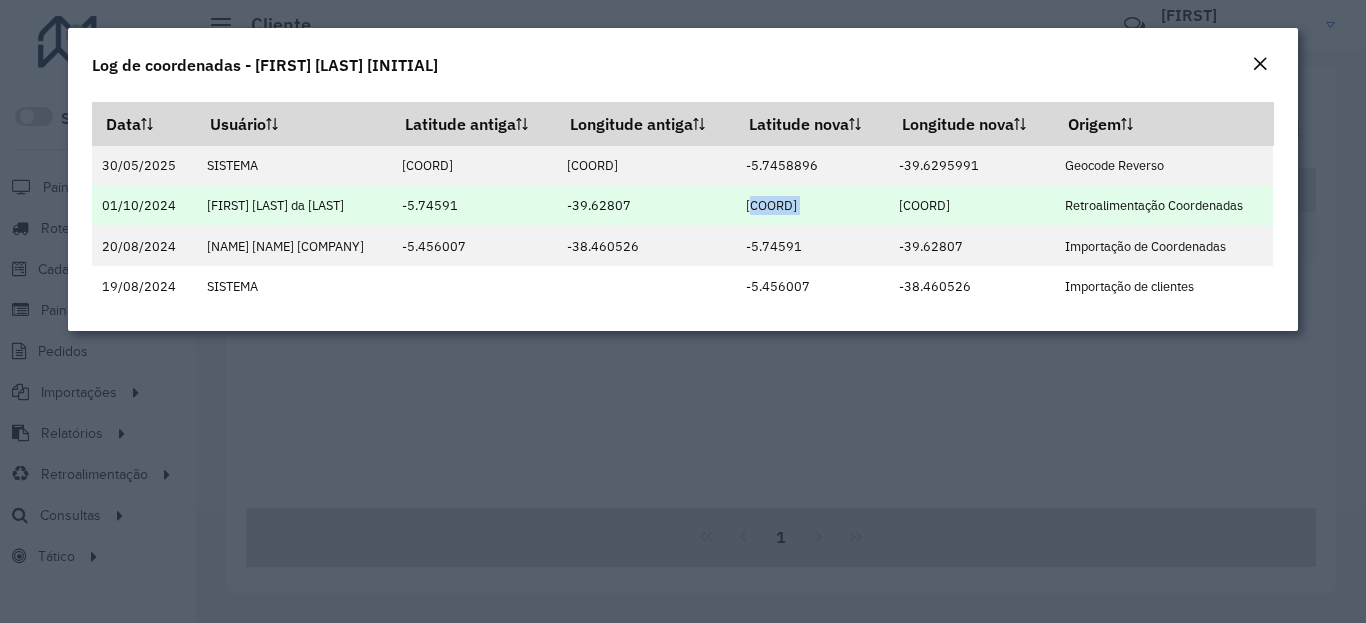 click on "[COORD]" at bounding box center (971, 206) 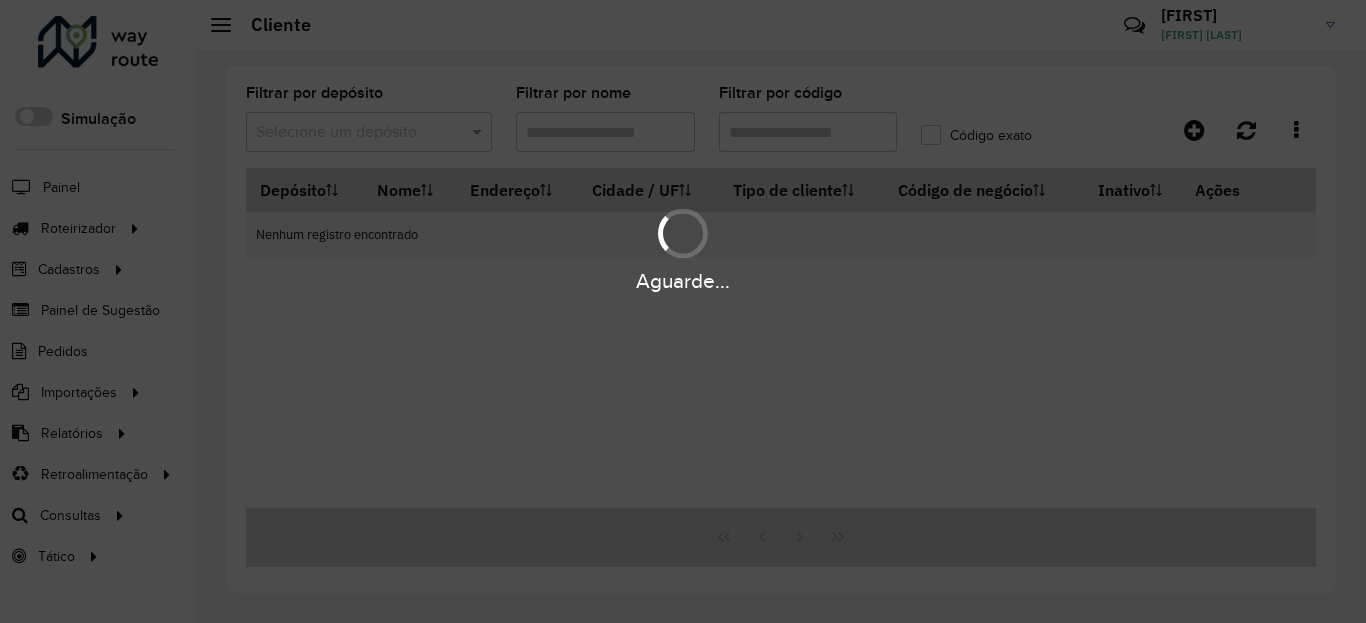 scroll, scrollTop: 0, scrollLeft: 0, axis: both 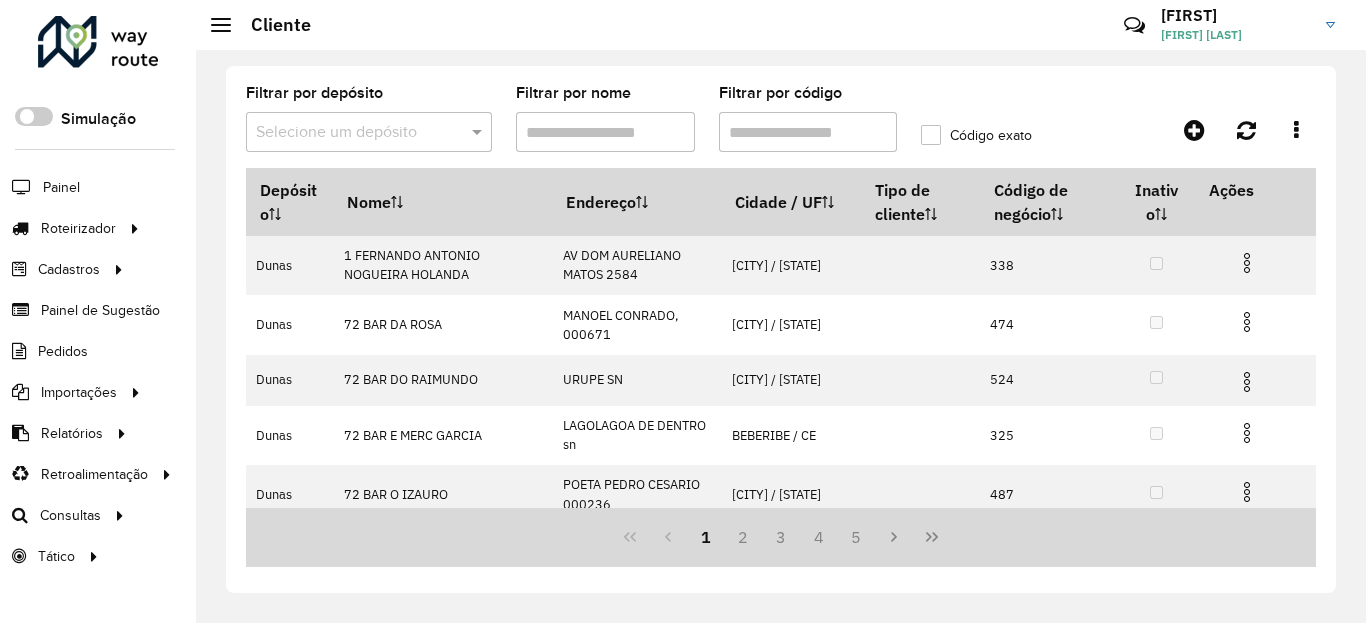 click at bounding box center (349, 133) 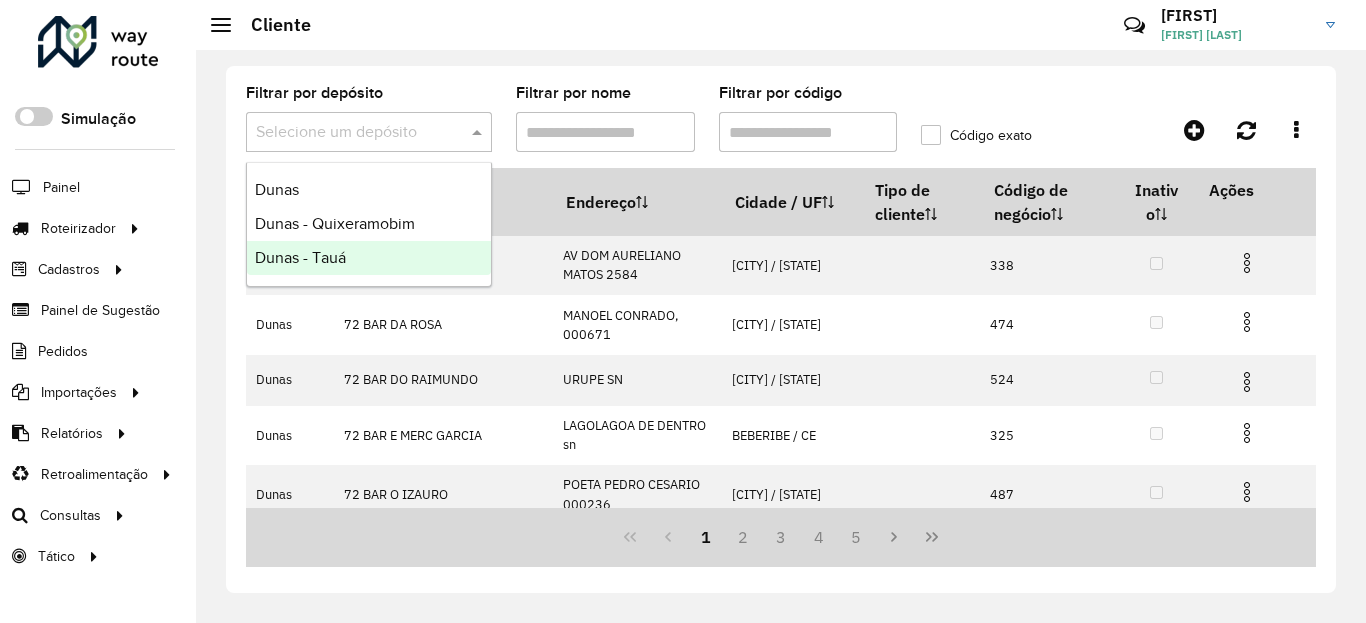 click on "Dunas - Tauá" at bounding box center [369, 258] 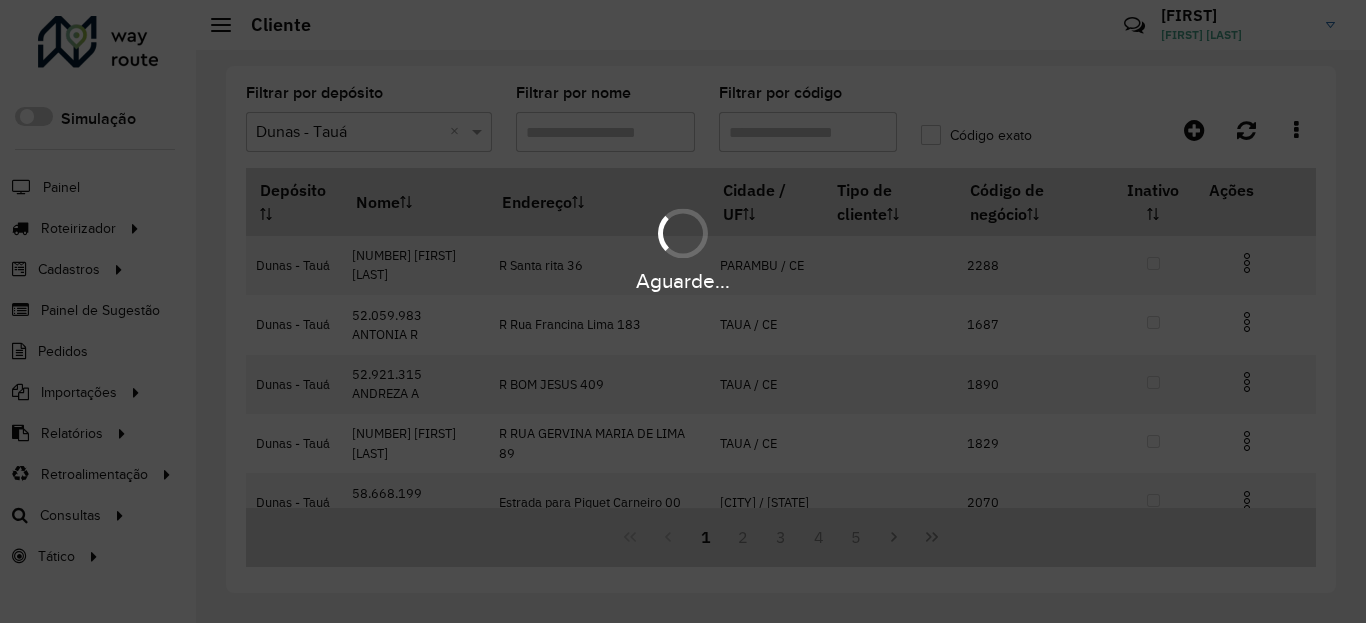 click on "Aguarde..." at bounding box center [683, 311] 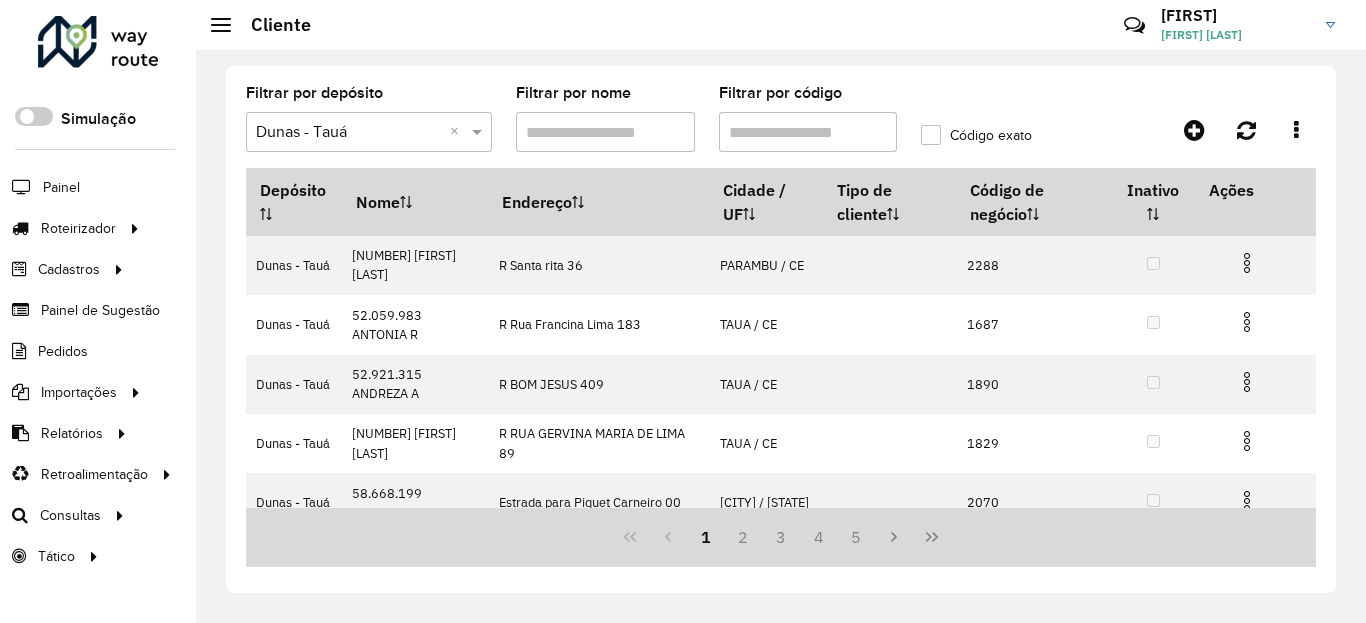 click on "Código exato" 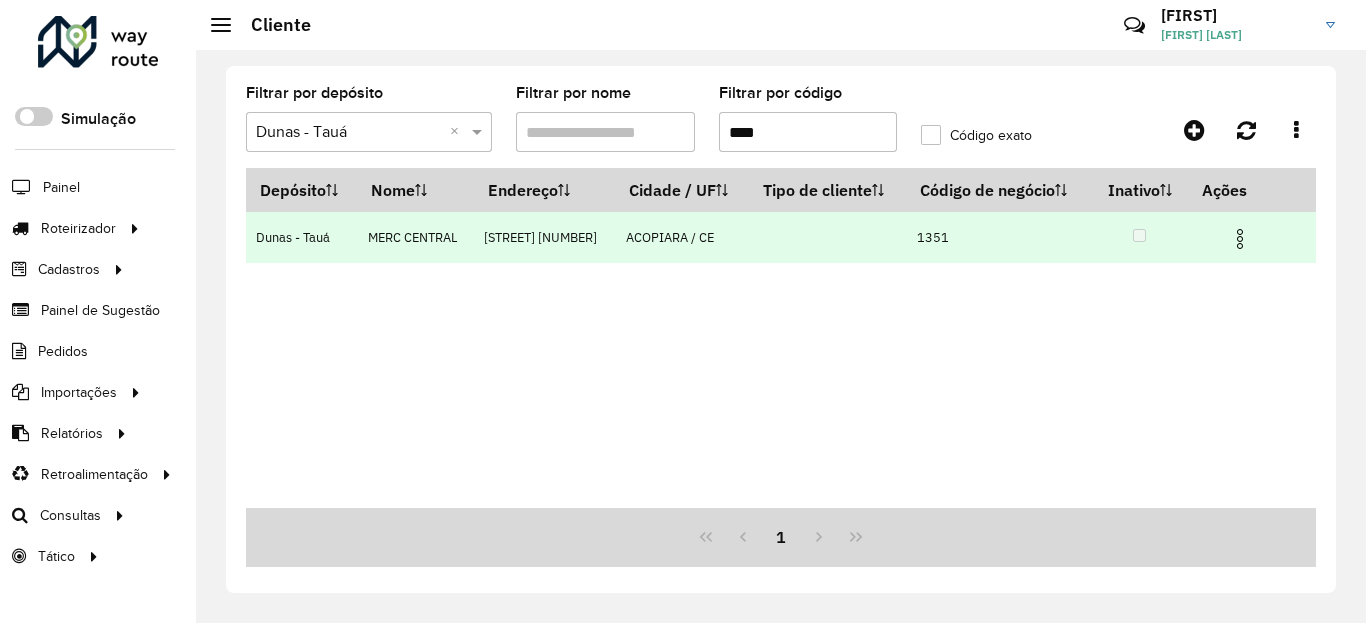 click at bounding box center (1240, 239) 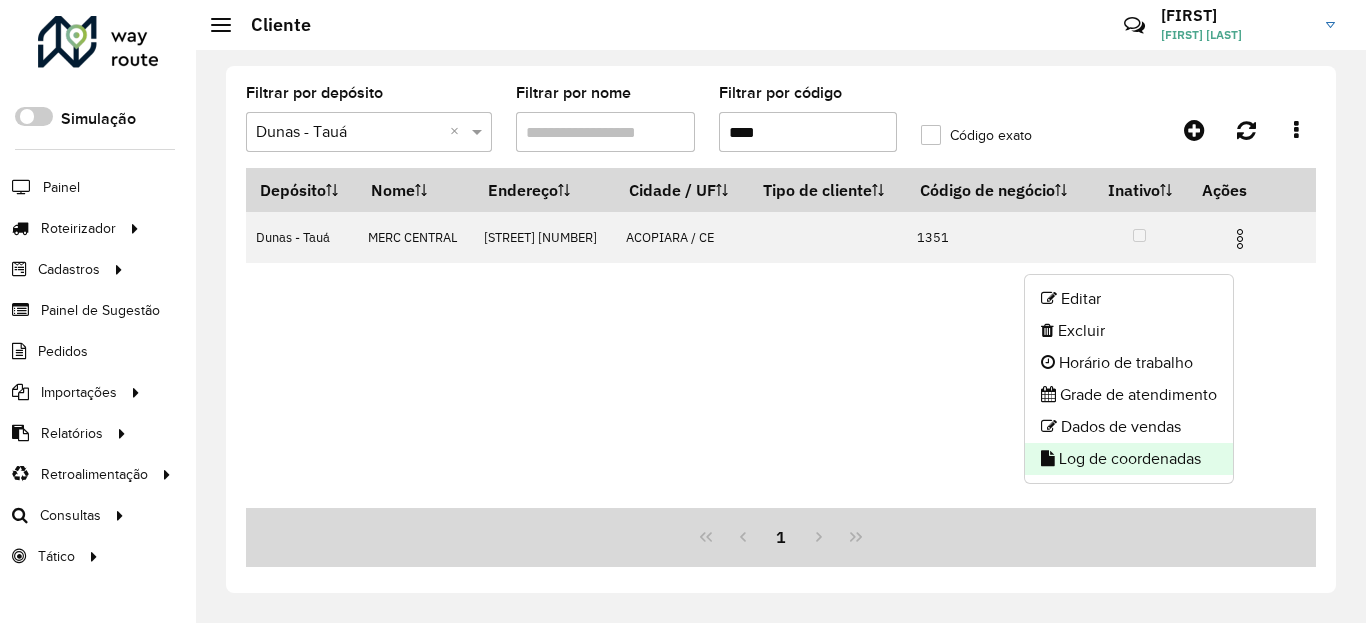 click on "Log de coordenadas" 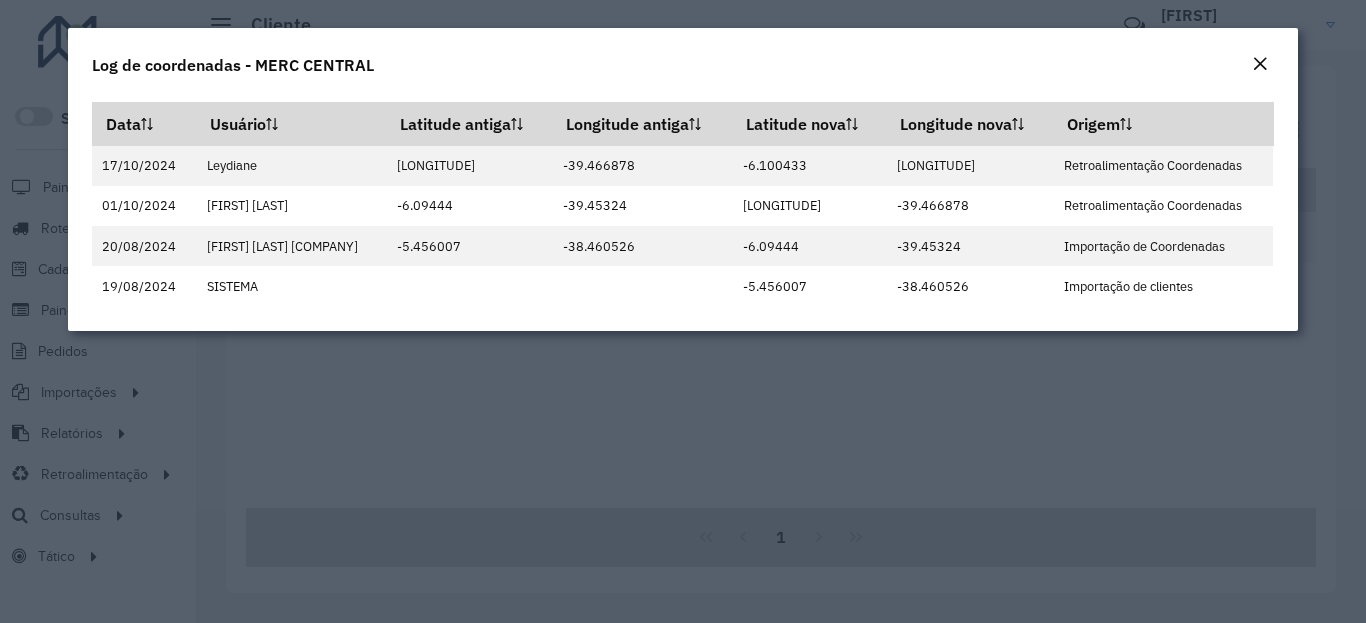 click 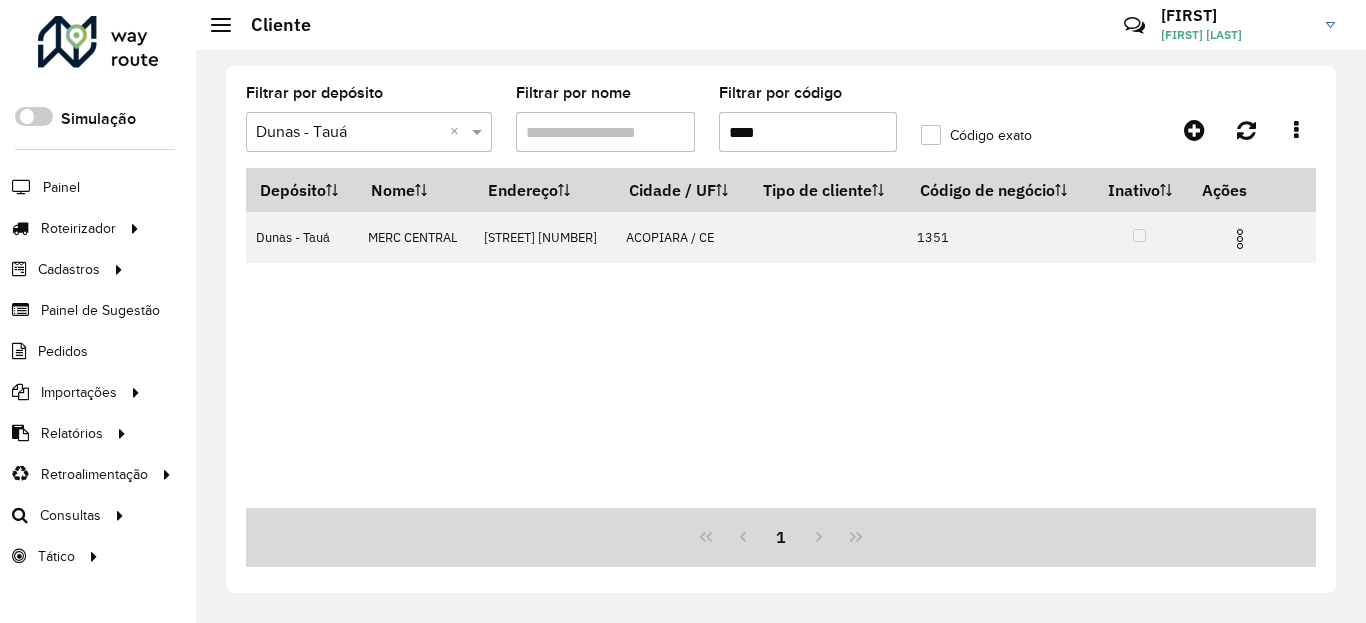 click on "****" at bounding box center [808, 132] 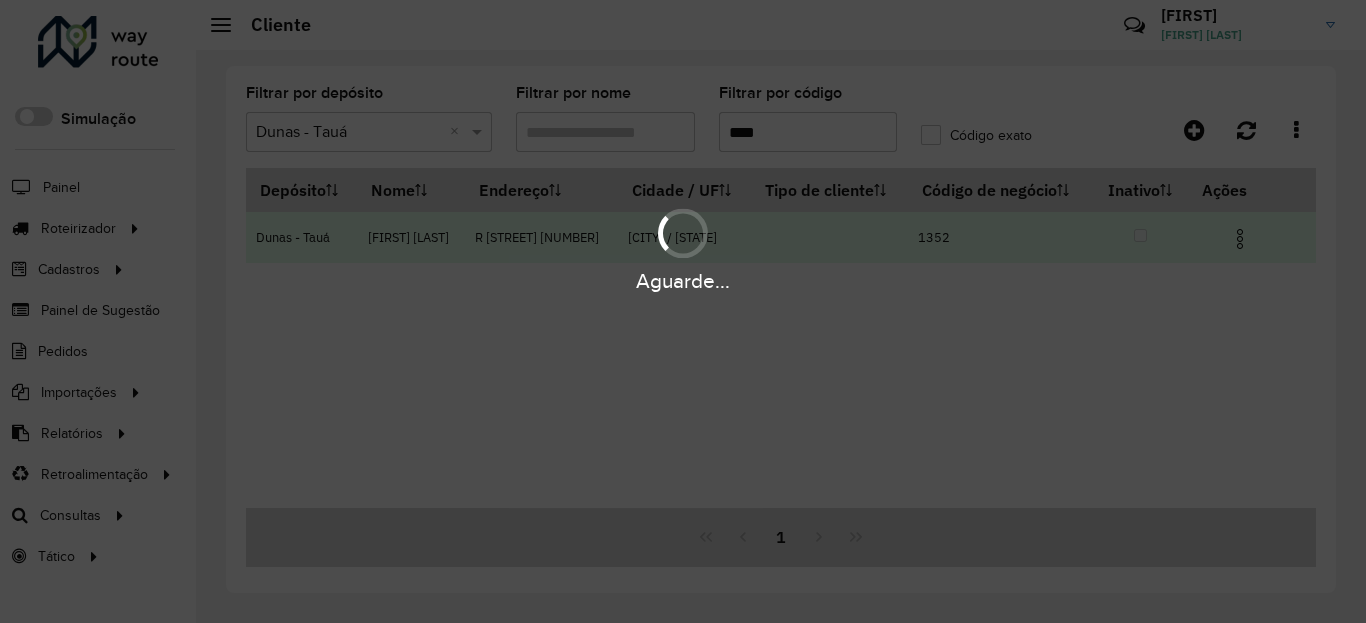 type on "****" 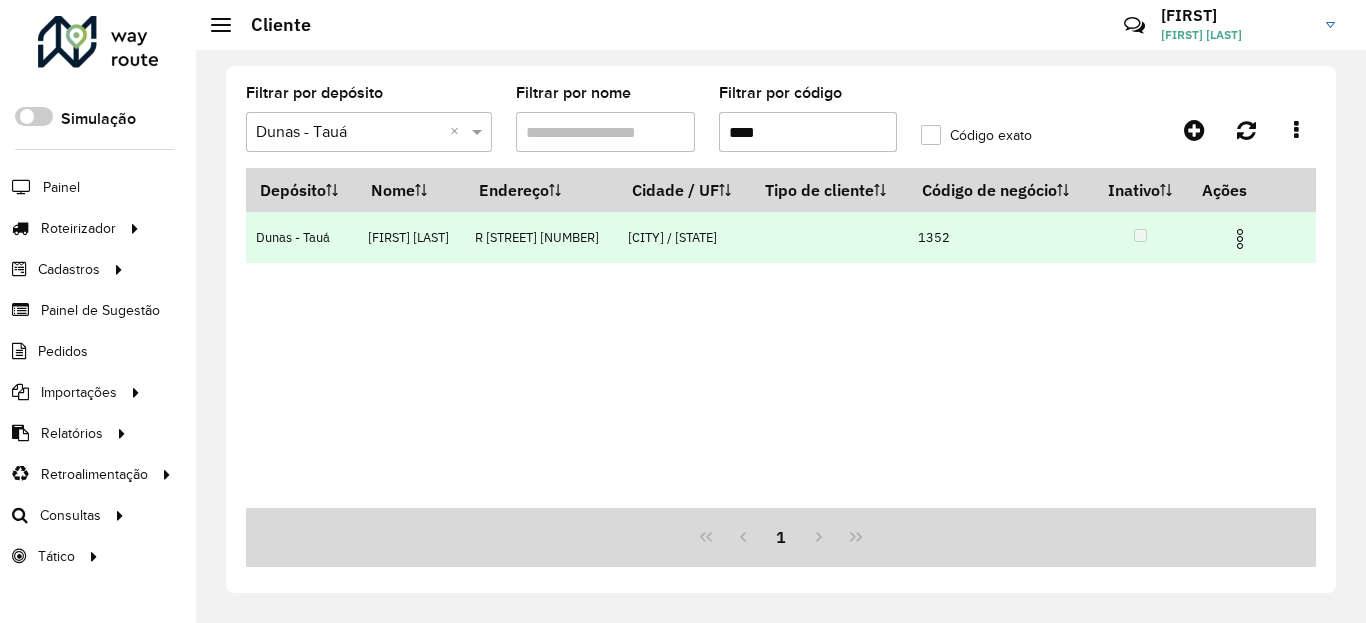 click at bounding box center [1240, 239] 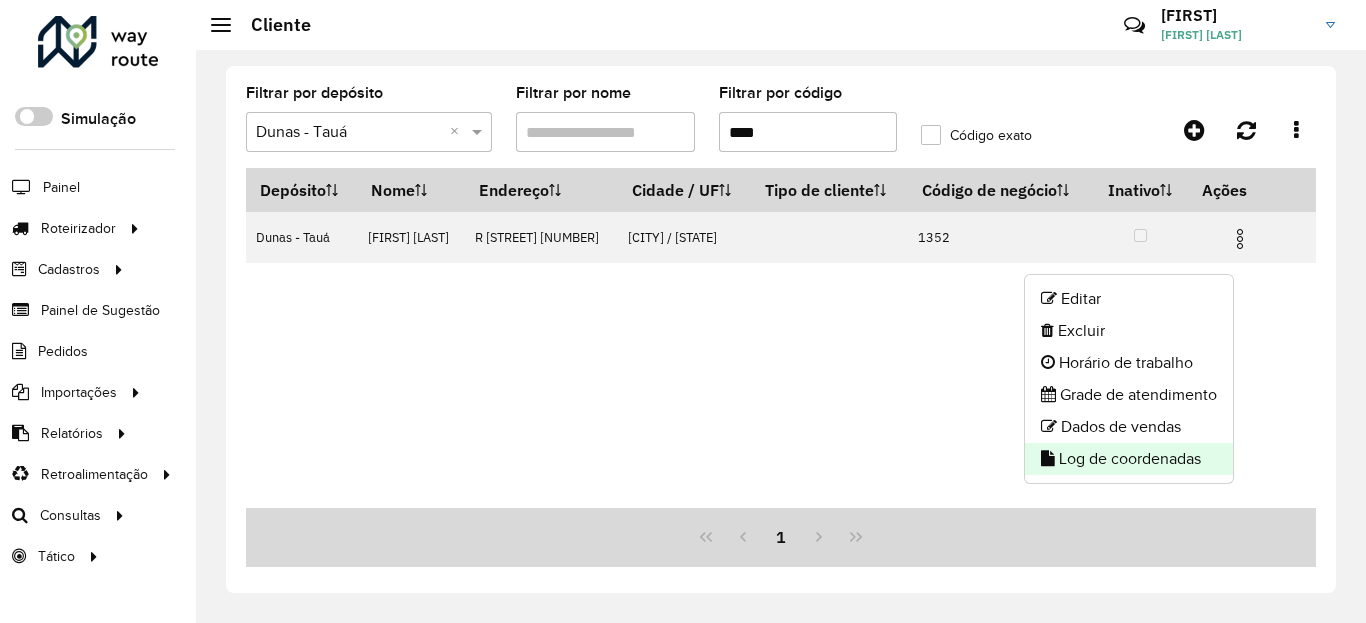 click on "Log de coordenadas" 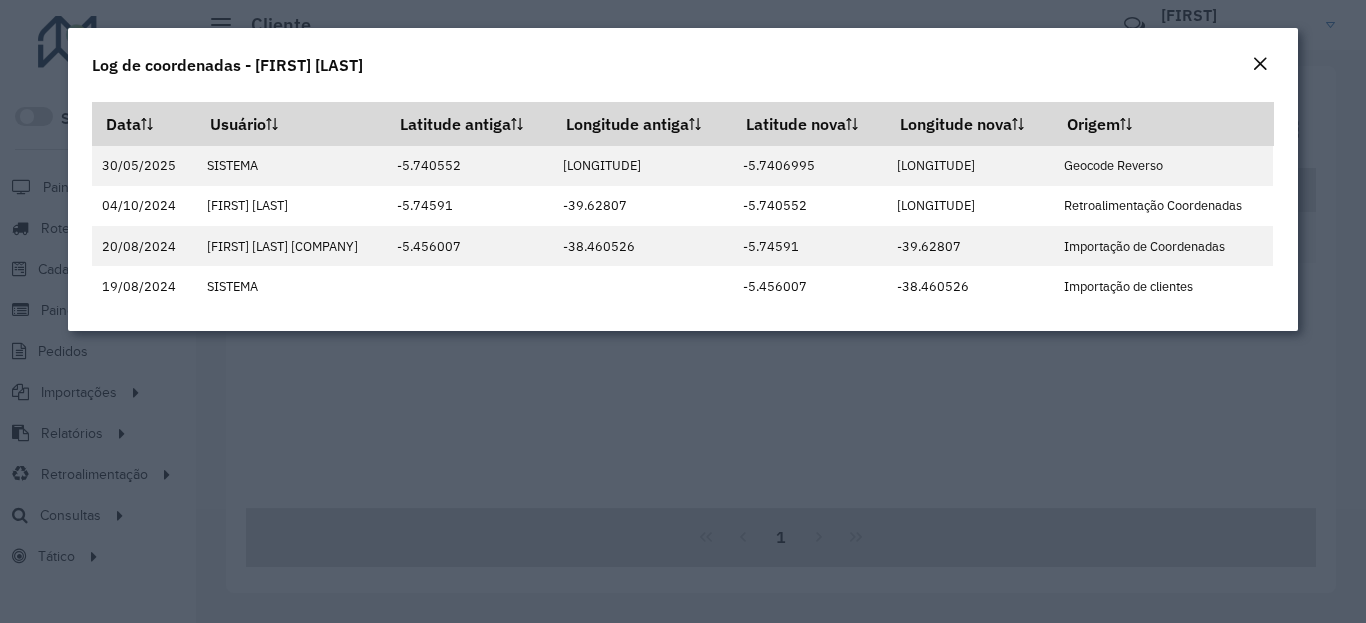 click 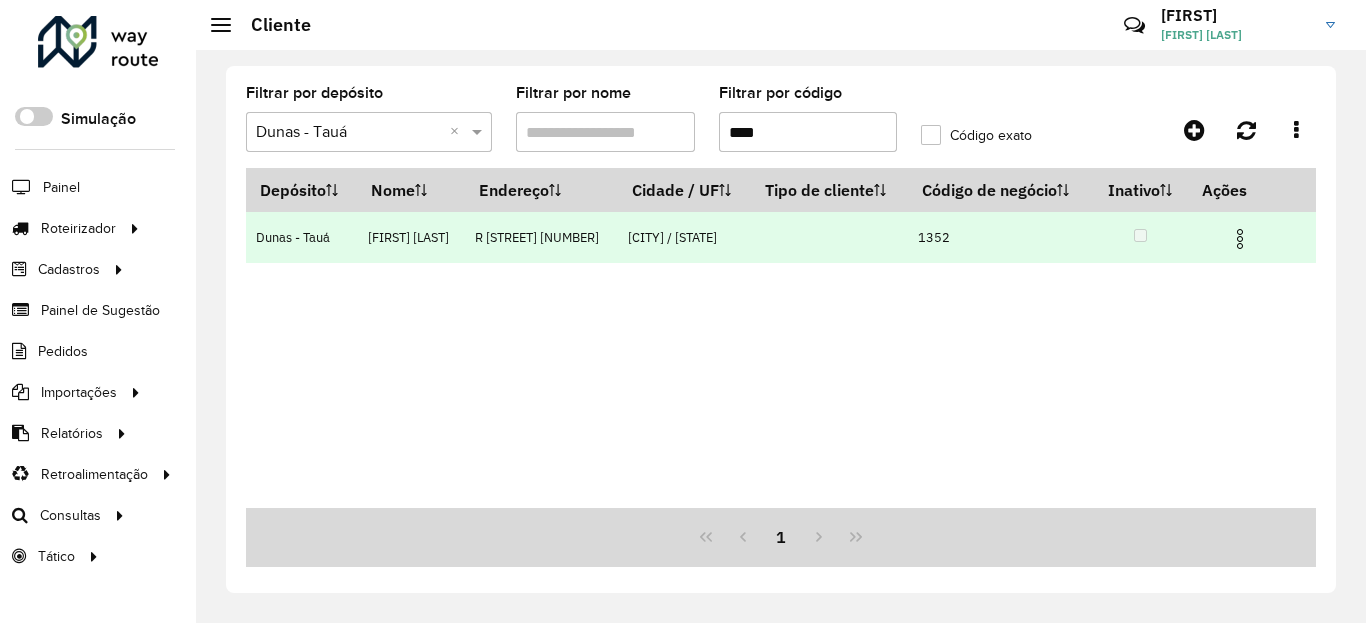 drag, startPoint x: 1255, startPoint y: 259, endPoint x: 1236, endPoint y: 271, distance: 22.472204 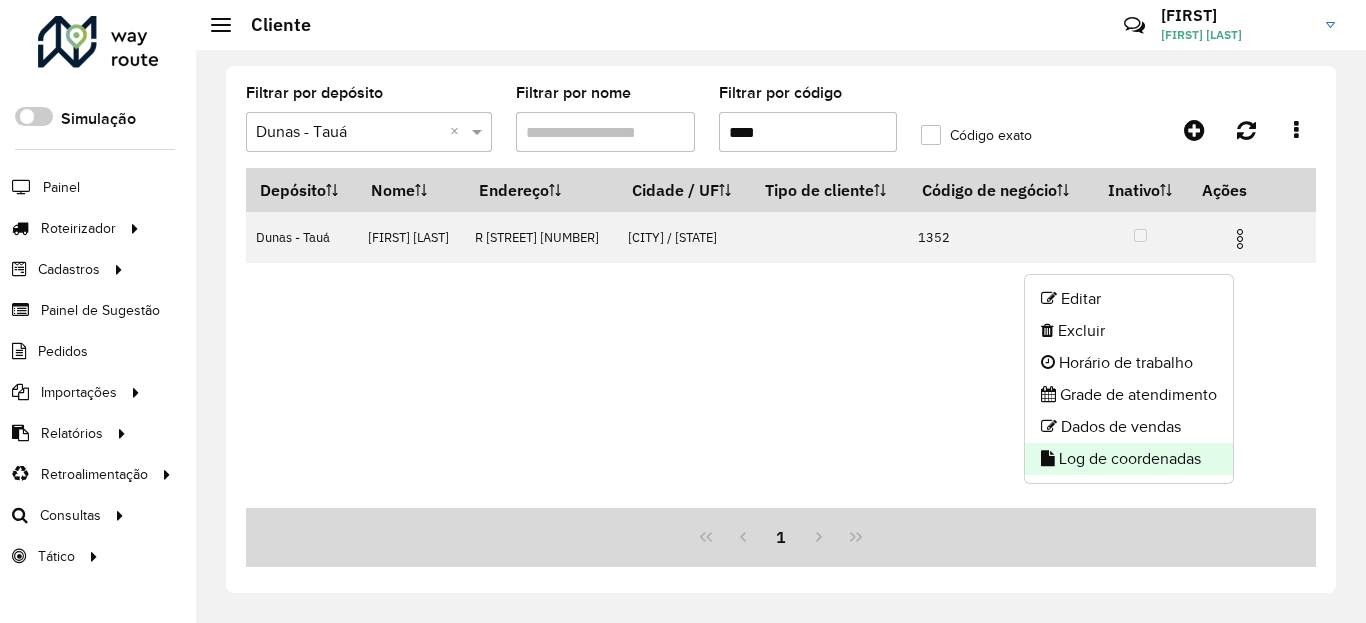 click on "Log de coordenadas" 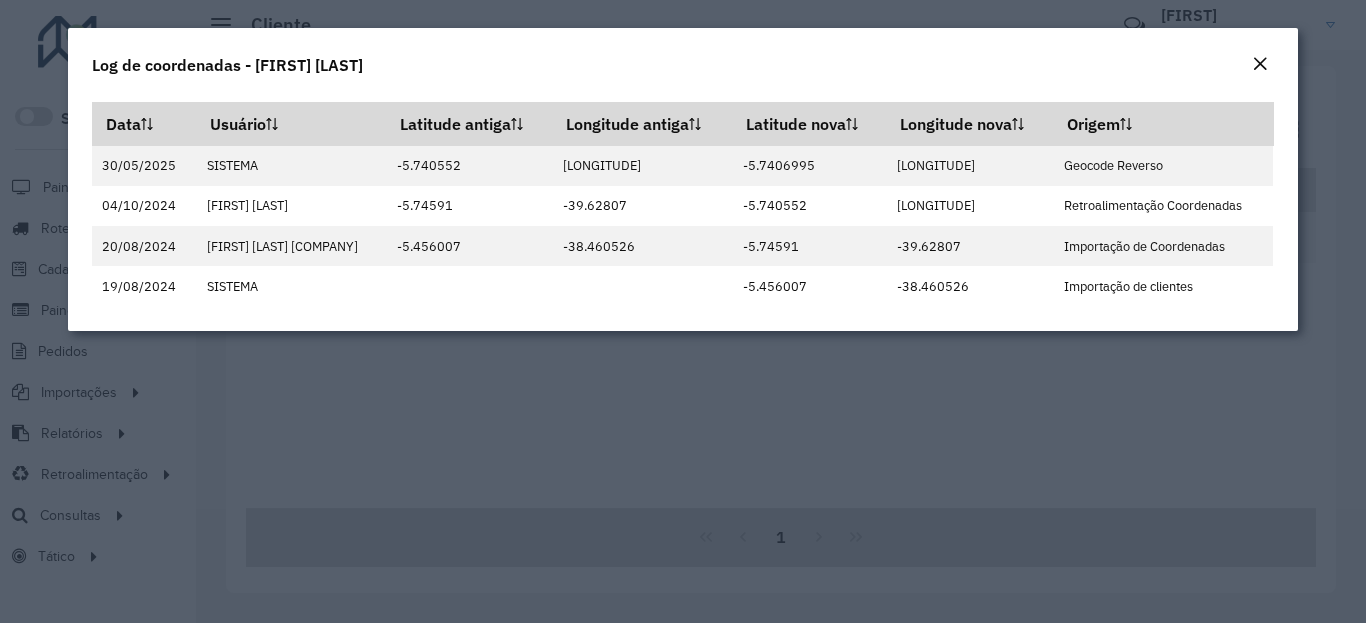 click 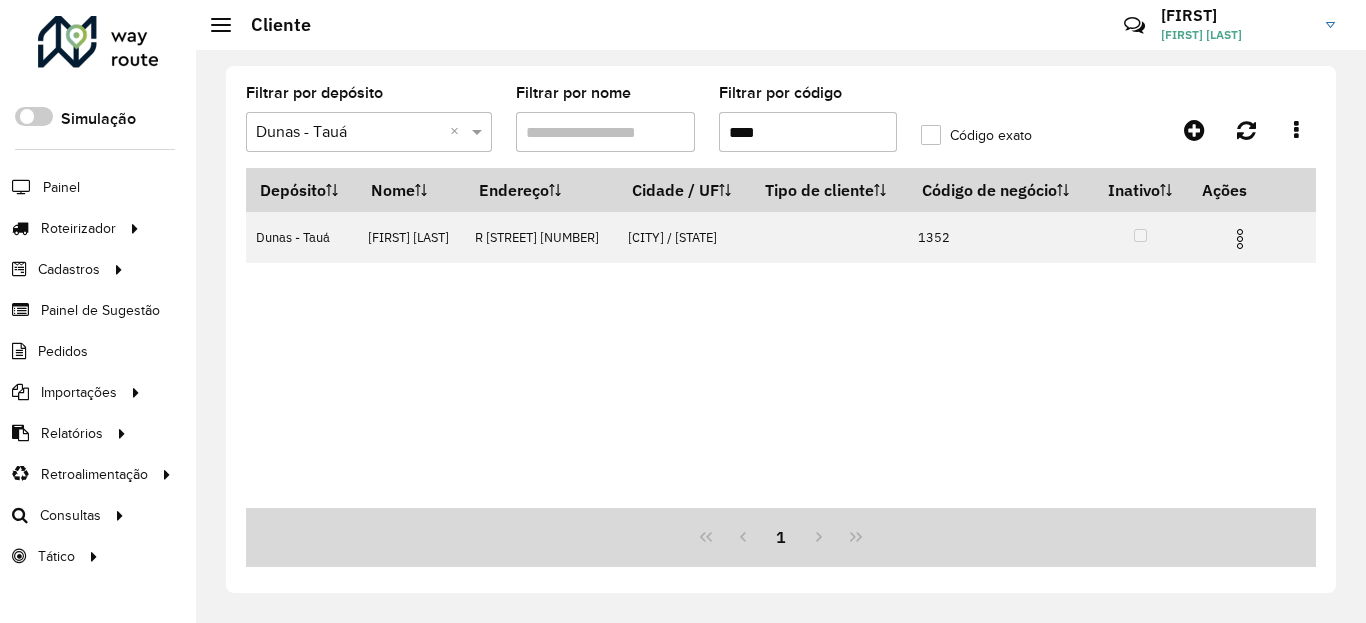 drag, startPoint x: 1243, startPoint y: 251, endPoint x: 1249, endPoint y: 296, distance: 45.39824 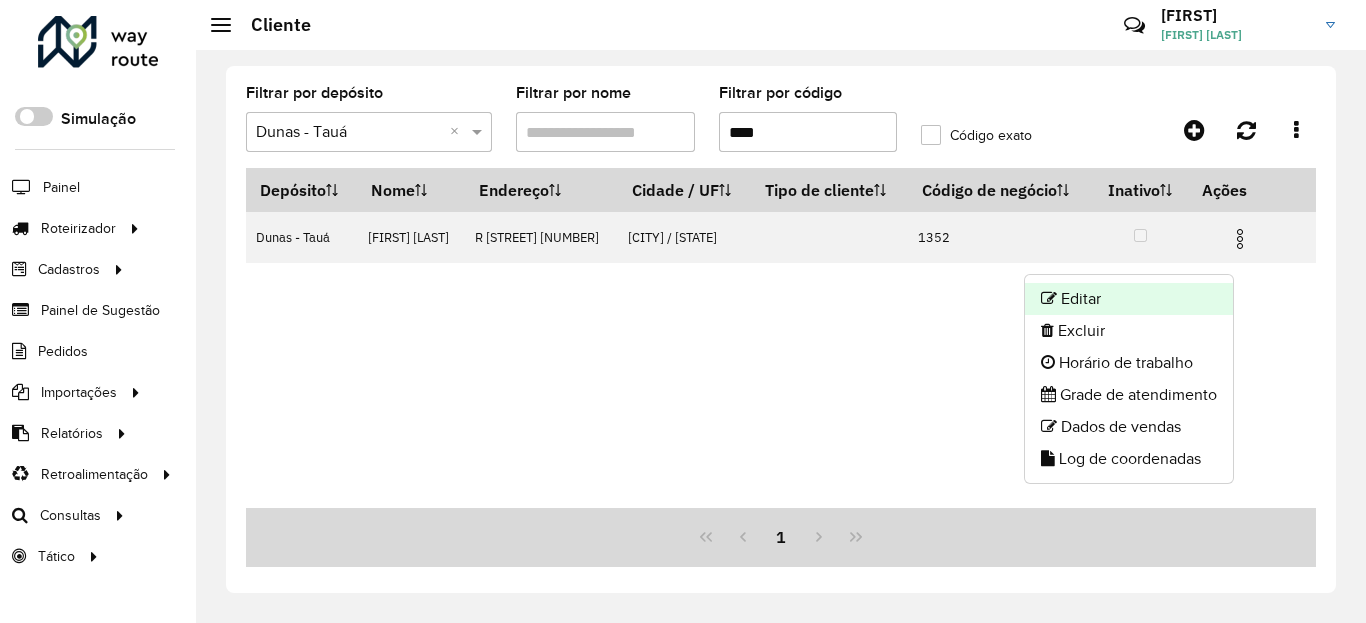 click on "Editar" 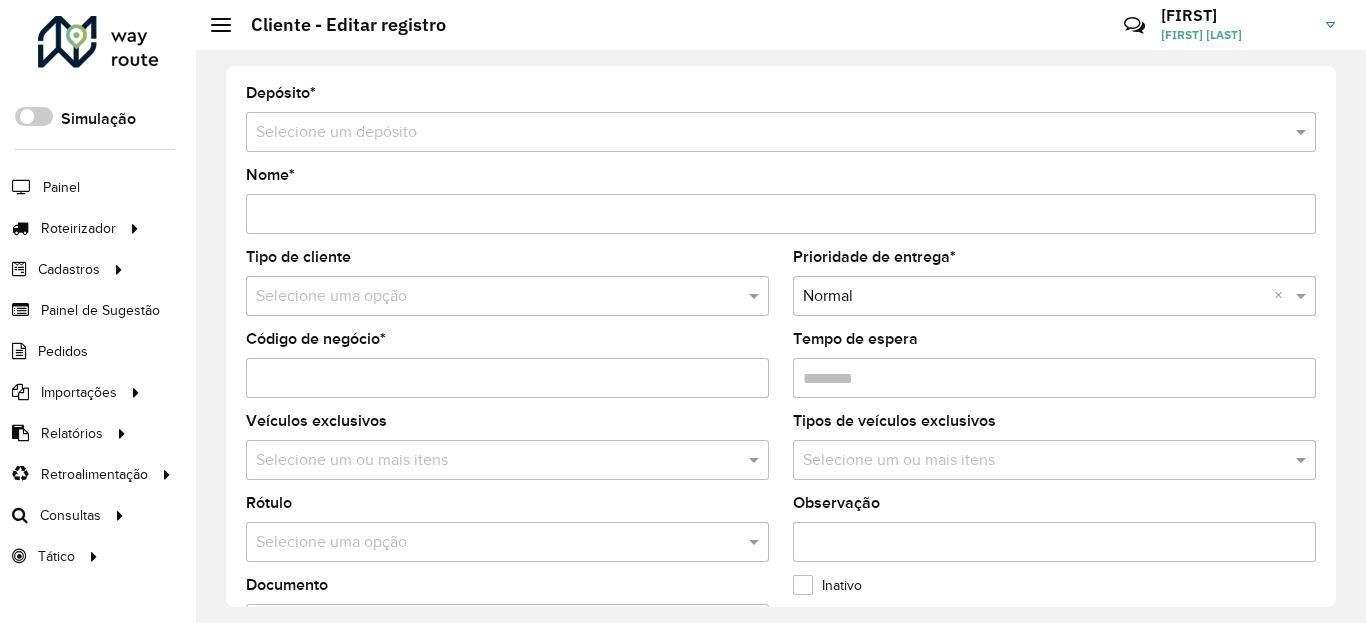type on "**********" 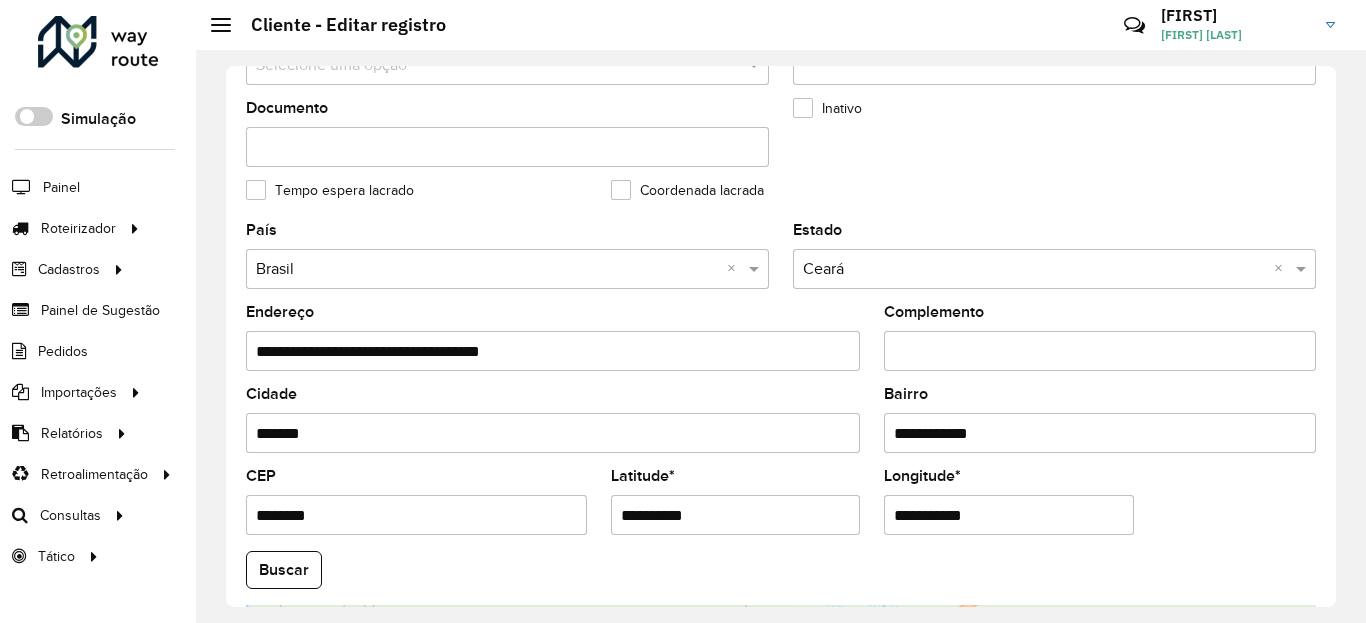 scroll, scrollTop: 600, scrollLeft: 0, axis: vertical 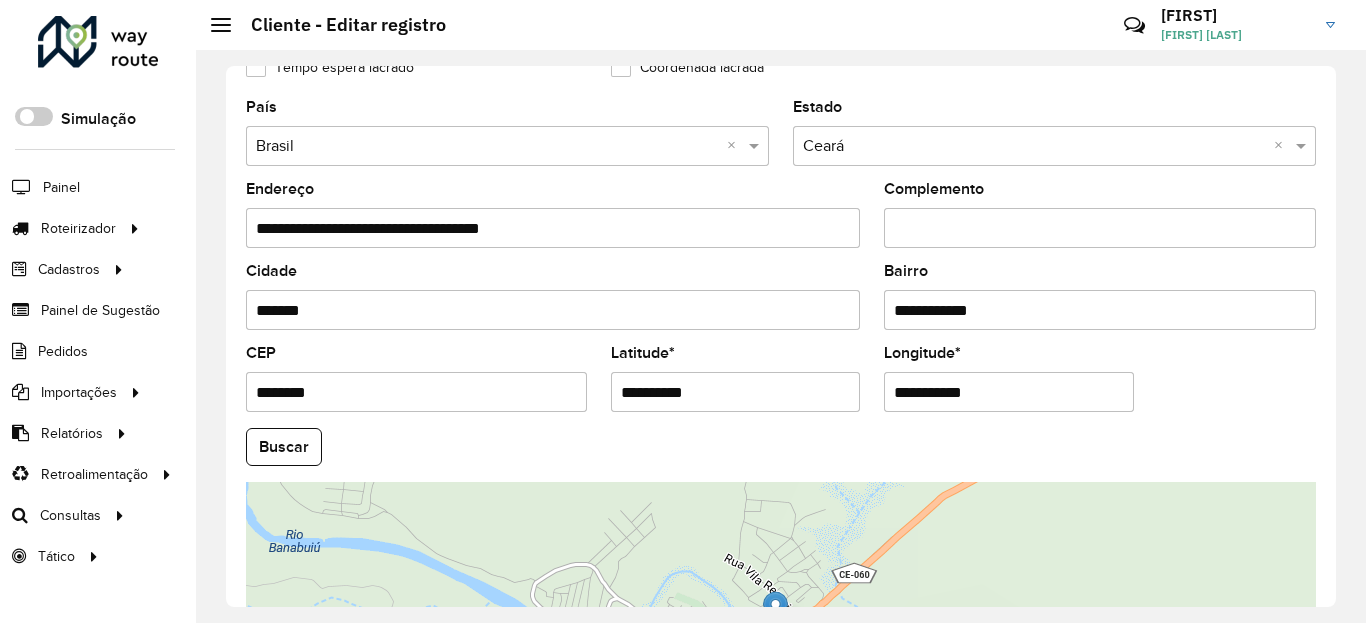 click on "**********" at bounding box center (736, 392) 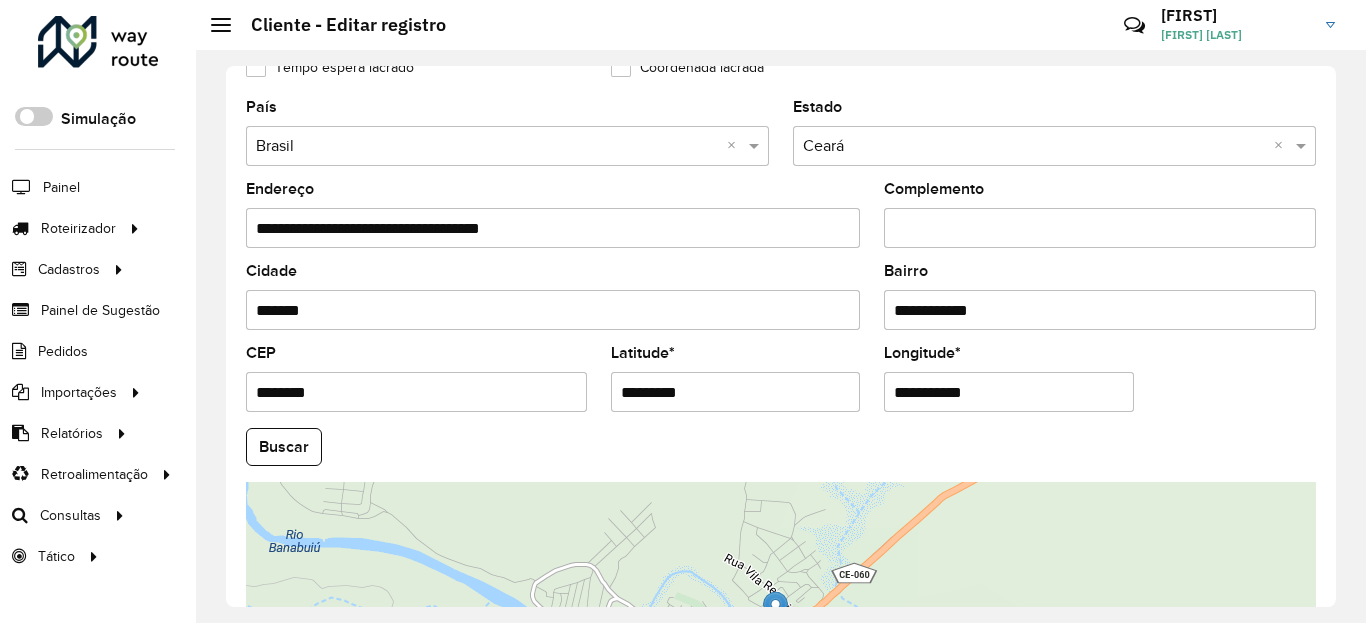 type on "*********" 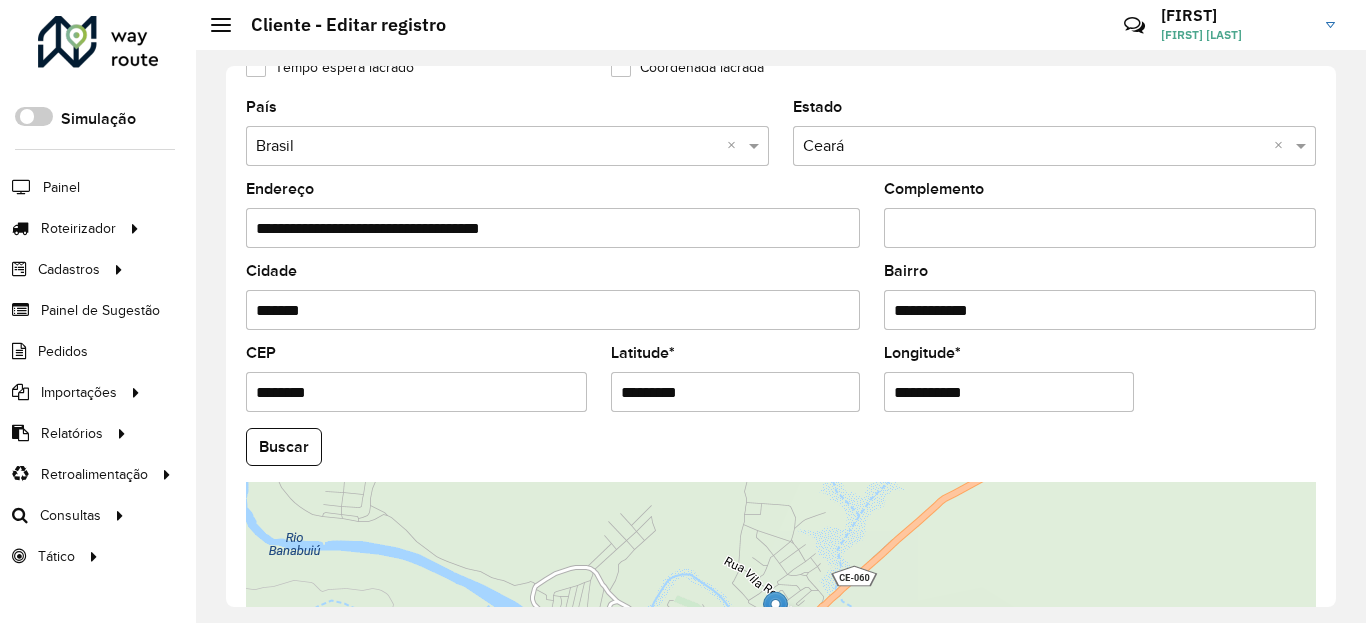 click on "**********" at bounding box center [1009, 392] 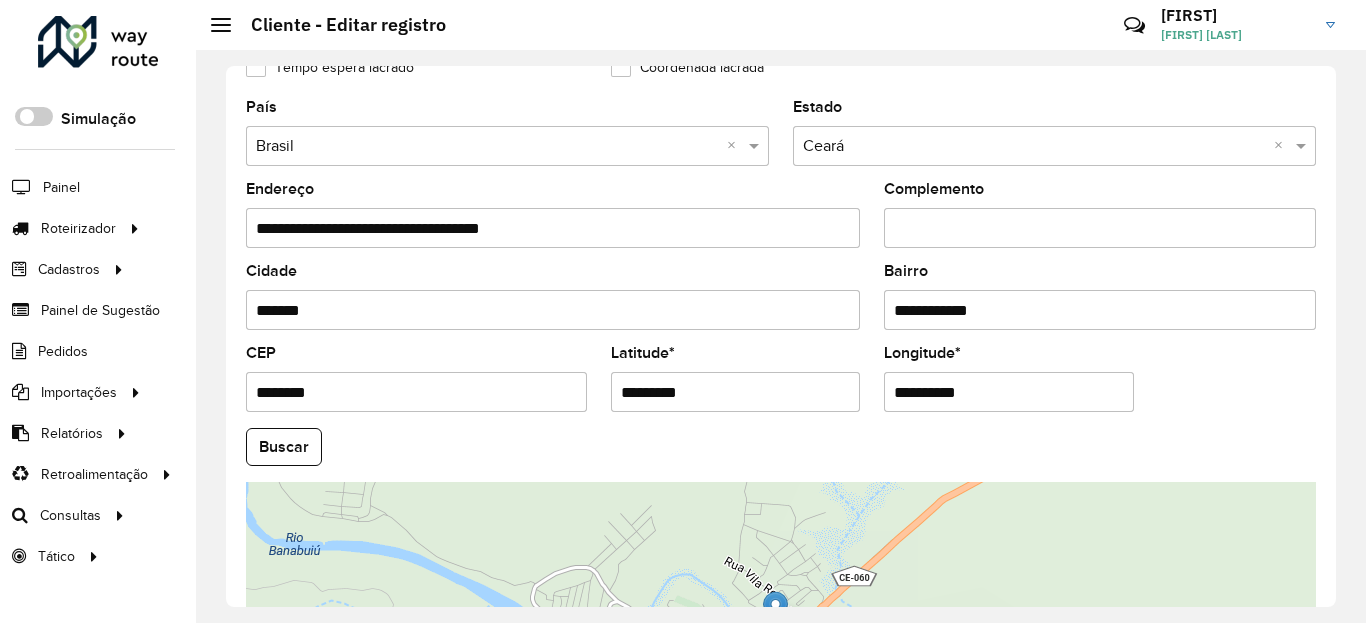 type on "**********" 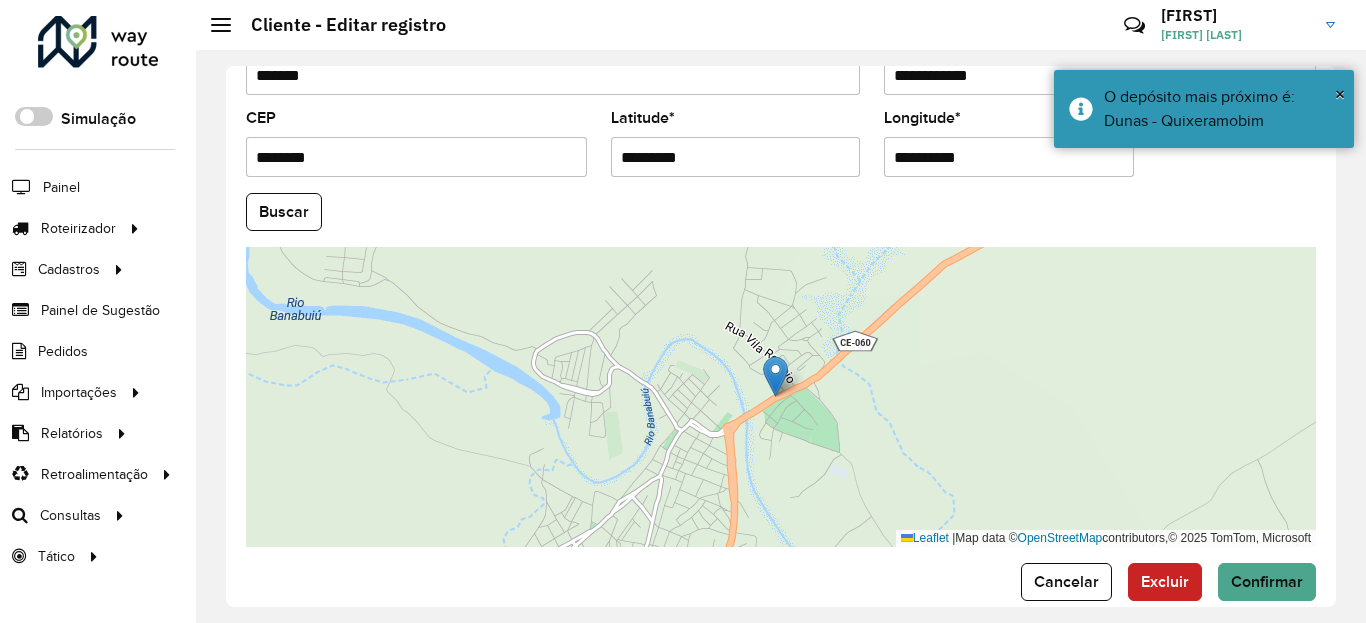scroll, scrollTop: 840, scrollLeft: 0, axis: vertical 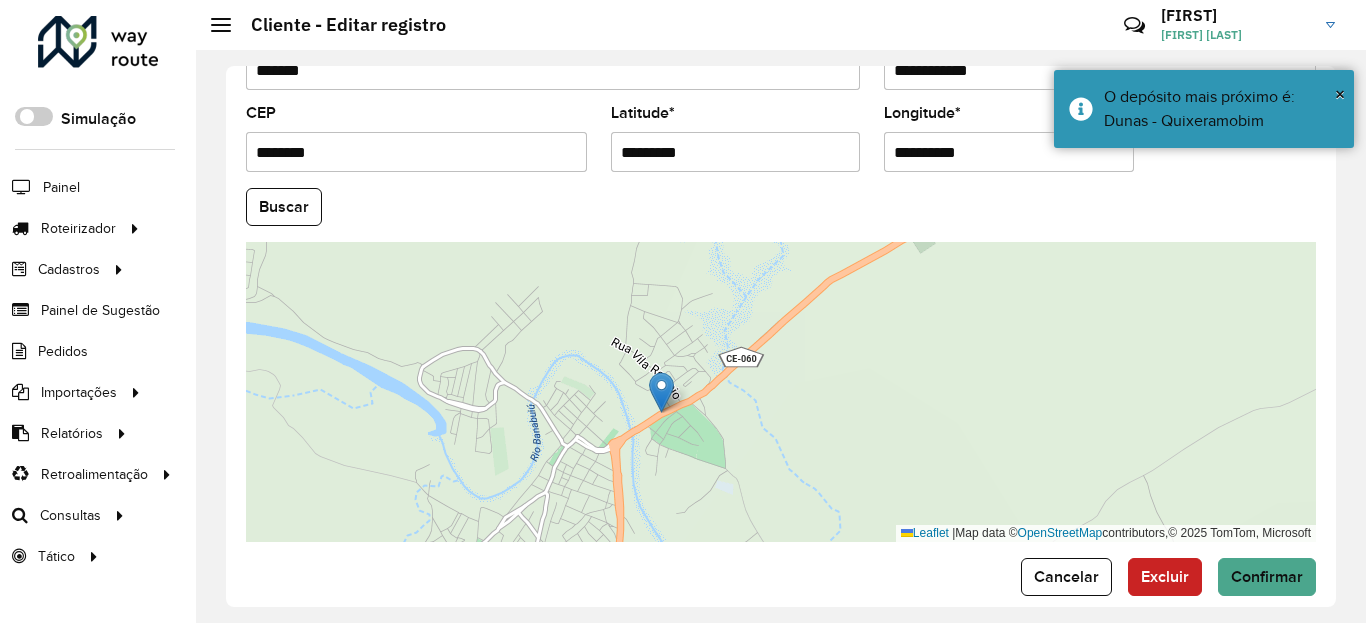 drag, startPoint x: 699, startPoint y: 376, endPoint x: 742, endPoint y: 368, distance: 43.737854 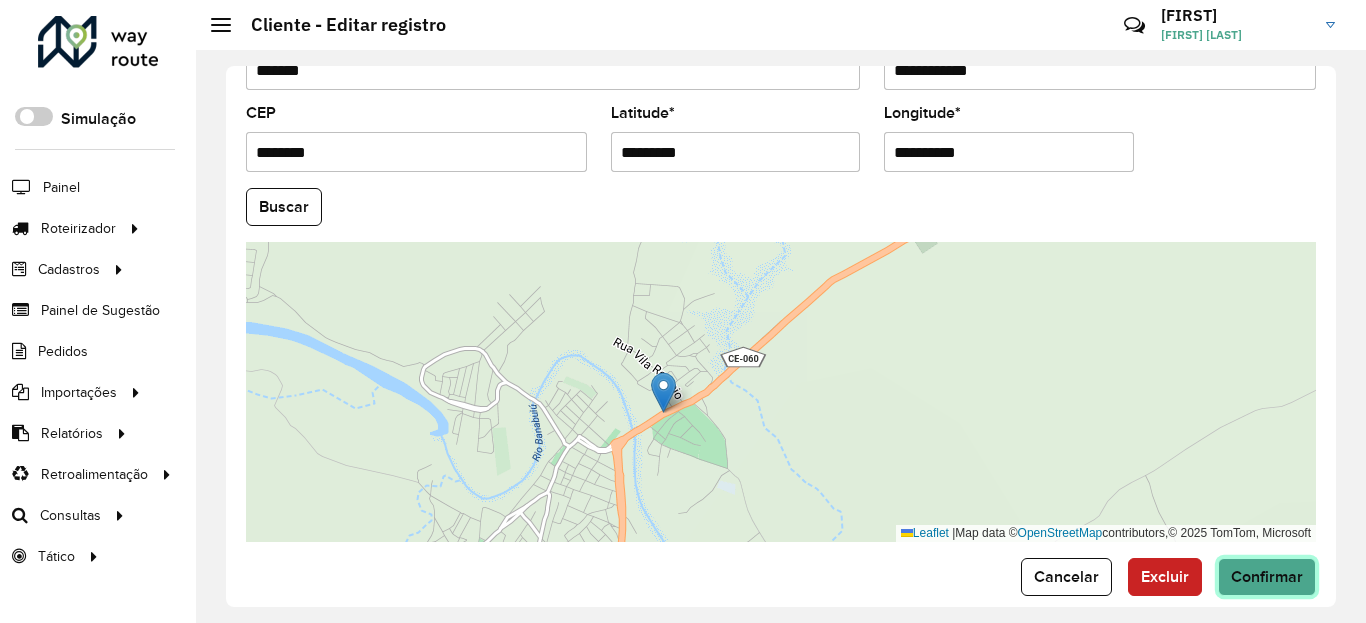 click on "Confirmar" 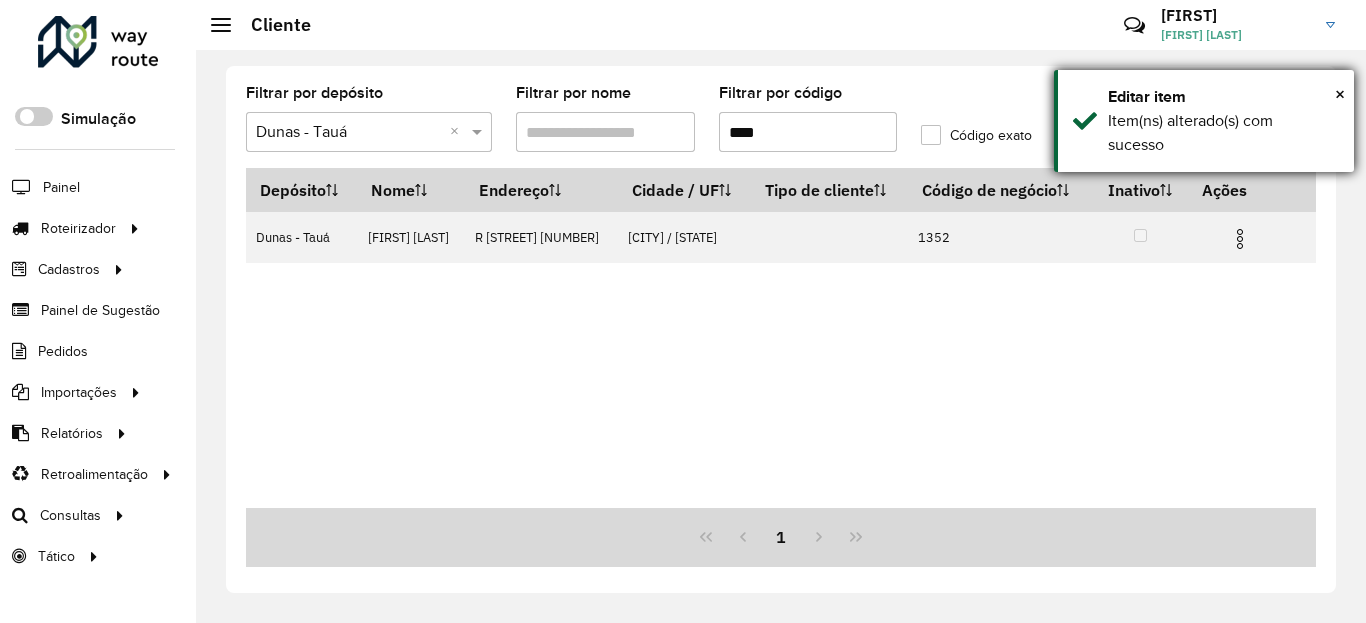 click on "Item(ns) alterado(s) com sucesso" at bounding box center (1223, 133) 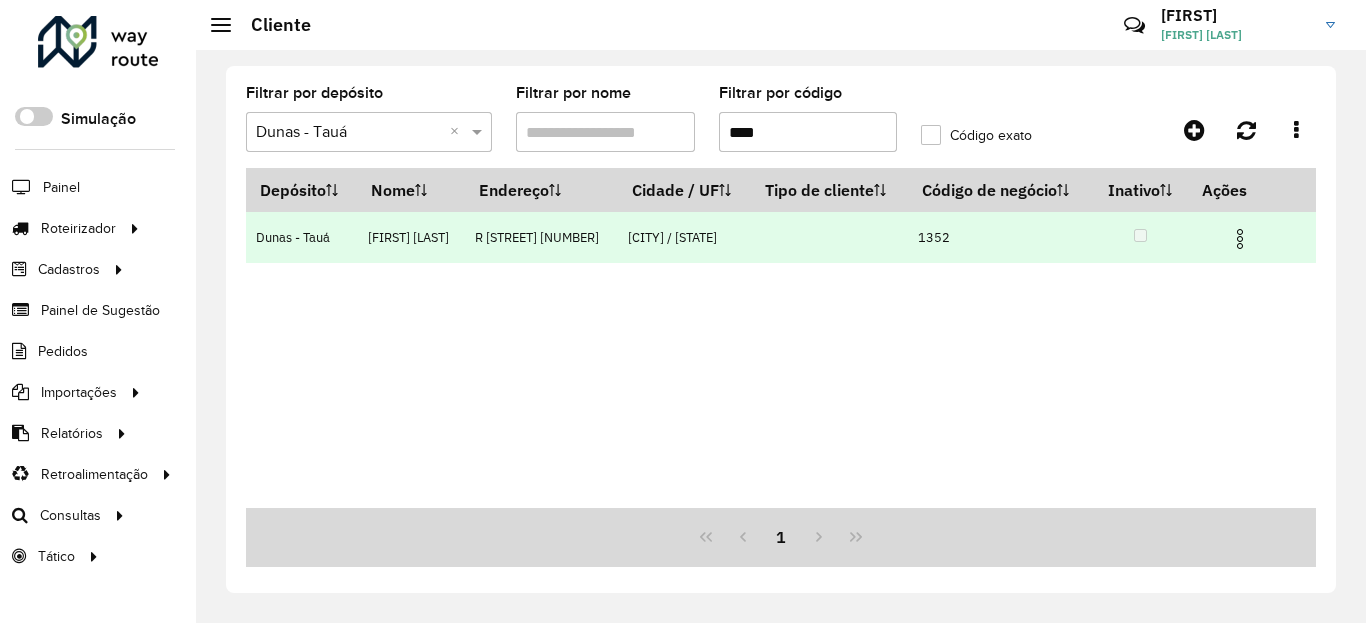 click at bounding box center [1240, 239] 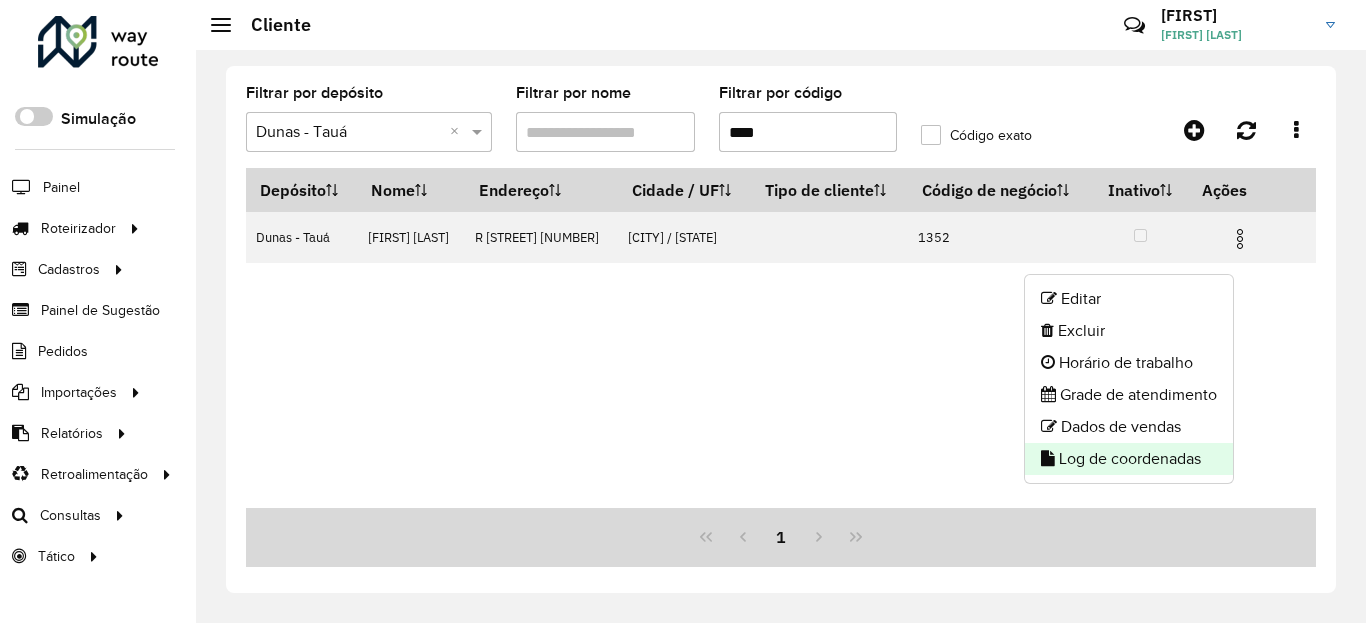 click on "Log de coordenadas" 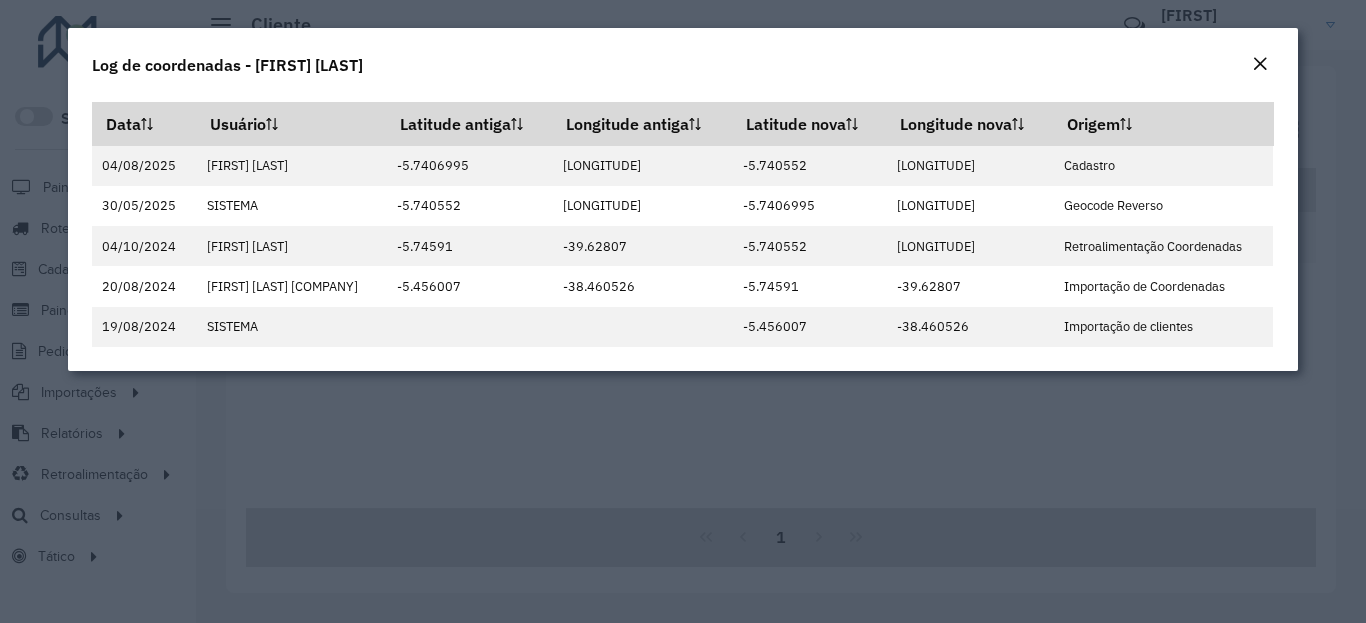 click 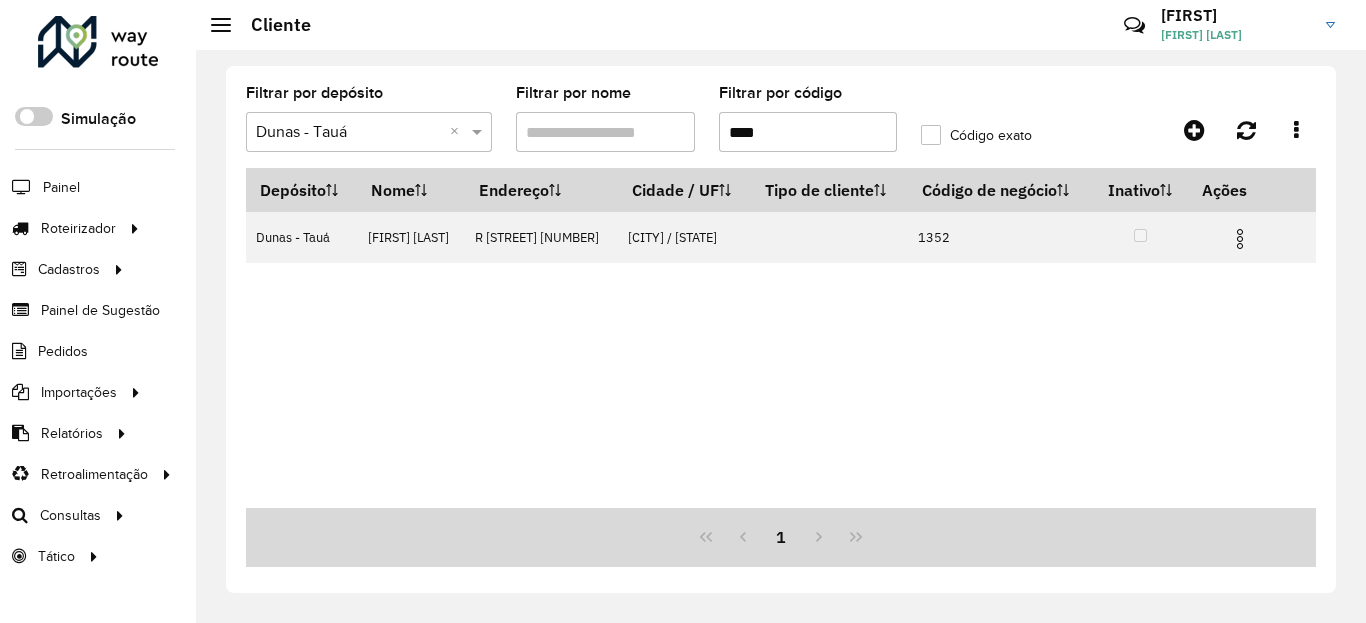 click on "****" at bounding box center (808, 132) 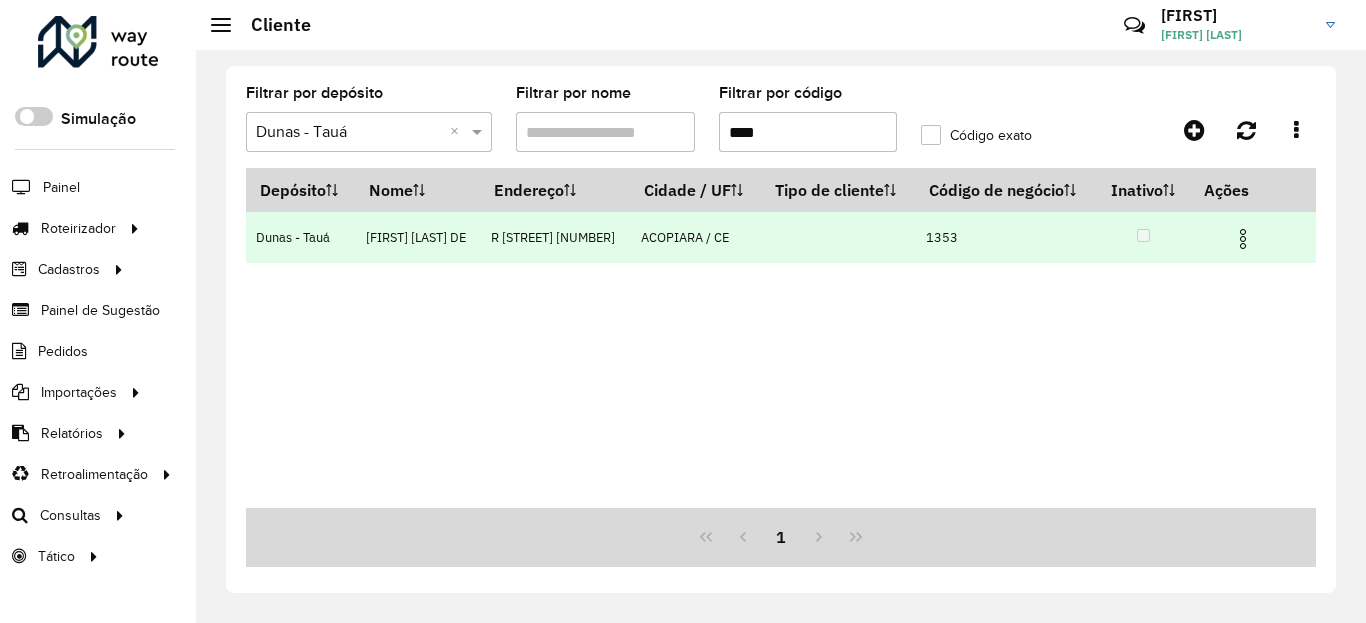 type on "****" 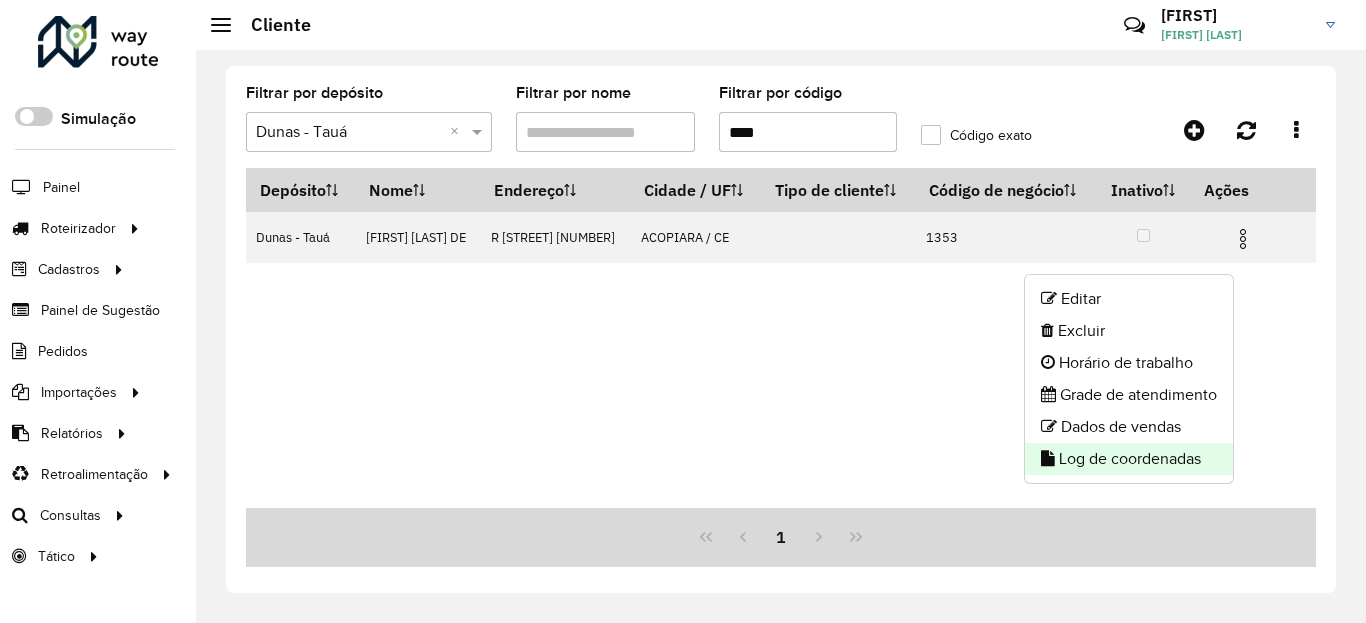 click on "Log de coordenadas" 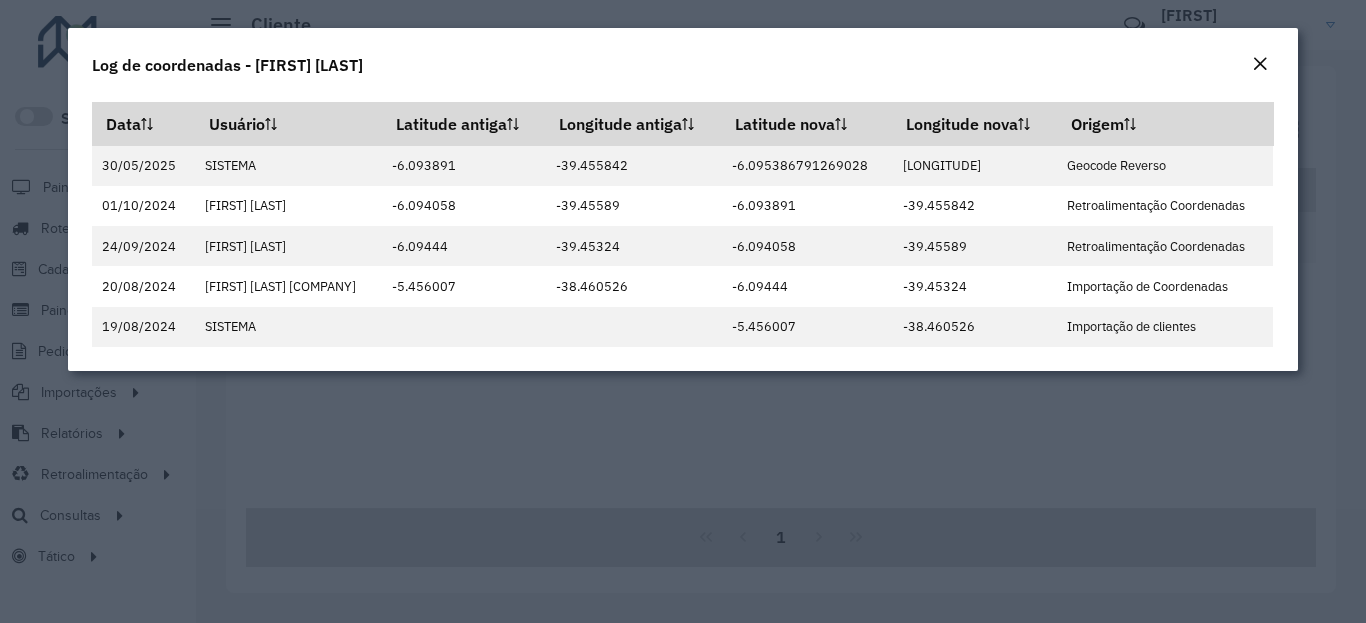 click 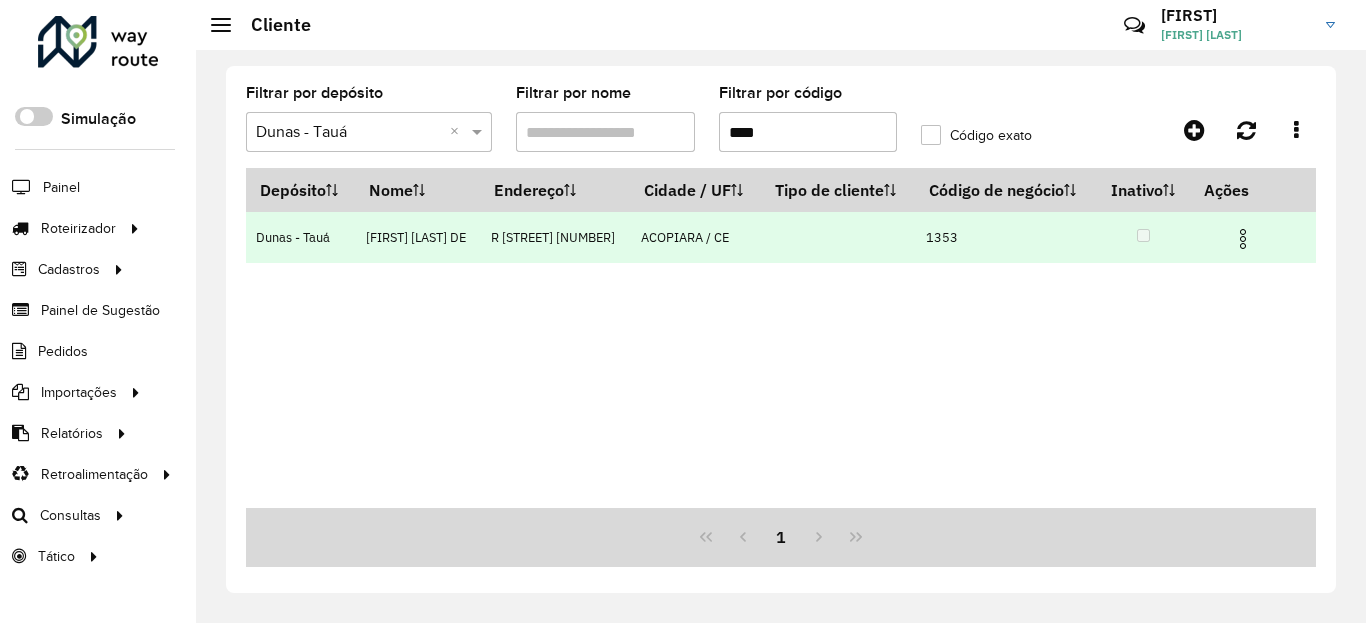 drag, startPoint x: 1242, startPoint y: 253, endPoint x: 1236, endPoint y: 265, distance: 13.416408 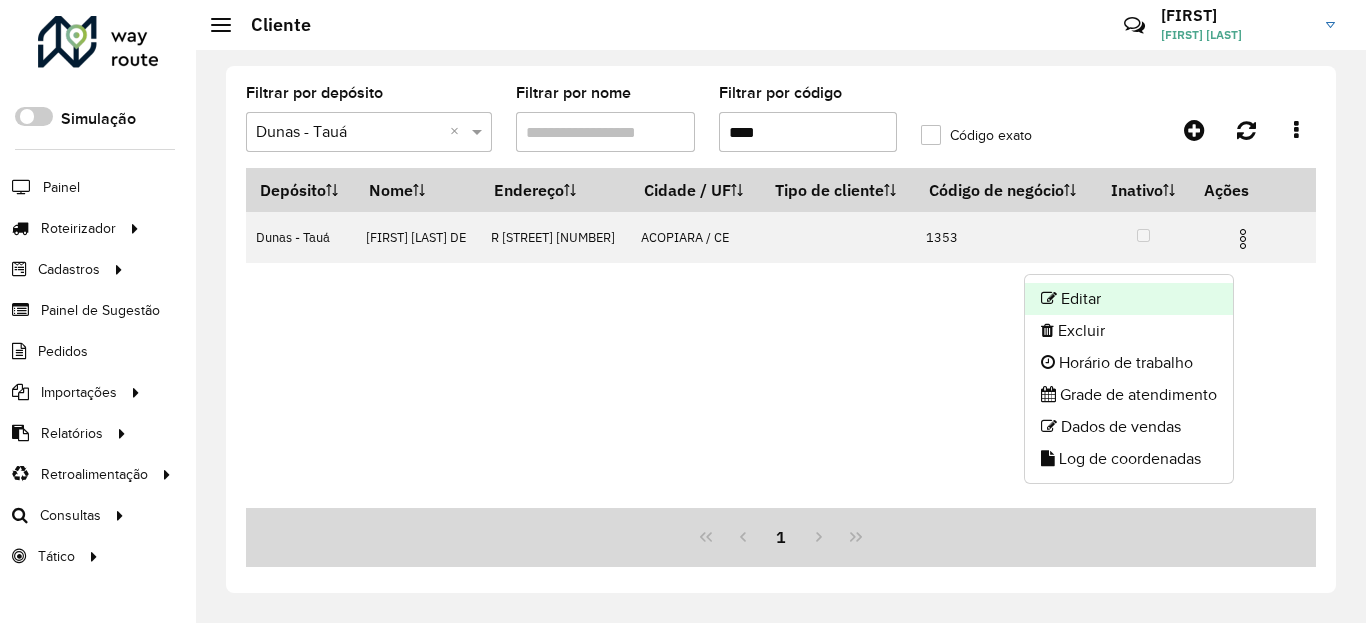 click on "Editar" 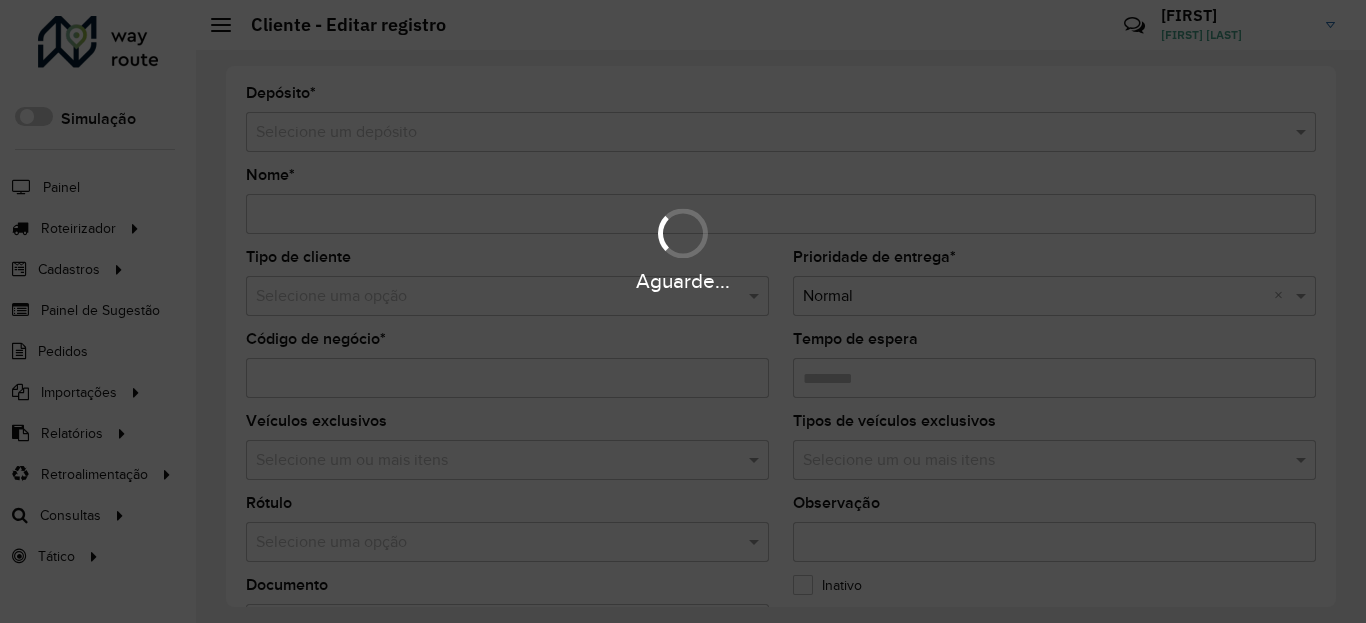 type on "**********" 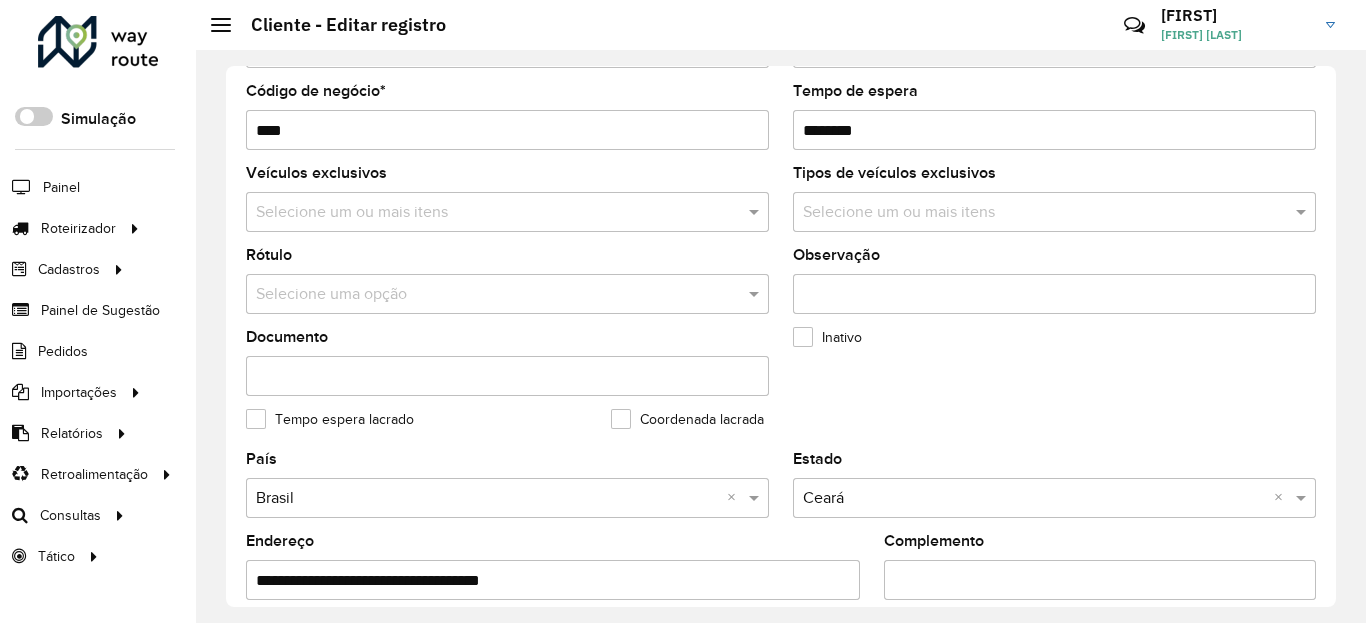 scroll, scrollTop: 480, scrollLeft: 0, axis: vertical 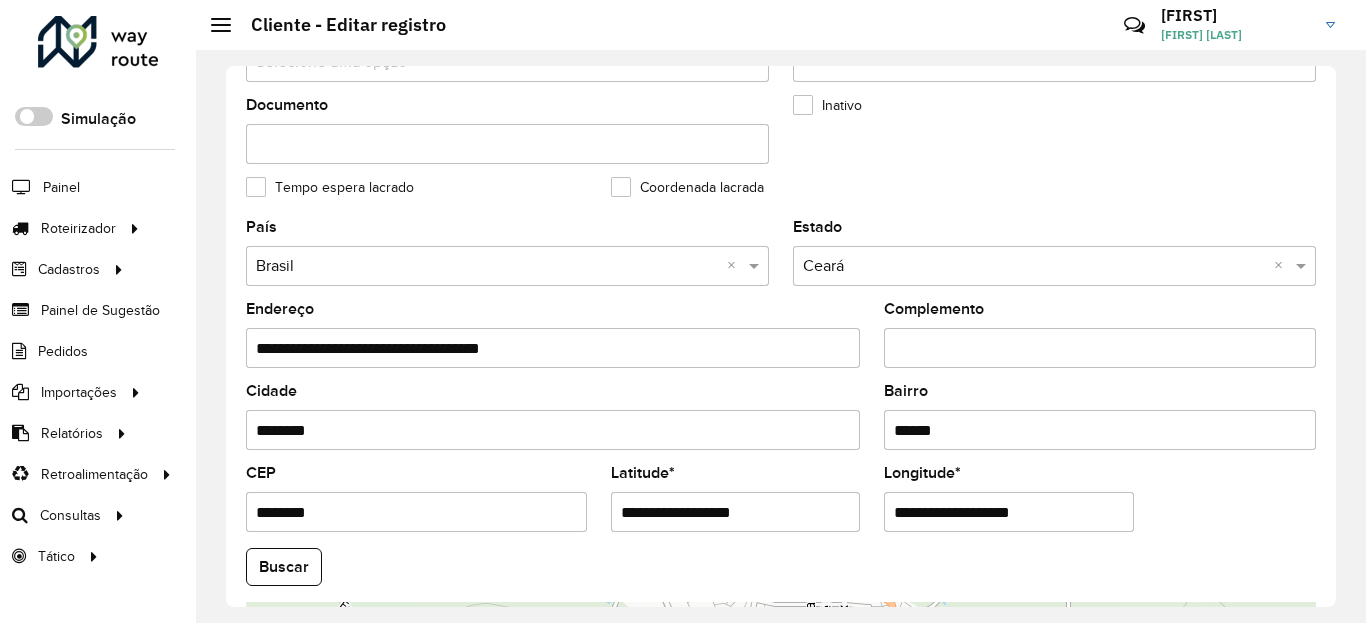 click on "**********" at bounding box center [736, 512] 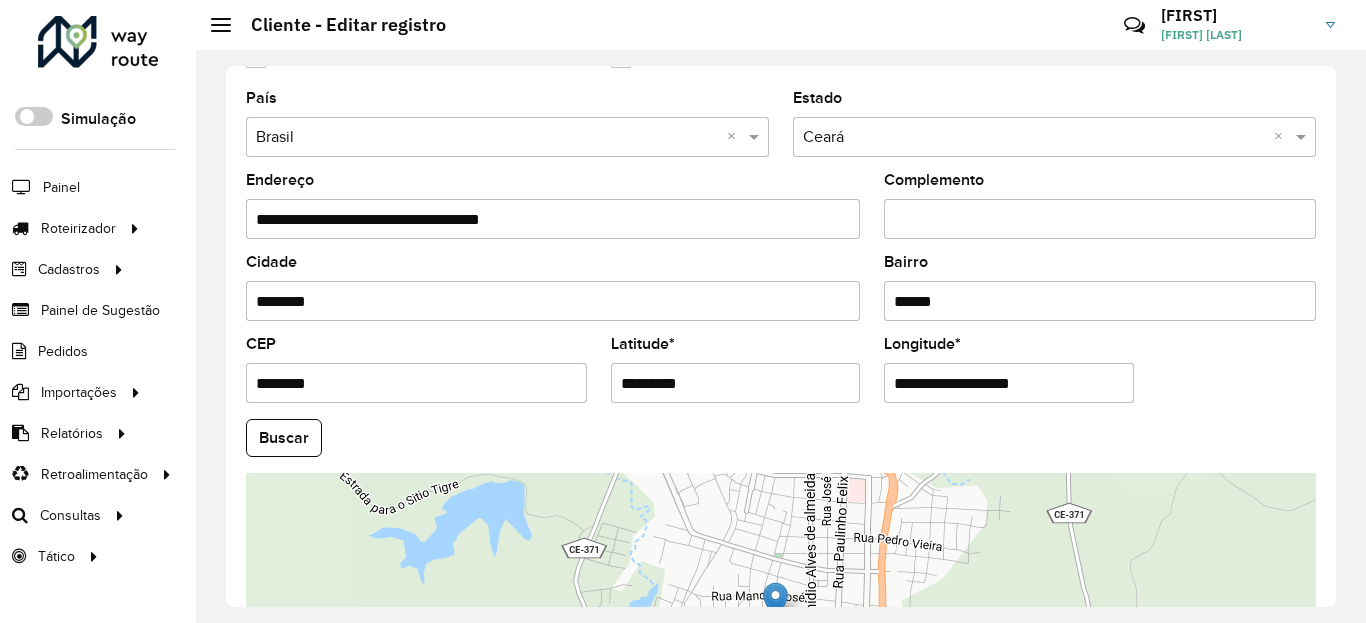 scroll, scrollTop: 720, scrollLeft: 0, axis: vertical 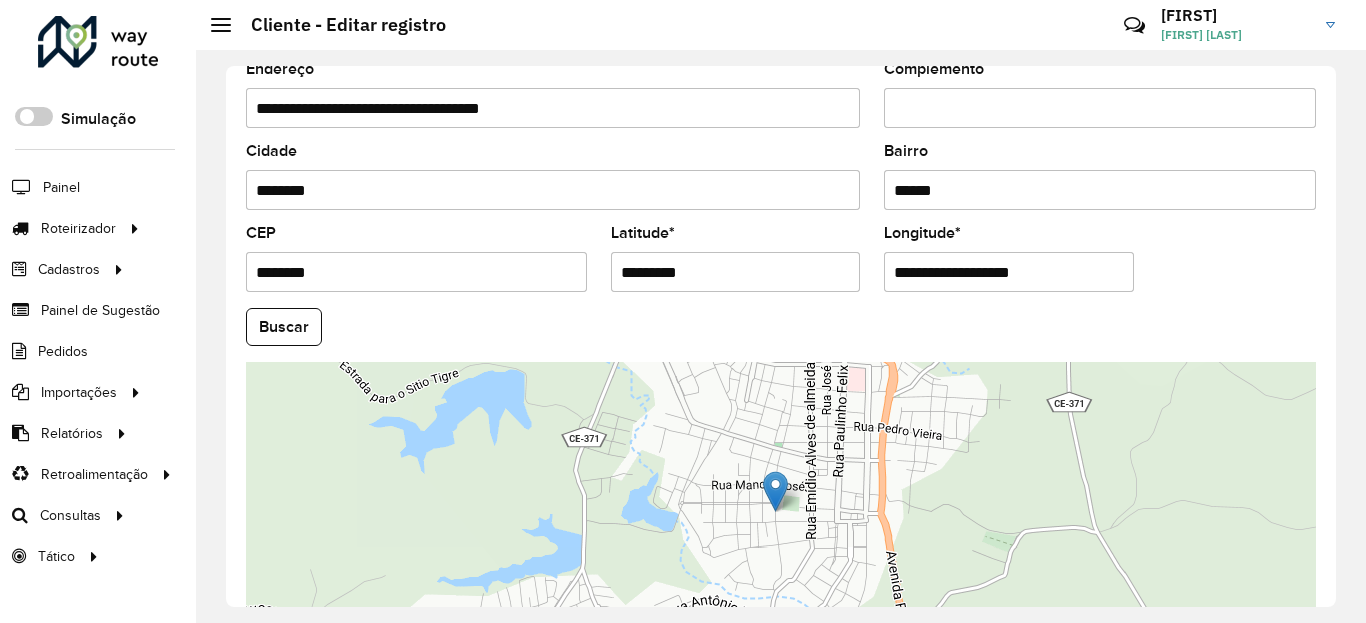 type on "*********" 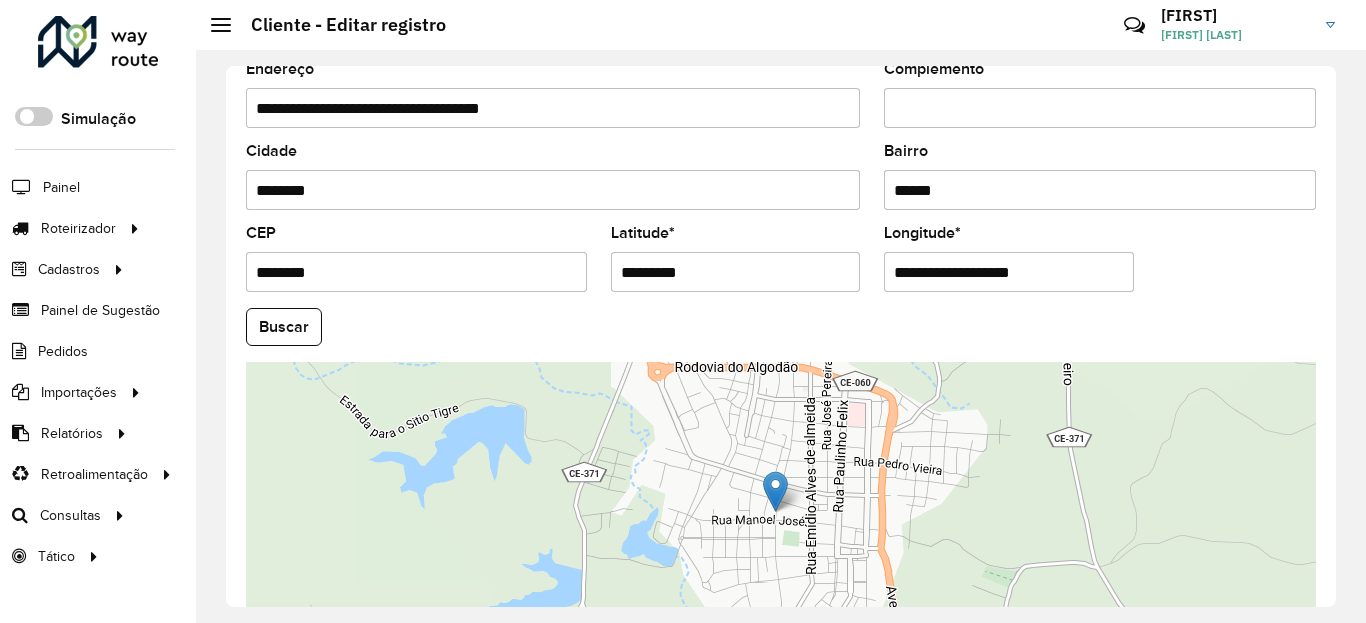 click on "**********" at bounding box center (1009, 272) 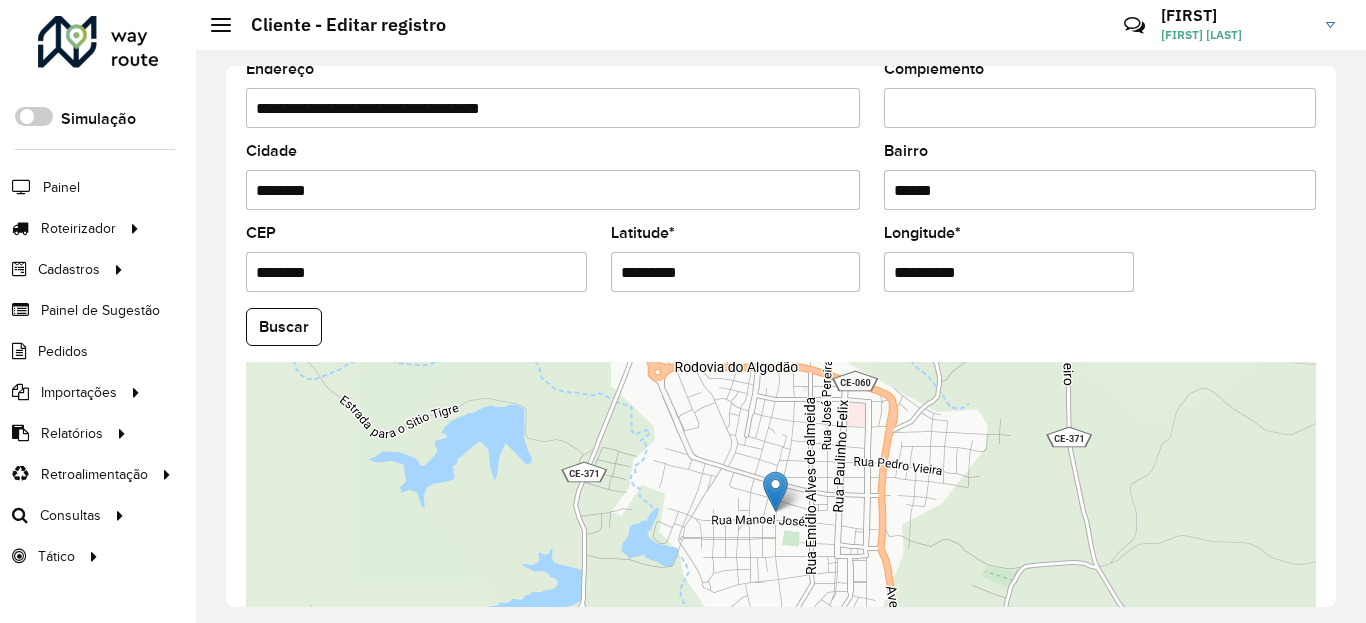type on "**********" 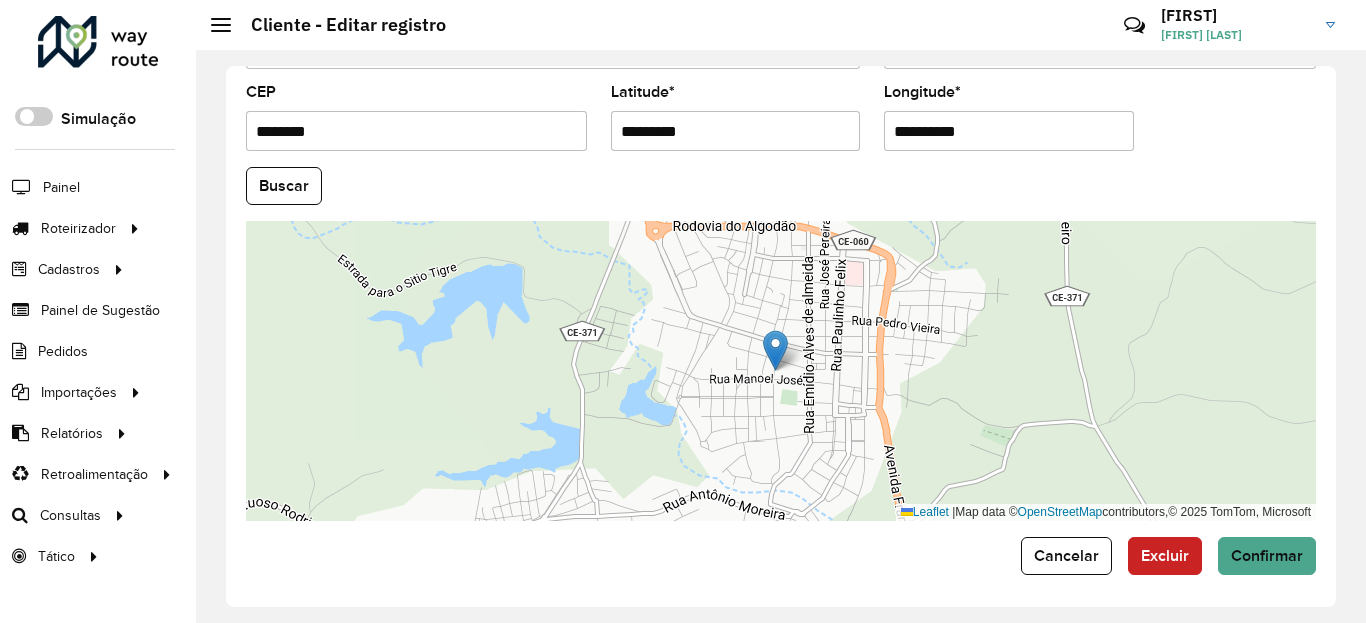 scroll, scrollTop: 865, scrollLeft: 0, axis: vertical 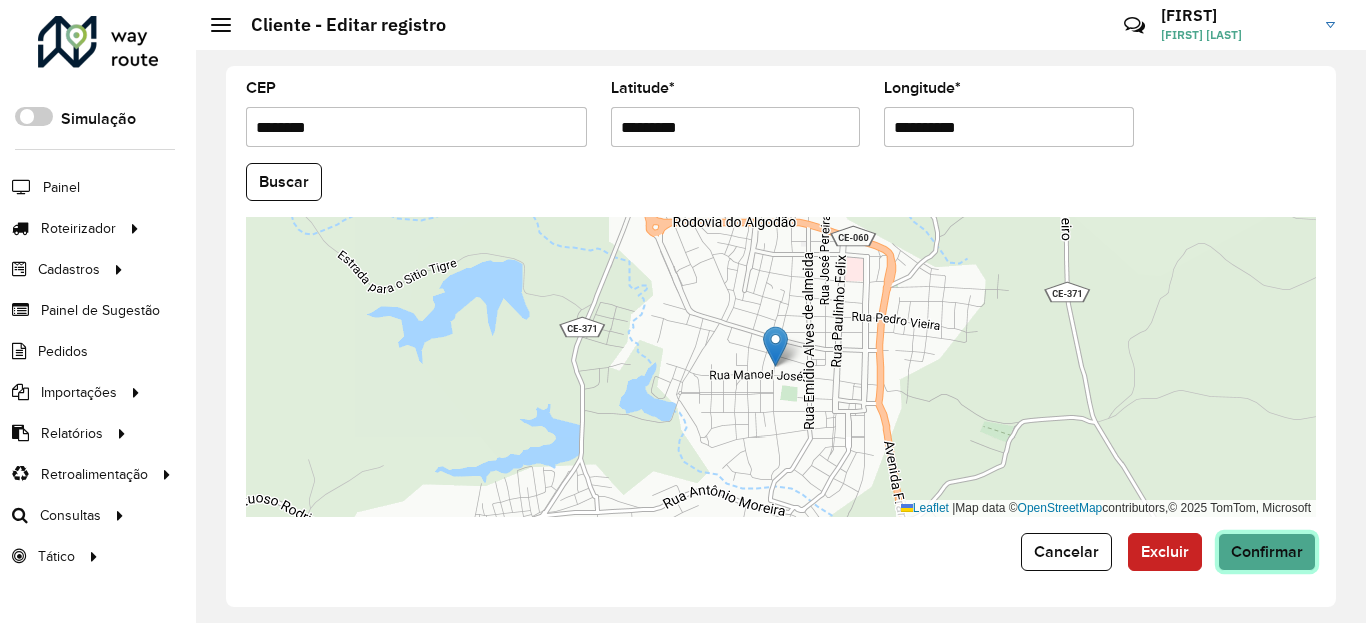 click on "Confirmar" 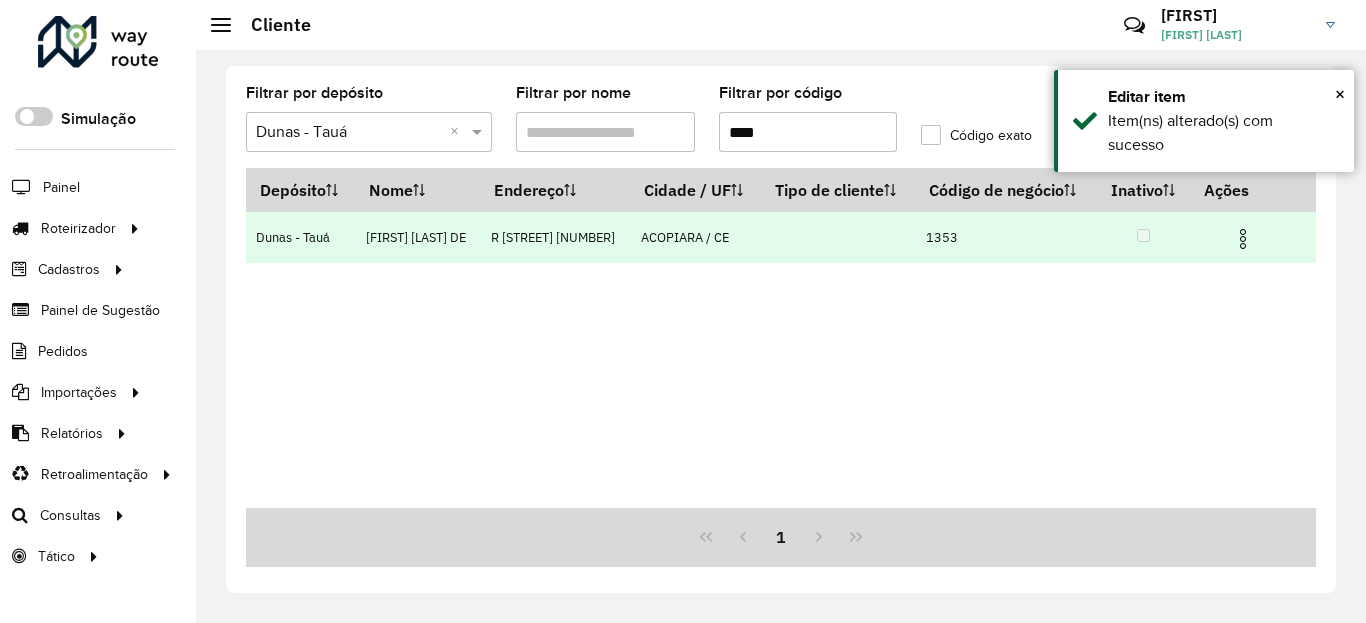 click at bounding box center (1251, 237) 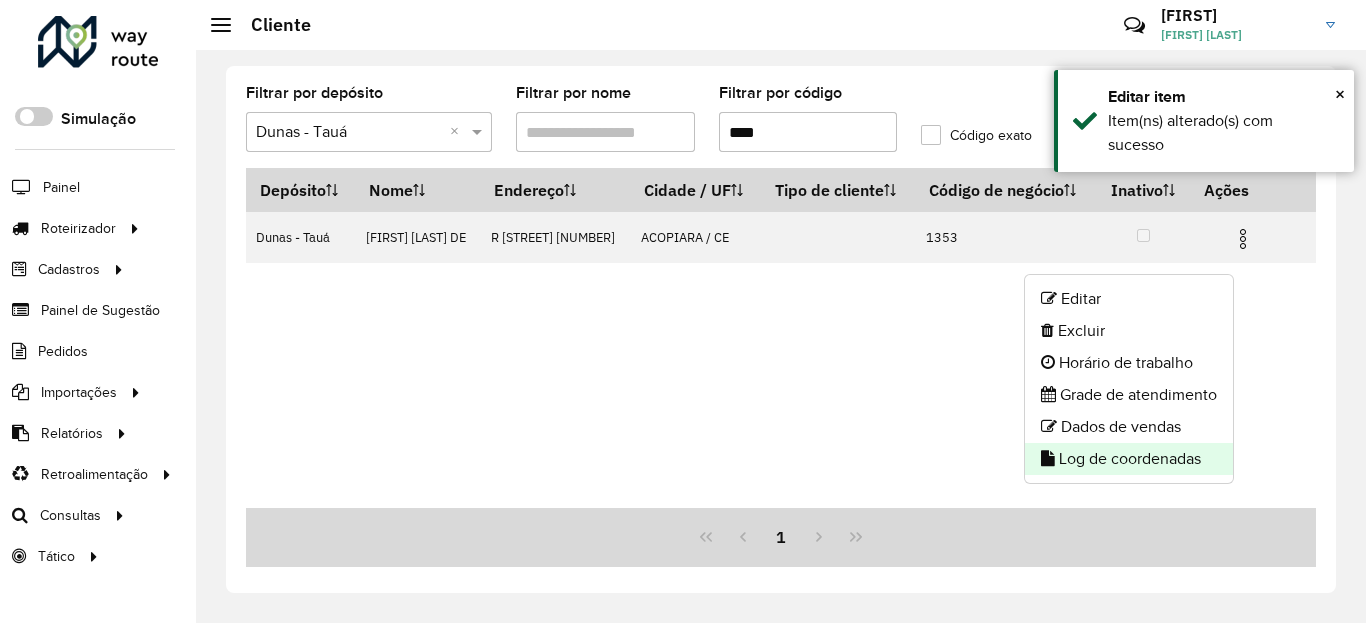 click on "Log de coordenadas" 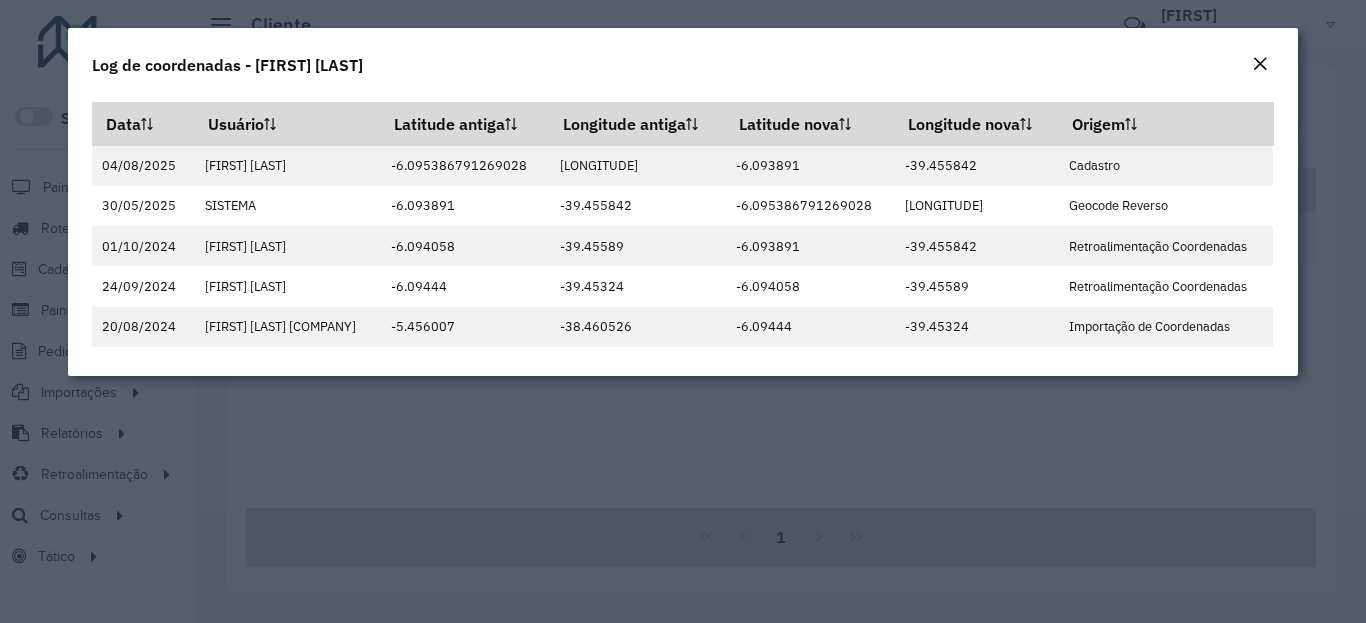 click 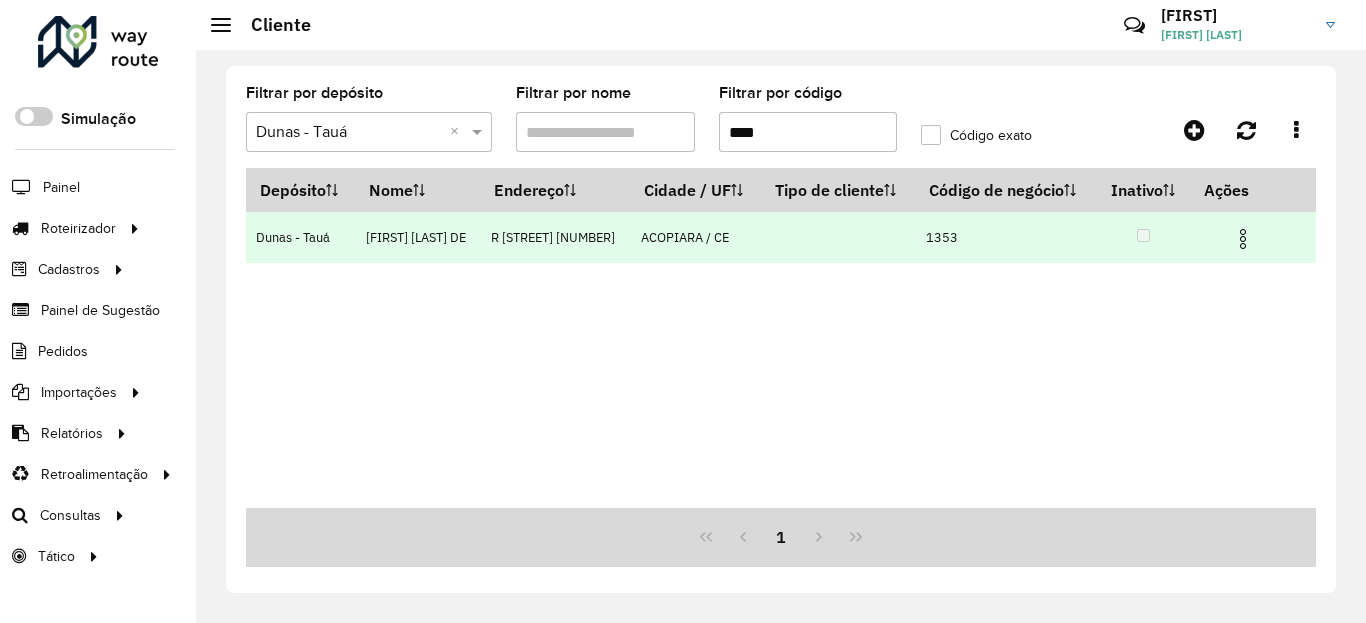 click at bounding box center (1243, 239) 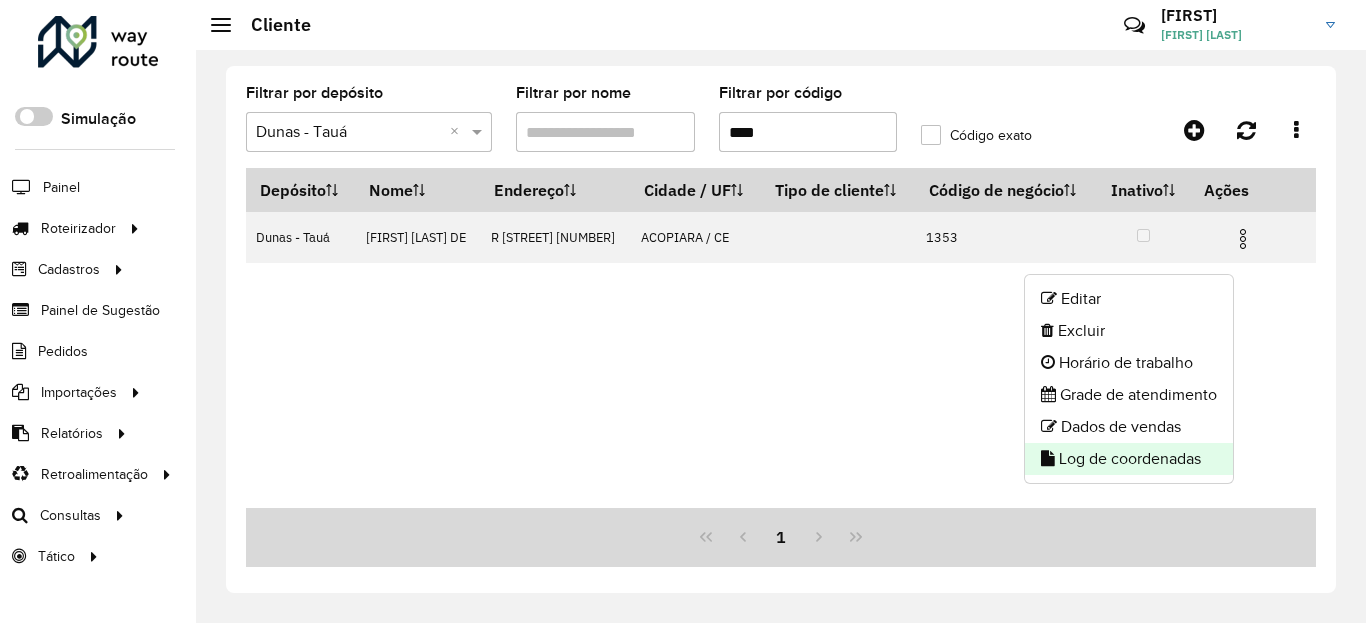 click on "Log de coordenadas" 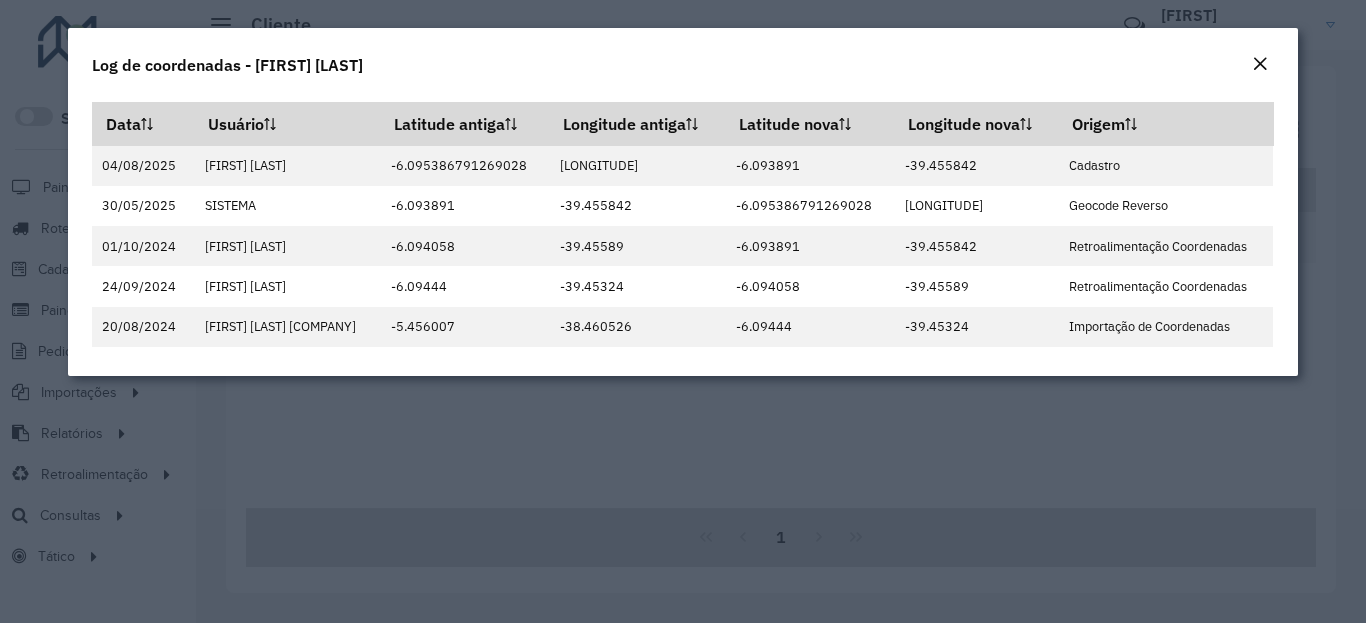click on "Log de coordenadas - [FIRST] [LAST] DA [INITIAL]" 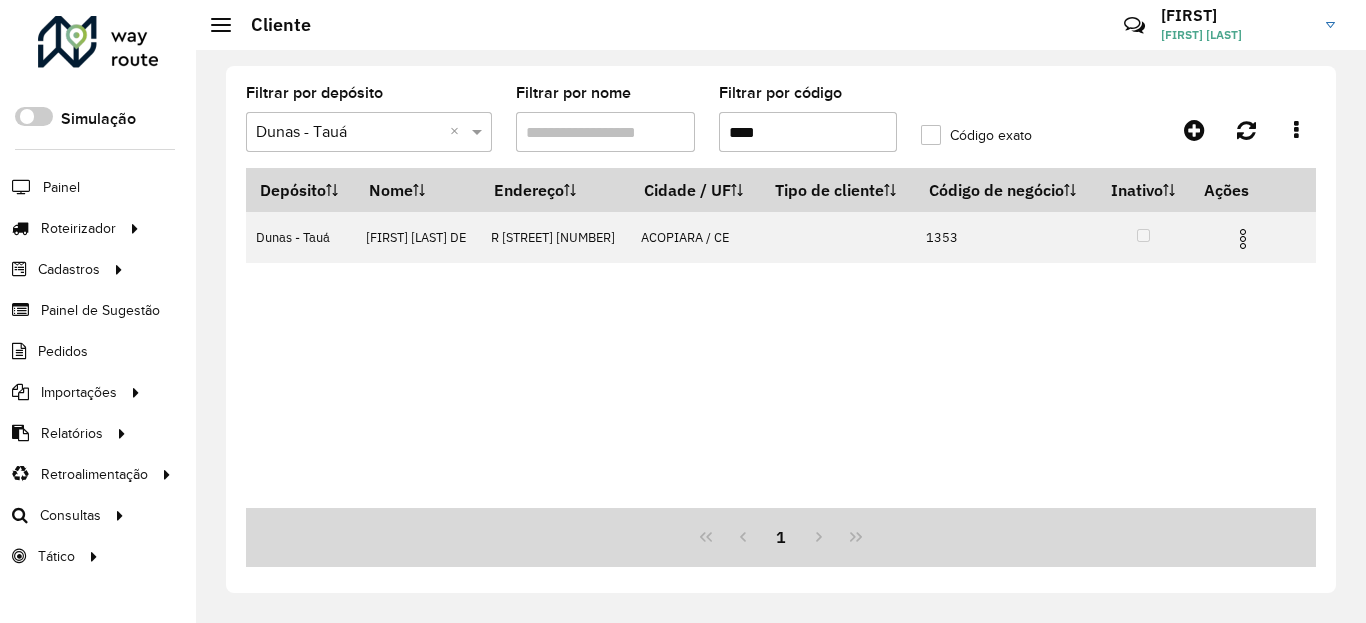click on "****" at bounding box center (808, 132) 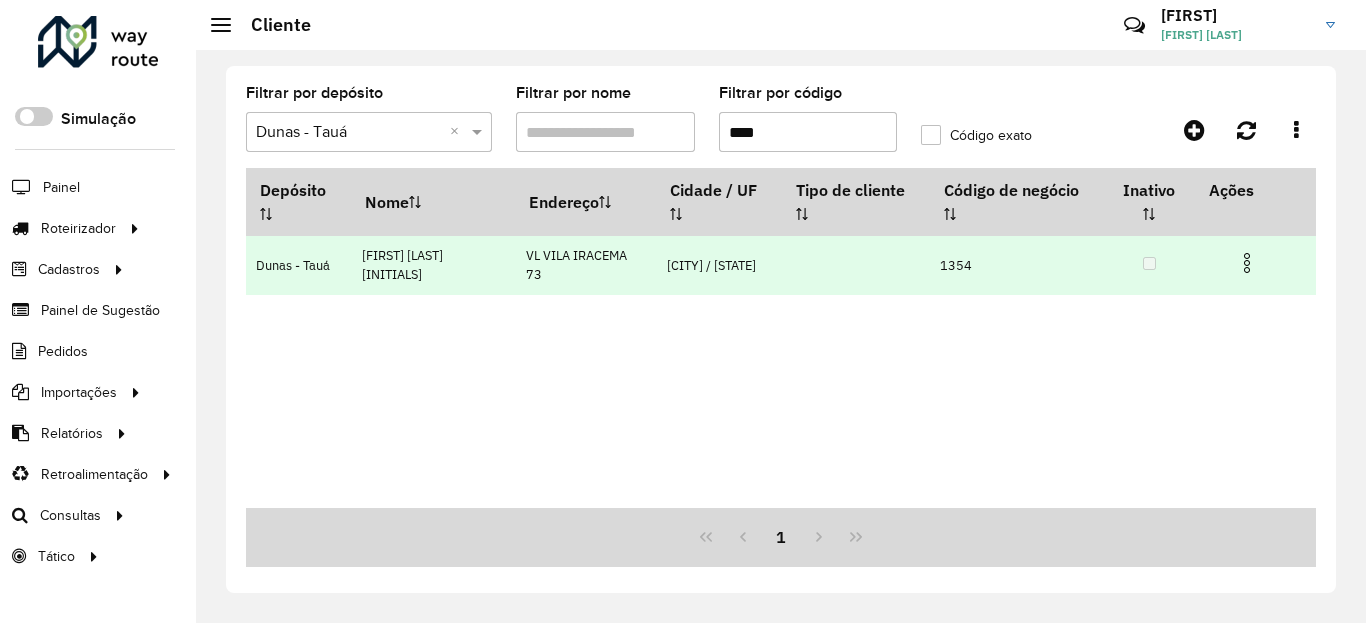 type on "****" 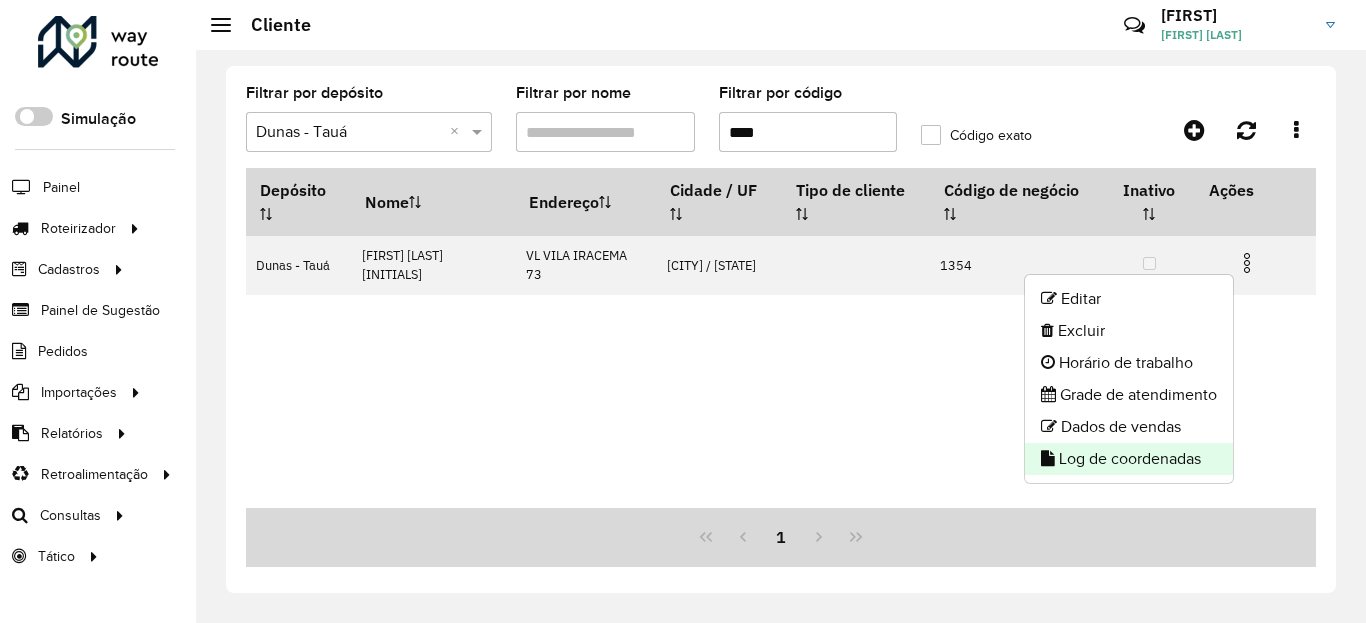 click on "Log de coordenadas" 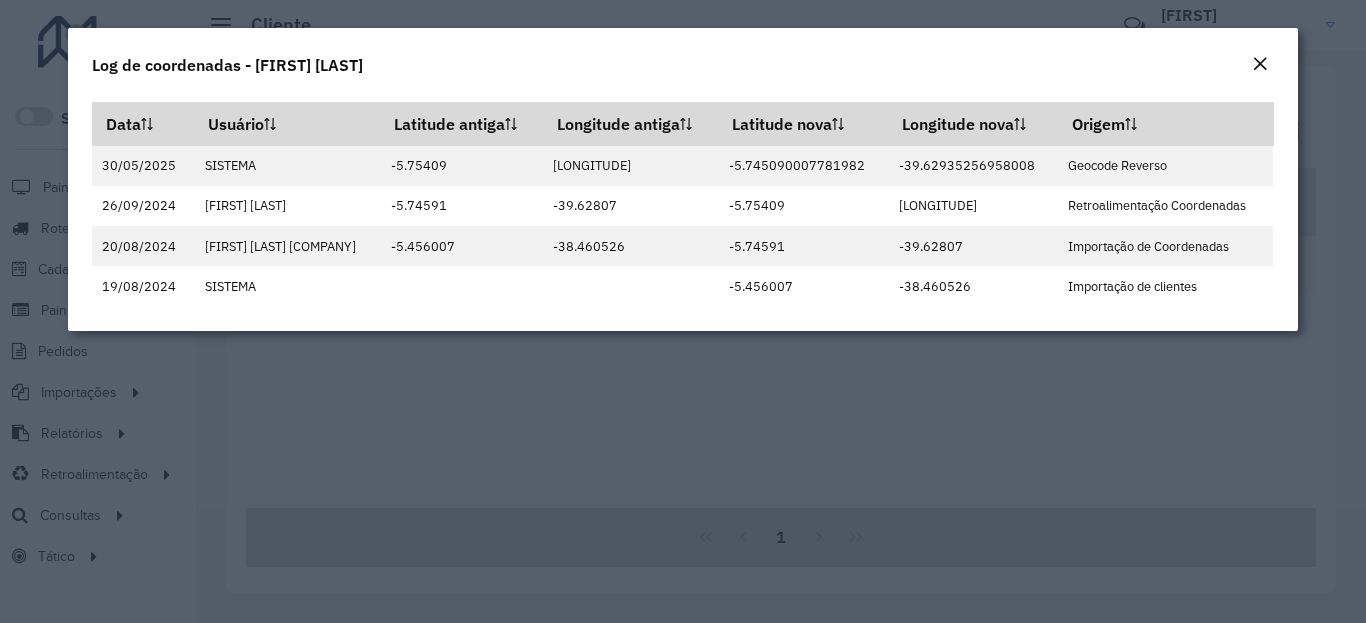 click on "Log de coordenadas - [FIRST] [LAST] DE [INITIAL]" 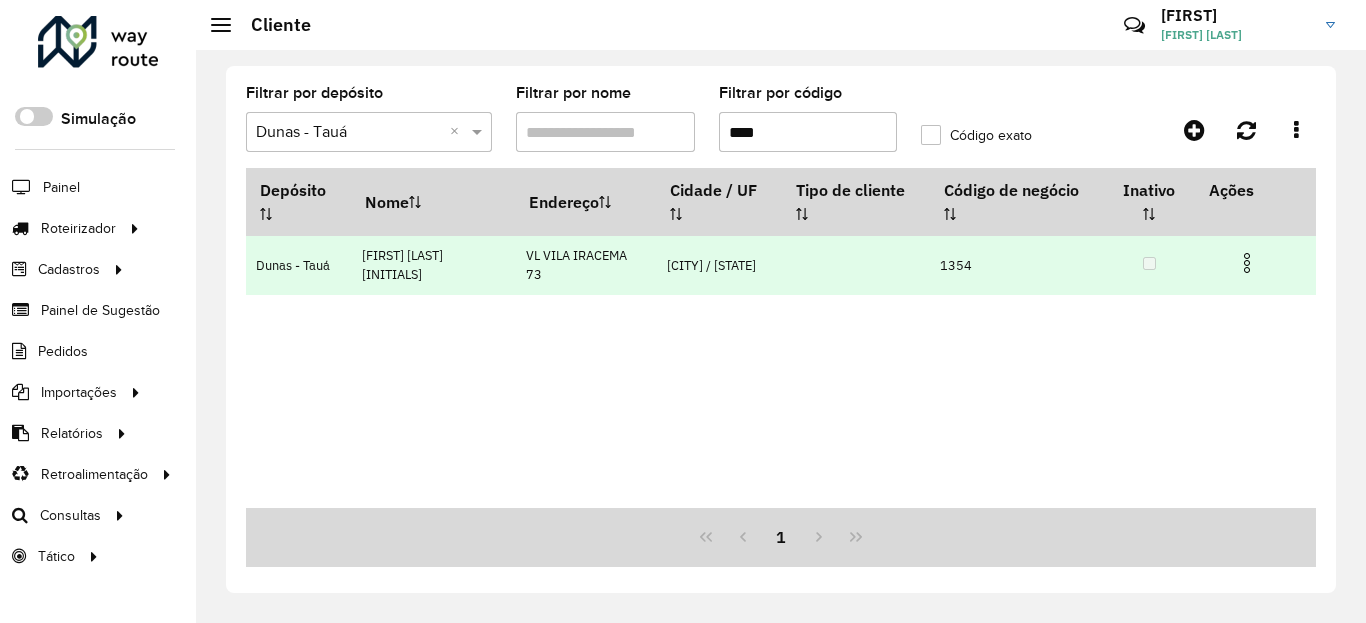 click at bounding box center [1255, 261] 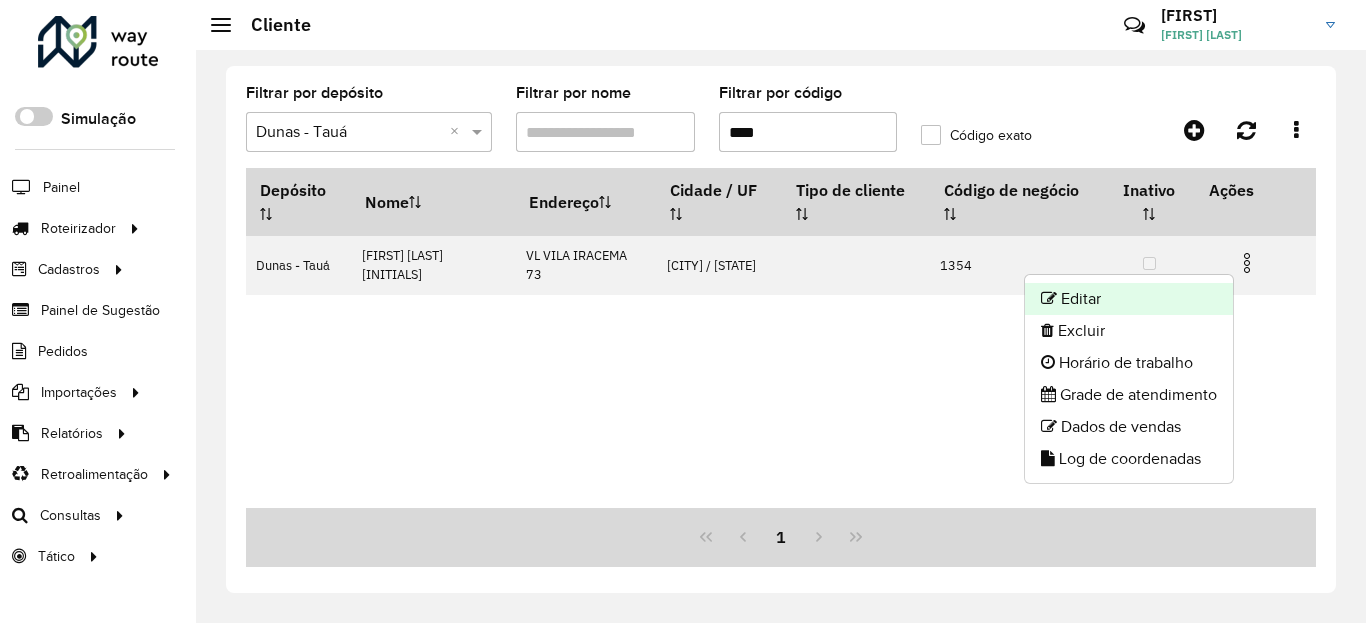 click on "Editar" 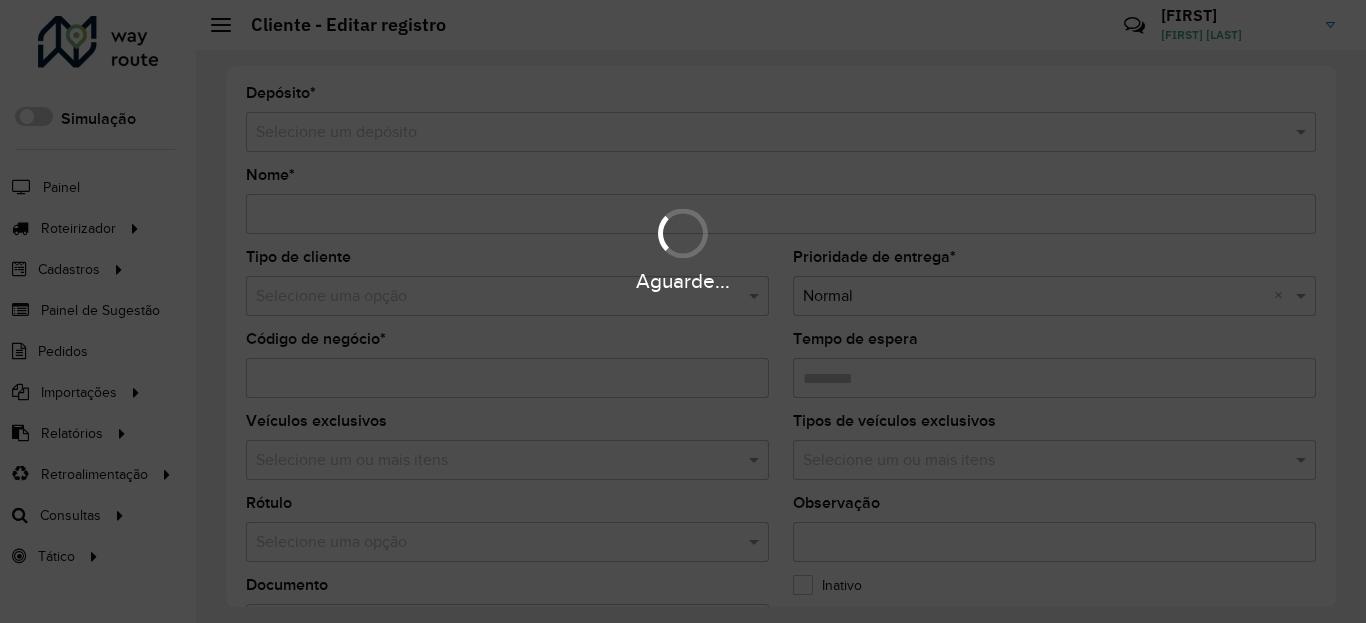 type on "**********" 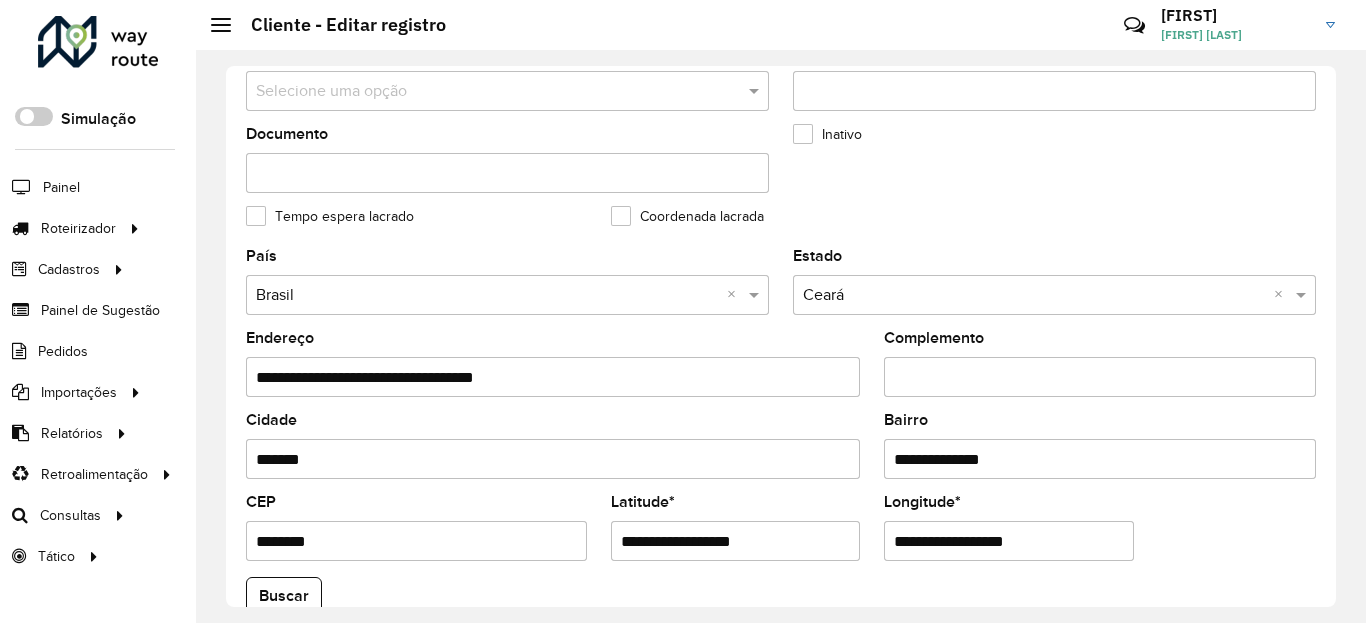 scroll, scrollTop: 840, scrollLeft: 0, axis: vertical 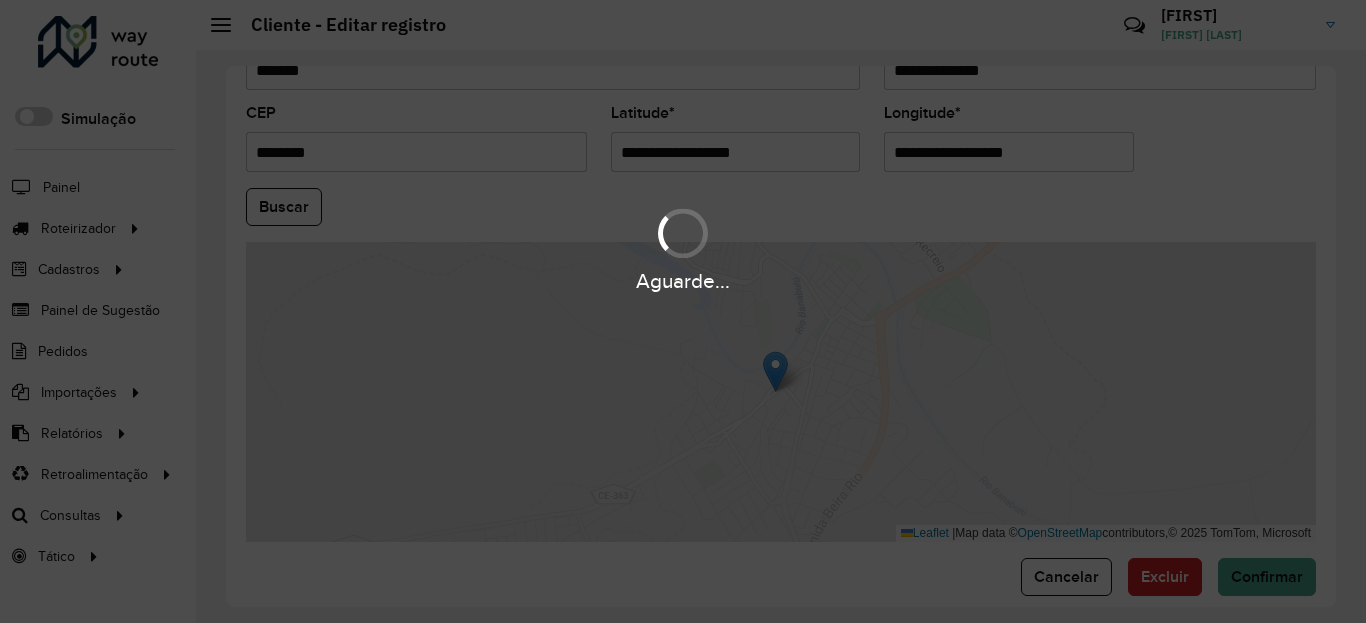 click on "Aguarde..." at bounding box center (683, 311) 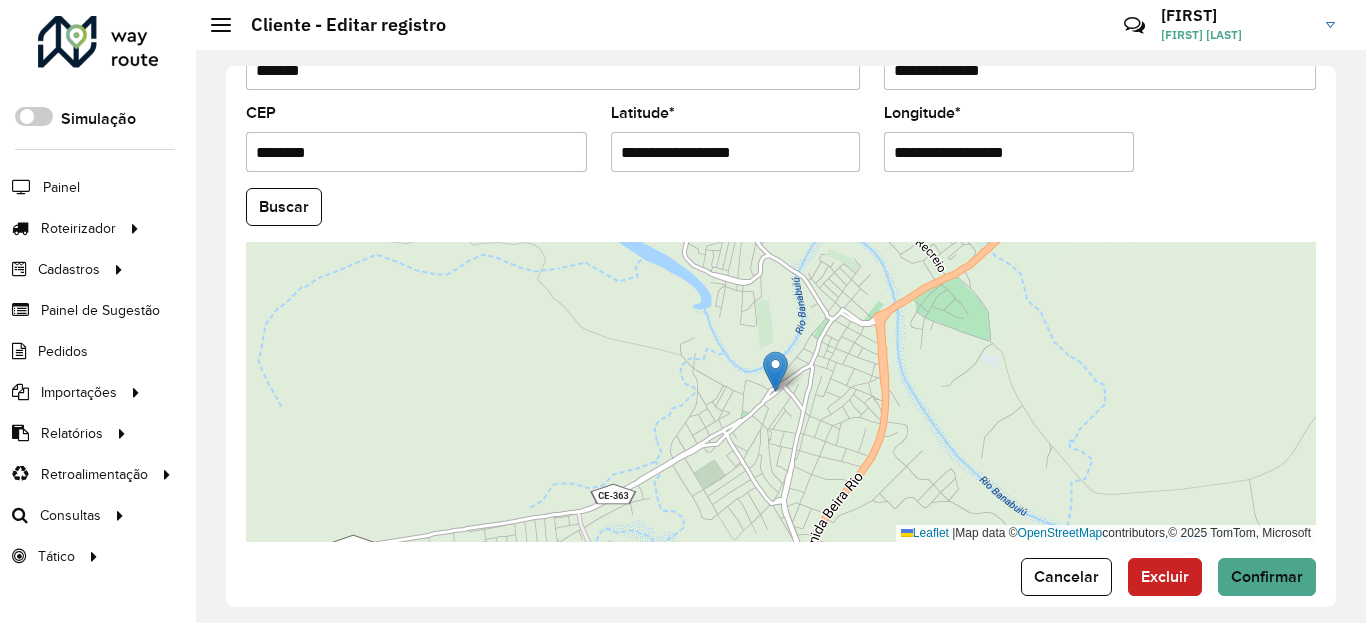click on "**********" at bounding box center (736, 152) 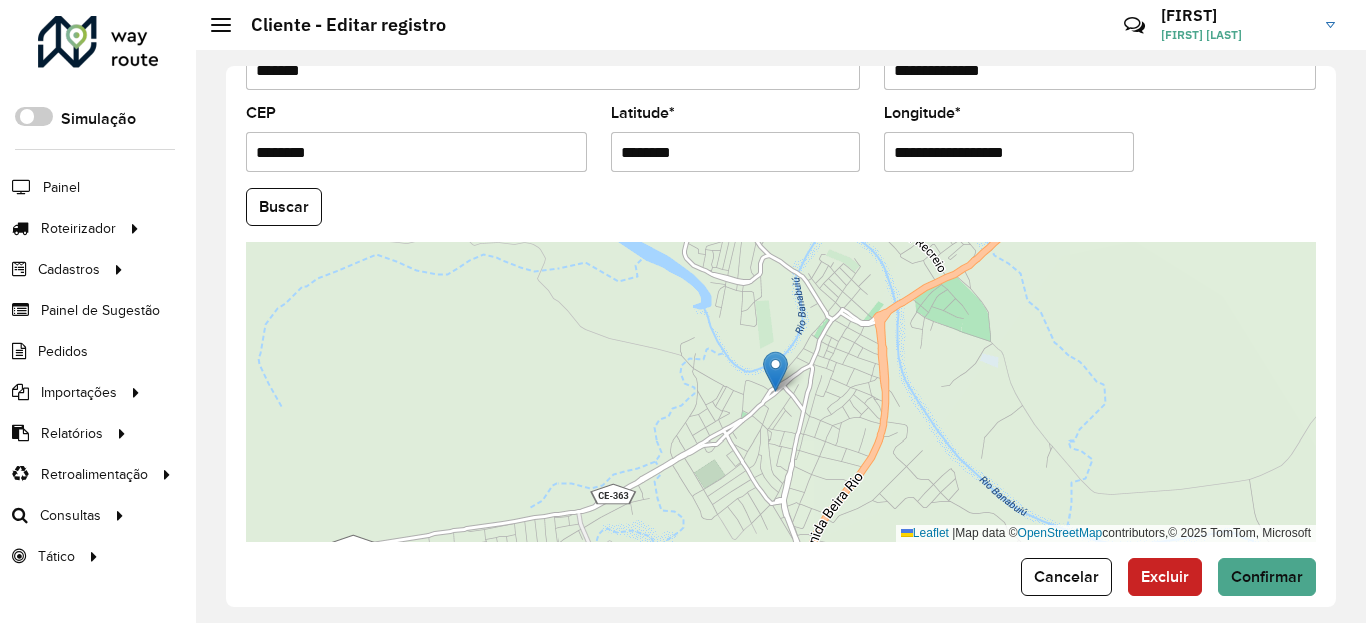 type on "********" 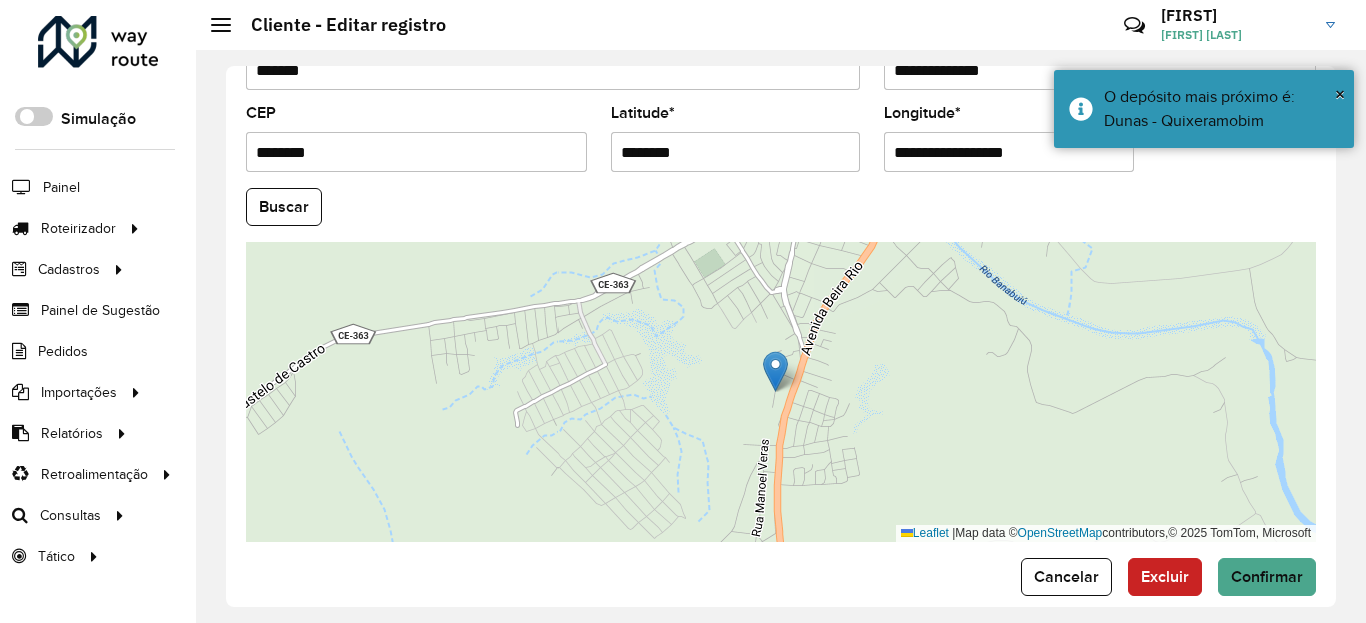click on "**********" at bounding box center [1009, 152] 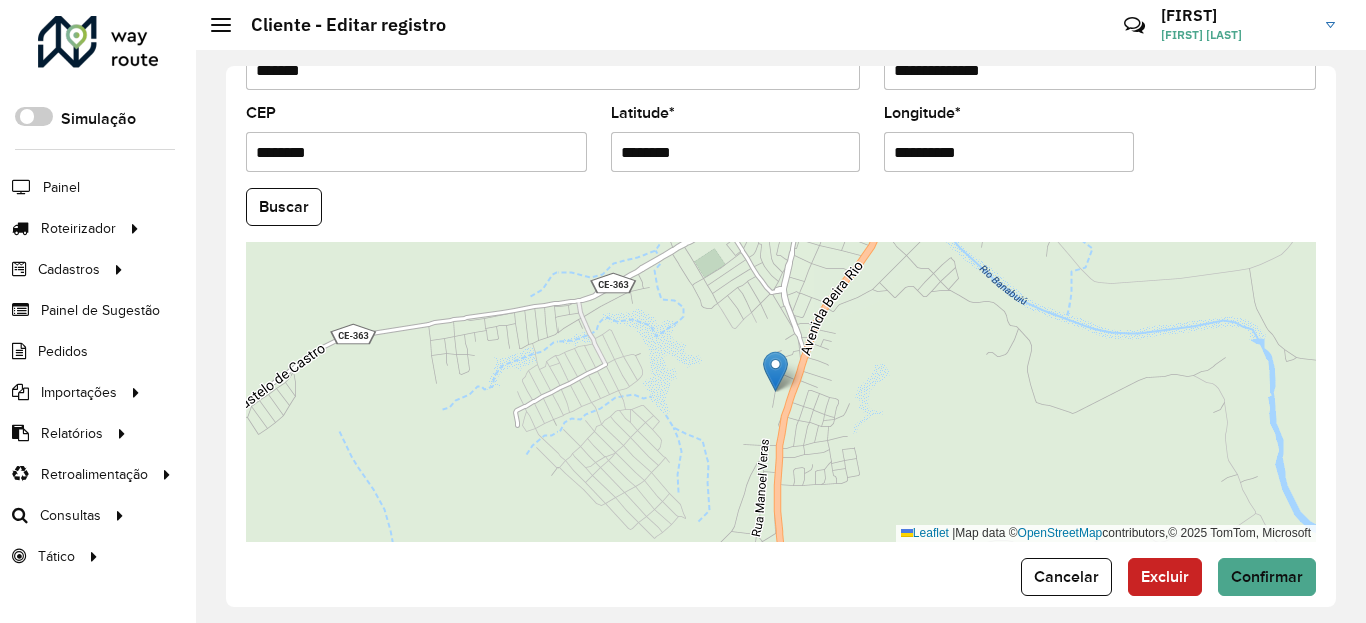 type on "**********" 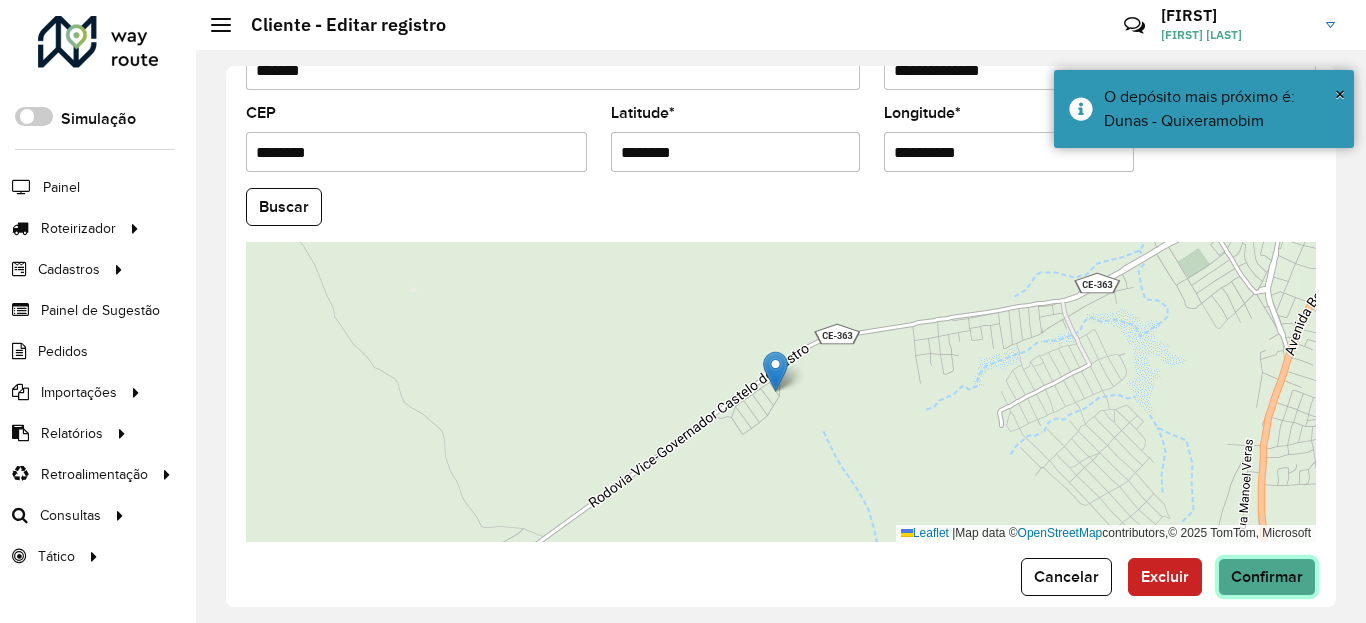 click on "Confirmar" 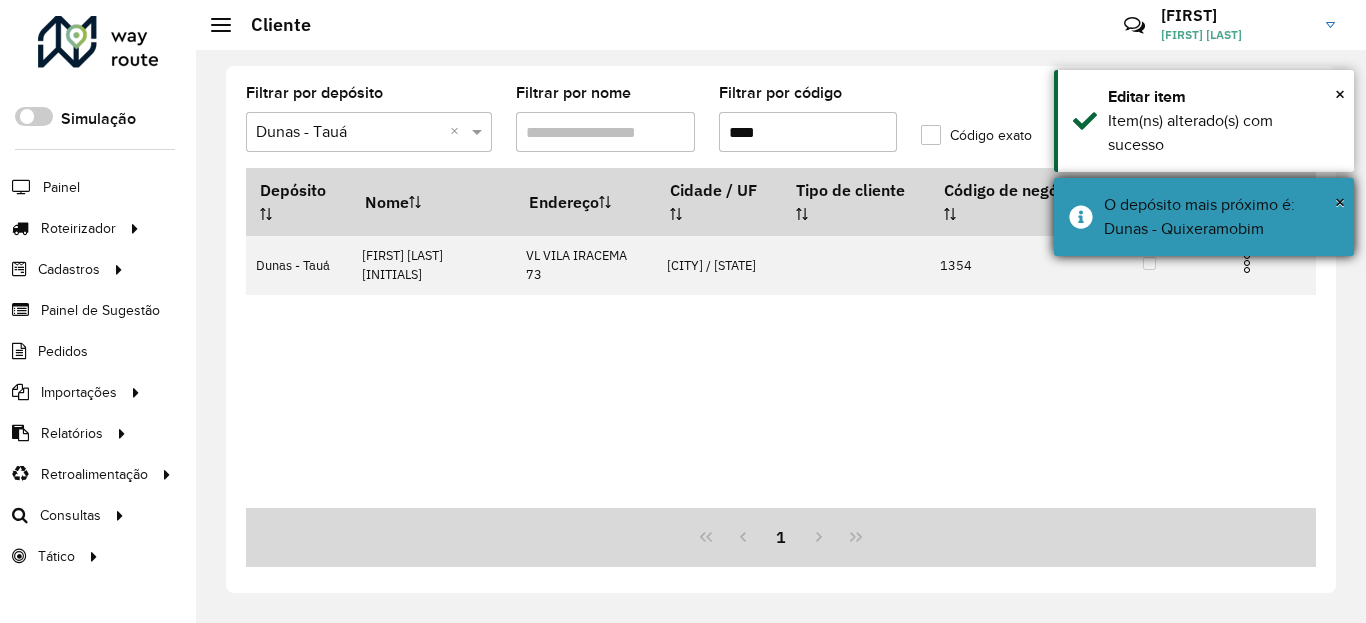 drag, startPoint x: 1159, startPoint y: 238, endPoint x: 1161, endPoint y: 219, distance: 19.104973 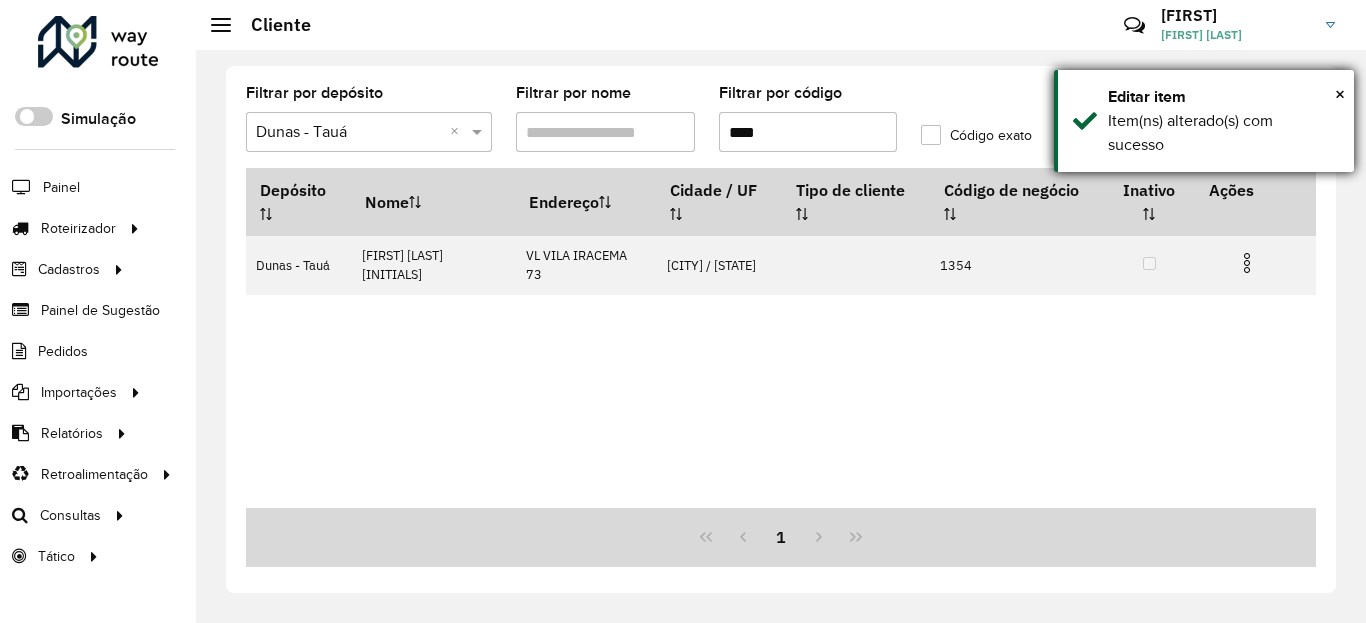 click on "Item(ns) alterado(s) com sucesso" at bounding box center [1223, 133] 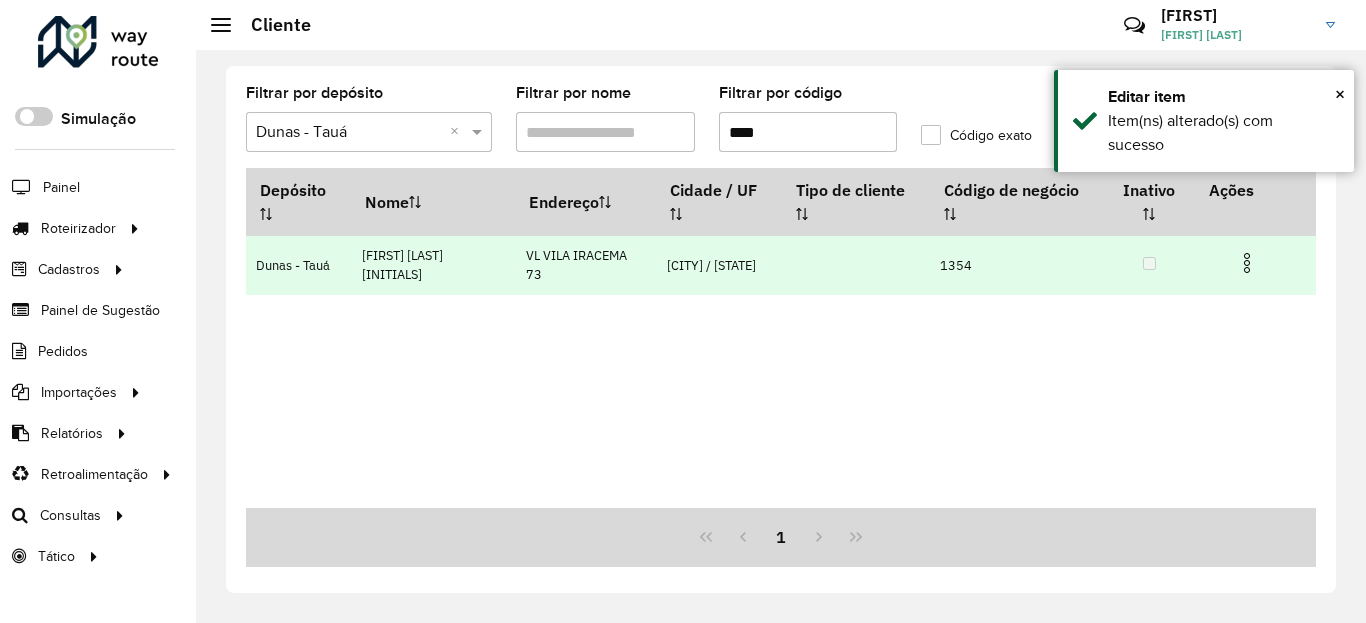 click at bounding box center [1247, 263] 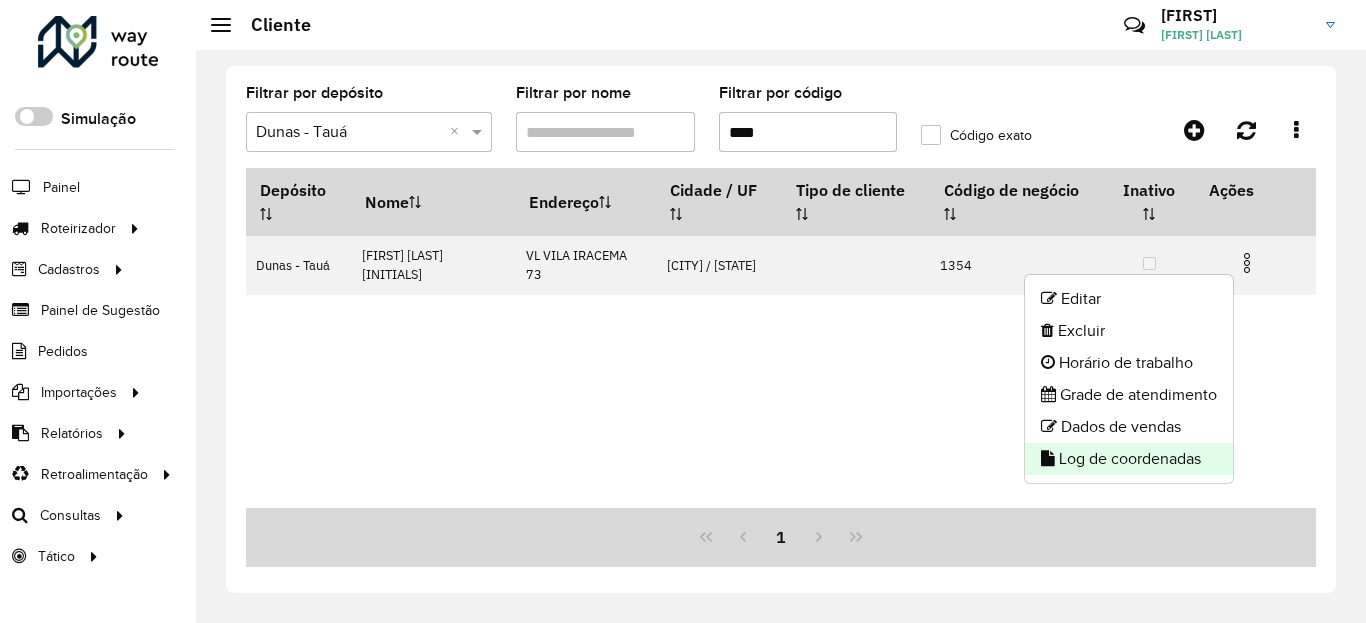 click on "Log de coordenadas" 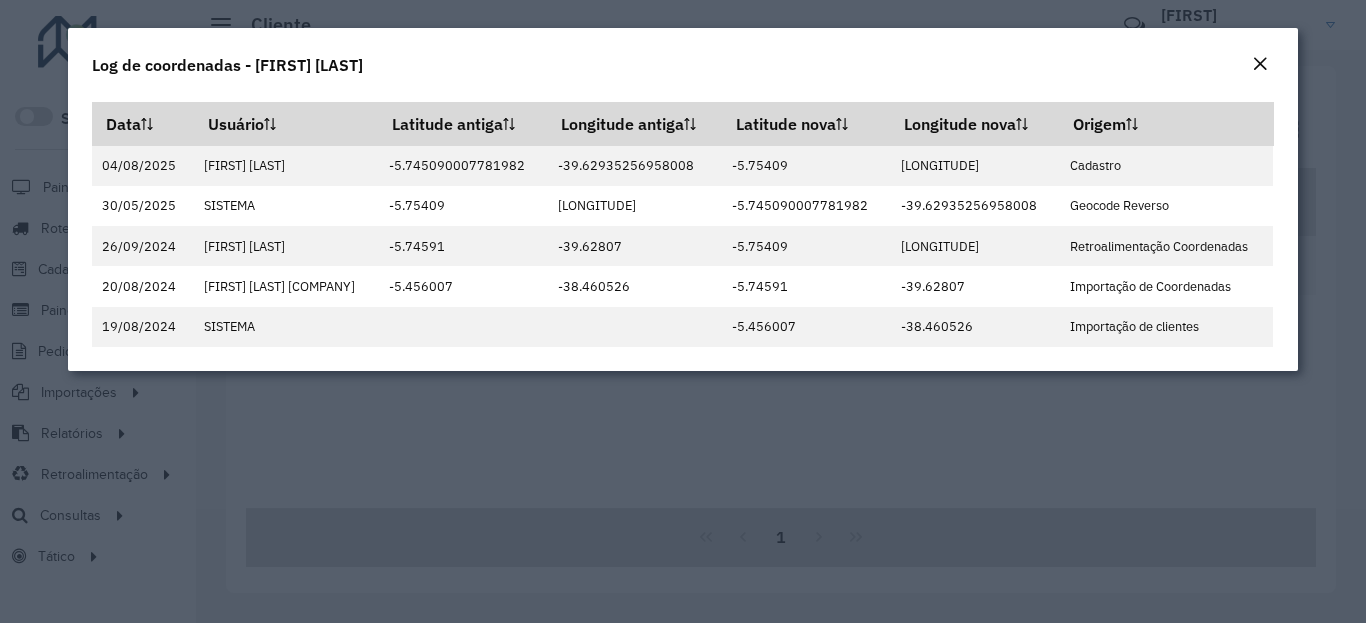 click 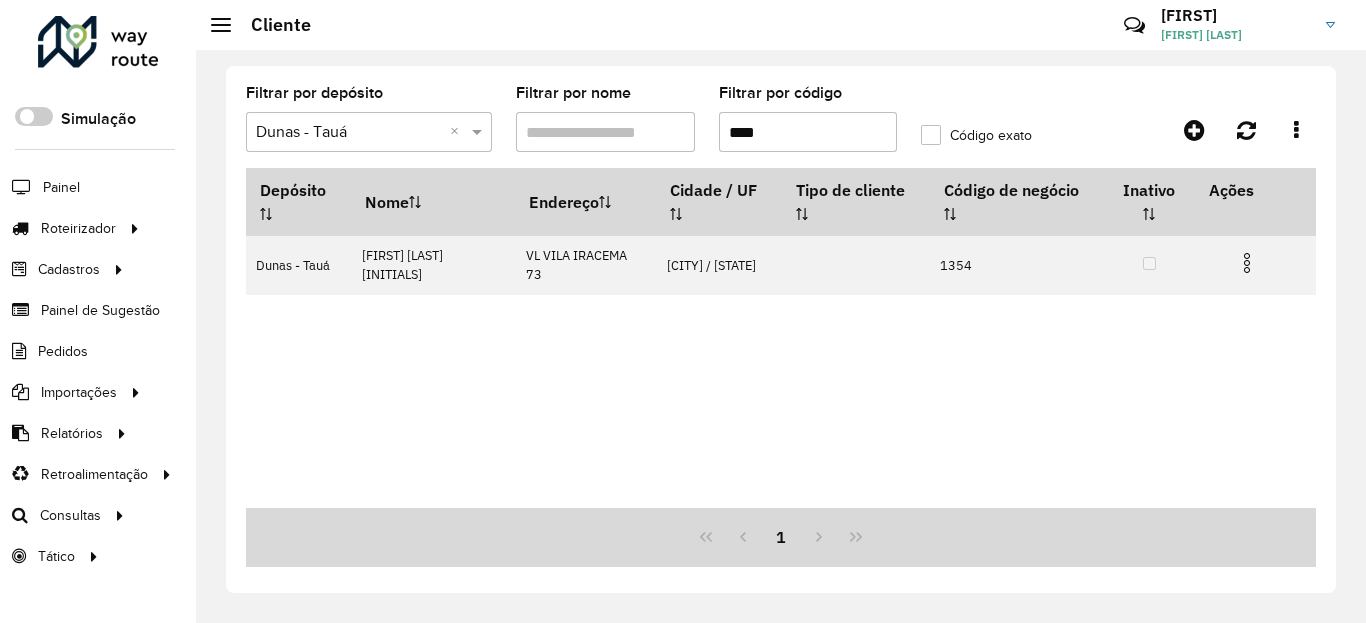 click on "****" at bounding box center (808, 132) 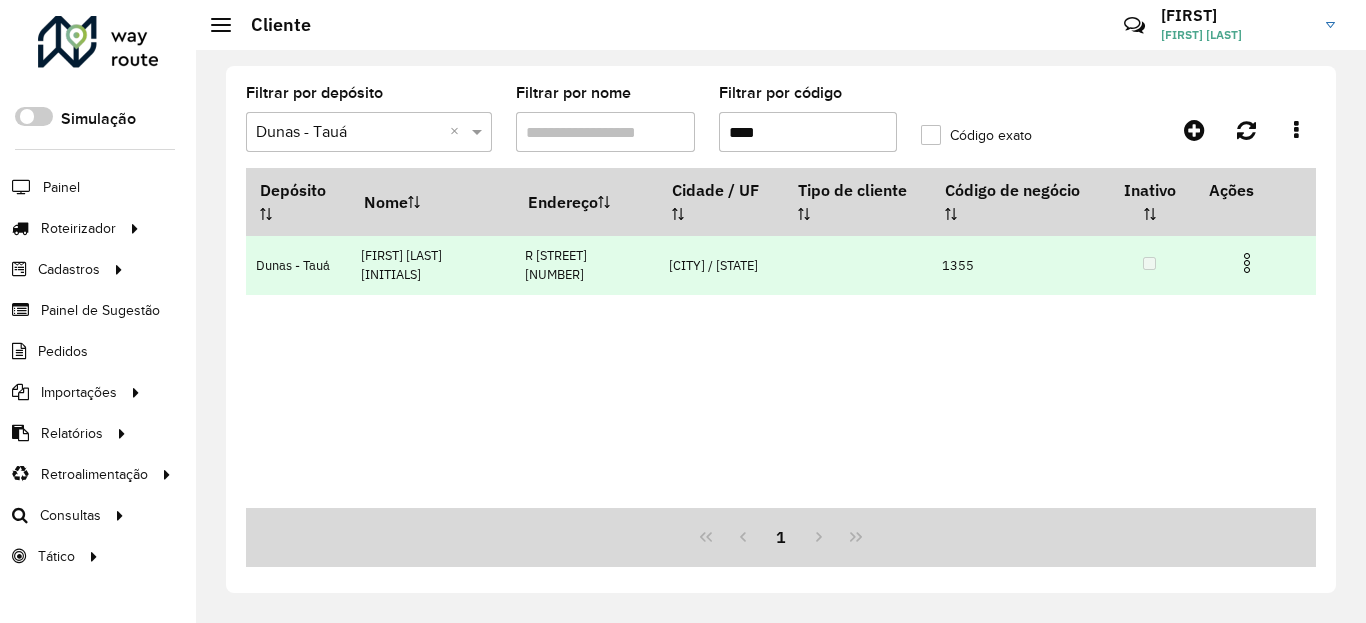 type on "****" 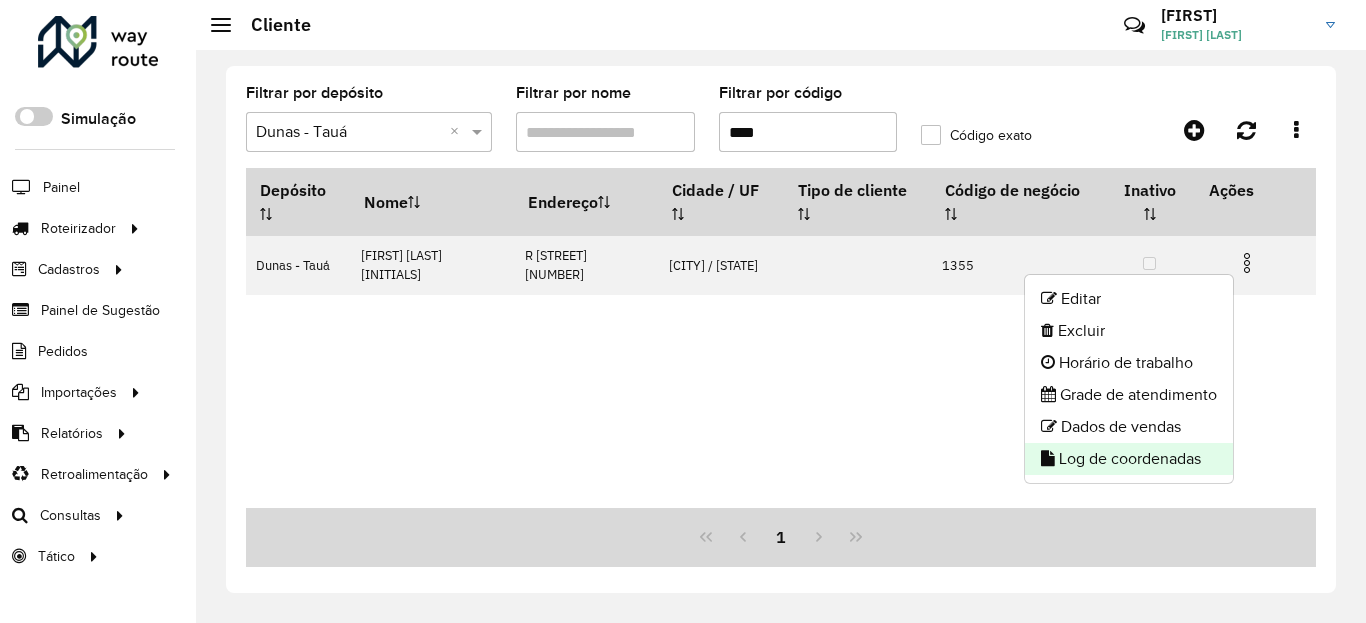 click on "Log de coordenadas" 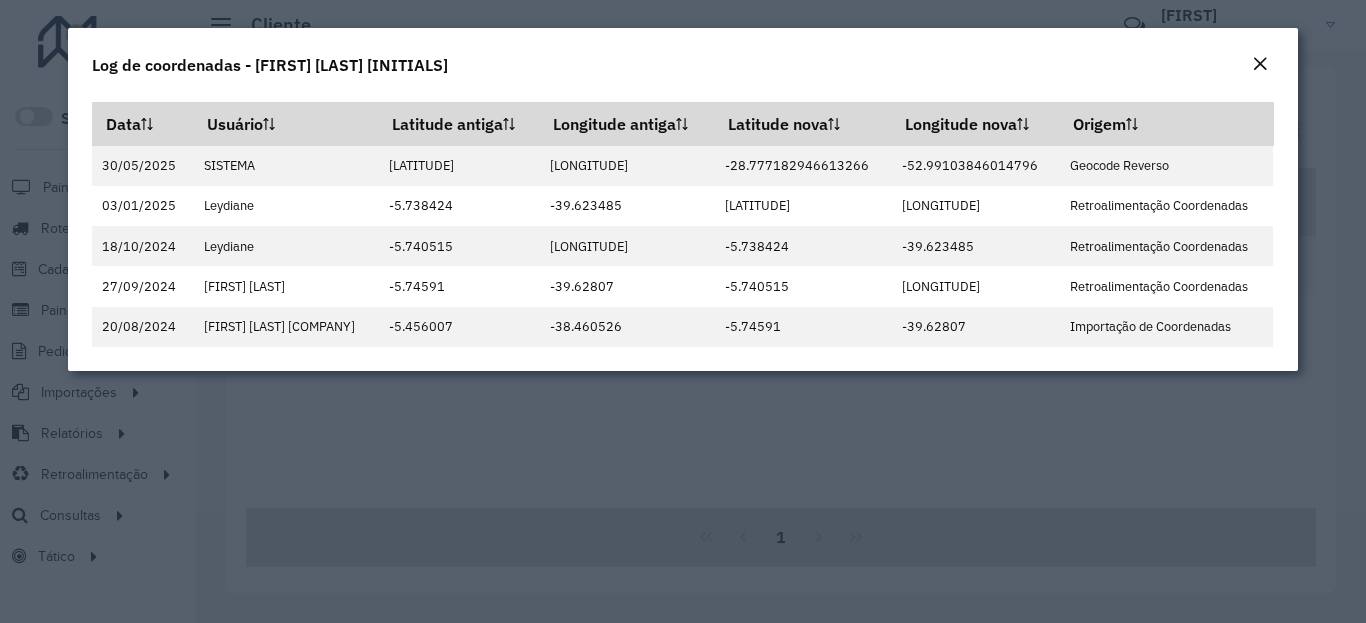 click 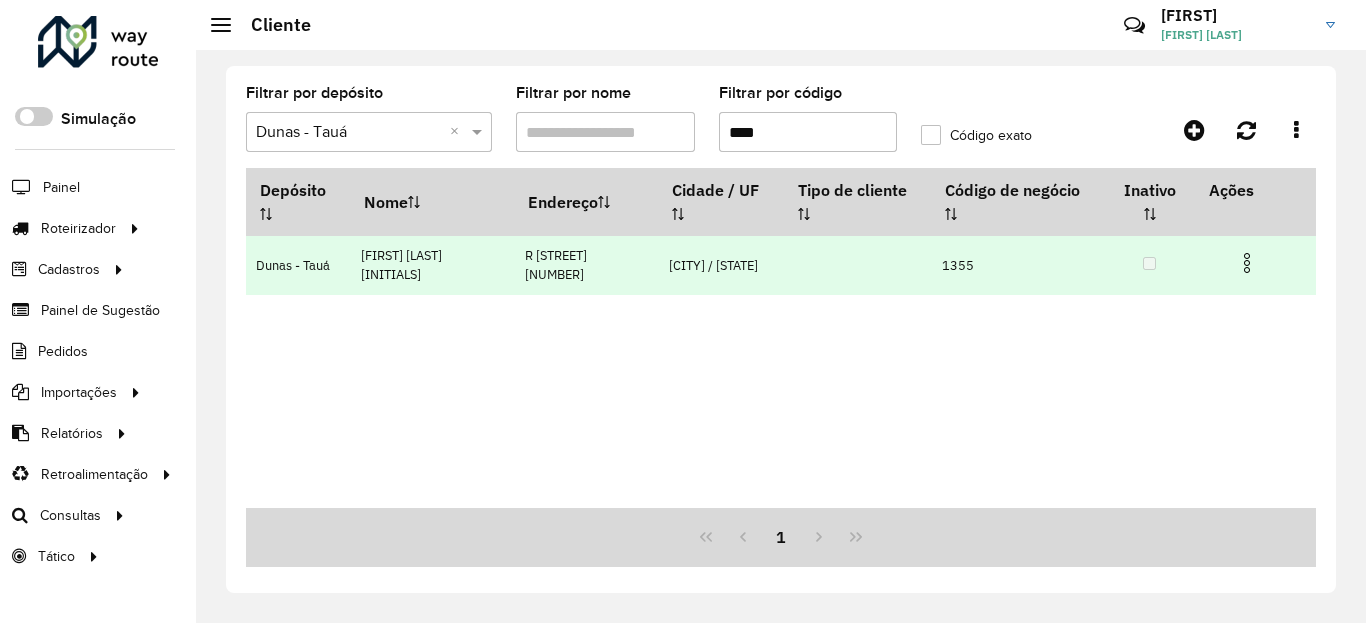 click at bounding box center [1255, 261] 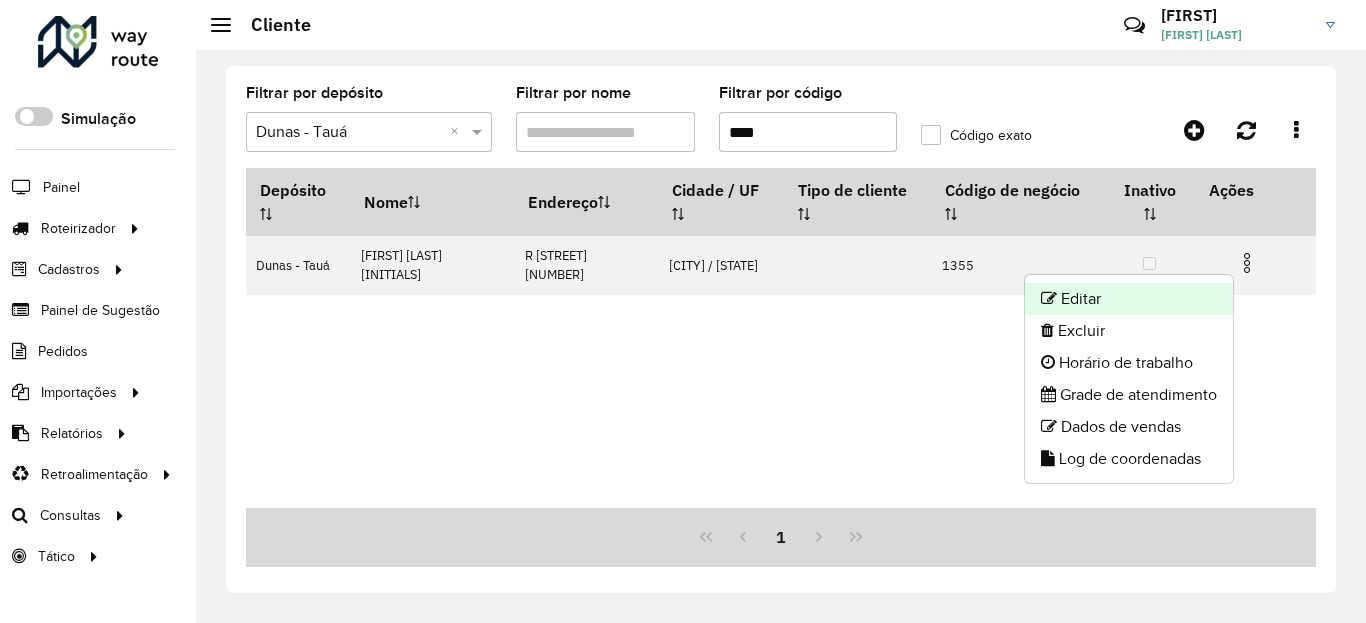 click on "Editar" 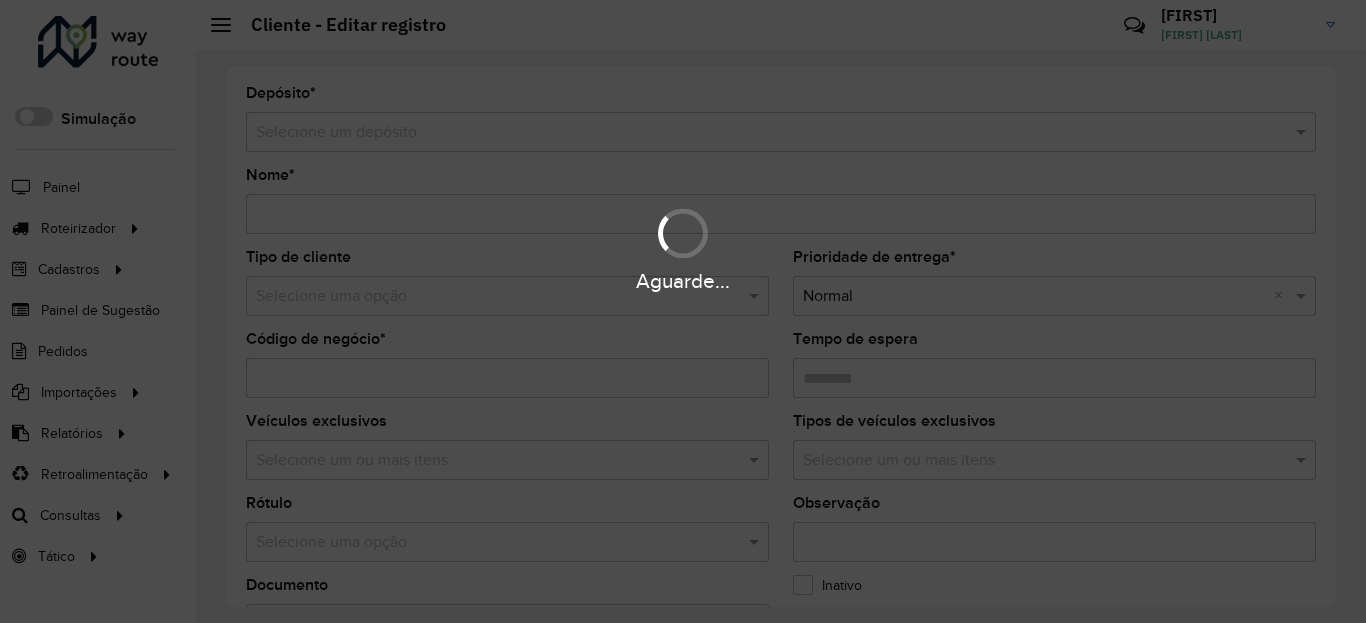 type on "**********" 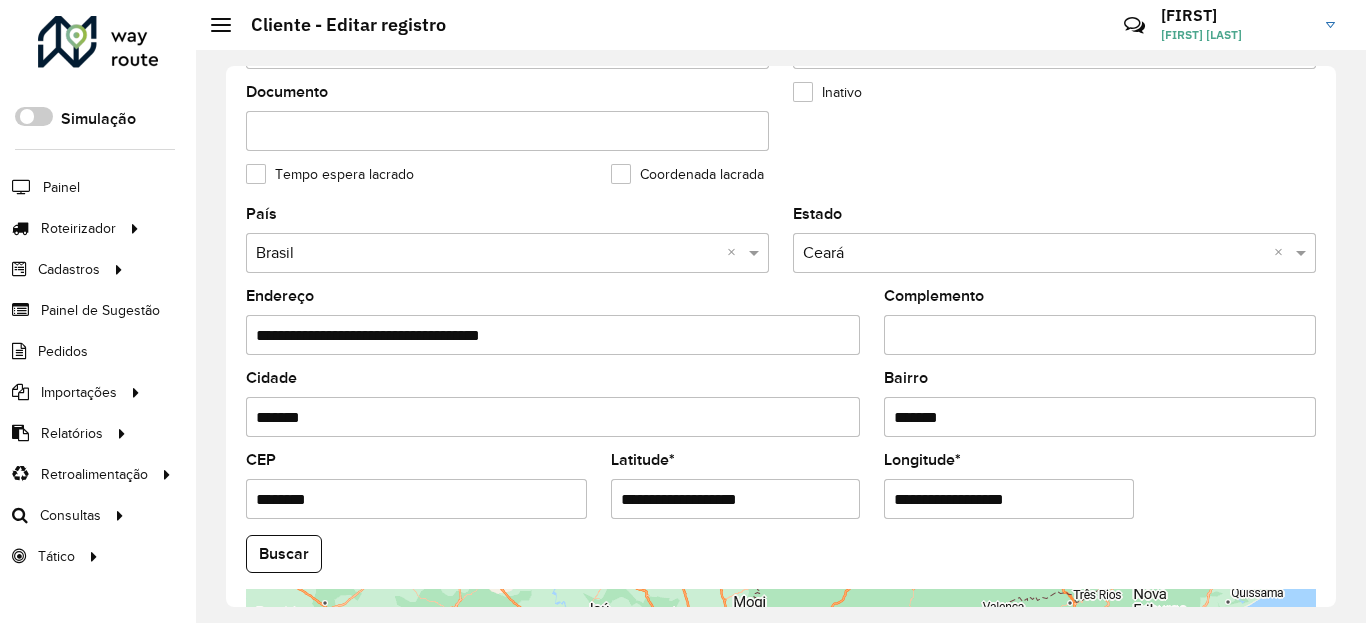 scroll, scrollTop: 720, scrollLeft: 0, axis: vertical 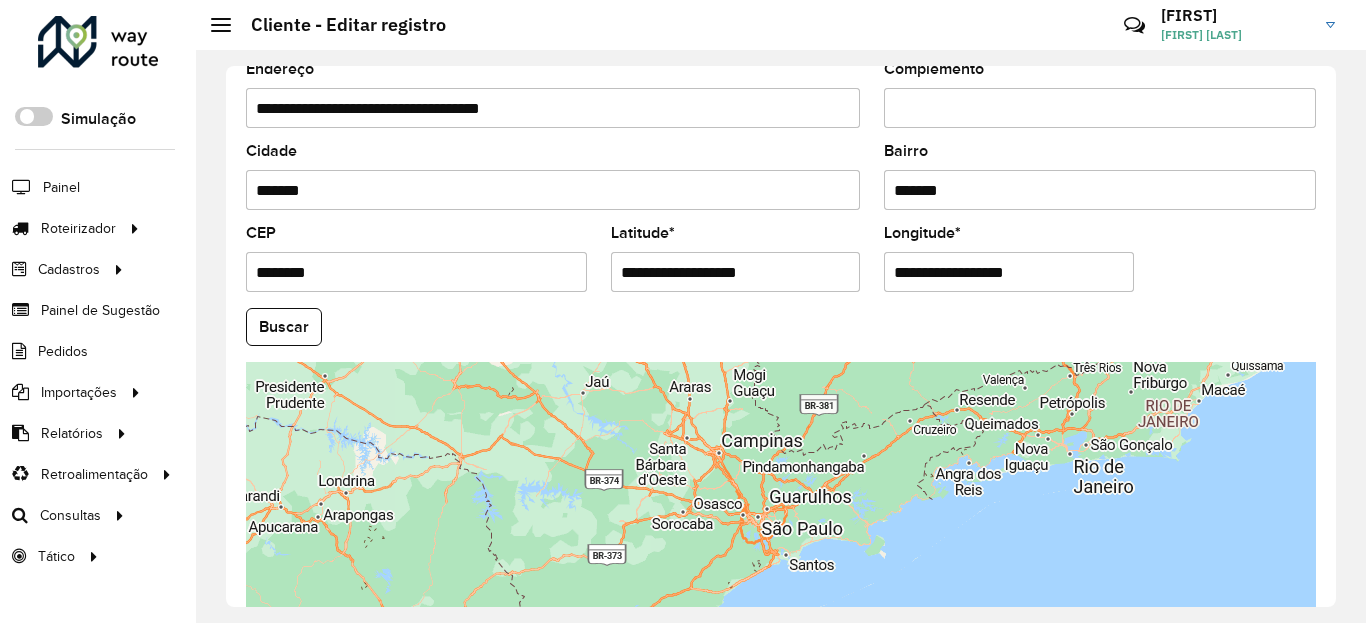 click on "Aguarde..." at bounding box center [0, 0] 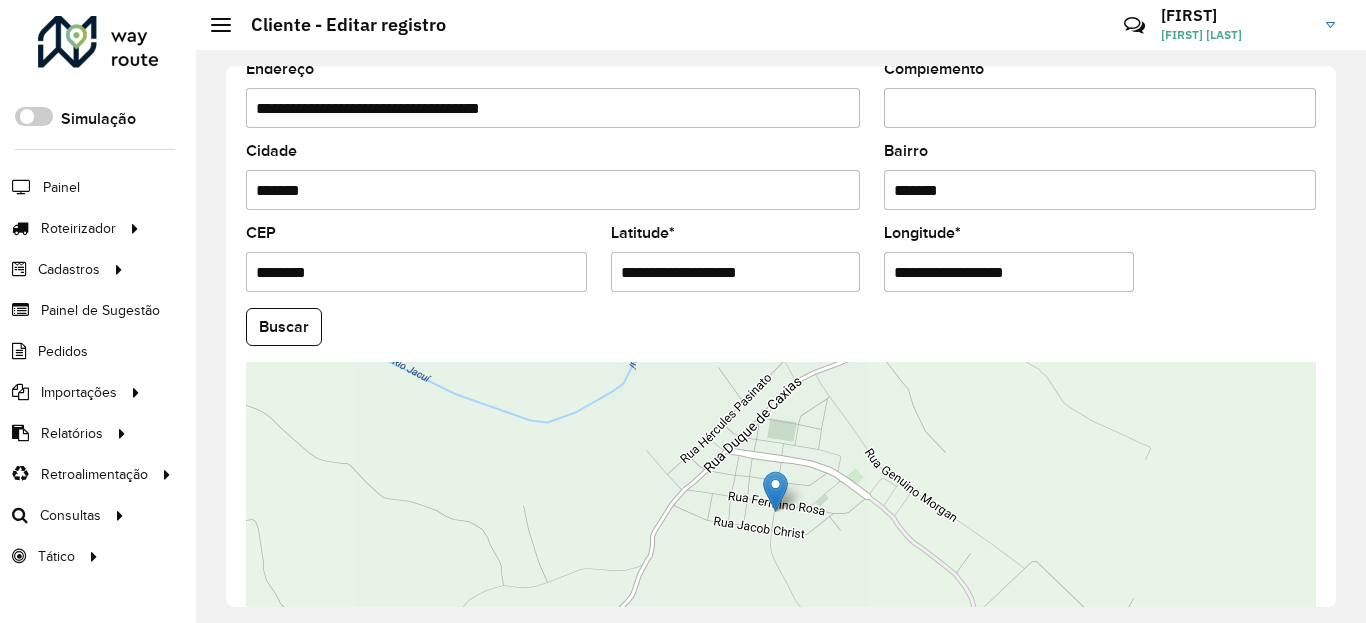 click on "**********" at bounding box center [736, 272] 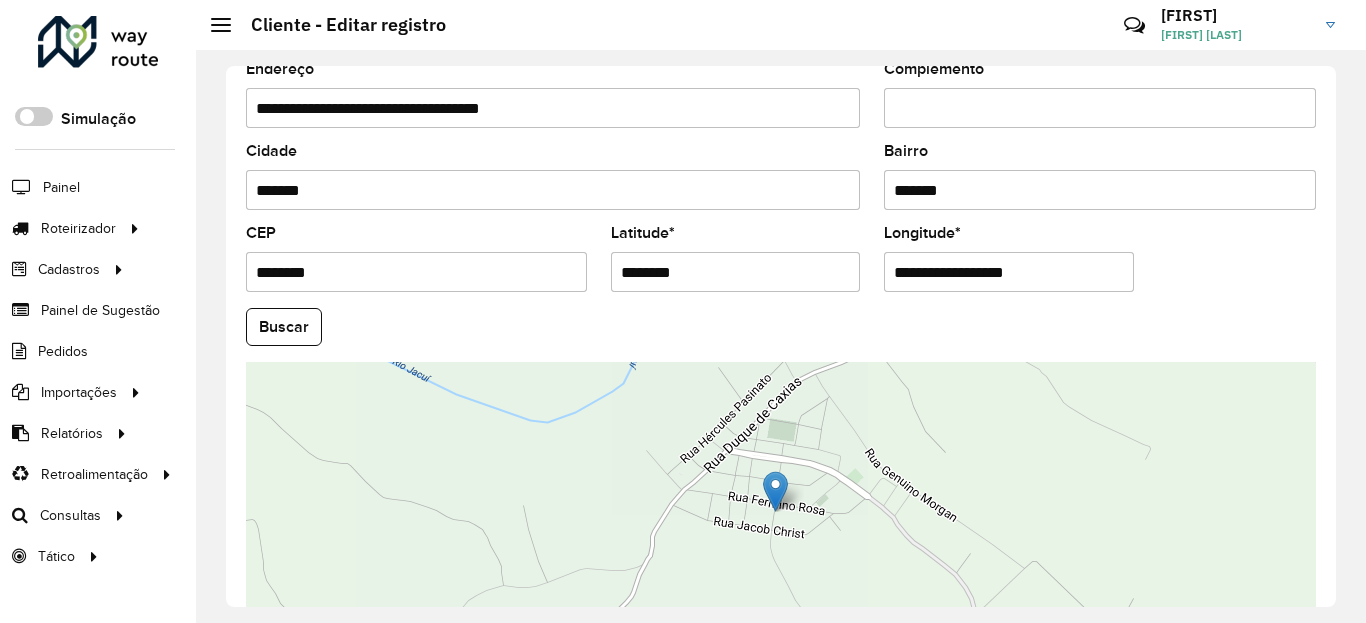 type on "********" 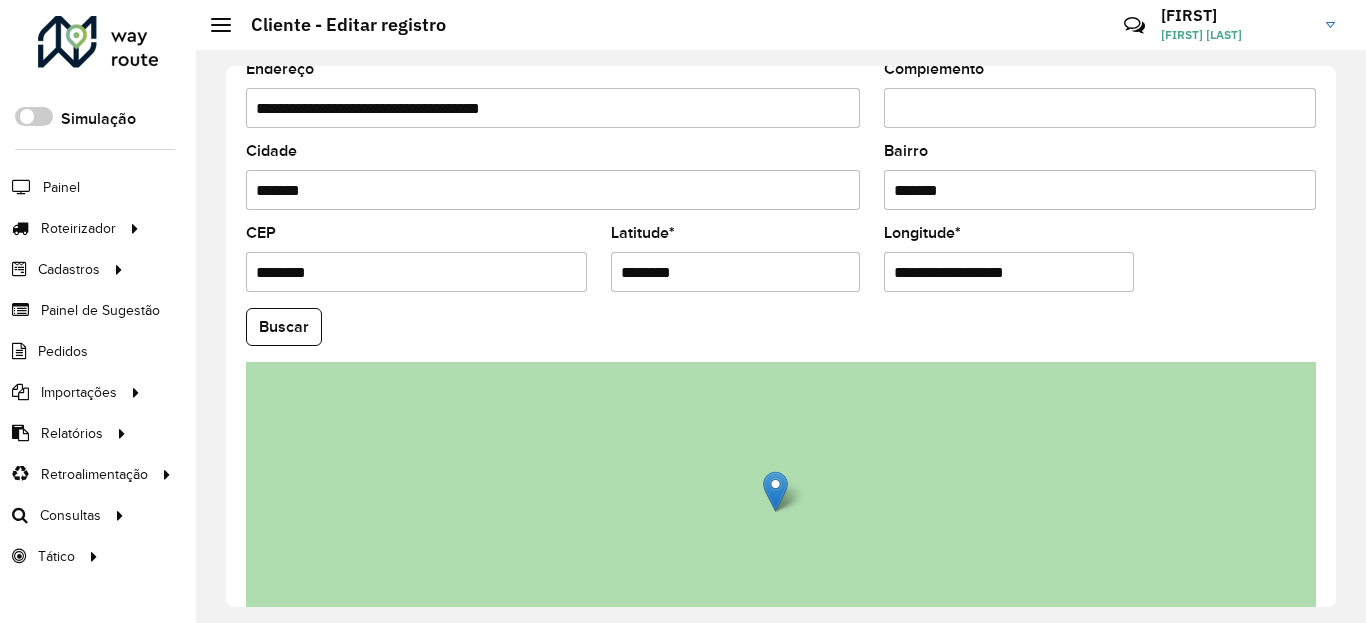 click on "**********" at bounding box center (1009, 272) 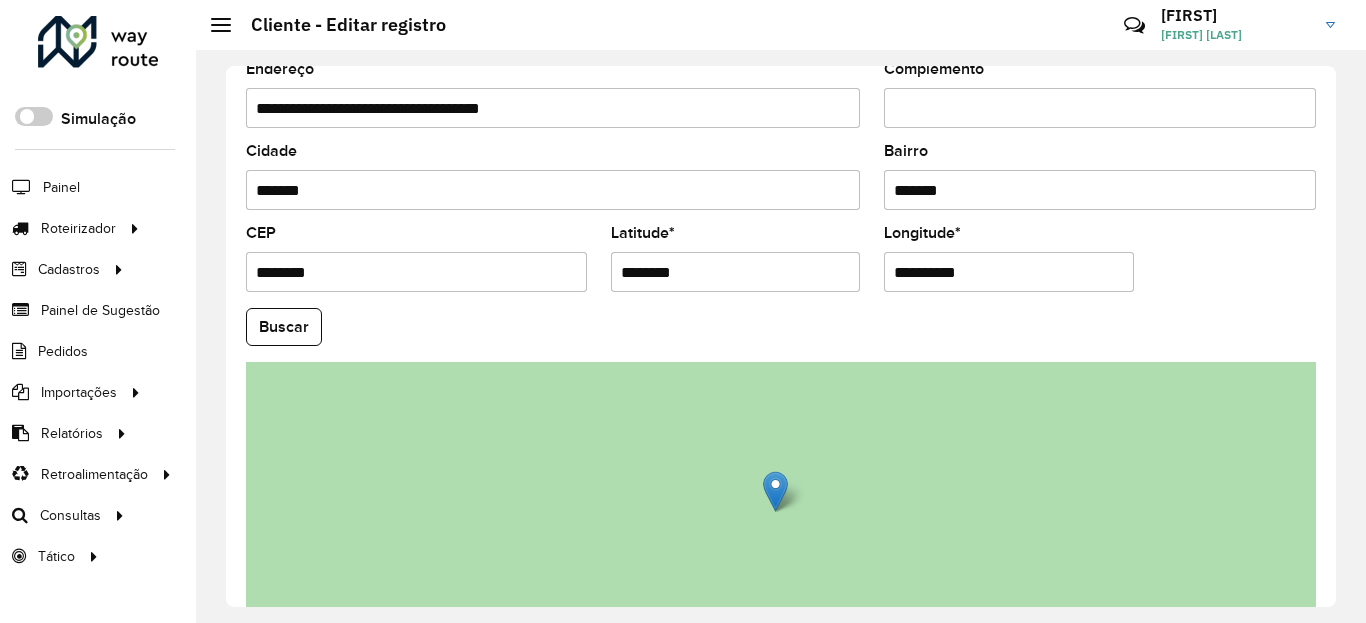type on "**********" 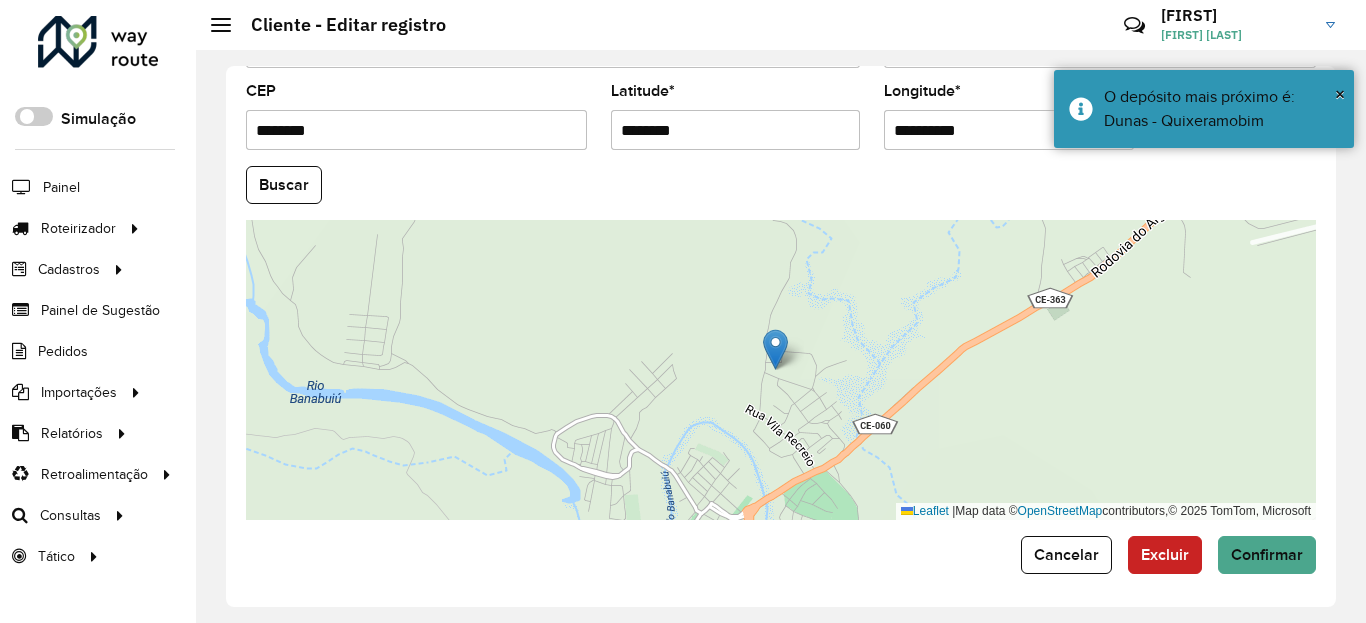 scroll, scrollTop: 865, scrollLeft: 0, axis: vertical 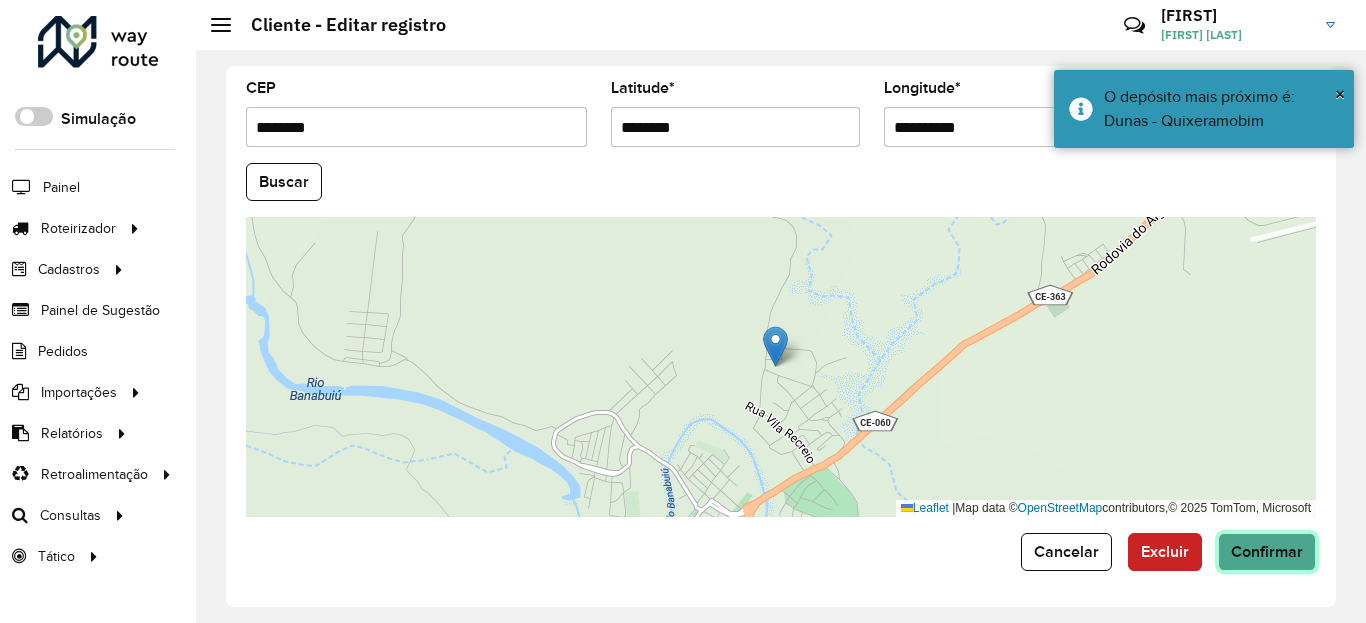 click on "Confirmar" 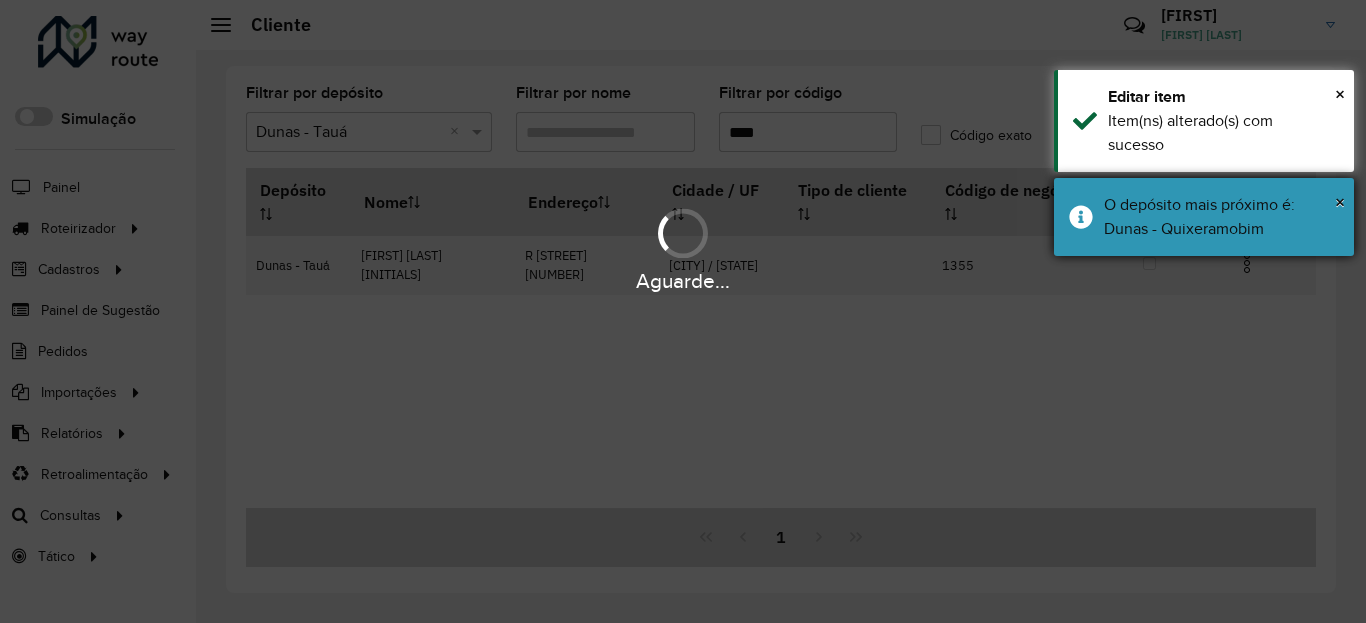 drag, startPoint x: 1236, startPoint y: 202, endPoint x: 1235, endPoint y: 118, distance: 84.00595 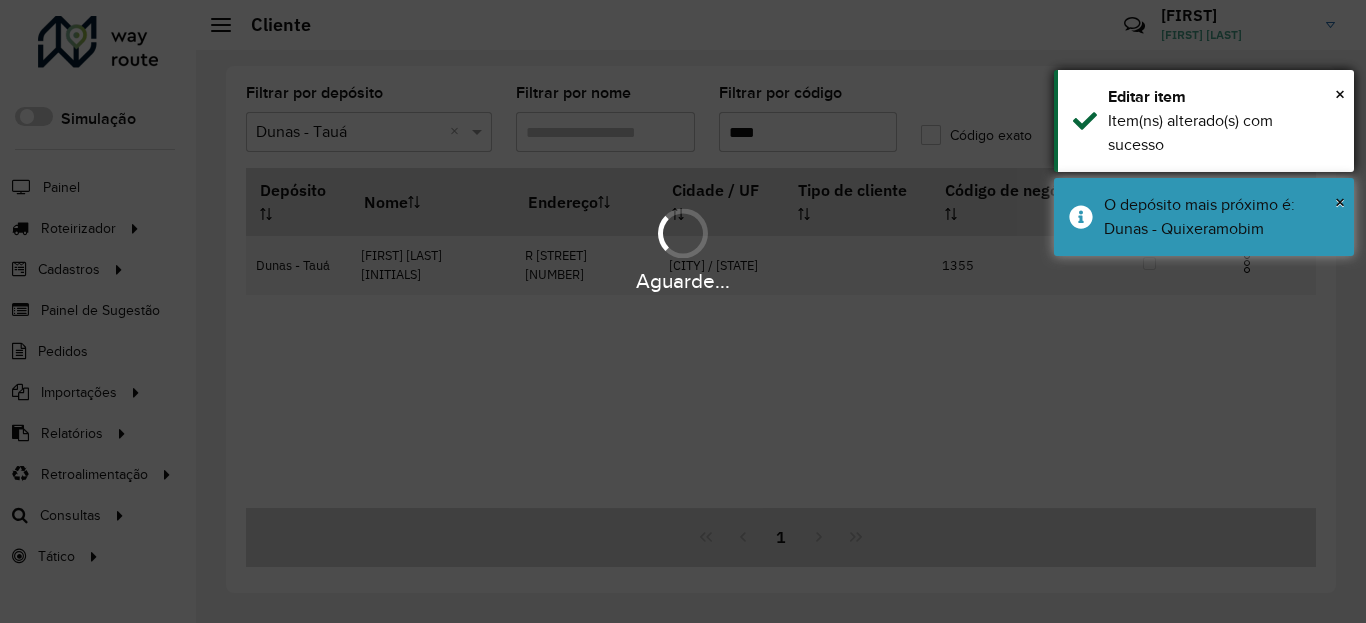 click on "O depósito mais próximo é: Dunas - Quixeramobim" at bounding box center [1221, 217] 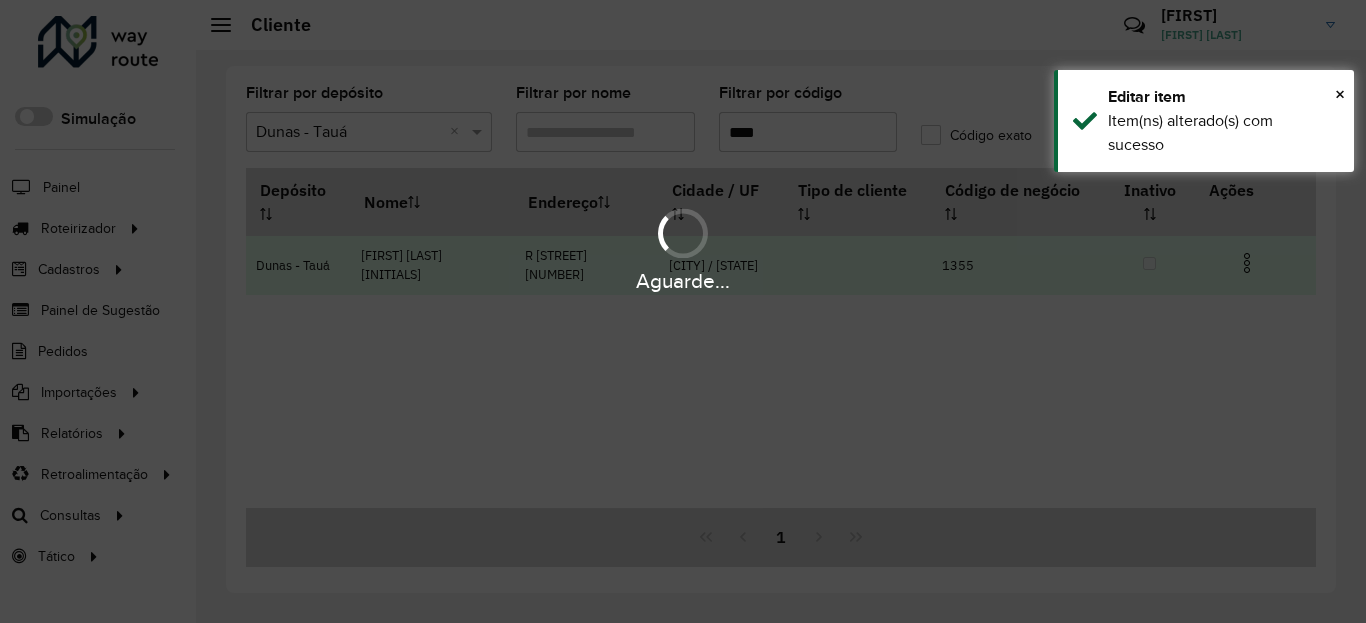 drag, startPoint x: 1235, startPoint y: 118, endPoint x: 1236, endPoint y: 242, distance: 124.004036 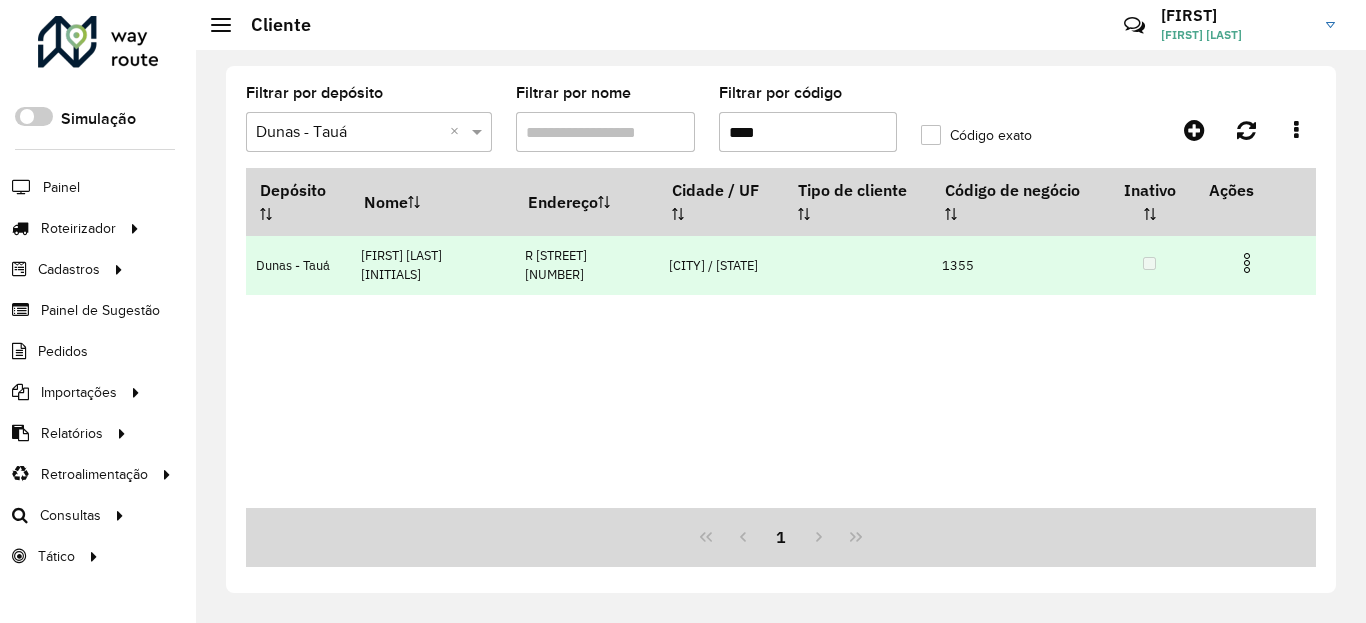 click at bounding box center [1247, 263] 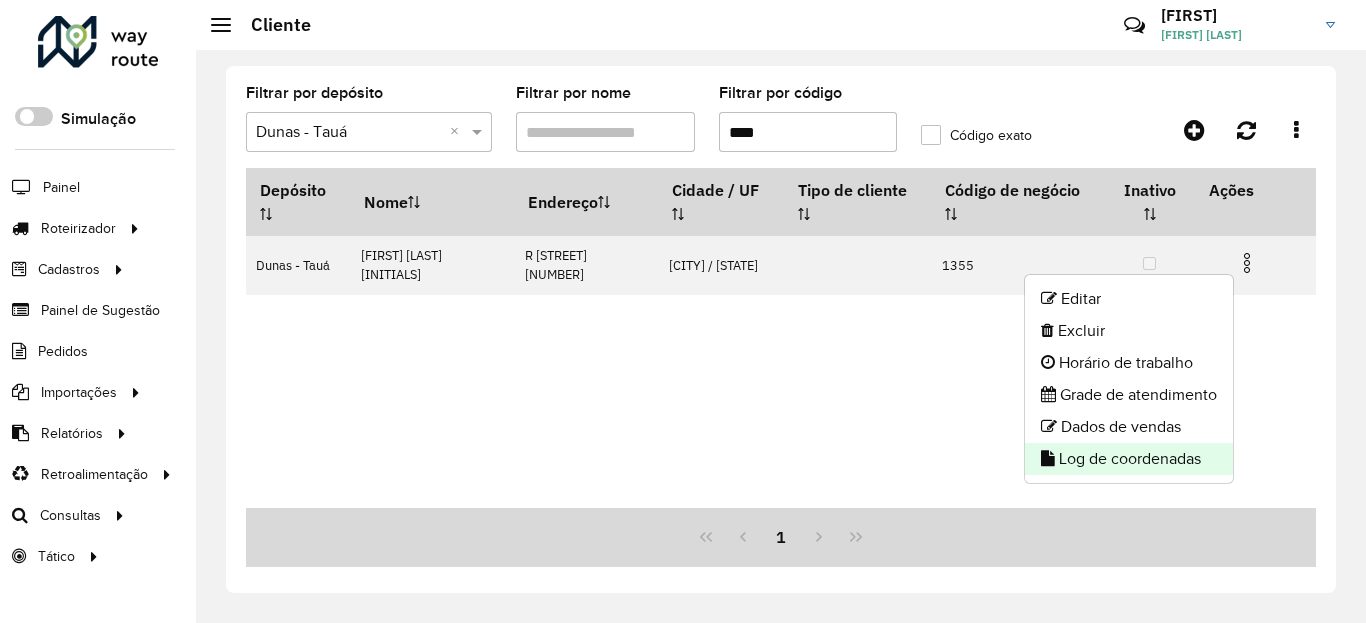click on "Log de coordenadas" 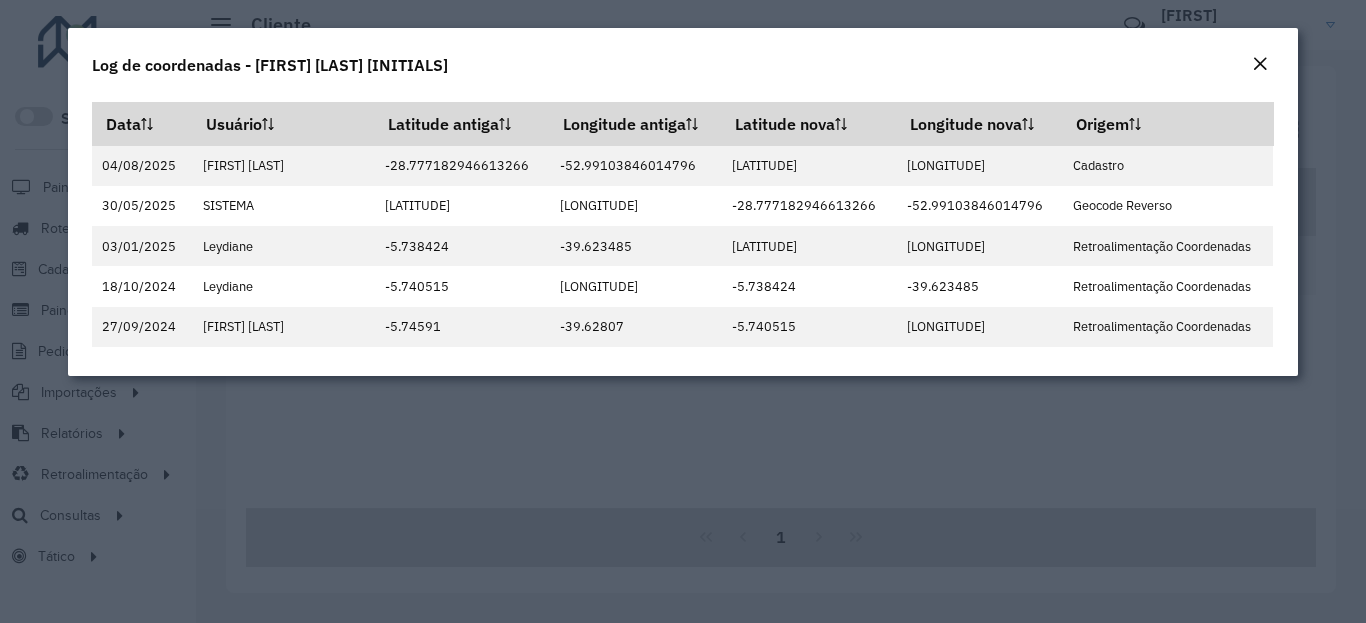 click on "Log de coordenadas - [FIRST] [LAST] [INITIAL]" 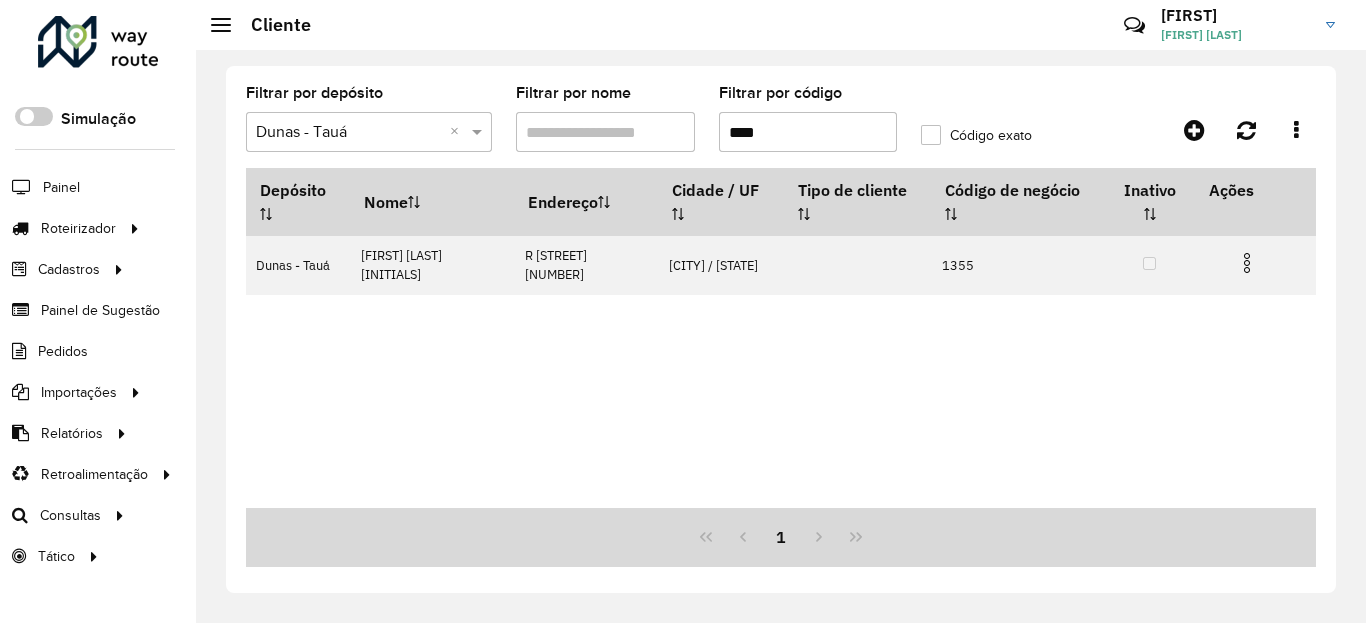 click on "****" at bounding box center (808, 132) 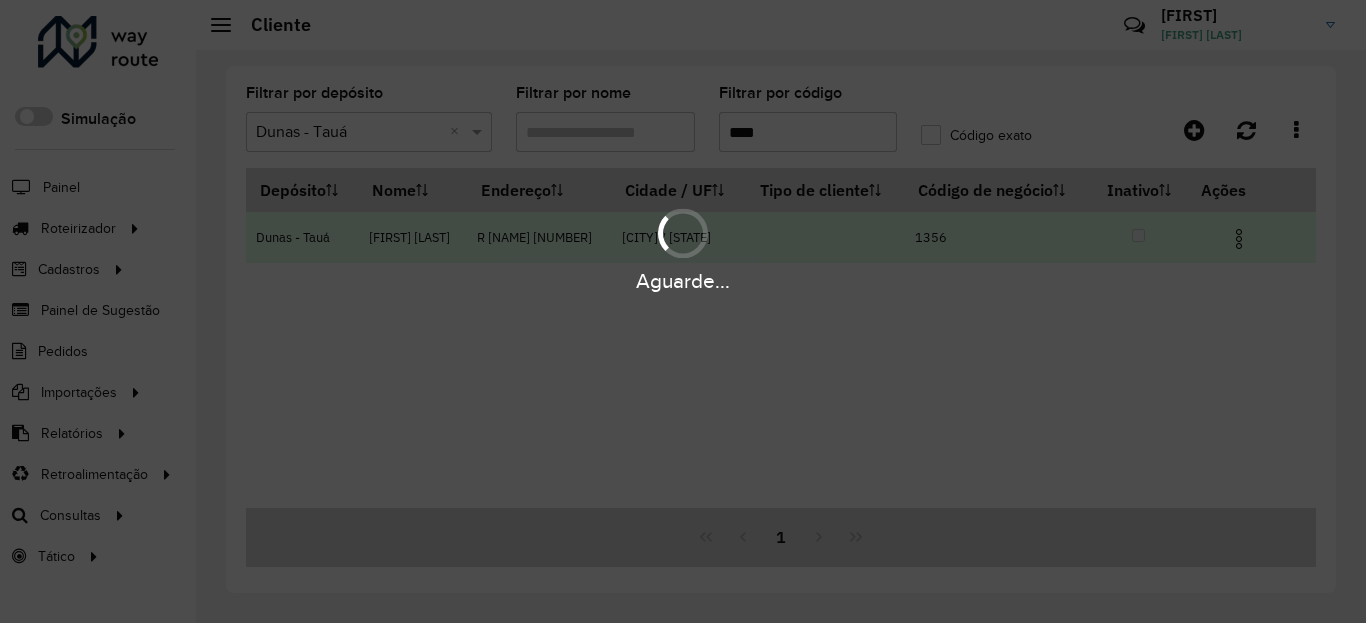 type on "****" 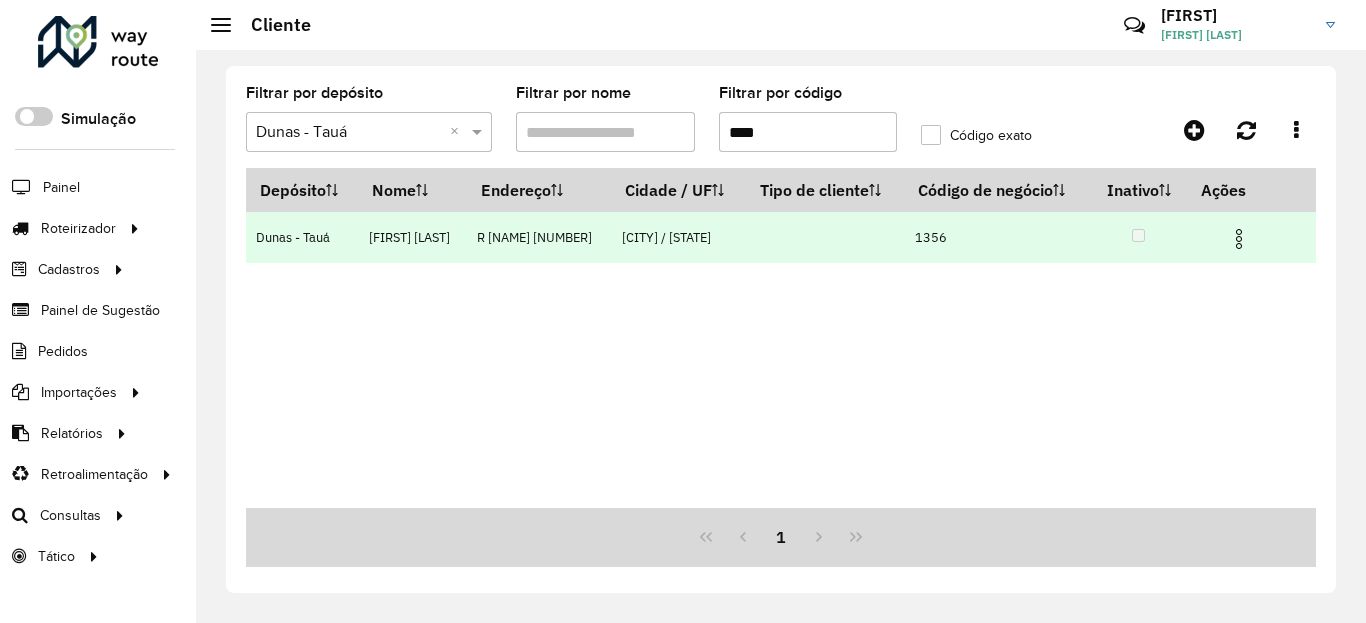 drag, startPoint x: 1252, startPoint y: 263, endPoint x: 1237, endPoint y: 287, distance: 28.301943 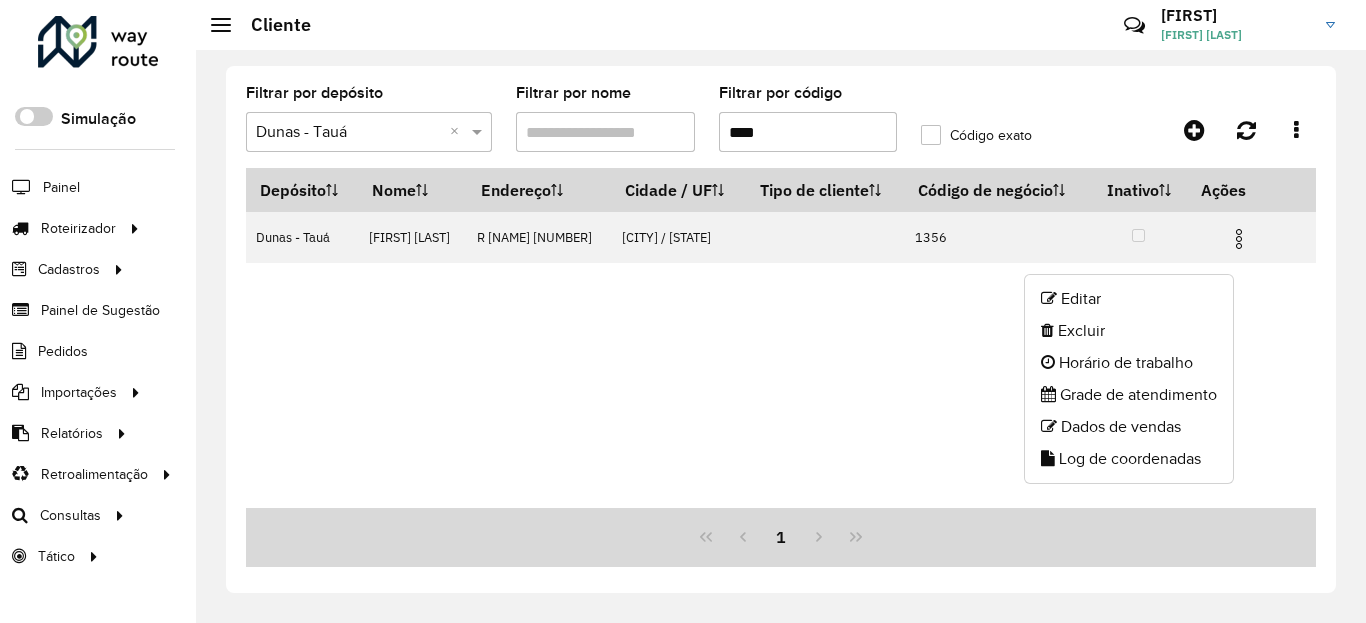 click on "Log de coordenadas" 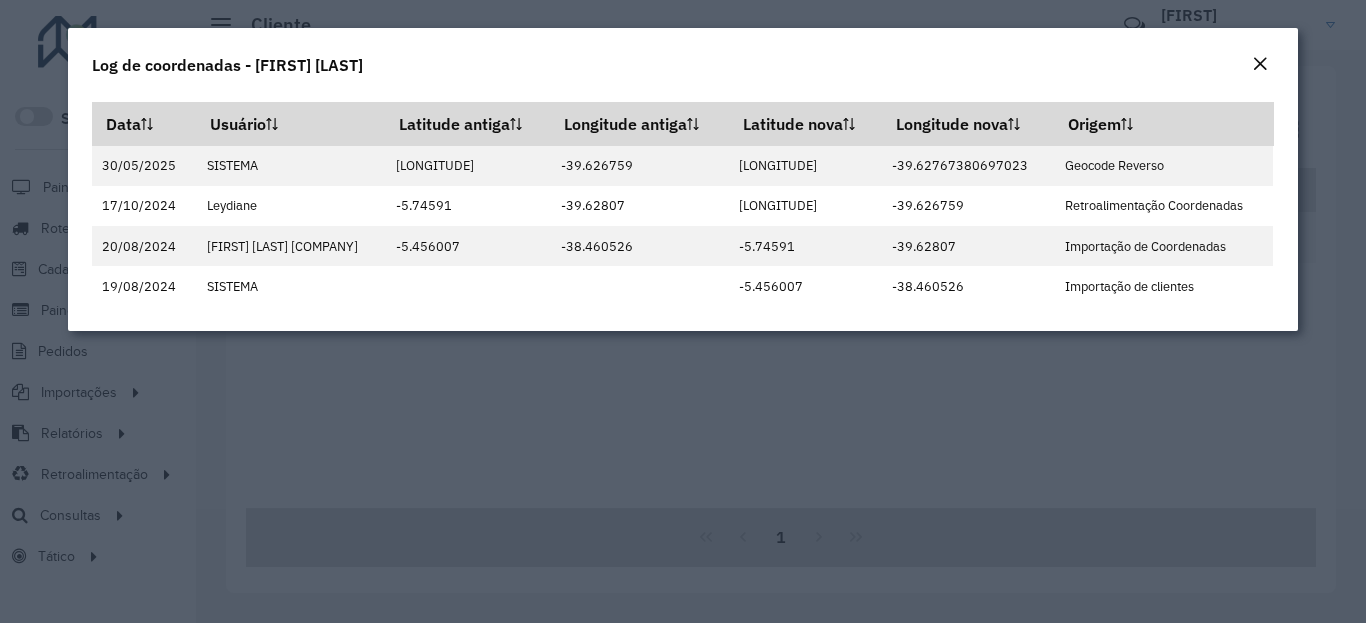 click 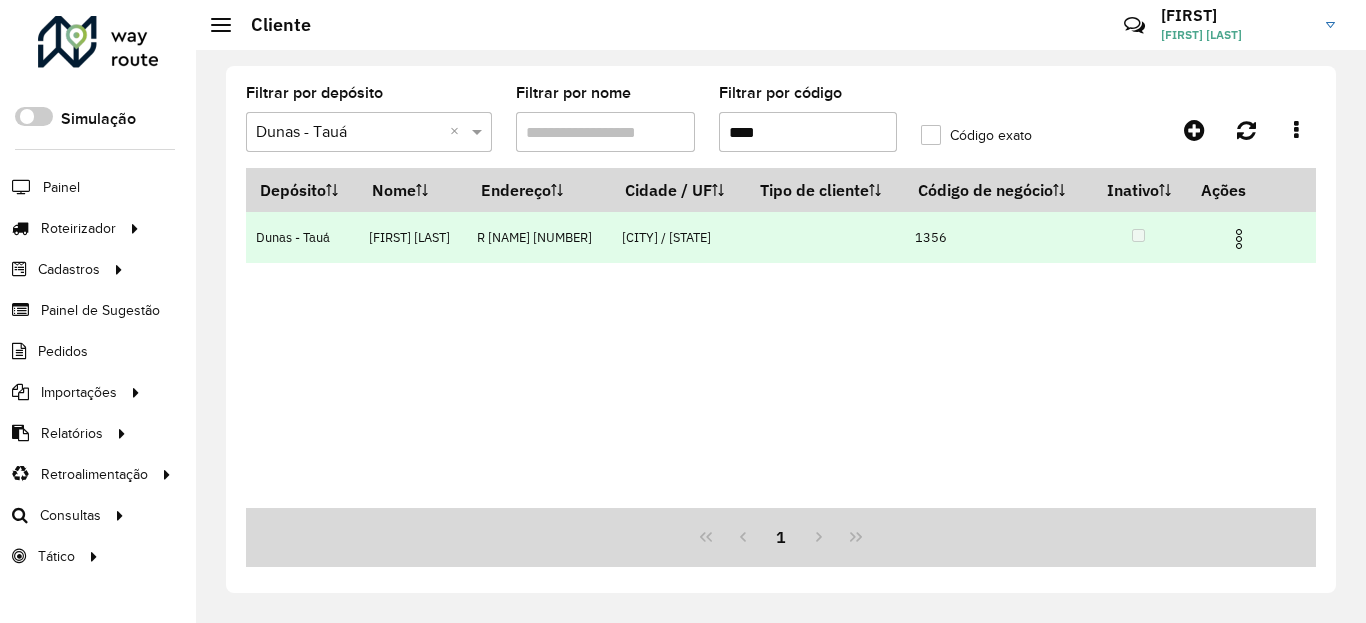 drag, startPoint x: 1251, startPoint y: 251, endPoint x: 1232, endPoint y: 272, distance: 28.319605 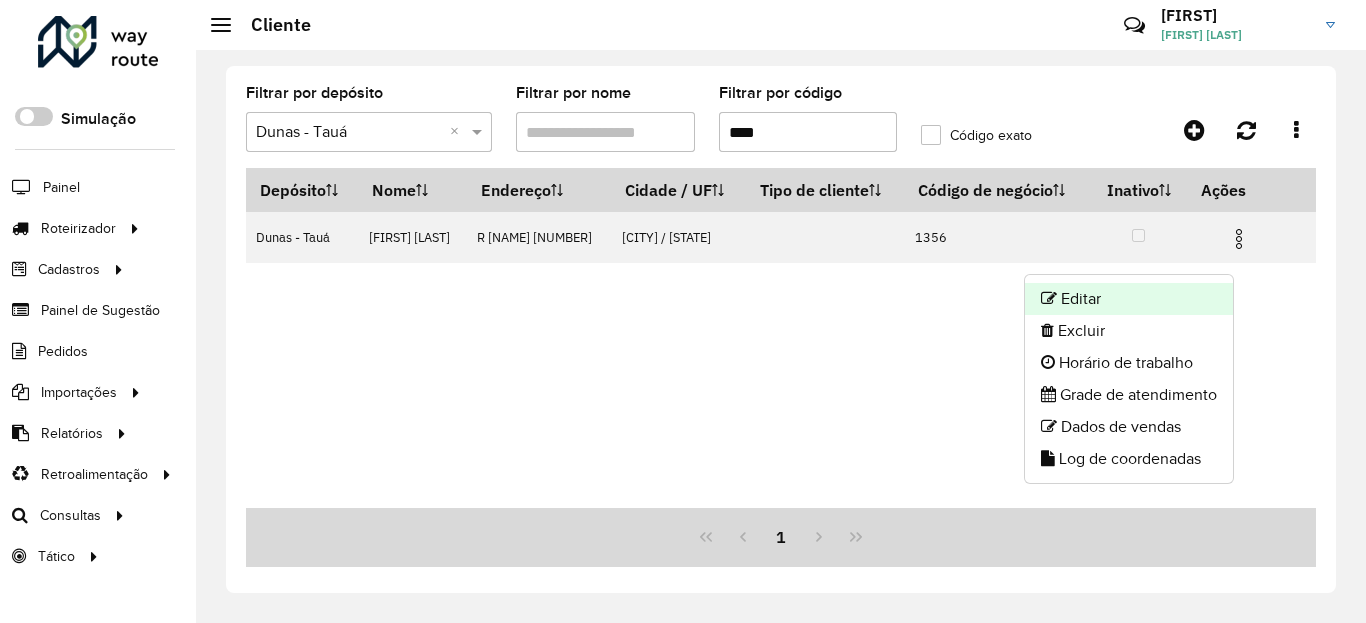 click on "Editar" 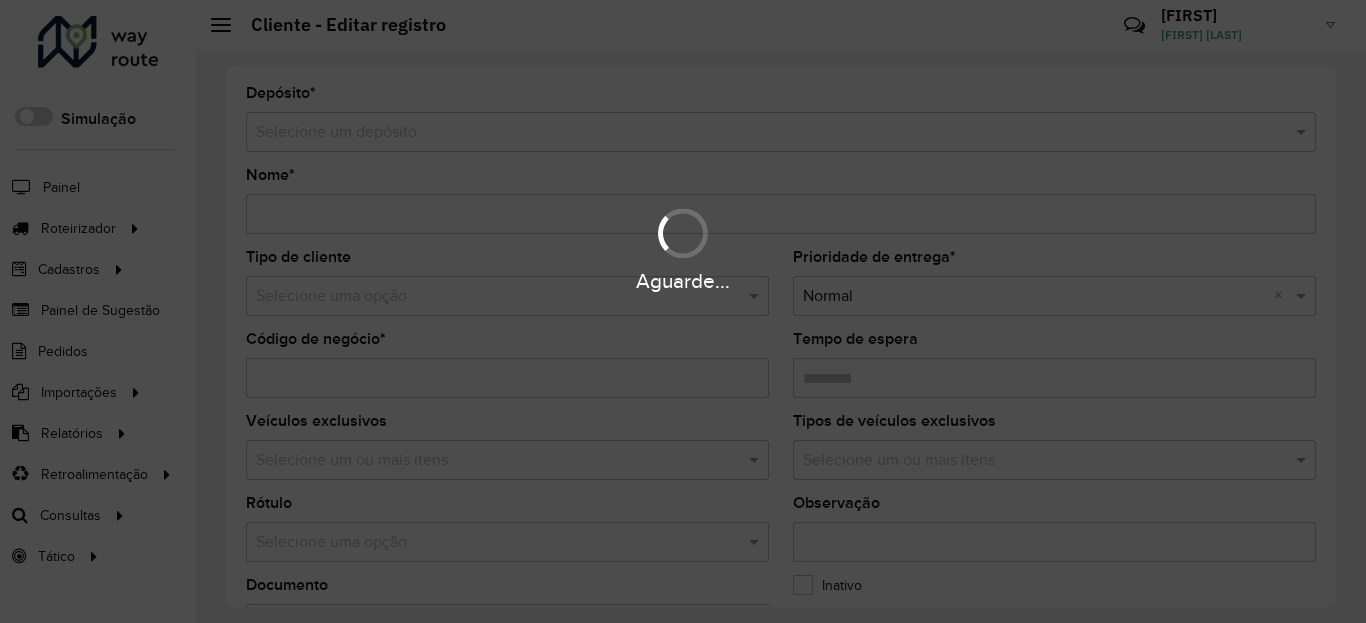 type on "**********" 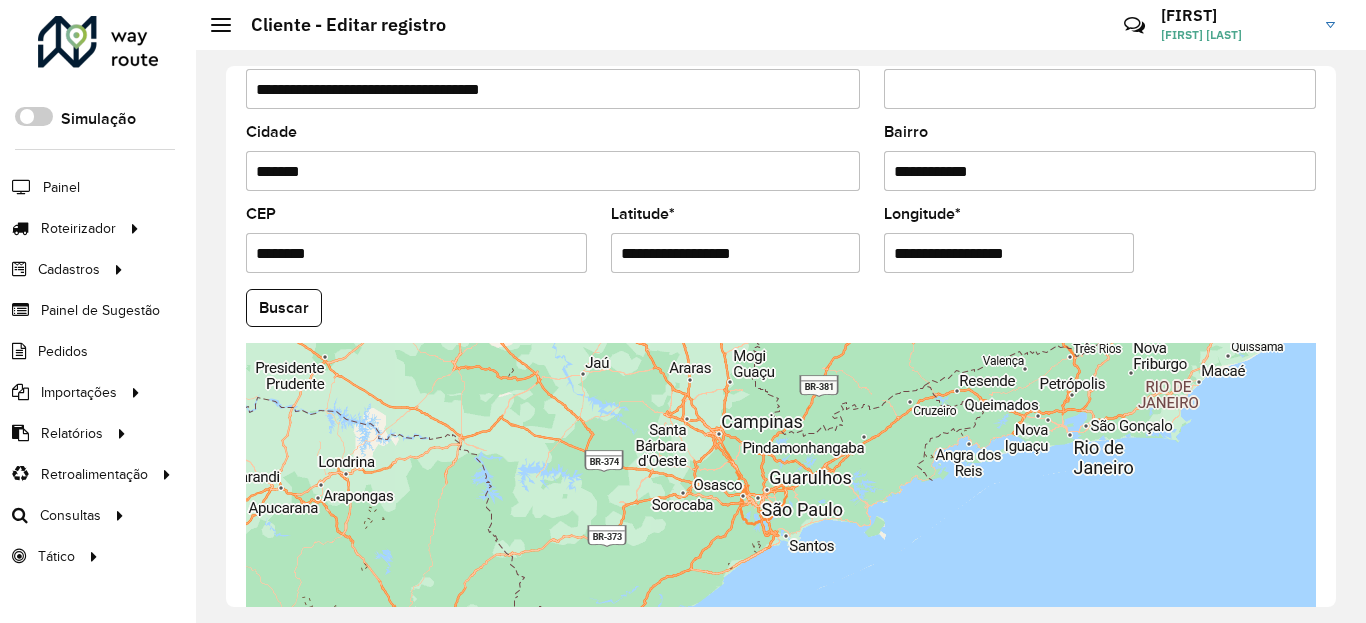 scroll, scrollTop: 840, scrollLeft: 0, axis: vertical 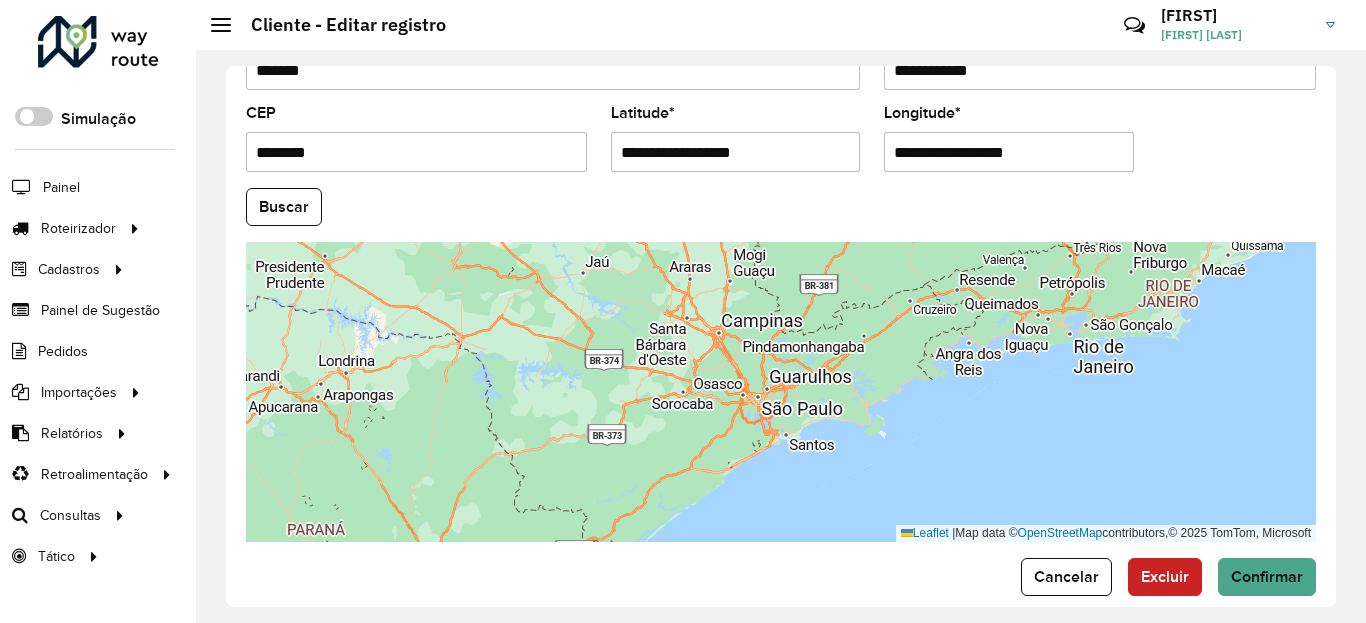 click on "**********" at bounding box center (736, 152) 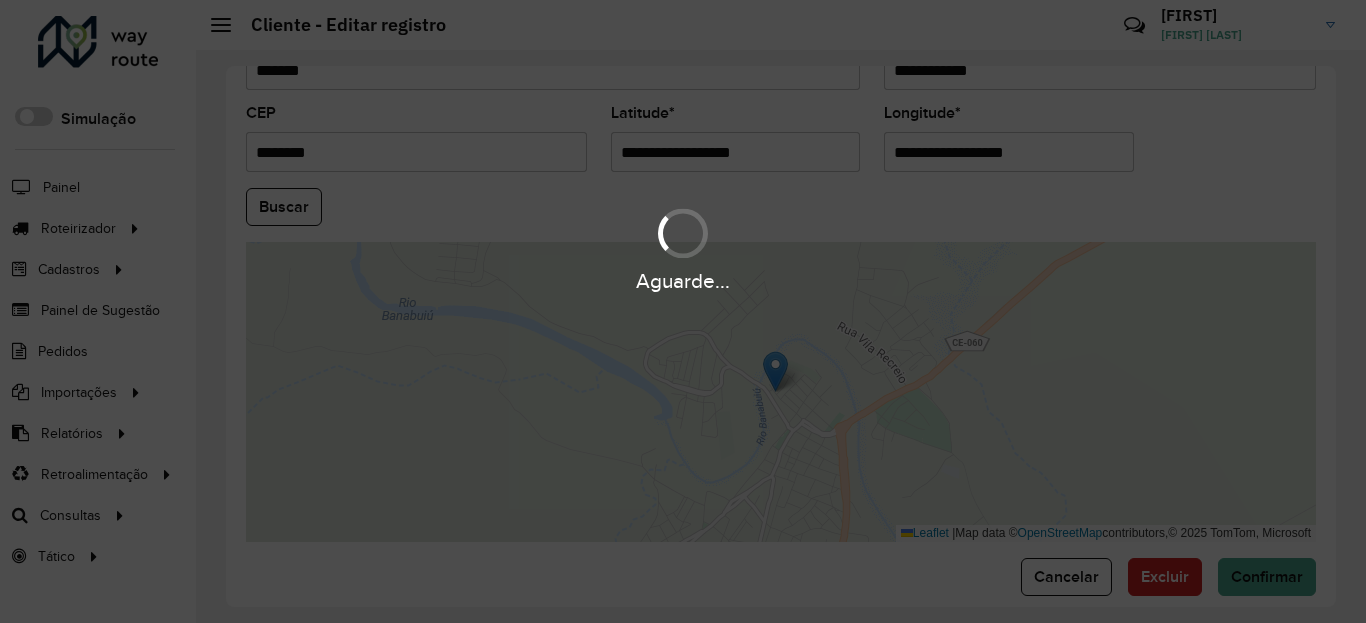 paste 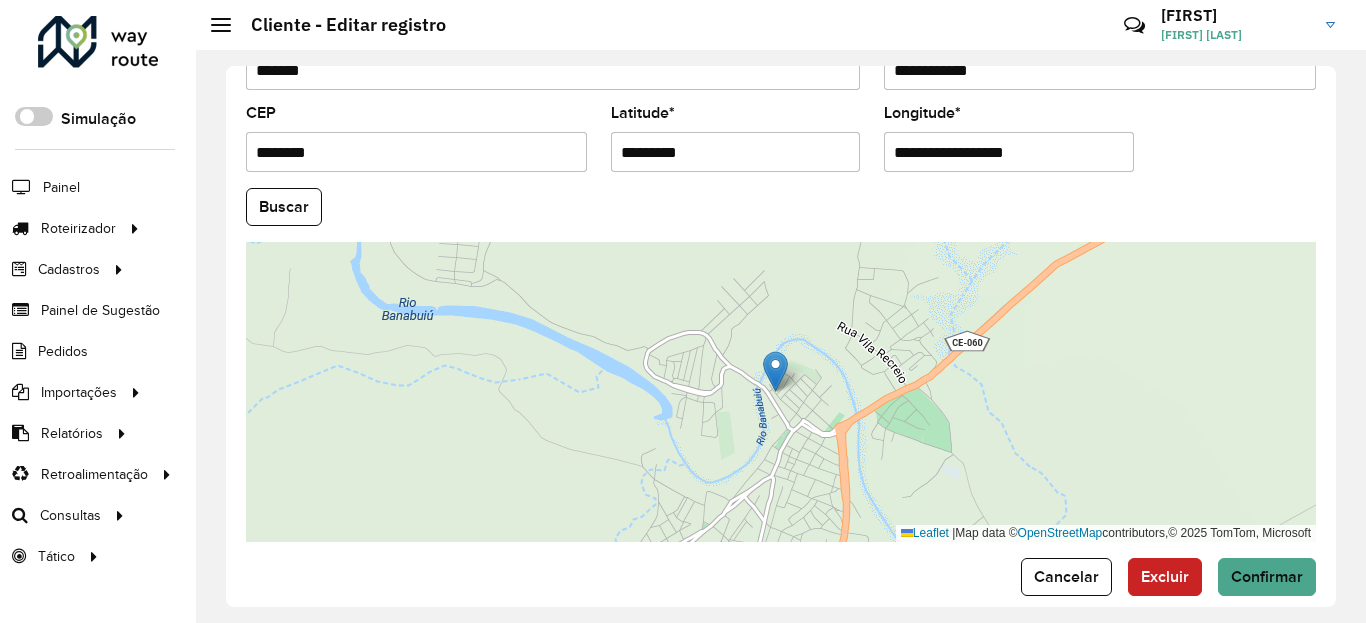 type on "*********" 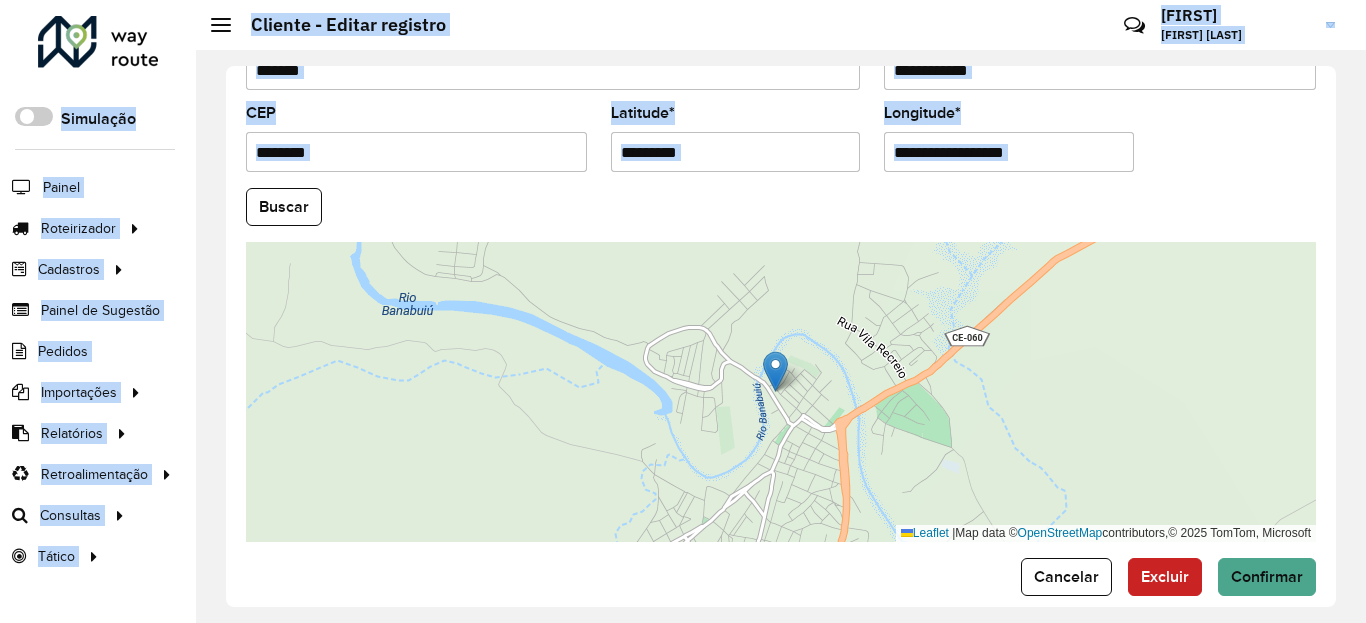 click on "**********" at bounding box center [1009, 152] 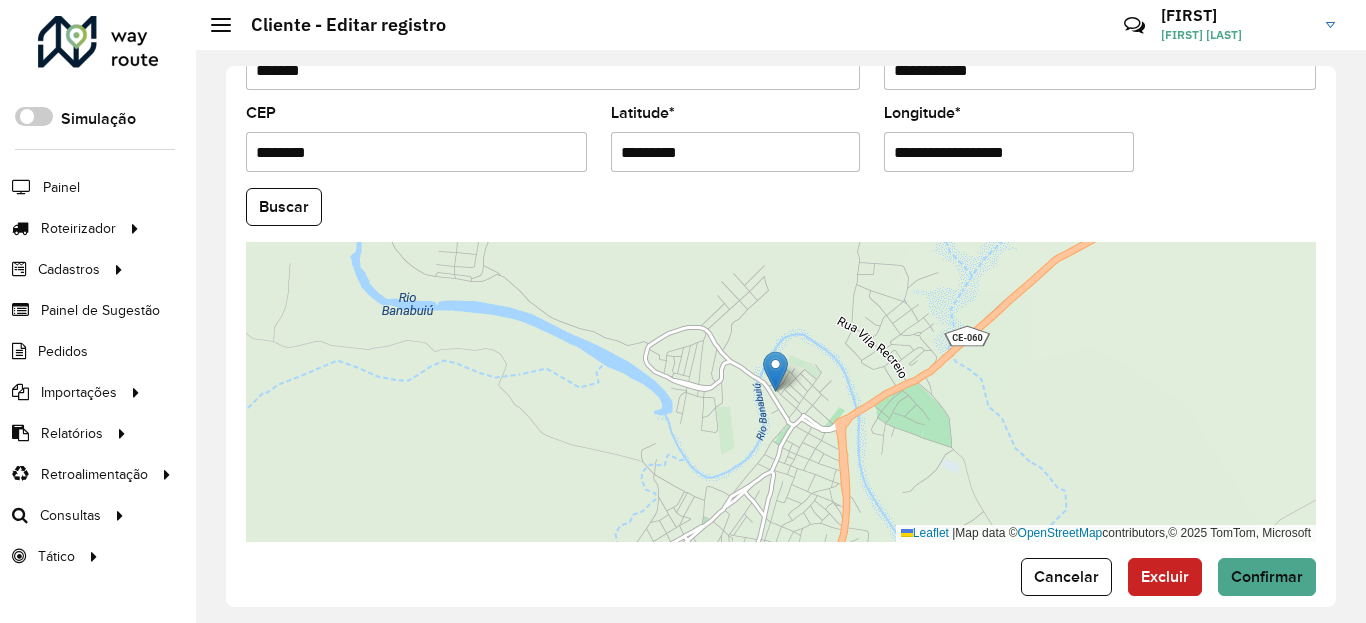 paste 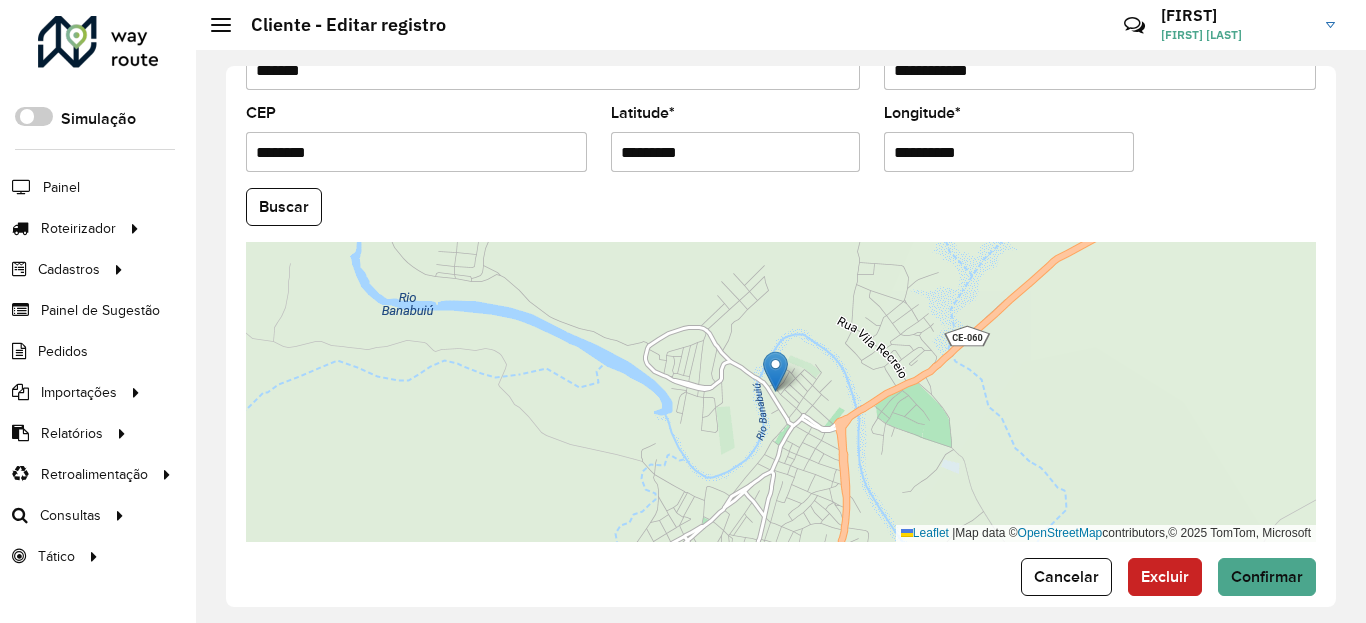 type on "**********" 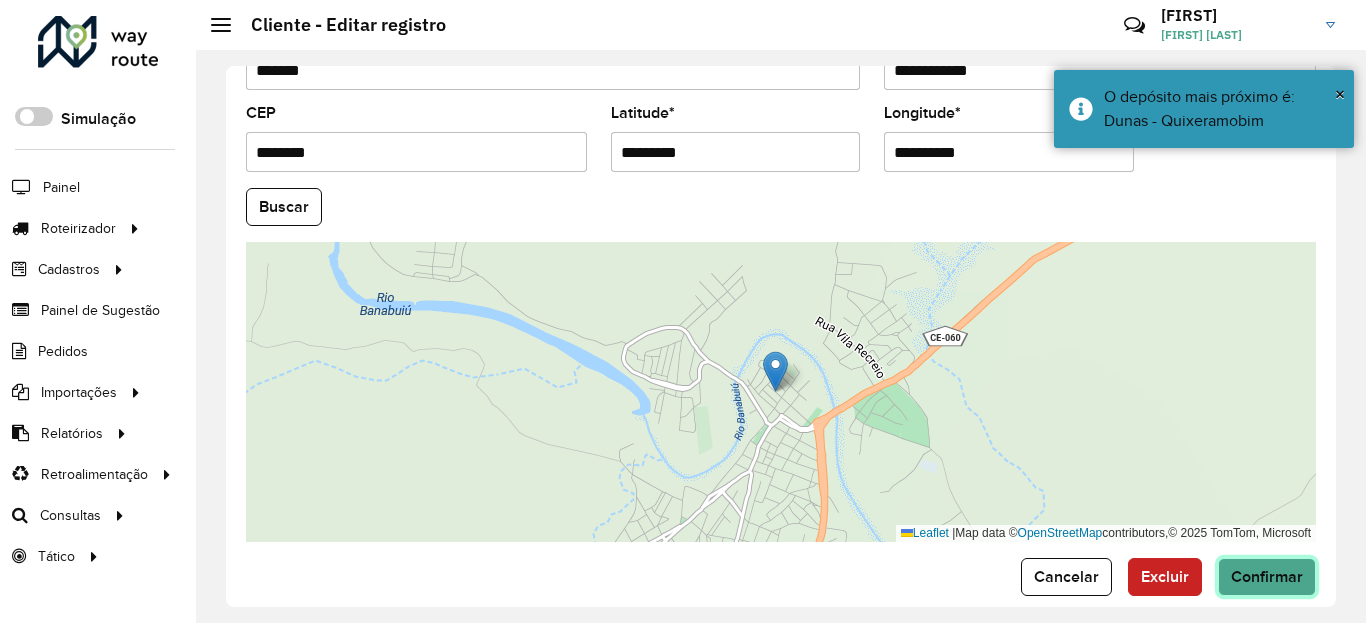 click on "Confirmar" 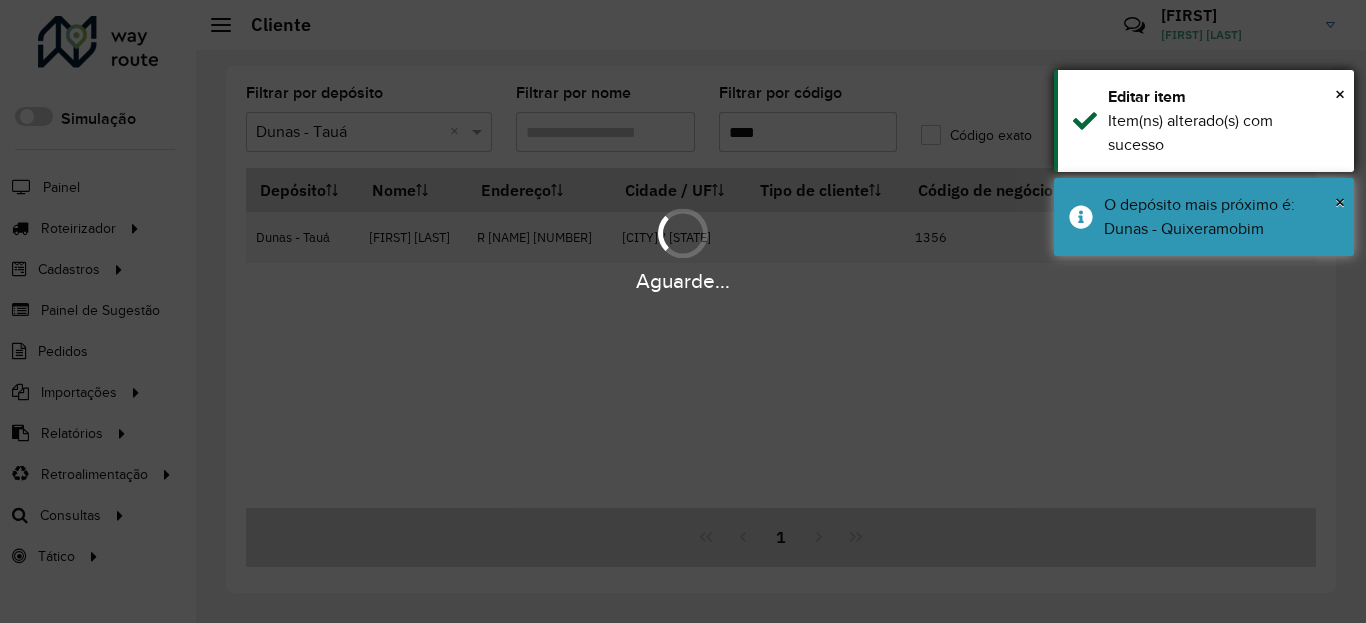 drag, startPoint x: 1227, startPoint y: 196, endPoint x: 1216, endPoint y: 127, distance: 69.87131 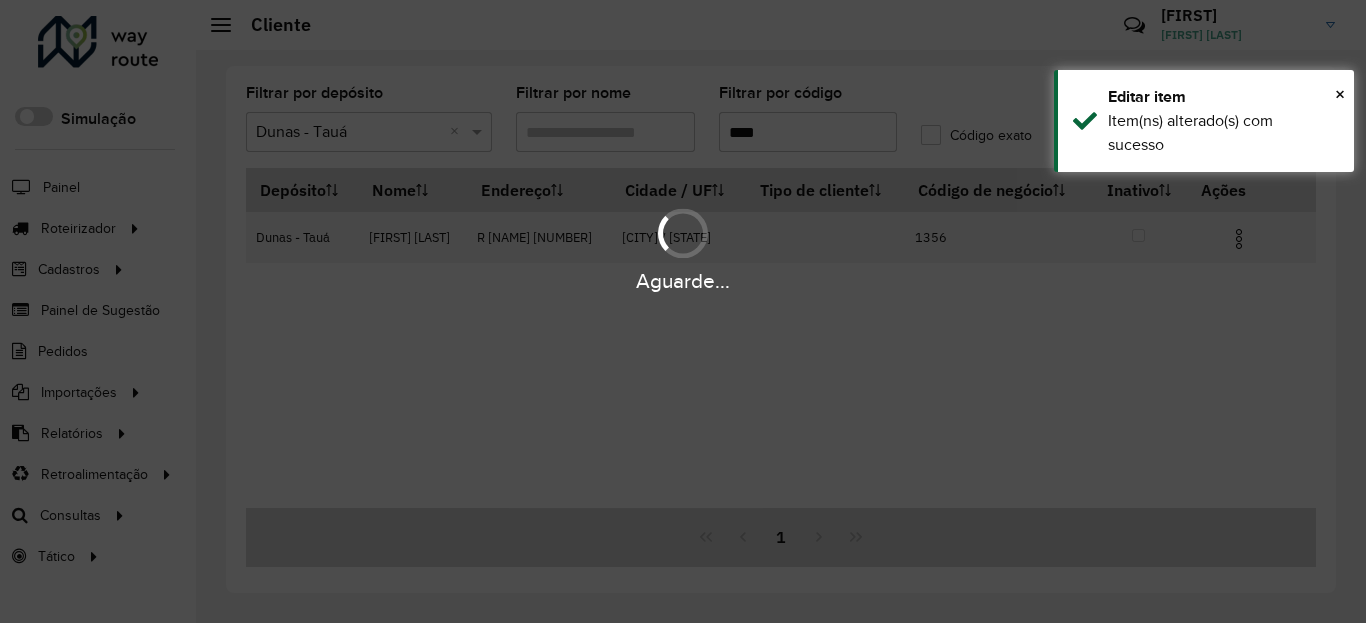 drag, startPoint x: 1216, startPoint y: 126, endPoint x: 1230, endPoint y: 180, distance: 55.7853 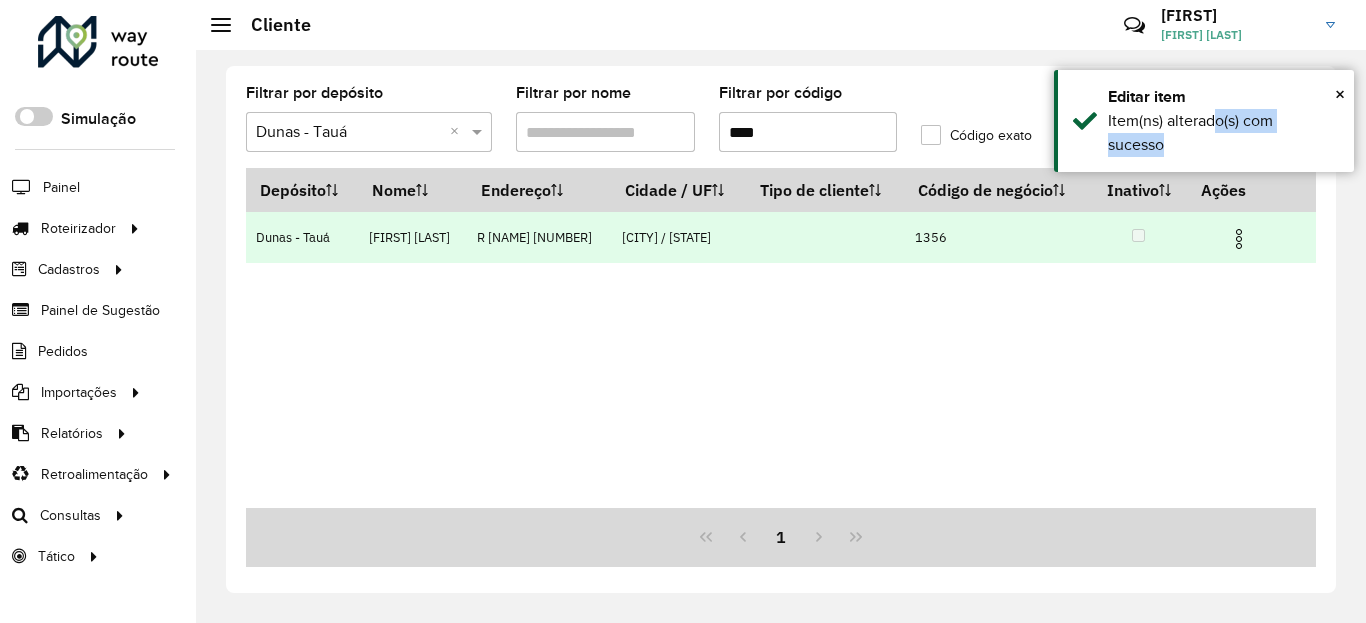 click at bounding box center [1239, 239] 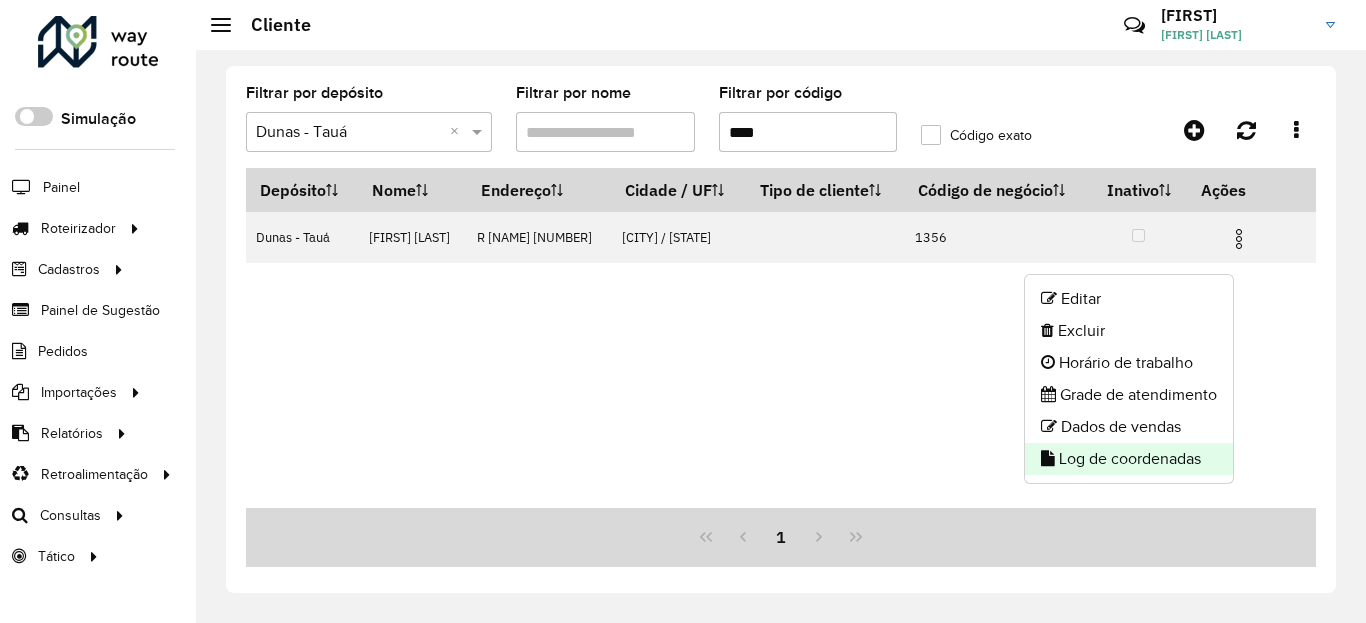click on "Log de coordenadas" 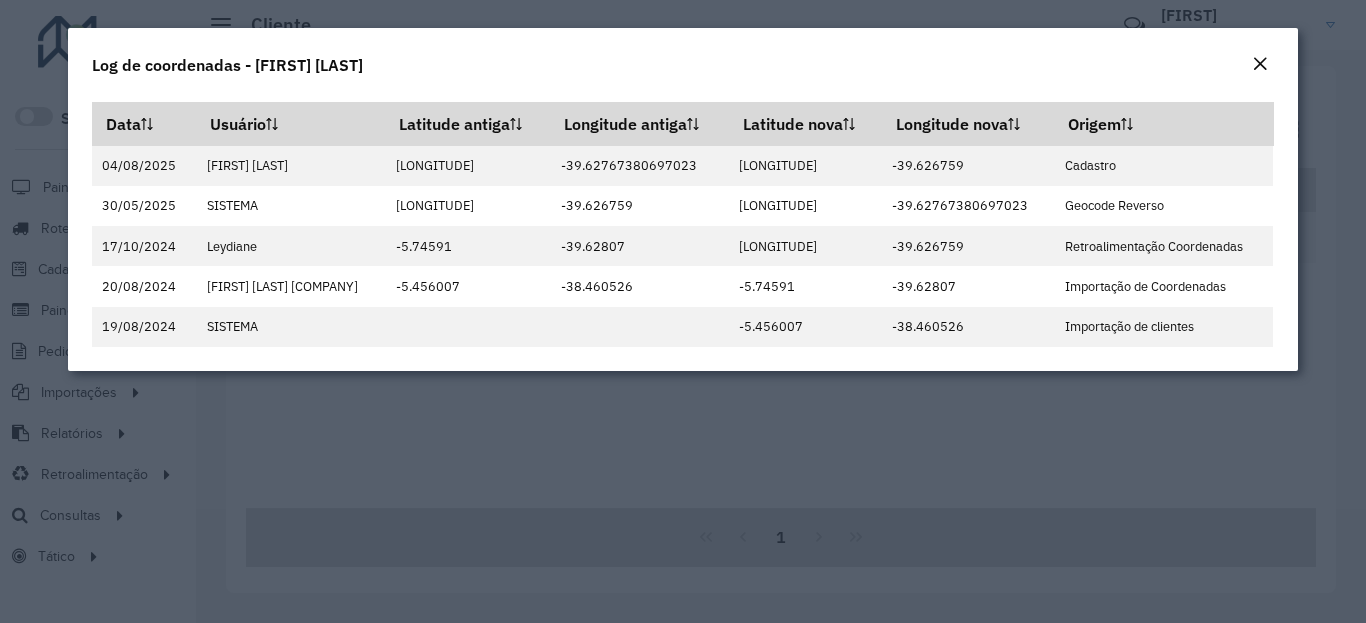 click 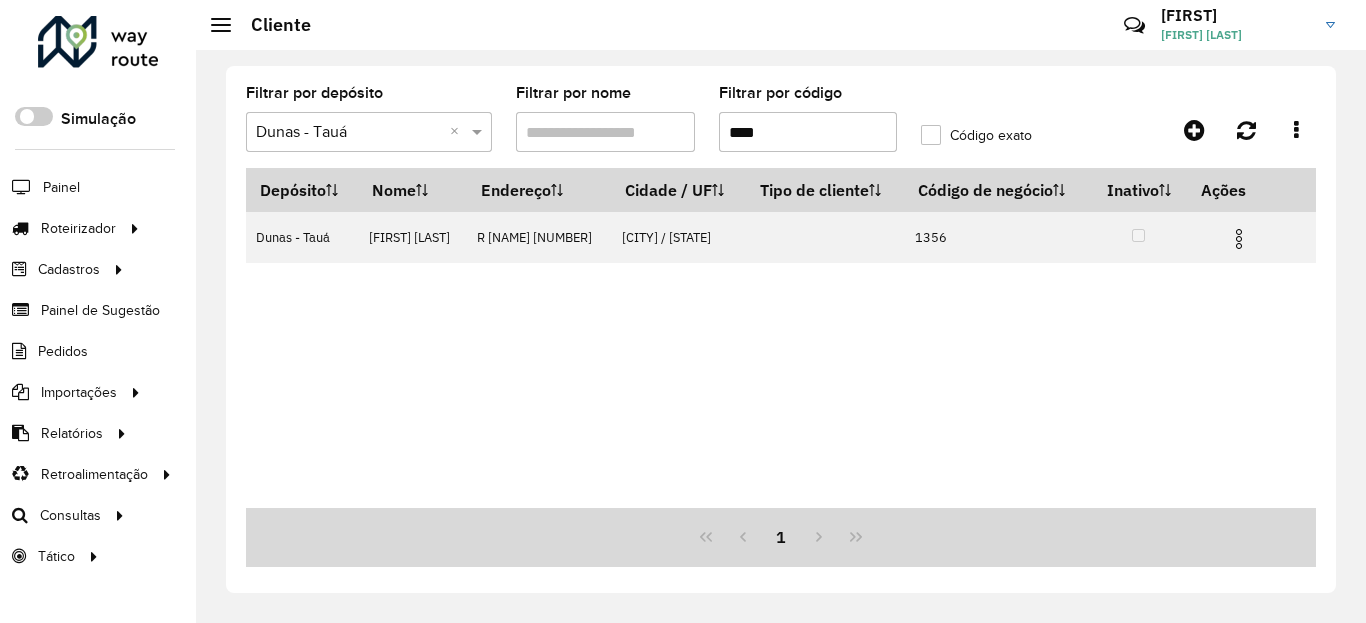 click on "****" at bounding box center [808, 132] 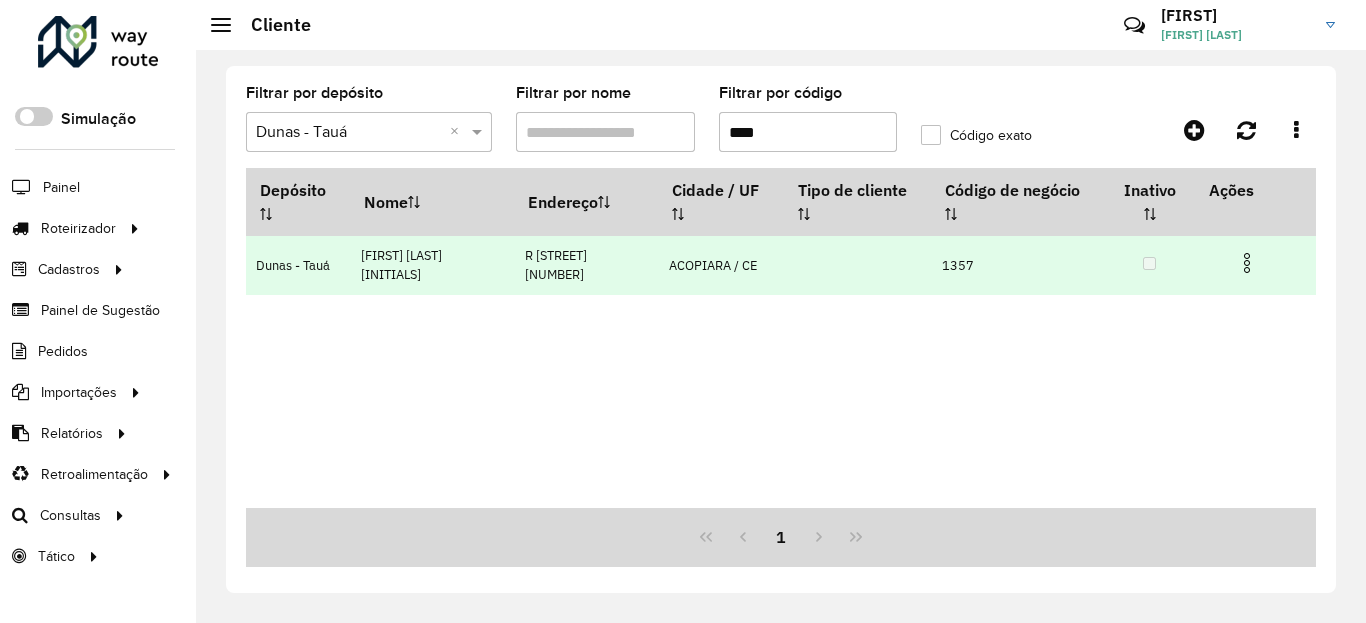 type on "****" 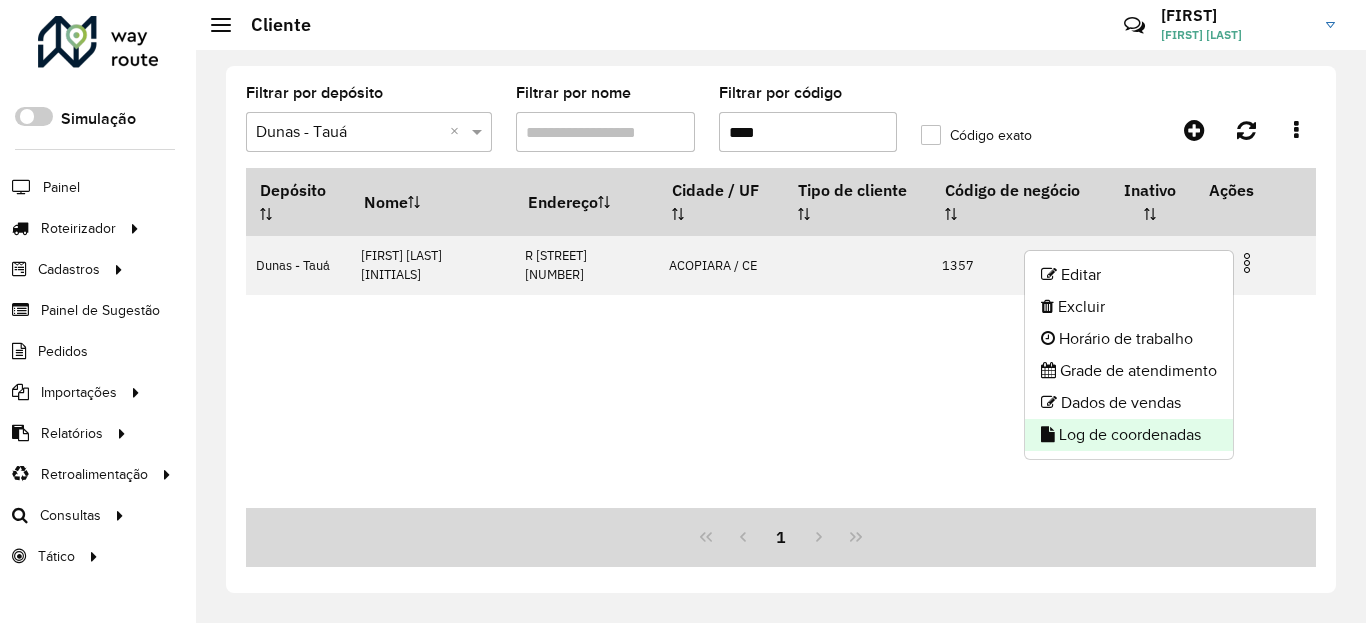 click on "Log de coordenadas" 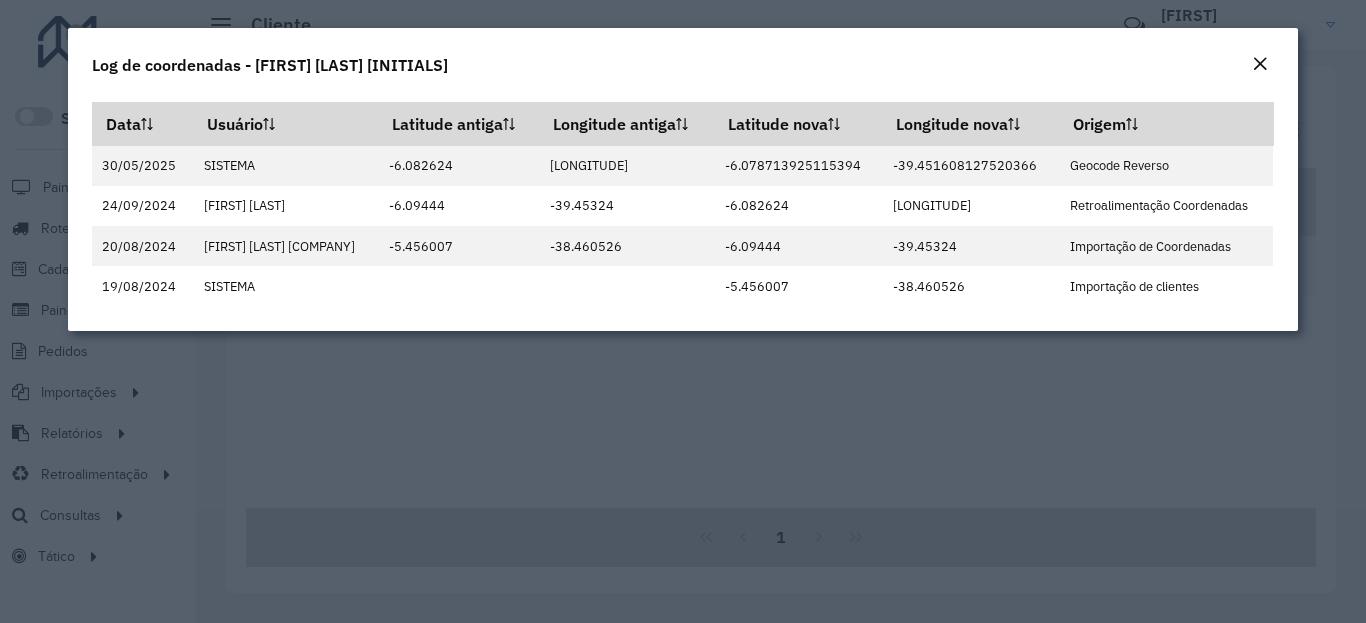 click 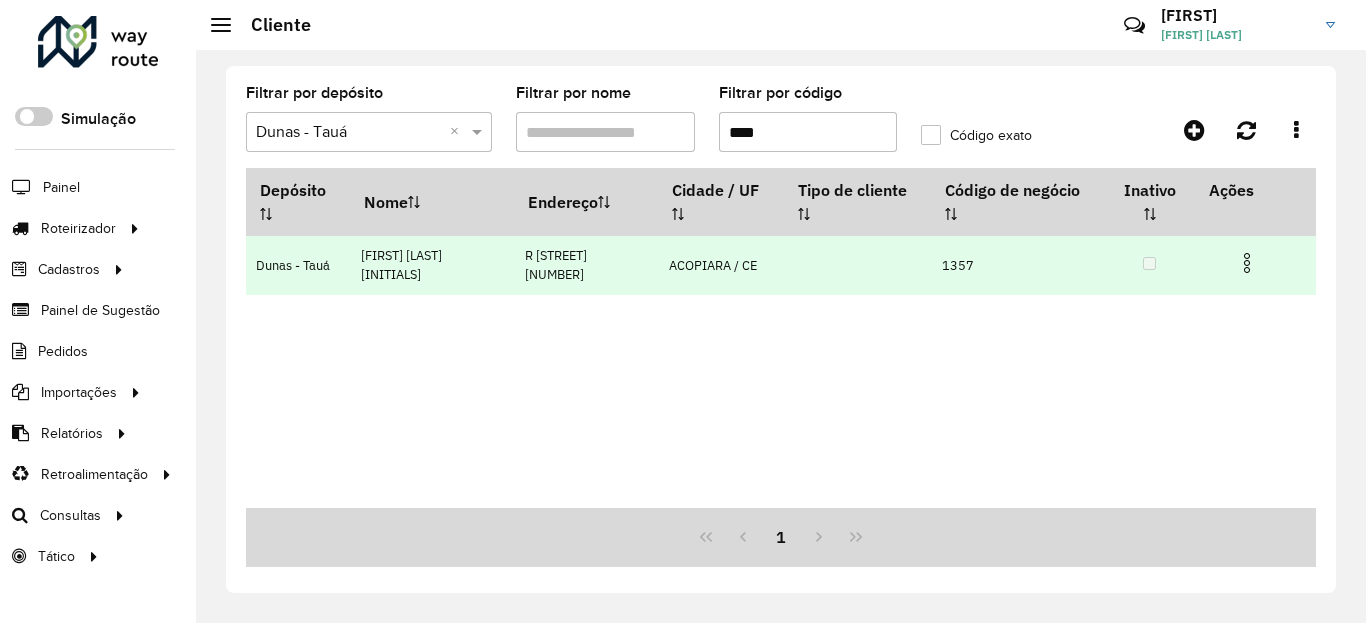 click at bounding box center [1247, 263] 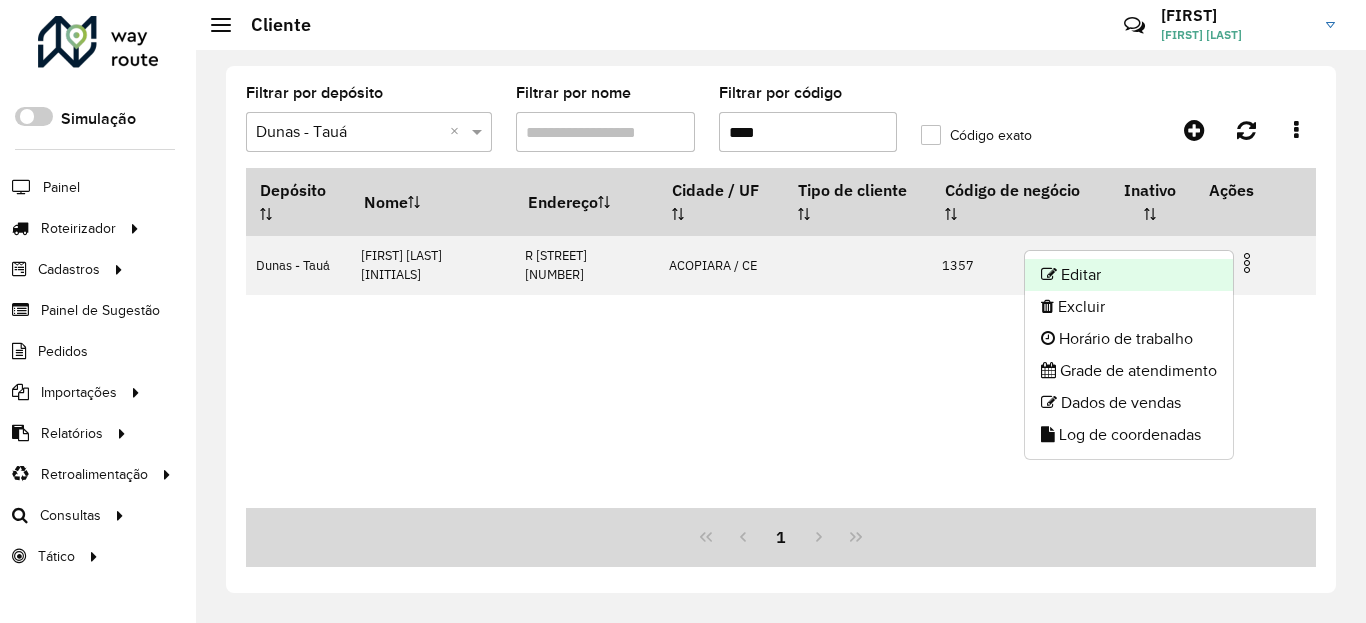 click on "Editar" 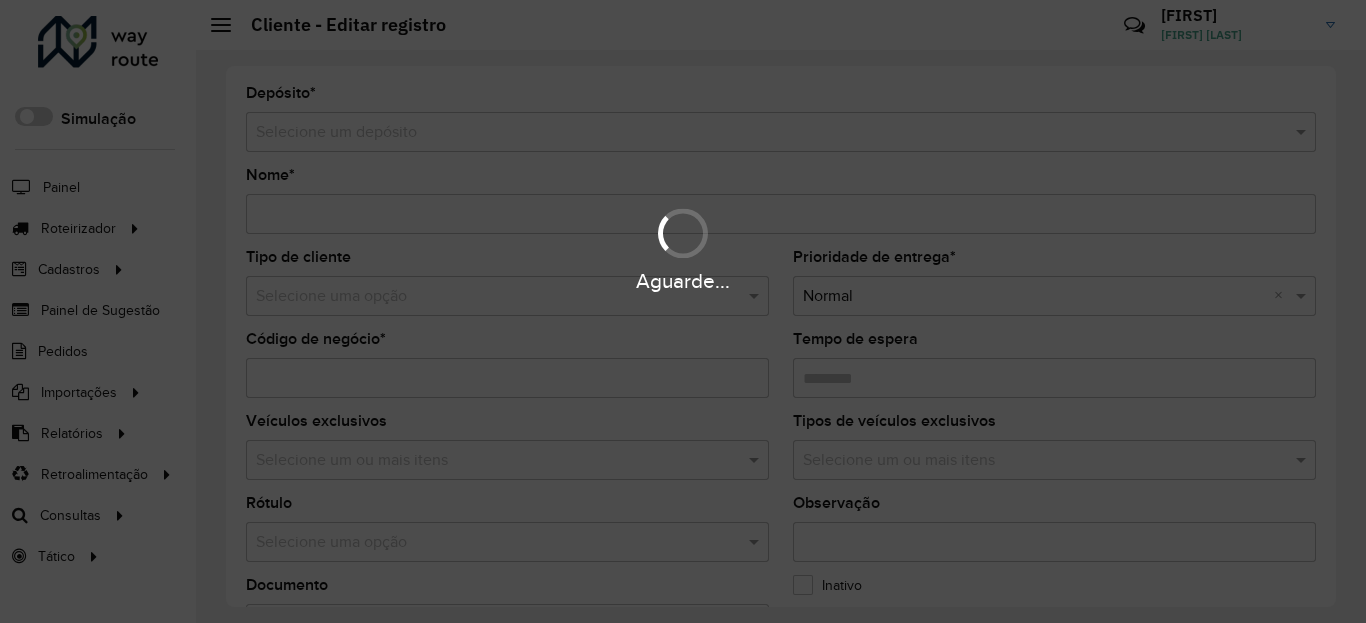 type on "**********" 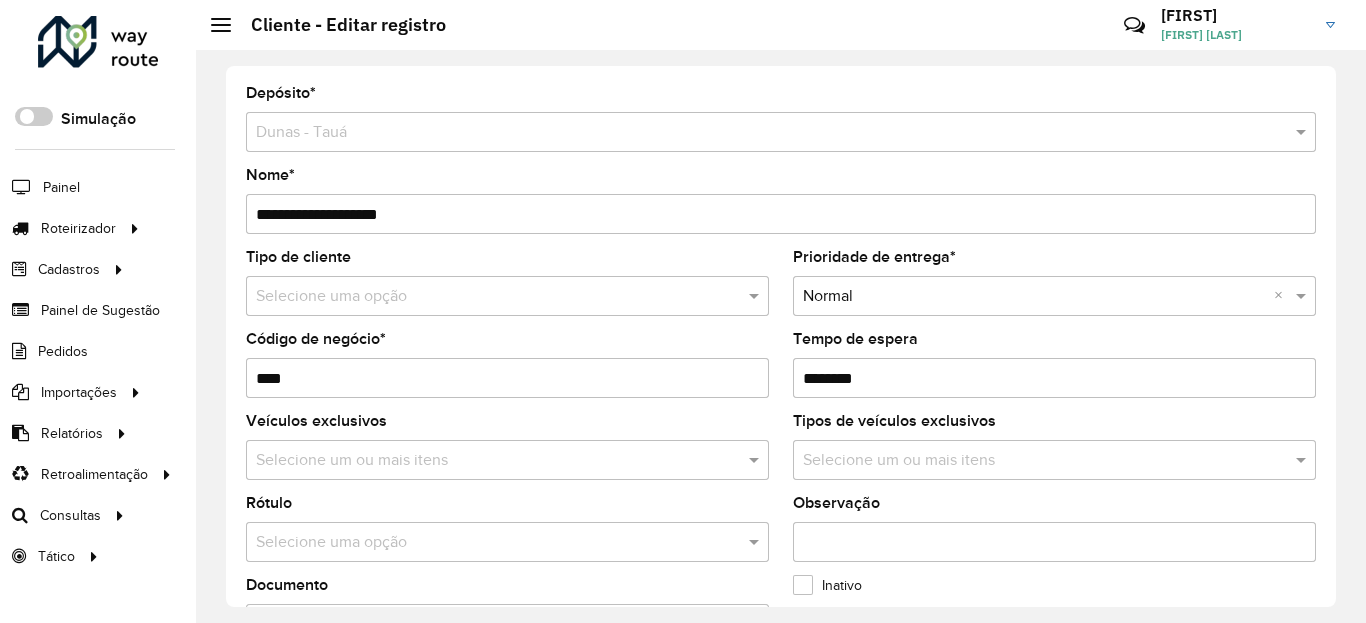 scroll, scrollTop: 600, scrollLeft: 0, axis: vertical 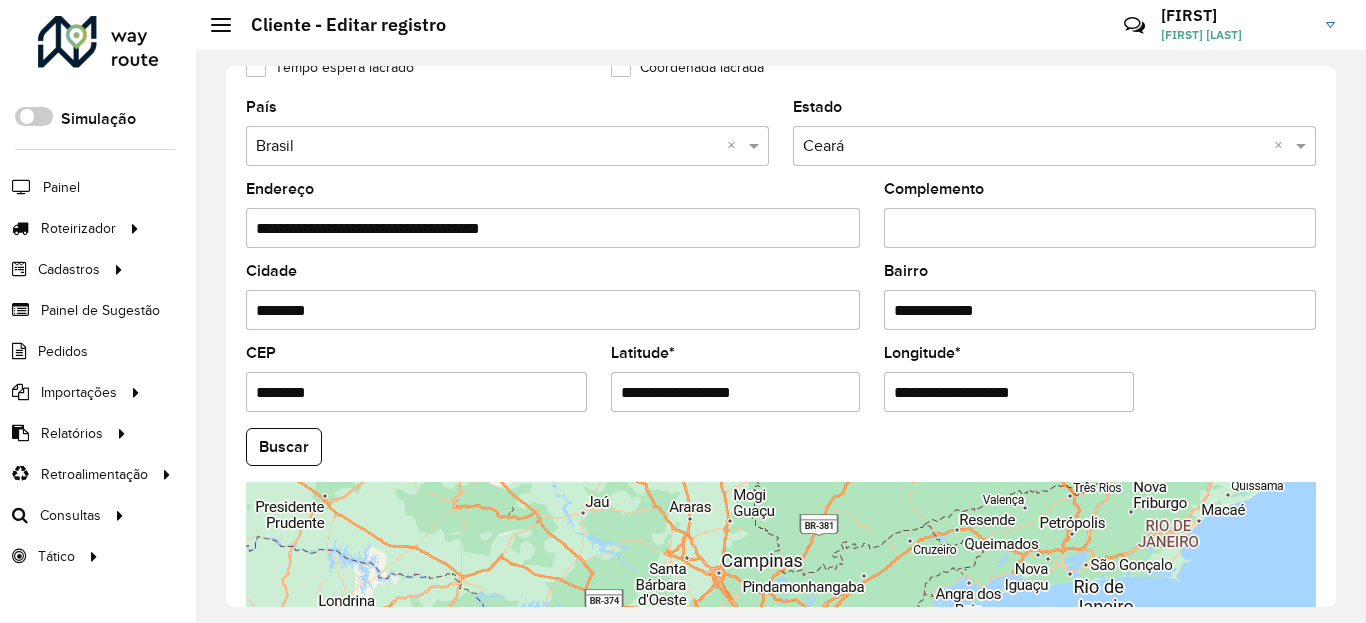click on "Aguarde...  Pop-up bloqueado!  Seu navegador bloqueou automáticamente a abertura de uma nova janela.   Acesse as configurações e adicione o endereço do sistema a lista de permissão.   Fechar  Roteirizador AmbevTech Simulação Painel Roteirizador Entregas Vendas Cadastros Checkpoint Classificações de venda Cliente Condição de pagamento Consulta de setores Depósito Disponibilidade de veículos Fator tipo de produto Gabarito planner Grupo Rota Fator Tipo Produto Grupo de Depósito Grupo de rotas exclusiva Grupo de setores Jornada Jornada RN Layout integração Modelo Motorista Multi Depósito Painel de sugestão Parada Pedágio Perfil de Vendedor Ponto de apoio Ponto de apoio FAD Prioridade pedido Produto Restrição de Atendimento Planner Rodízio de placa Rota exclusiva FAD Rótulo Setor Setor Planner Tempo de parada de refeição Tipo de cliente Tipo de veículo Tipo de veículo RN Transportadora Usuário Vendedor Veículo Painel de Sugestão Pedidos Importações Classificação e volume de venda" at bounding box center (683, 311) 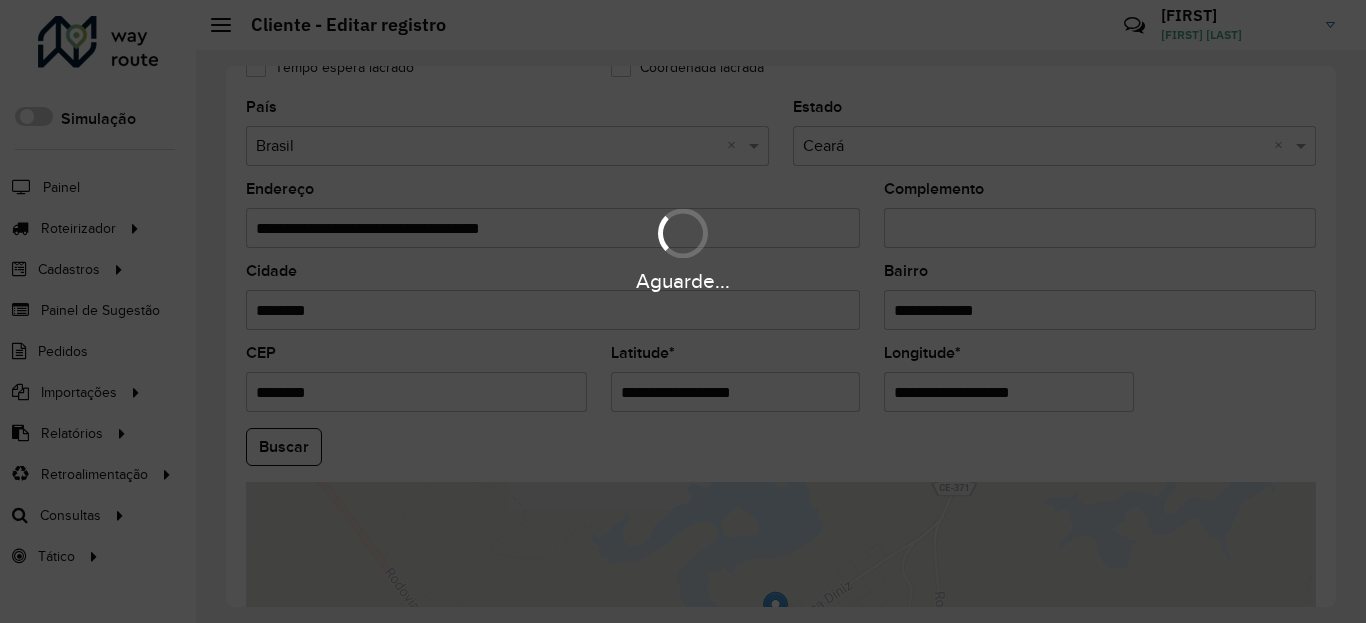 paste 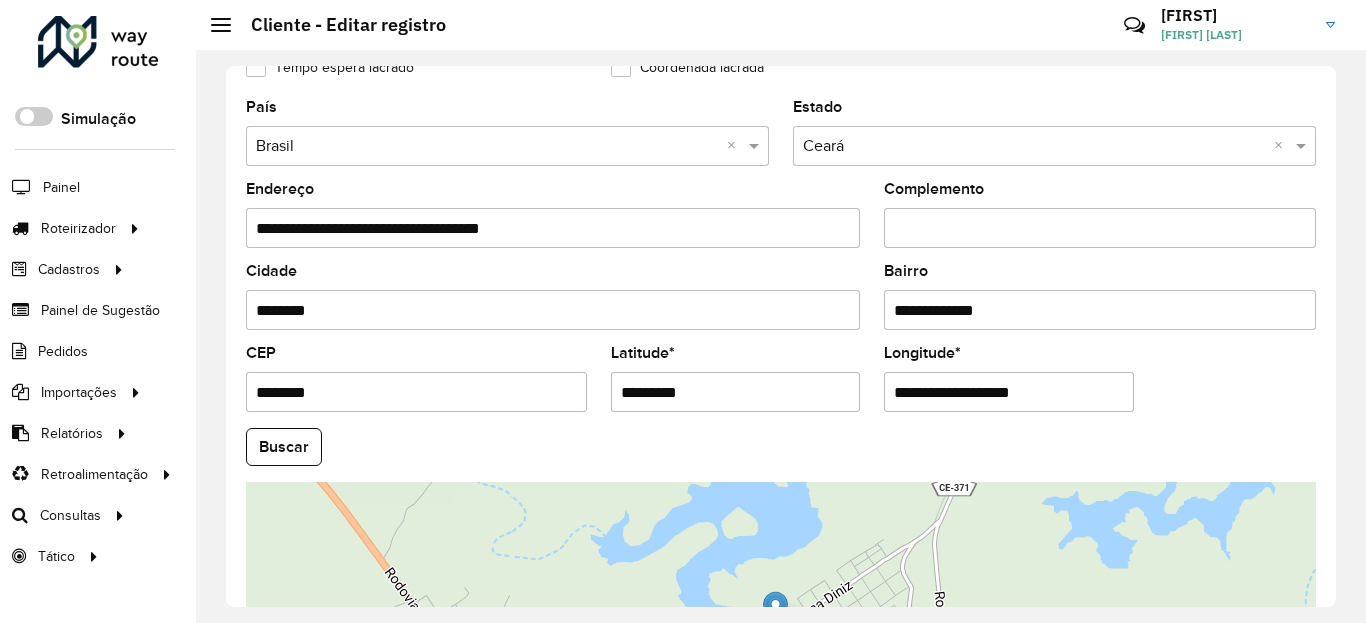 type on "*********" 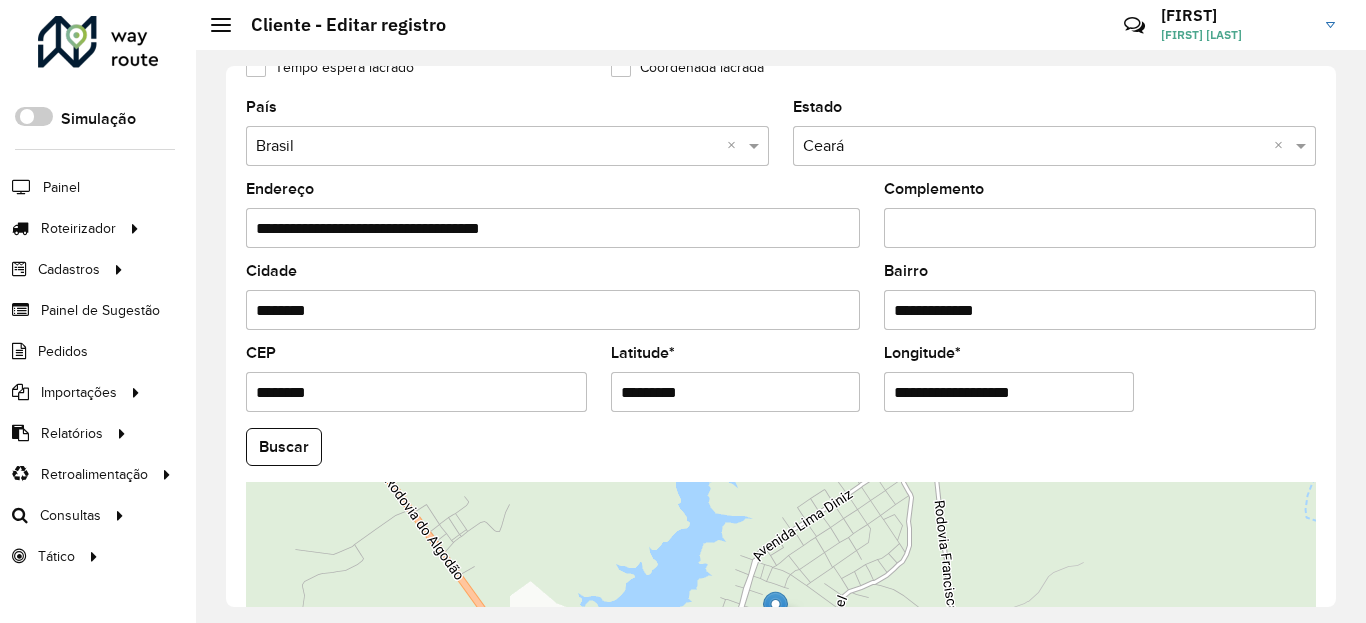 click on "**********" at bounding box center (1009, 392) 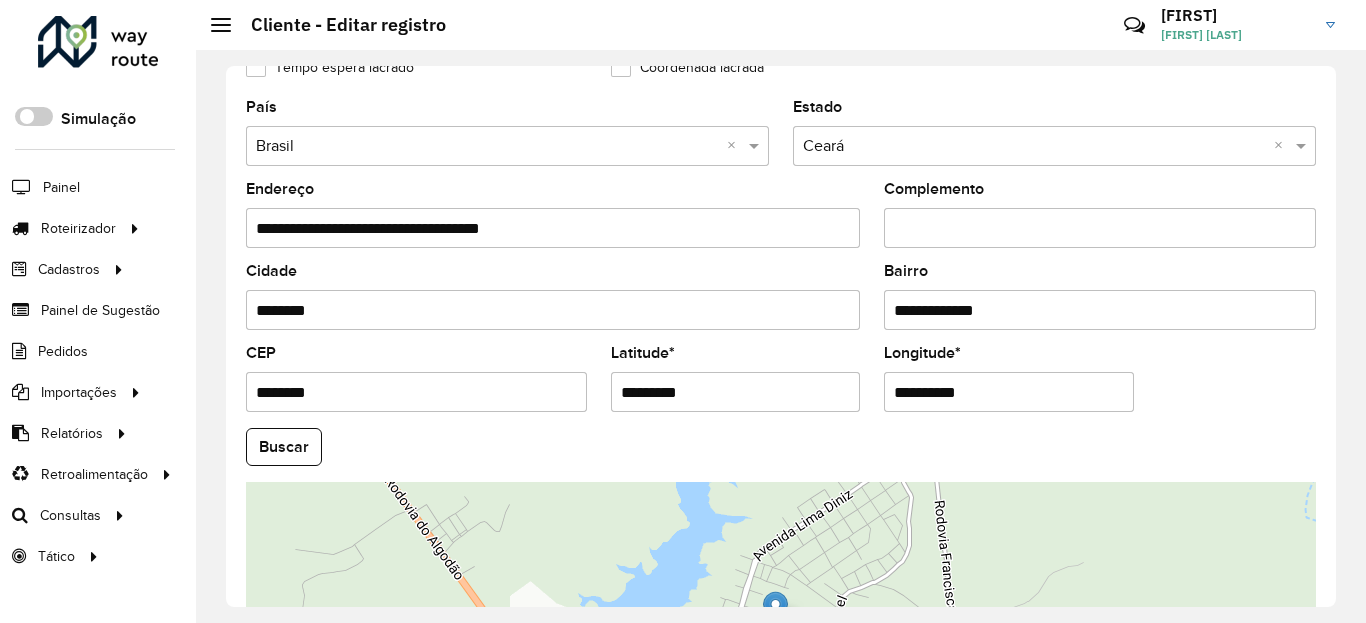 type on "**********" 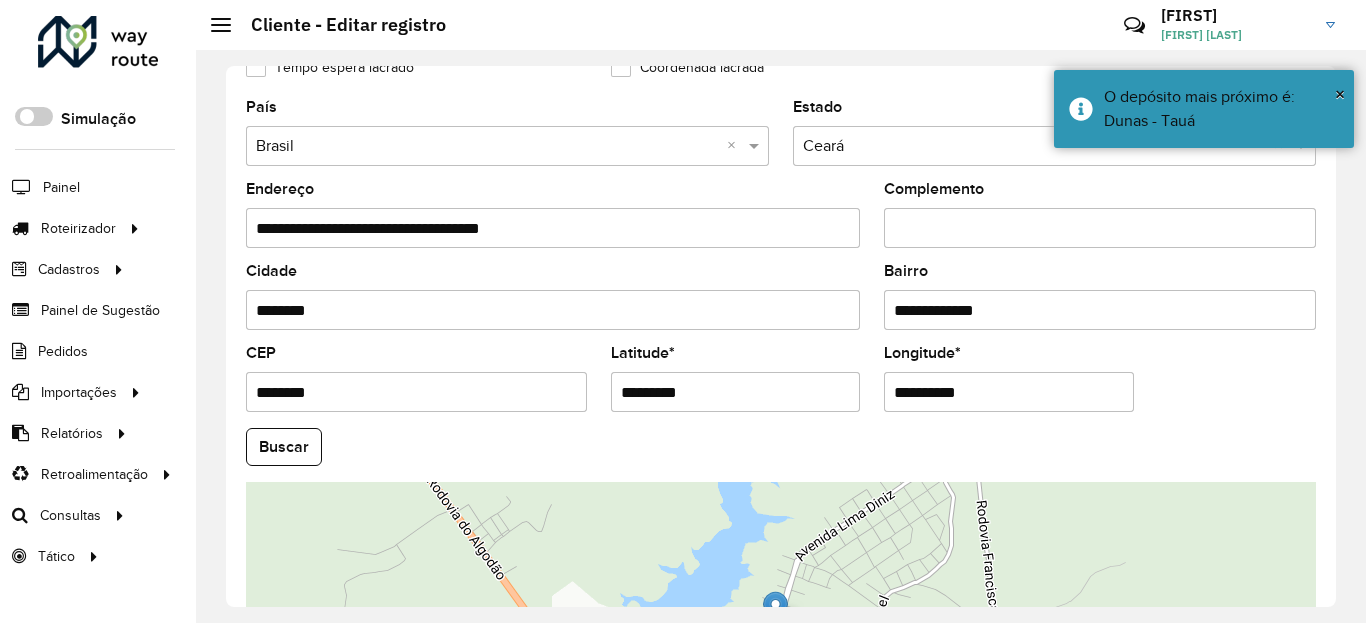 scroll, scrollTop: 865, scrollLeft: 0, axis: vertical 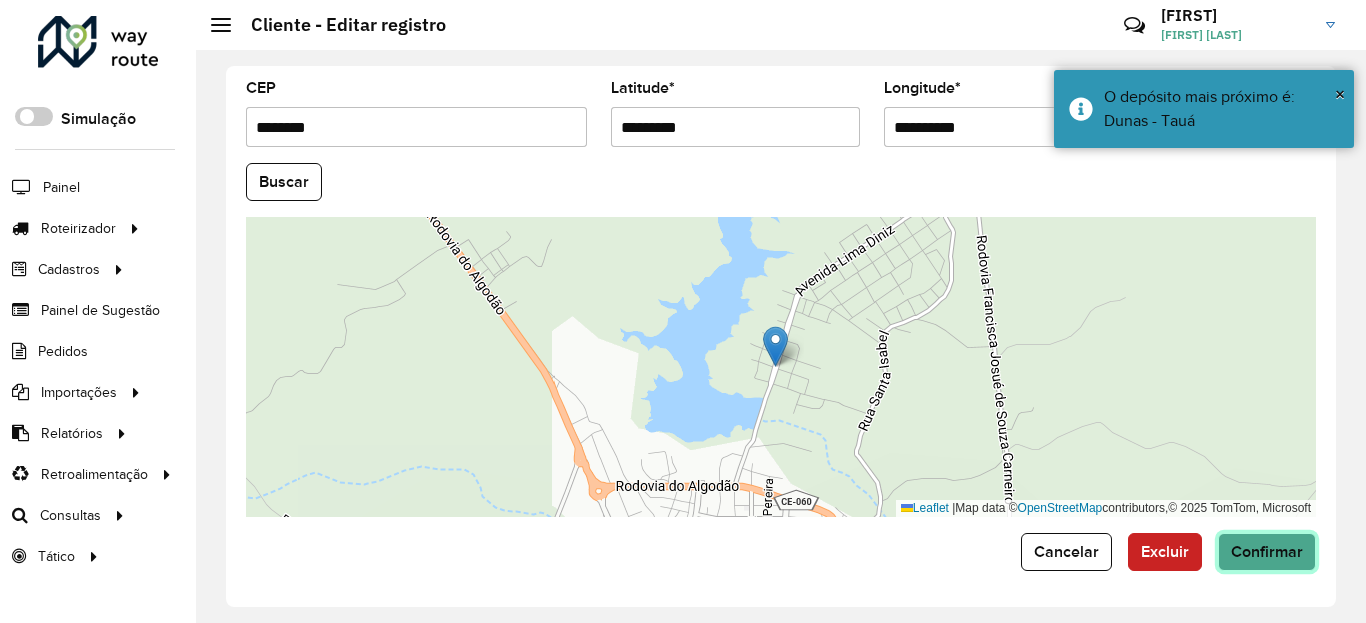 click on "Confirmar" 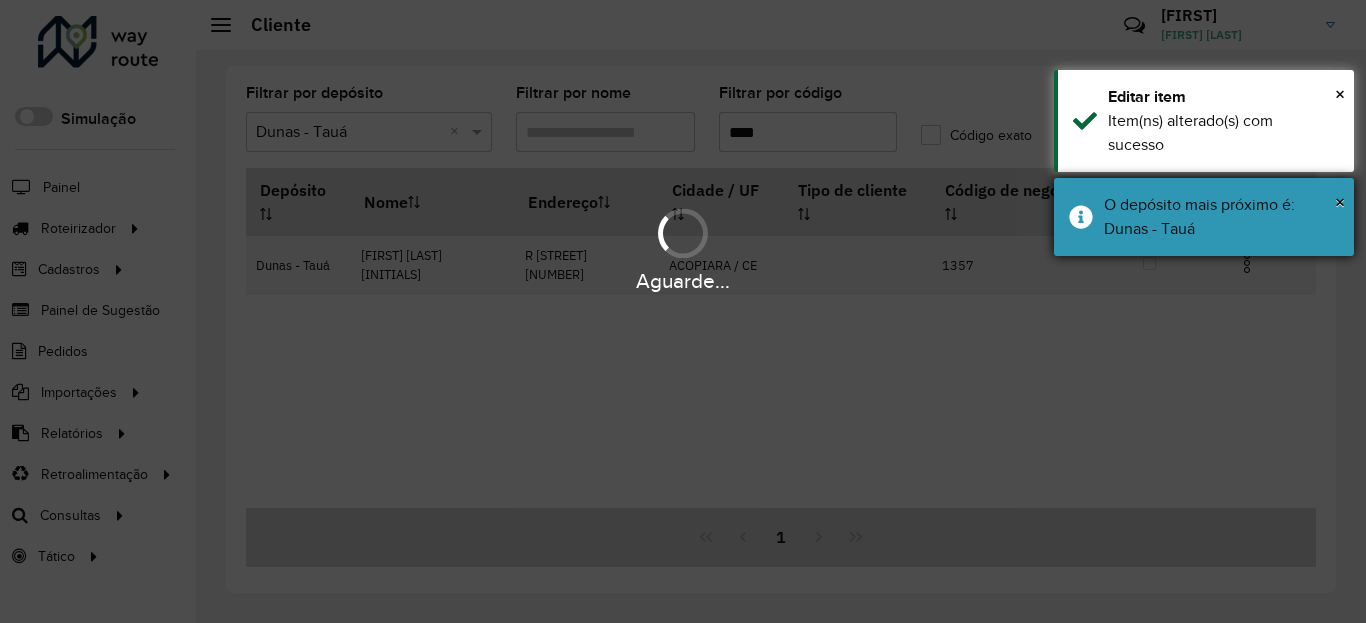 click on "O depósito mais próximo é: Dunas - Tauá" at bounding box center (1221, 217) 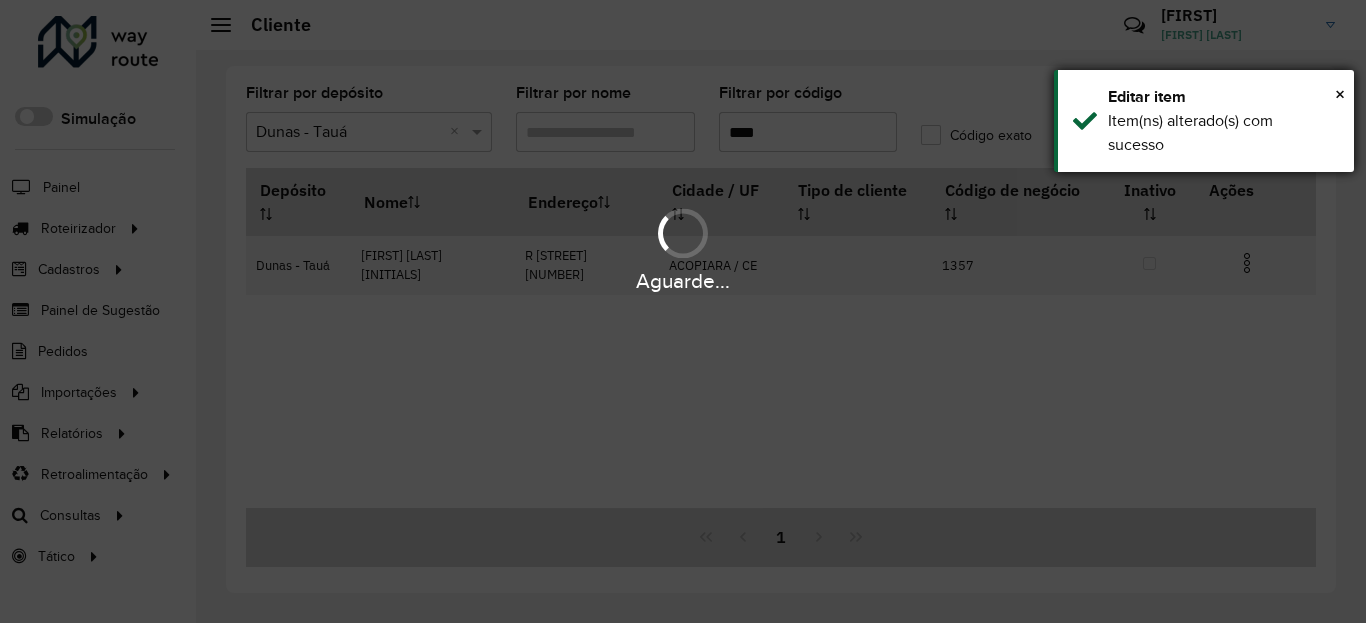 click on "Item(ns) alterado(s) com sucesso" at bounding box center (1223, 133) 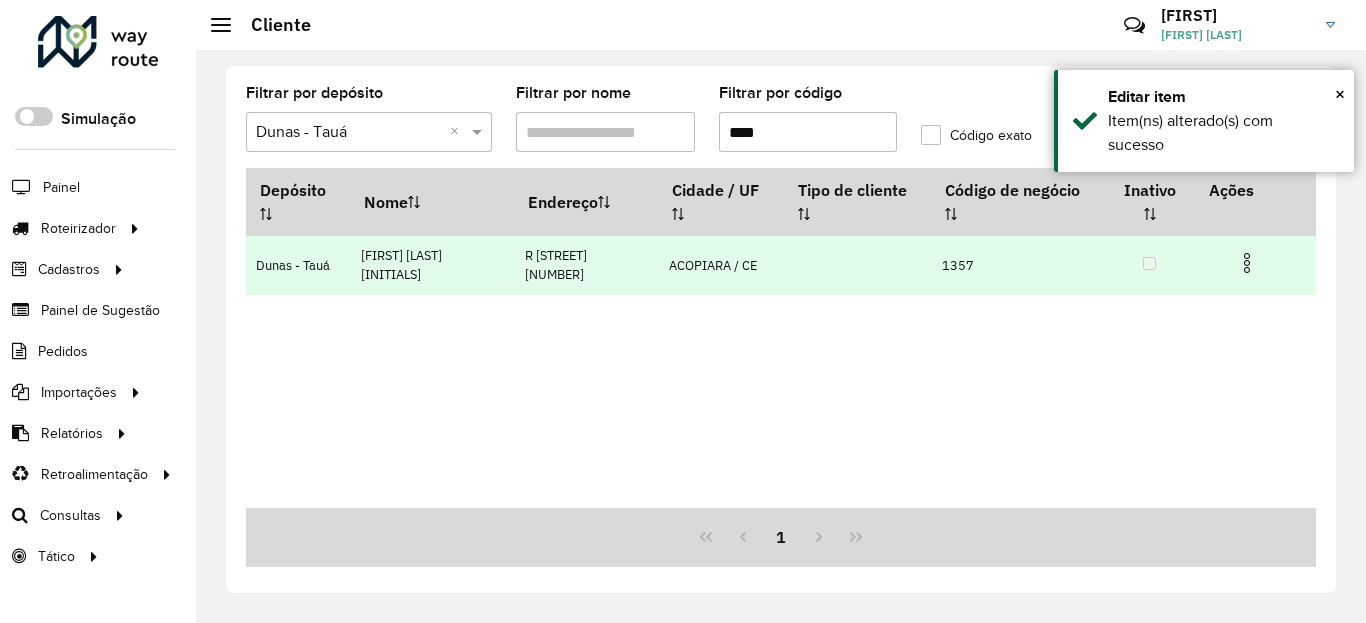 click at bounding box center (1247, 263) 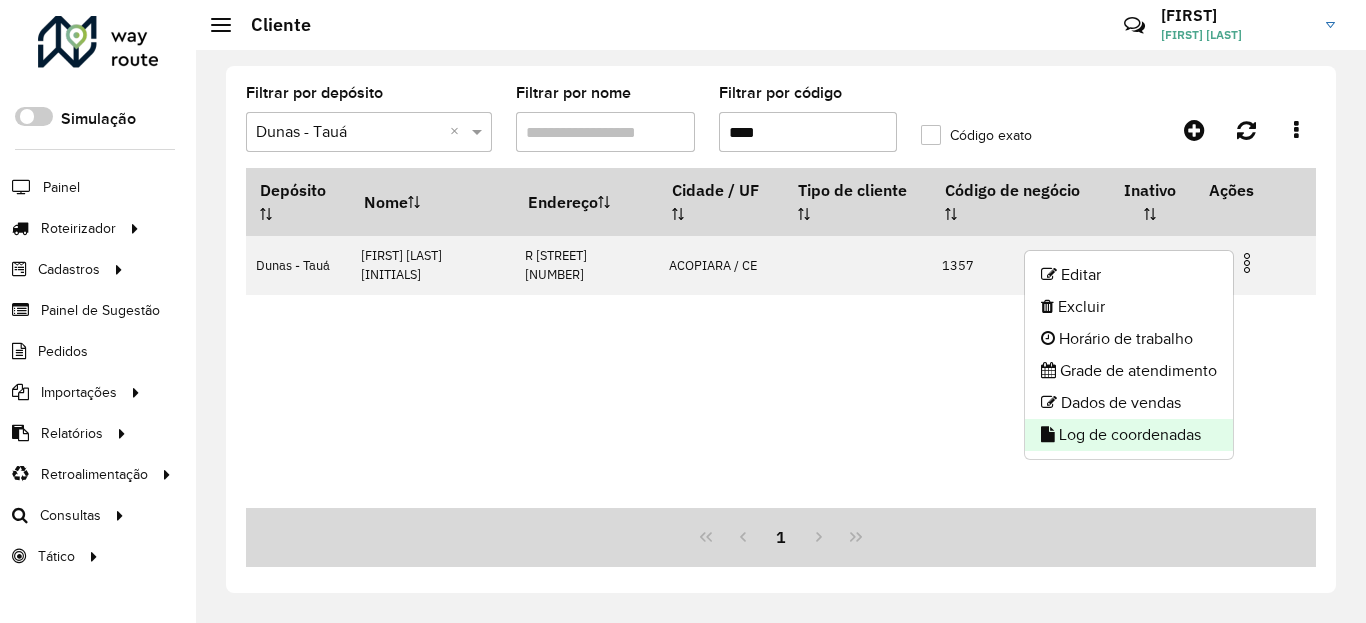 click on "Log de coordenadas" 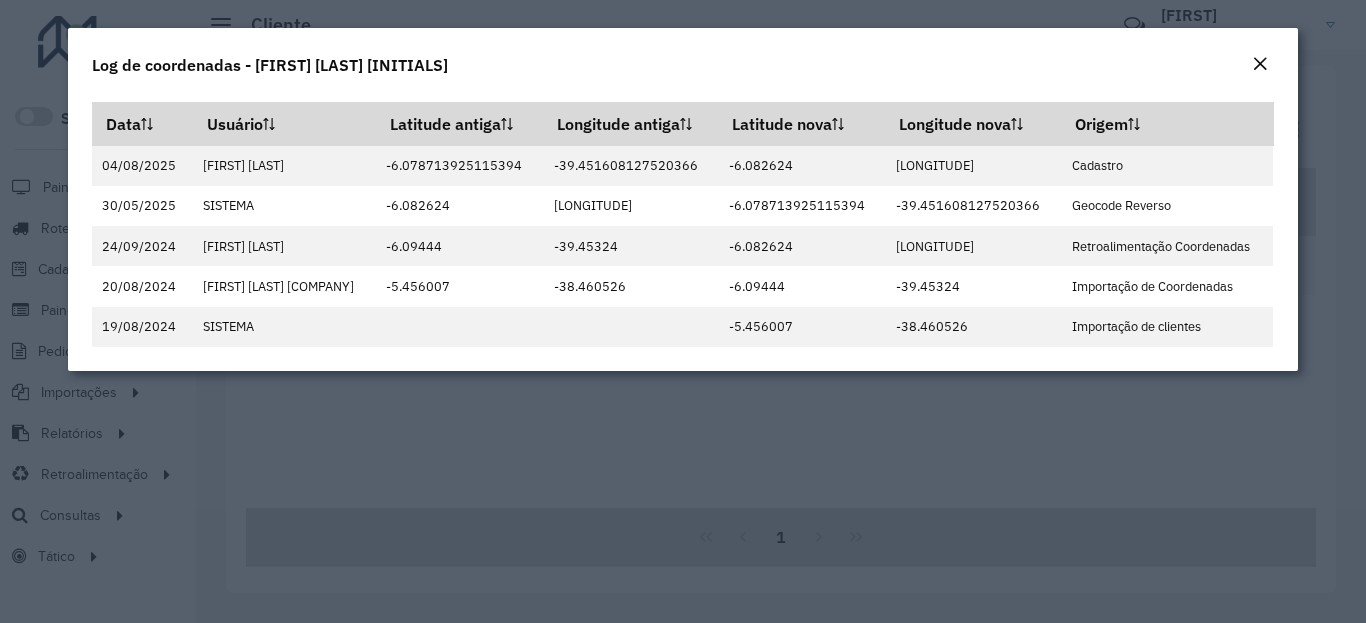 click 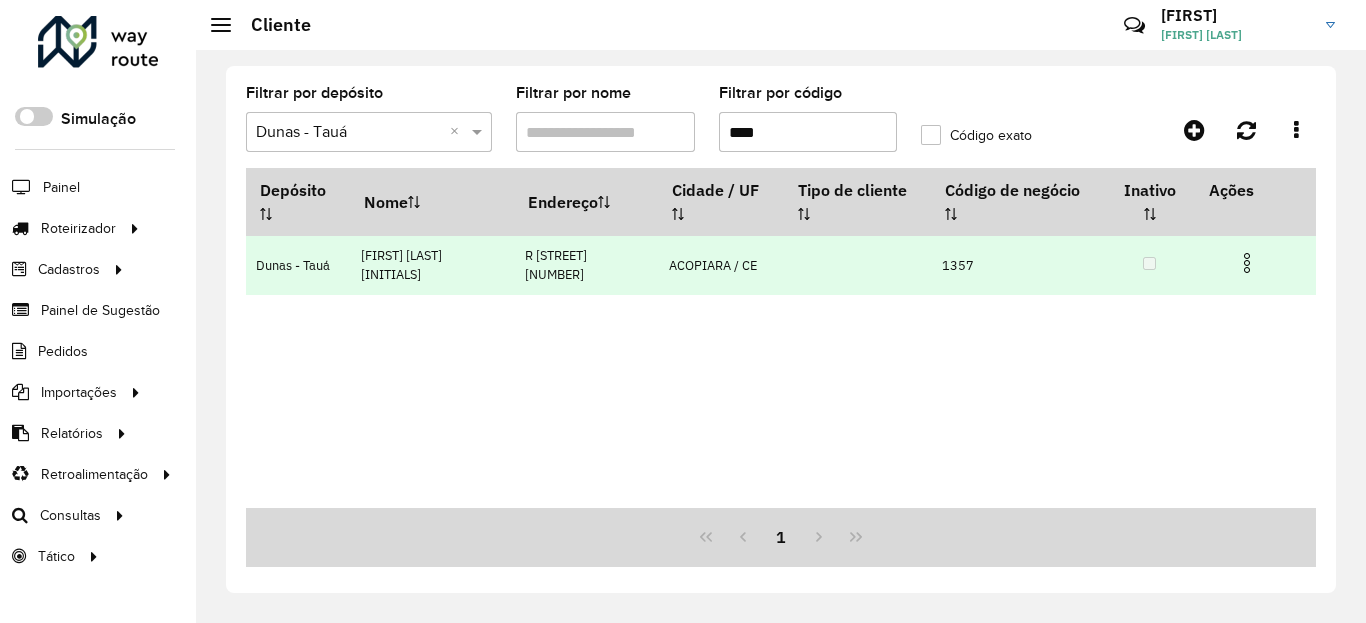 click at bounding box center (1255, 261) 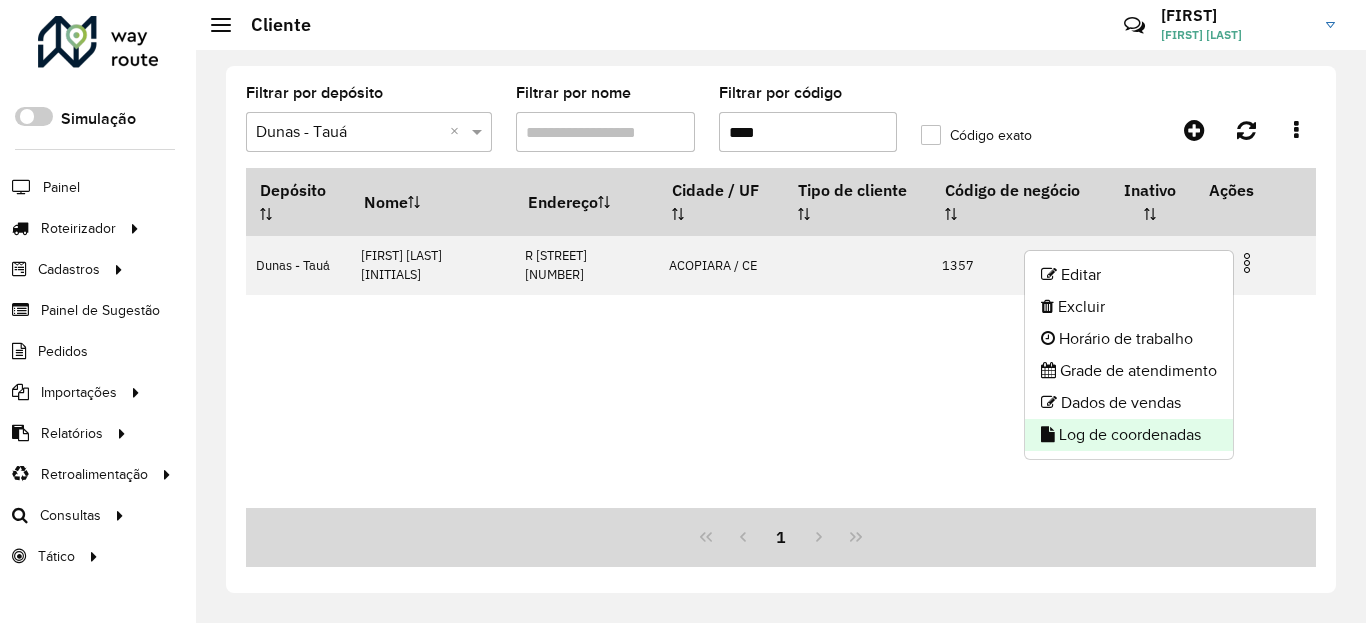 click on "Log de coordenadas" 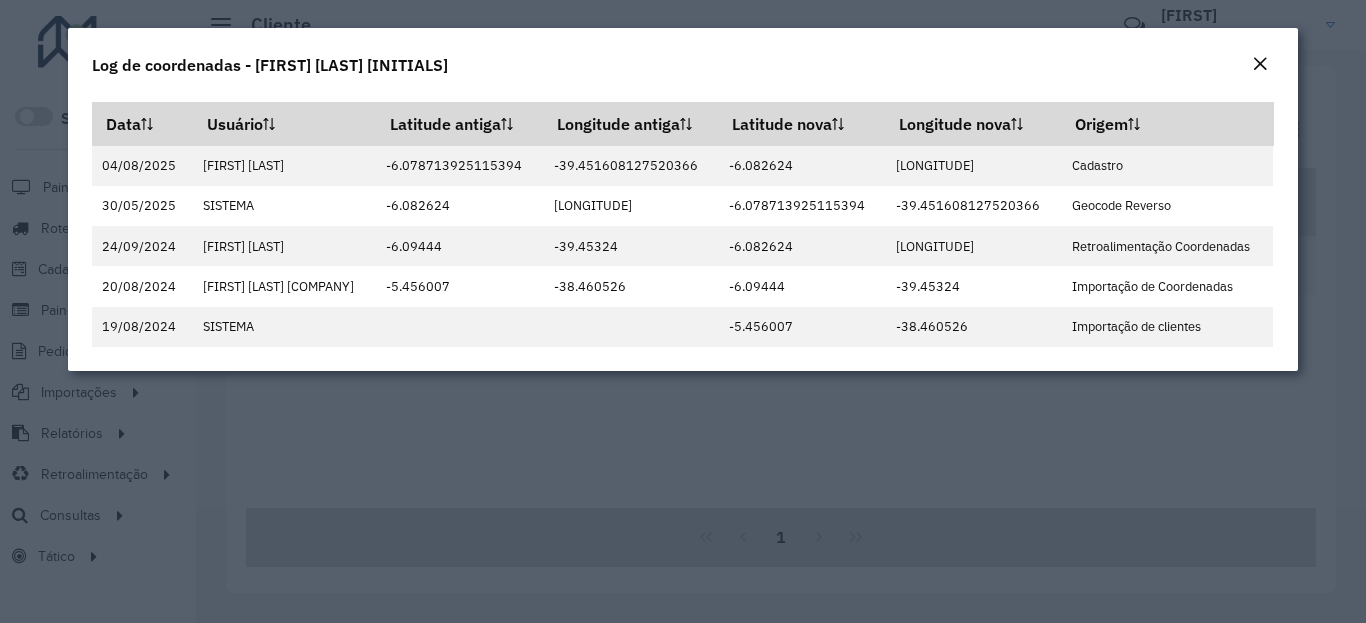 click on "Log de coordenadas - [FIRST] [LAST] [LAST]" 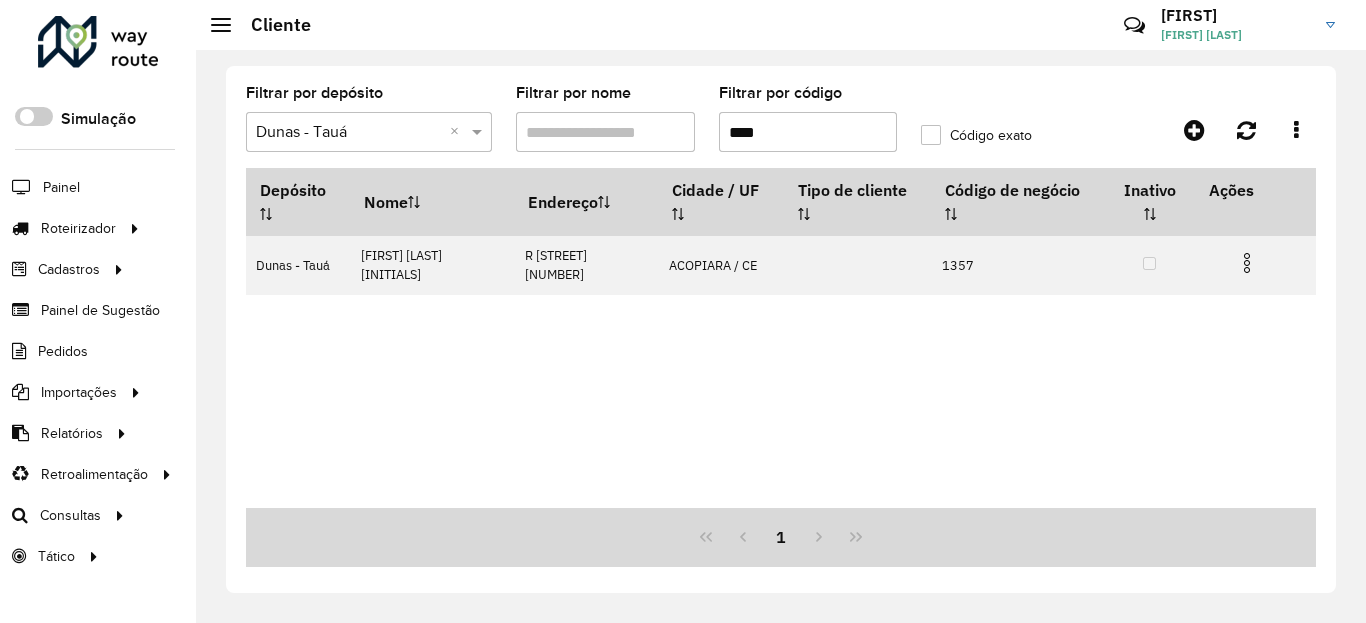 click on "****" at bounding box center [808, 132] 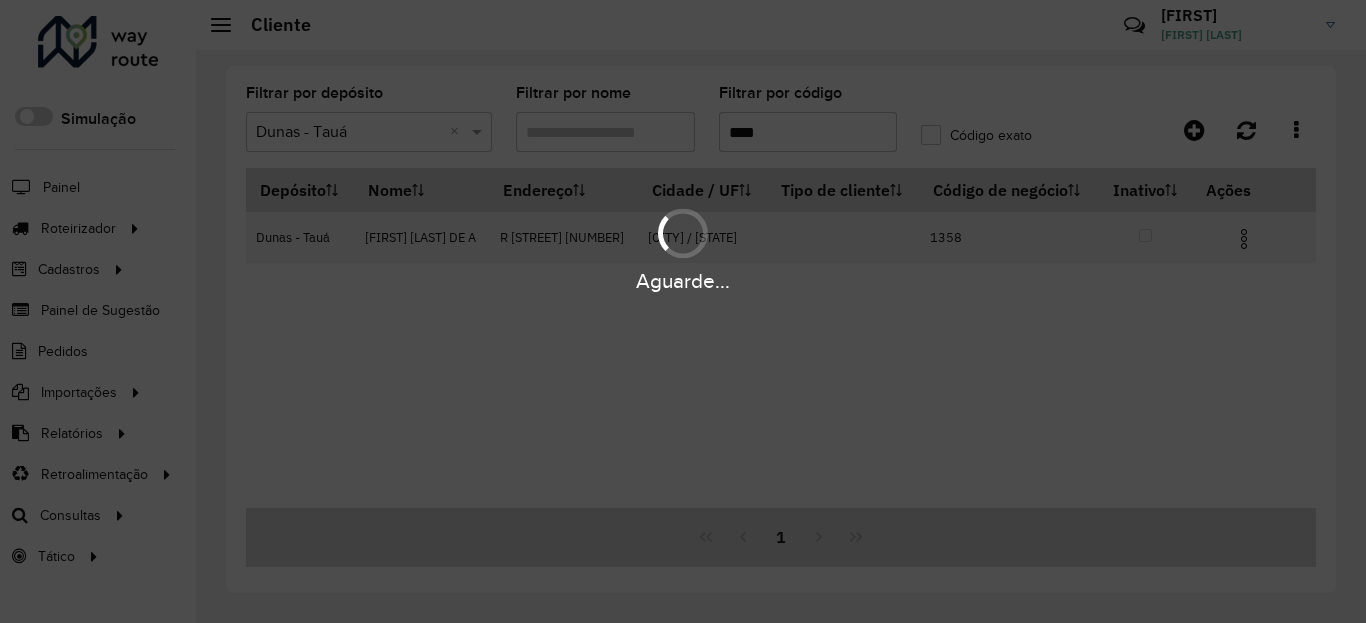 type on "****" 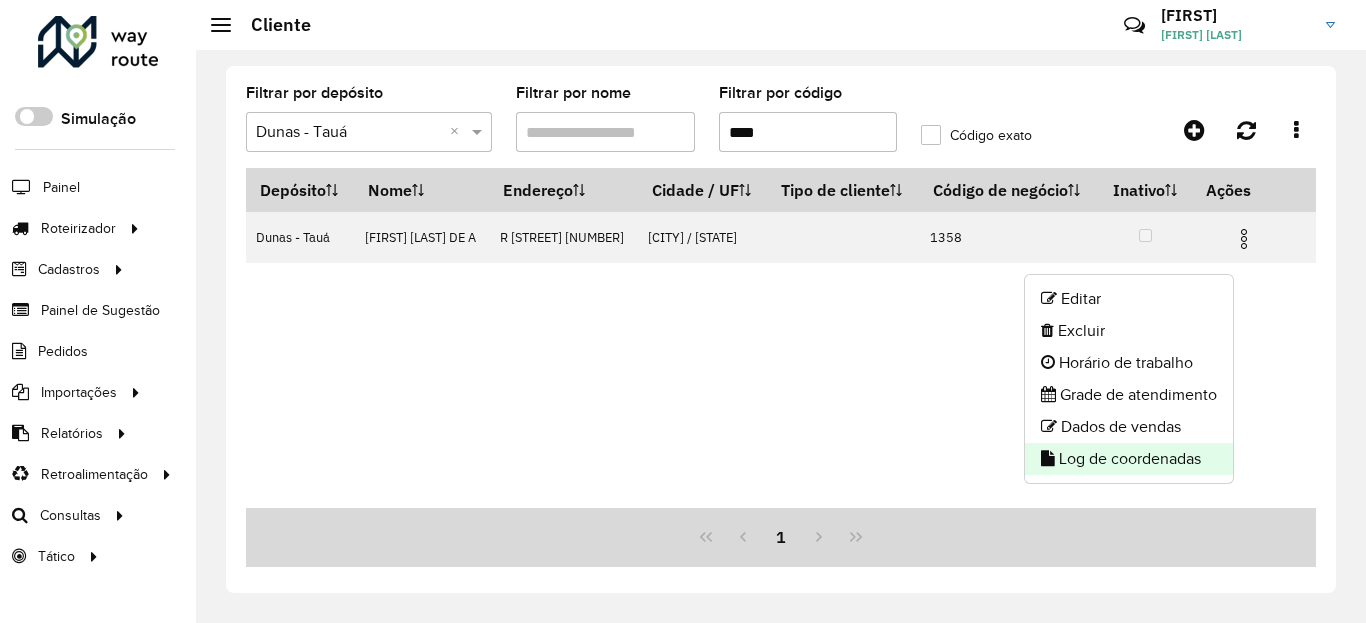 click on "Log de coordenadas" 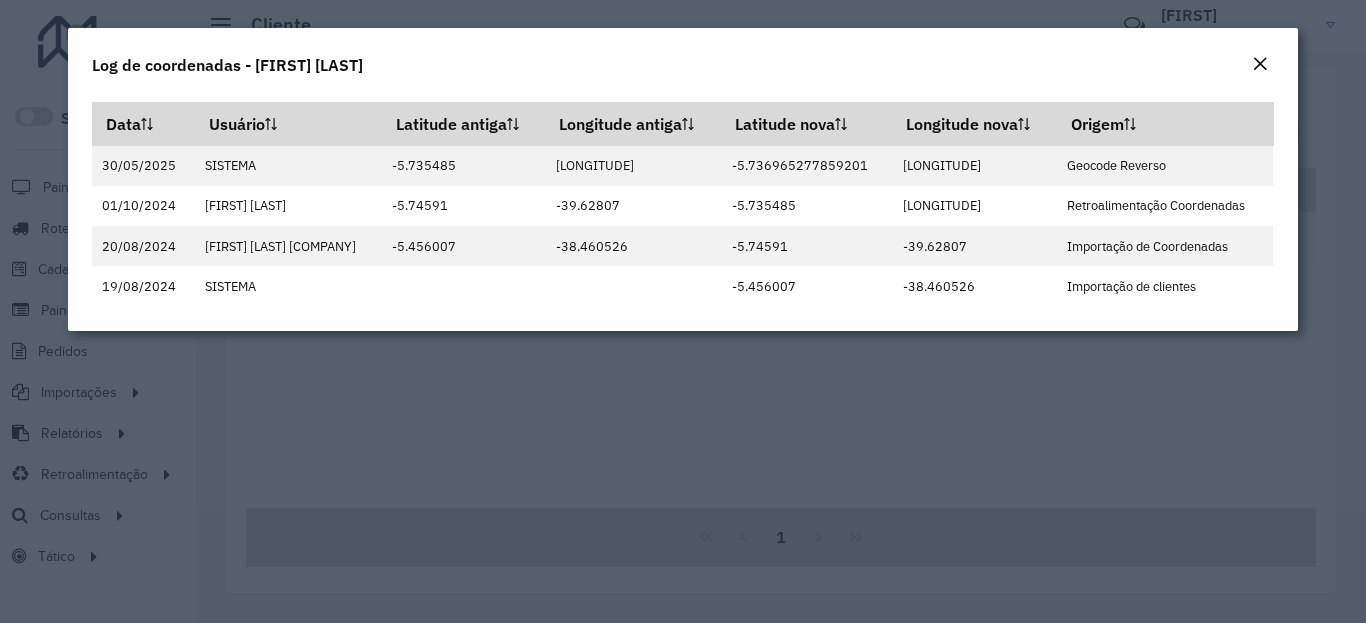 click 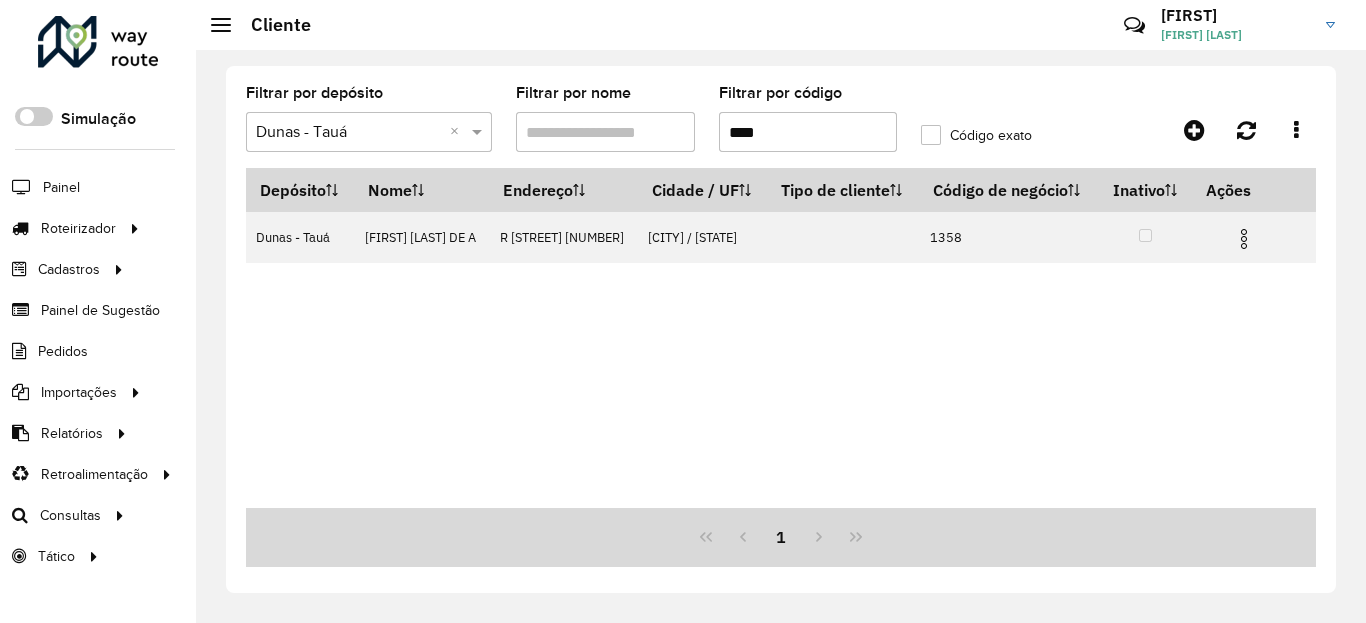 click on "****" at bounding box center (808, 132) 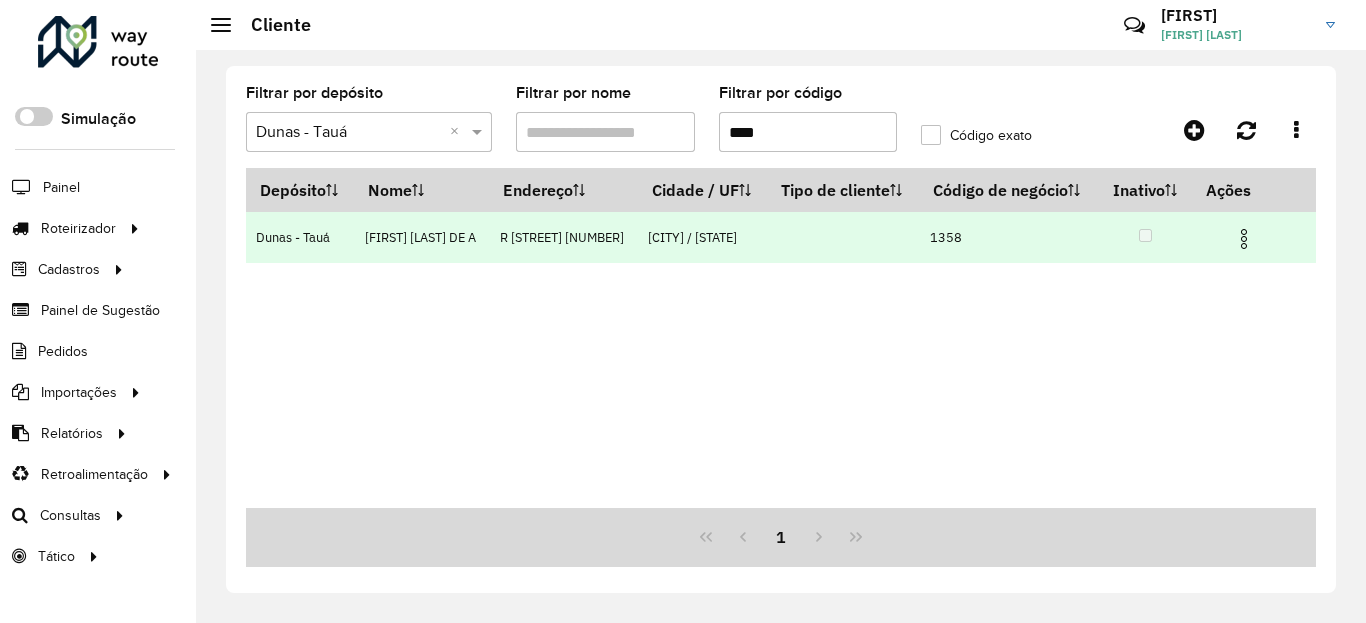 click at bounding box center [1252, 237] 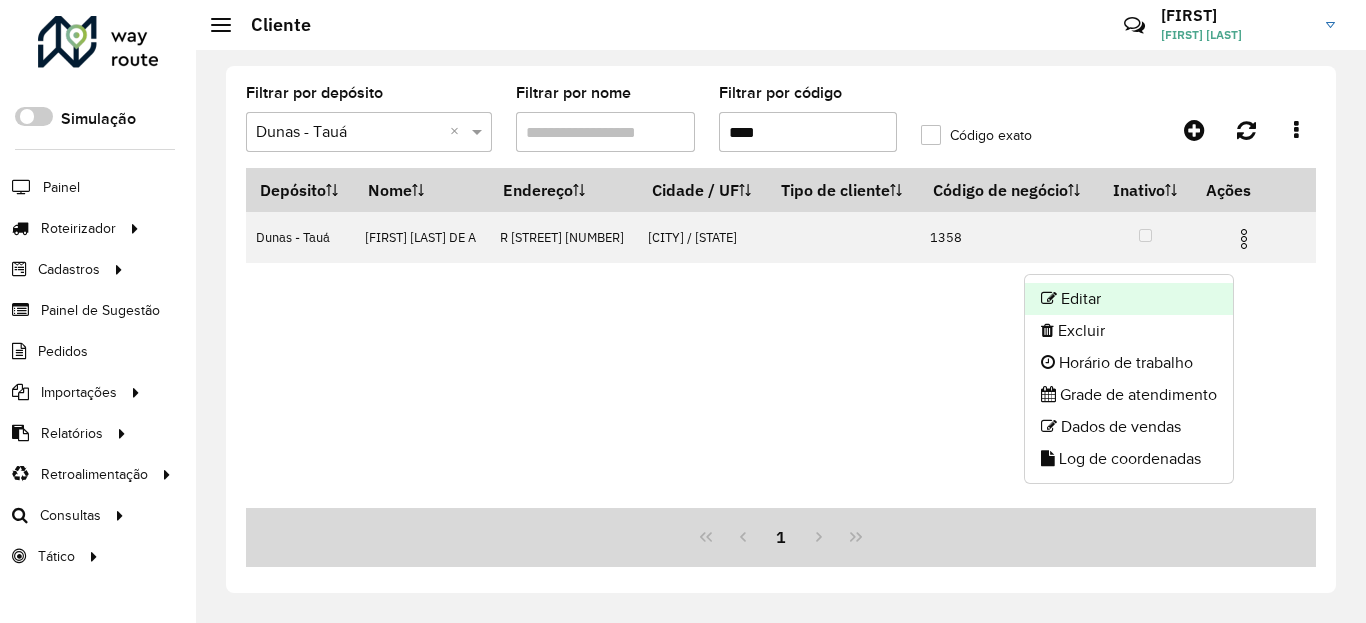 click on "Editar" 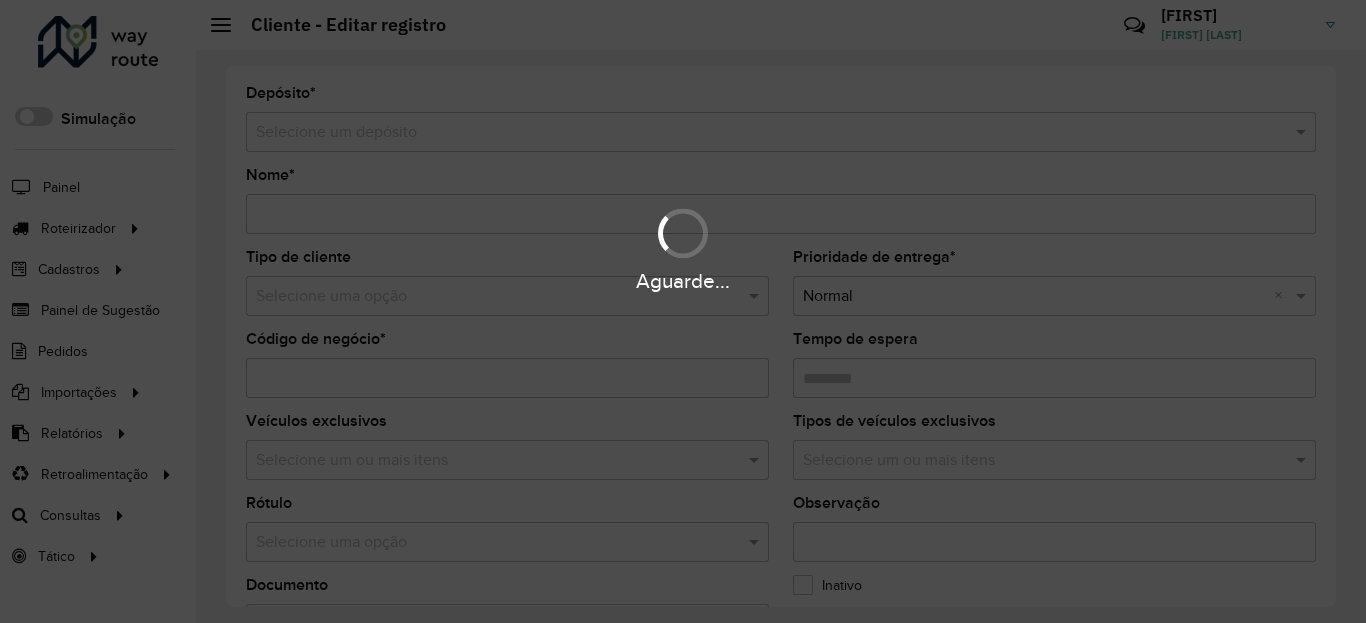 type on "**********" 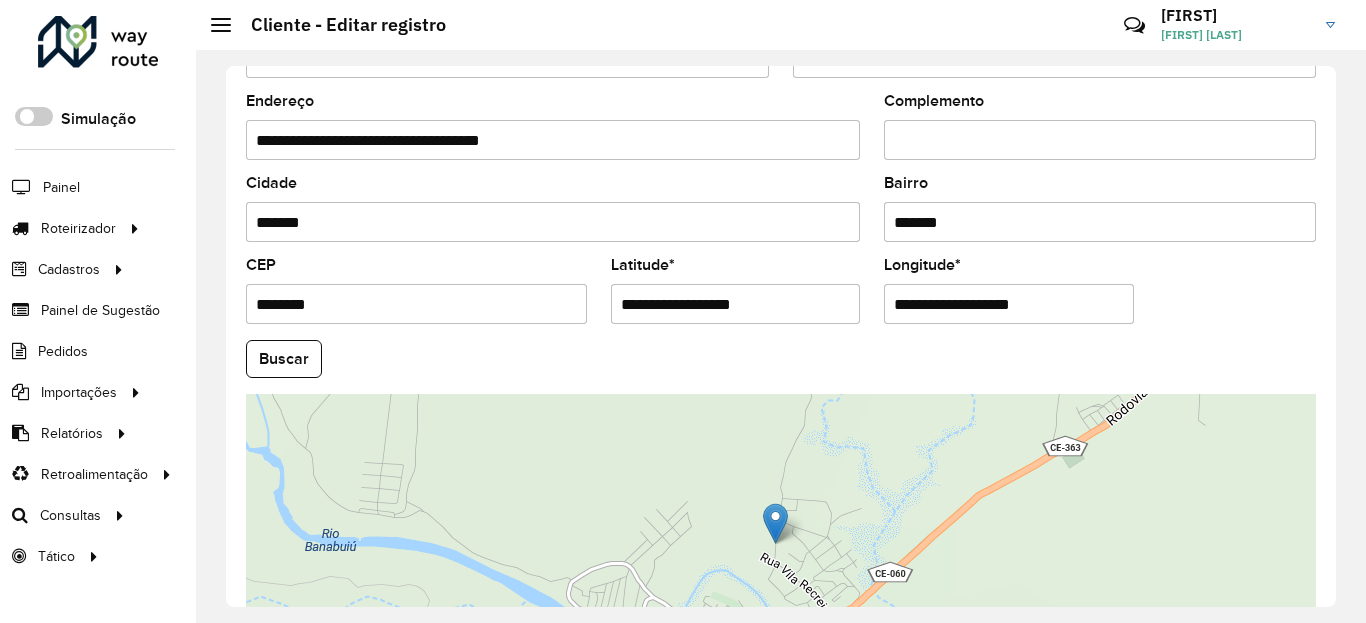 scroll, scrollTop: 840, scrollLeft: 0, axis: vertical 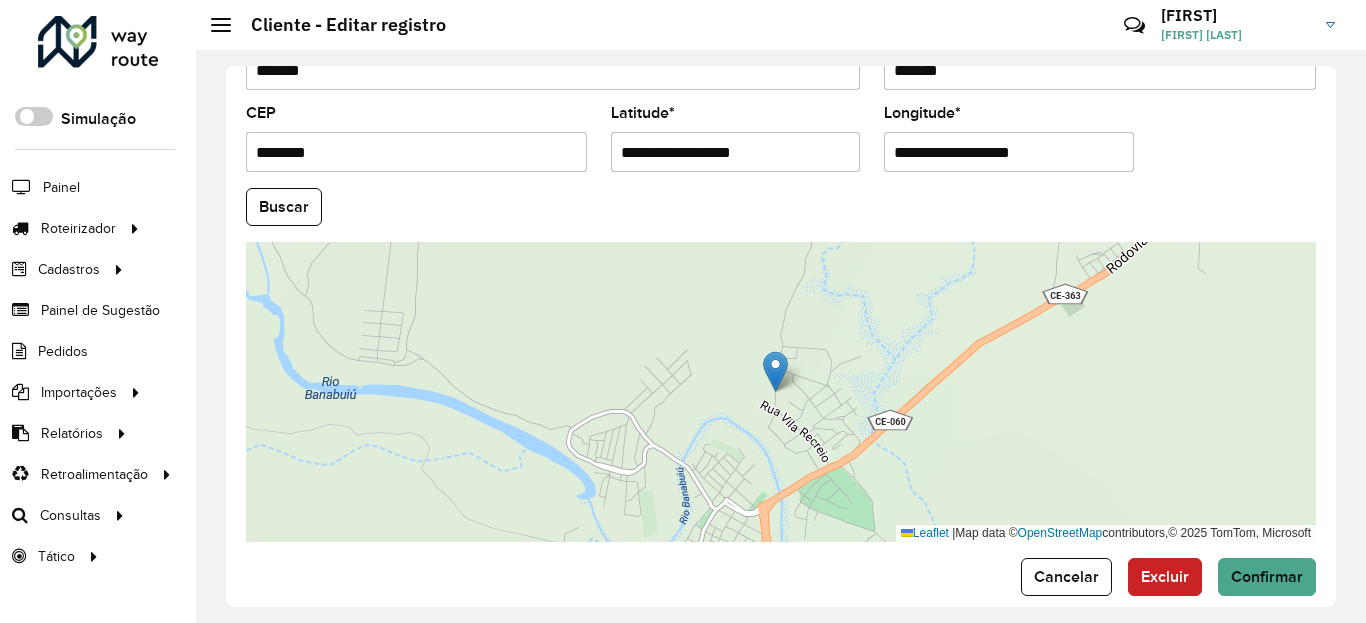 click on "**********" at bounding box center (736, 152) 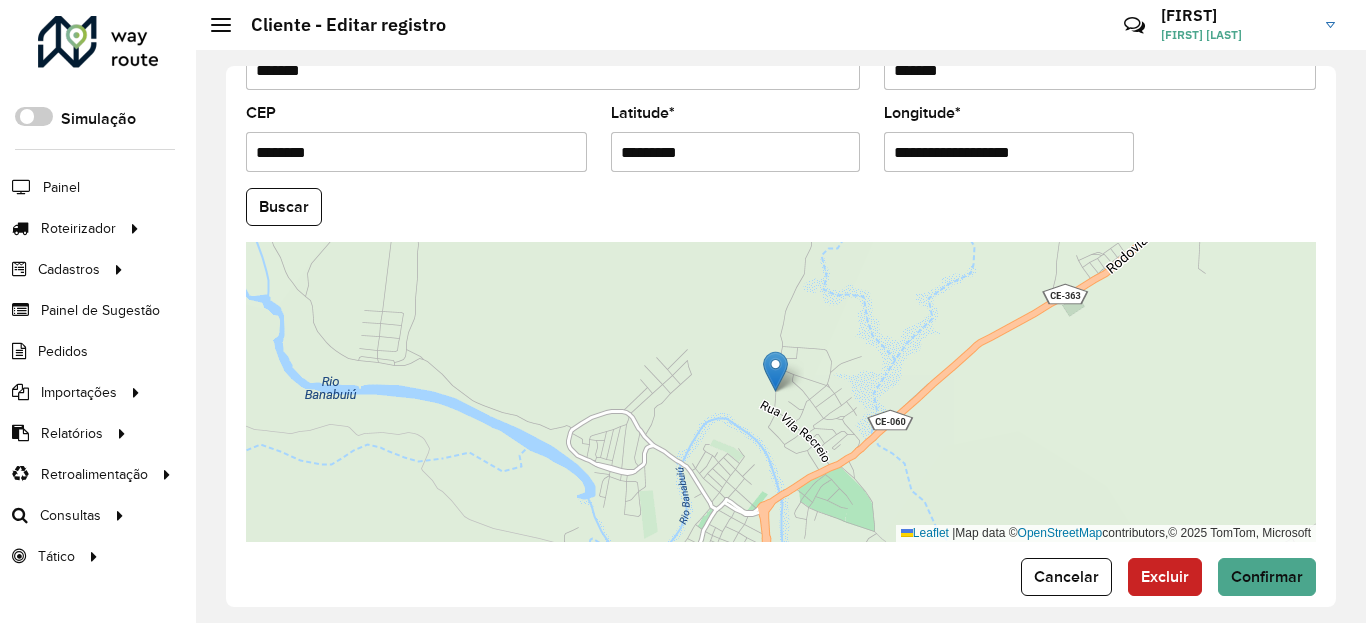 type on "*********" 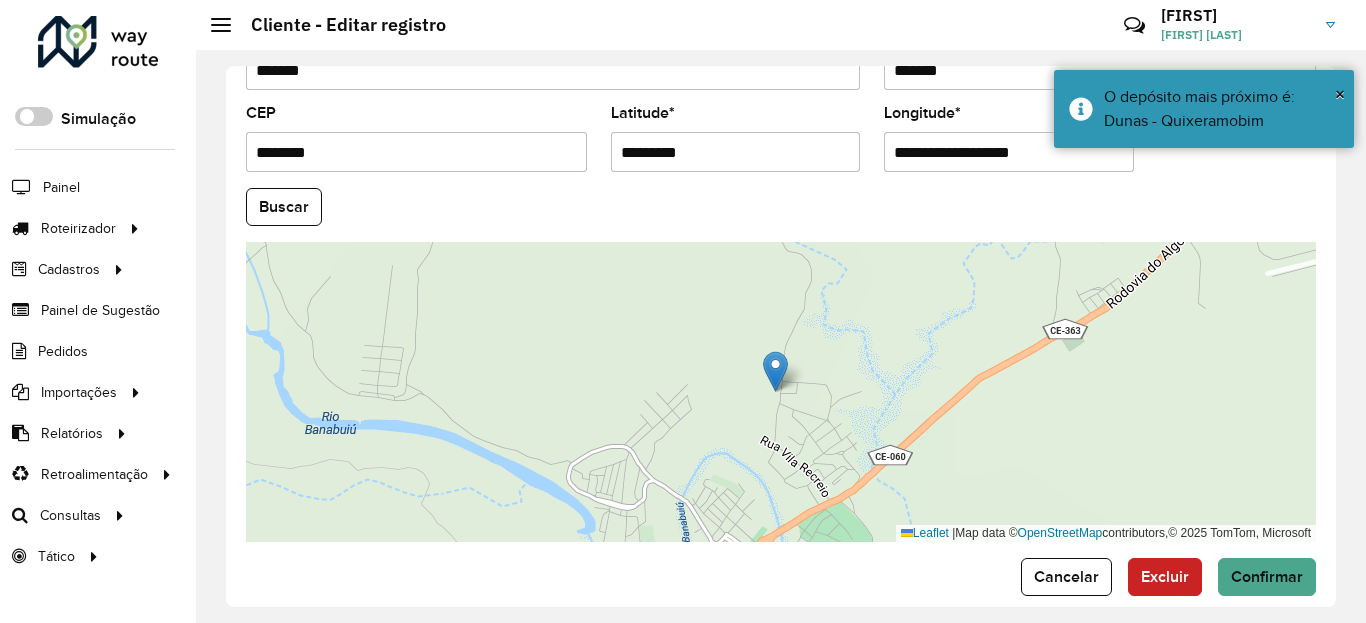 click on "**********" at bounding box center (1009, 152) 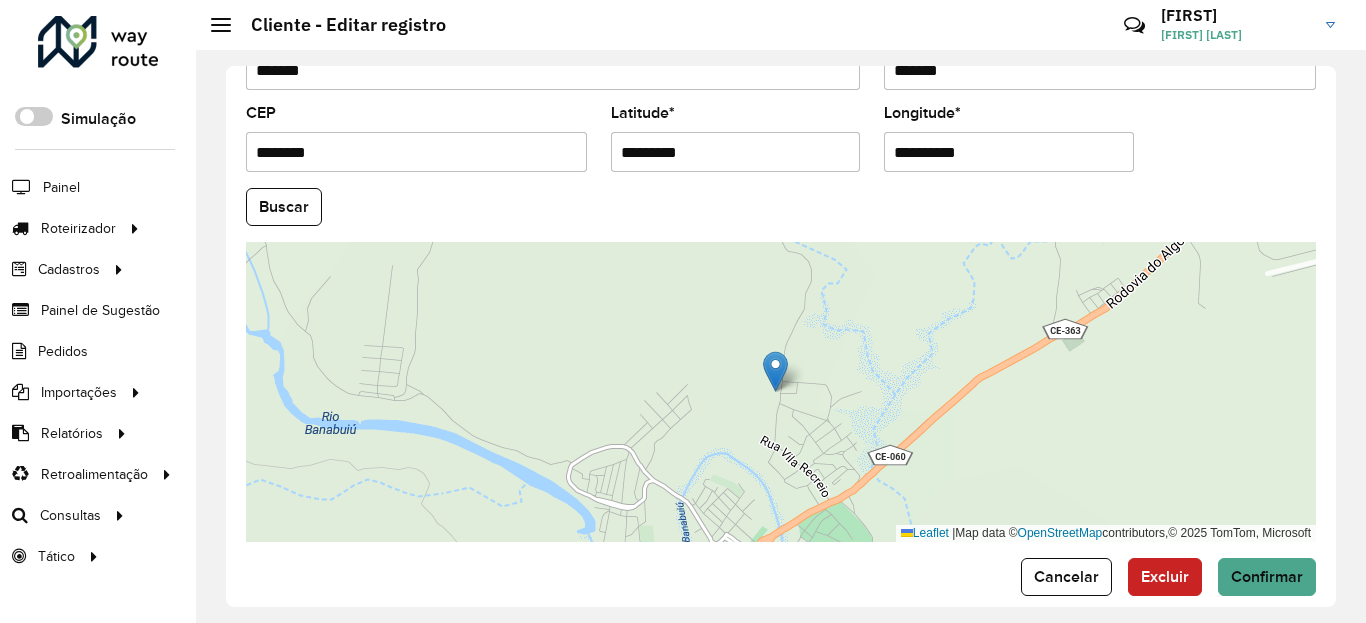 type on "**********" 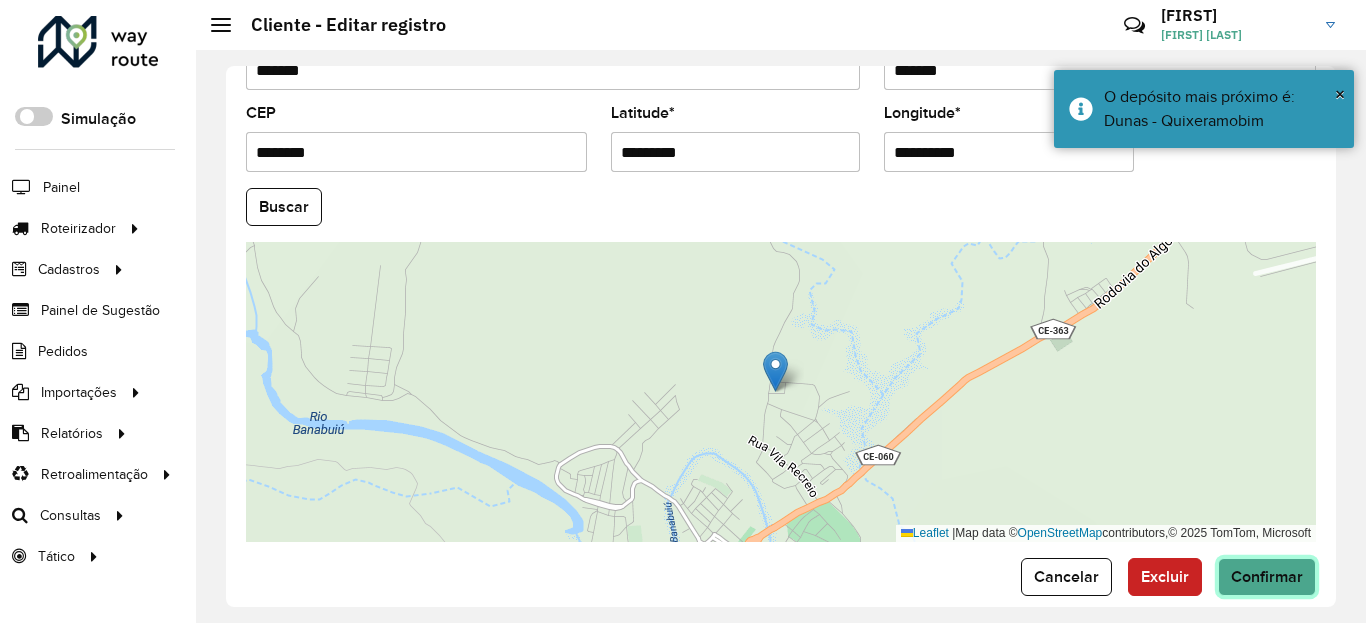 click on "Confirmar" 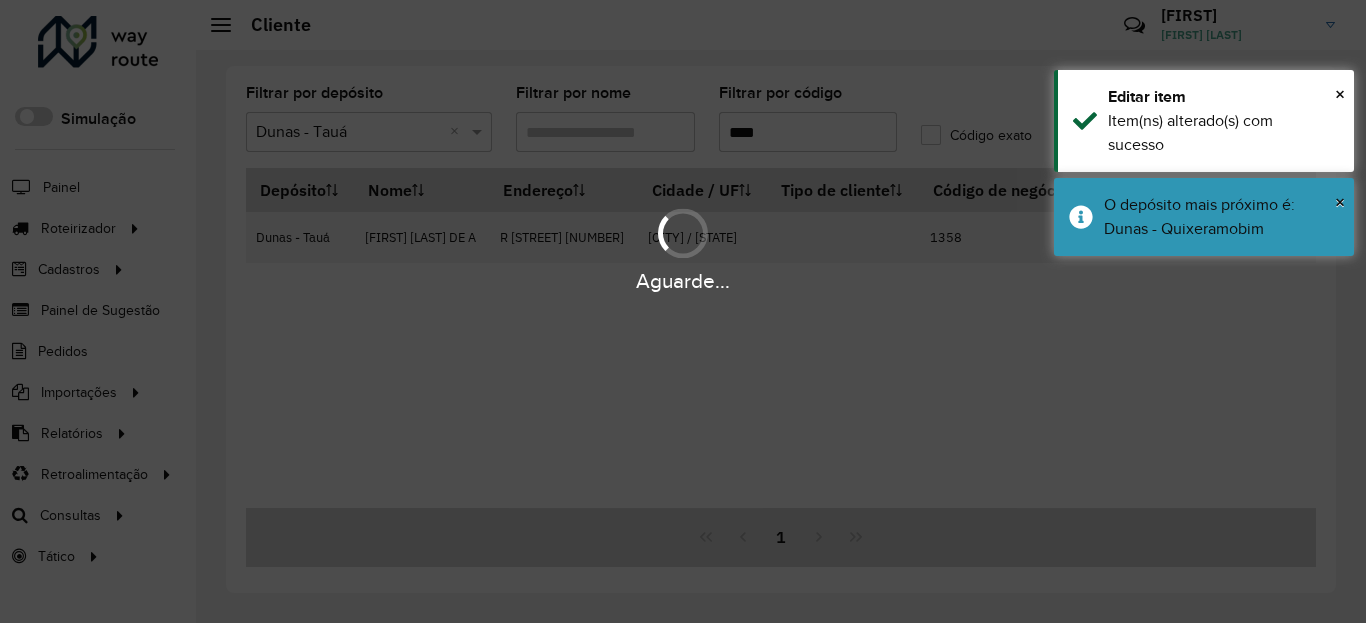 drag, startPoint x: 1242, startPoint y: 258, endPoint x: 1228, endPoint y: 173, distance: 86.145226 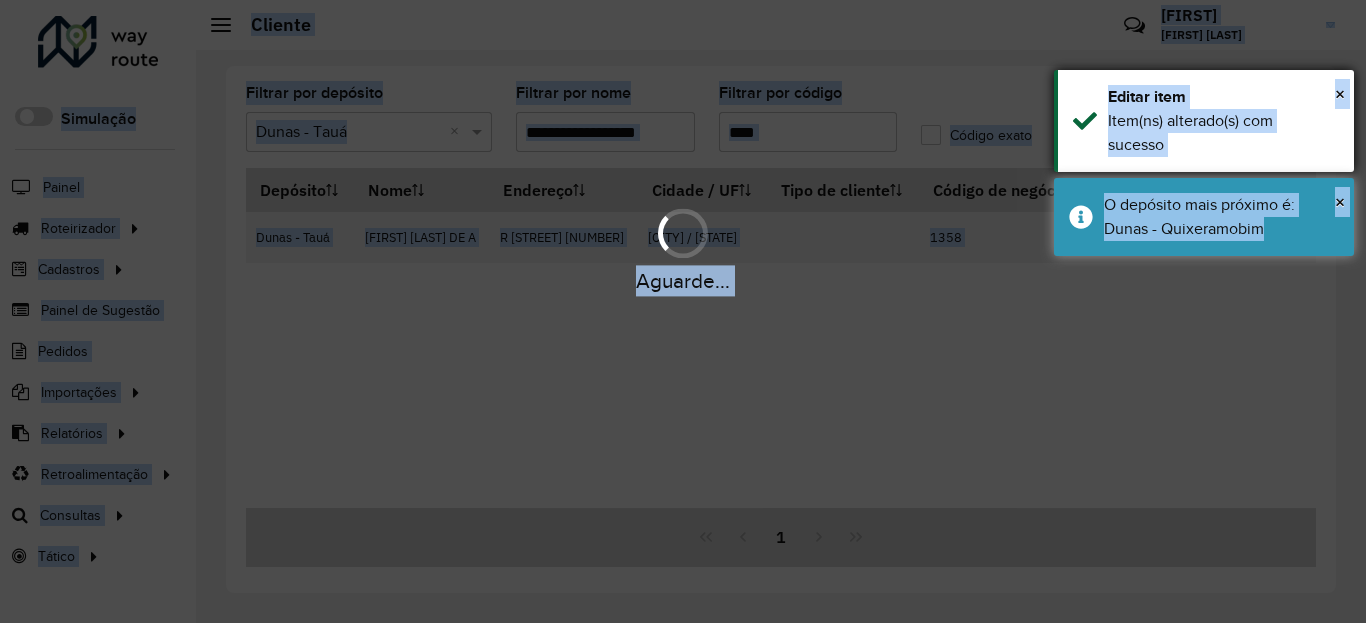 click on "Item(ns) alterado(s) com sucesso" at bounding box center [1223, 133] 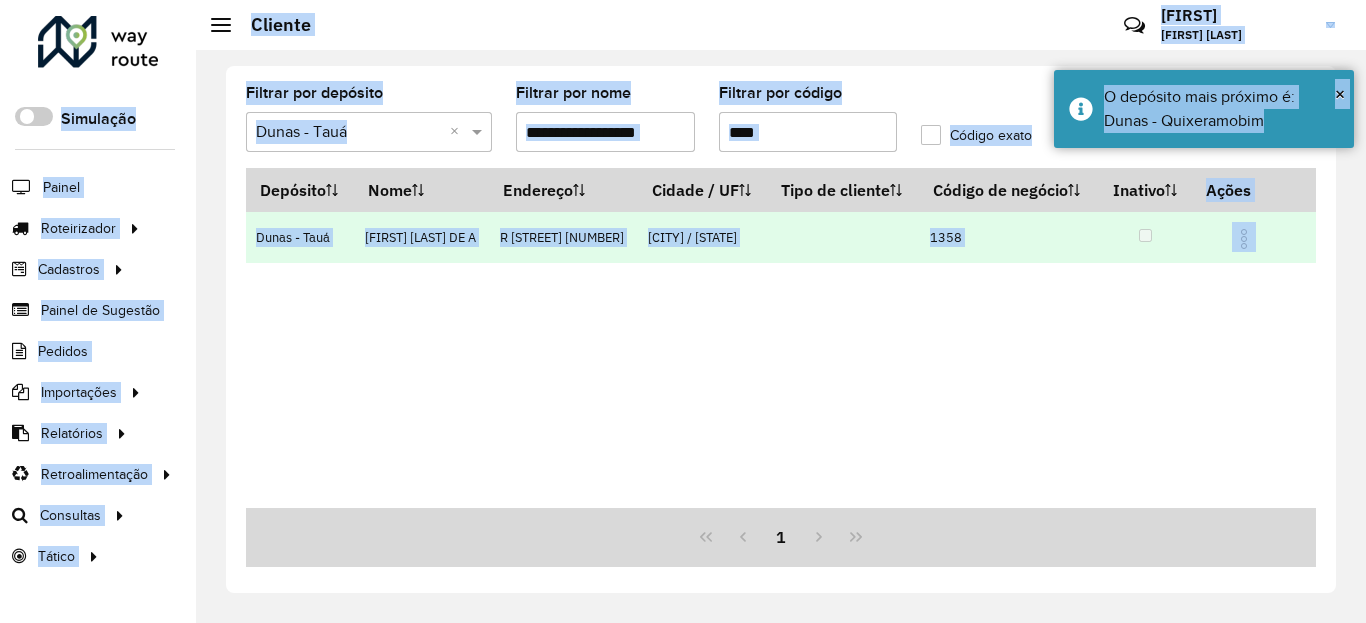 click at bounding box center (1252, 237) 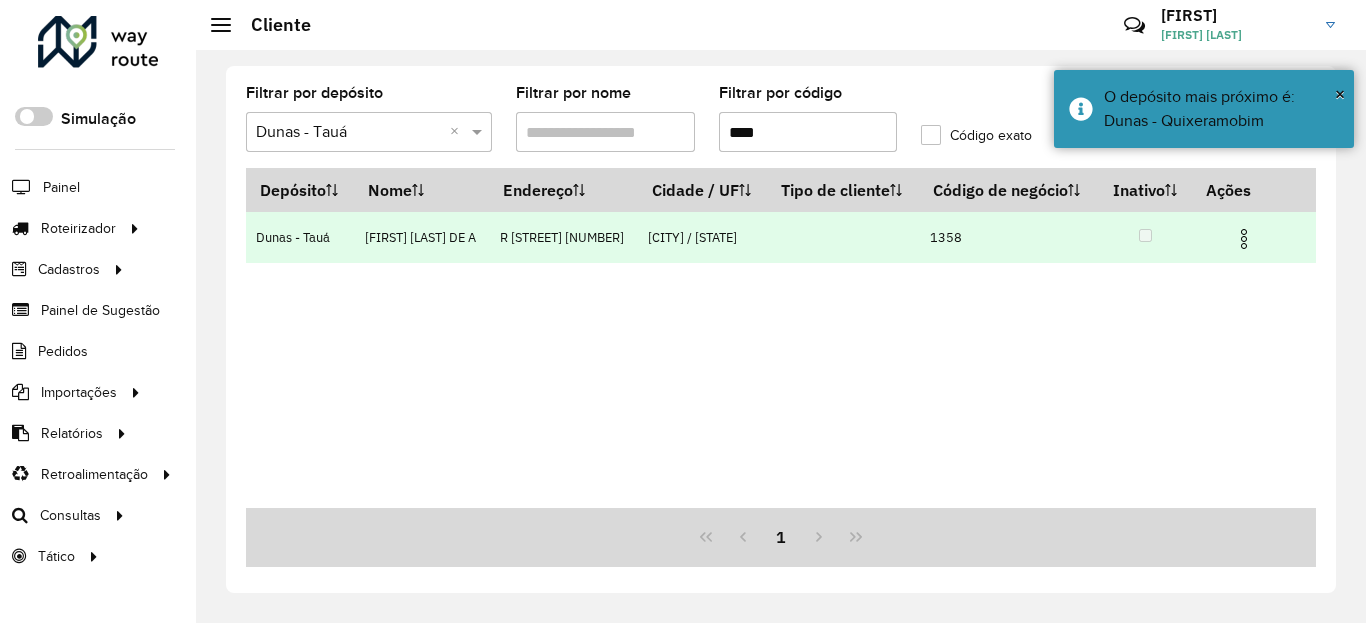 click at bounding box center [1244, 239] 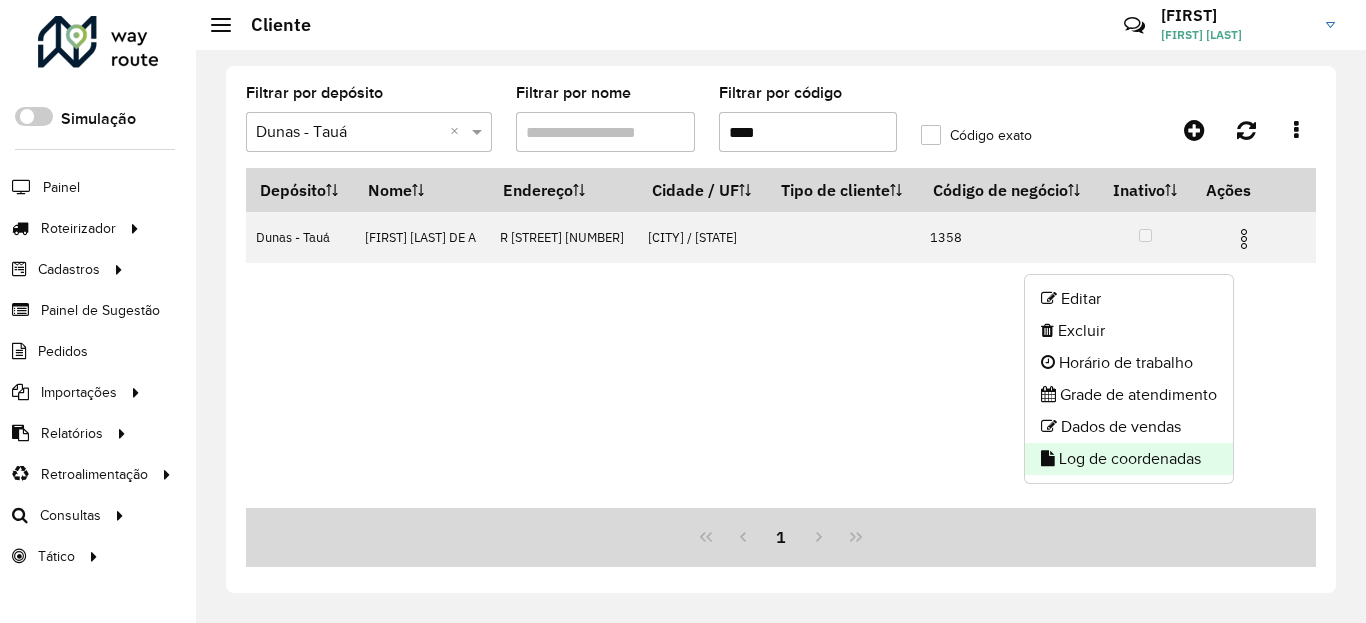 click on "Log de coordenadas" 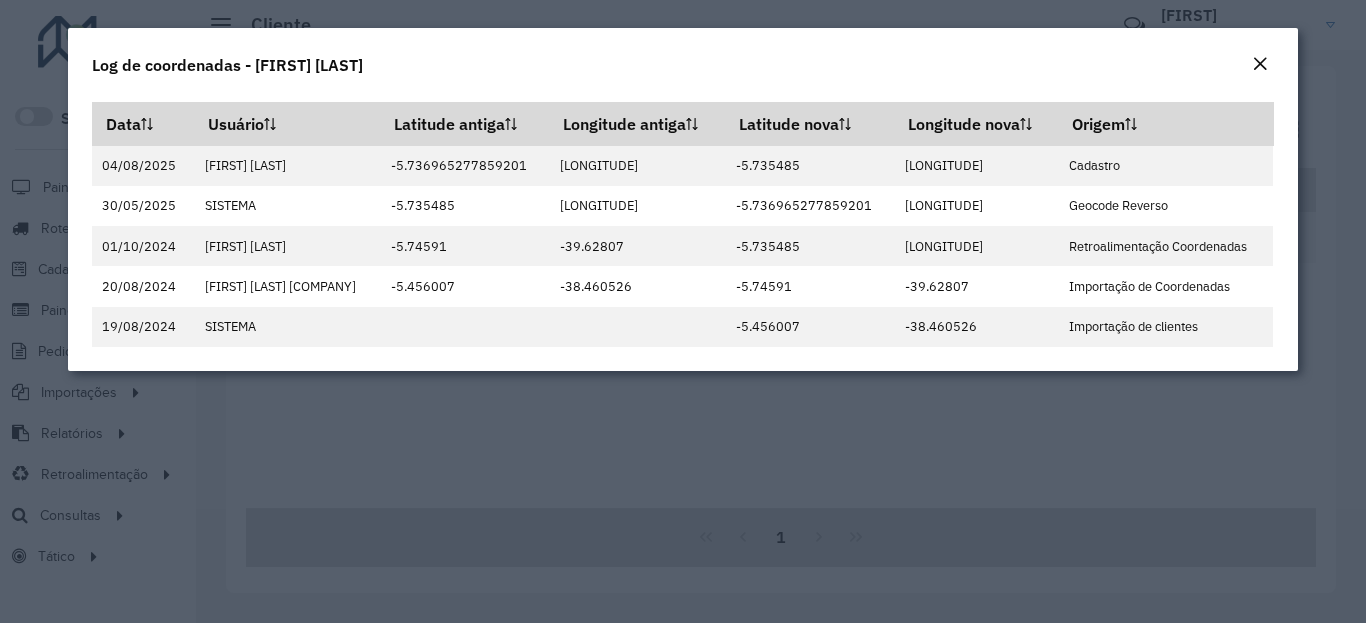 click on "Log de coordenadas - [FIRST] [LAST] DE [INITIAL]" 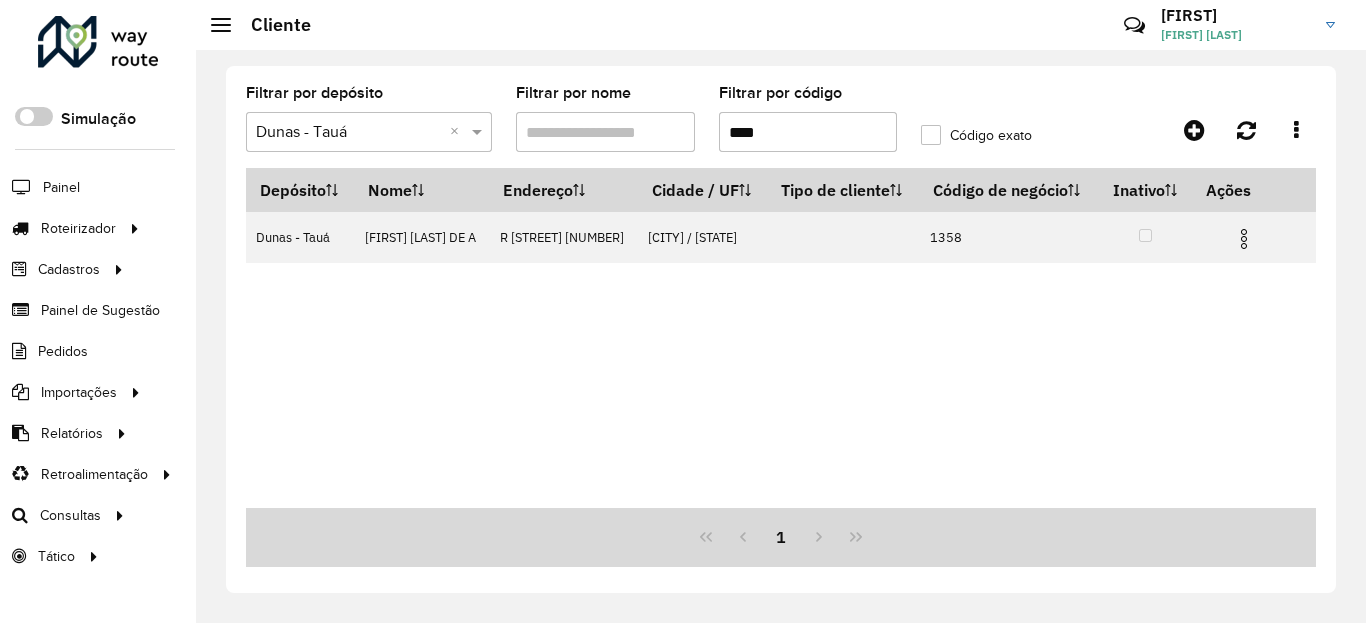 click on "****" at bounding box center (808, 132) 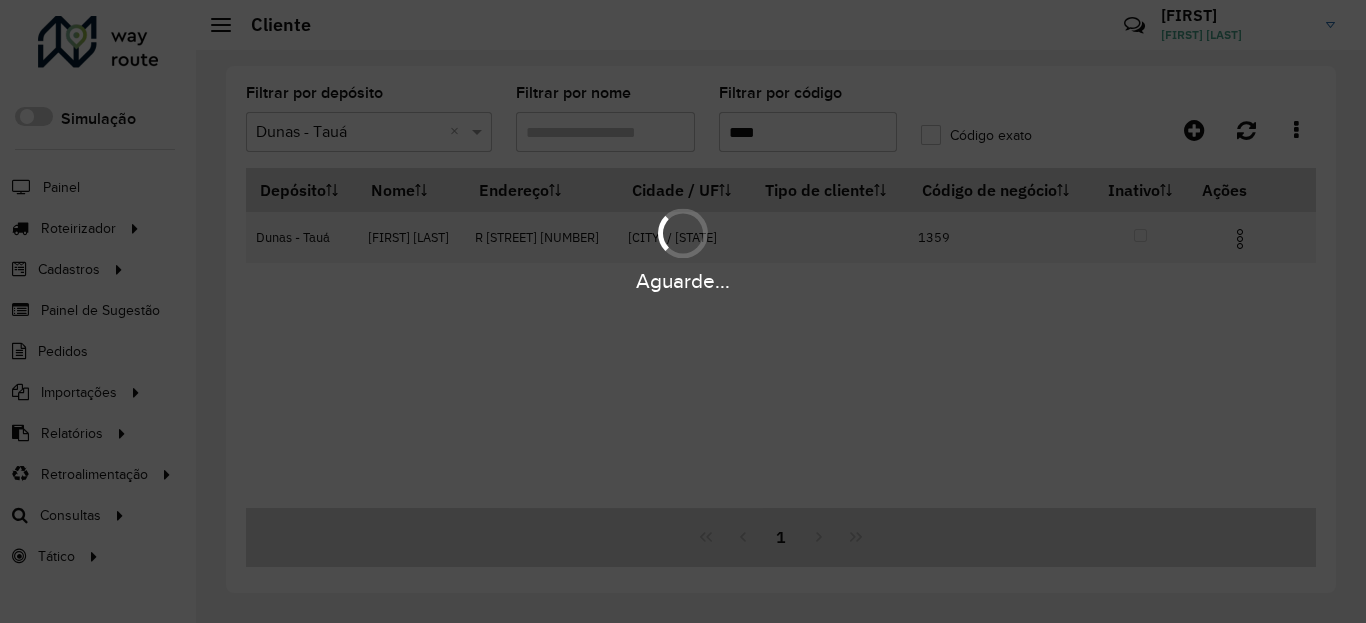 type on "****" 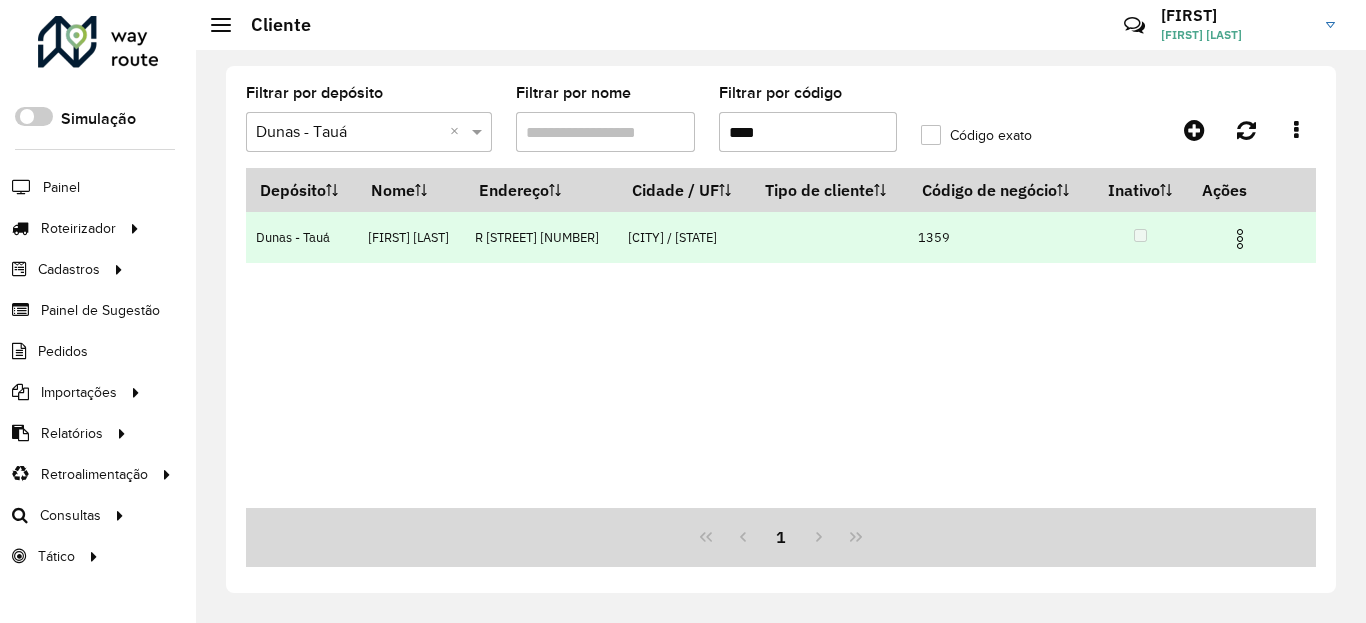 click at bounding box center [1240, 239] 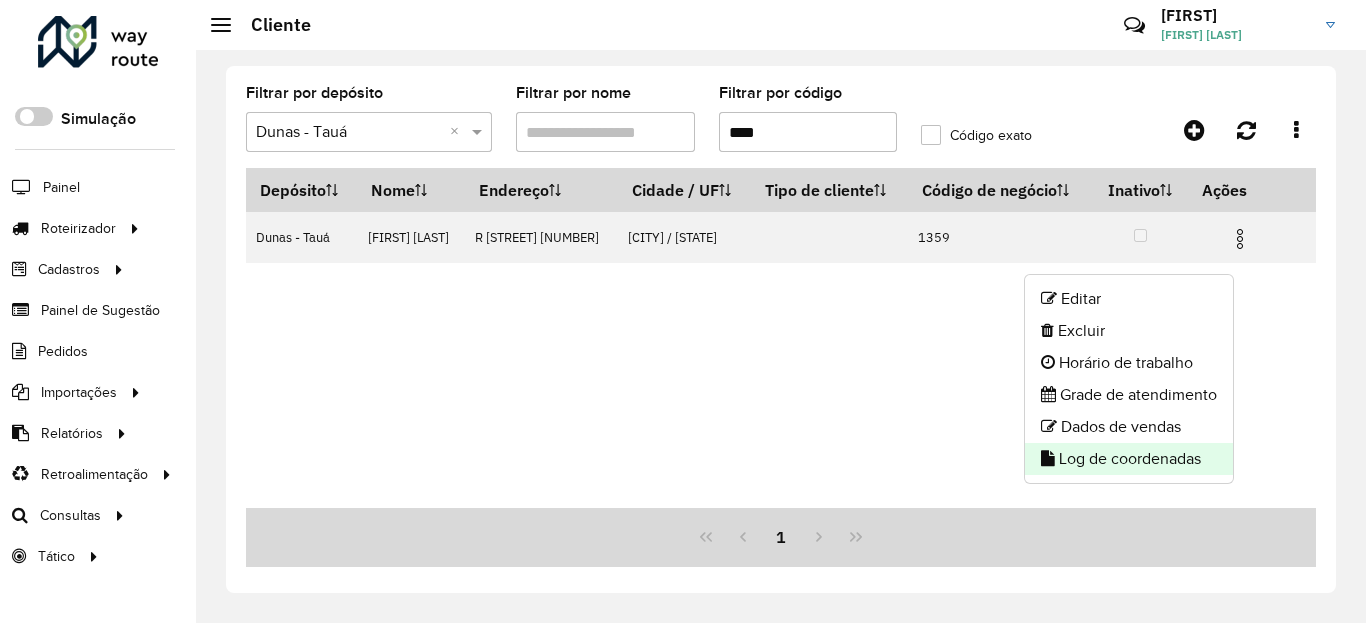 click on "Log de coordenadas" 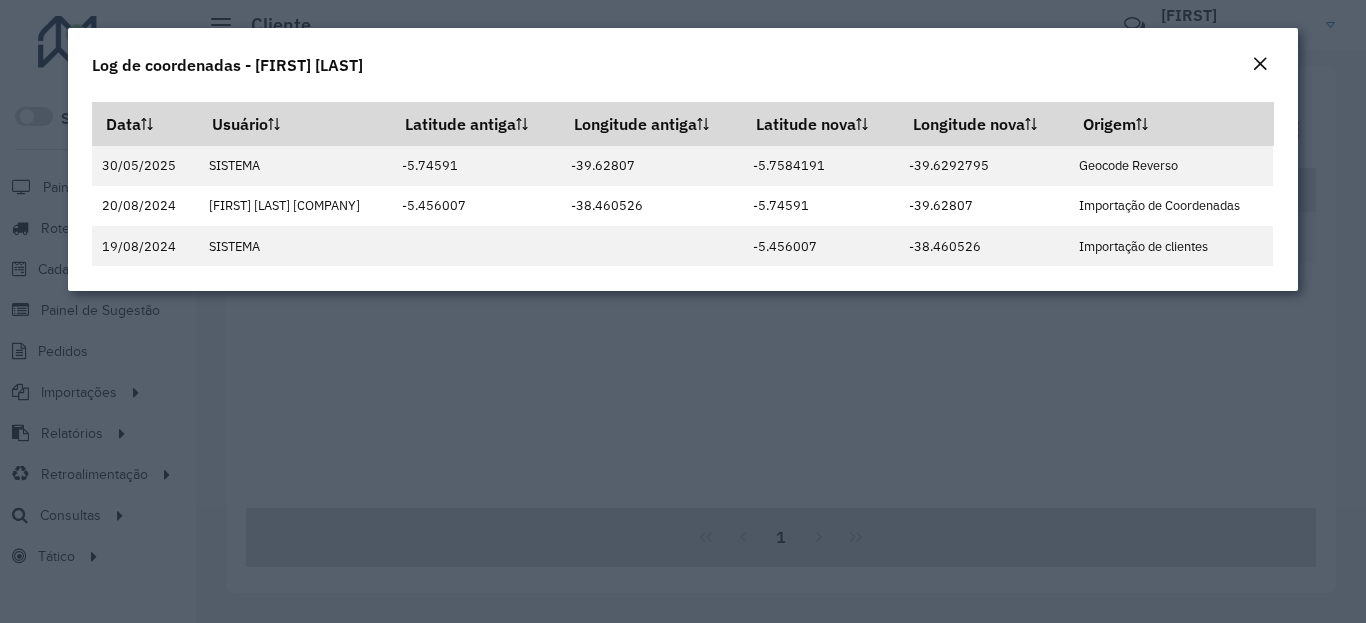 click 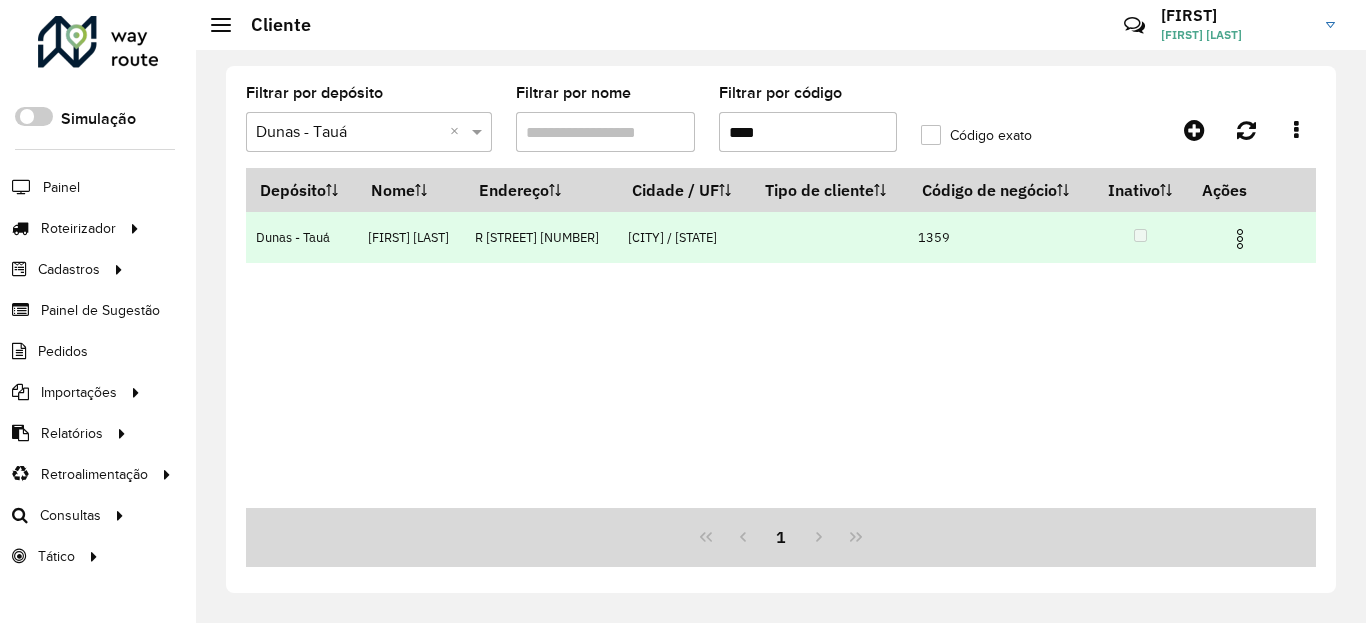 click at bounding box center (1240, 239) 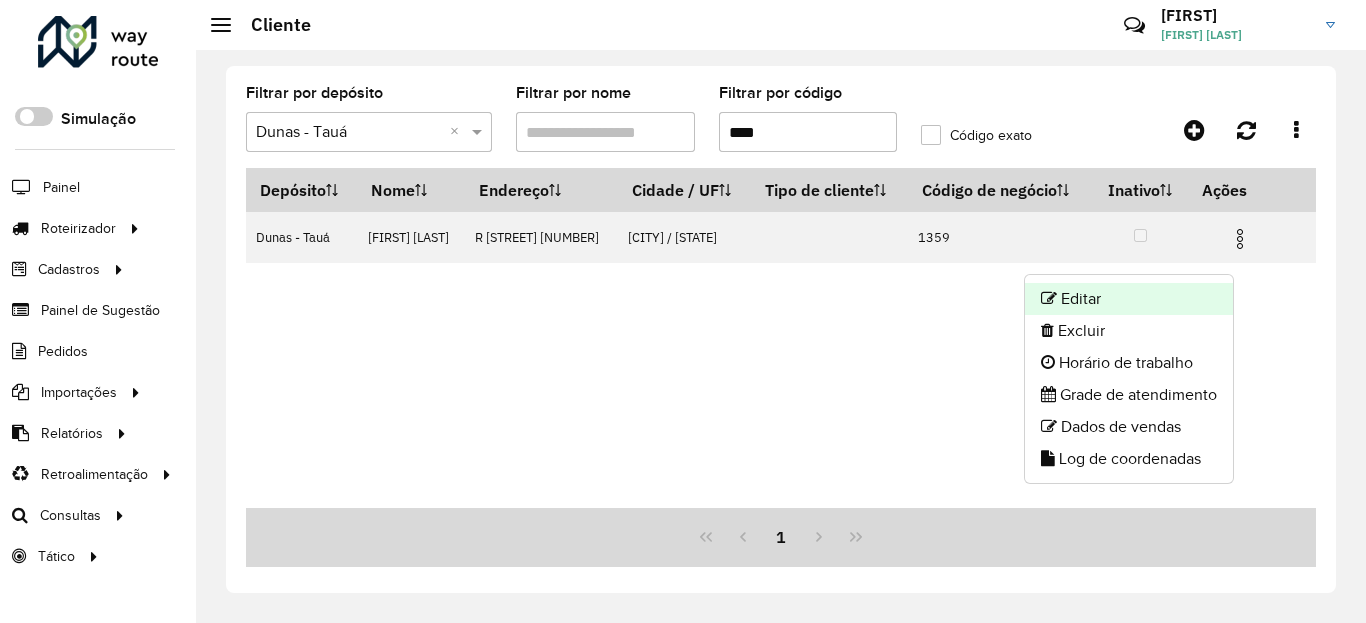 click on "Editar" 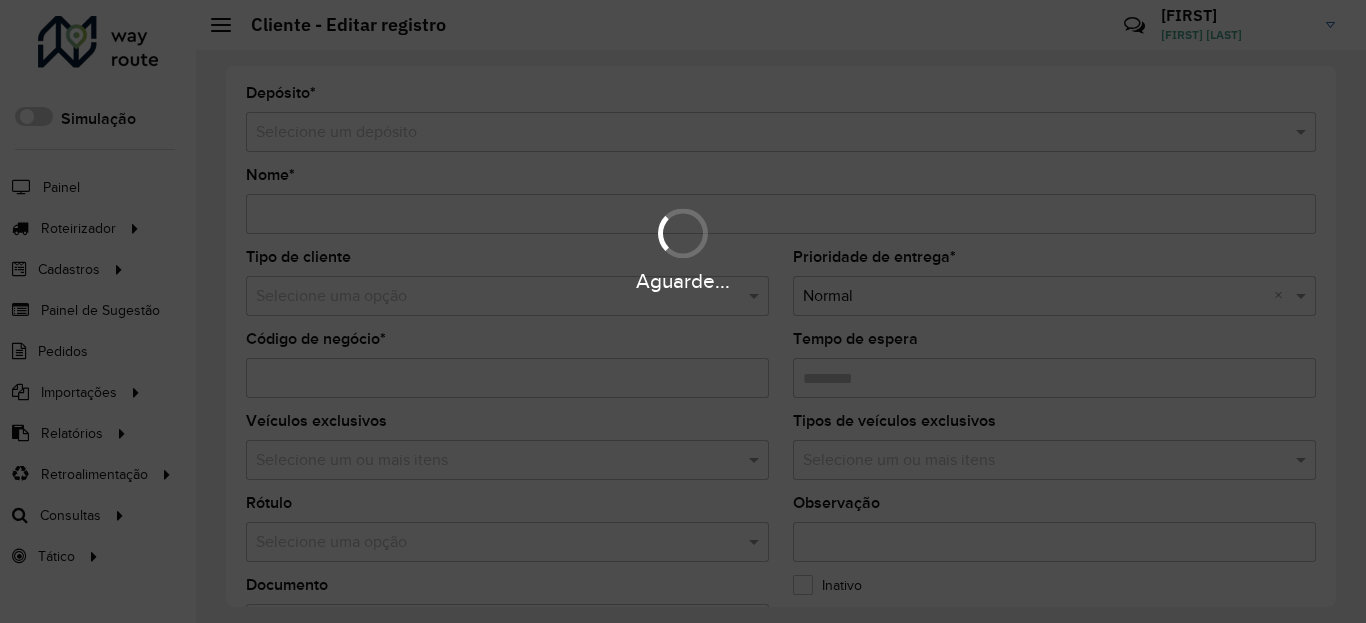 type on "**********" 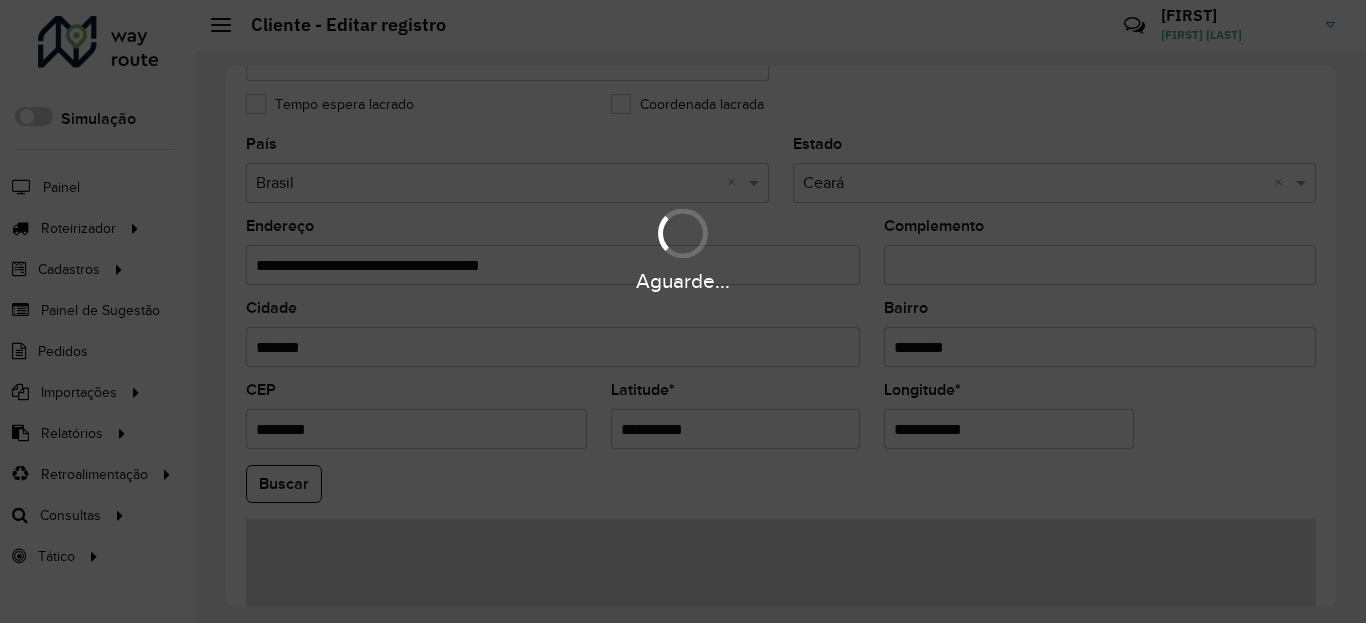 scroll, scrollTop: 600, scrollLeft: 0, axis: vertical 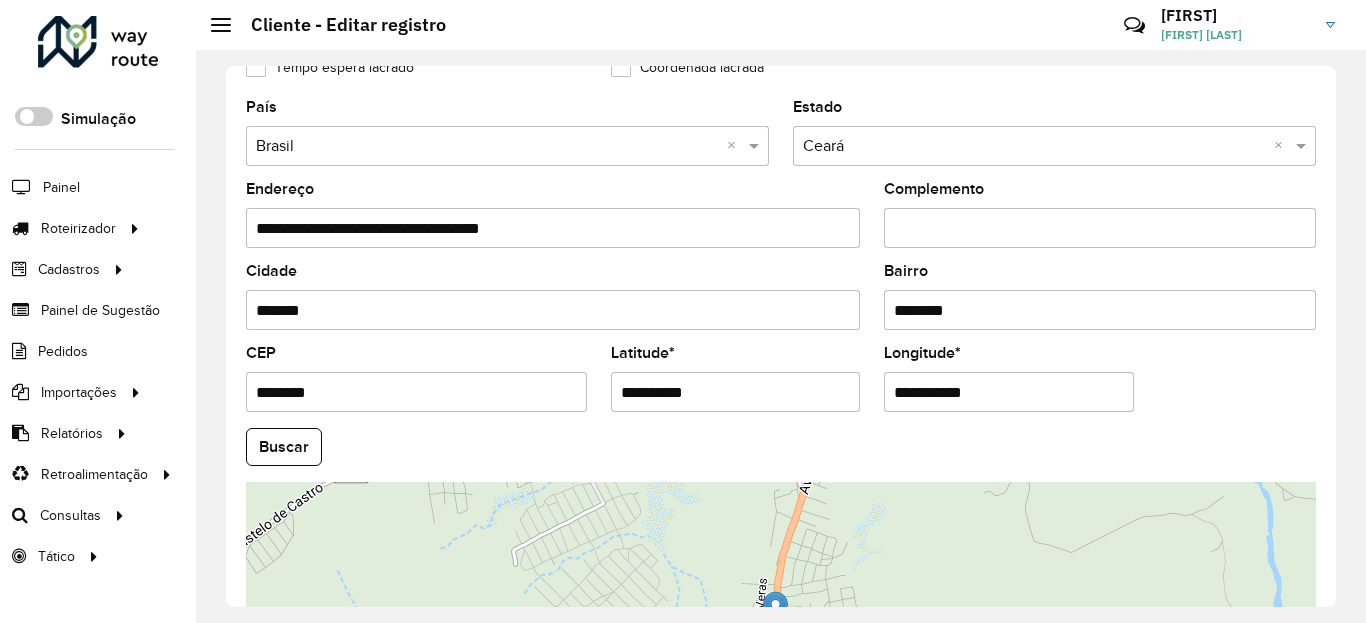 click on "**********" at bounding box center (736, 392) 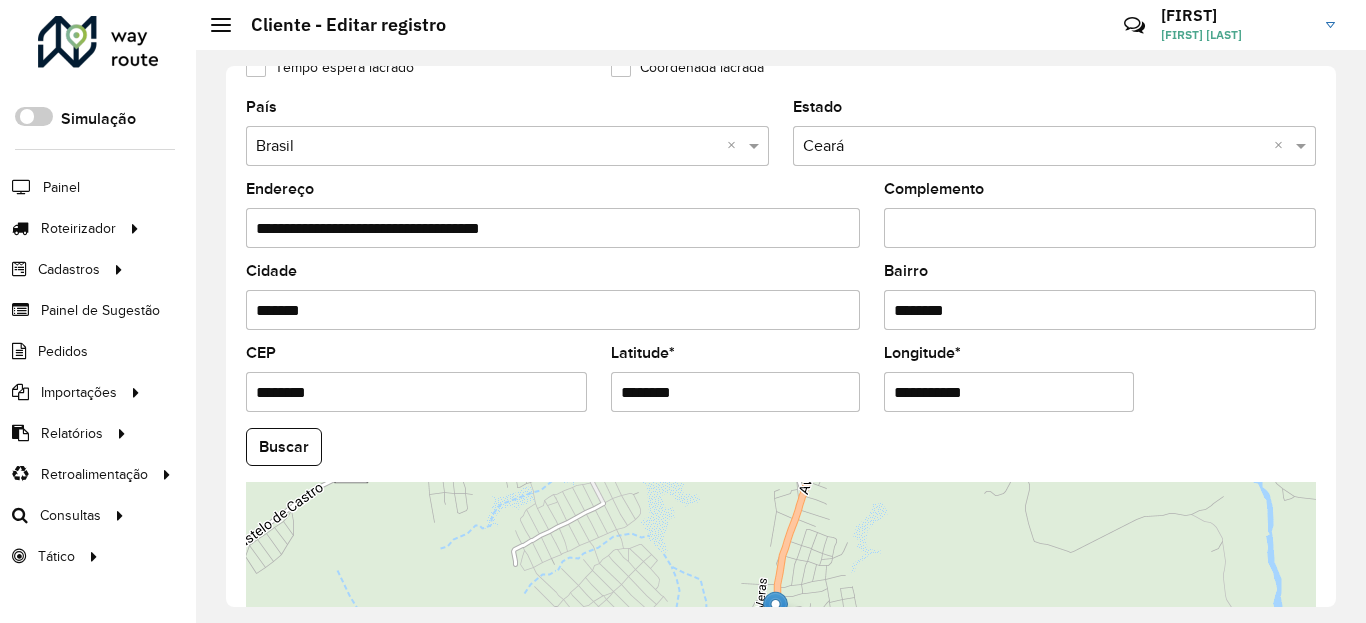type on "********" 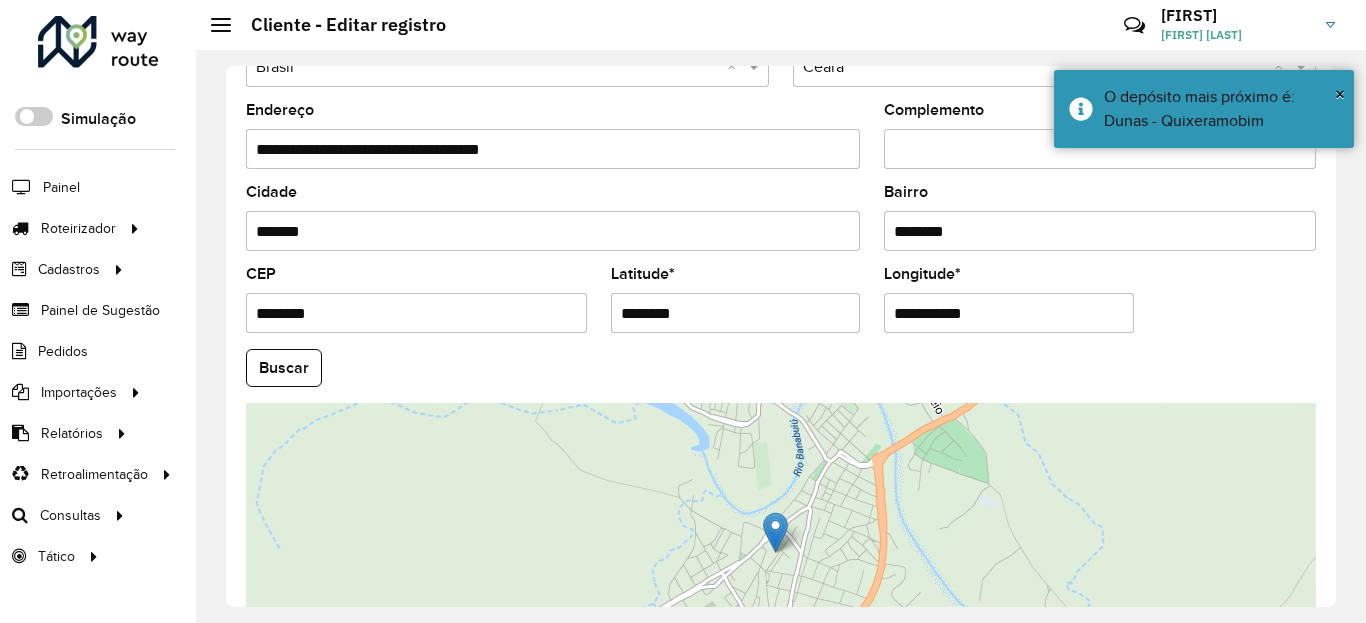 scroll, scrollTop: 720, scrollLeft: 0, axis: vertical 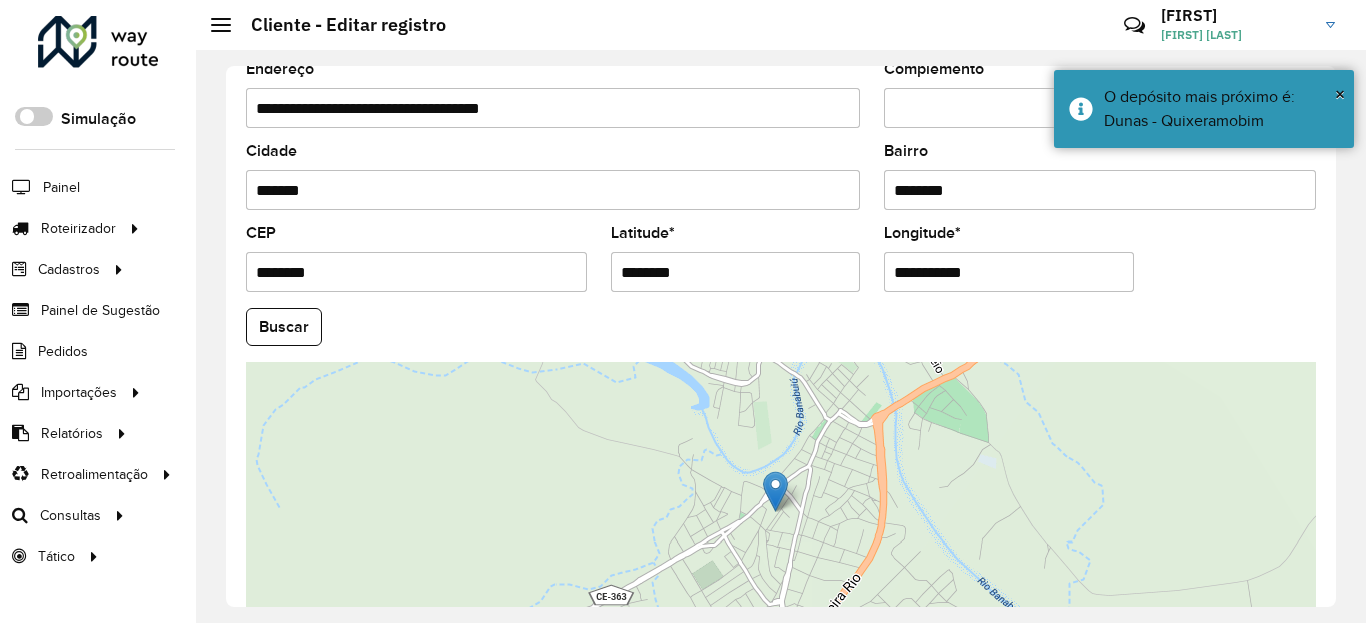click on "**********" 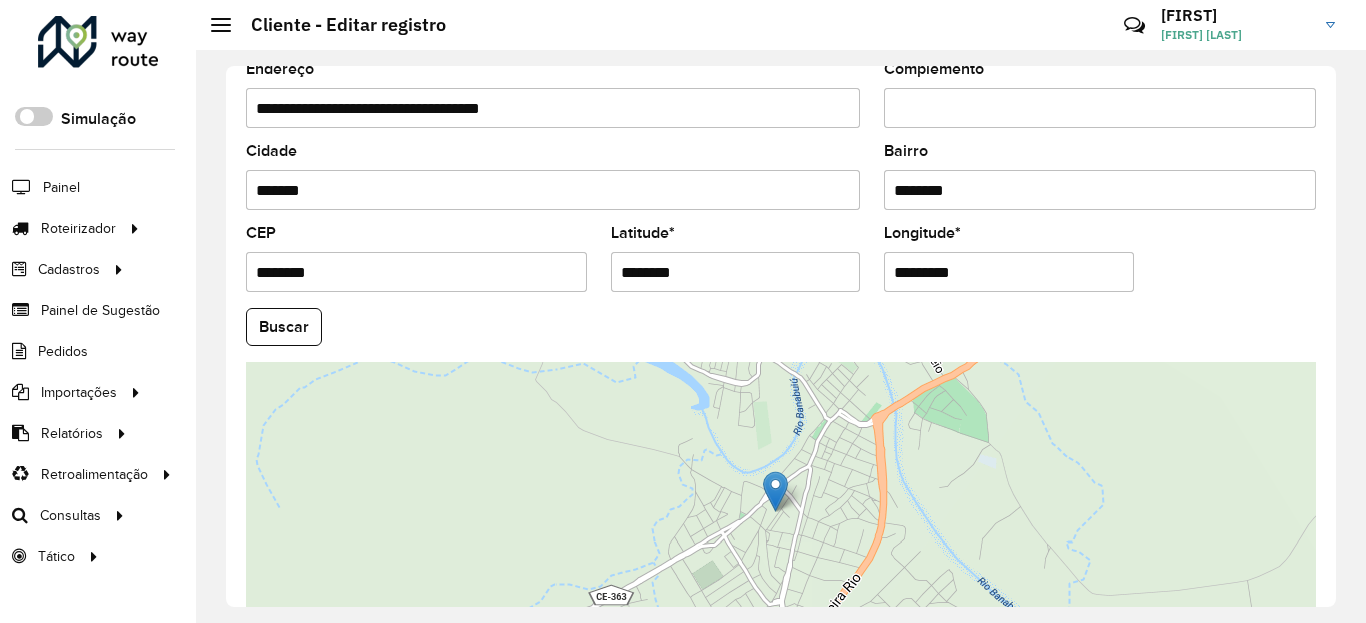 type on "*********" 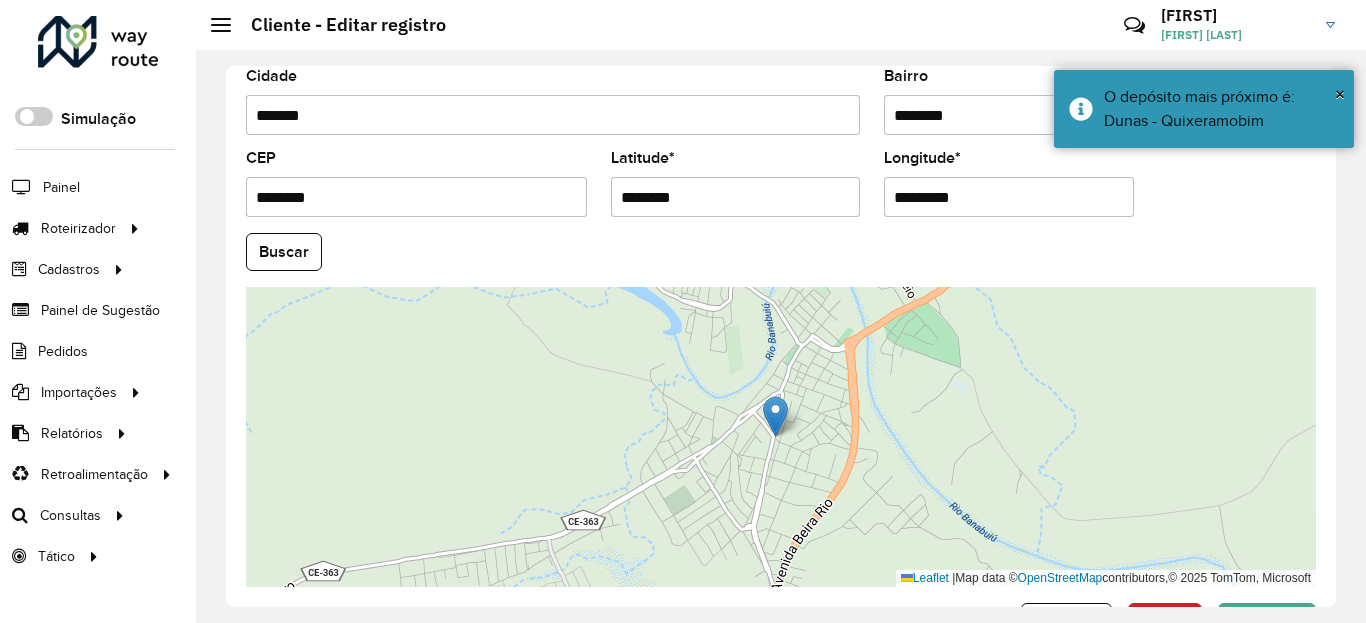 scroll, scrollTop: 865, scrollLeft: 0, axis: vertical 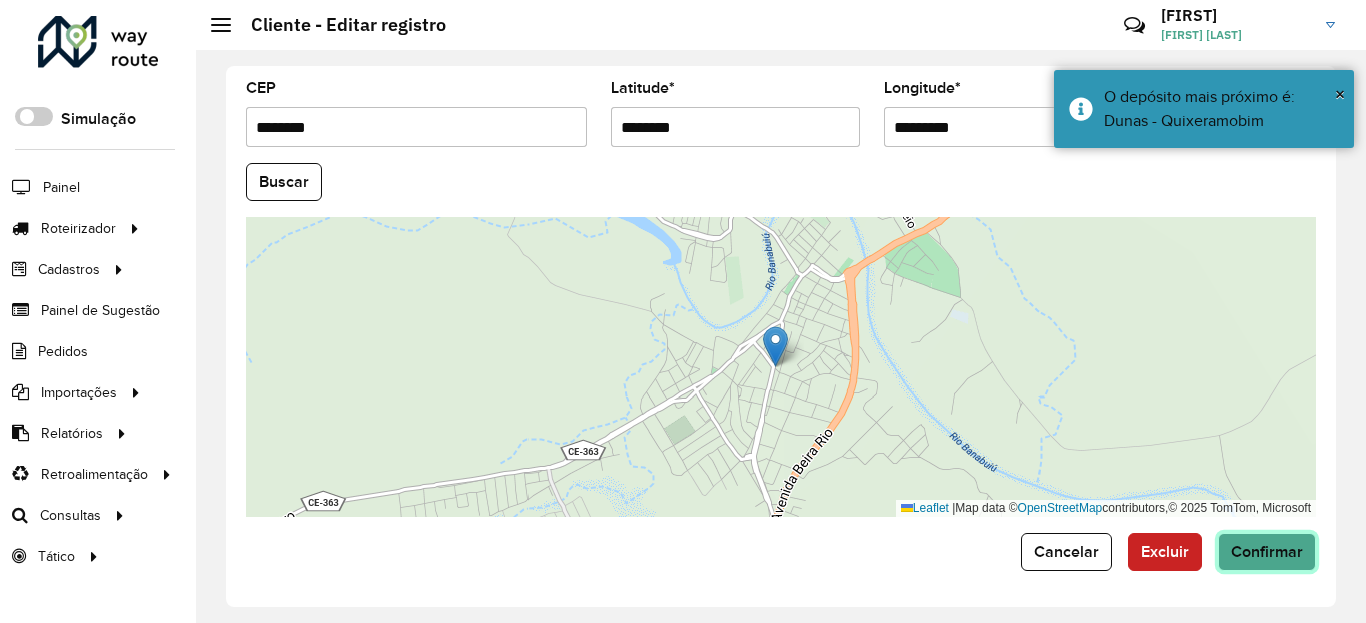 click on "Confirmar" 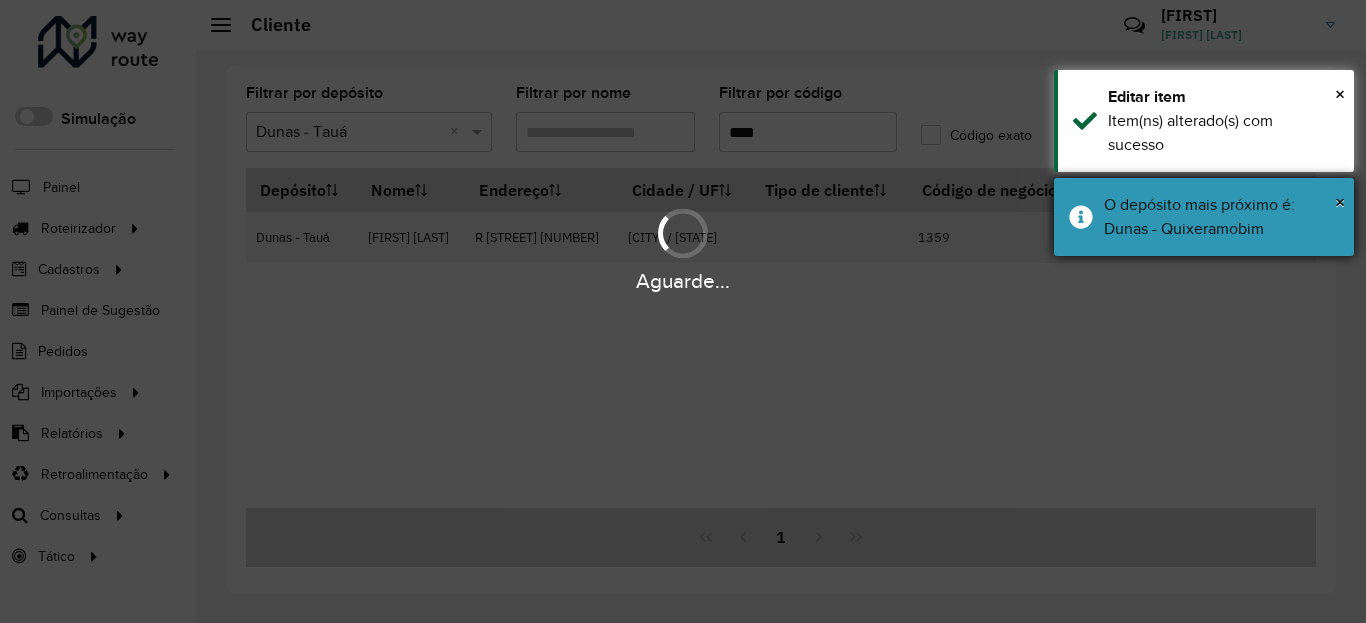 click on "× O depósito mais próximo é: Dunas - Quixeramobim" at bounding box center (1204, 217) 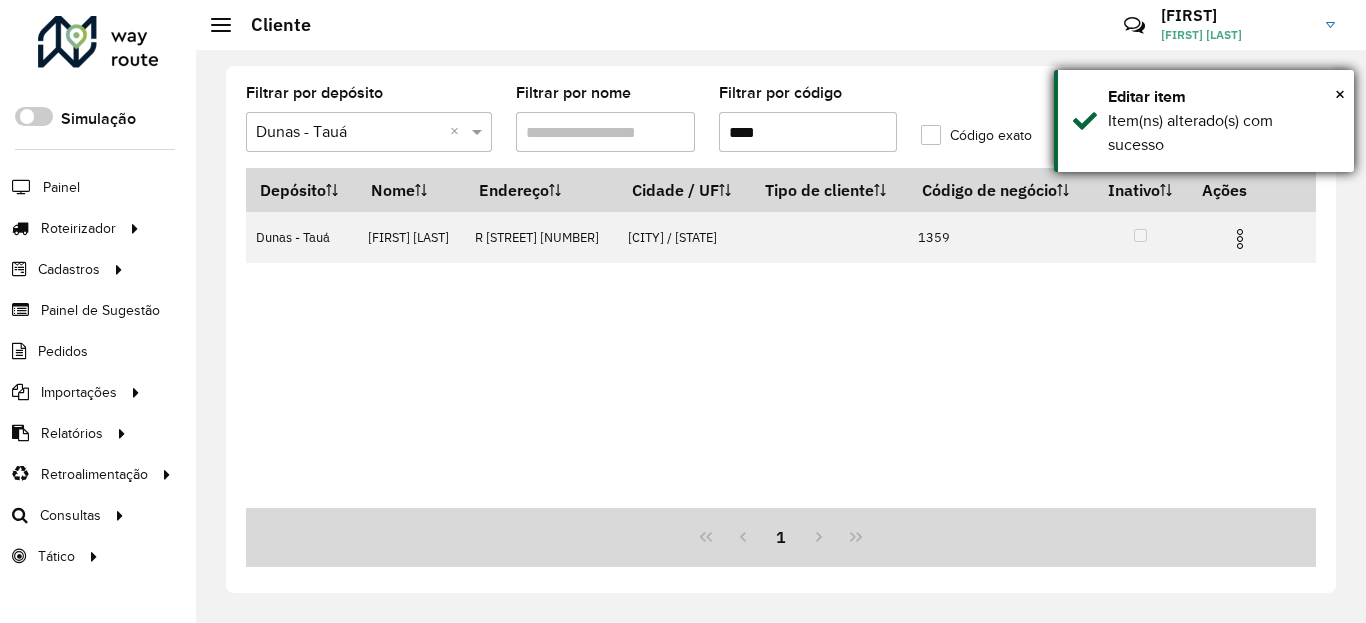 click on "Item(ns) alterado(s) com sucesso" at bounding box center (1223, 133) 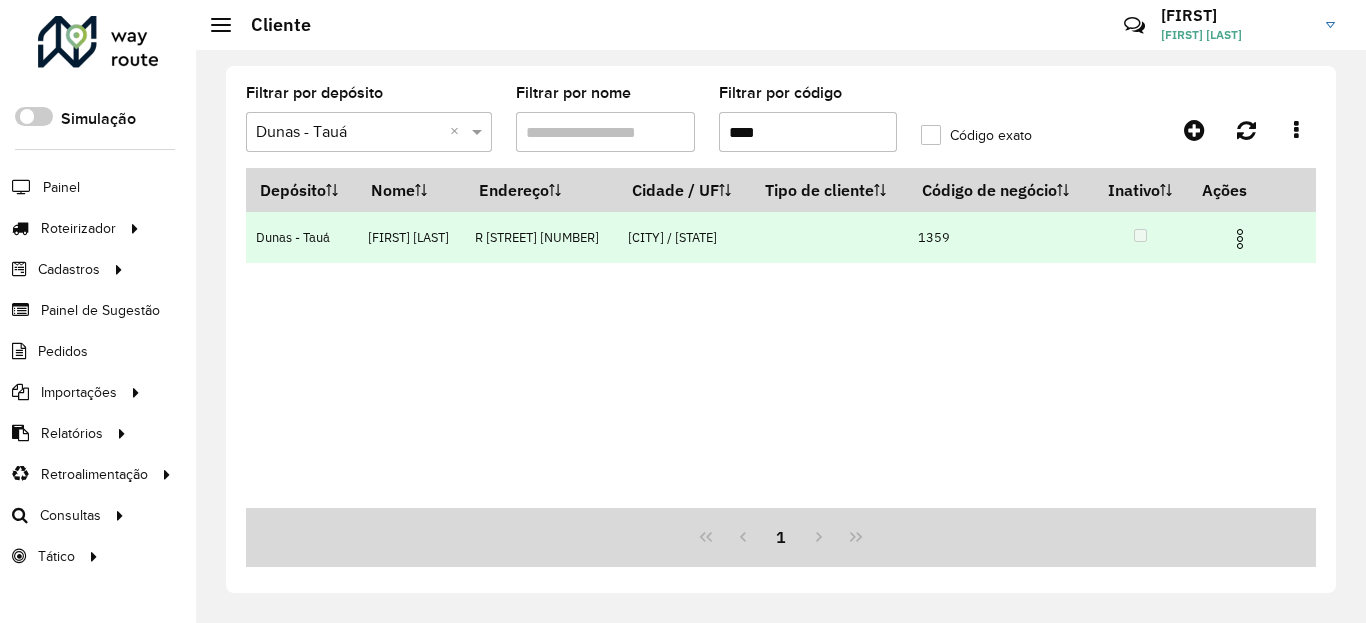 click at bounding box center [1249, 237] 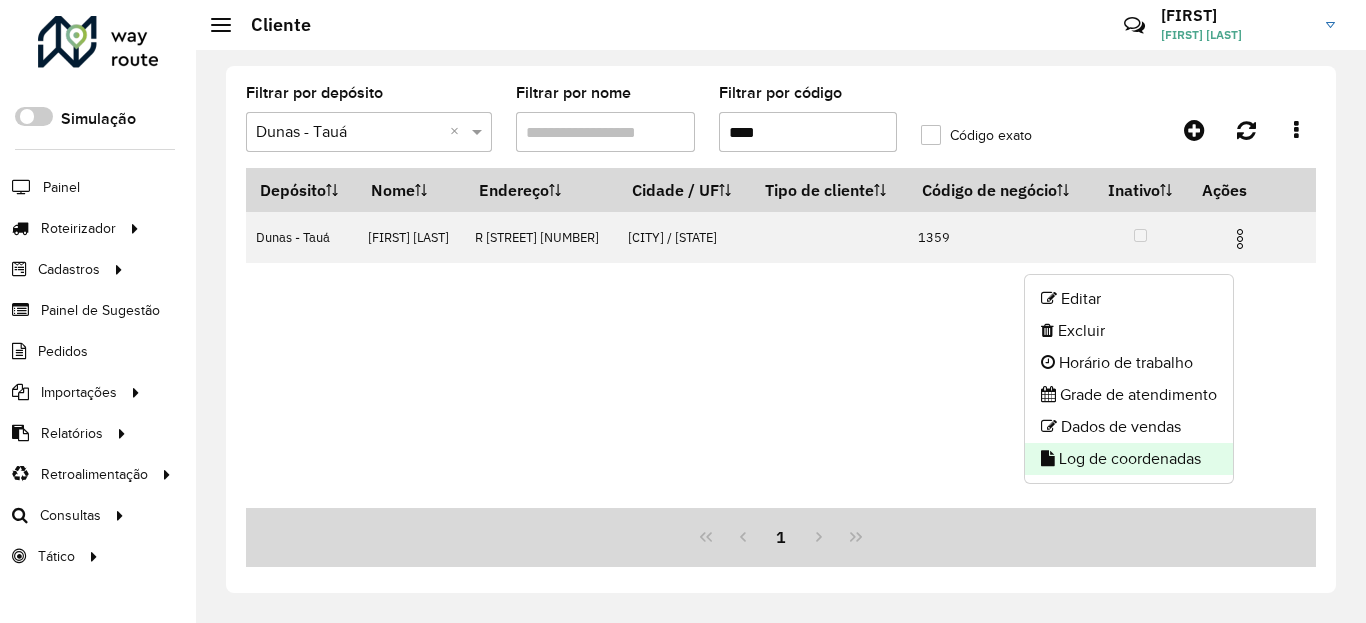 click on "Log de coordenadas" 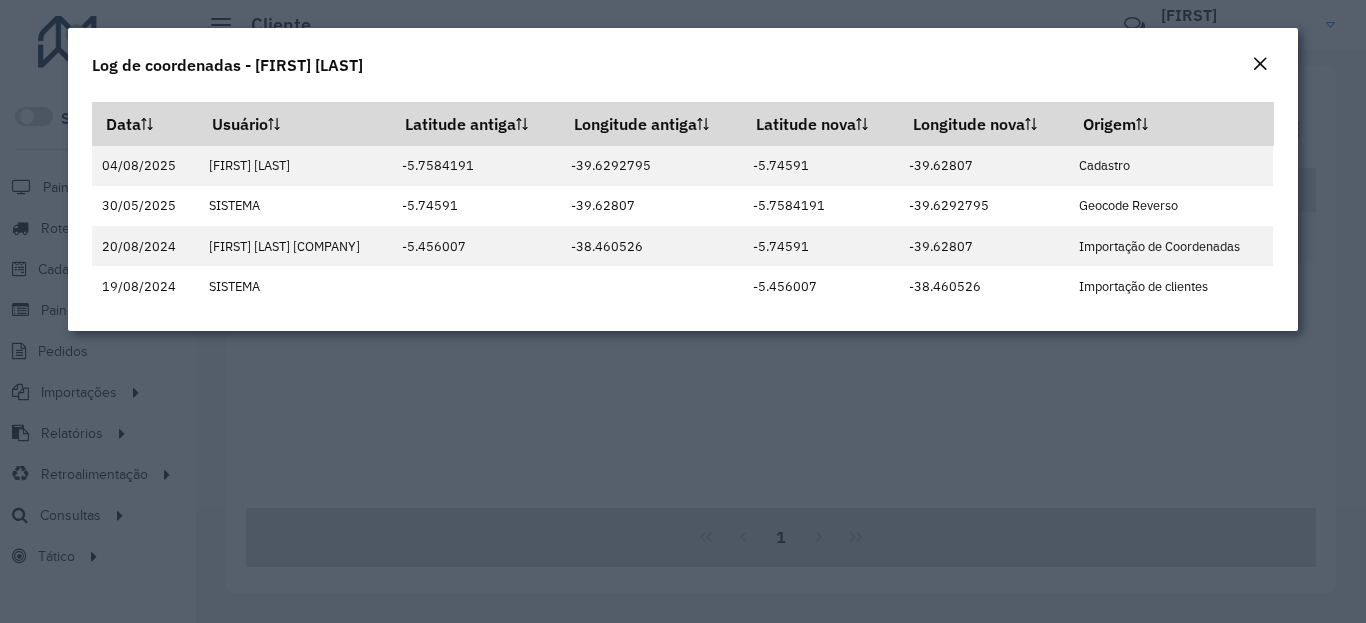 click on "Log de coordenadas - [FIRST] [LAST] [LAST]" 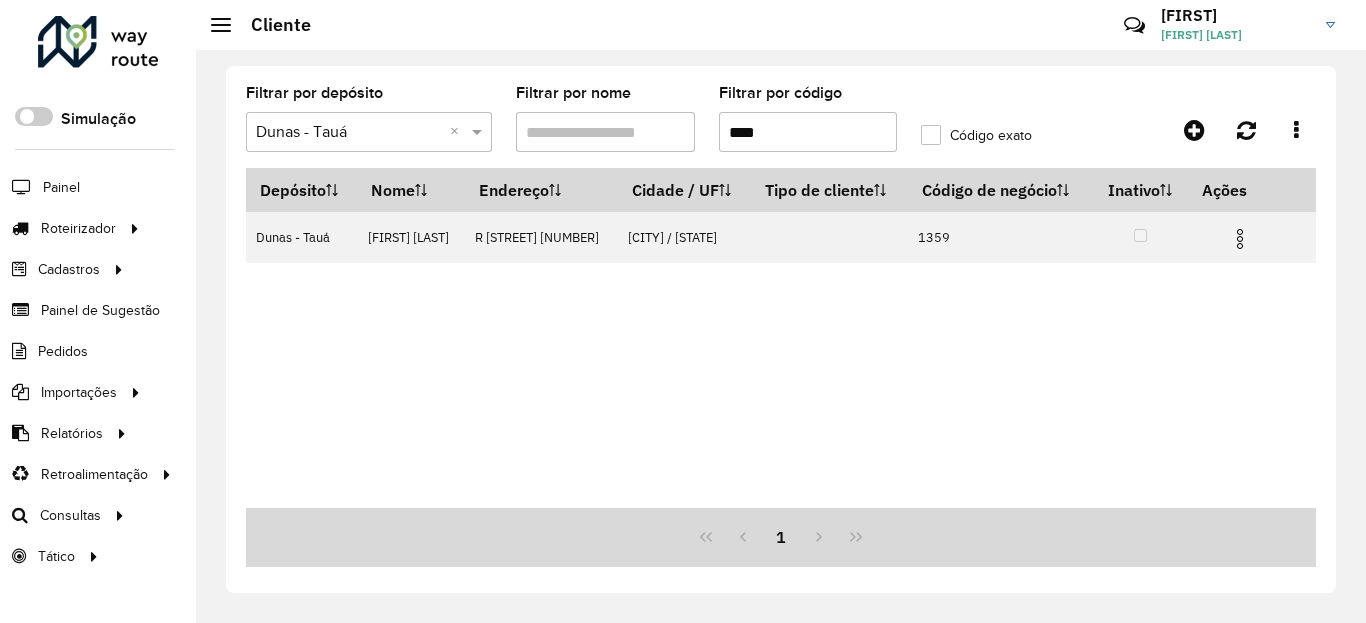 click on "****" at bounding box center [808, 132] 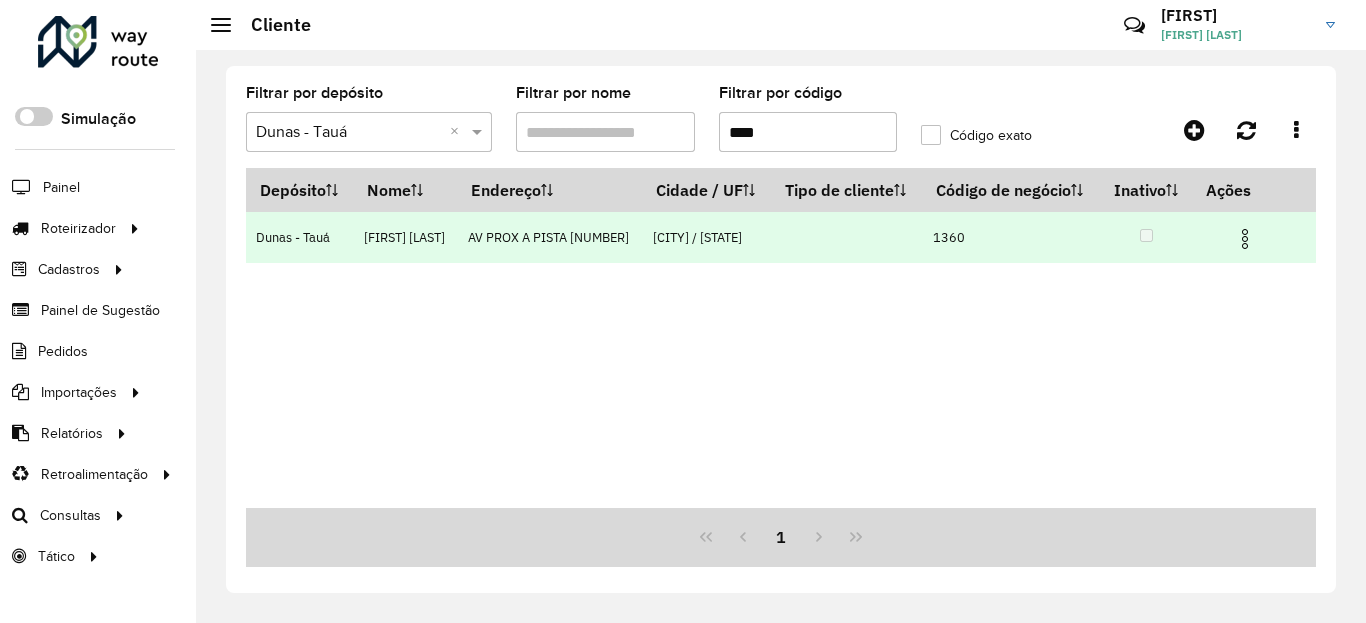 drag, startPoint x: 1253, startPoint y: 260, endPoint x: 1237, endPoint y: 283, distance: 28.01785 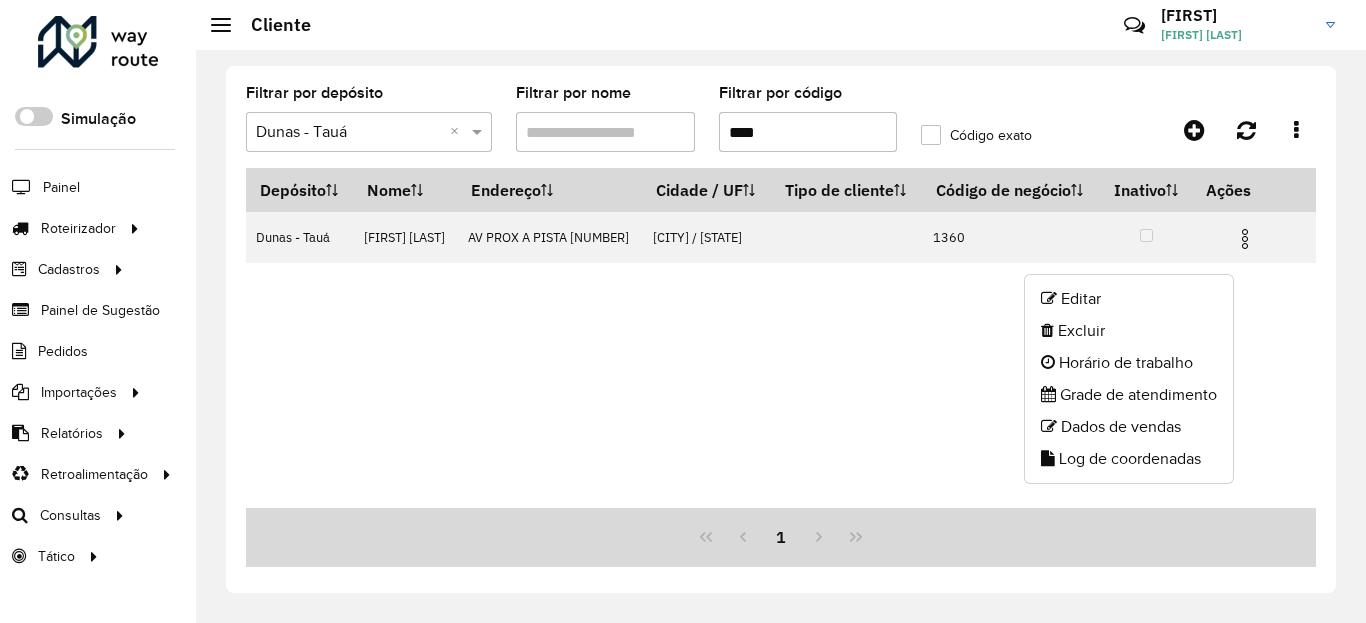 click on "Log de coordenadas" 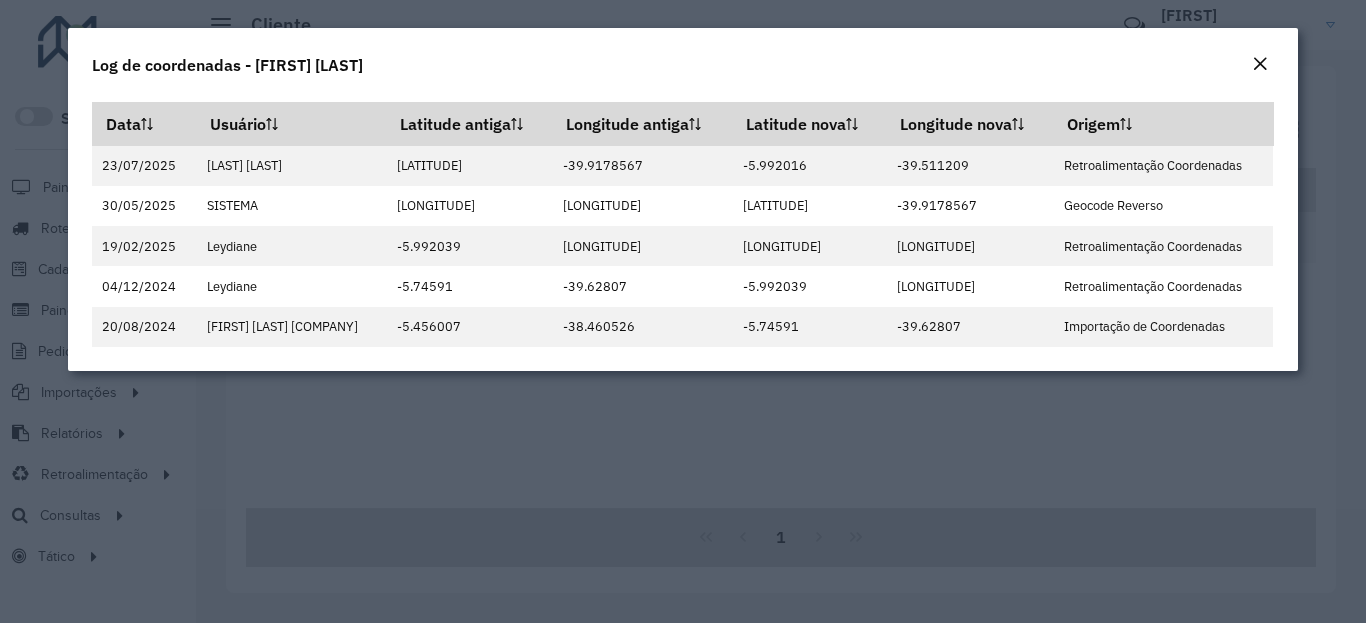 click 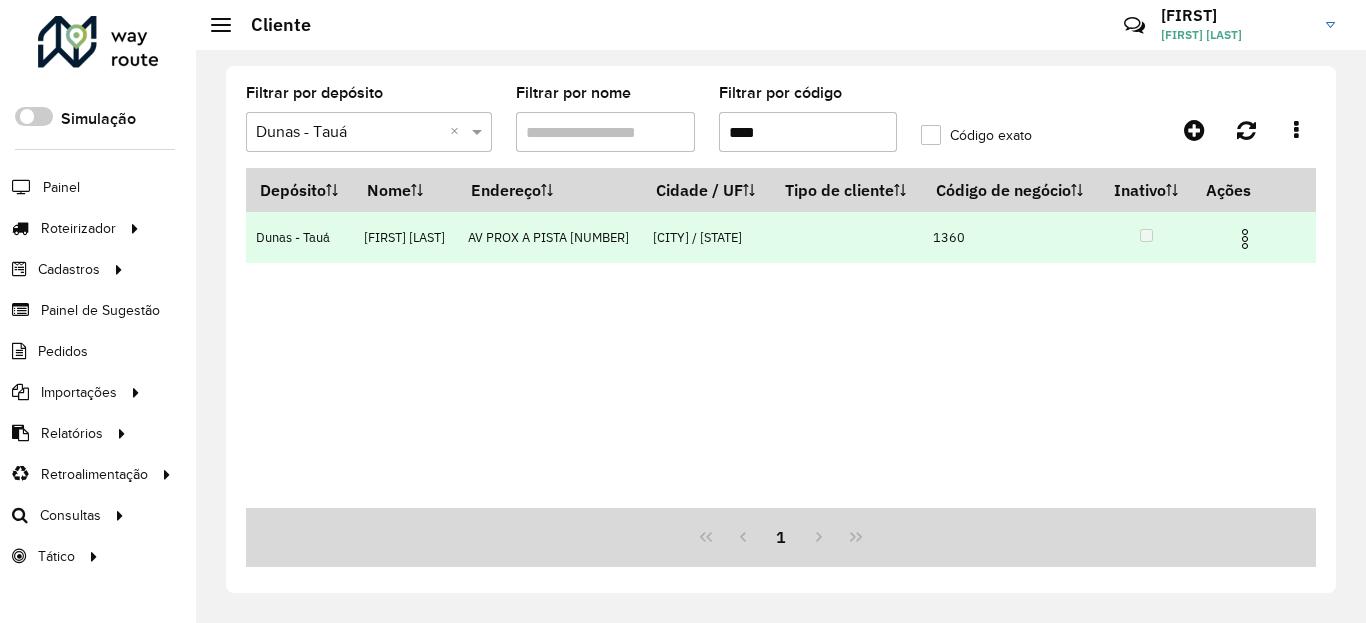 click at bounding box center [1245, 239] 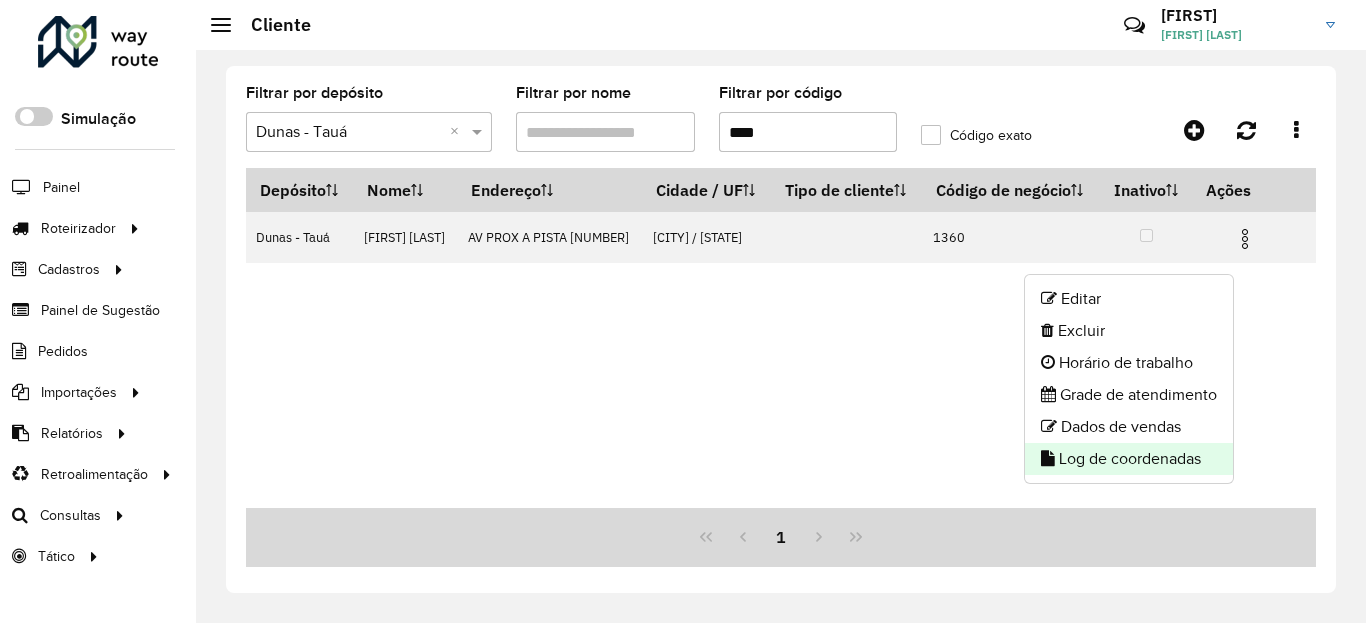 click on "Log de coordenadas" 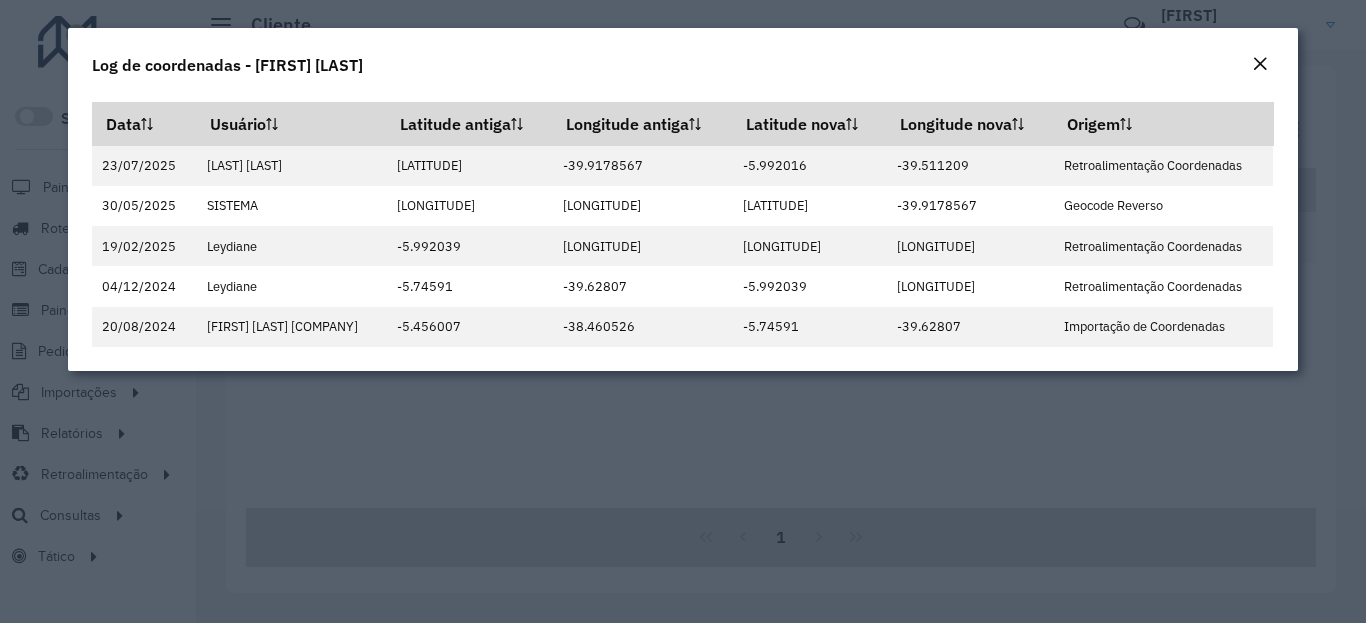 click on "Log de coordenadas - FRANCISCO HOLANDA DO" 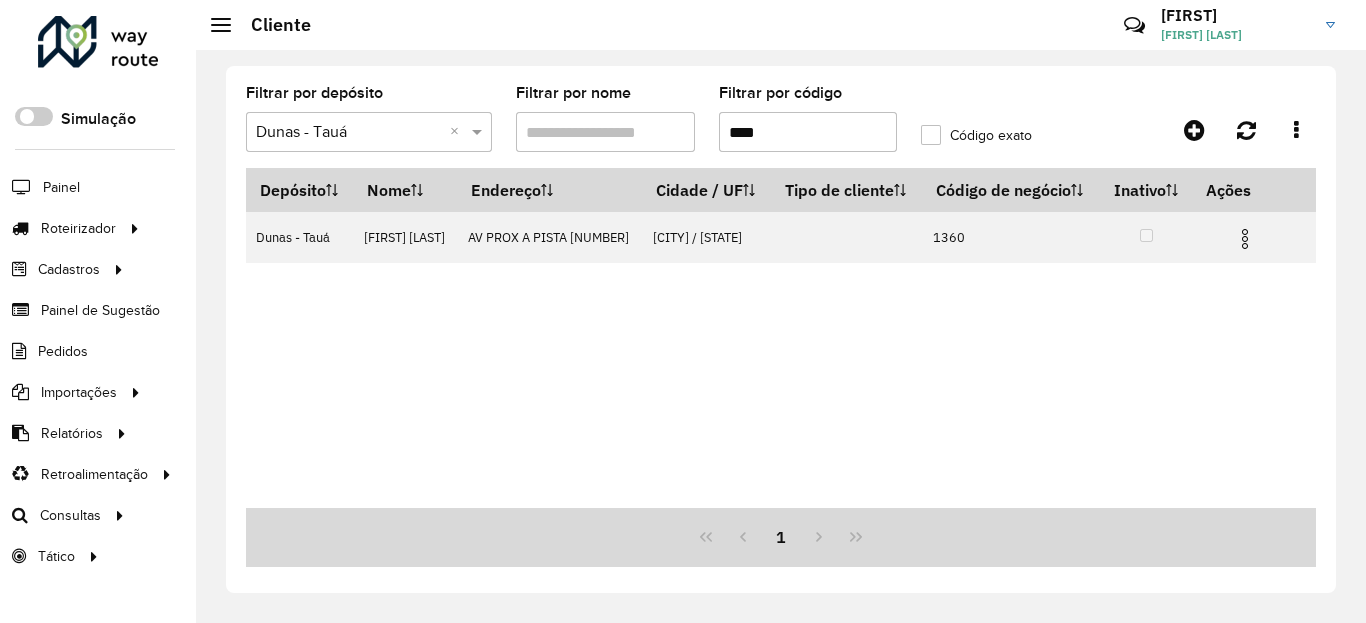 click on "****" at bounding box center [808, 132] 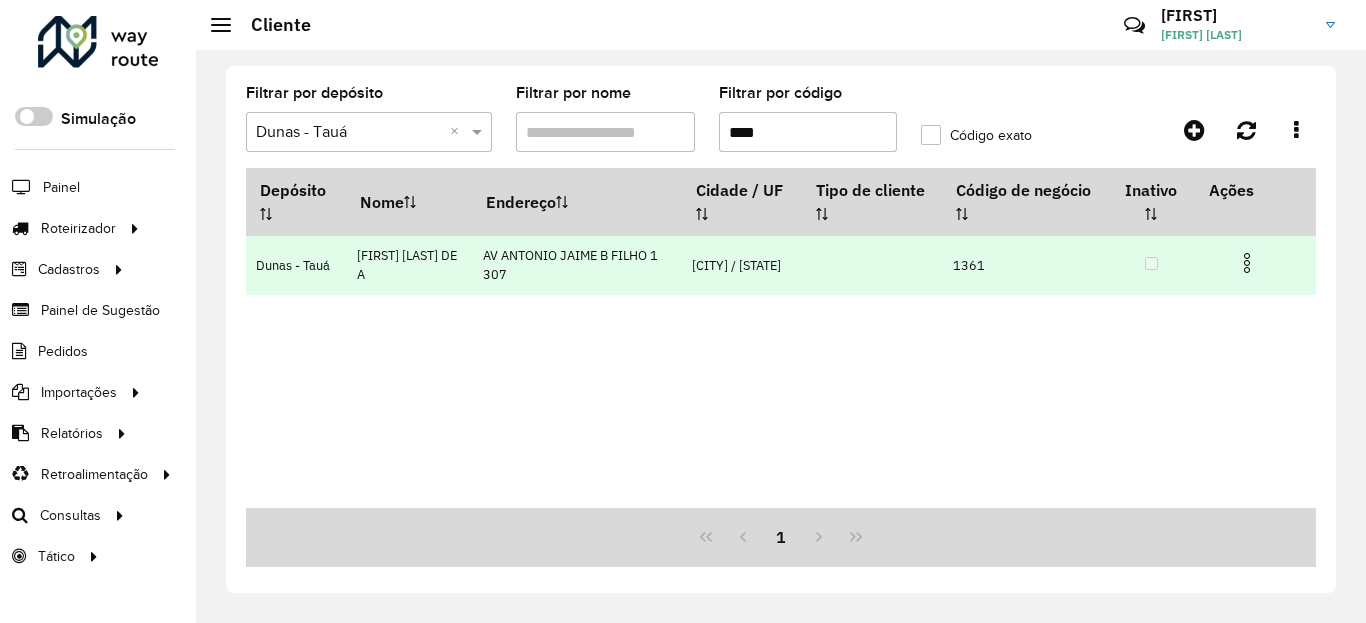 type on "****" 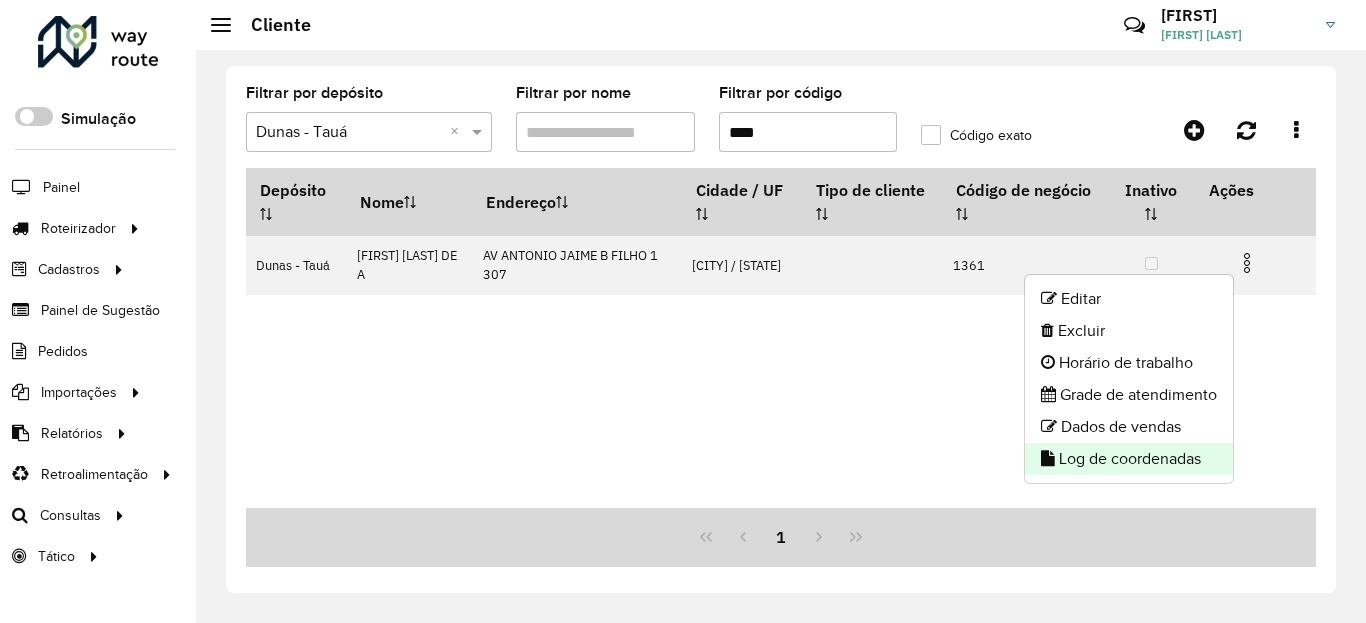 click on "Log de coordenadas" 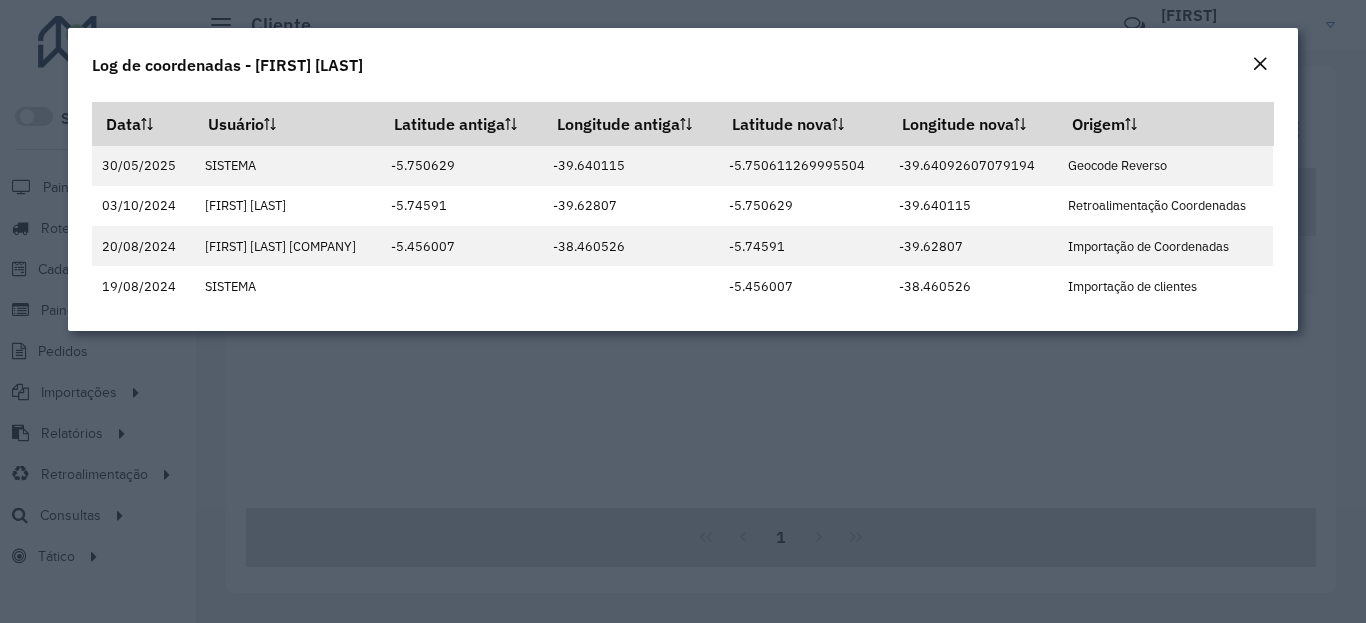 click 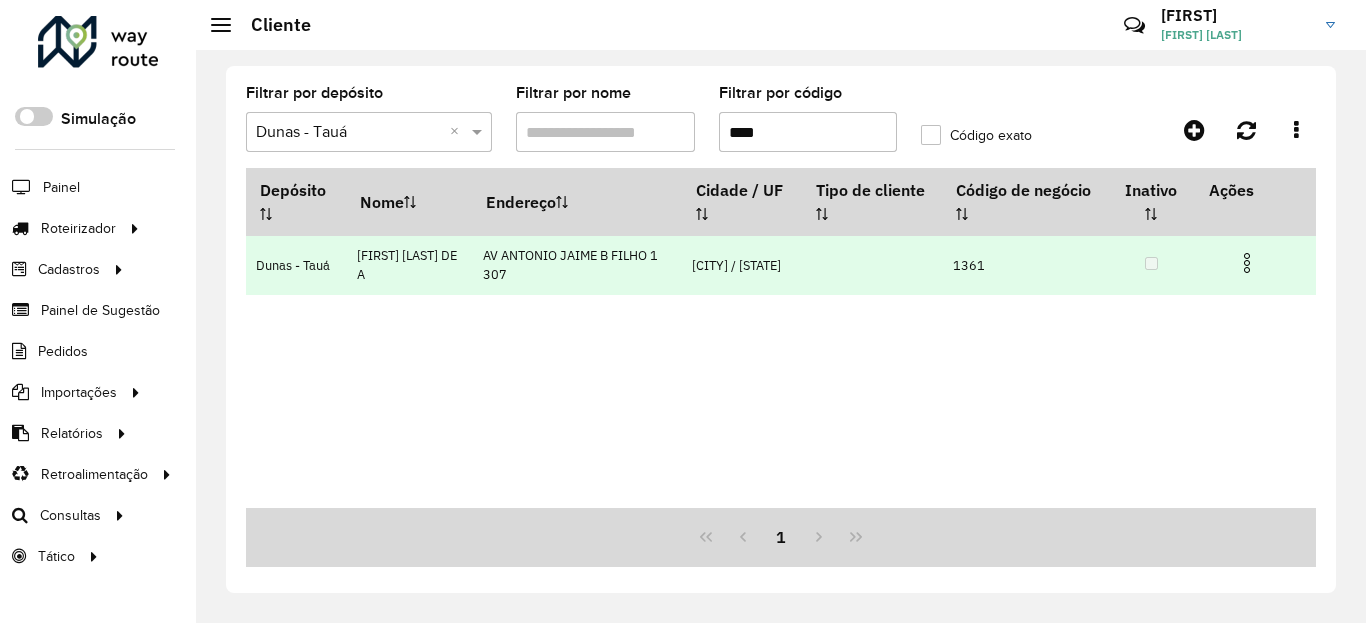 click at bounding box center [1255, 261] 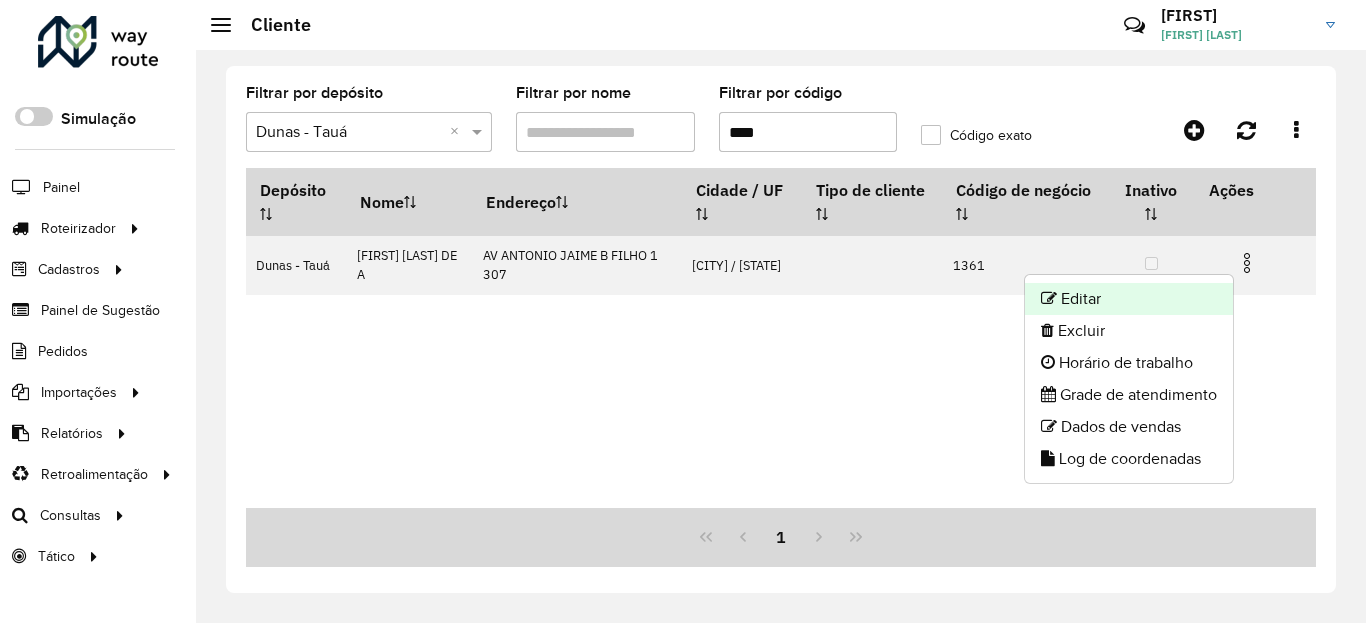 click on "Editar" 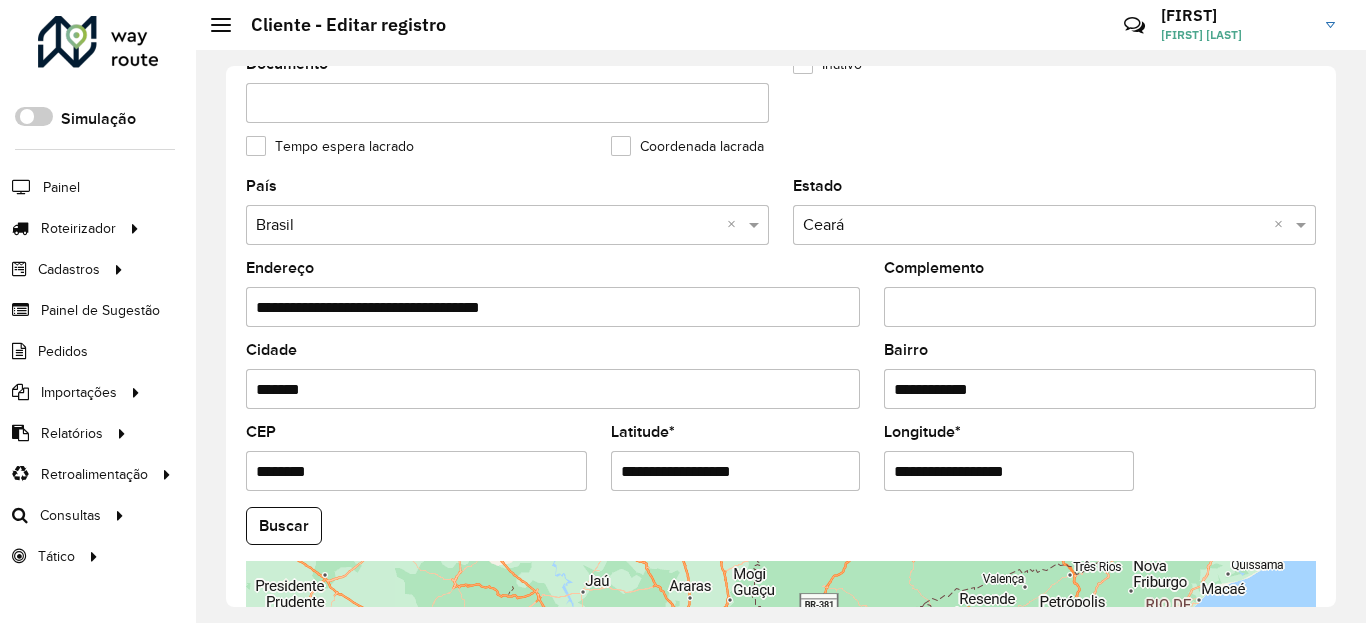 scroll, scrollTop: 720, scrollLeft: 0, axis: vertical 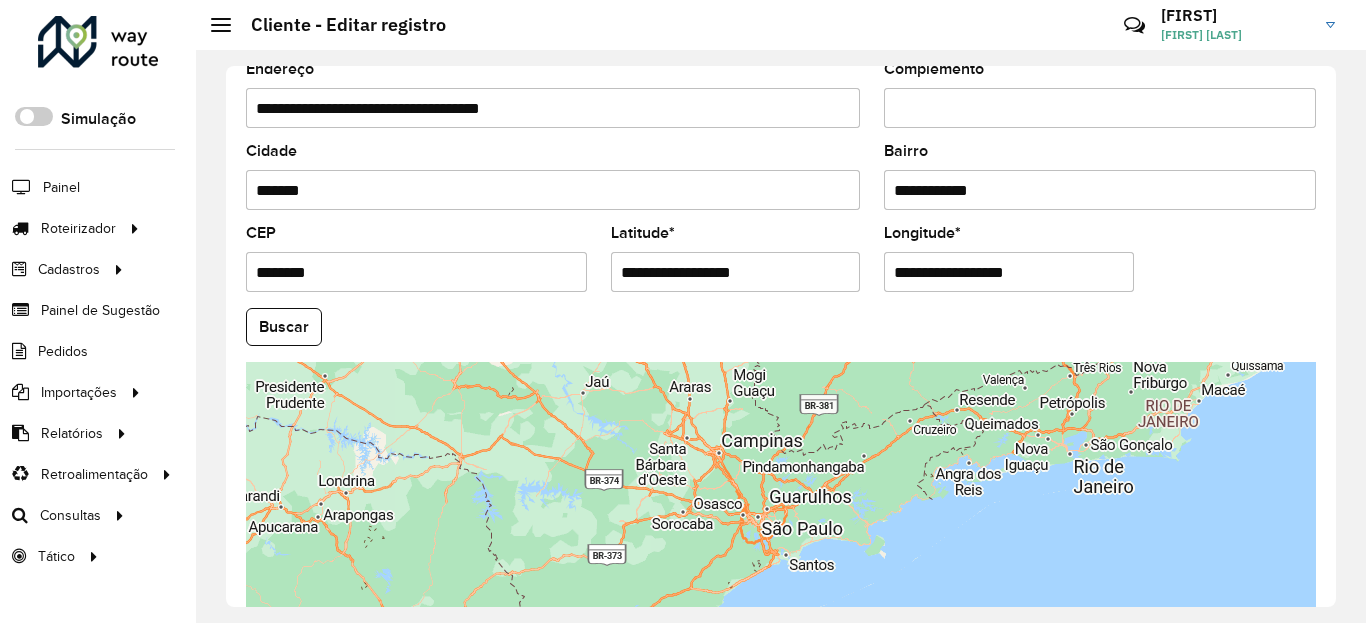 click on "**********" at bounding box center (736, 272) 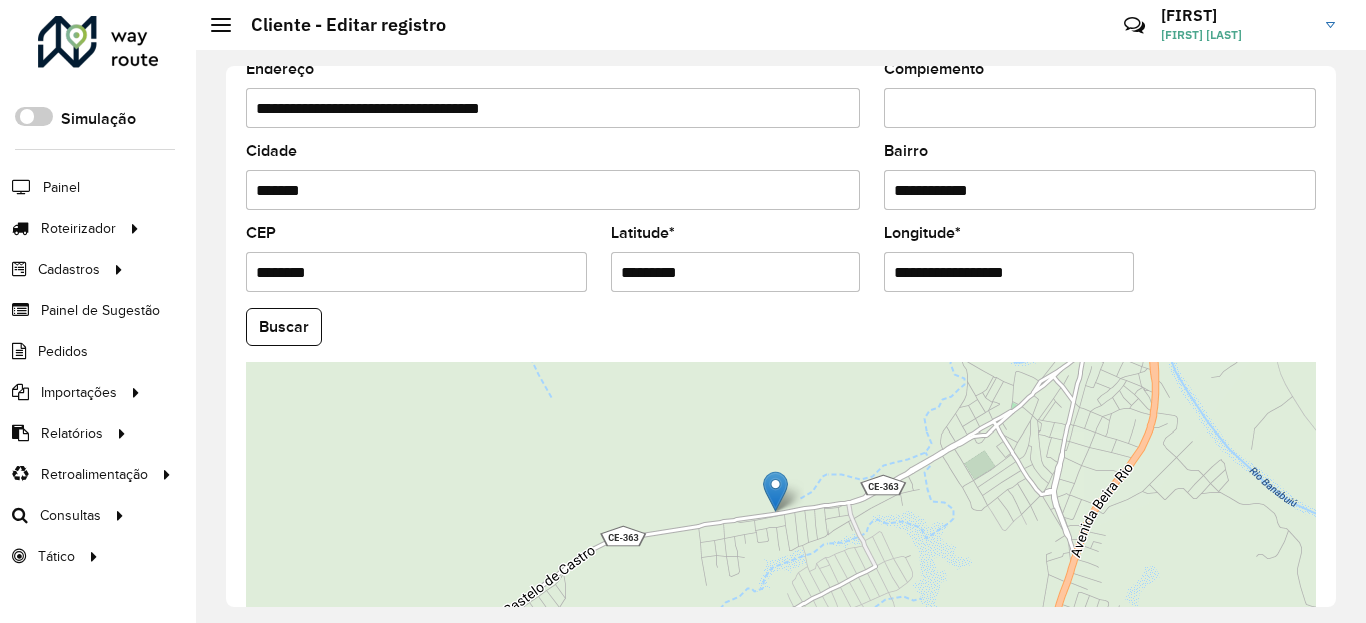 type on "*********" 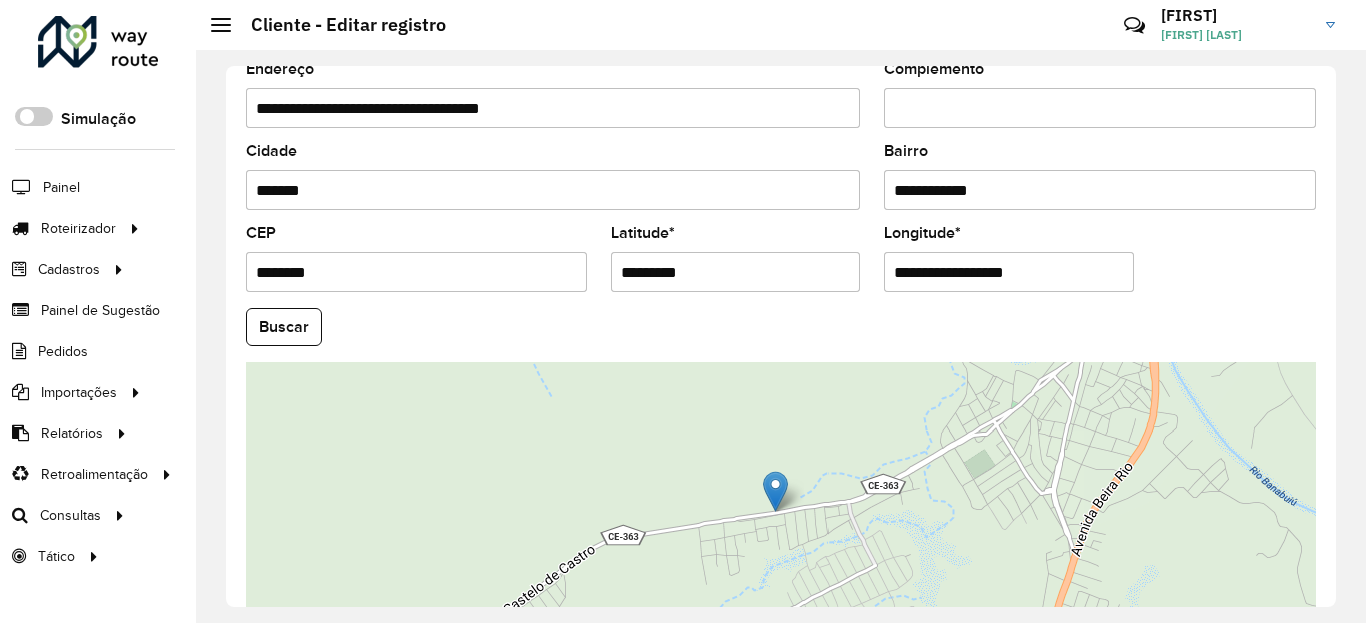 click on "**********" at bounding box center (1009, 272) 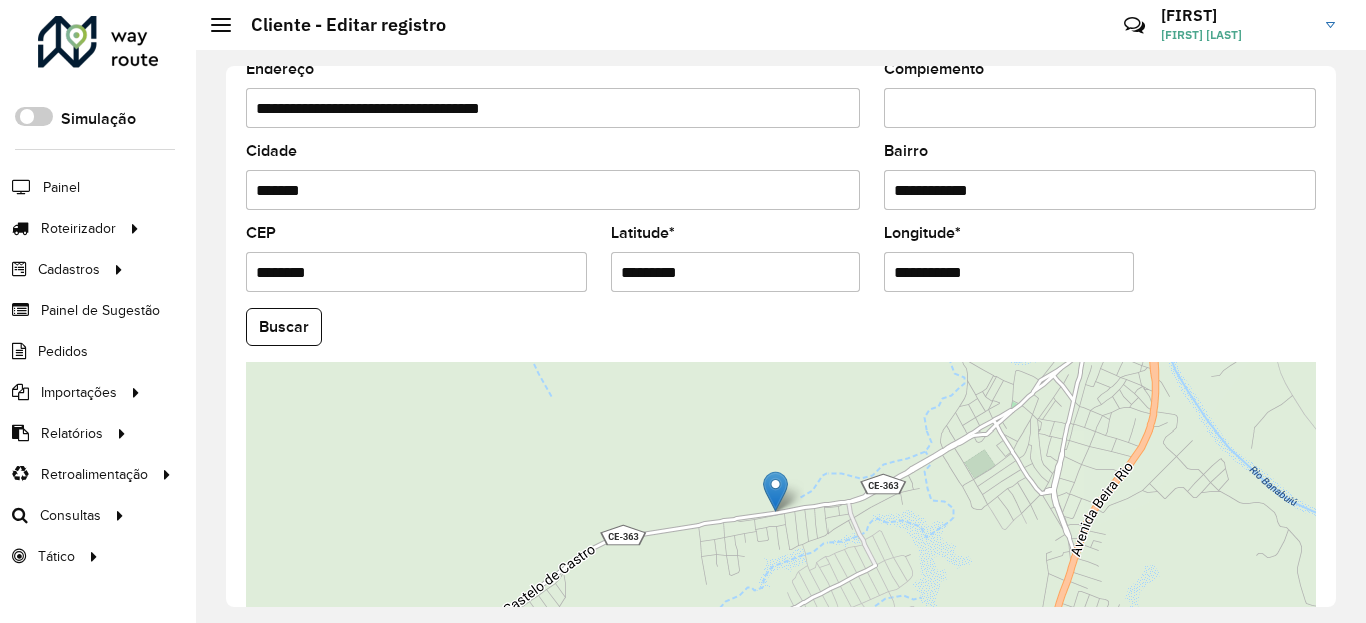 click on "**********" at bounding box center (1009, 272) 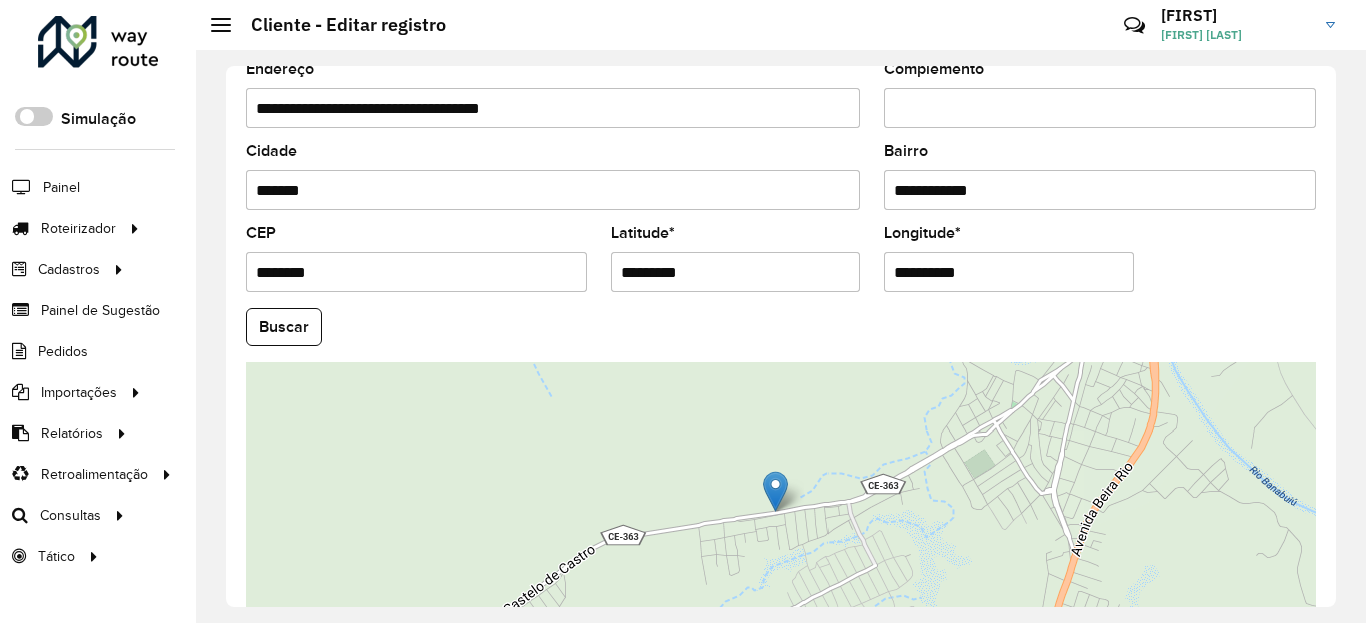 type on "**********" 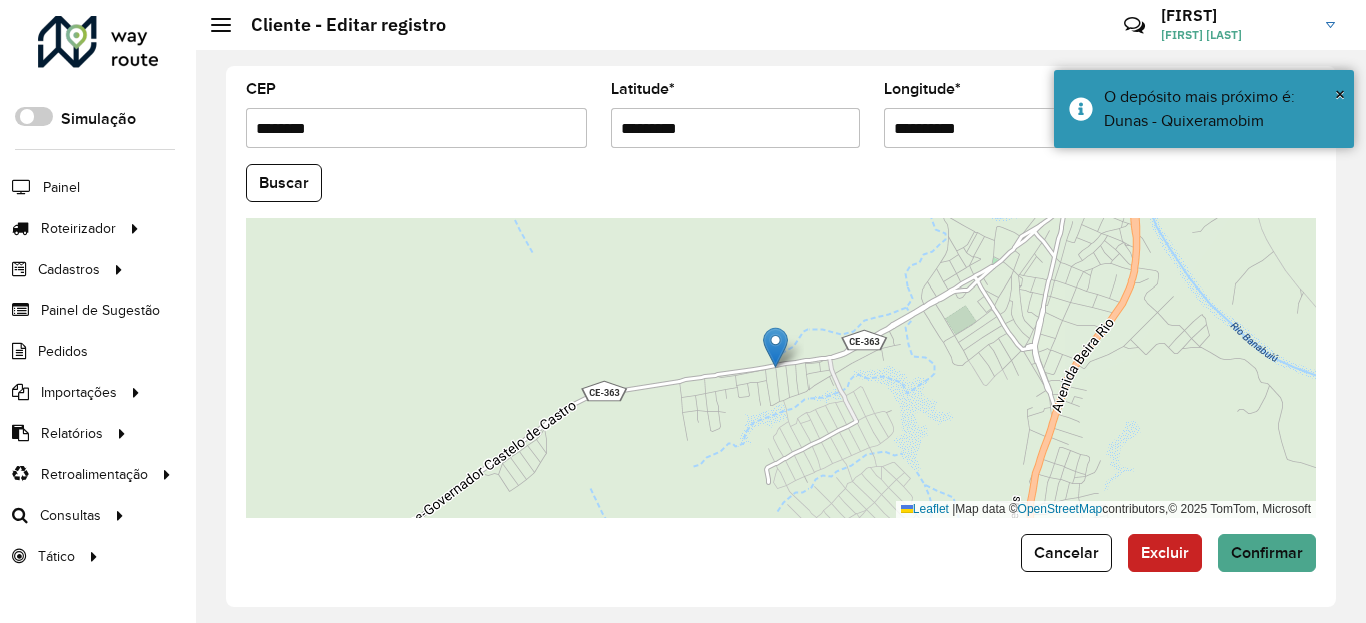 scroll, scrollTop: 865, scrollLeft: 0, axis: vertical 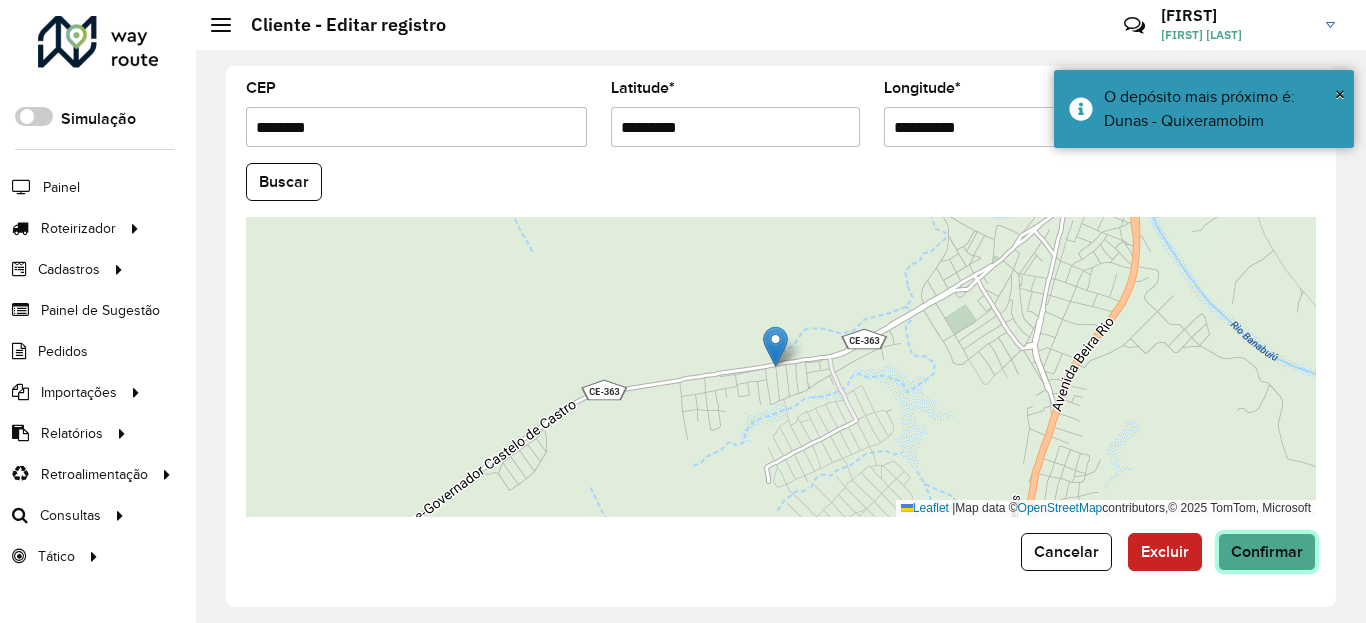 click on "Confirmar" 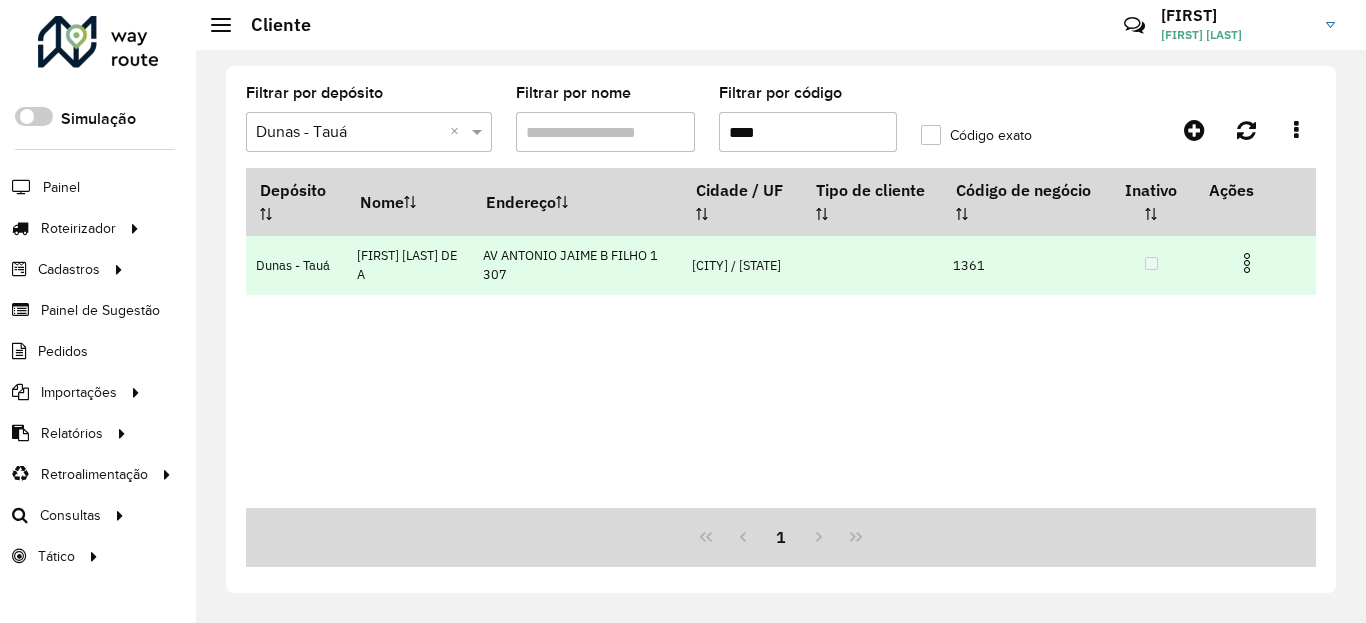 click at bounding box center (1255, 261) 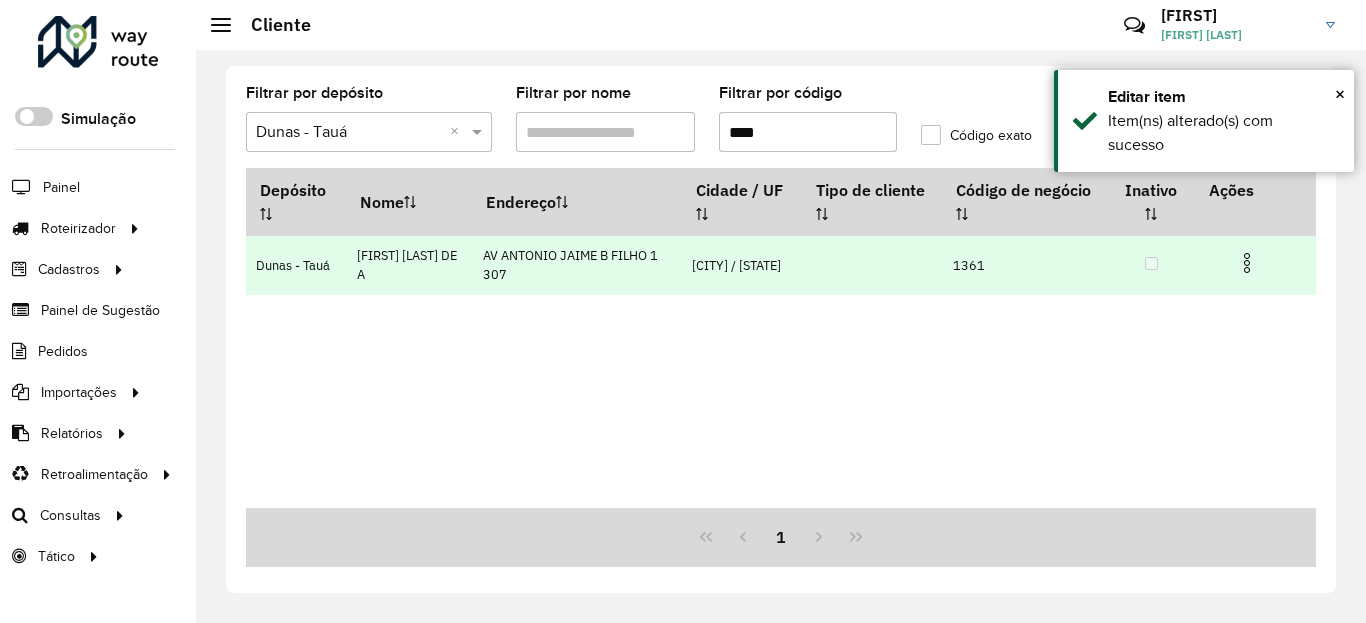 drag, startPoint x: 1246, startPoint y: 262, endPoint x: 1233, endPoint y: 273, distance: 17.029387 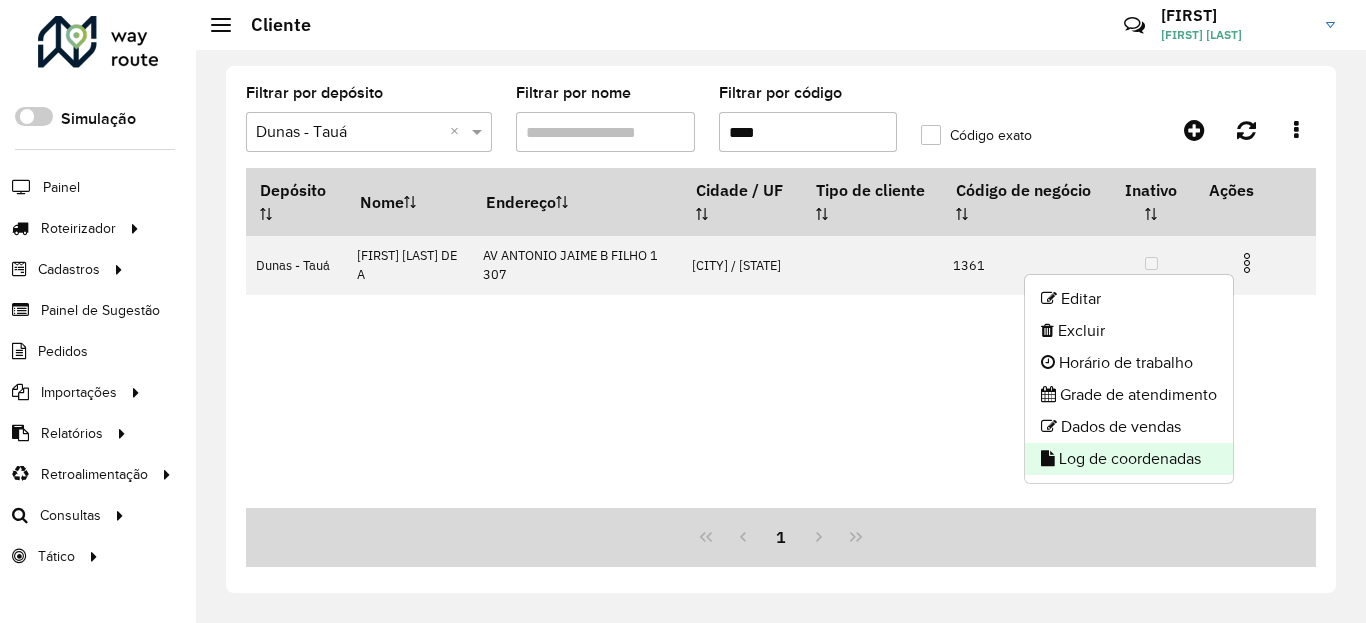 click on "Log de coordenadas" 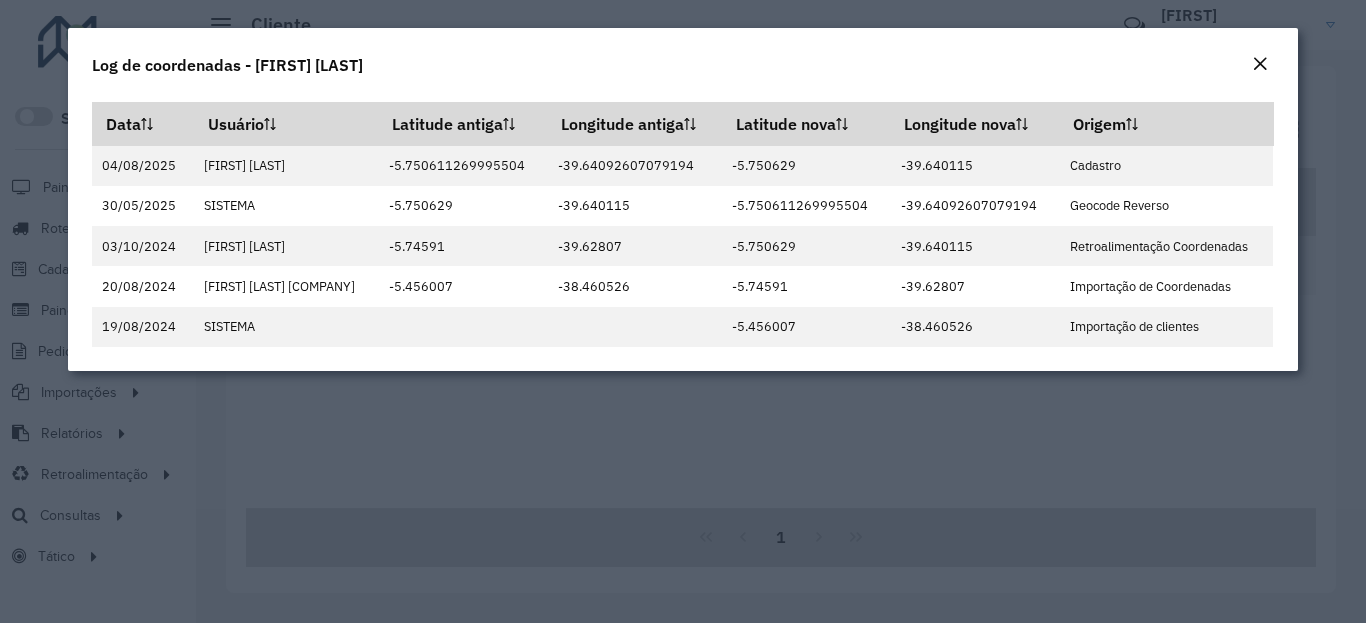 click 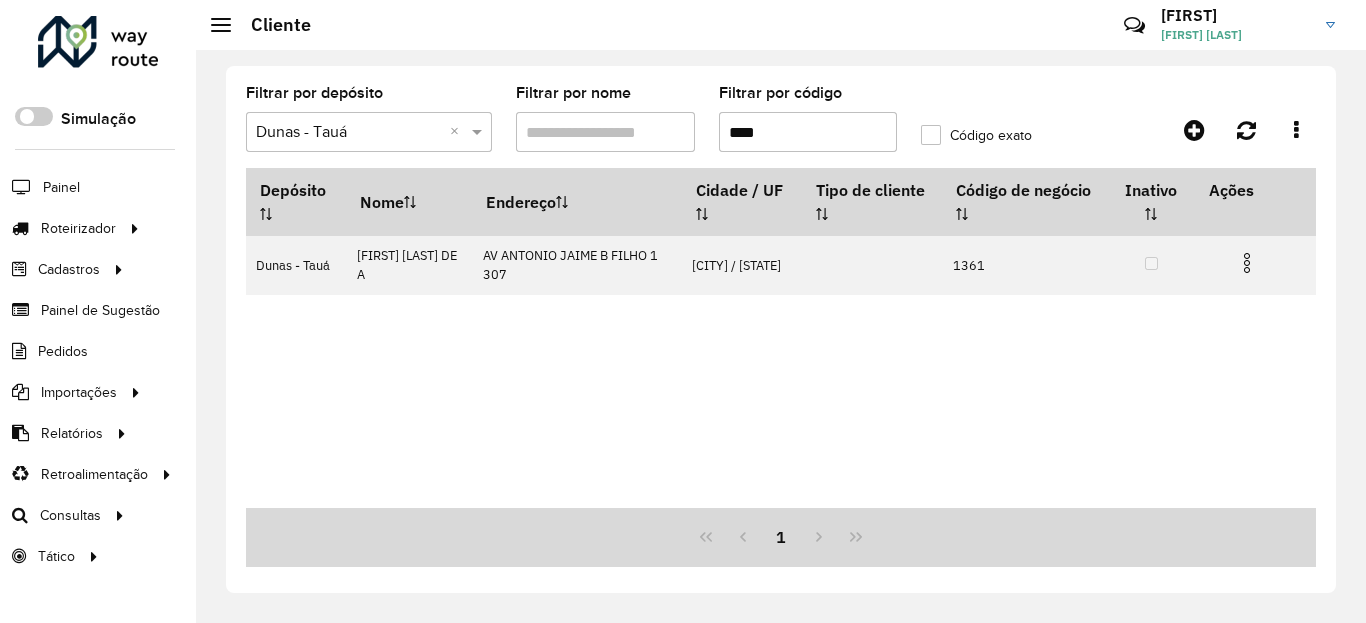 click on "****" at bounding box center (808, 132) 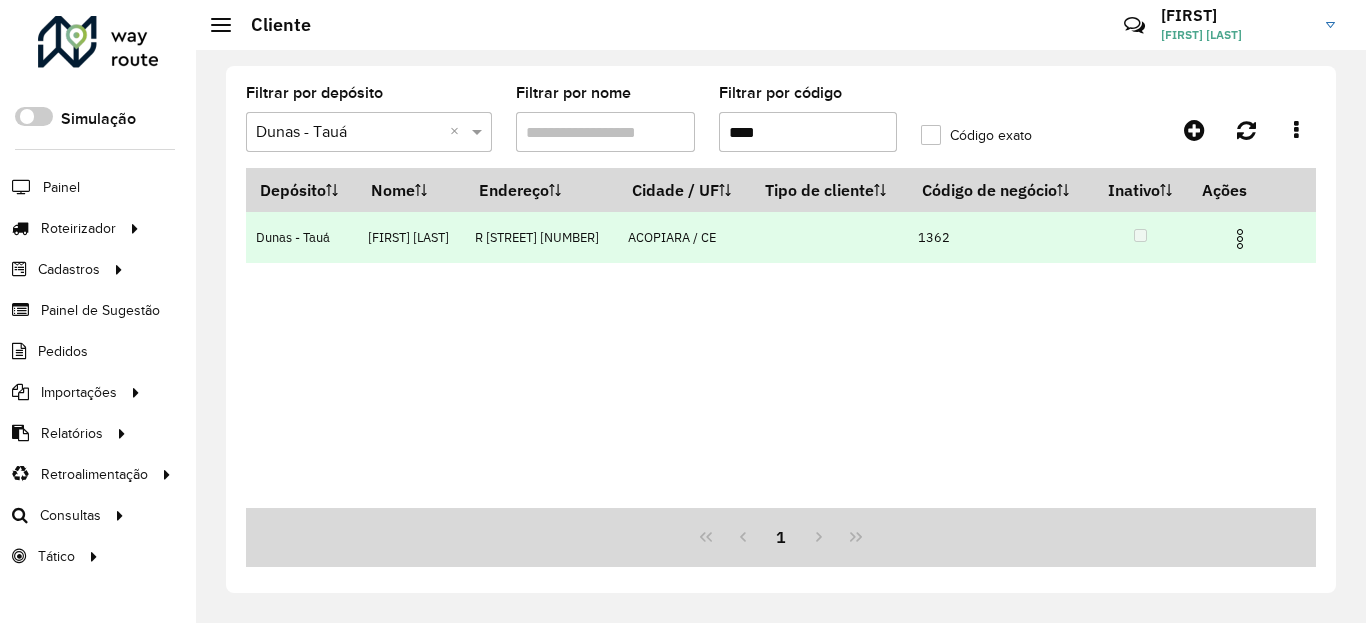 type on "****" 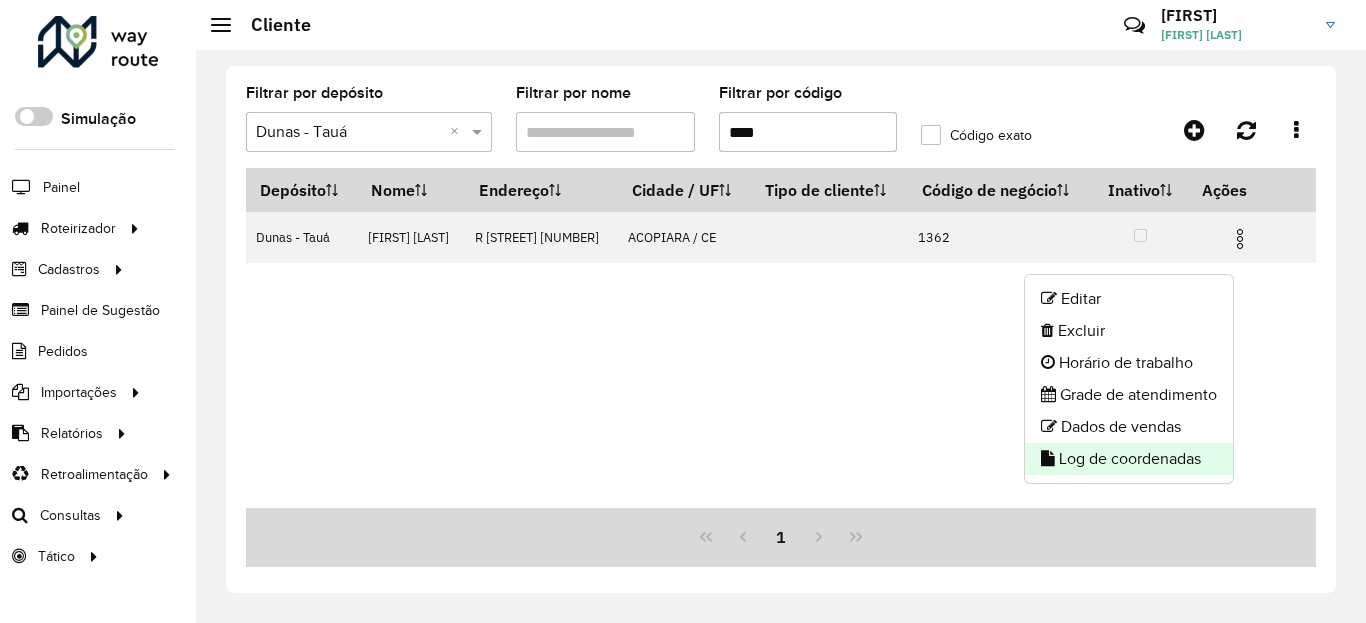click on "Log de coordenadas" 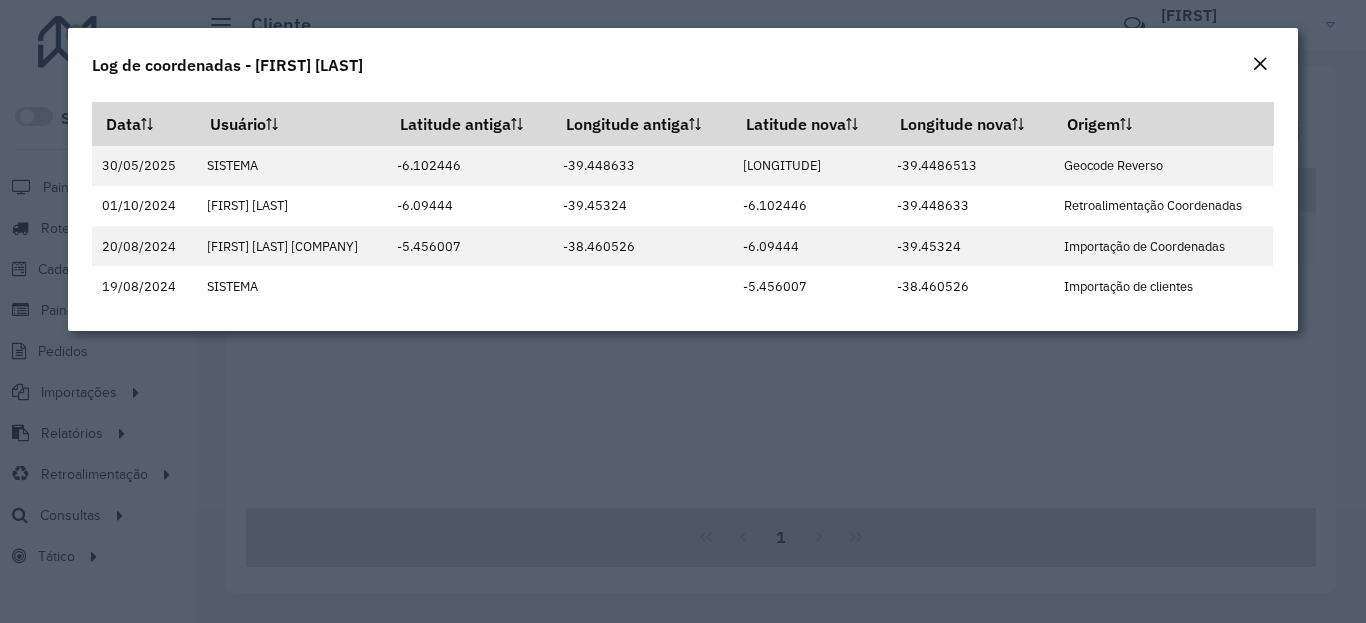 click 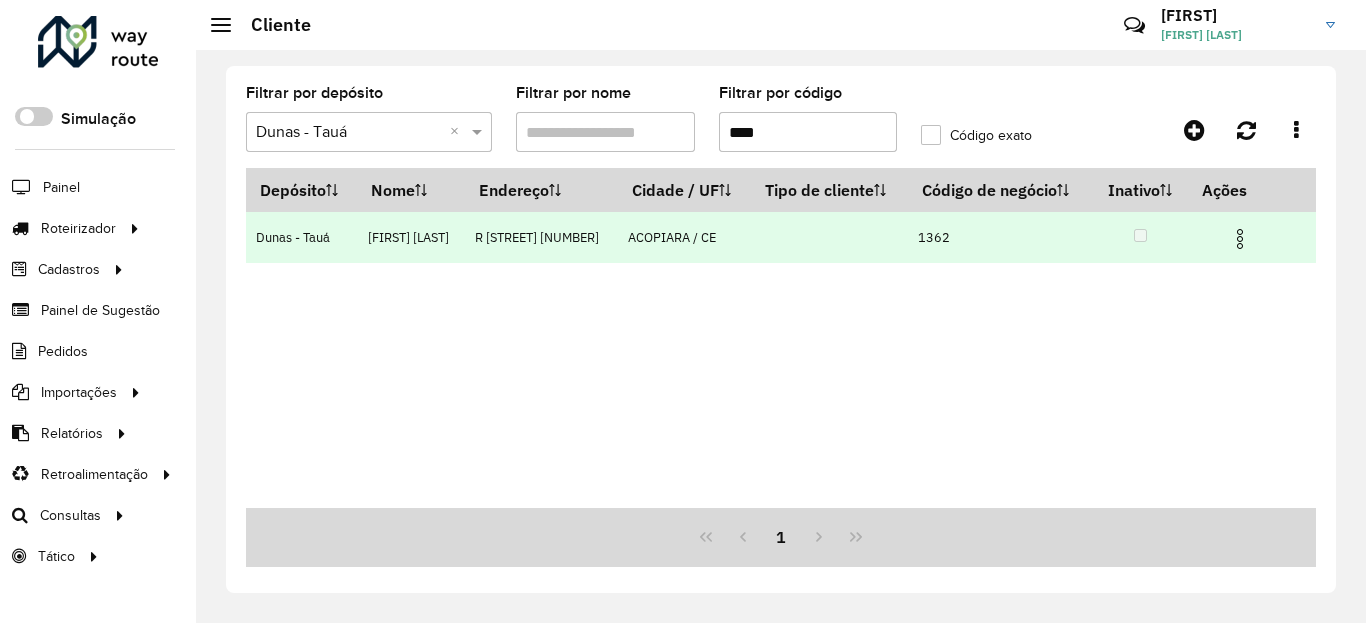 drag, startPoint x: 1255, startPoint y: 262, endPoint x: 1244, endPoint y: 263, distance: 11.045361 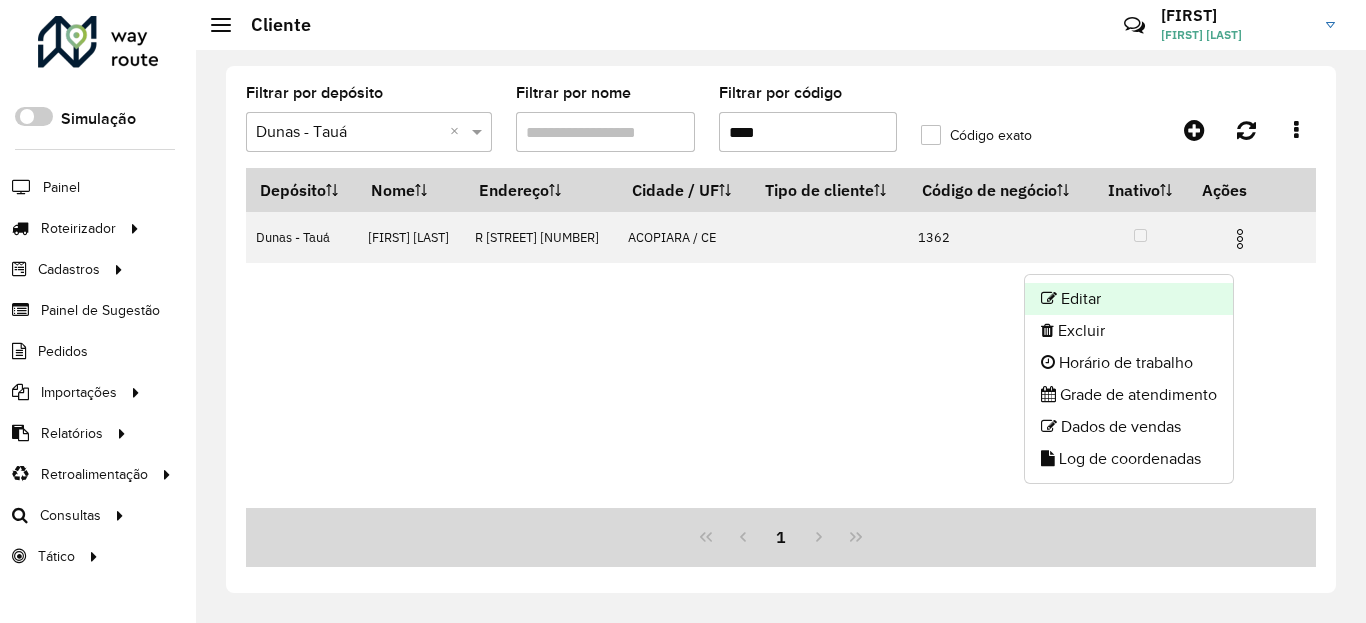click on "Editar" 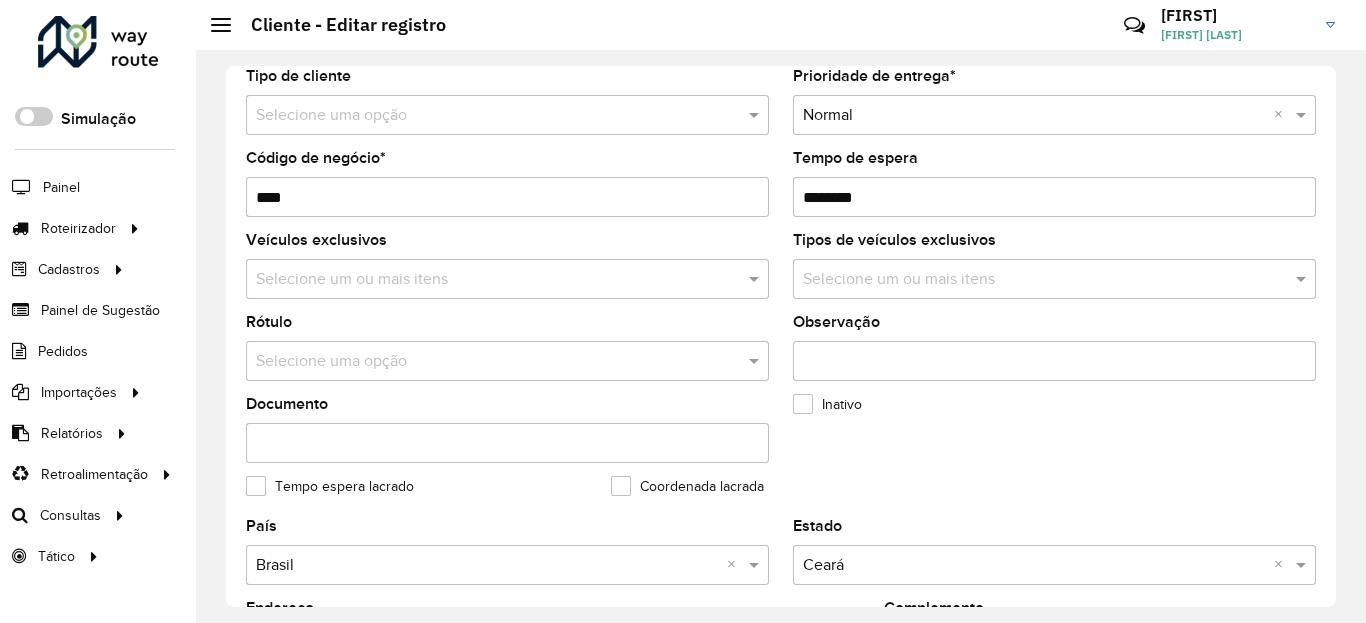 scroll, scrollTop: 480, scrollLeft: 0, axis: vertical 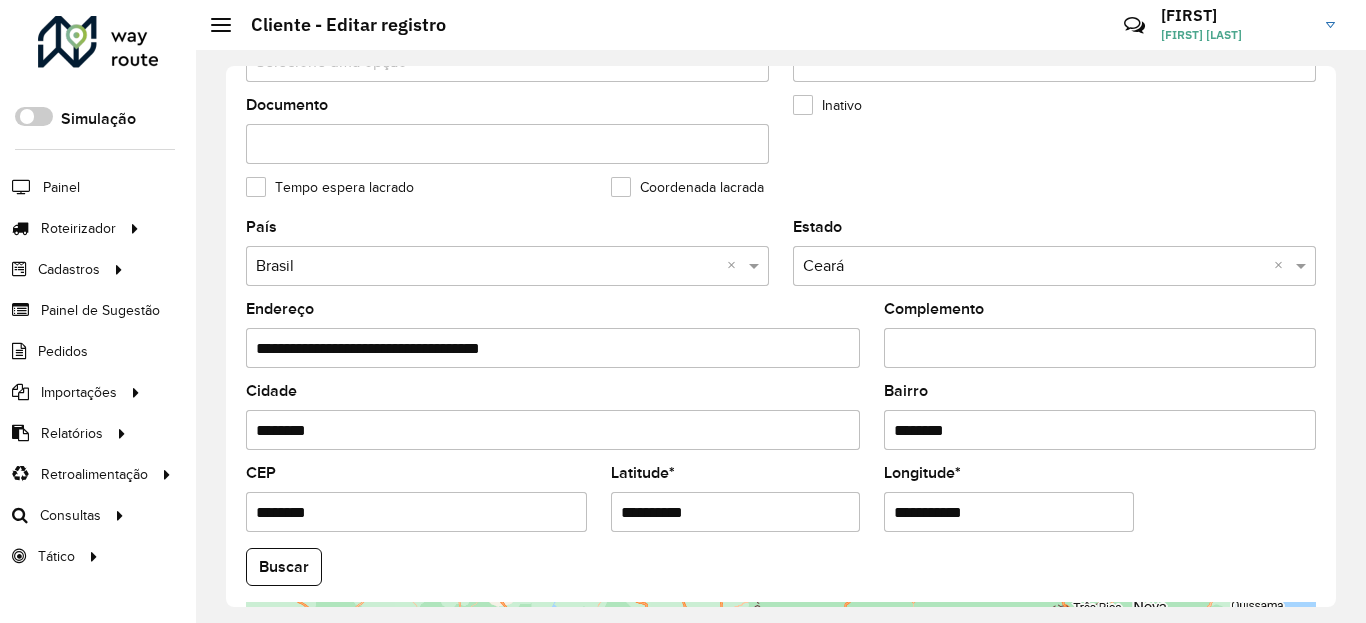 click on "Aguarde...  Pop-up bloqueado!  Seu navegador bloqueou automáticamente a abertura de uma nova janela.   Acesse as configurações e adicione o endereço do sistema a lista de permissão.   Fechar  Roteirizador AmbevTech Simulação Painel Roteirizador Entregas Vendas Cadastros Checkpoint Classificações de venda Cliente Condição de pagamento Consulta de setores Depósito Disponibilidade de veículos Fator tipo de produto Gabarito planner Grupo Rota Fator Tipo Produto Grupo de Depósito Grupo de rotas exclusiva Grupo de setores Jornada Jornada RN Layout integração Modelo Motorista Multi Depósito Painel de sugestão Parada Pedágio Perfil de Vendedor Ponto de apoio Ponto de apoio FAD Prioridade pedido Produto Restrição de Atendimento Planner Rodízio de placa Rota exclusiva FAD Rótulo Setor Setor Planner Tempo de parada de refeição Tipo de cliente Tipo de veículo Tipo de veículo RN Transportadora Usuário Vendedor Veículo Painel de Sugestão Pedidos Importações Classificação e volume de venda" at bounding box center (683, 311) 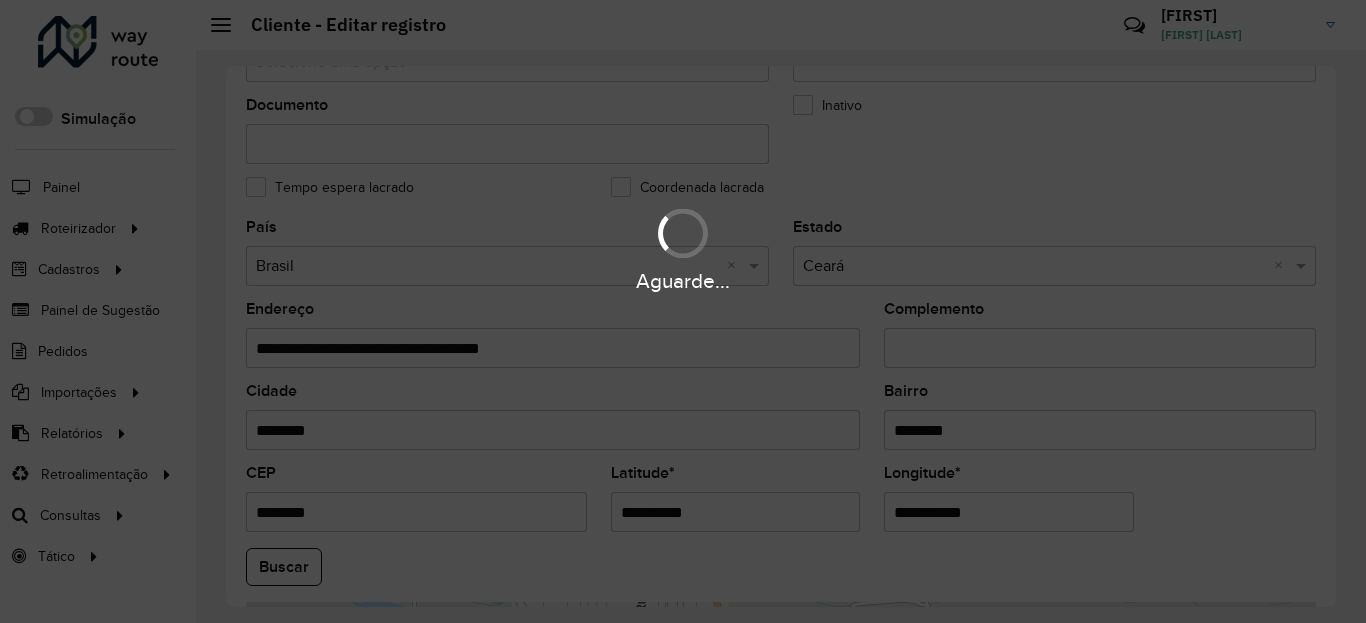 paste 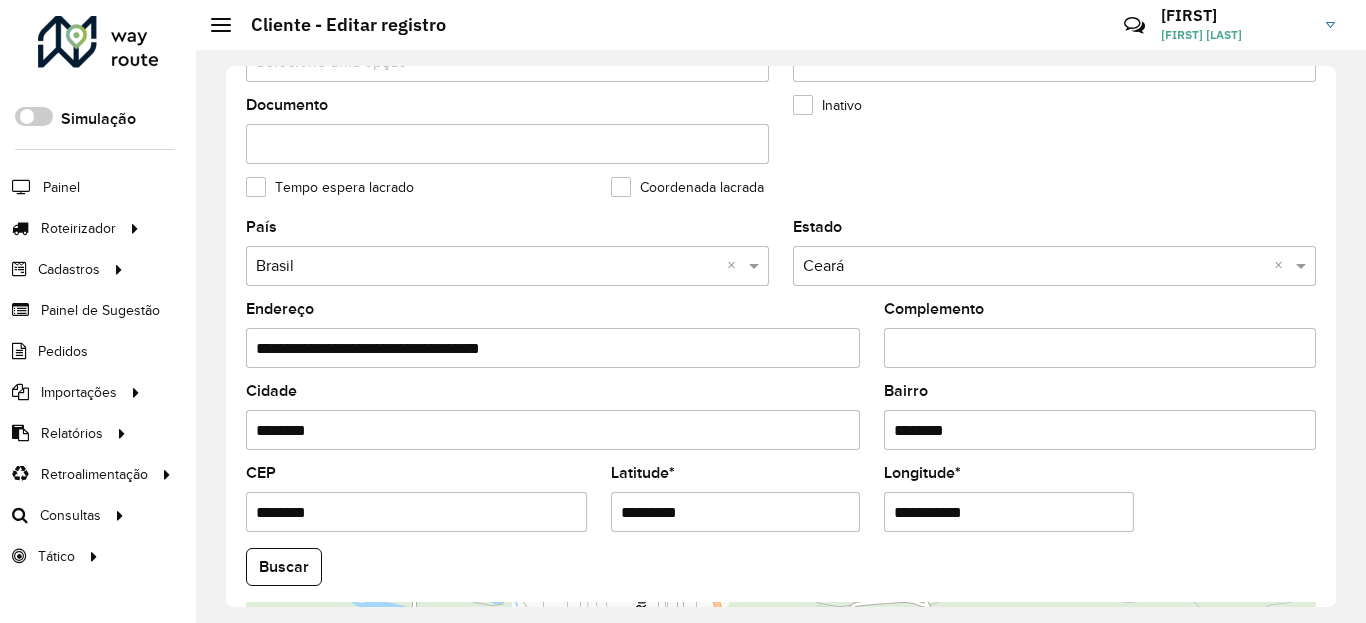 type on "*********" 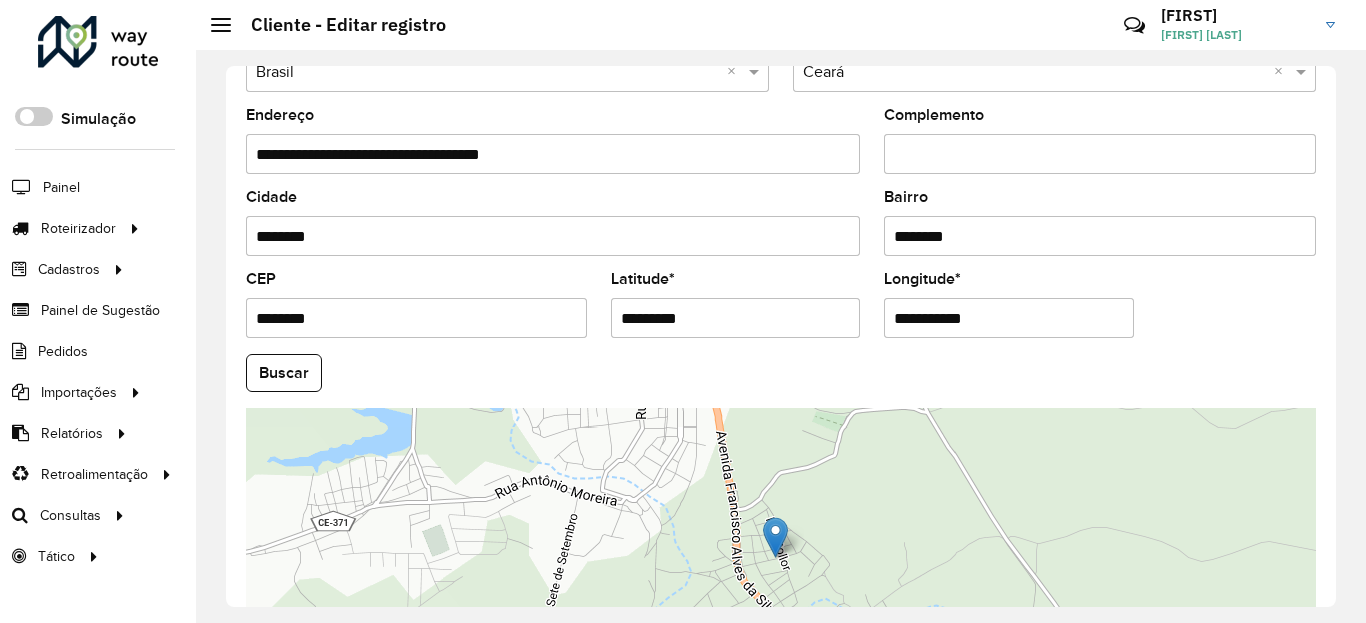 scroll, scrollTop: 865, scrollLeft: 0, axis: vertical 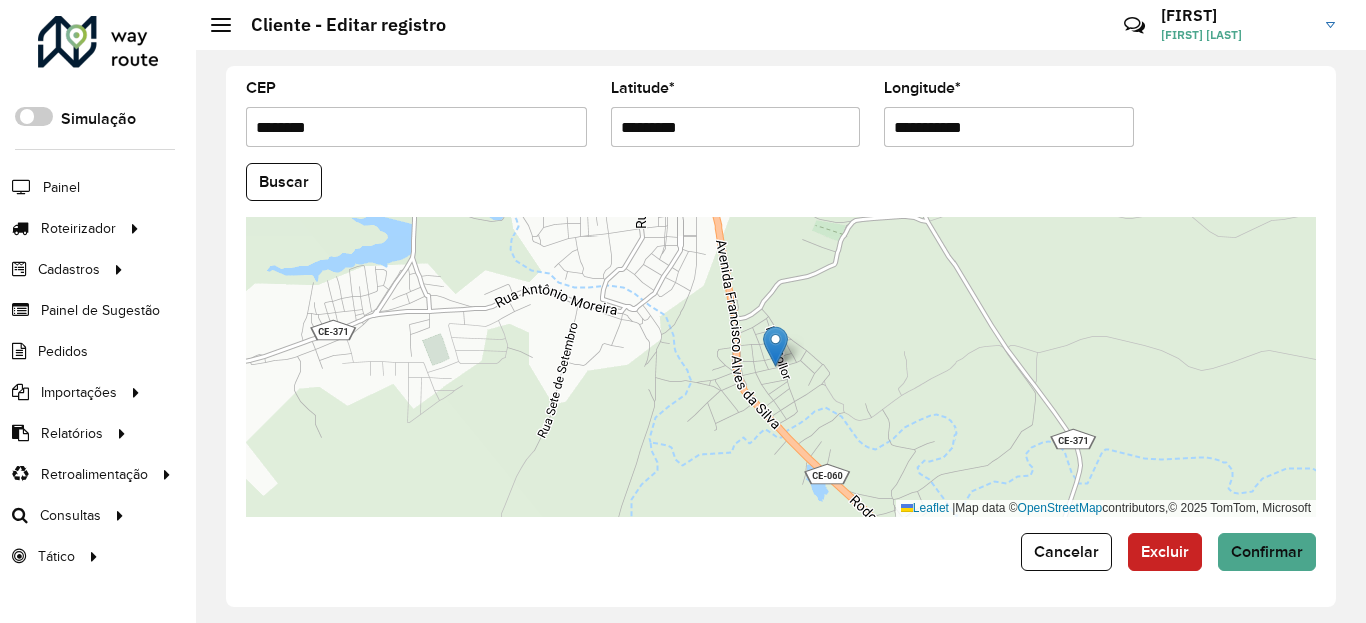 click on "**********" at bounding box center (1009, 127) 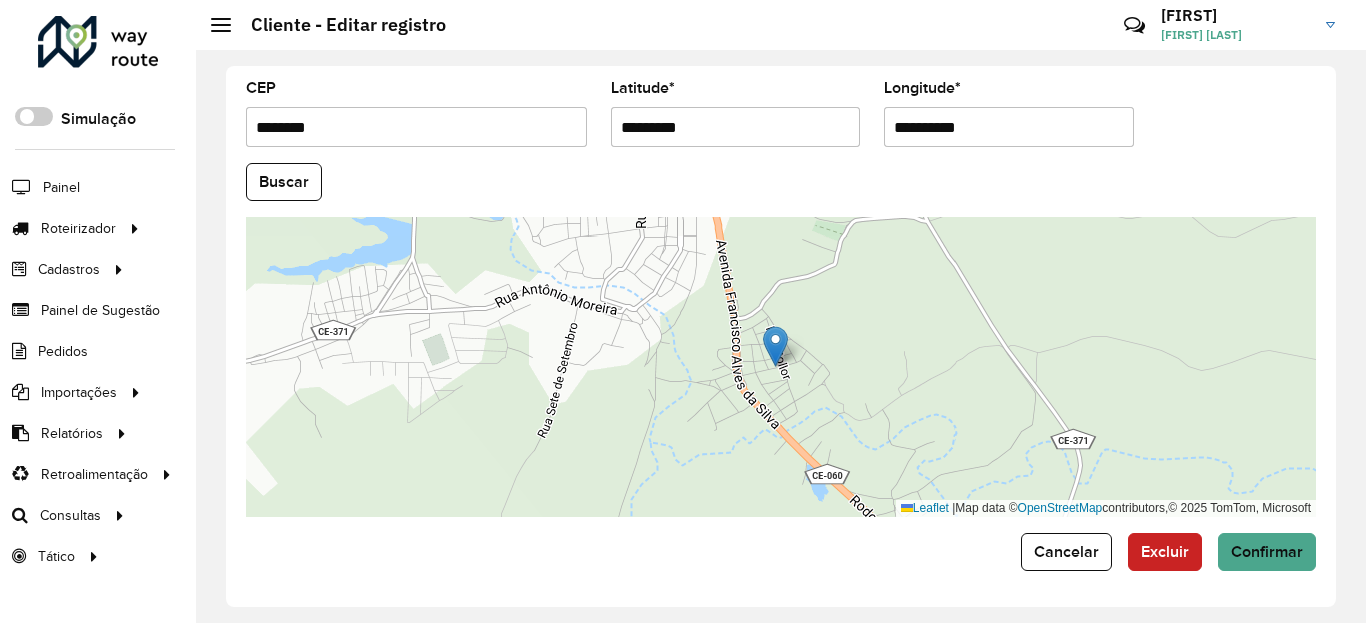 type on "**********" 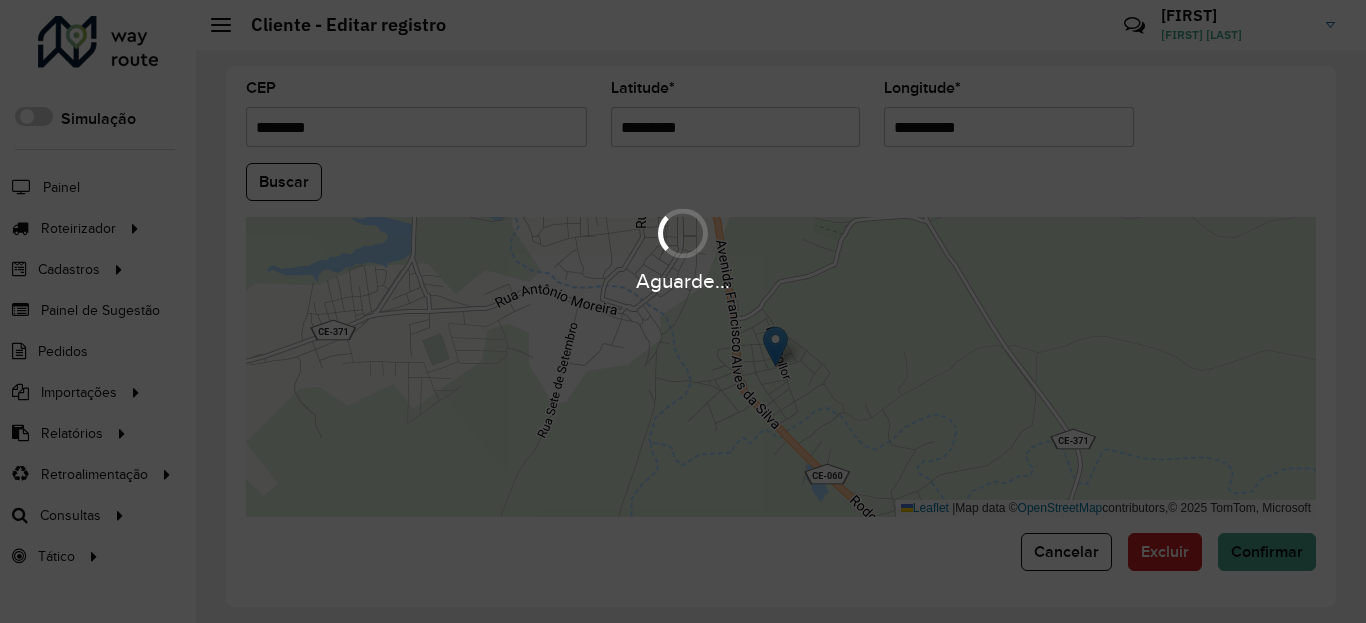 click on "Aguarde...  Pop-up bloqueado!  Seu navegador bloqueou automáticamente a abertura de uma nova janela.   Acesse as configurações e adicione o endereço do sistema a lista de permissão.   Fechar  Roteirizador AmbevTech Simulação Painel Roteirizador Entregas Vendas Cadastros Checkpoint Classificações de venda Cliente Condição de pagamento Consulta de setores Depósito Disponibilidade de veículos Fator tipo de produto Gabarito planner Grupo Rota Fator Tipo Produto Grupo de Depósito Grupo de rotas exclusiva Grupo de setores Jornada Jornada RN Layout integração Modelo Motorista Multi Depósito Painel de sugestão Parada Pedágio Perfil de Vendedor Ponto de apoio Ponto de apoio FAD Prioridade pedido Produto Restrição de Atendimento Planner Rodízio de placa Rota exclusiva FAD Rótulo Setor Setor Planner Tempo de parada de refeição Tipo de cliente Tipo de veículo Tipo de veículo RN Transportadora Usuário Vendedor Veículo Painel de Sugestão Pedidos Importações Classificação e volume de venda" at bounding box center (683, 311) 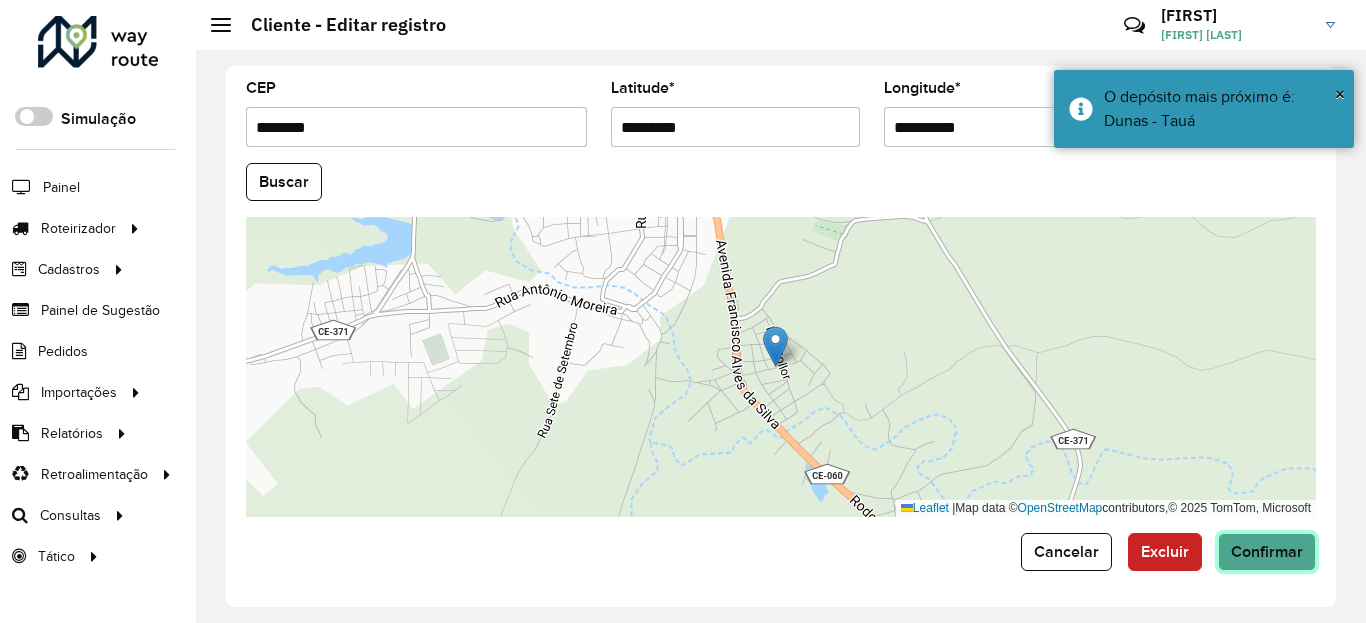 click on "Confirmar" 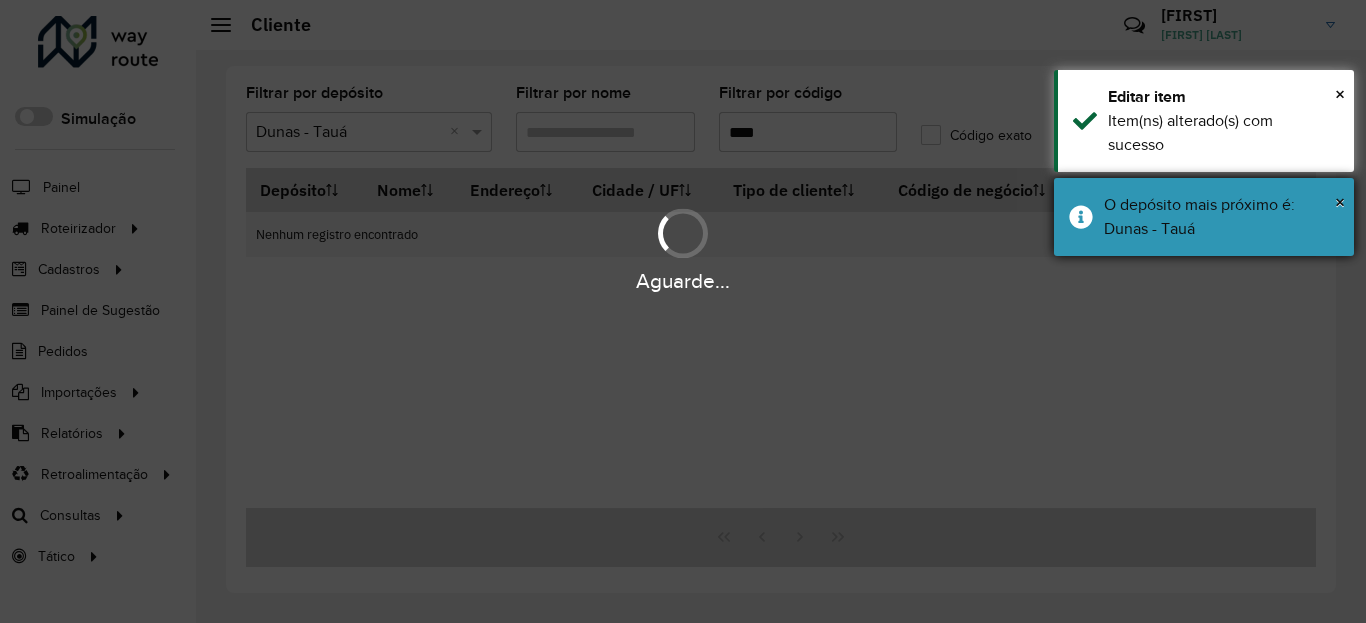 click on "O depósito mais próximo é: Dunas - Tauá" at bounding box center (1221, 217) 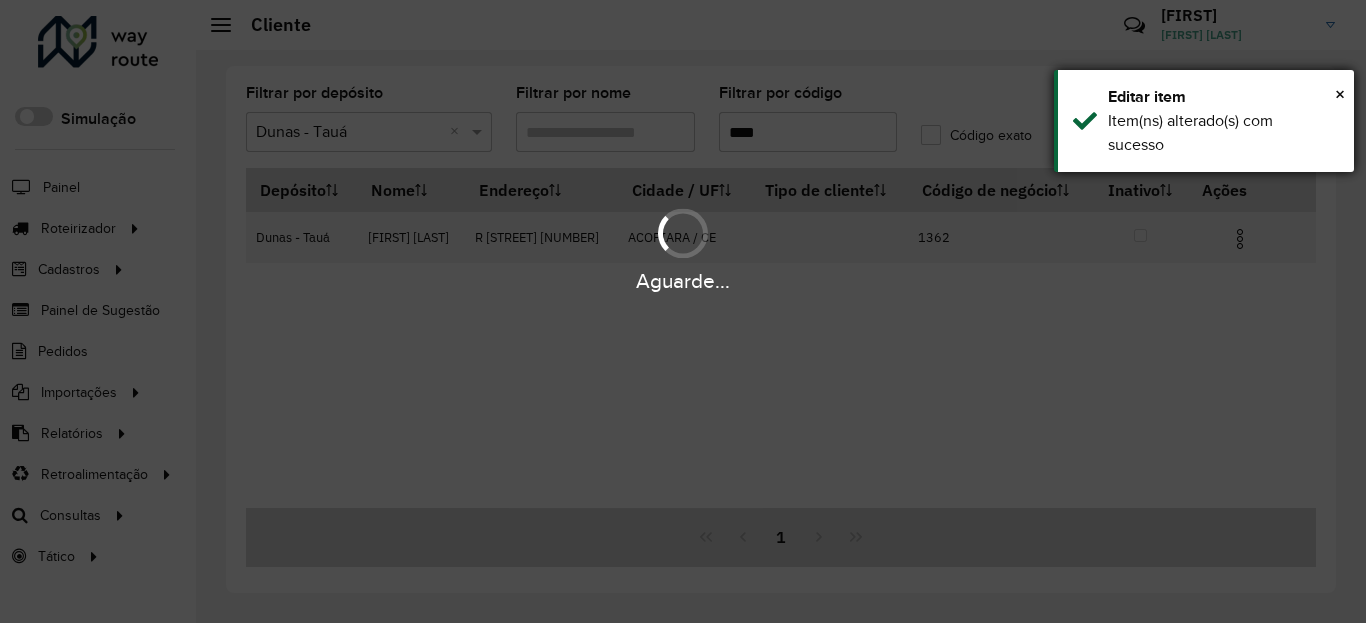 click on "Item(ns) alterado(s) com sucesso" at bounding box center [1223, 133] 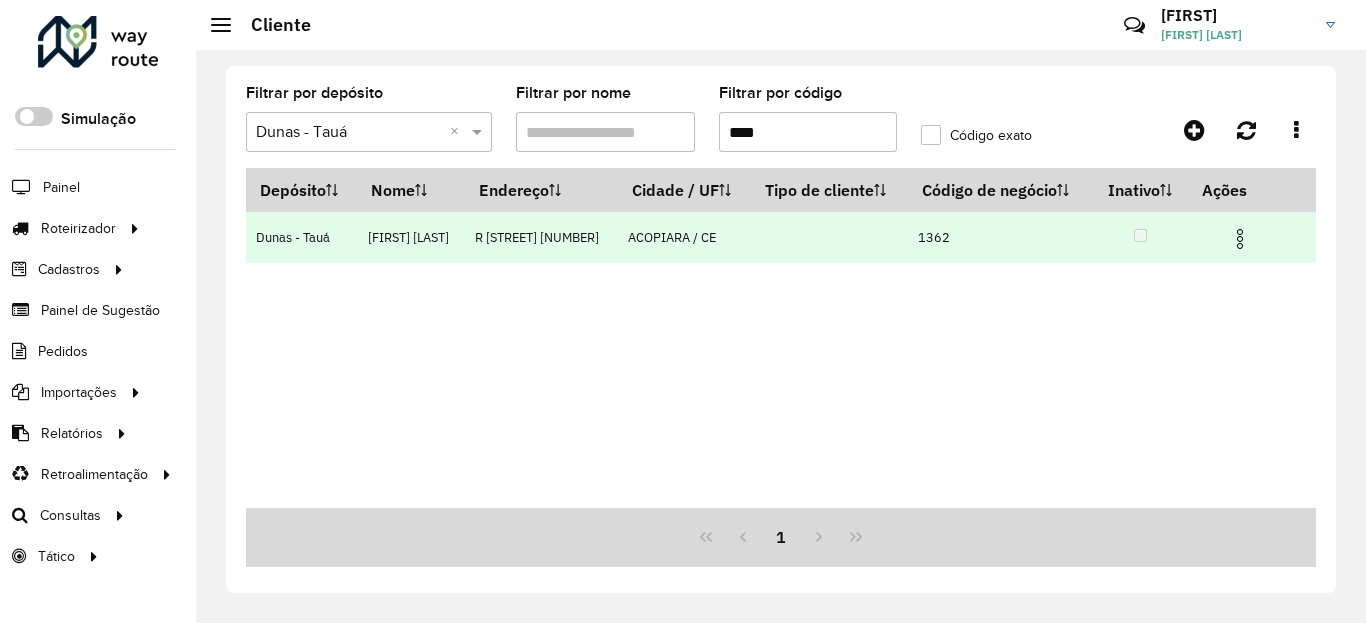 click at bounding box center [1240, 239] 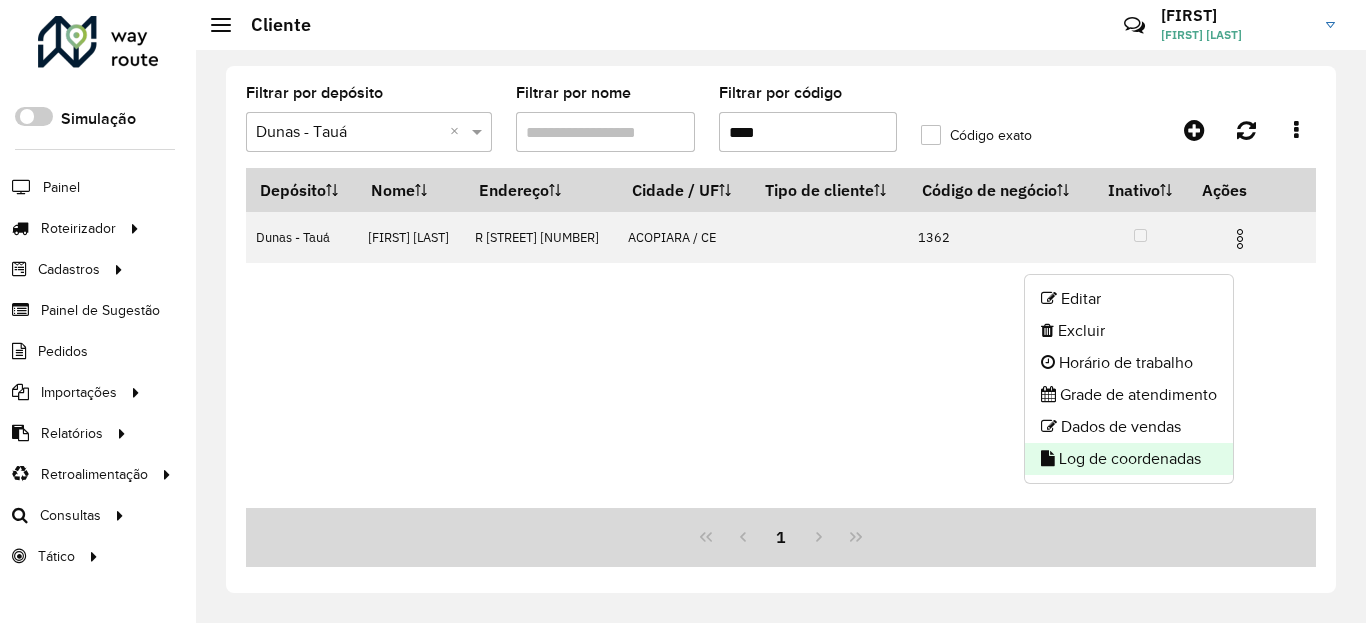 click on "Log de coordenadas" 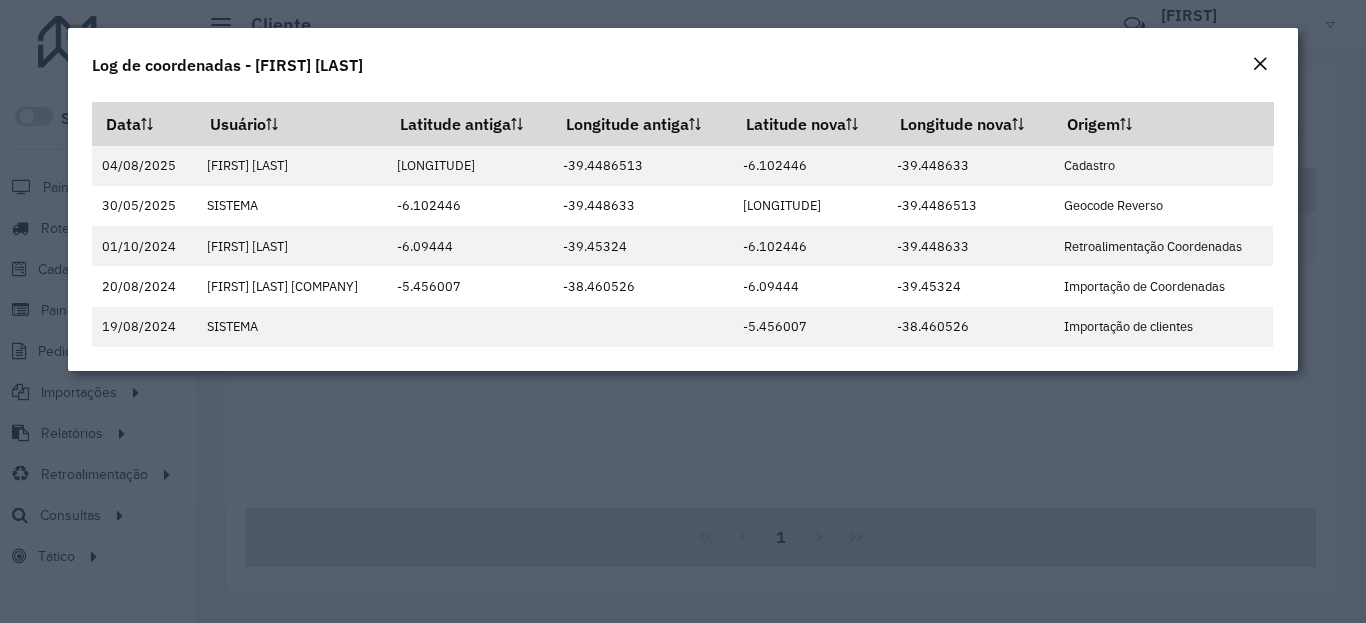click 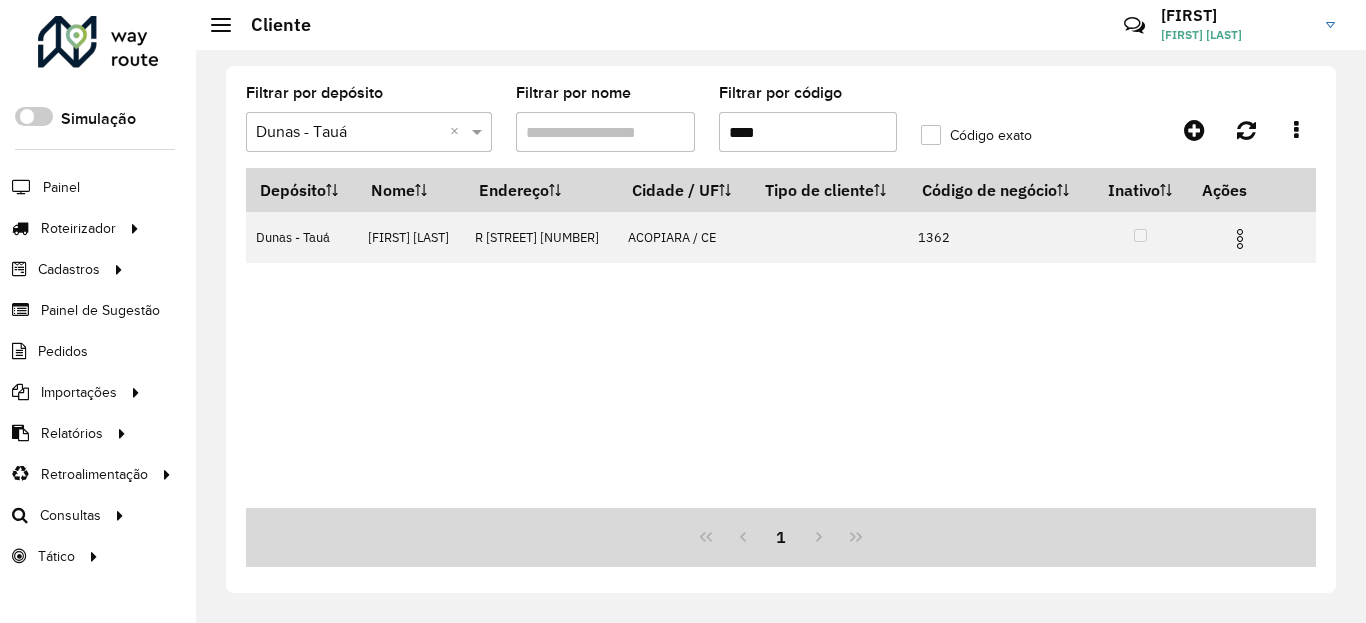 click on "****" at bounding box center (808, 132) 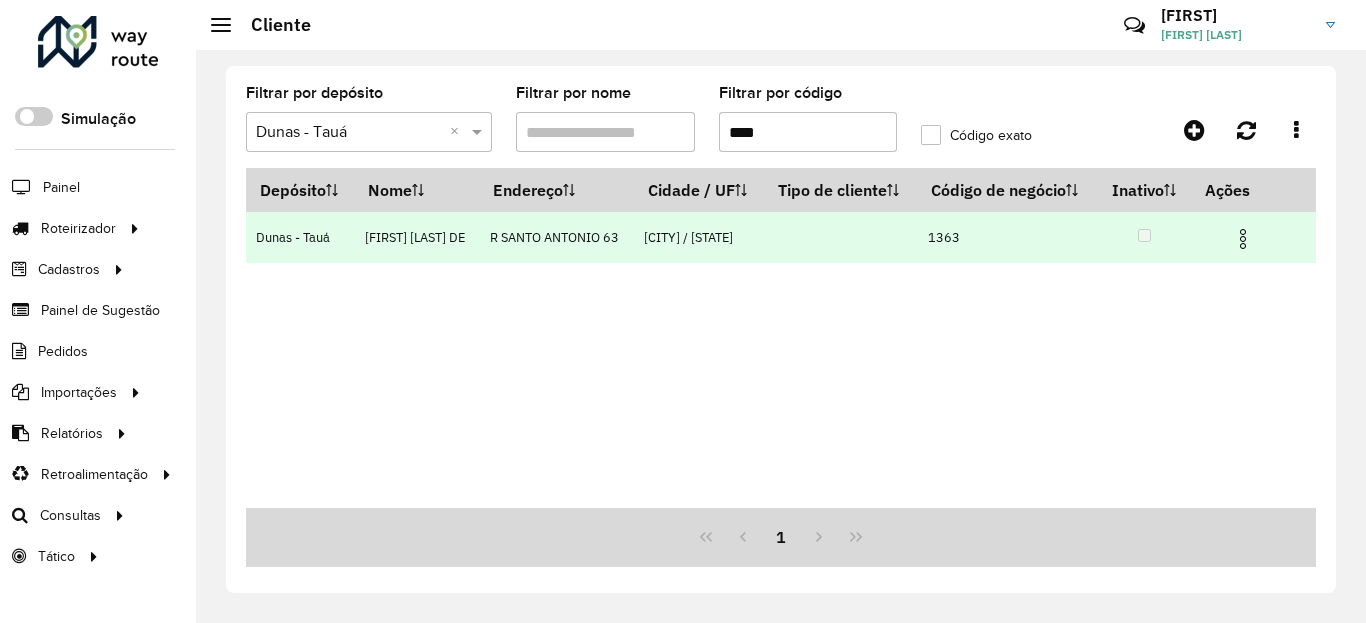 type on "****" 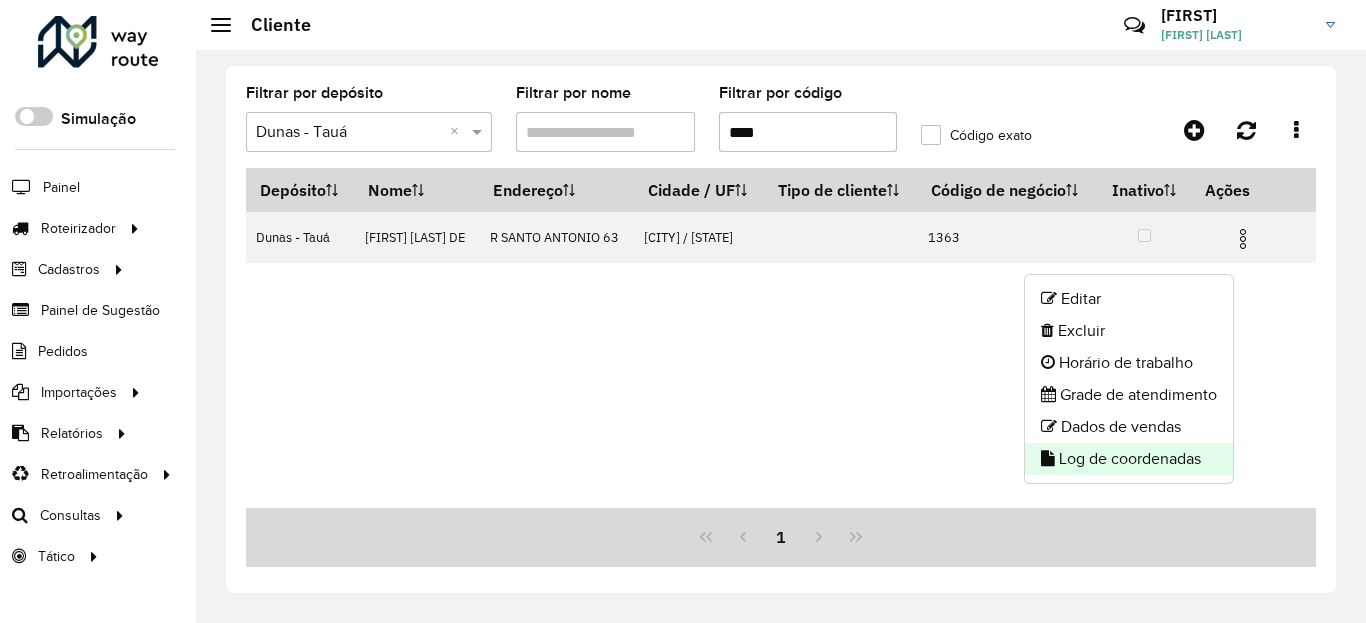 click on "Log de coordenadas" 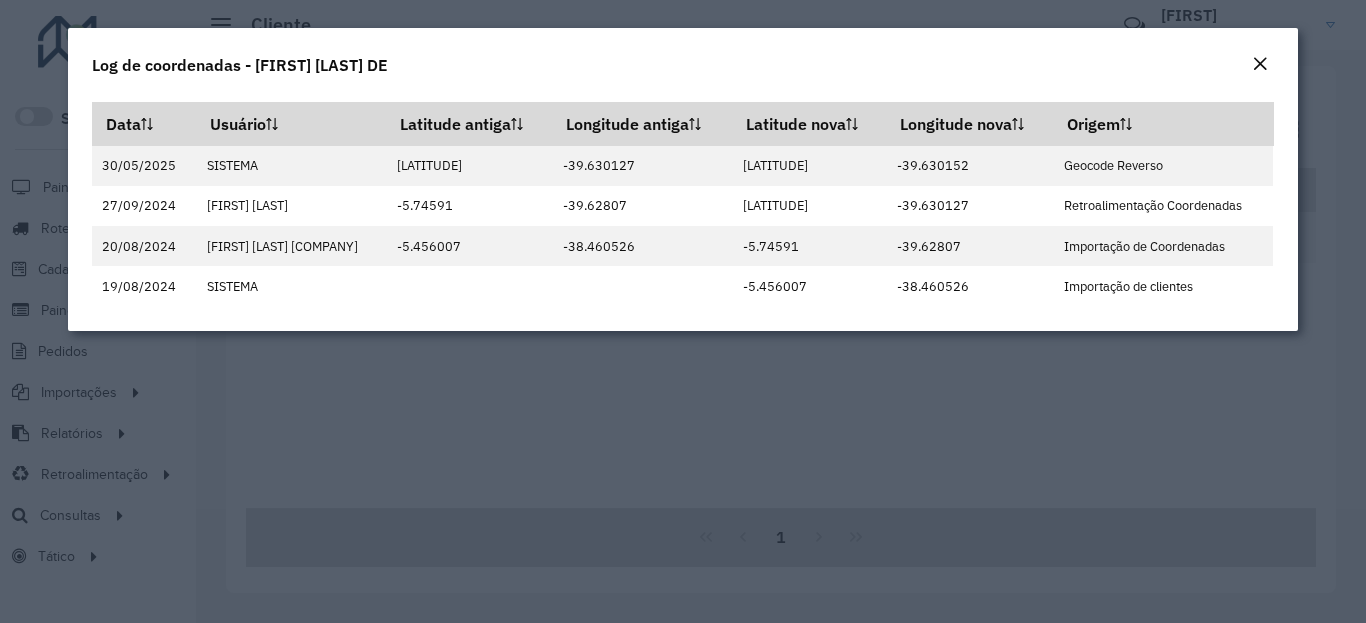click 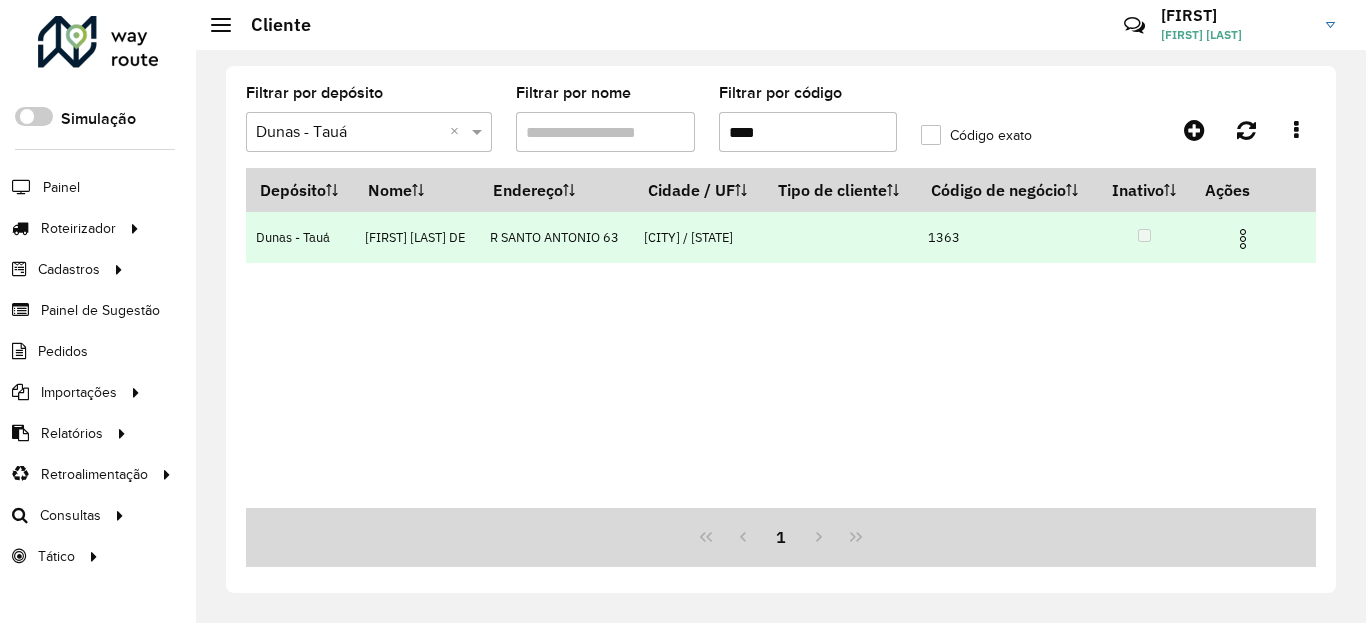 click at bounding box center [1243, 239] 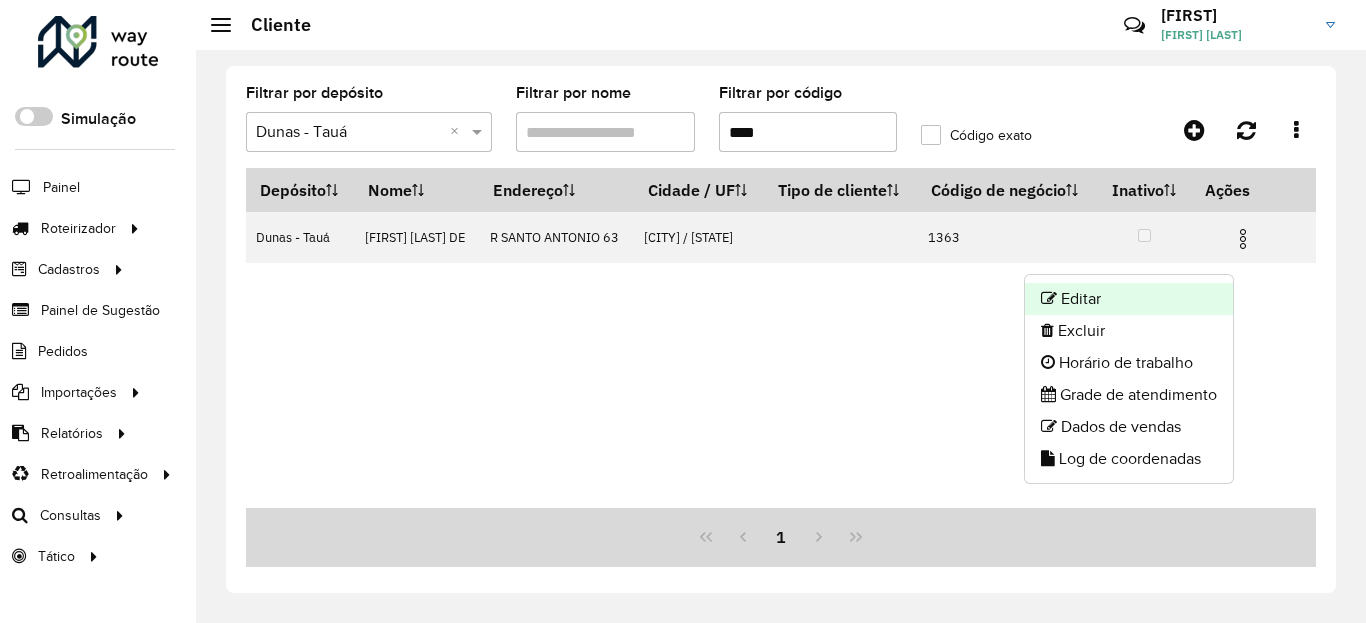 click on "Editar" 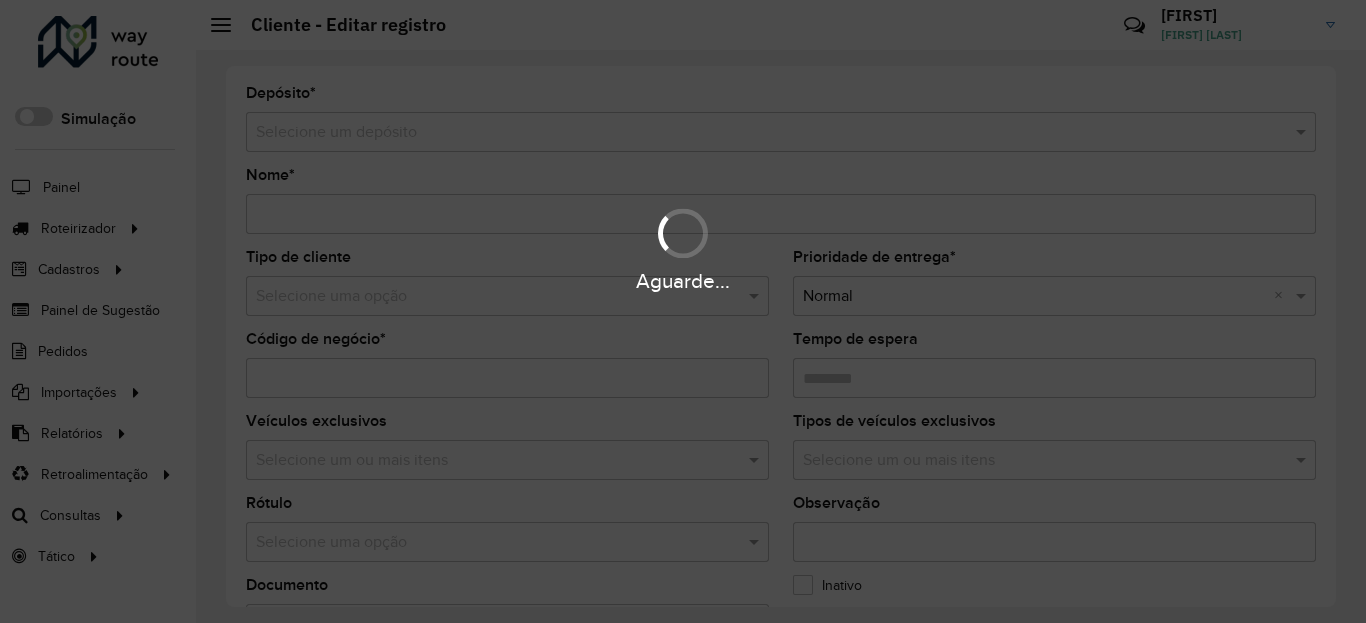 type on "**********" 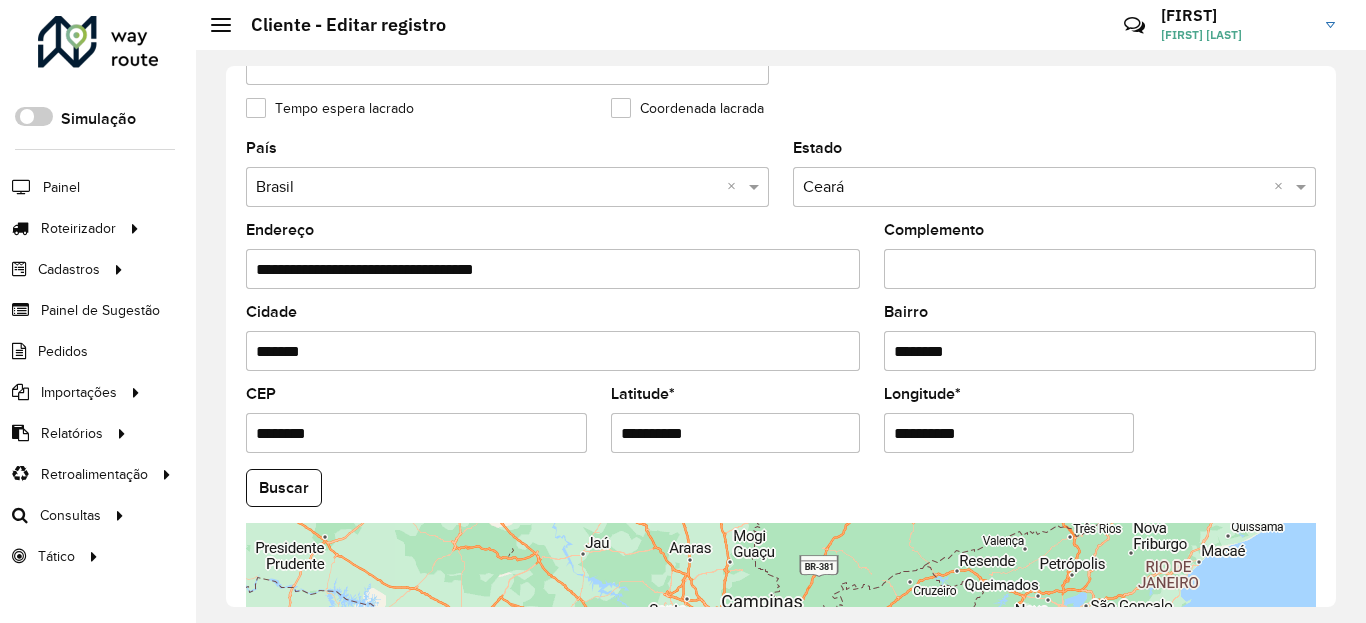 scroll, scrollTop: 600, scrollLeft: 0, axis: vertical 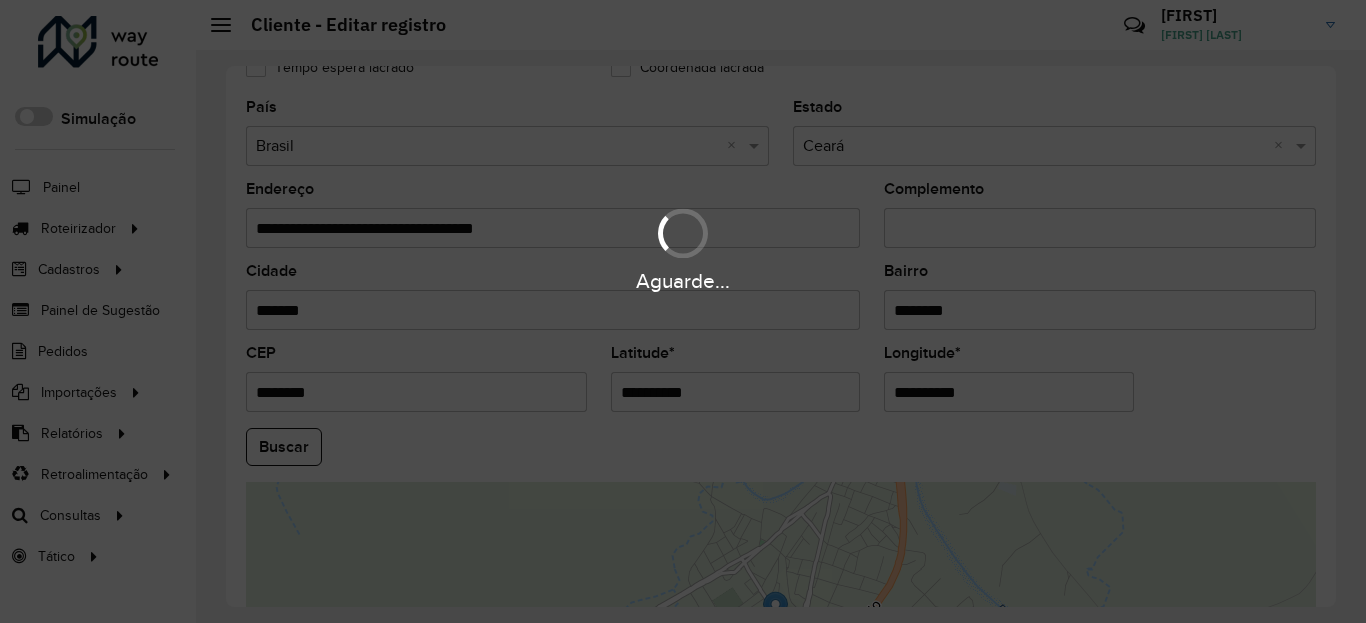 click on "**********" at bounding box center [736, 392] 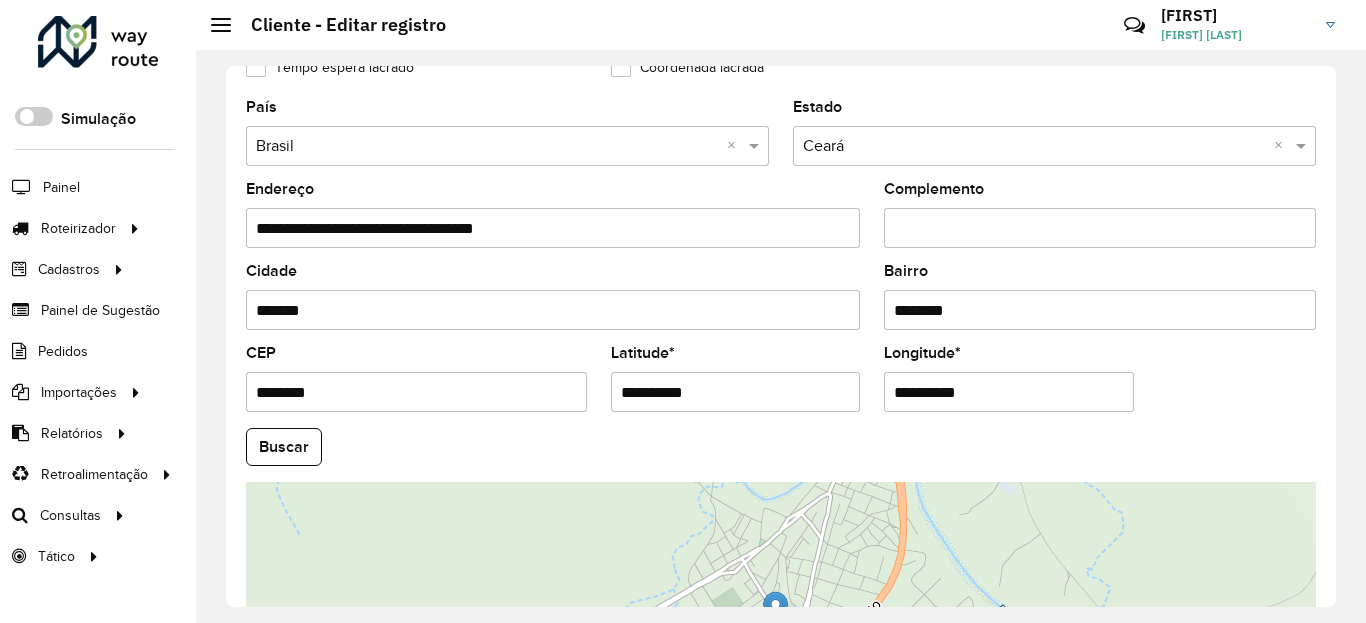 paste 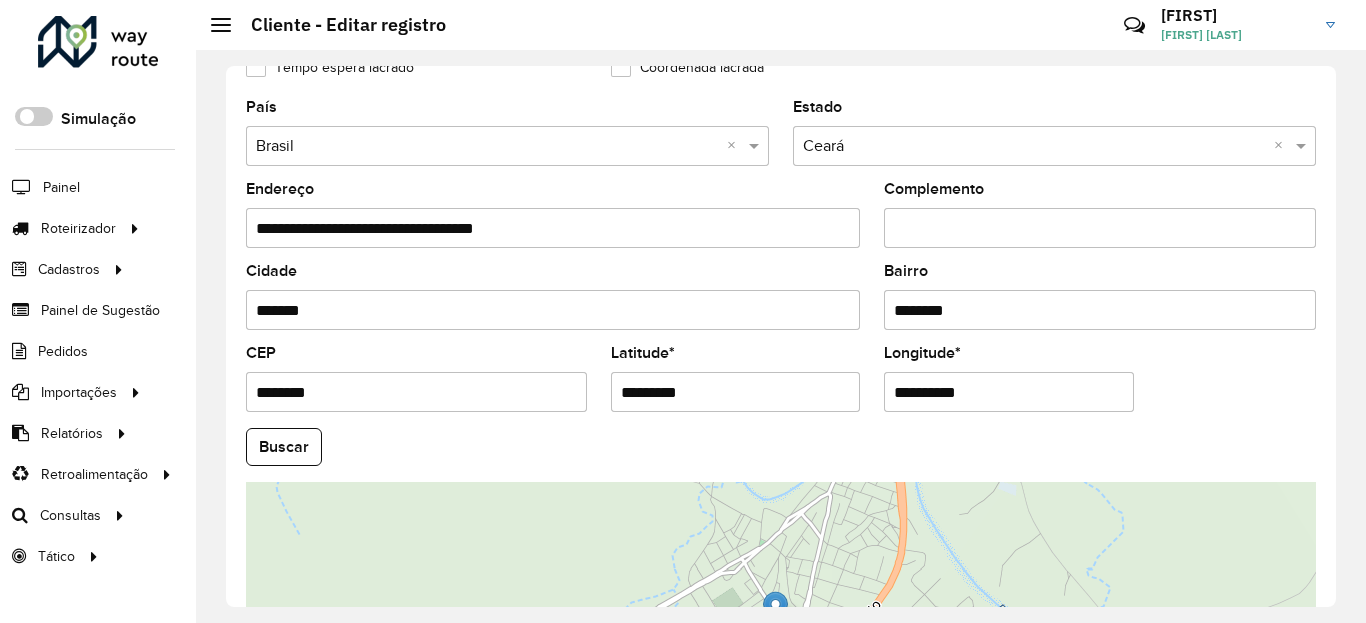 type on "*********" 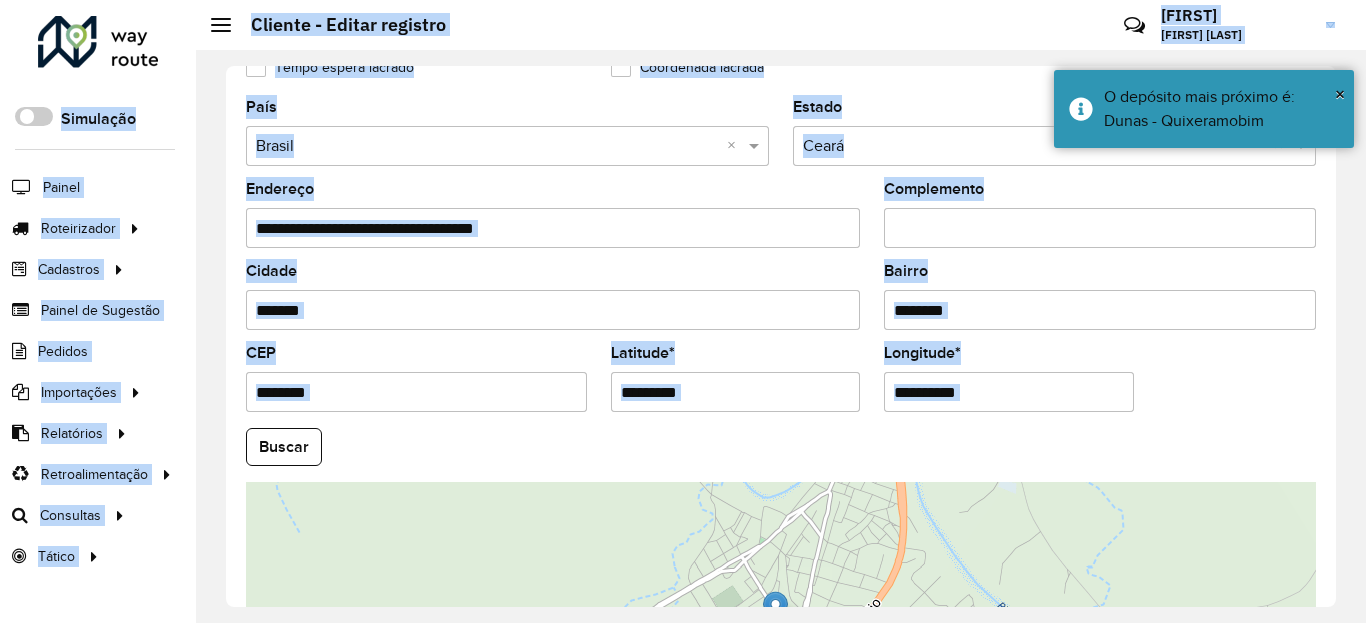 click on "*********" at bounding box center [736, 392] 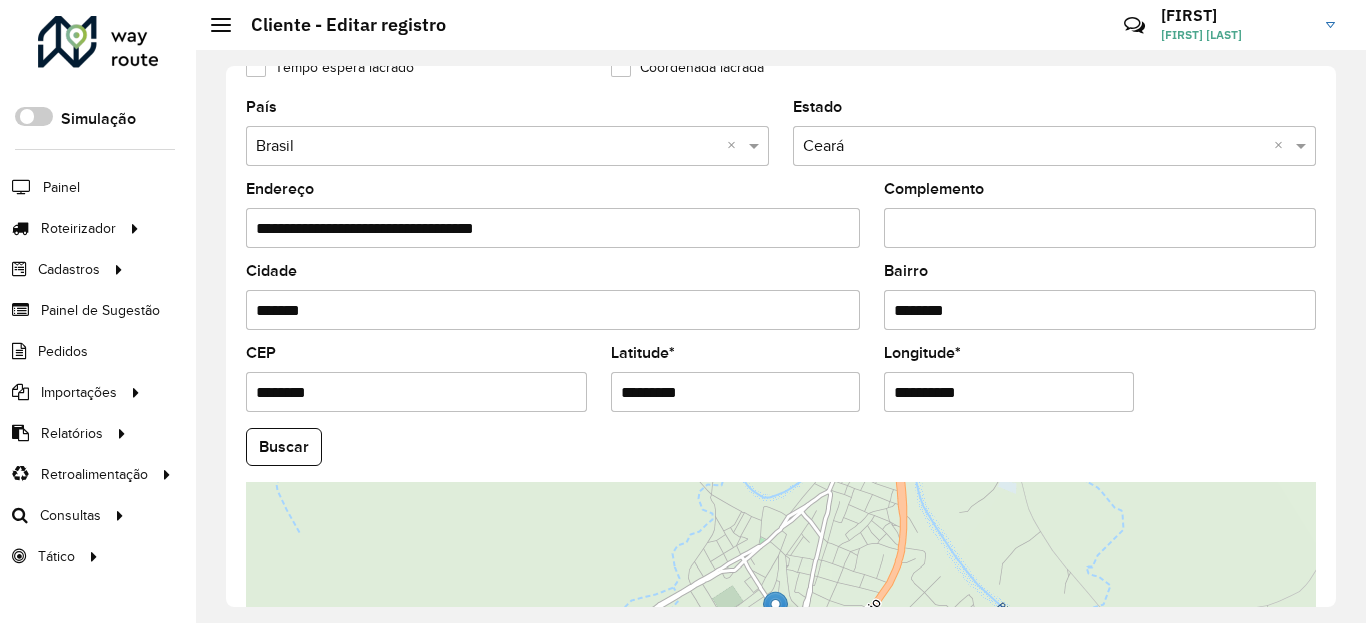 click on "**********" at bounding box center [1009, 392] 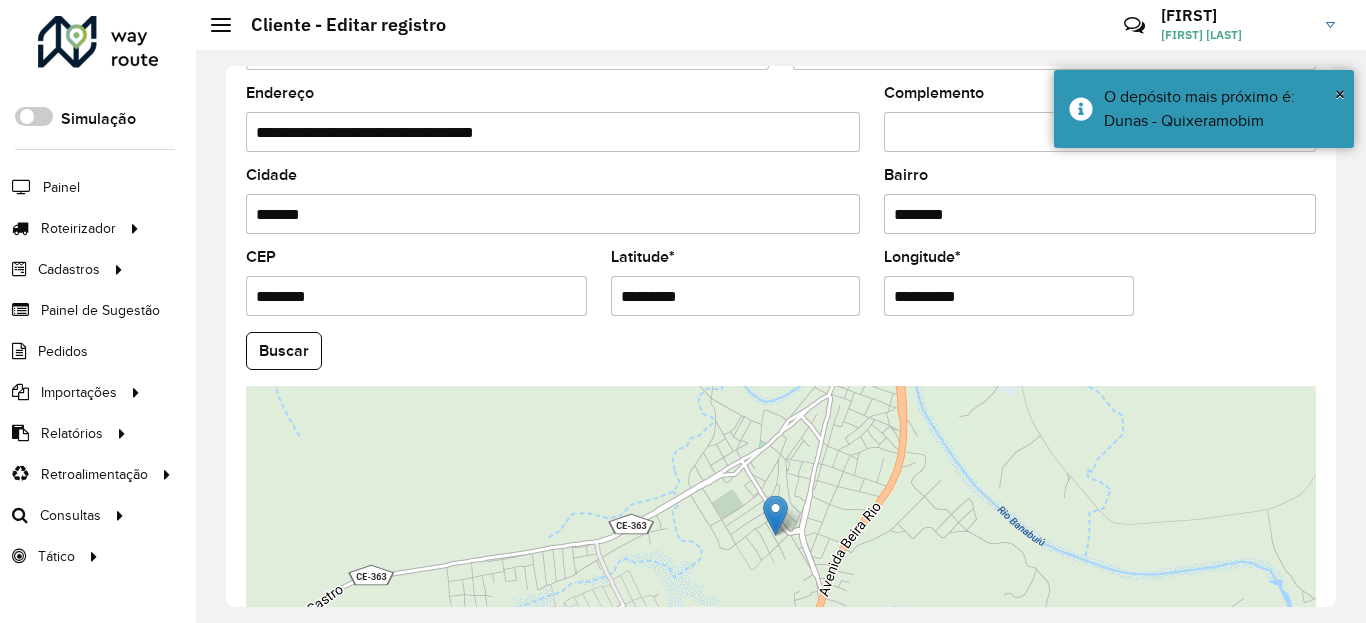 scroll, scrollTop: 865, scrollLeft: 0, axis: vertical 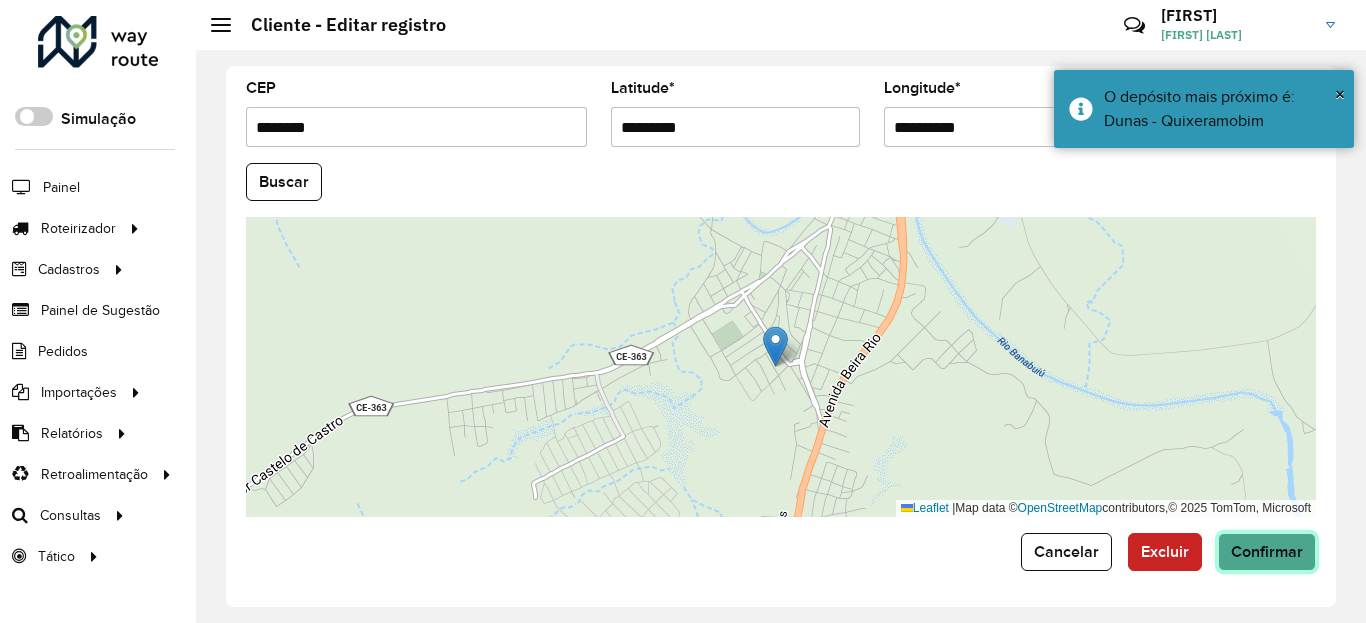click on "Confirmar" 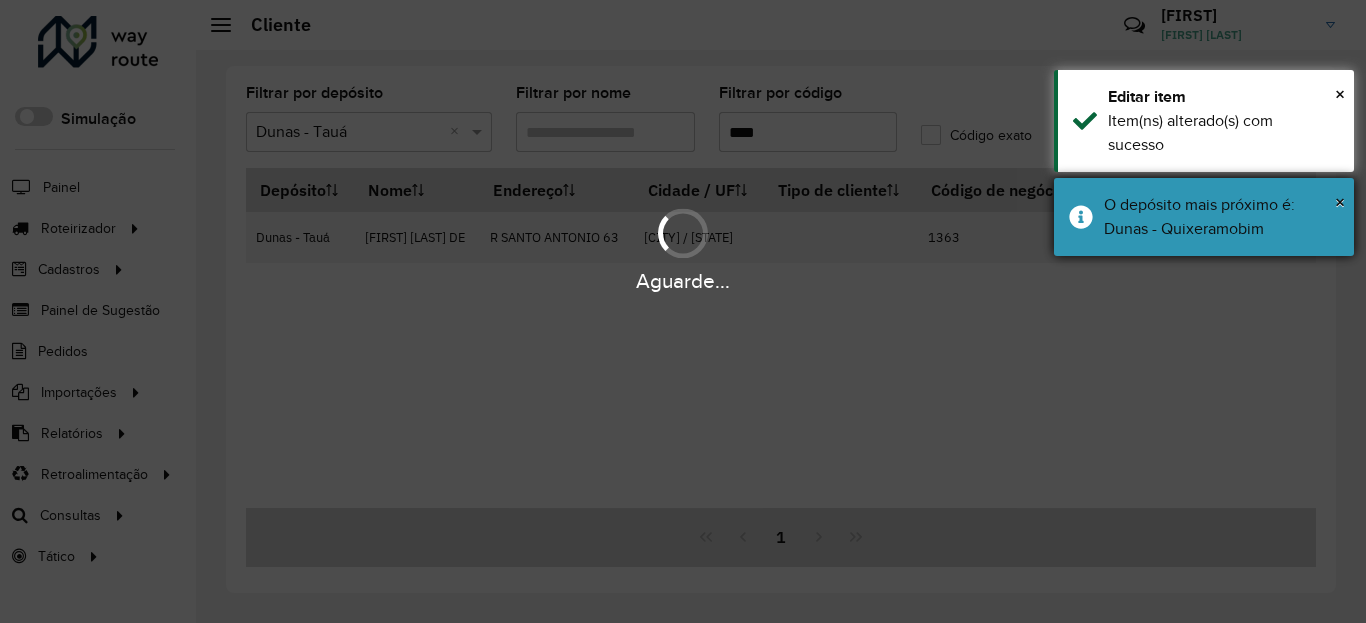 click on "O depósito mais próximo é: Dunas - Quixeramobim" at bounding box center [1221, 217] 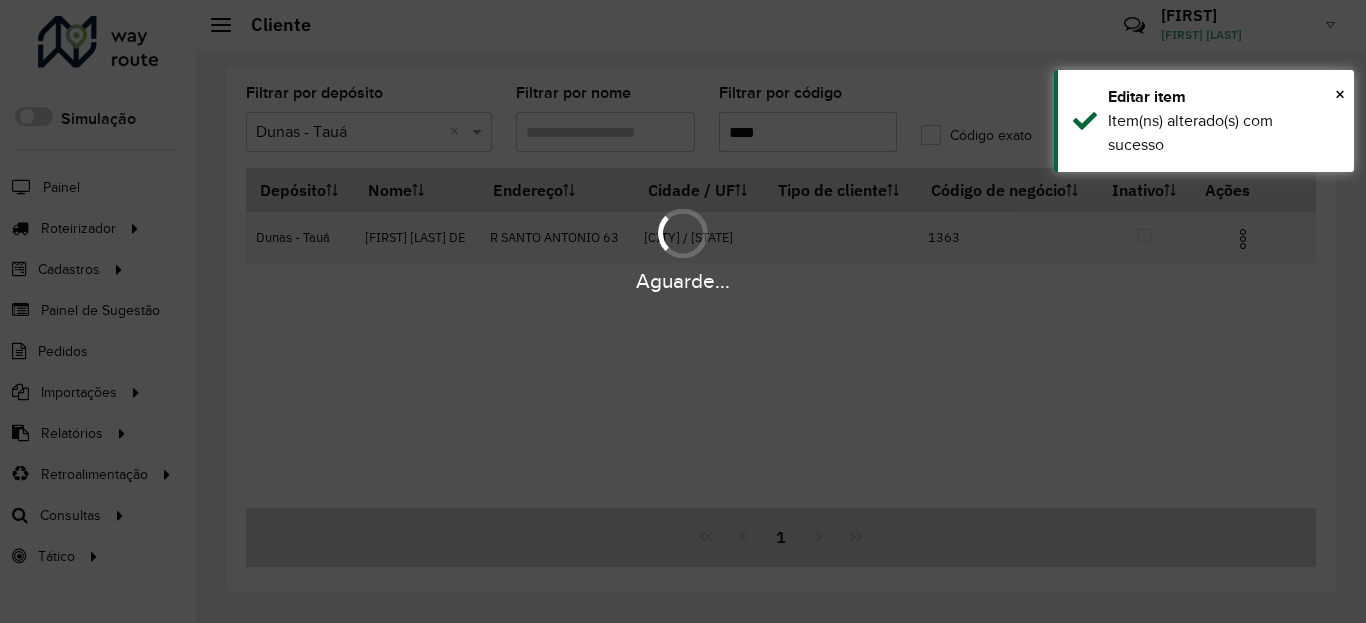 drag, startPoint x: 1219, startPoint y: 132, endPoint x: 1244, endPoint y: 257, distance: 127.47549 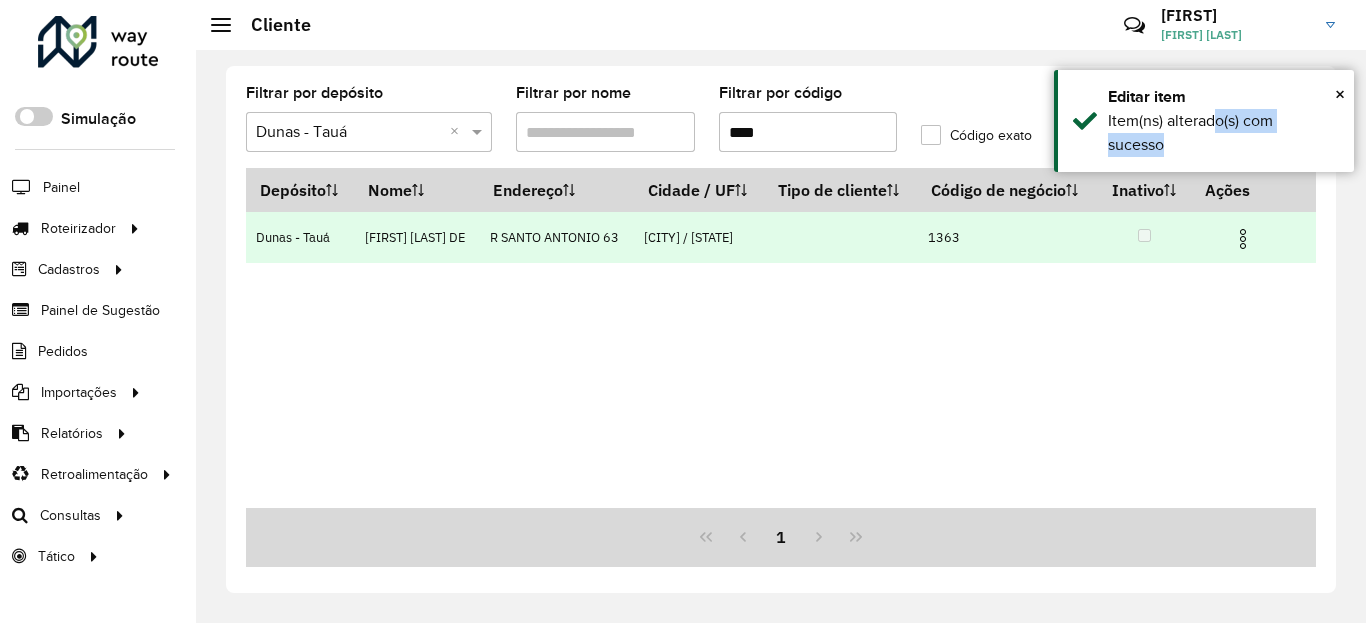 click at bounding box center (1243, 239) 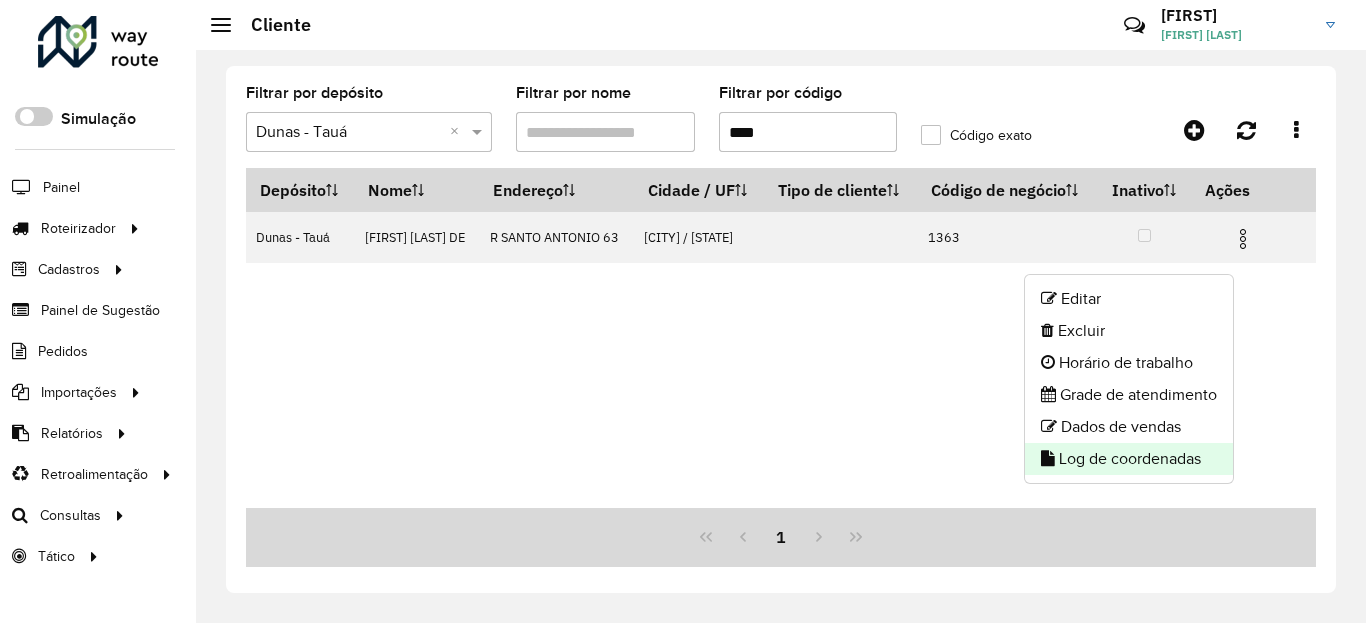 click on "Log de coordenadas" 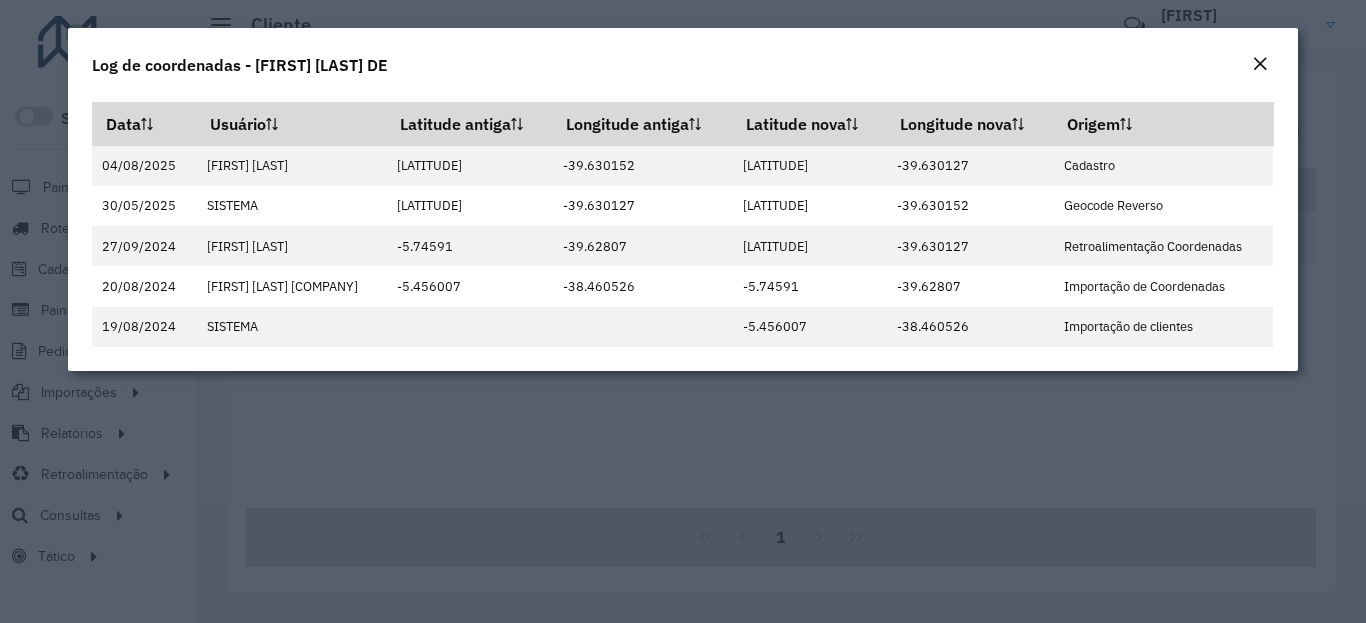 click on "Log de coordenadas - [FIRST] [LAST] DA [INITIAL]" 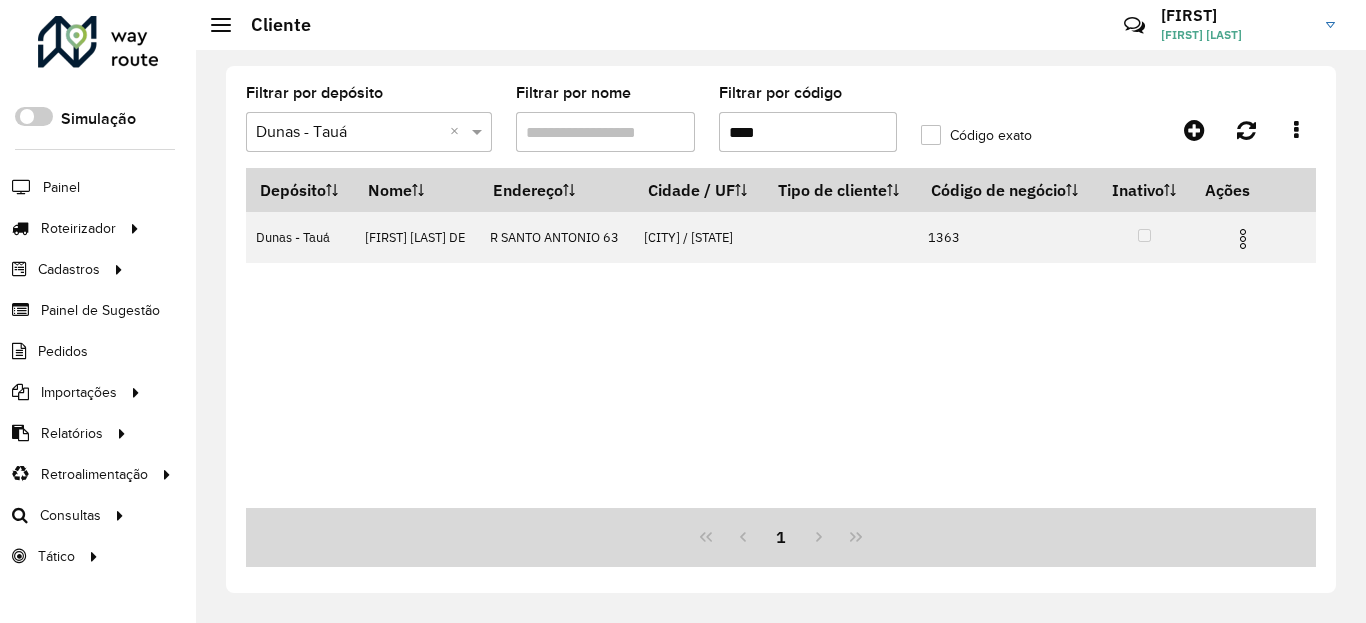 click on "****" at bounding box center (808, 132) 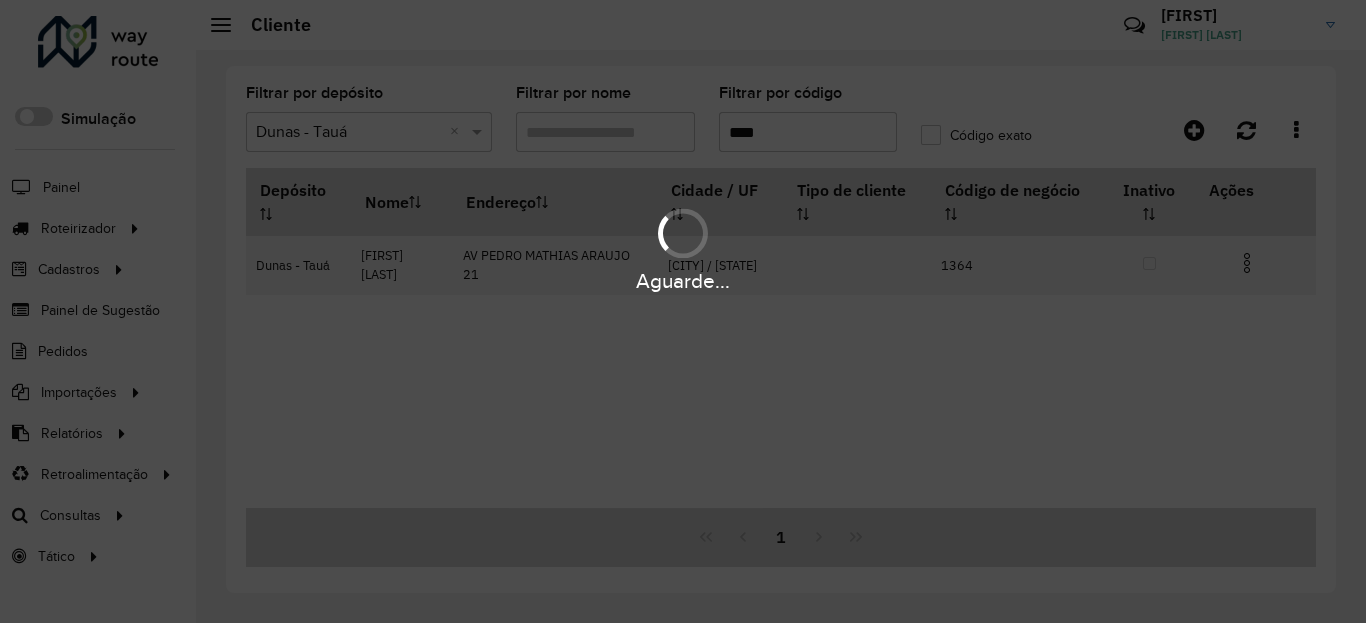 type on "****" 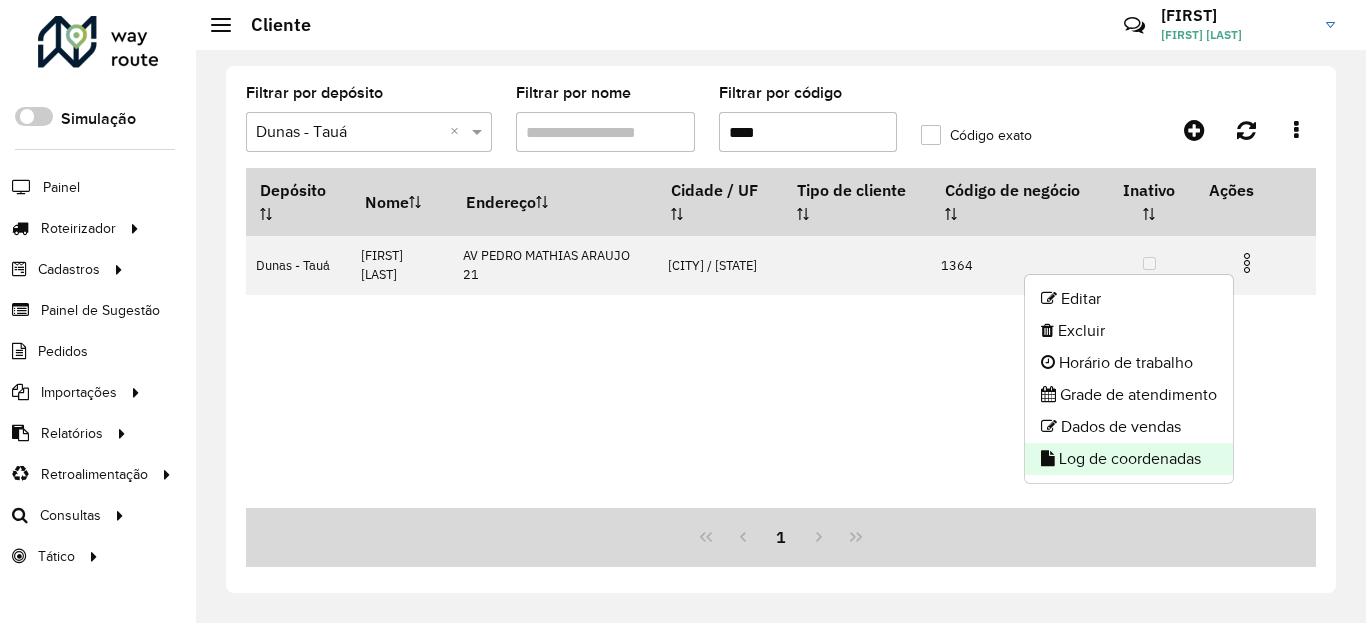 click on "Log de coordenadas" 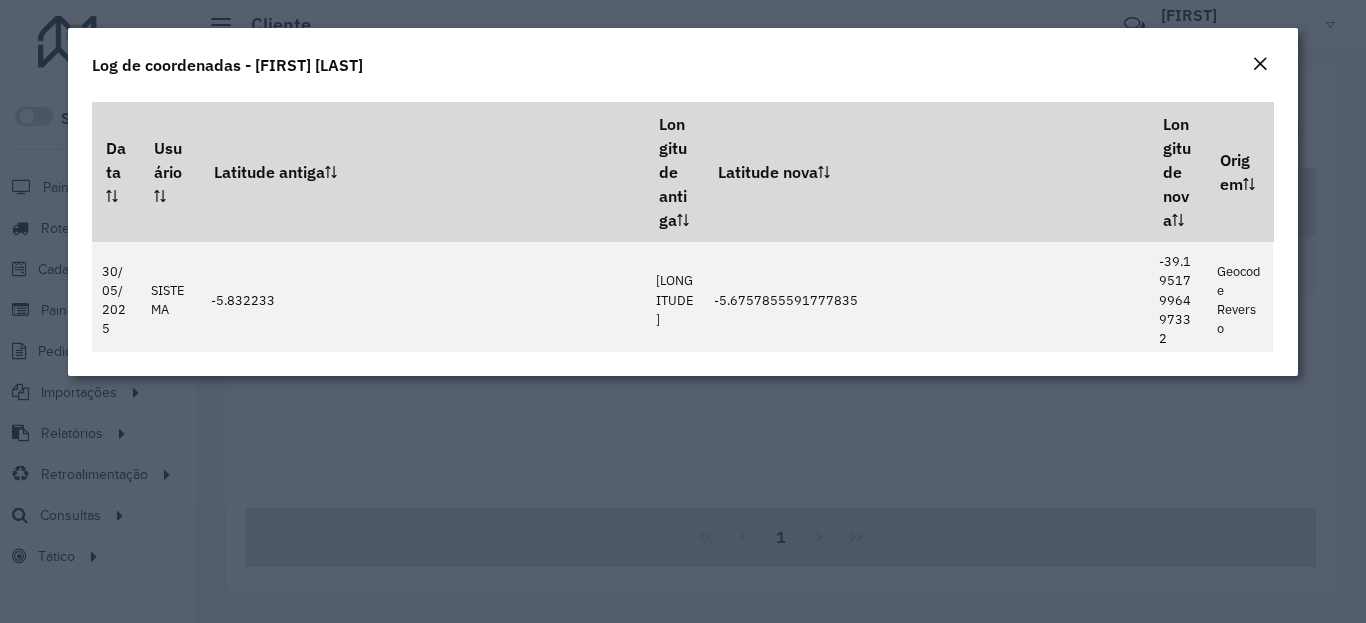 click 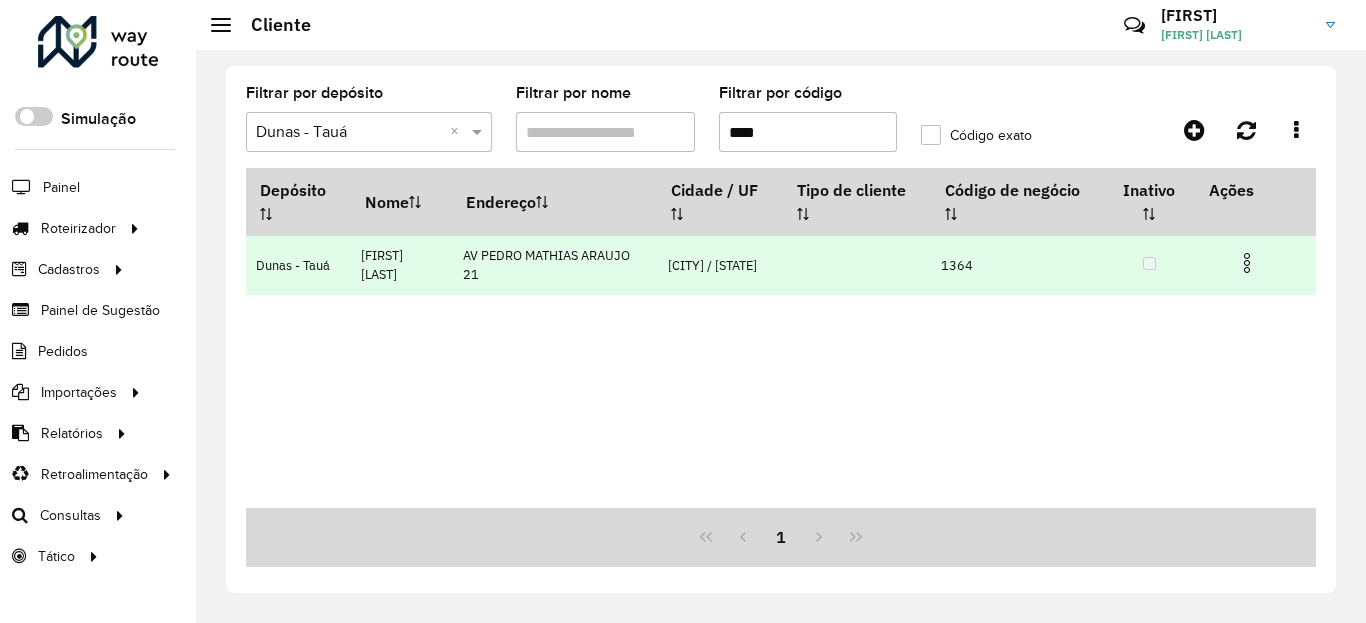 click at bounding box center (1255, 261) 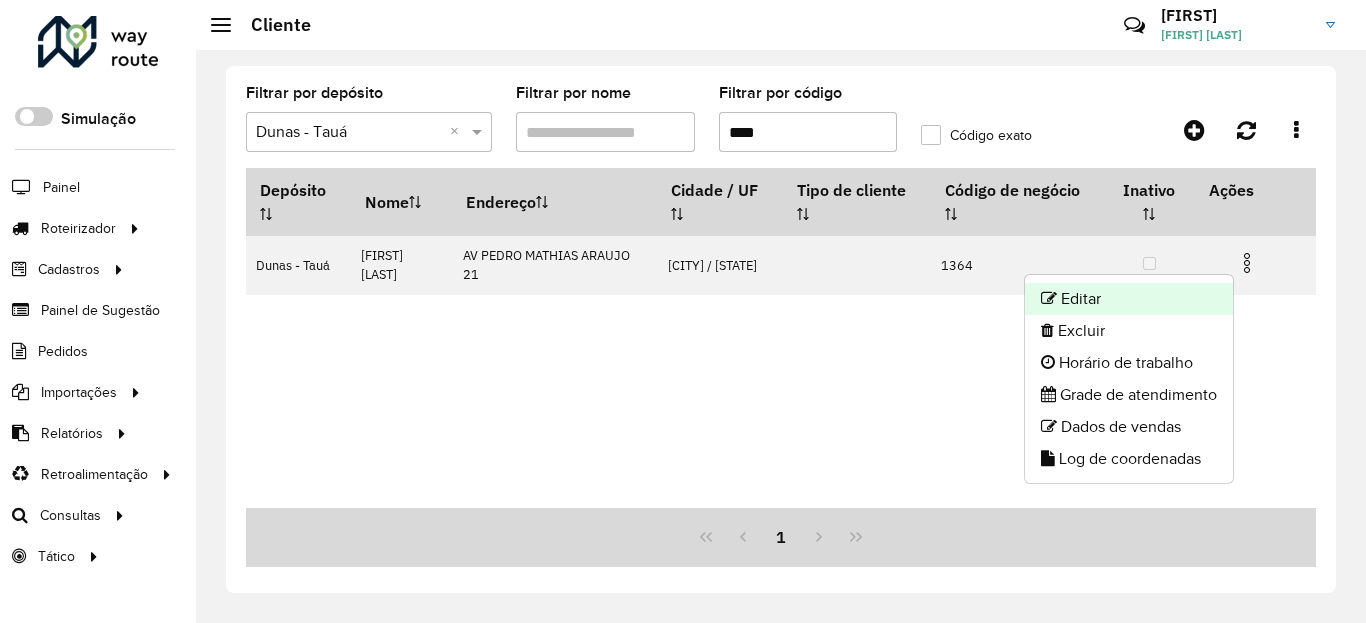 click on "Editar" 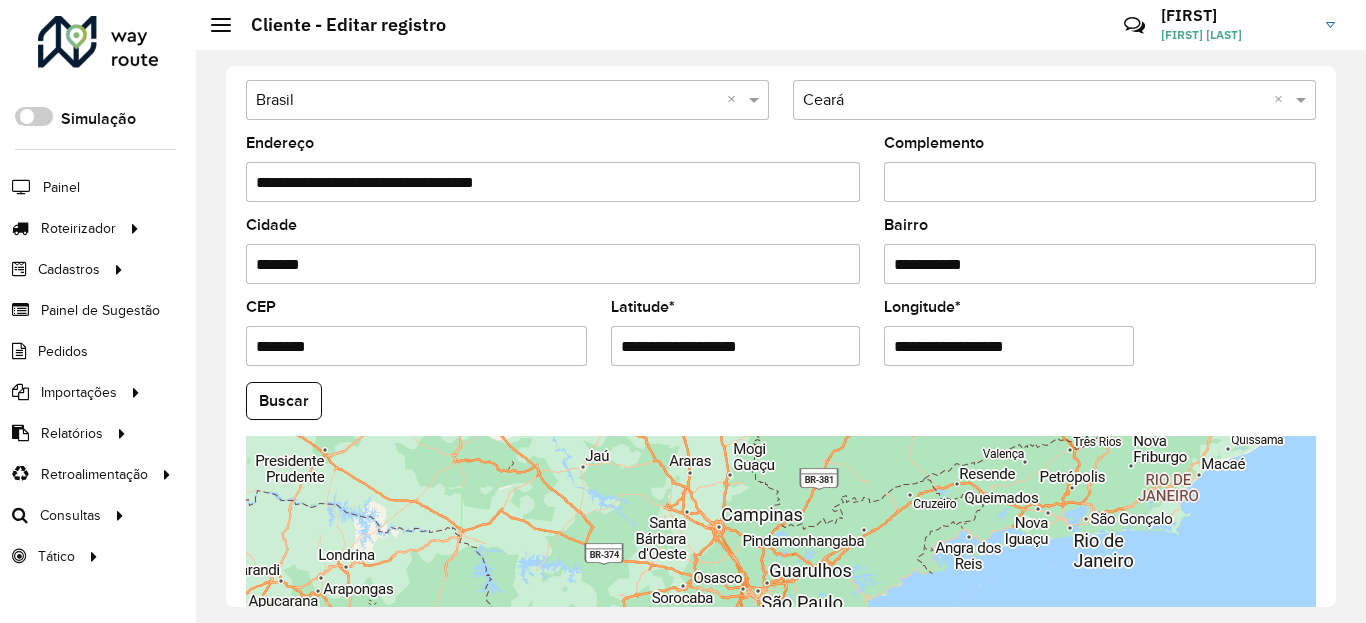 scroll, scrollTop: 720, scrollLeft: 0, axis: vertical 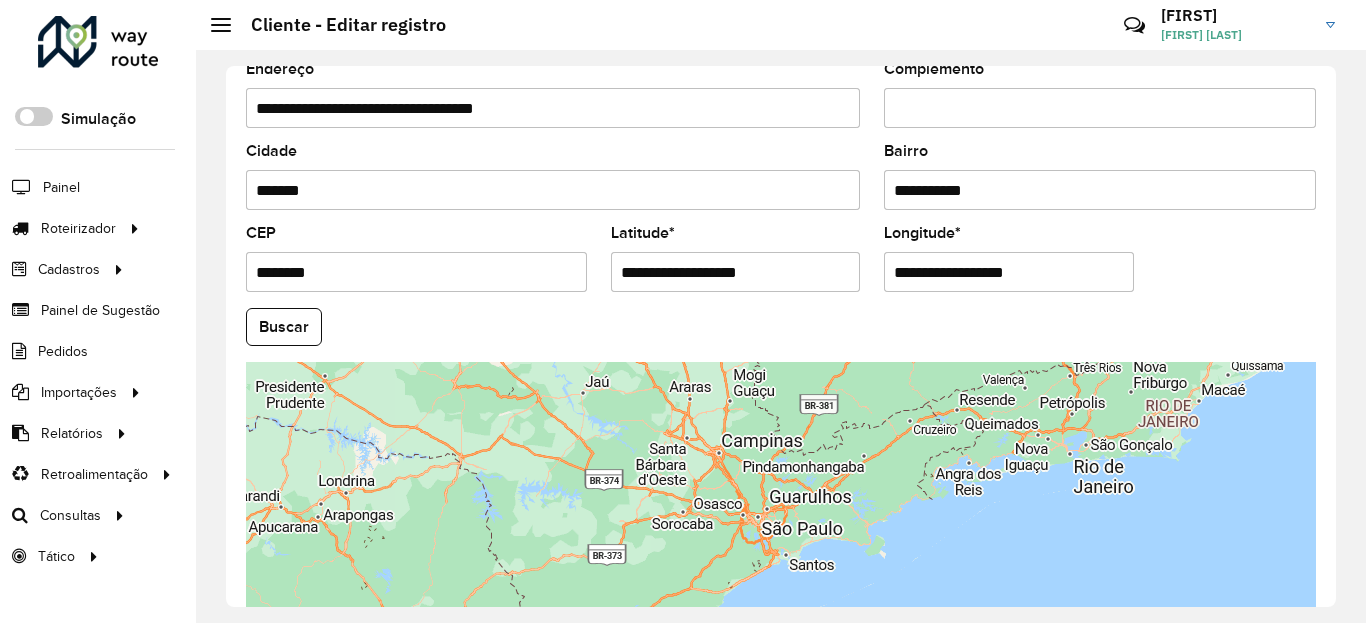 click on "**********" at bounding box center (736, 272) 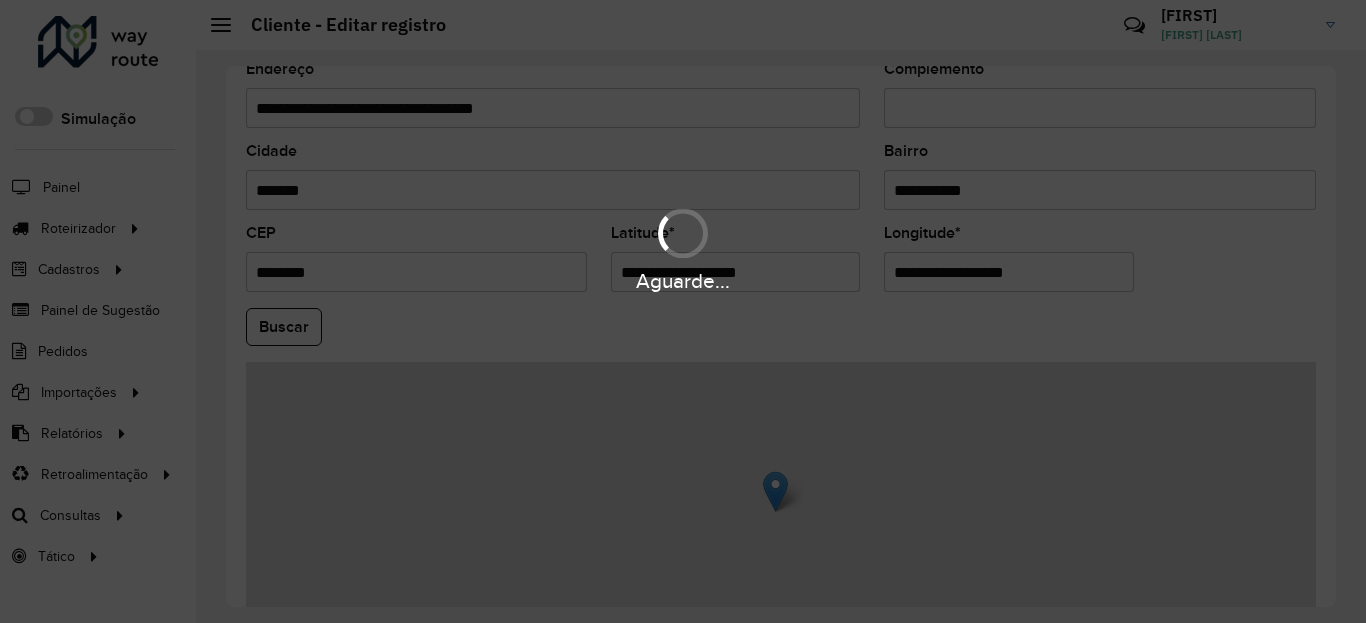 paste 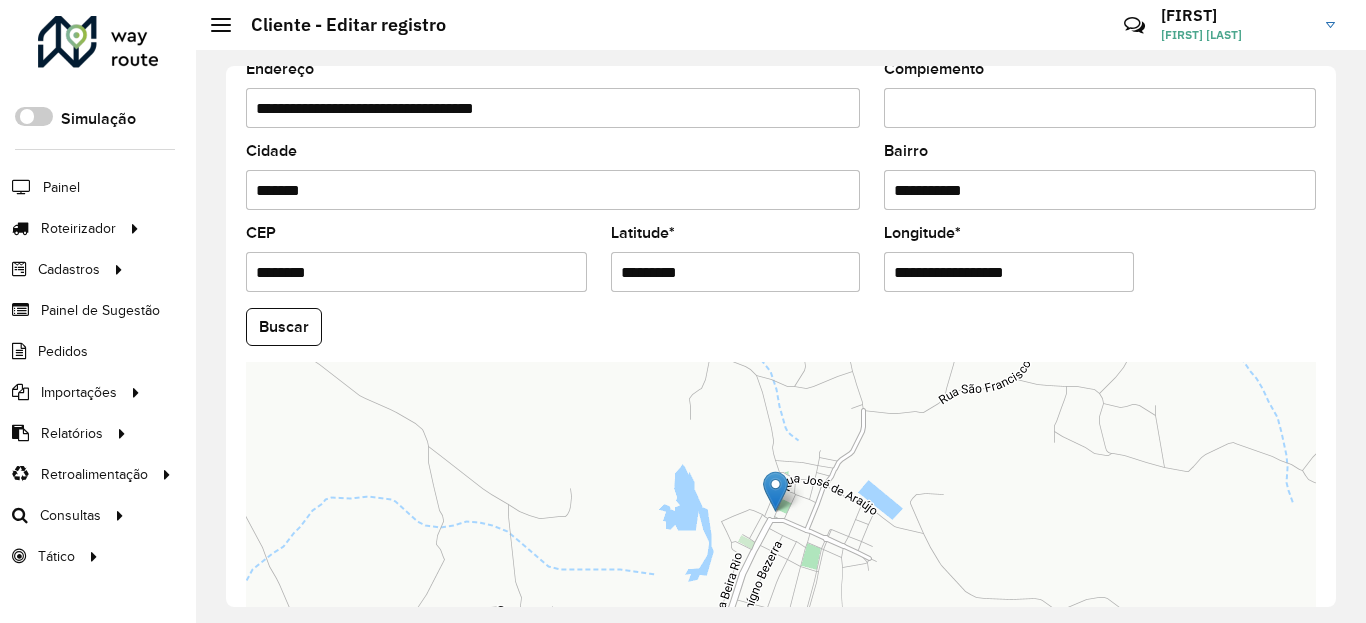 type on "*********" 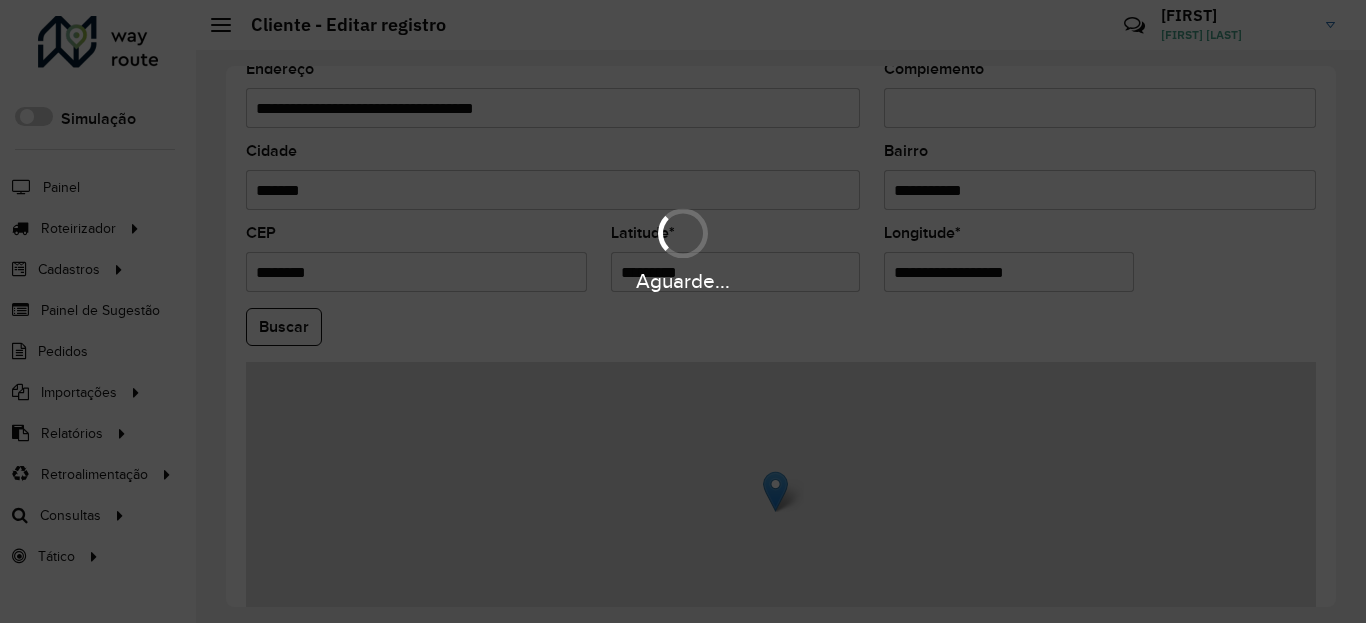 click on "Aguarde...  Pop-up bloqueado!  Seu navegador bloqueou automáticamente a abertura de uma nova janela.   Acesse as configurações e adicione o endereço do sistema a lista de permissão.   Fechar  Roteirizador AmbevTech Simulação Painel Roteirizador Entregas Vendas Cadastros Checkpoint Classificações de venda Cliente Condição de pagamento Consulta de setores Depósito Disponibilidade de veículos Fator tipo de produto Gabarito planner Grupo Rota Fator Tipo Produto Grupo de Depósito Grupo de rotas exclusiva Grupo de setores Jornada Jornada RN Layout integração Modelo Motorista Multi Depósito Painel de sugestão Parada Pedágio Perfil de Vendedor Ponto de apoio Ponto de apoio FAD Prioridade pedido Produto Restrição de Atendimento Planner Rodízio de placa Rota exclusiva FAD Rótulo Setor Setor Planner Tempo de parada de refeição Tipo de cliente Tipo de veículo Tipo de veículo RN Transportadora Usuário Vendedor Veículo Painel de Sugestão Pedidos Importações Classificação e volume de venda" at bounding box center [683, 311] 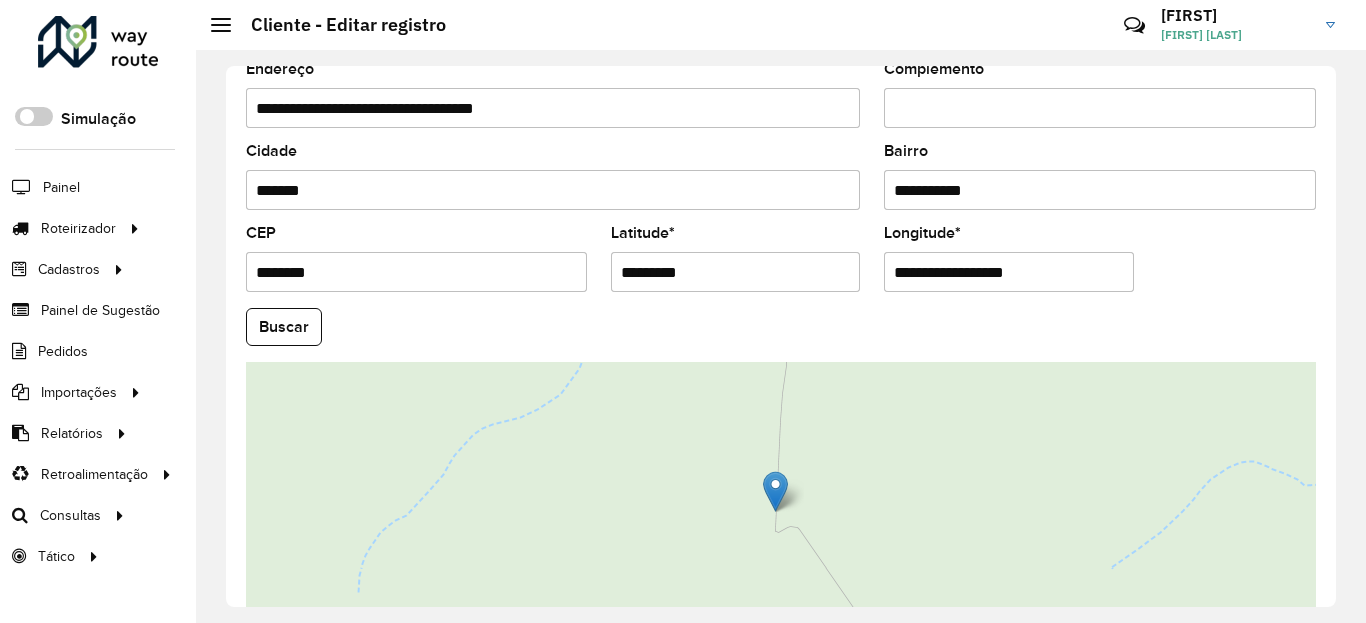 click on "**********" at bounding box center (1009, 272) 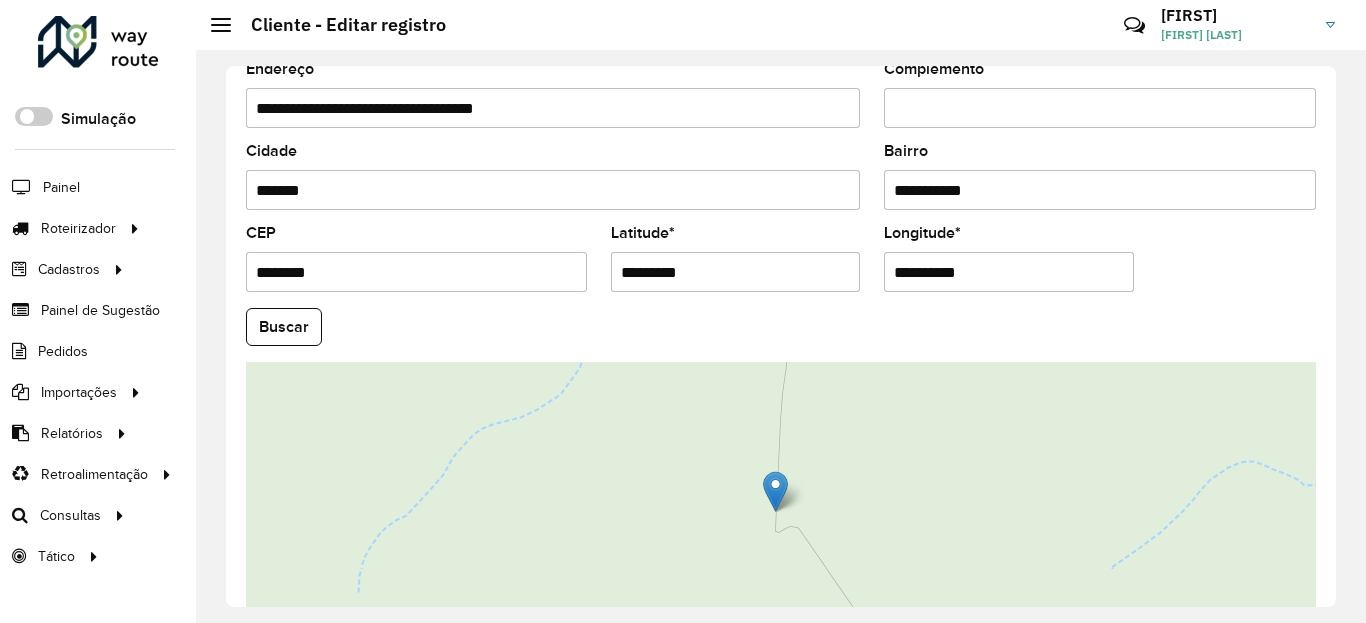 type on "**********" 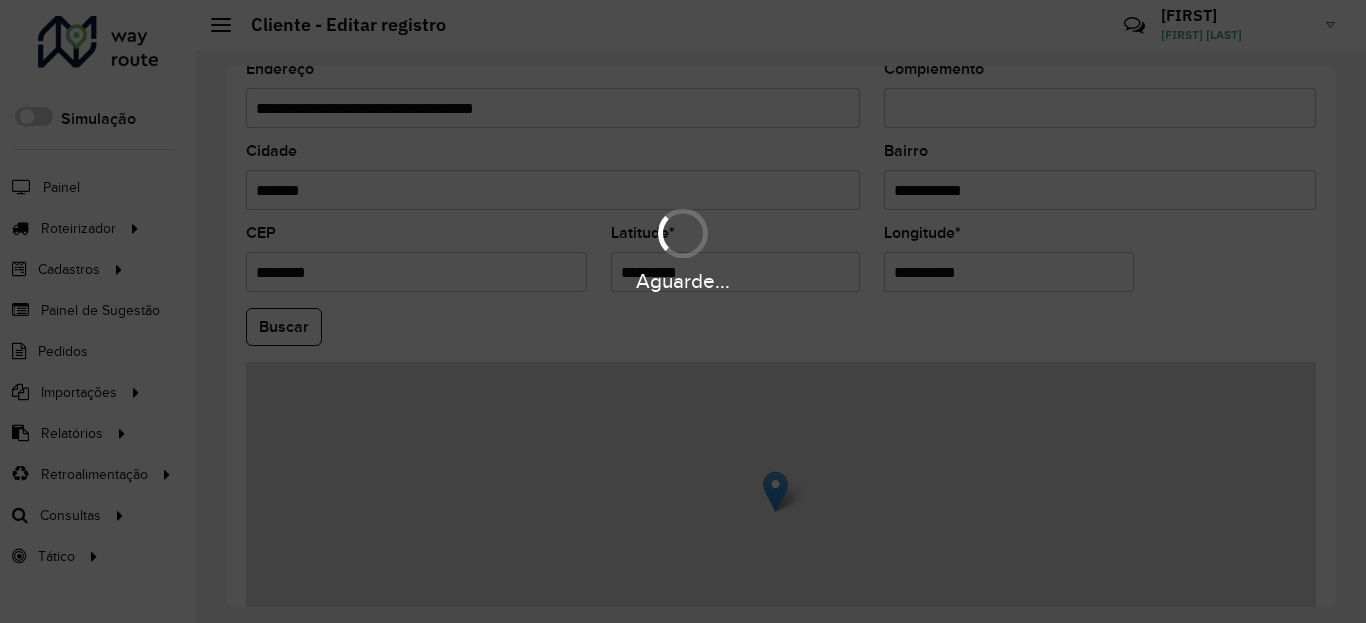 click on "Aguarde...  Pop-up bloqueado!  Seu navegador bloqueou automáticamente a abertura de uma nova janela.   Acesse as configurações e adicione o endereço do sistema a lista de permissão.   Fechar  Roteirizador AmbevTech Simulação Painel Roteirizador Entregas Vendas Cadastros Checkpoint Classificações de venda Cliente Condição de pagamento Consulta de setores Depósito Disponibilidade de veículos Fator tipo de produto Gabarito planner Grupo Rota Fator Tipo Produto Grupo de Depósito Grupo de rotas exclusiva Grupo de setores Jornada Jornada RN Layout integração Modelo Motorista Multi Depósito Painel de sugestão Parada Pedágio Perfil de Vendedor Ponto de apoio Ponto de apoio FAD Prioridade pedido Produto Restrição de Atendimento Planner Rodízio de placa Rota exclusiva FAD Rótulo Setor Setor Planner Tempo de parada de refeição Tipo de cliente Tipo de veículo Tipo de veículo RN Transportadora Usuário Vendedor Veículo Painel de Sugestão Pedidos Importações Classificação e volume de venda" at bounding box center [683, 311] 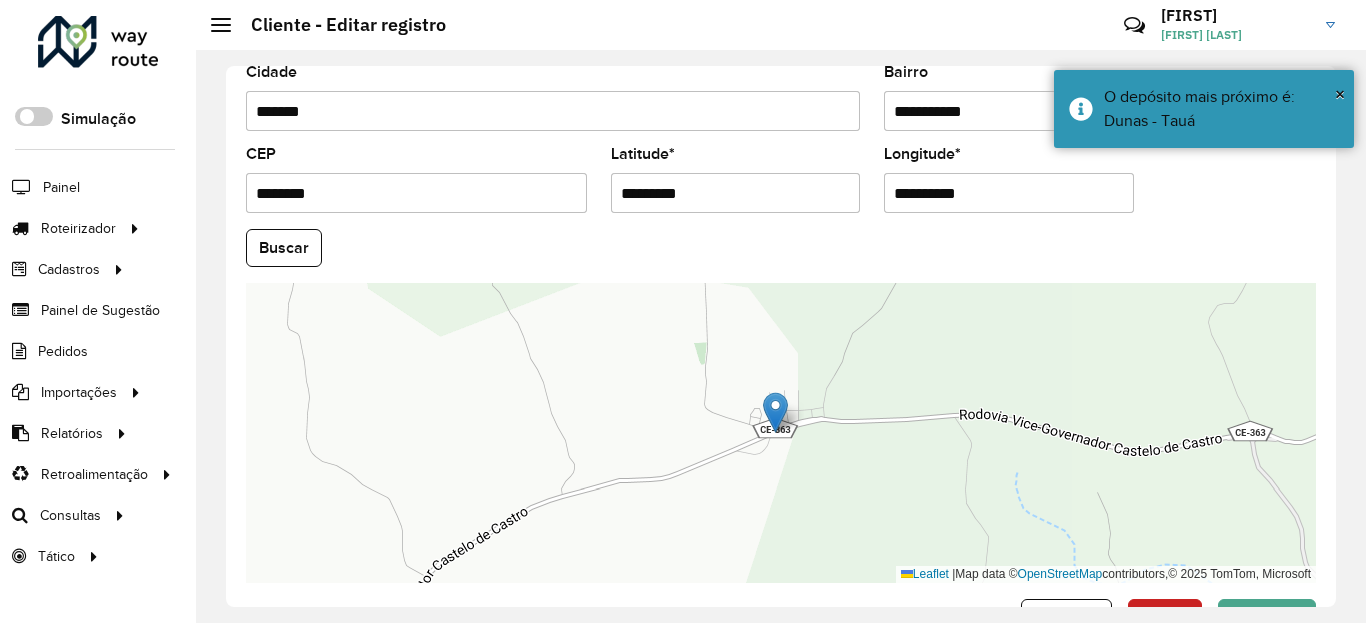 scroll, scrollTop: 865, scrollLeft: 0, axis: vertical 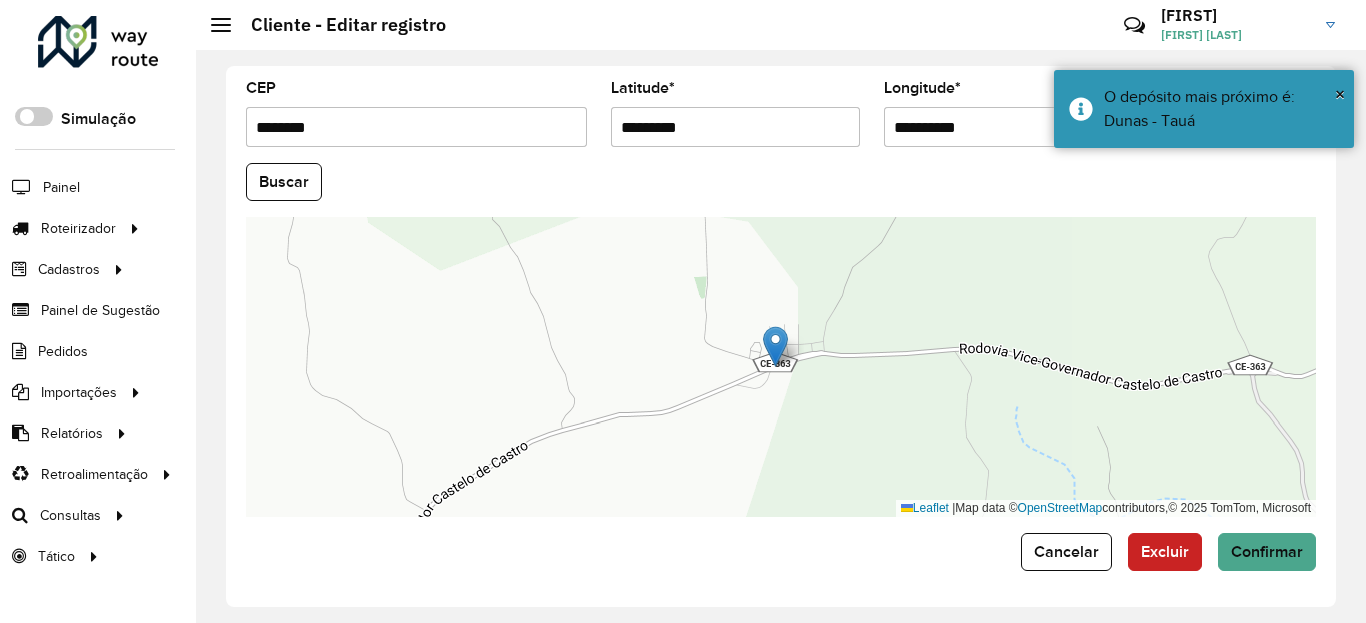 click on "**********" 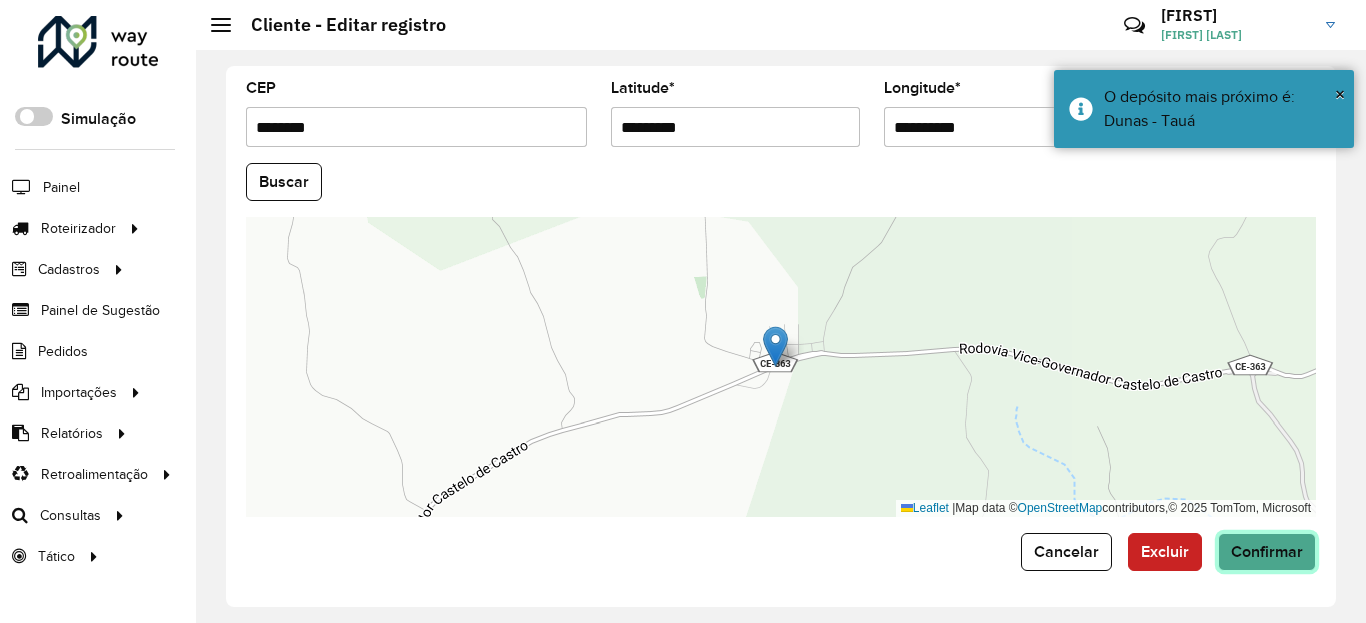 click on "Confirmar" 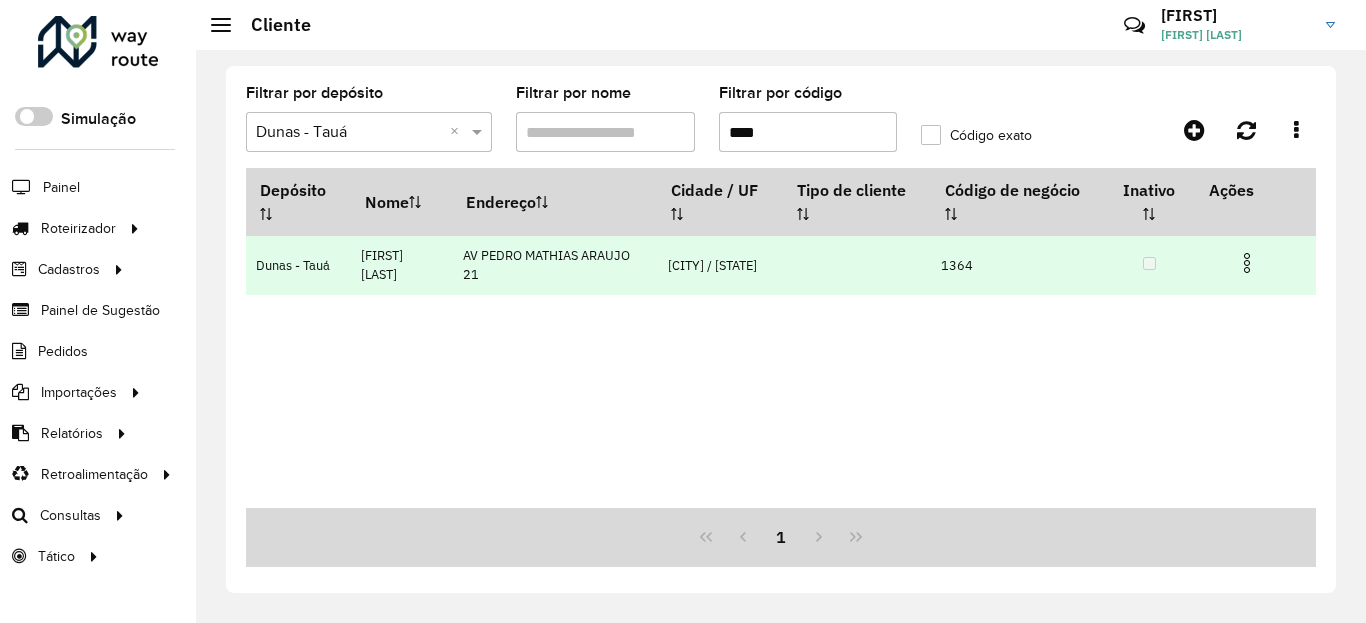 click at bounding box center (1255, 261) 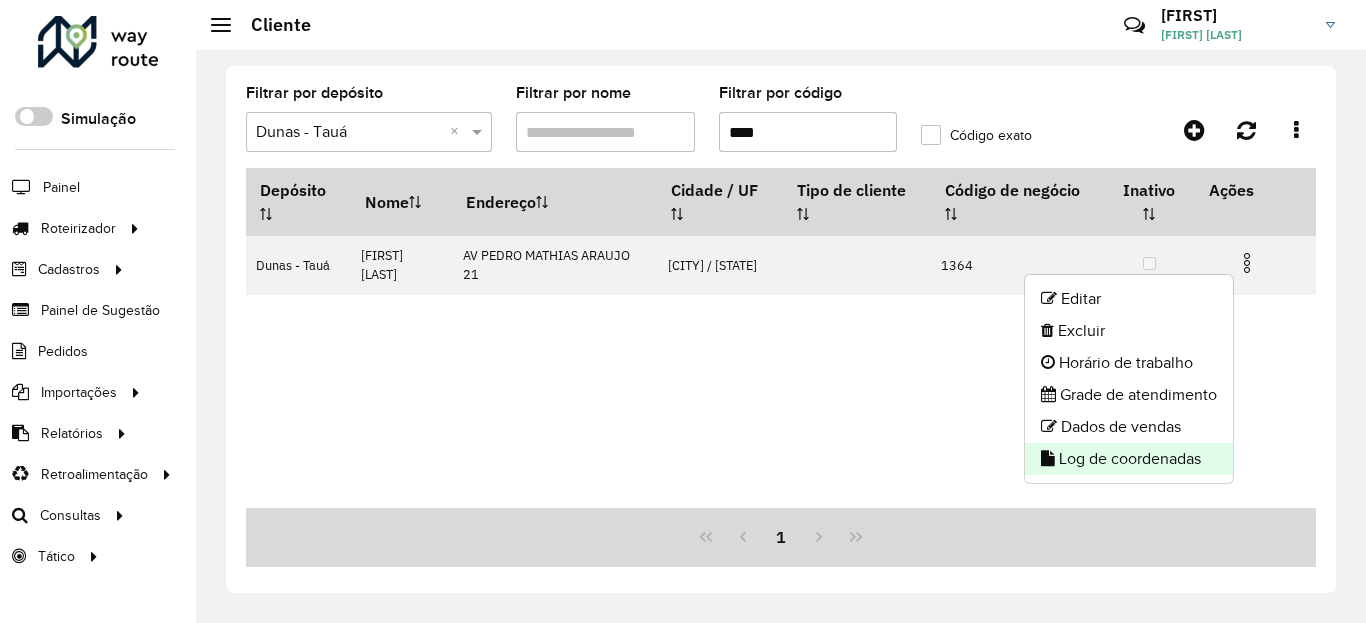 click on "Log de coordenadas" 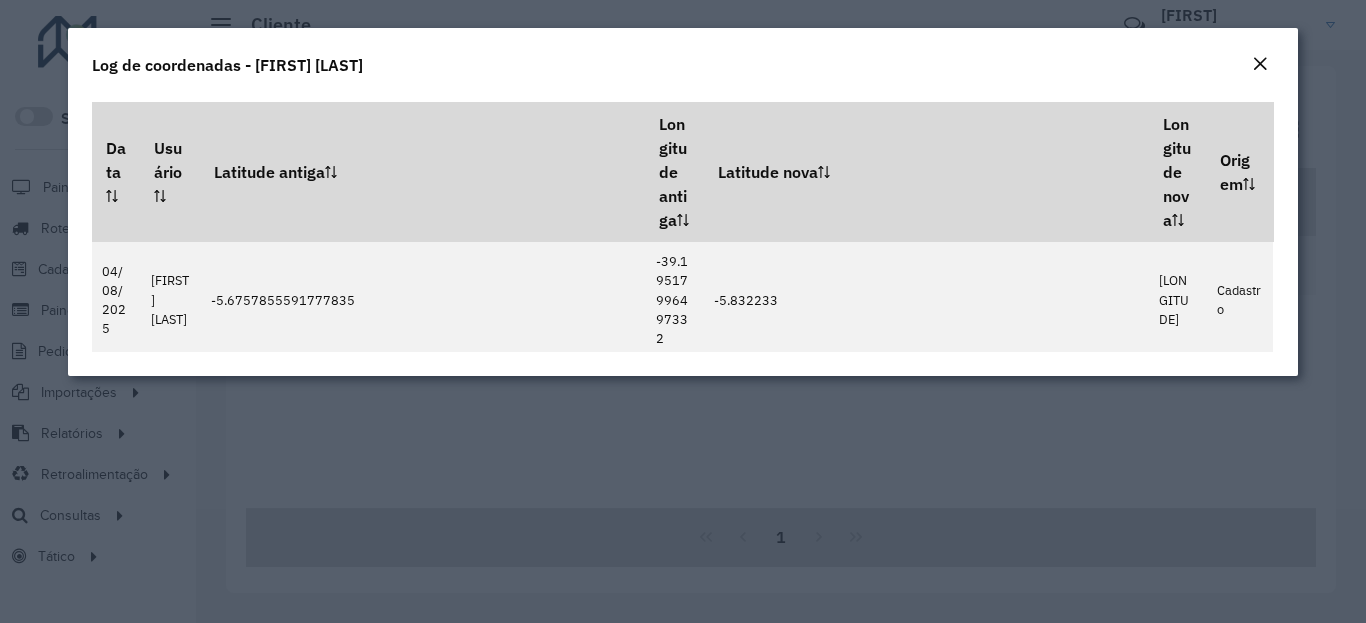 click 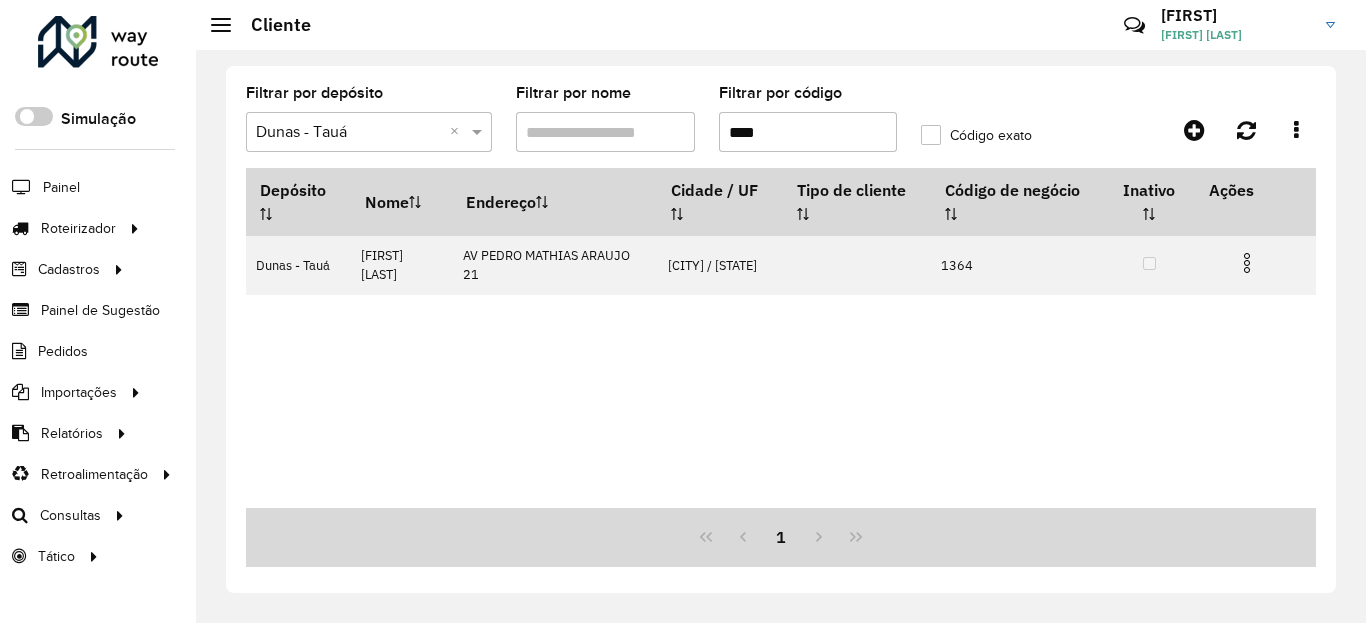 click on "****" at bounding box center (808, 132) 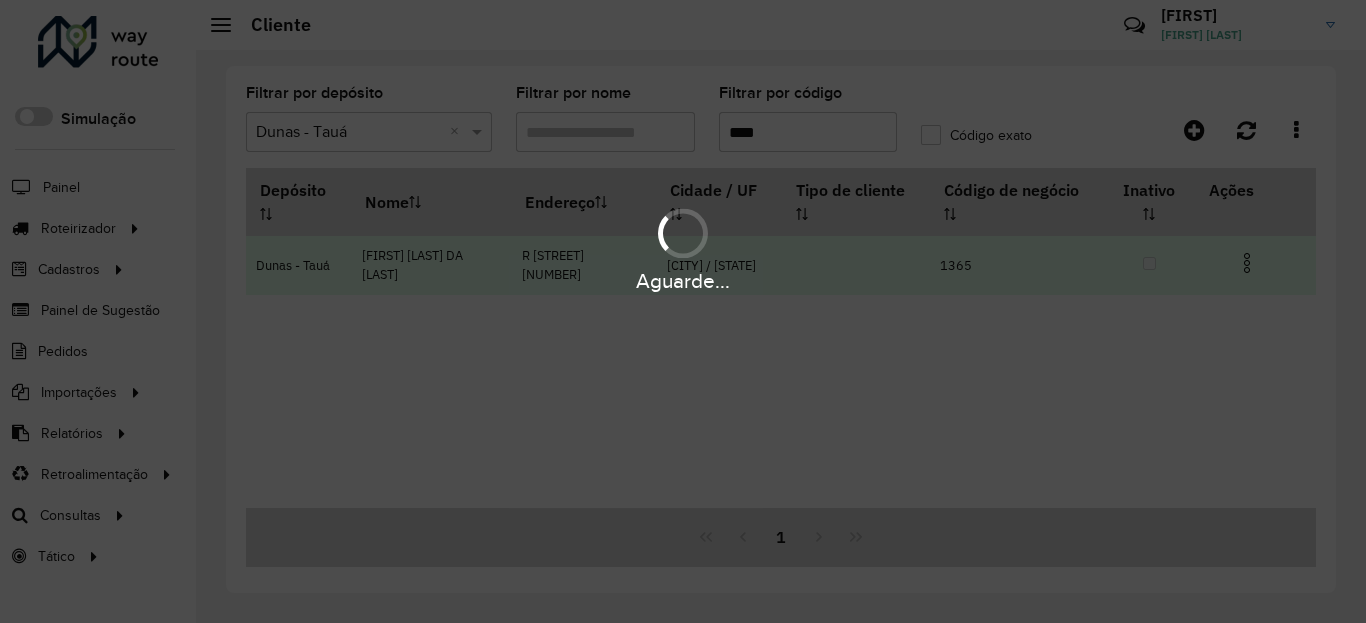 click at bounding box center [1247, 263] 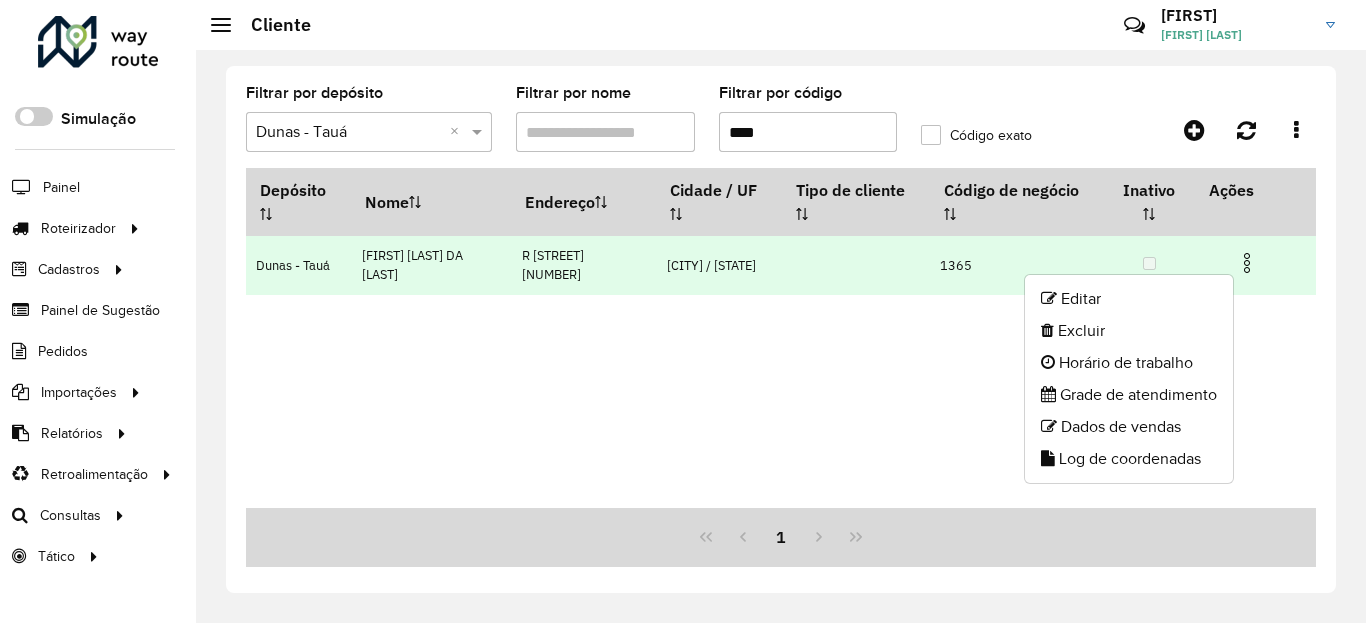 click at bounding box center [1247, 263] 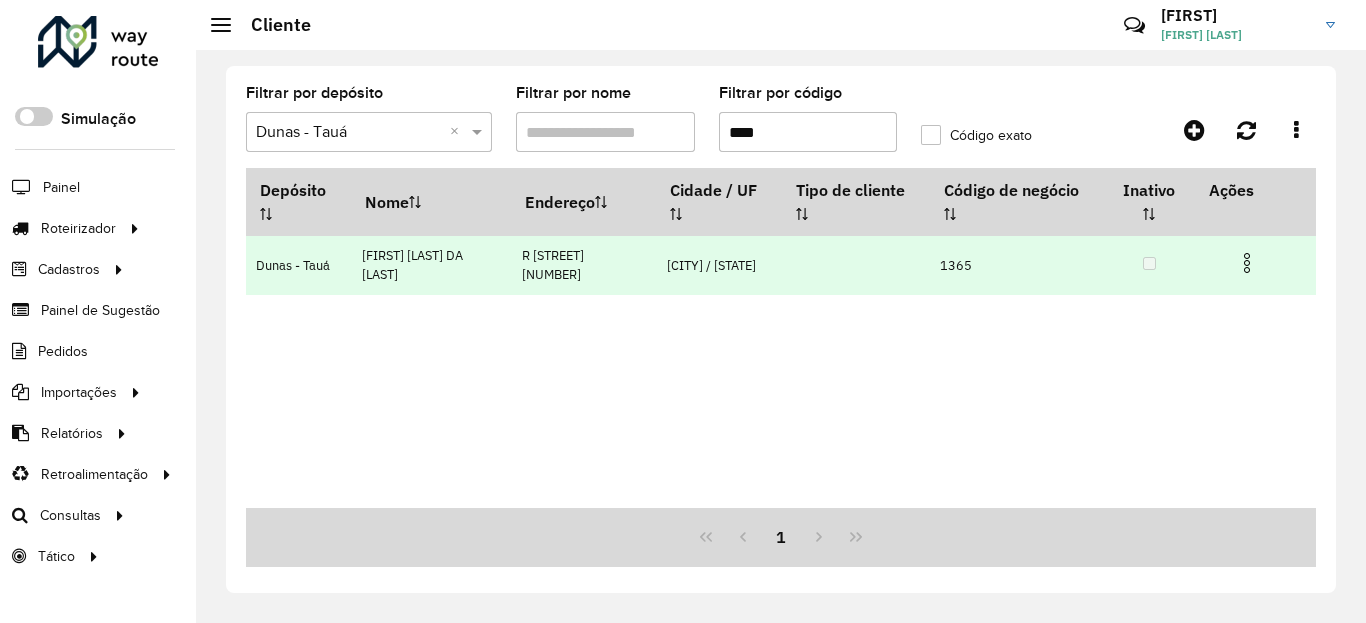 click at bounding box center [1247, 263] 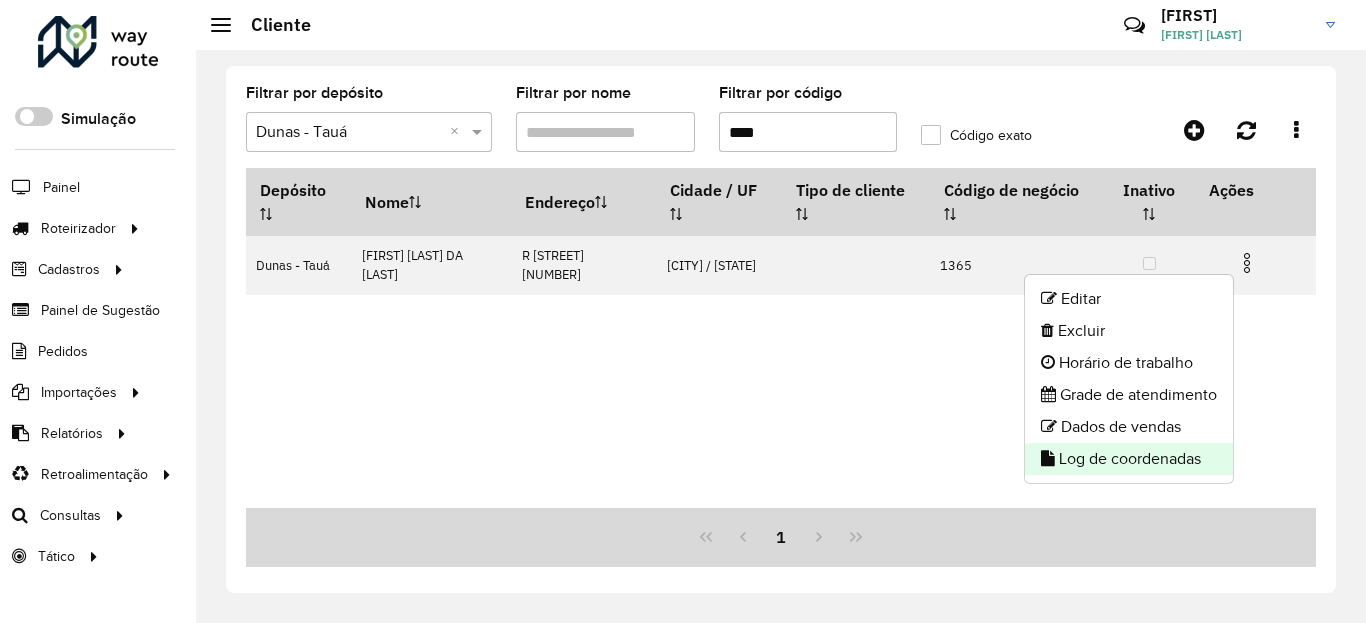 click on "Log de coordenadas" 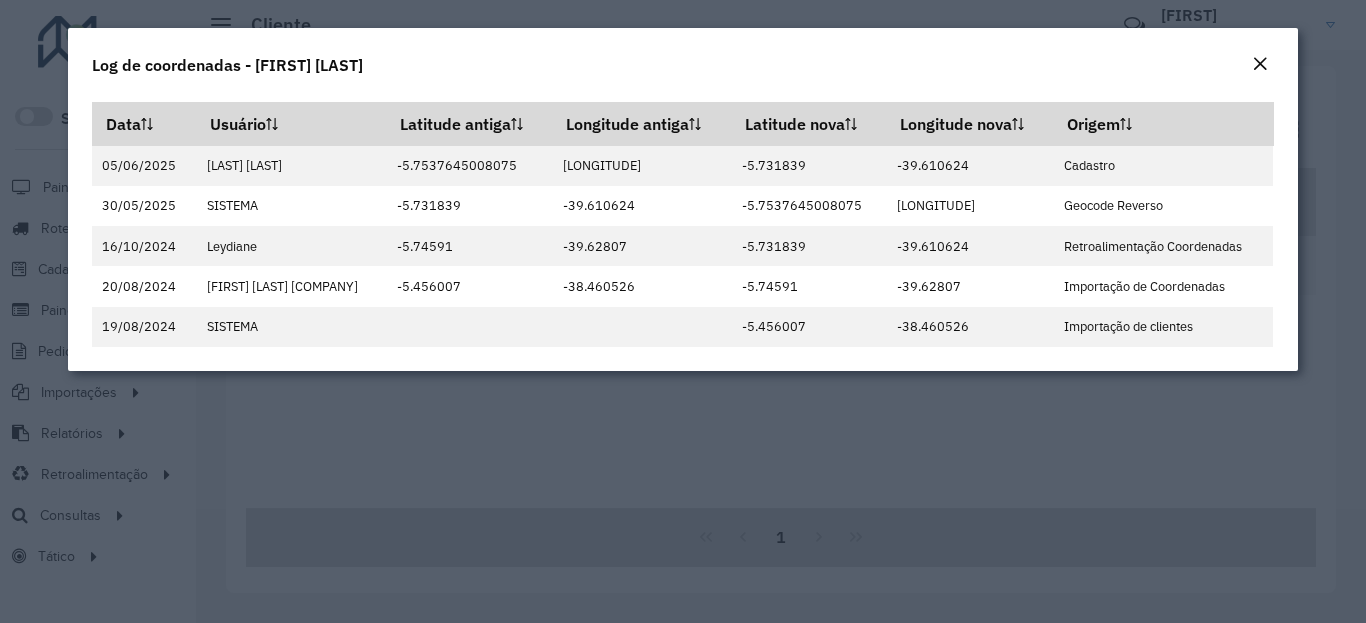 click 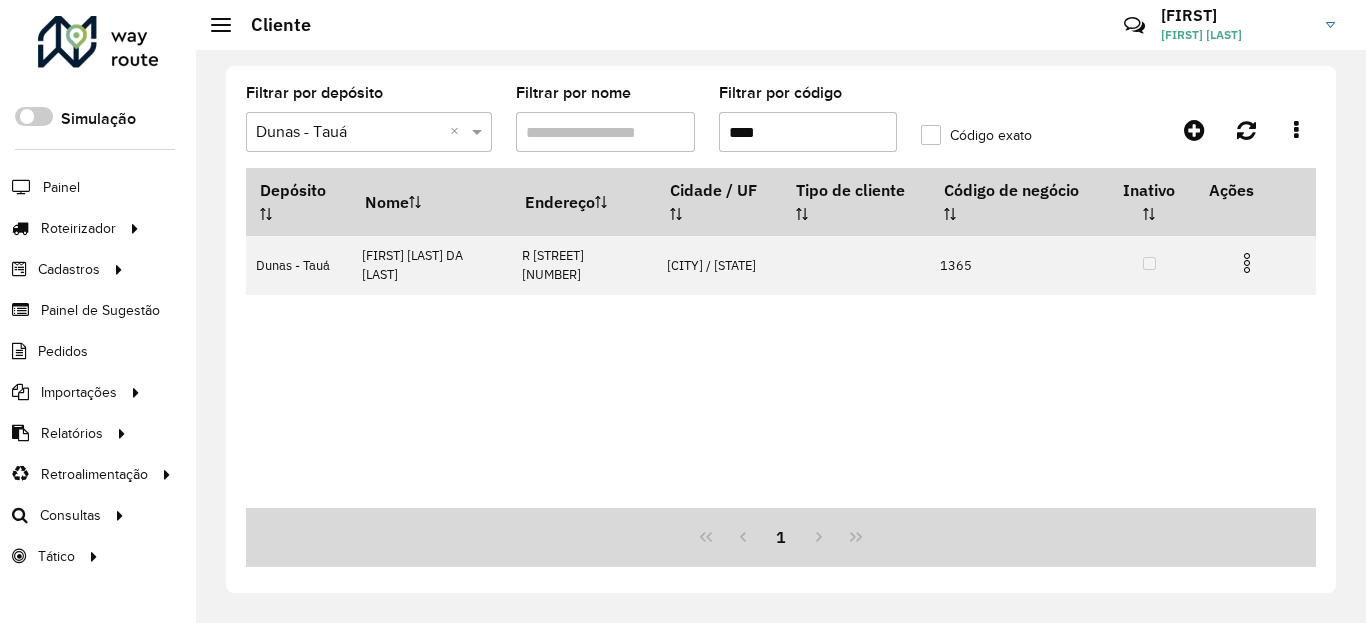 click on "****" at bounding box center [808, 132] 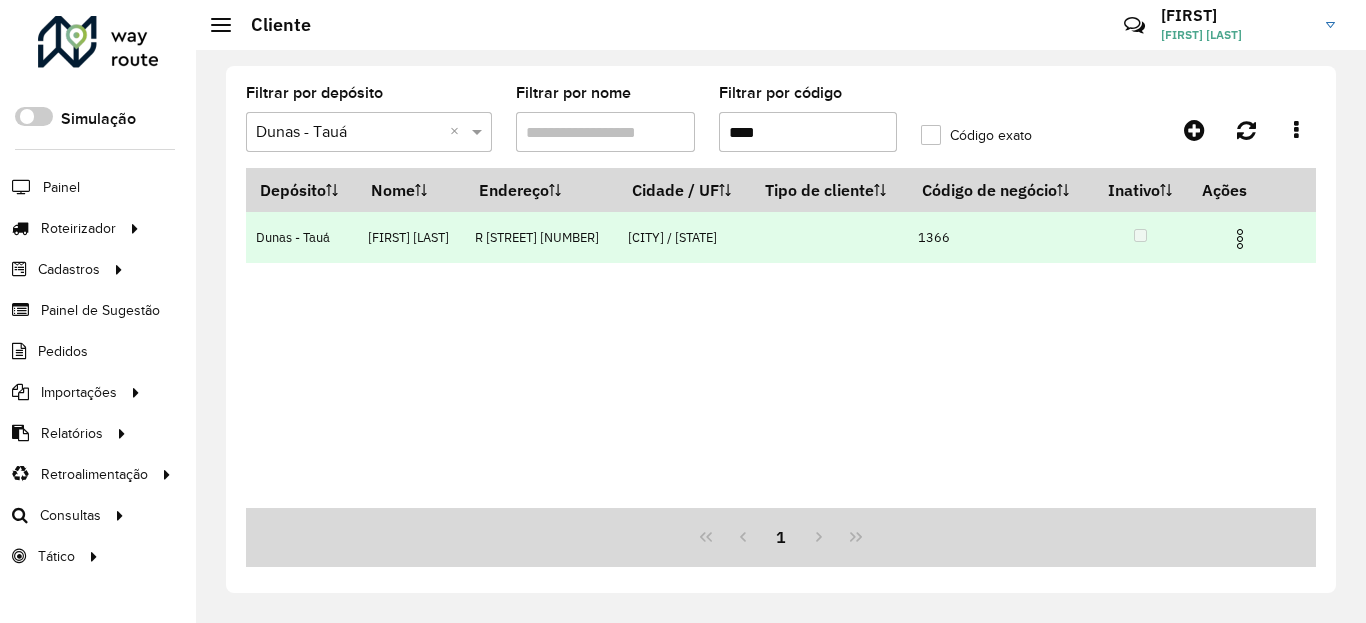 type on "****" 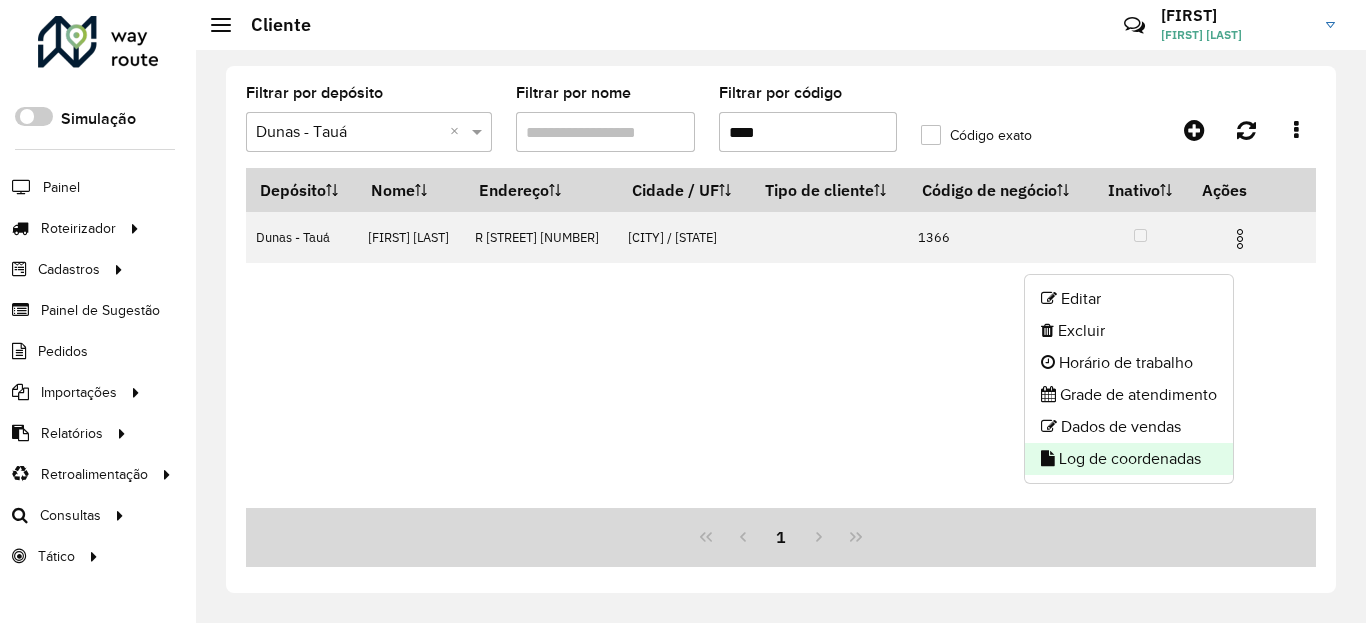 click on "Log de coordenadas" 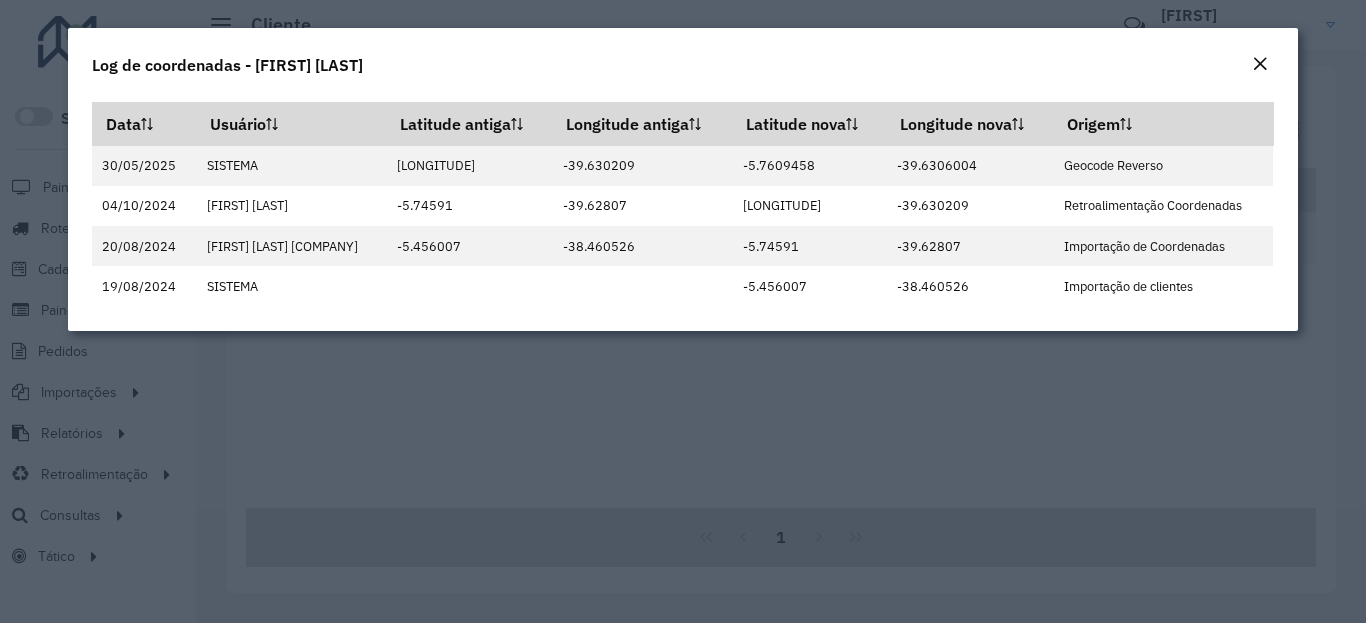 click 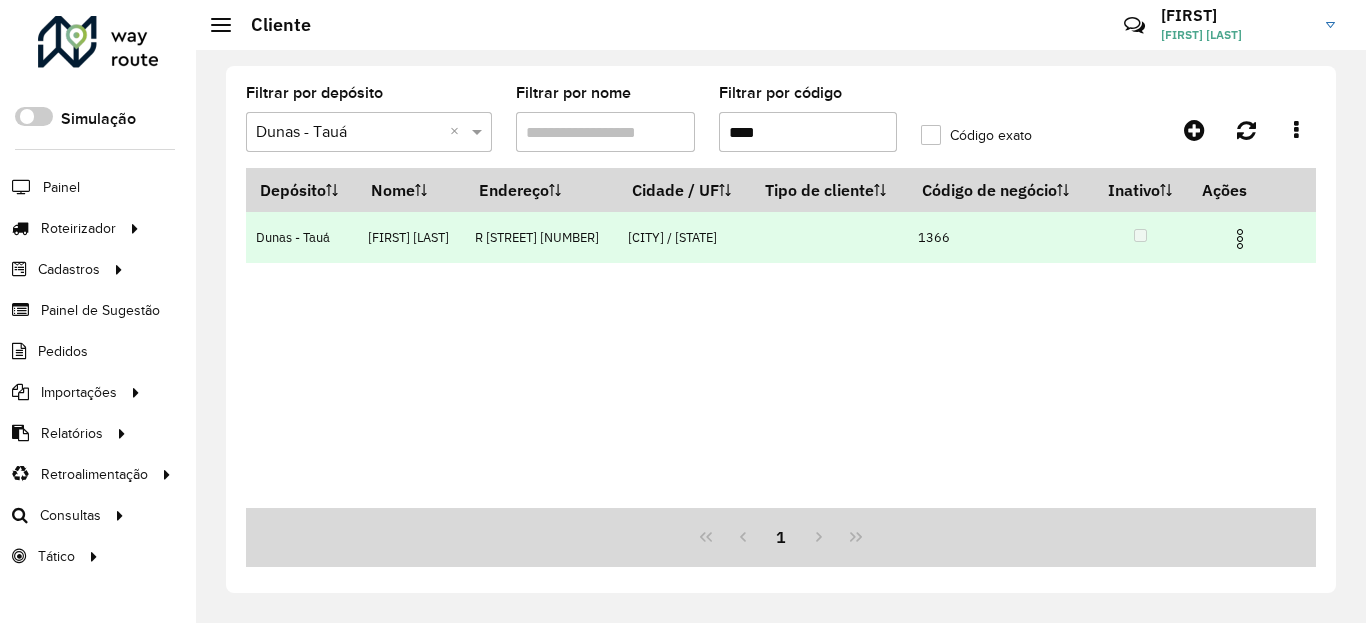 drag, startPoint x: 1242, startPoint y: 251, endPoint x: 1233, endPoint y: 264, distance: 15.811388 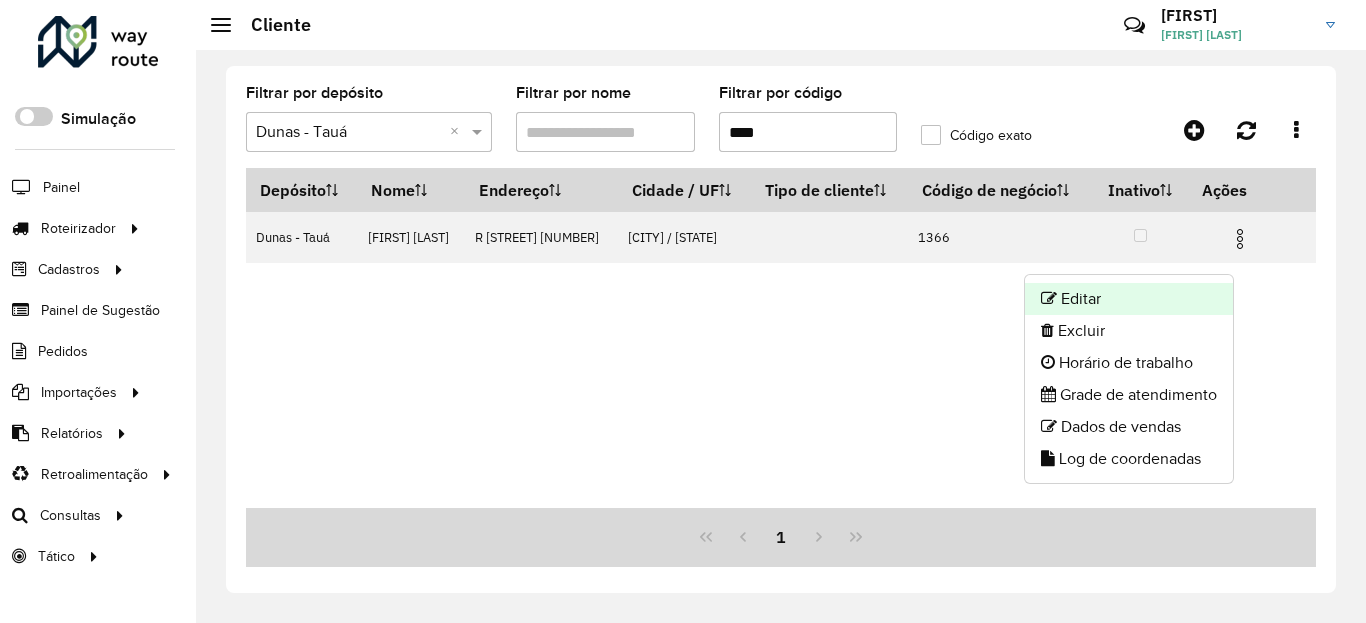 click on "Editar" 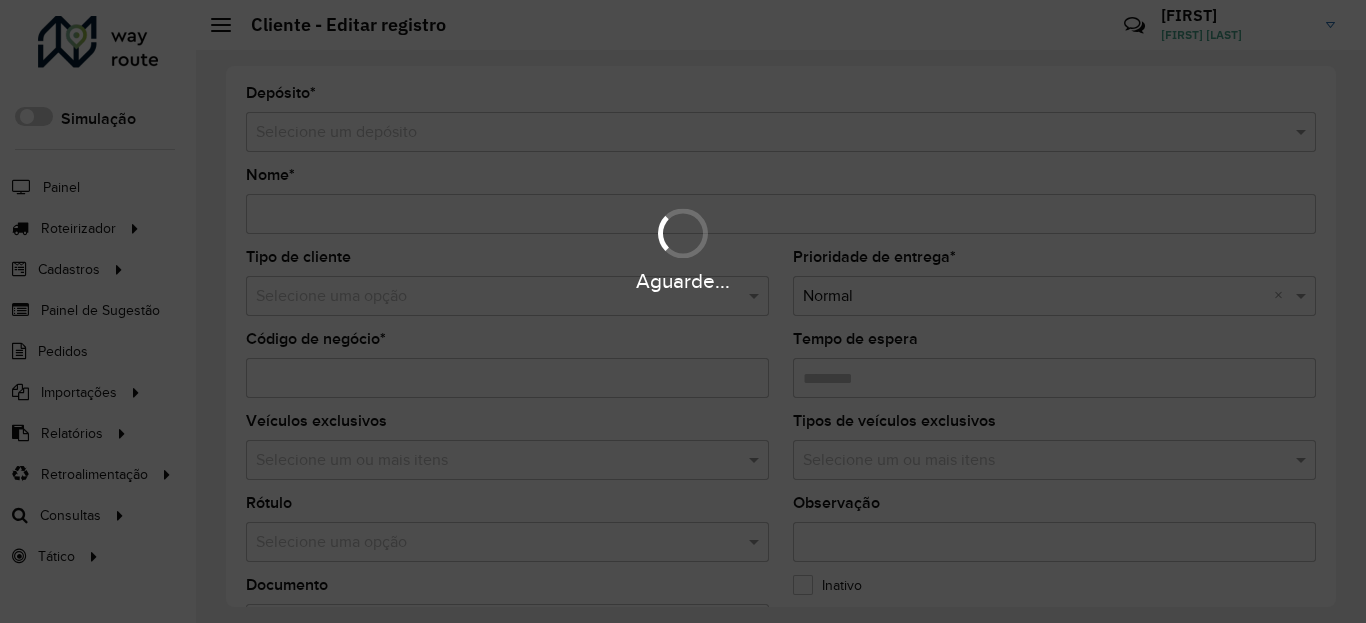 type on "**********" 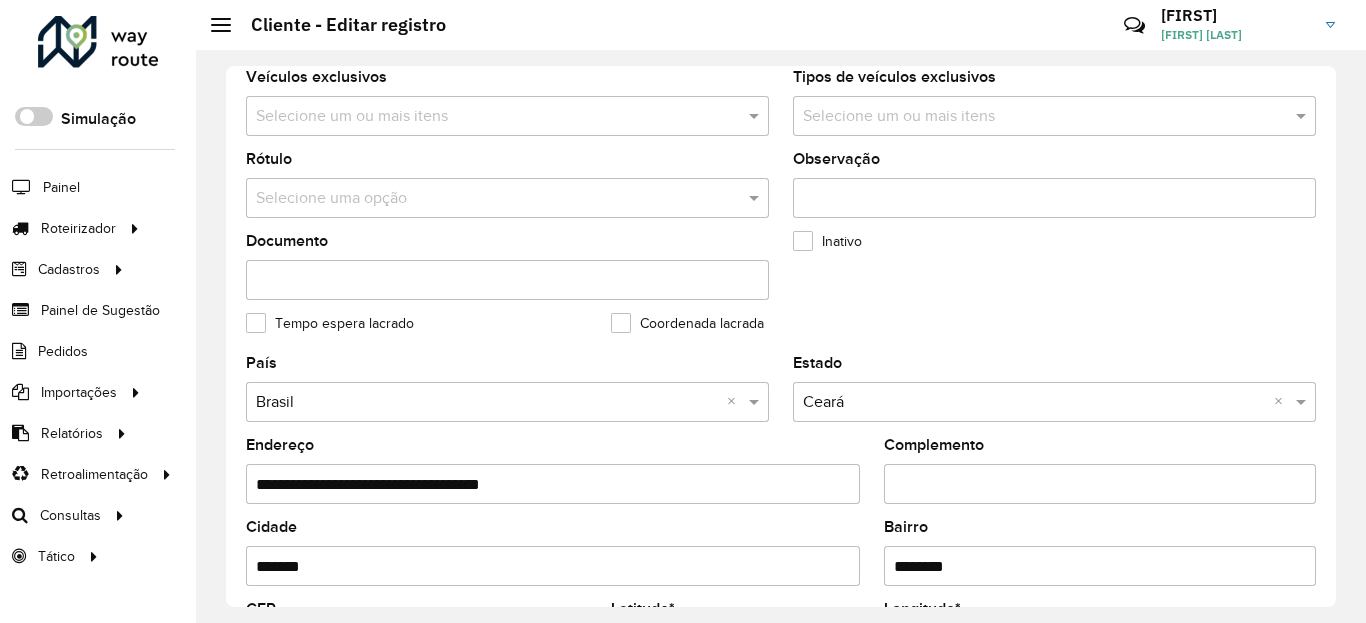 scroll, scrollTop: 480, scrollLeft: 0, axis: vertical 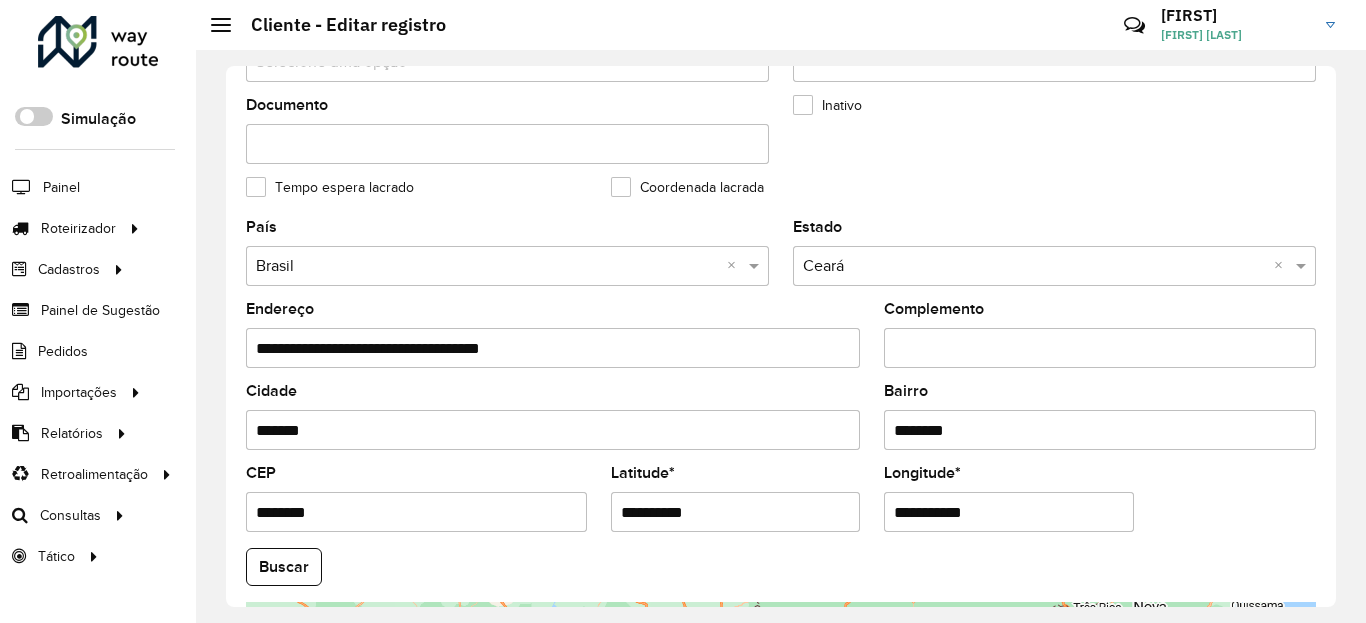 click on "Aguarde..." at bounding box center [0, 0] 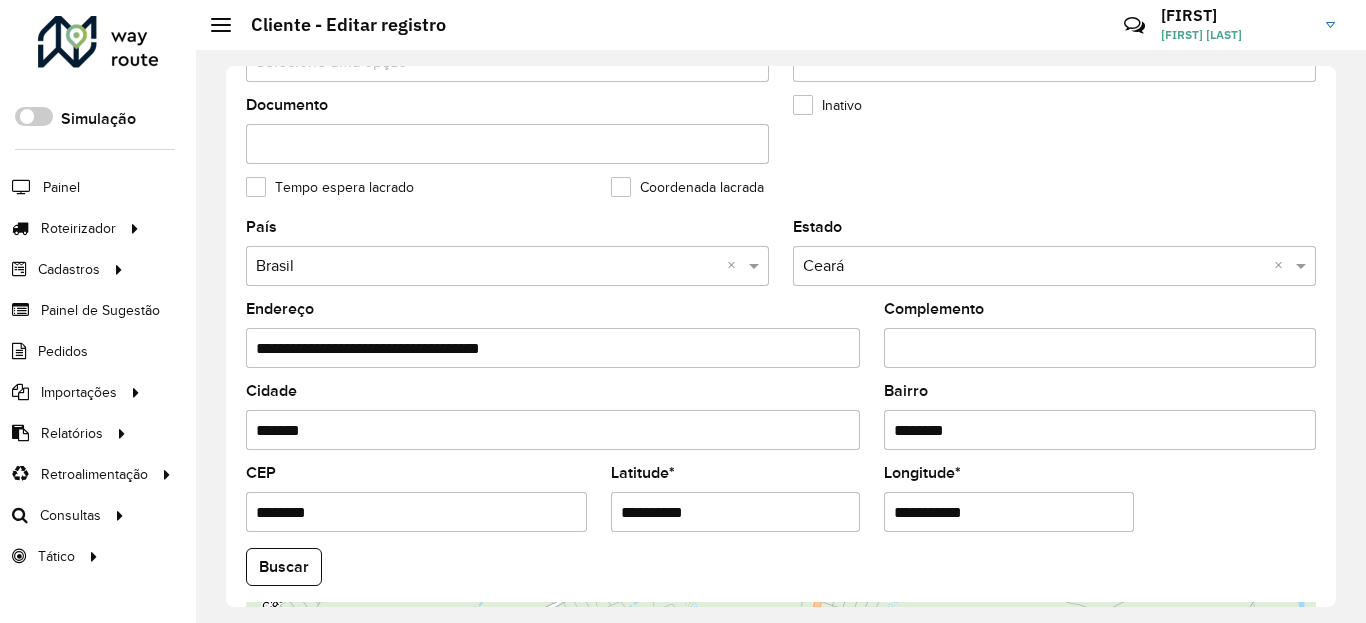 click on "**********" at bounding box center [736, 512] 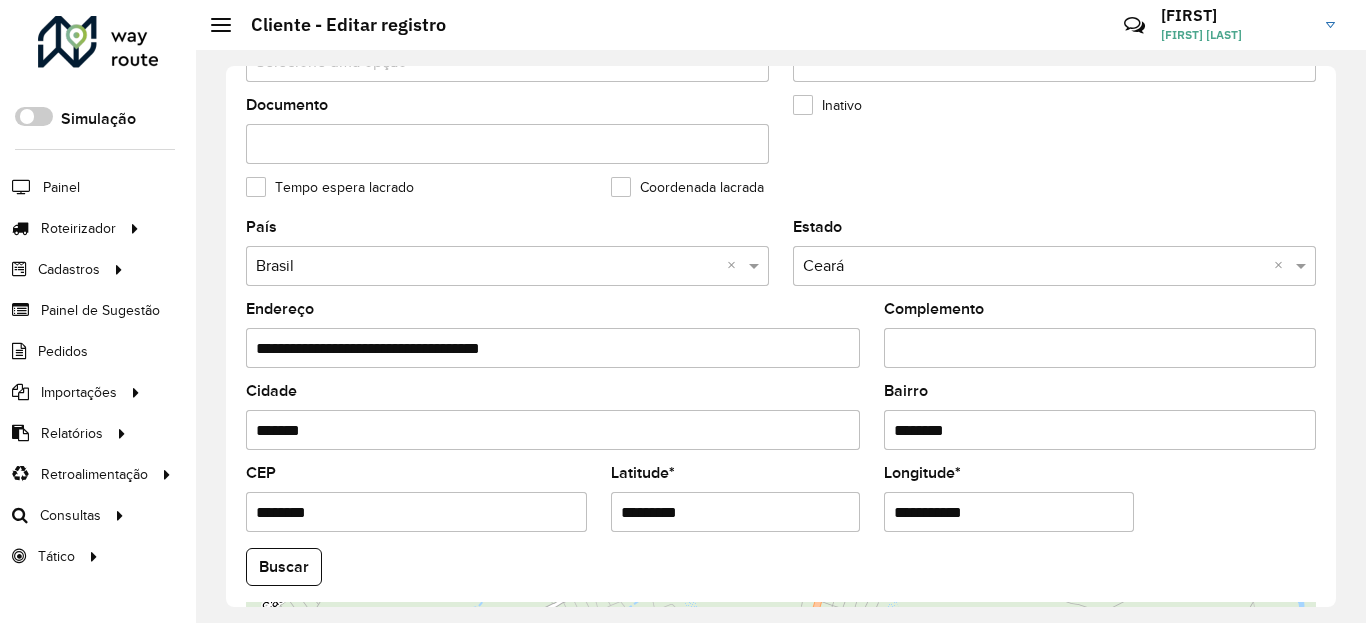 type on "*********" 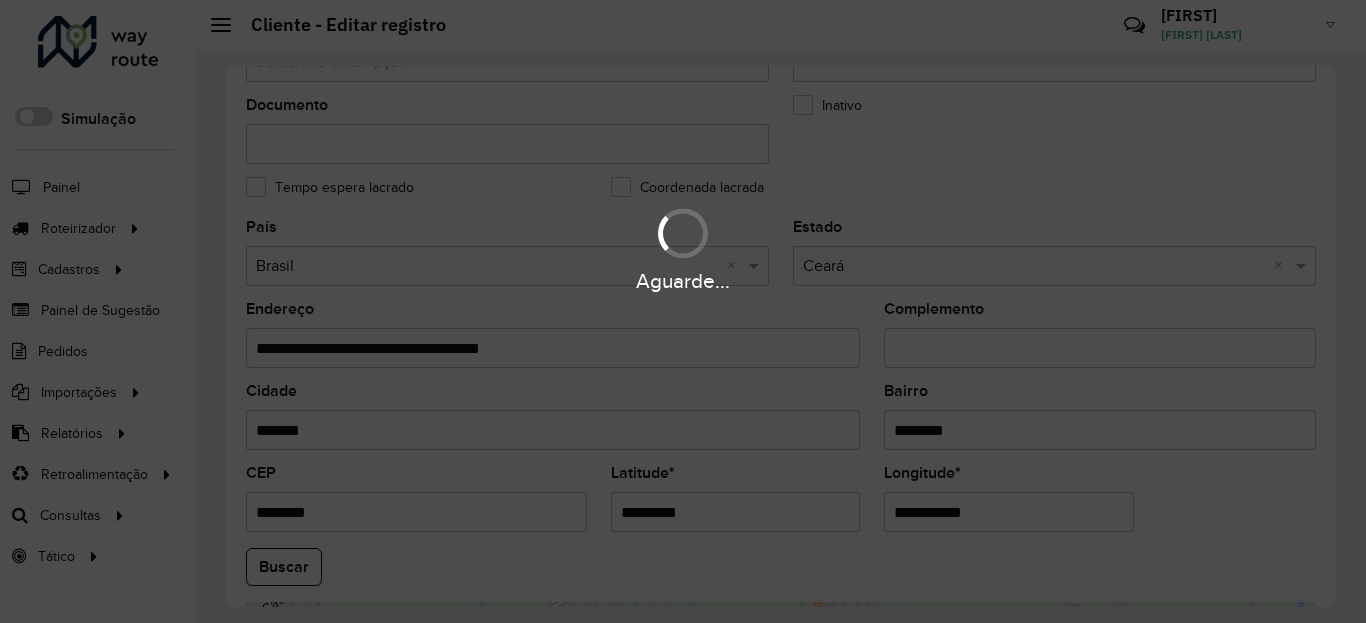 click on "Aguarde...  Pop-up bloqueado!  Seu navegador bloqueou automáticamente a abertura de uma nova janela.   Acesse as configurações e adicione o endereço do sistema a lista de permissão.   Fechar  Roteirizador AmbevTech Simulação Painel Roteirizador Entregas Vendas Cadastros Checkpoint Classificações de venda Cliente Condição de pagamento Consulta de setores Depósito Disponibilidade de veículos Fator tipo de produto Gabarito planner Grupo Rota Fator Tipo Produto Grupo de Depósito Grupo de rotas exclusiva Grupo de setores Jornada Jornada RN Layout integração Modelo Motorista Multi Depósito Painel de sugestão Parada Pedágio Perfil de Vendedor Ponto de apoio Ponto de apoio FAD Prioridade pedido Produto Restrição de Atendimento Planner Rodízio de placa Rota exclusiva FAD Rótulo Setor Setor Planner Tempo de parada de refeição Tipo de cliente Tipo de veículo Tipo de veículo RN Transportadora Usuário Vendedor Veículo Painel de Sugestão Pedidos Importações Classificação e volume de venda" at bounding box center [683, 311] 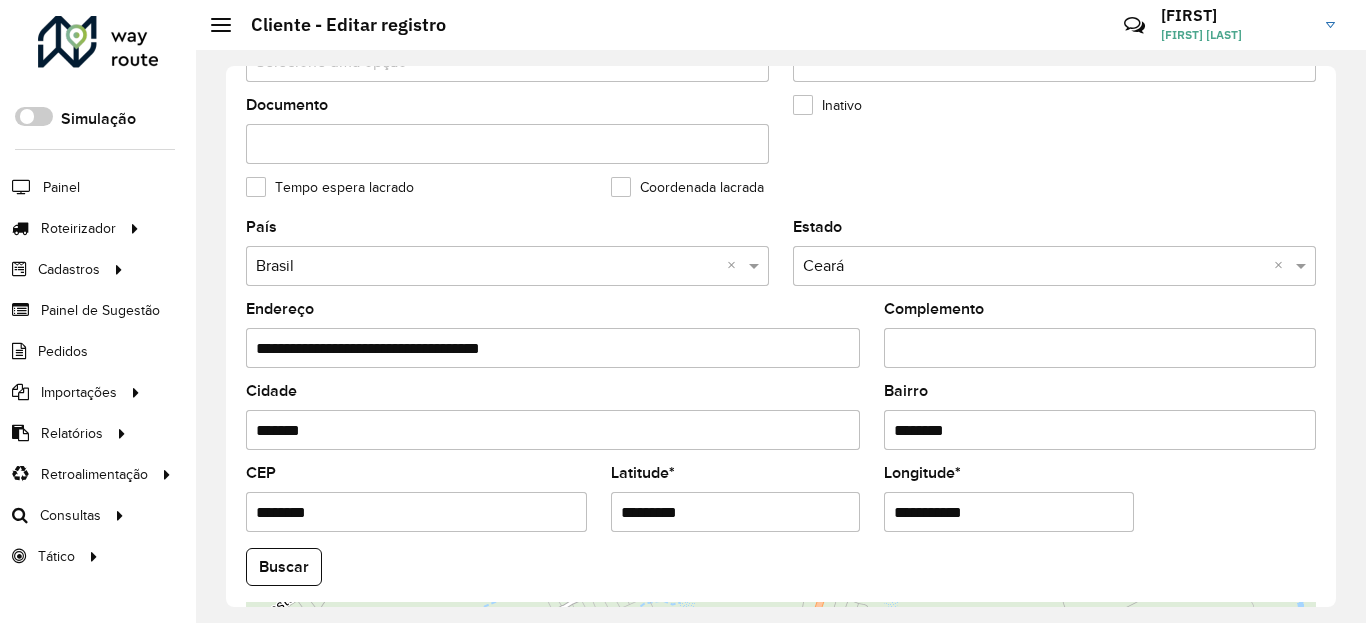 click on "**********" at bounding box center (1009, 512) 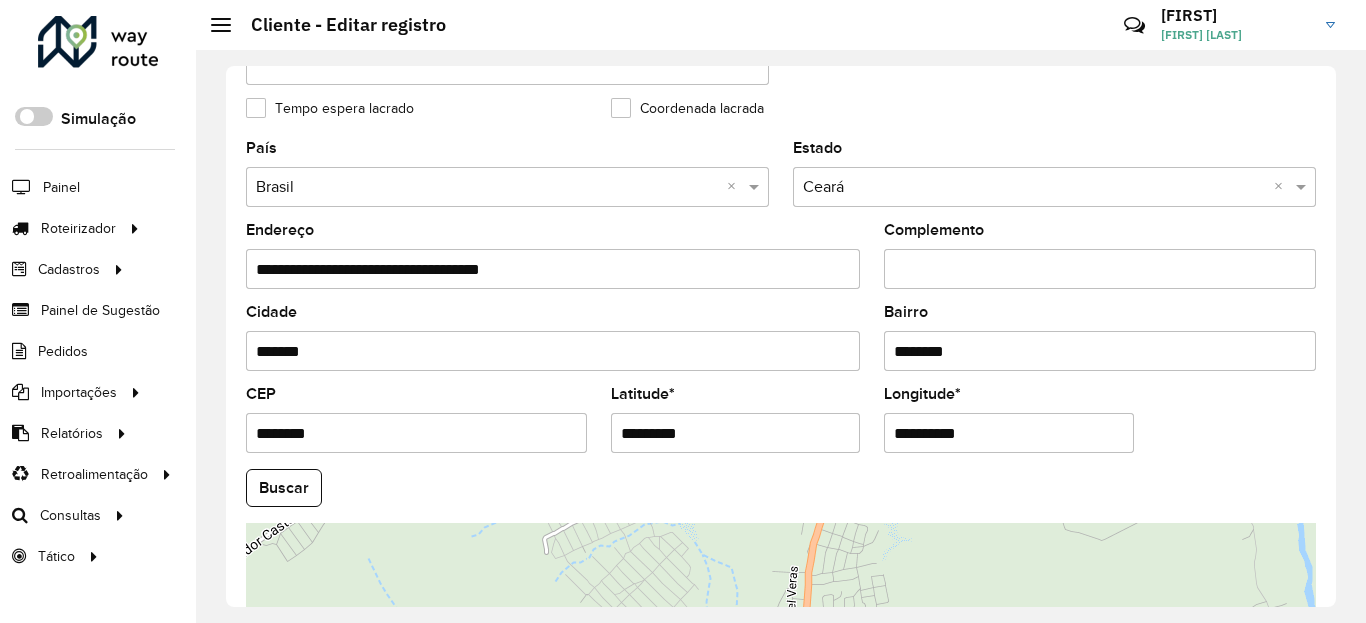 scroll, scrollTop: 600, scrollLeft: 0, axis: vertical 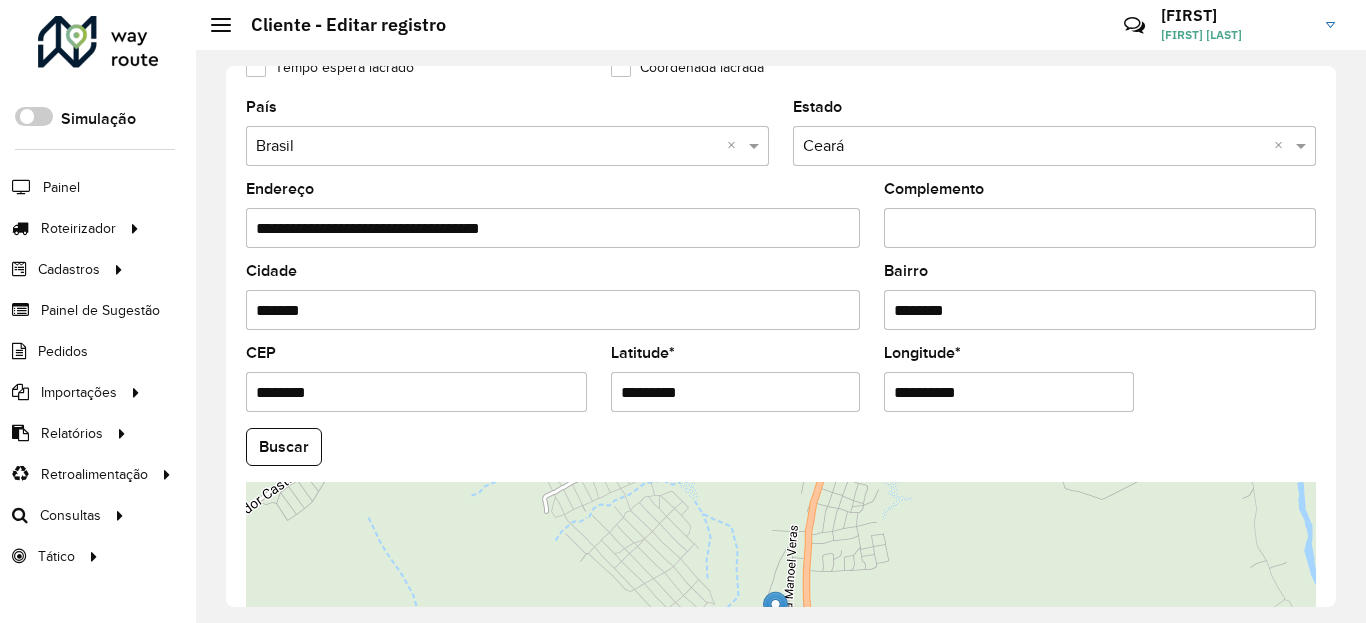 type on "**********" 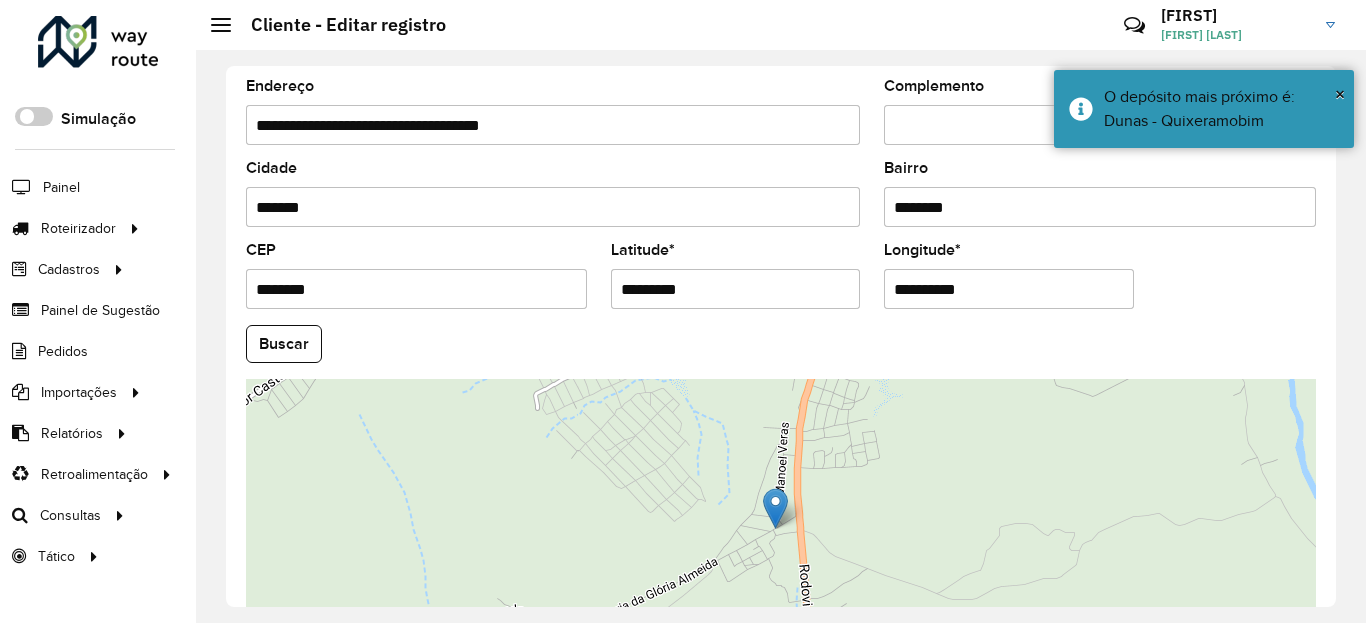 scroll, scrollTop: 840, scrollLeft: 0, axis: vertical 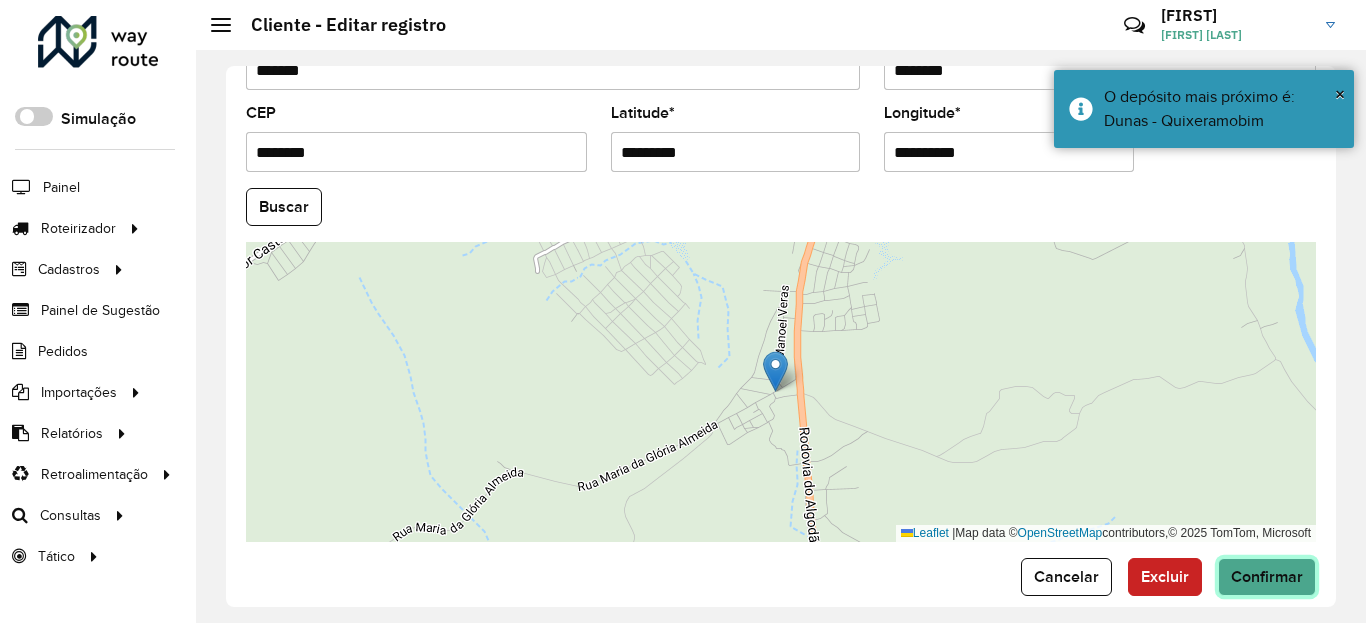 click on "Confirmar" 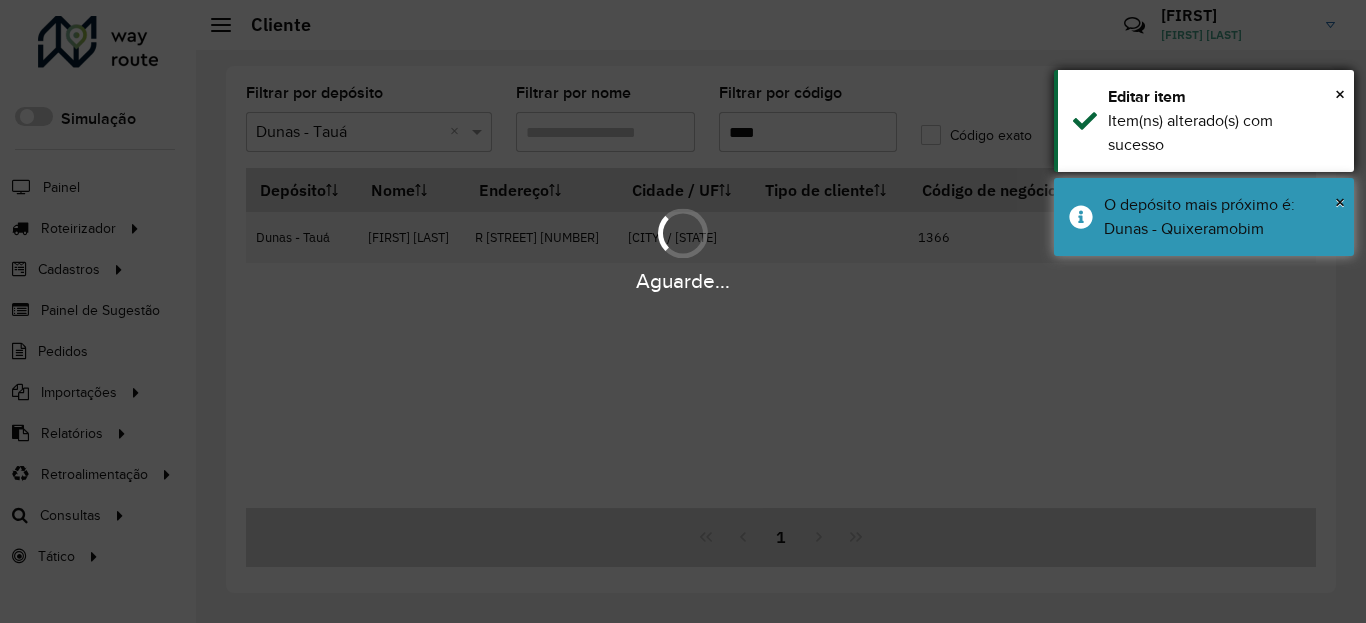 drag, startPoint x: 1251, startPoint y: 206, endPoint x: 1236, endPoint y: 109, distance: 98.15294 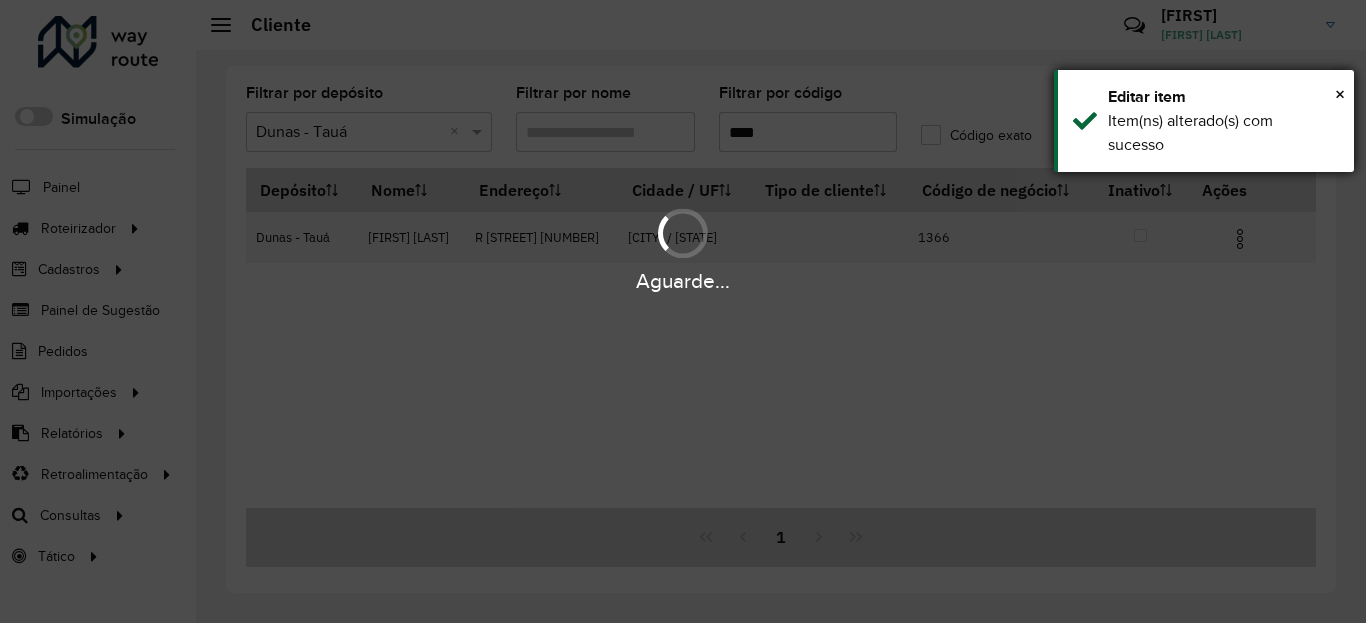 click on "Item(ns) alterado(s) com sucesso" at bounding box center [1223, 133] 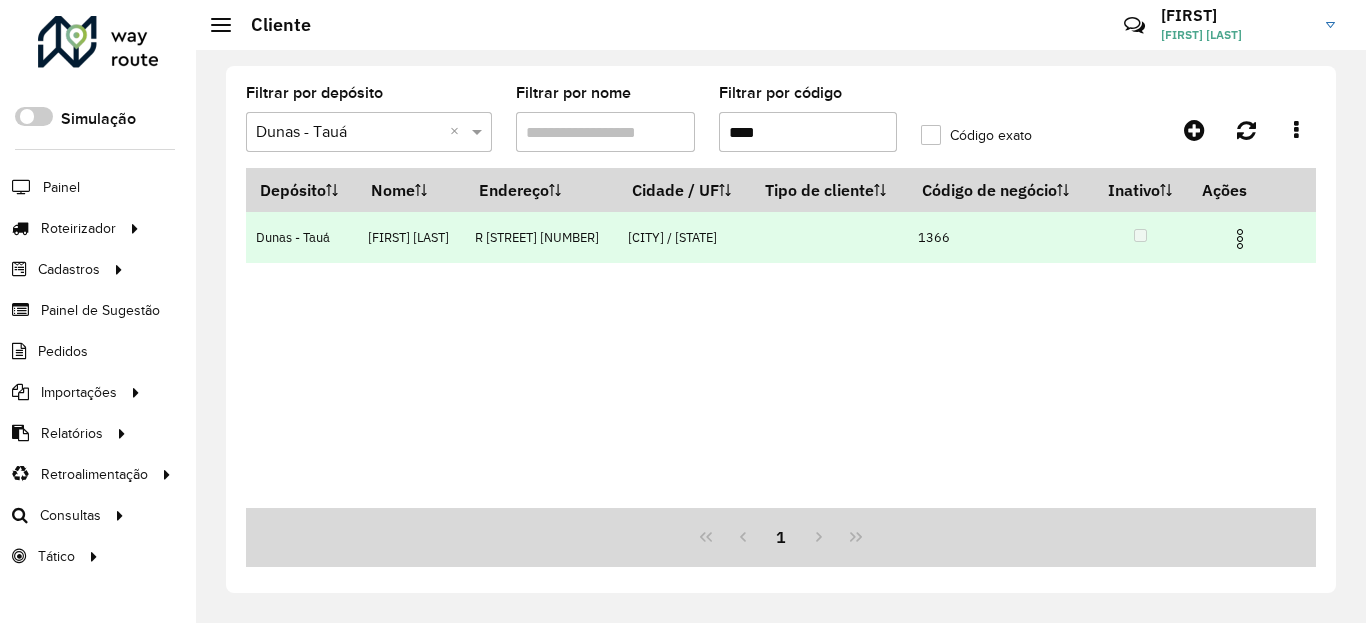 click at bounding box center (1240, 239) 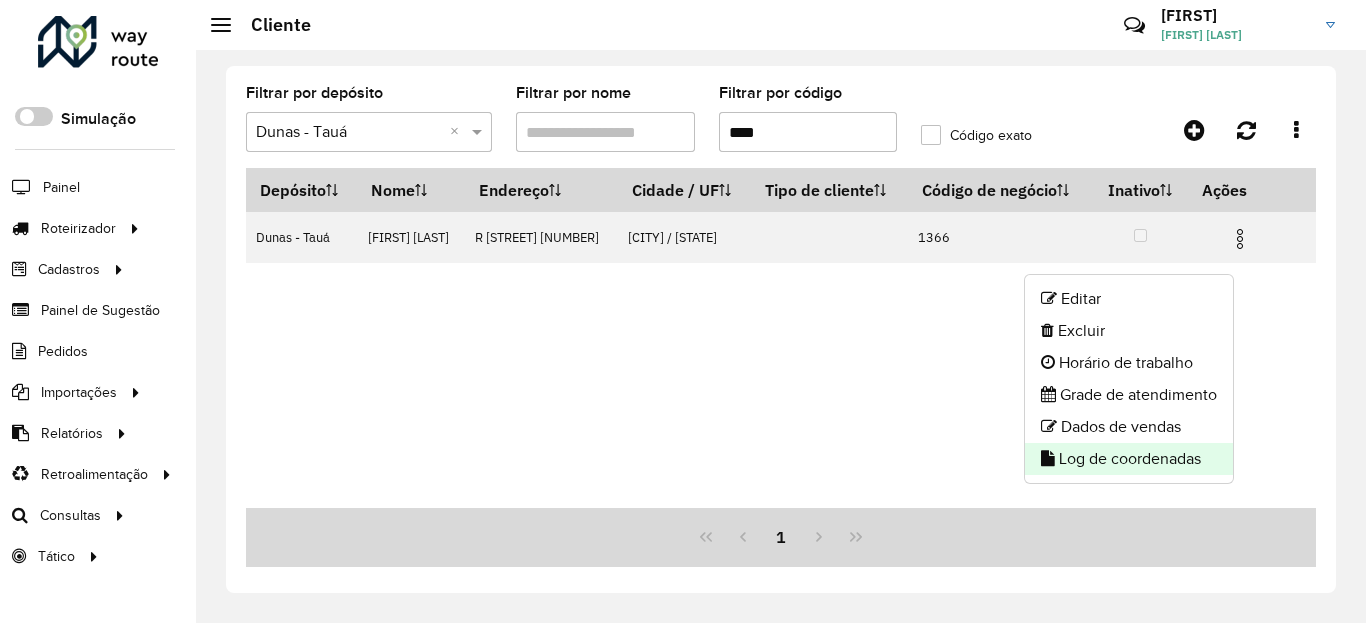 click on "Log de coordenadas" 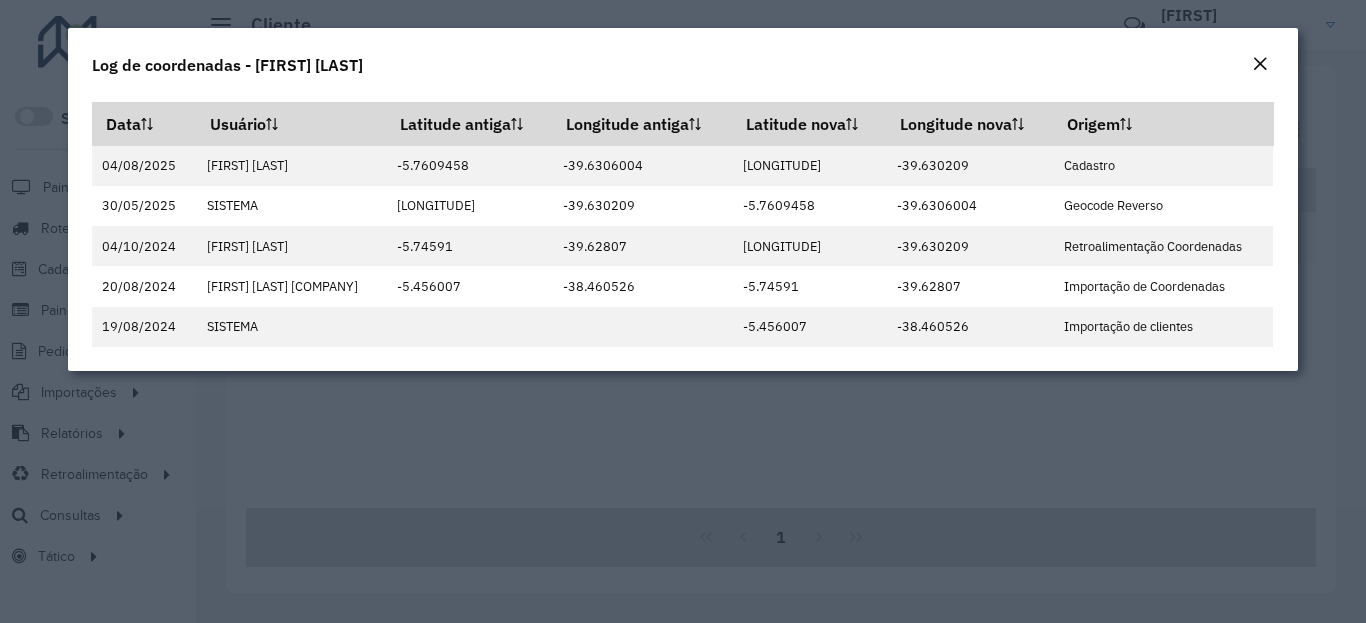 click 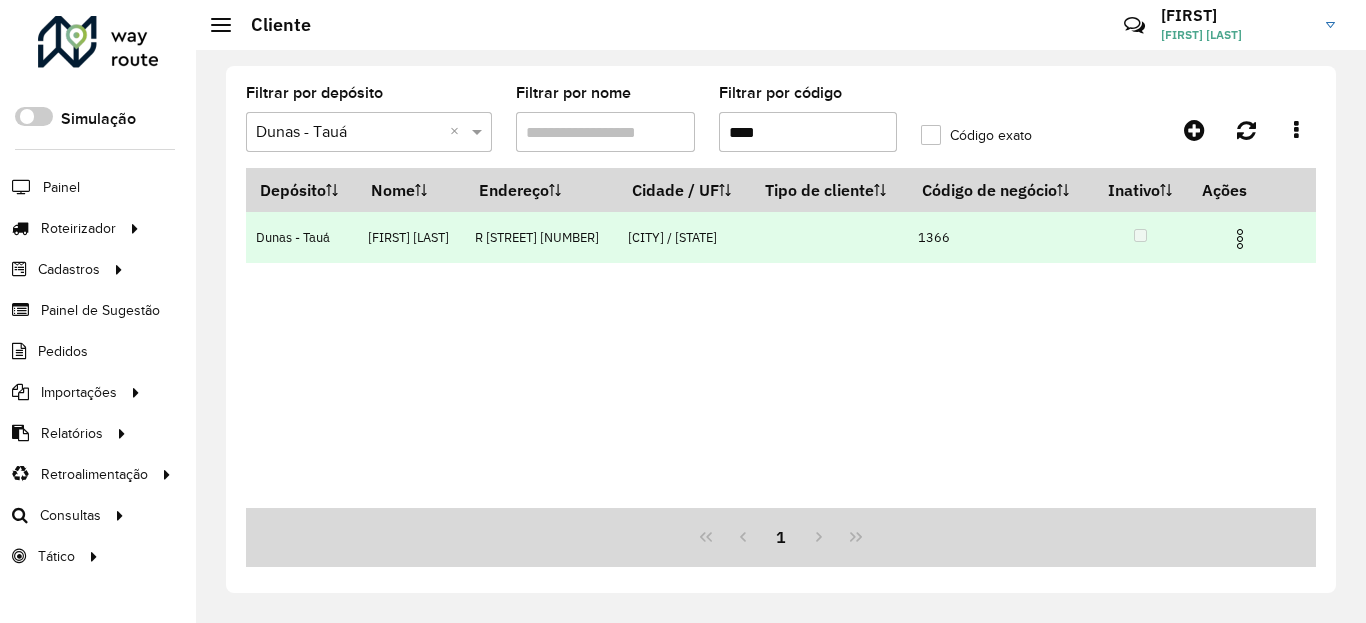 click at bounding box center (1240, 239) 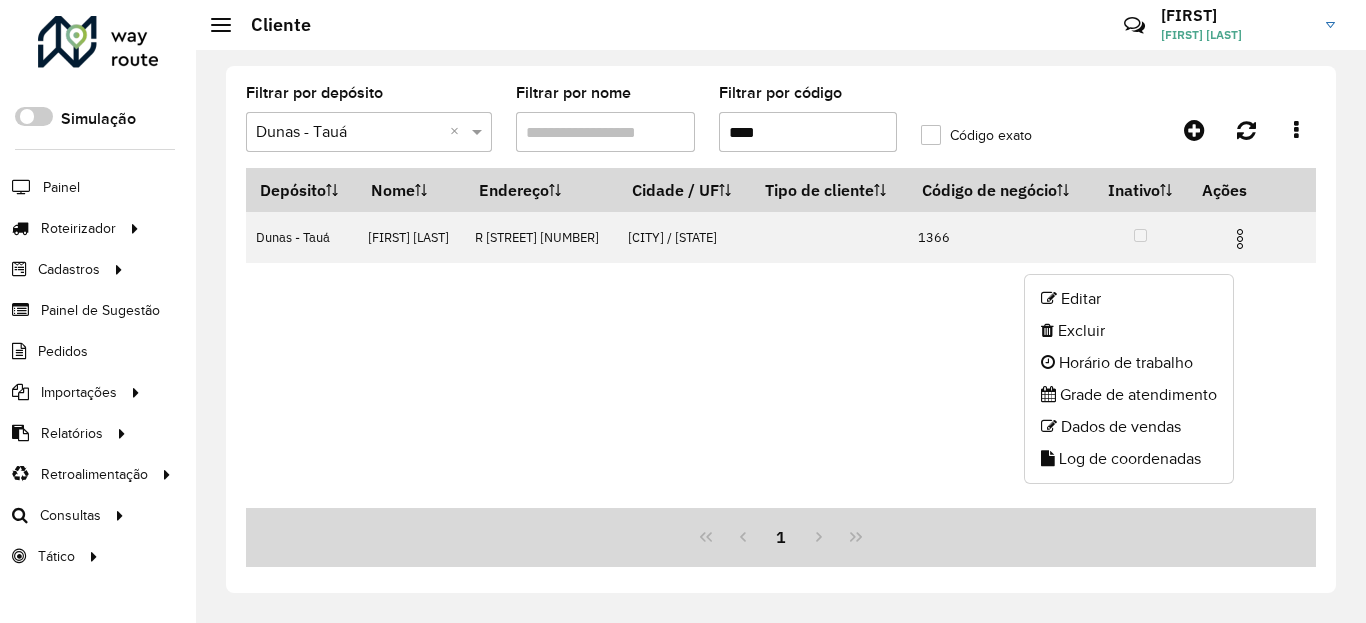 click on "Log de coordenadas" 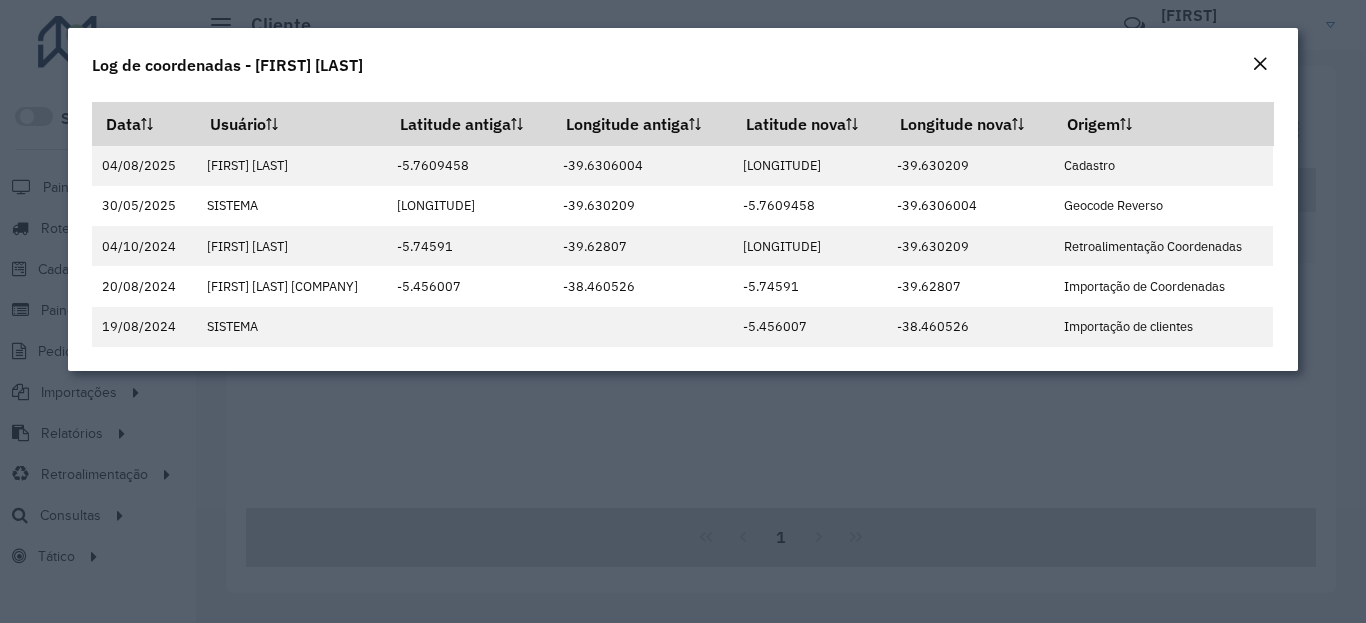 click 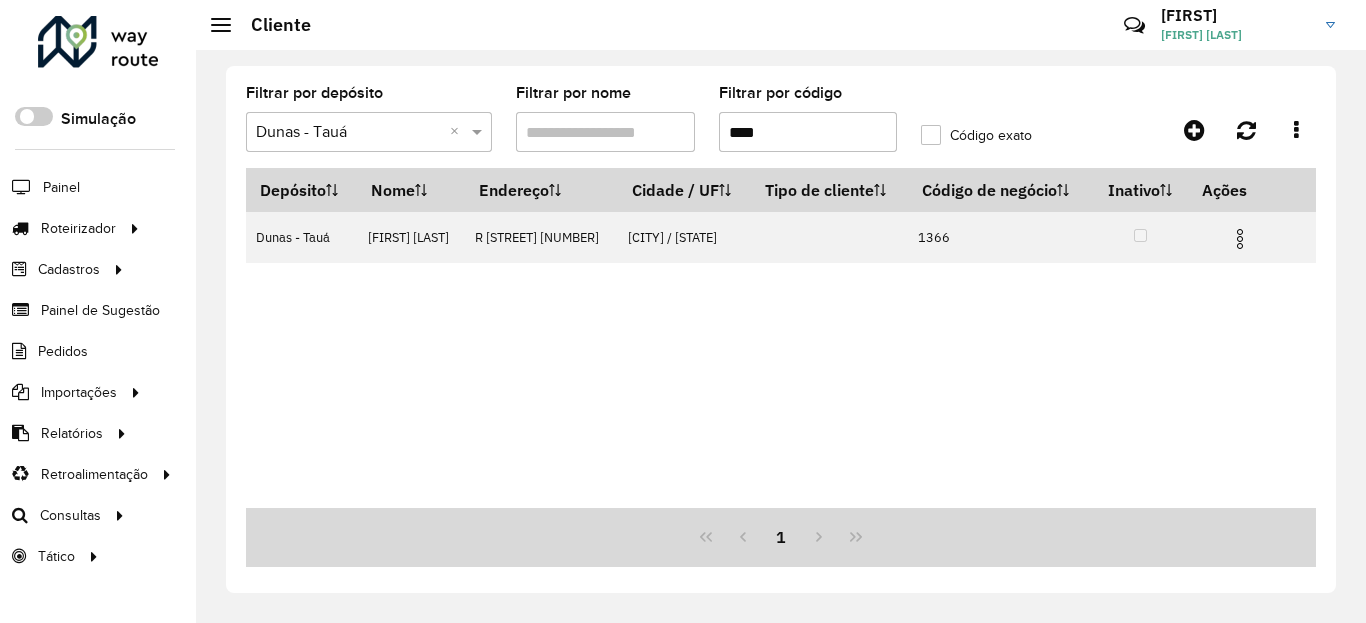 click on "****" at bounding box center (808, 132) 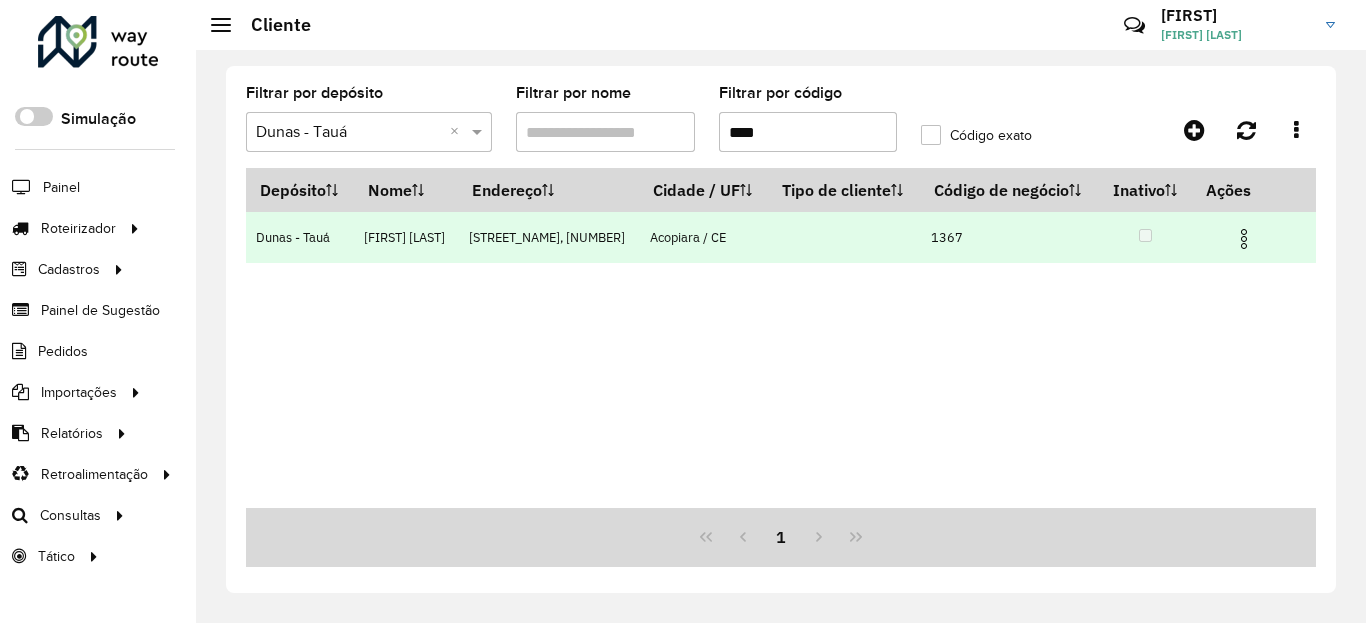 click at bounding box center (1244, 239) 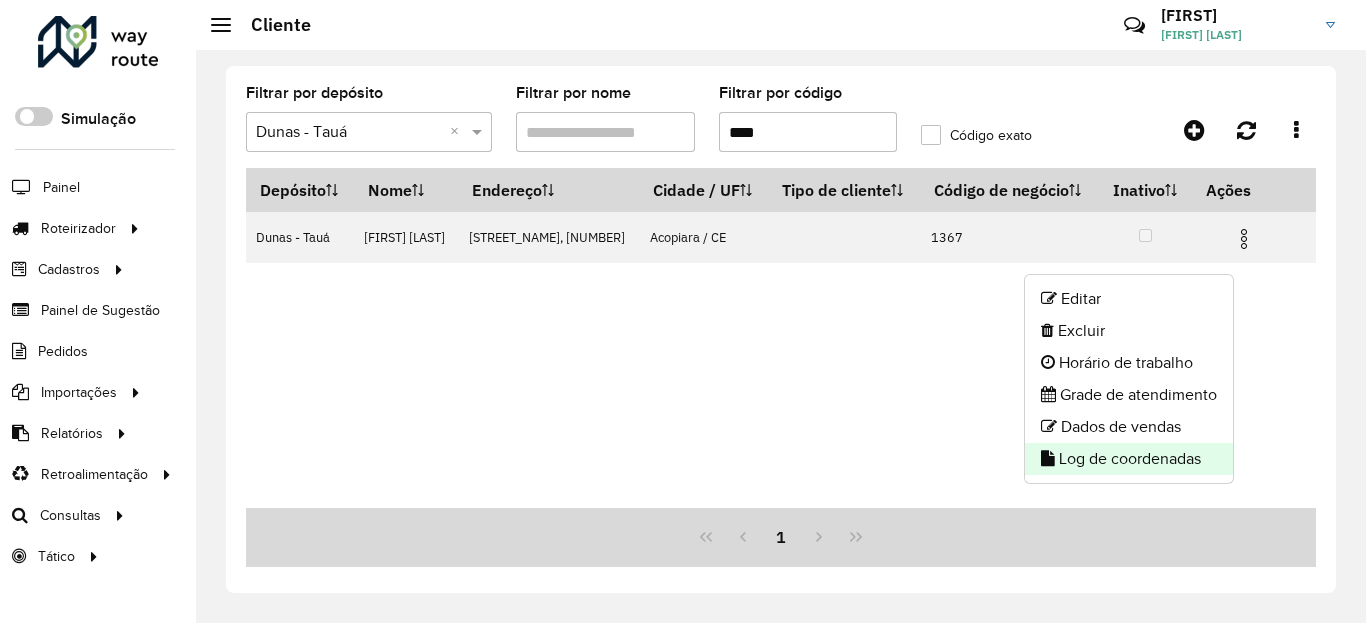click on "Log de coordenadas" 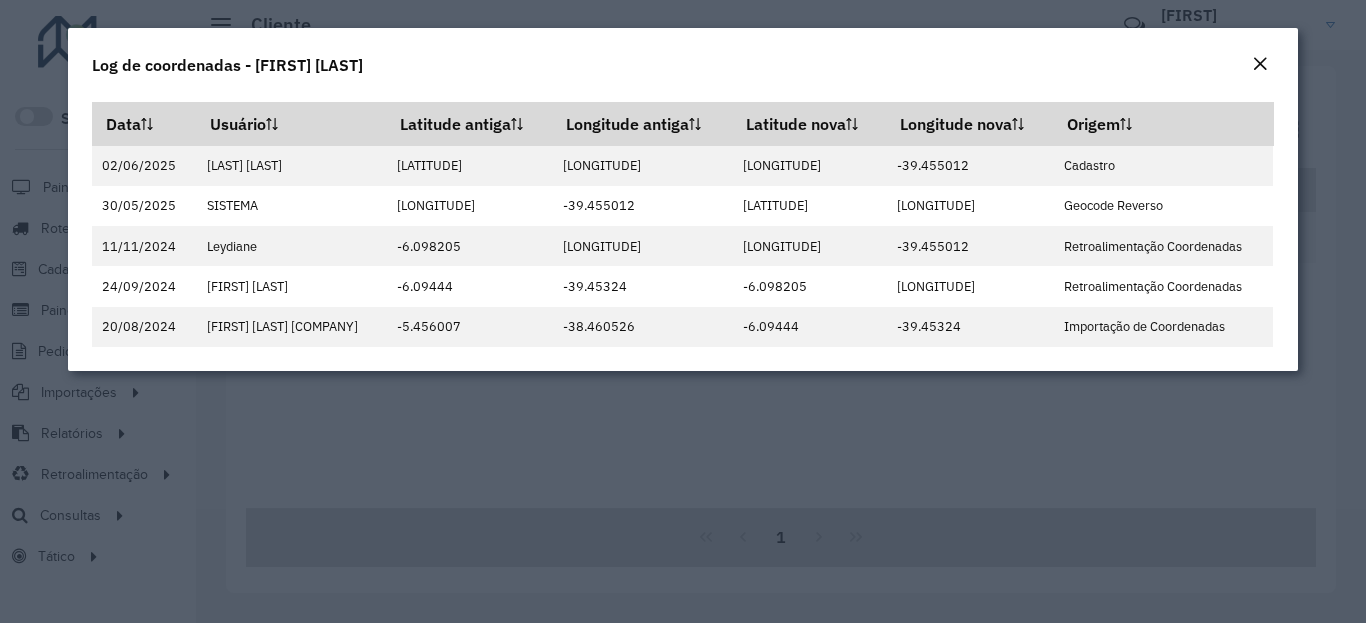 click 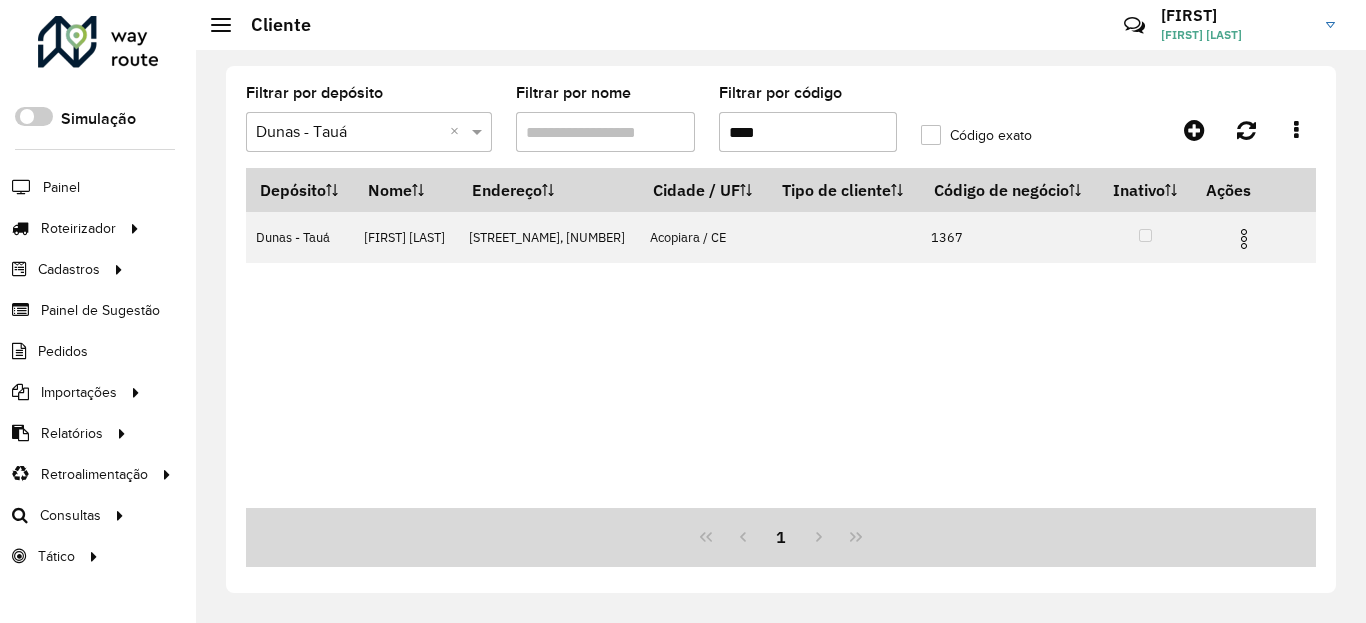 click on "****" at bounding box center [808, 132] 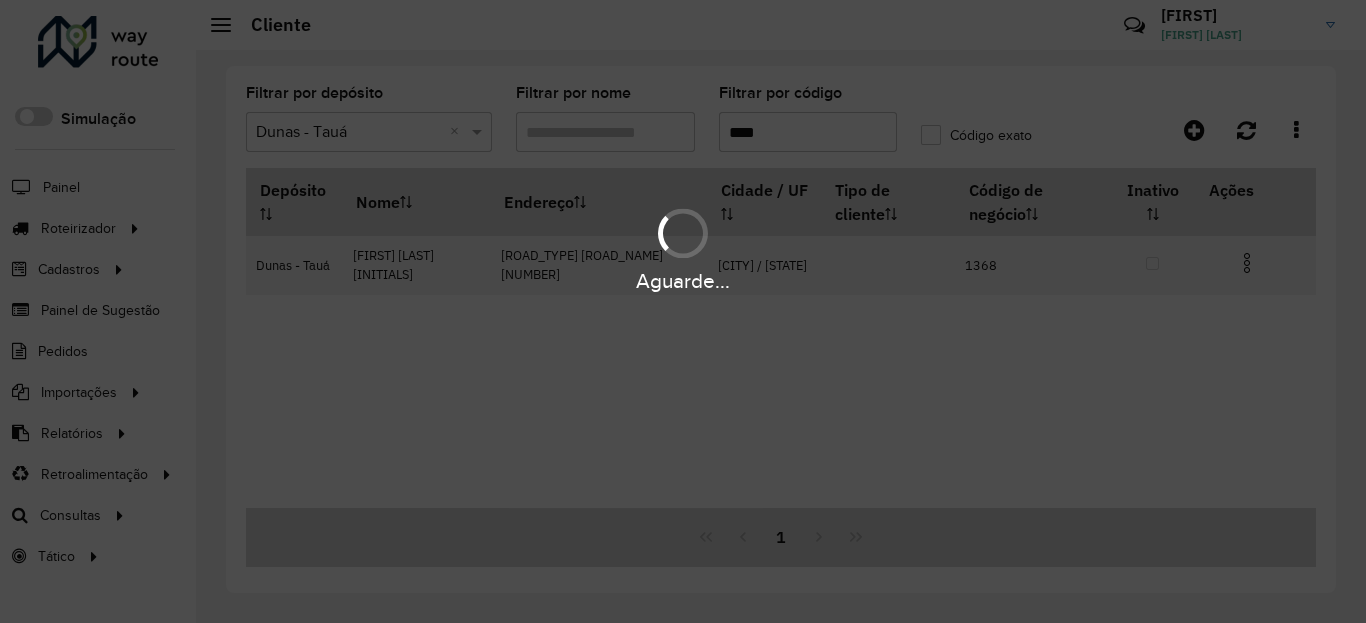 type on "****" 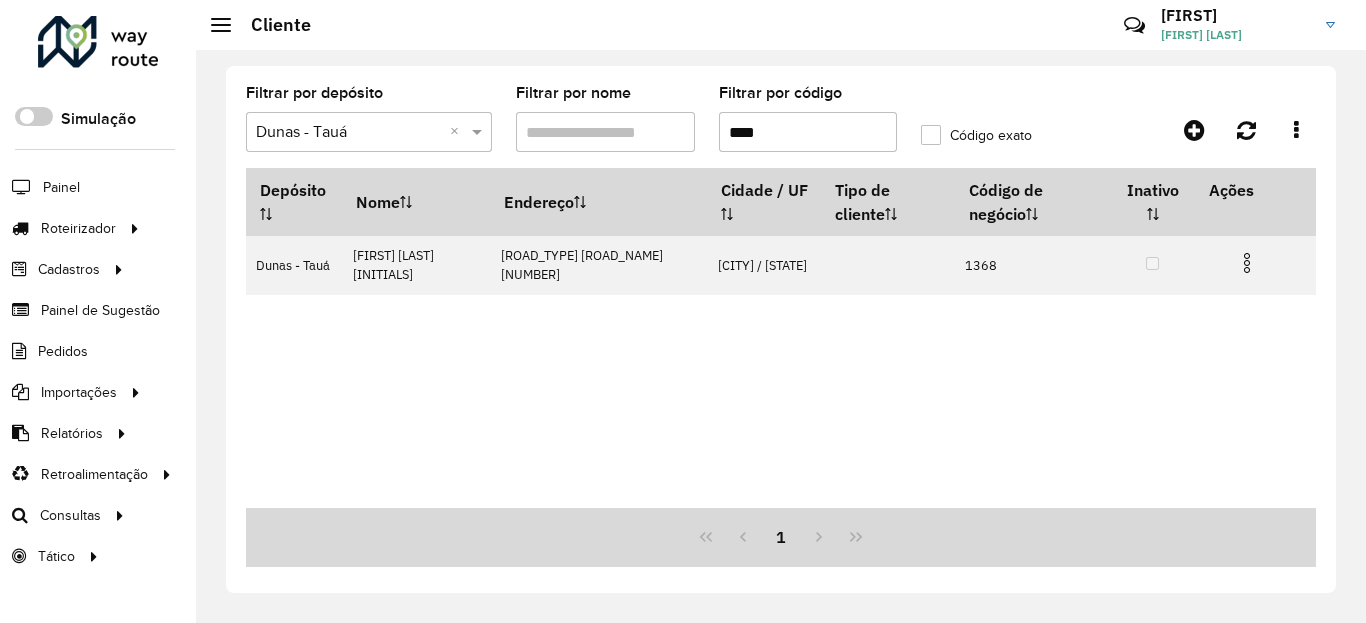 click at bounding box center (1247, 263) 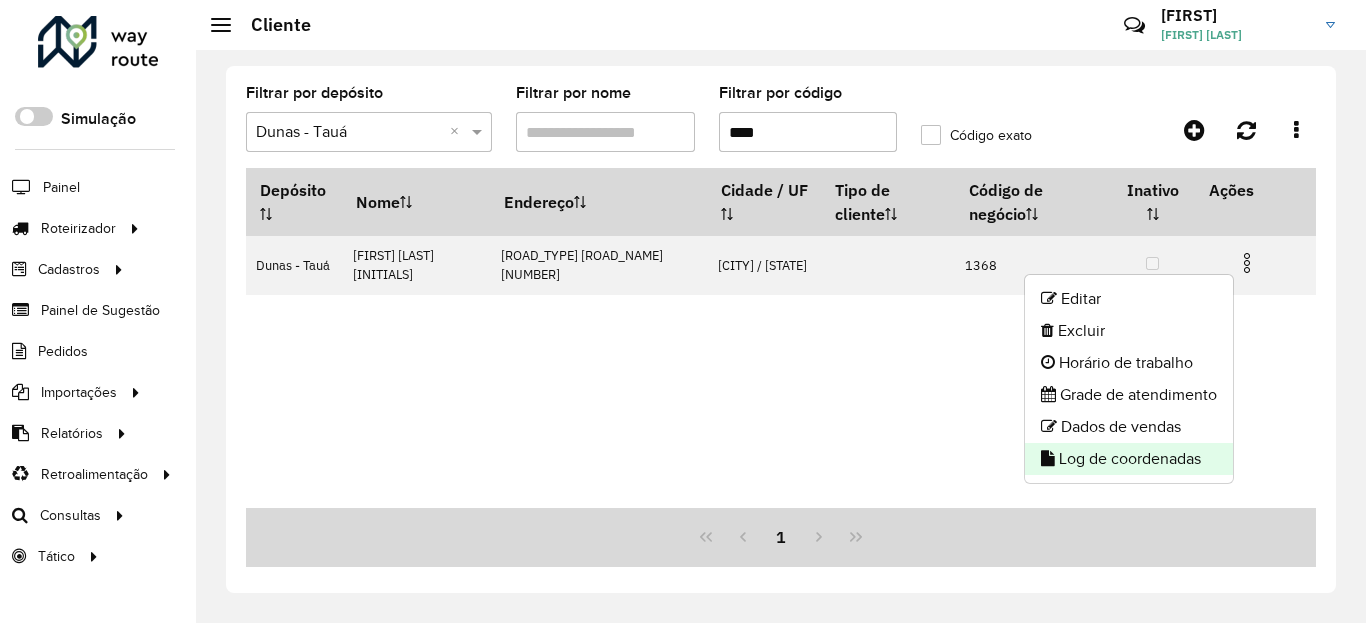 click on "Log de coordenadas" 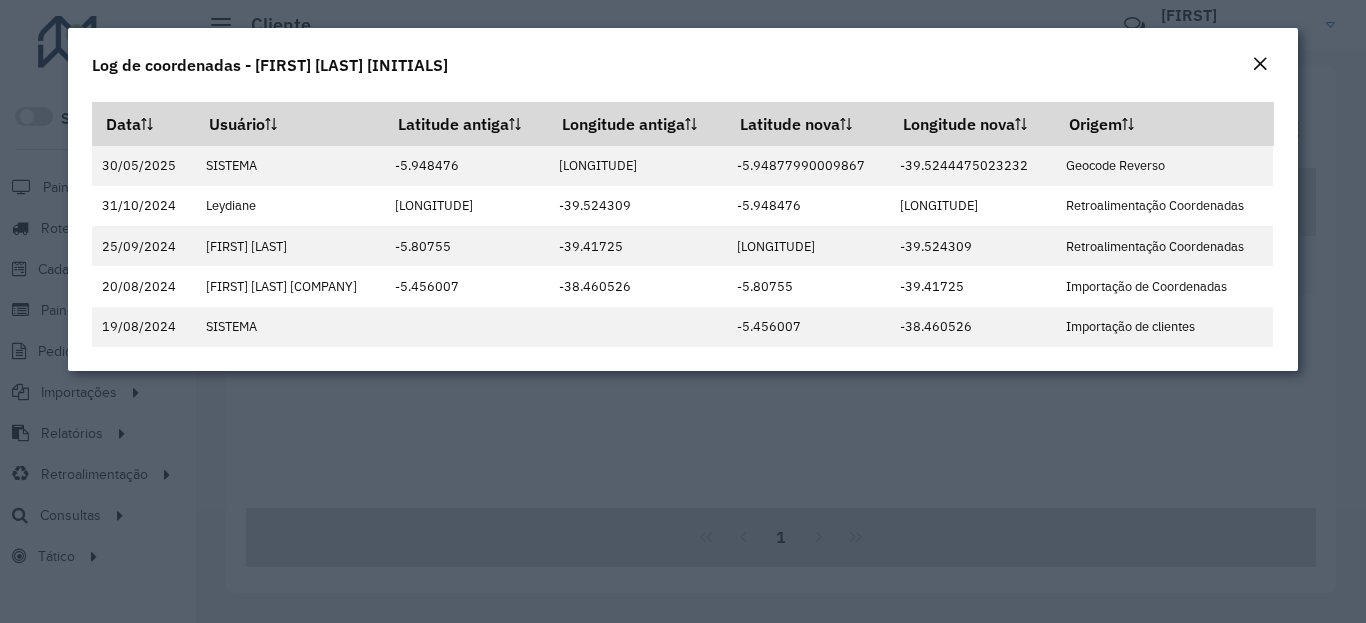click 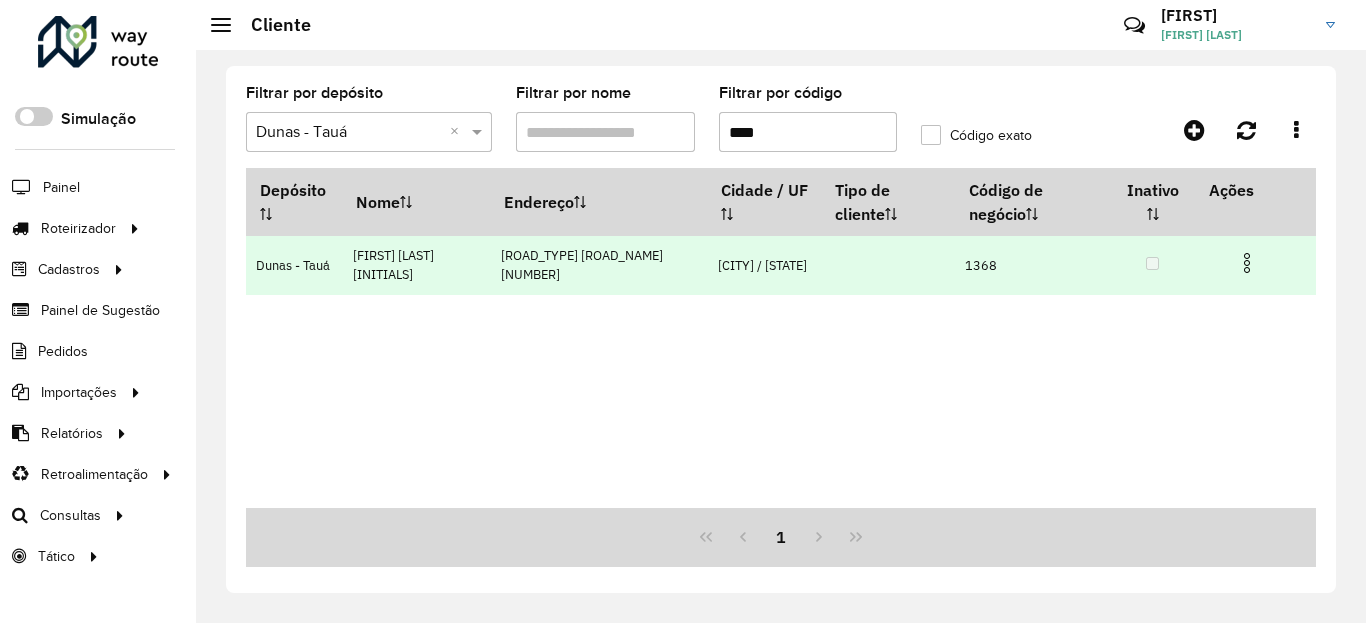 click at bounding box center [1247, 263] 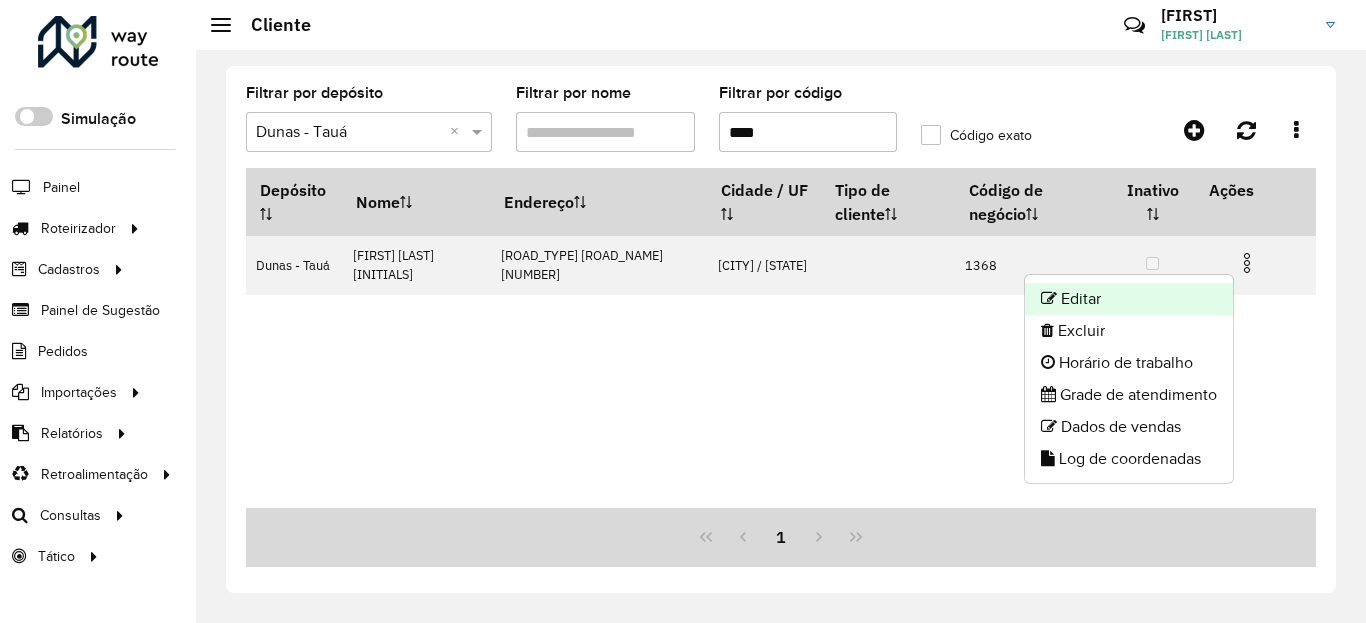 click on "Editar" 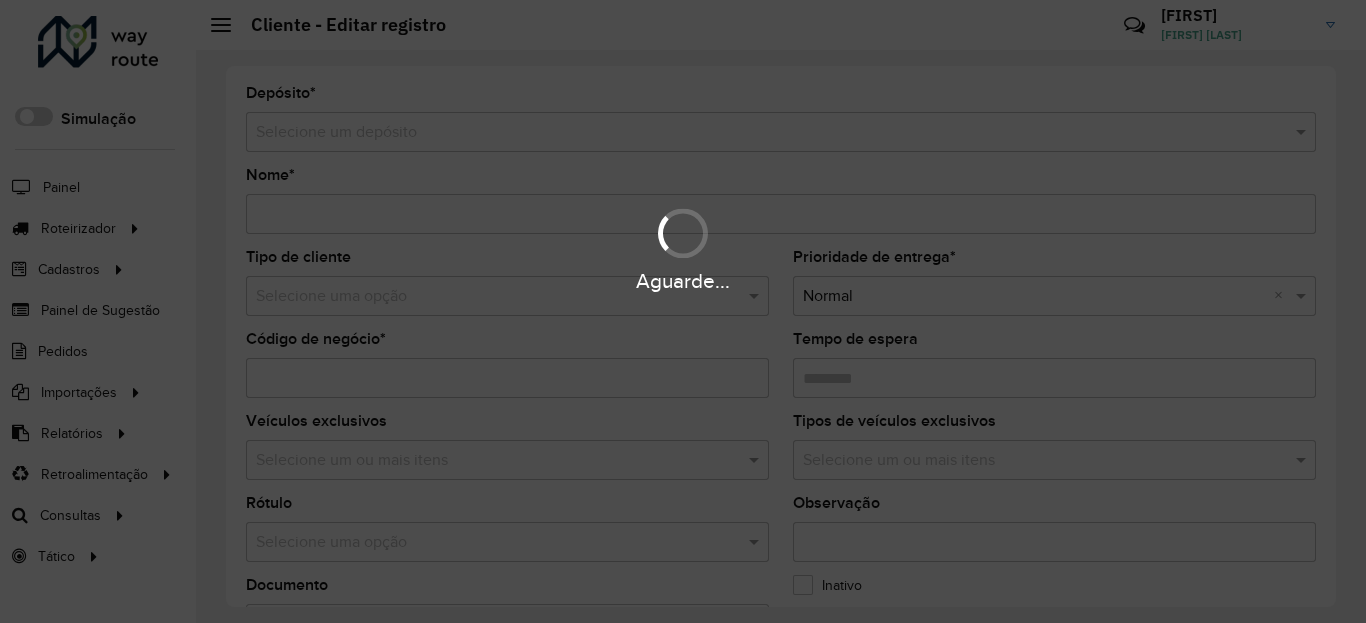 type on "**********" 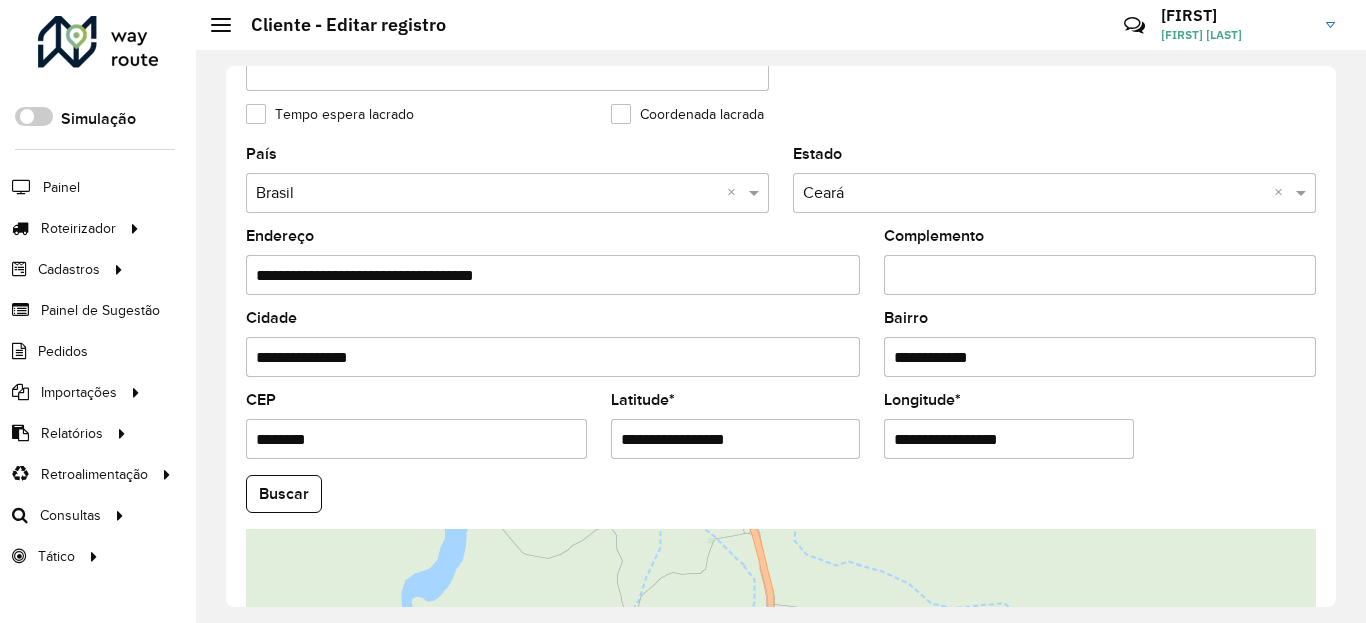 scroll, scrollTop: 720, scrollLeft: 0, axis: vertical 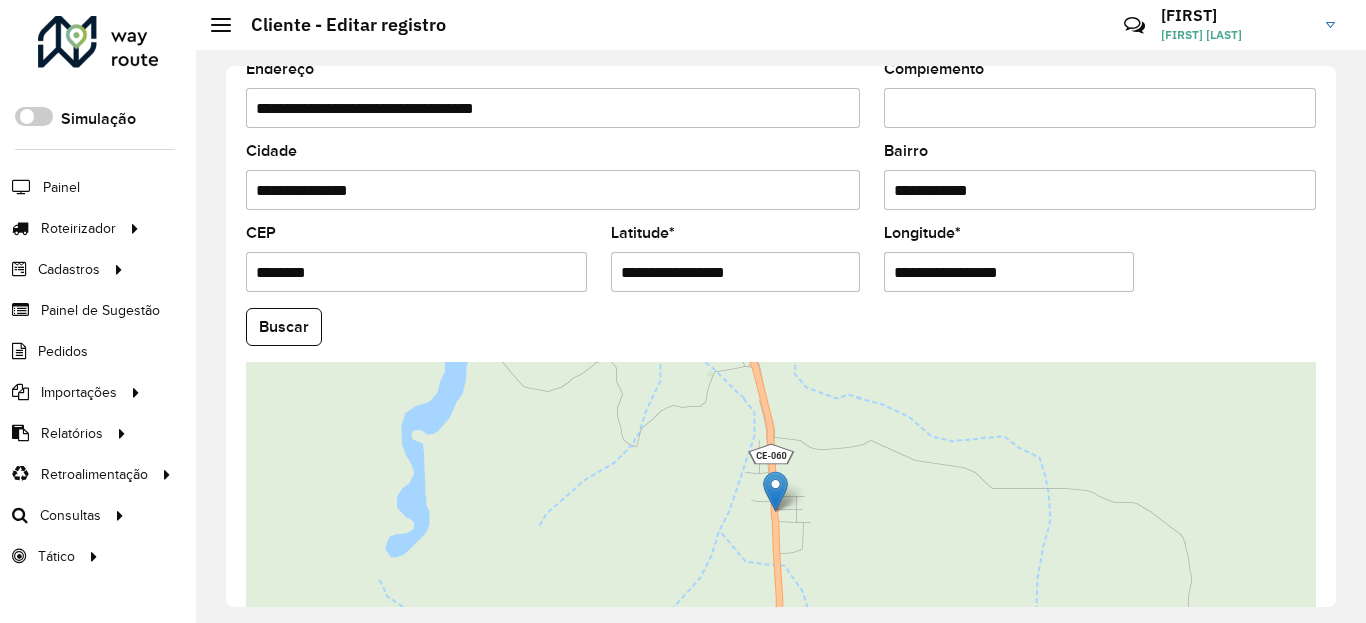 click on "**********" at bounding box center [736, 272] 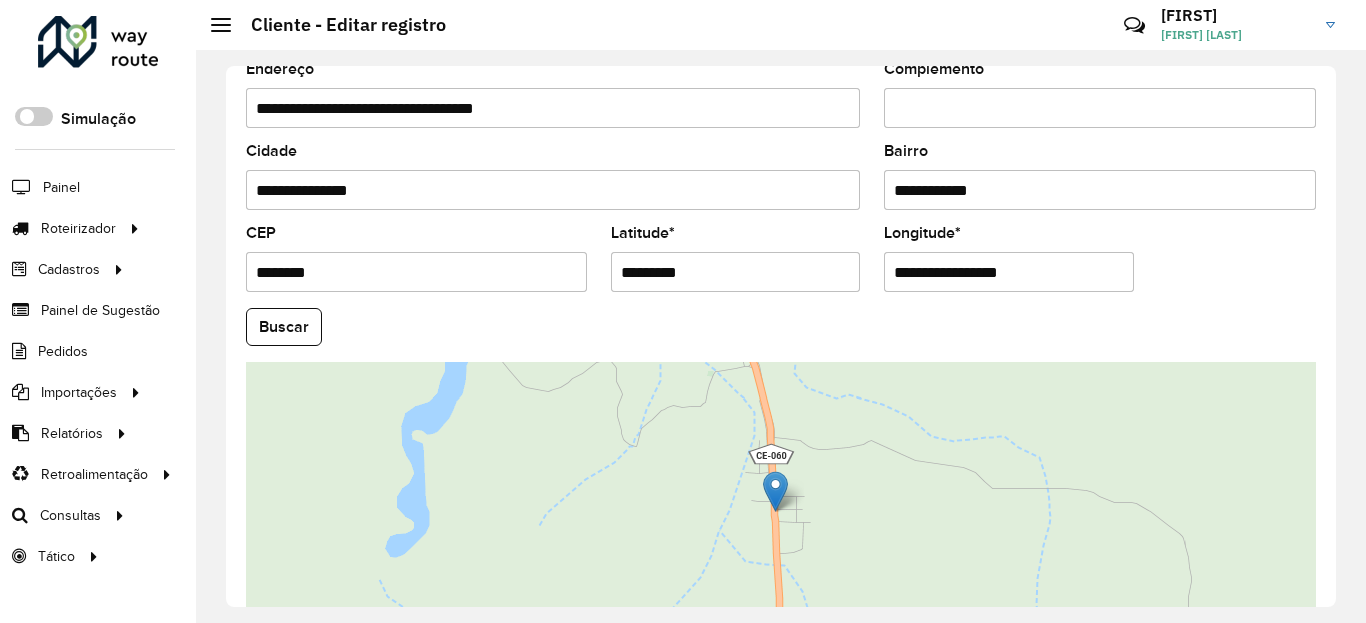 type on "*********" 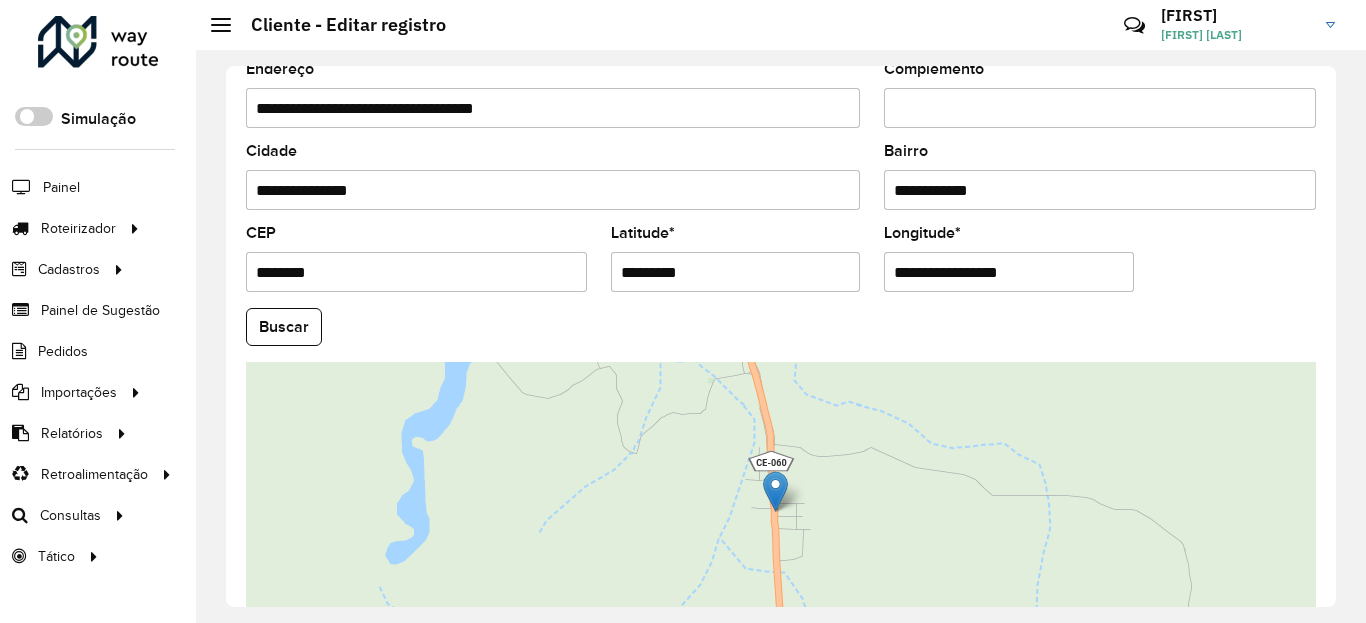 click on "**********" at bounding box center (1009, 272) 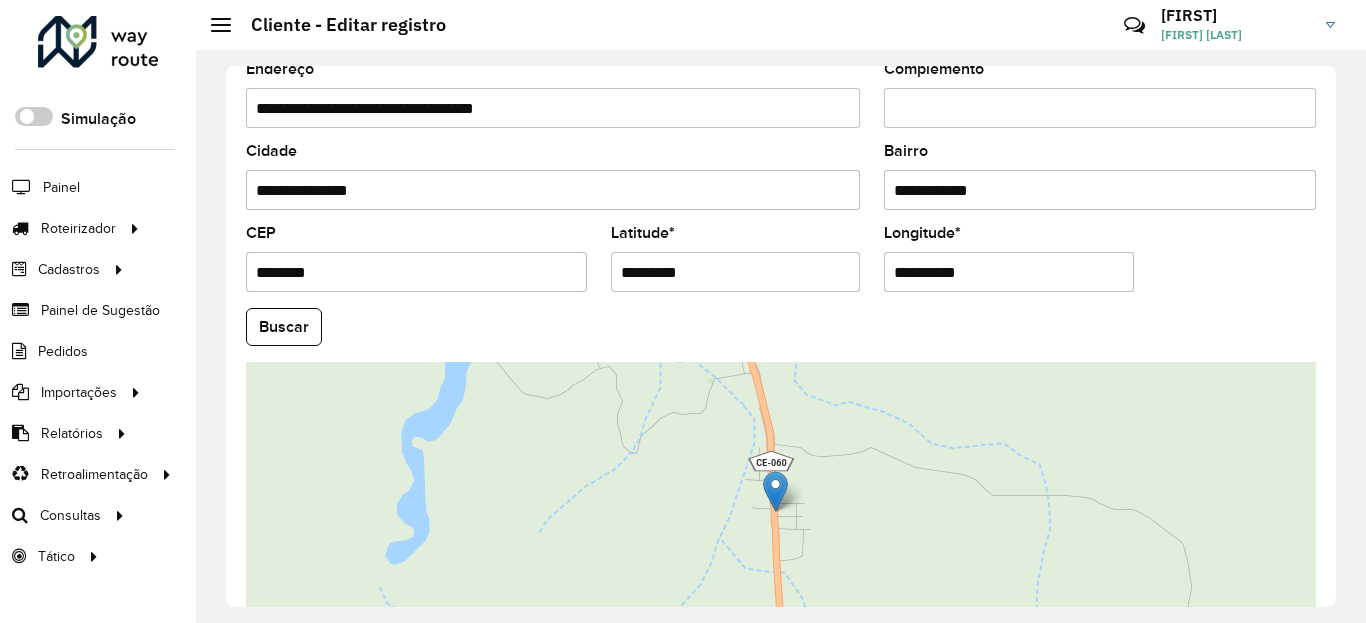 type on "**********" 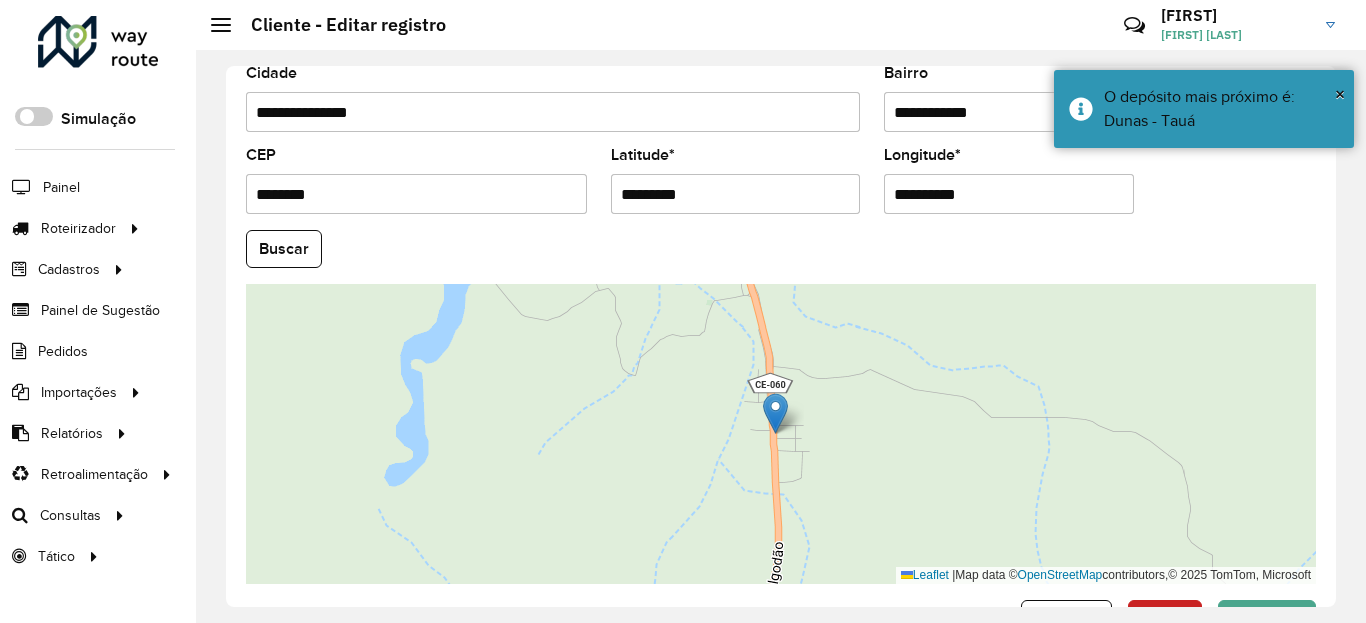 scroll, scrollTop: 865, scrollLeft: 0, axis: vertical 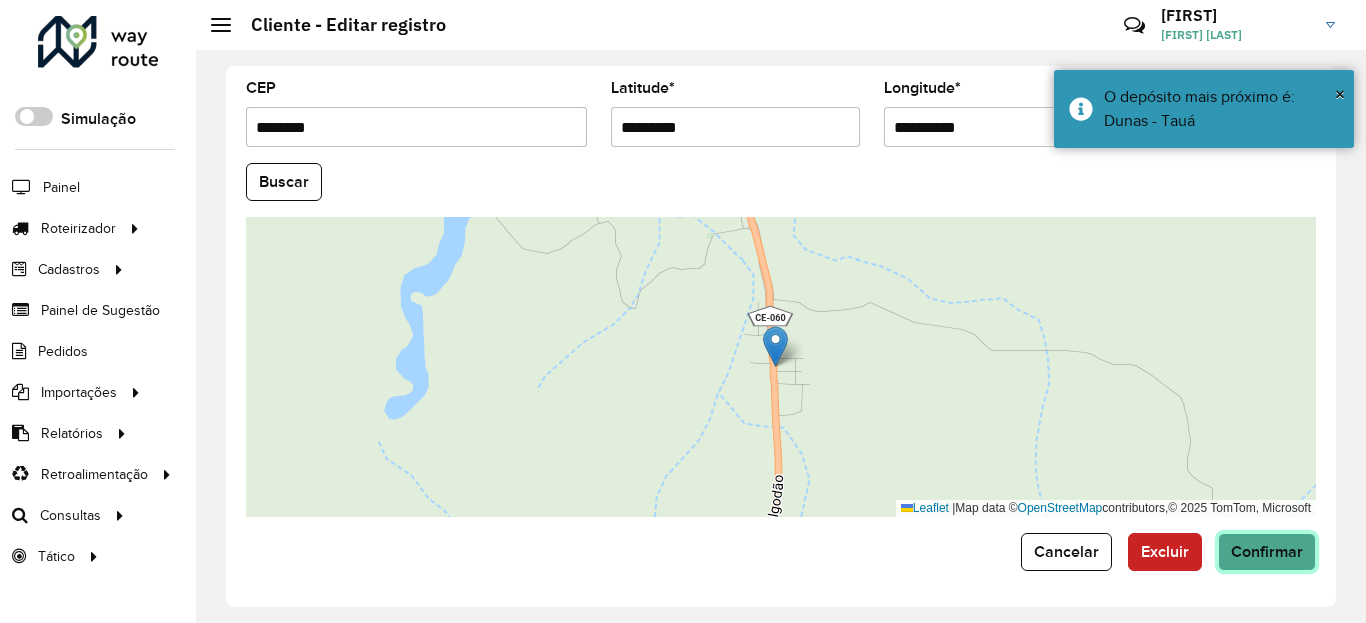 click on "Confirmar" 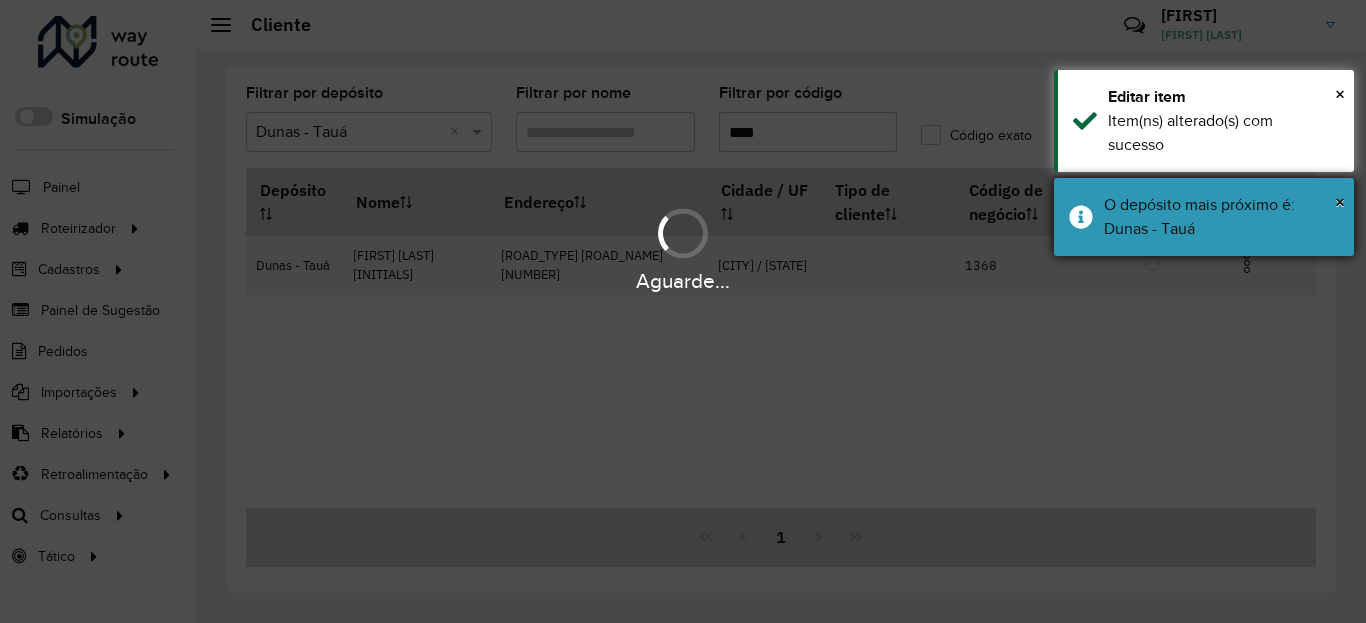 click on "O depósito mais próximo é: Dunas - Tauá" at bounding box center (1221, 217) 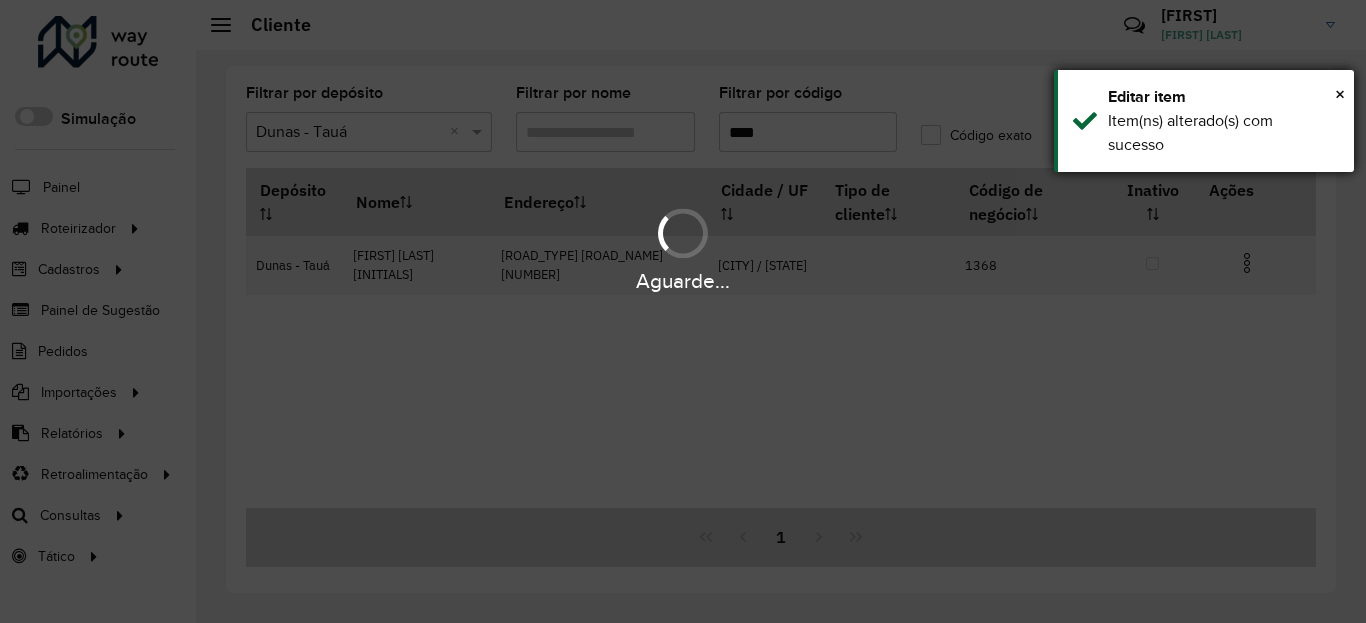 drag, startPoint x: 1222, startPoint y: 136, endPoint x: 1242, endPoint y: 241, distance: 106.887794 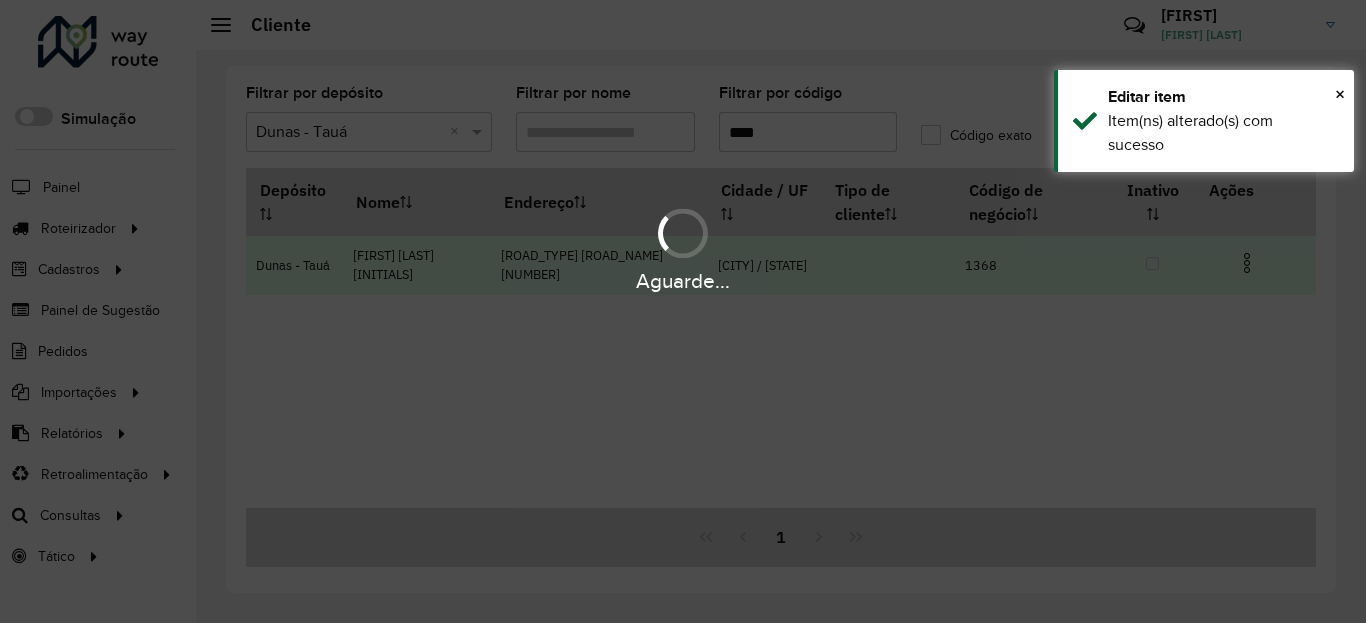 click on "Item(ns) alterado(s) com sucesso" at bounding box center (1223, 133) 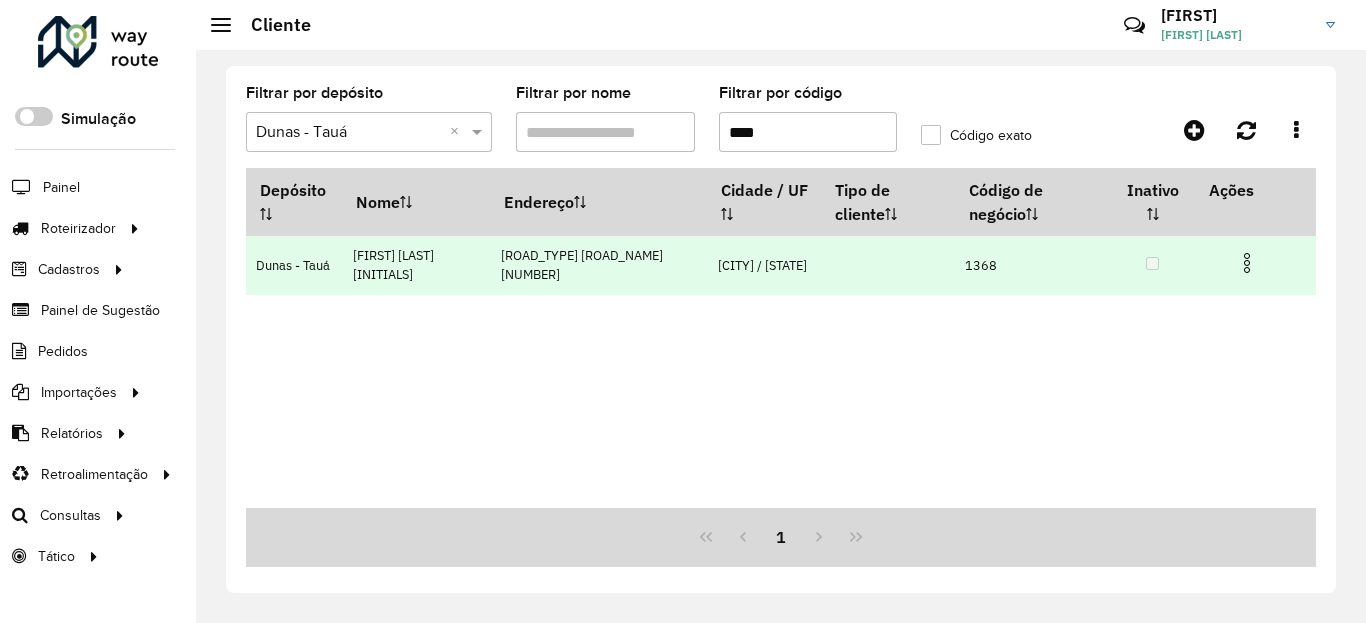 click at bounding box center (1247, 263) 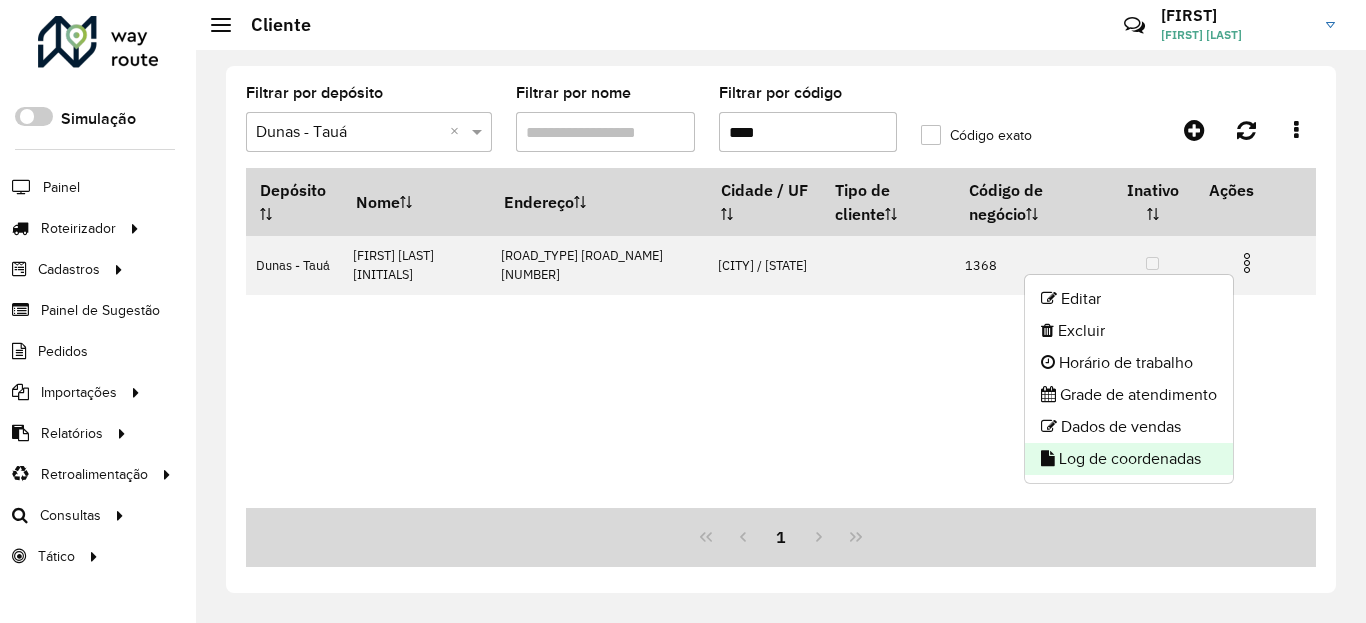 click on "Log de coordenadas" 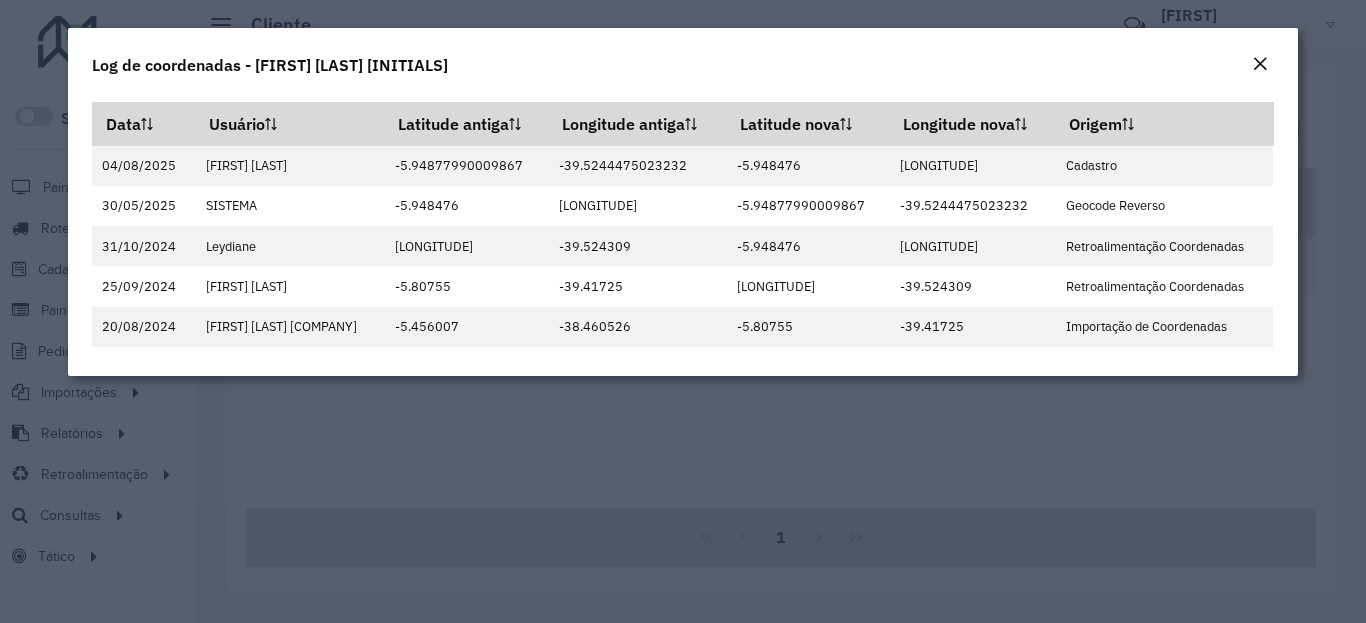 drag, startPoint x: 1261, startPoint y: 68, endPoint x: 1257, endPoint y: 58, distance: 10.770329 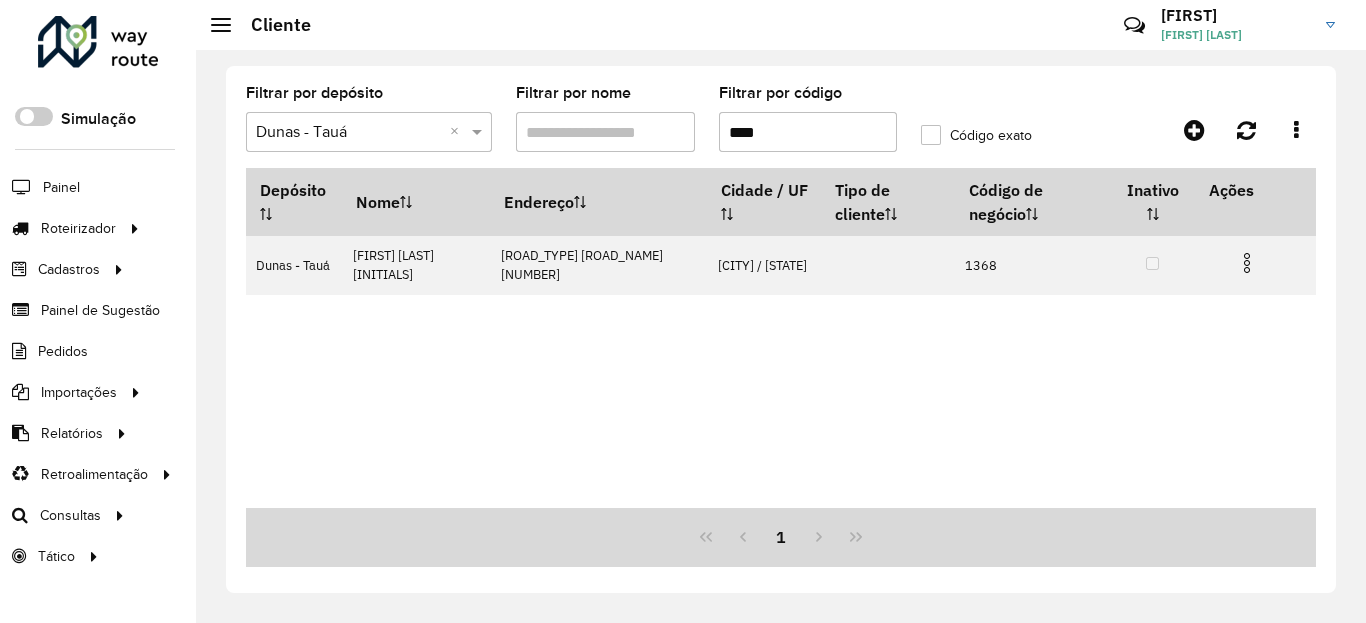 click on "****" at bounding box center [808, 132] 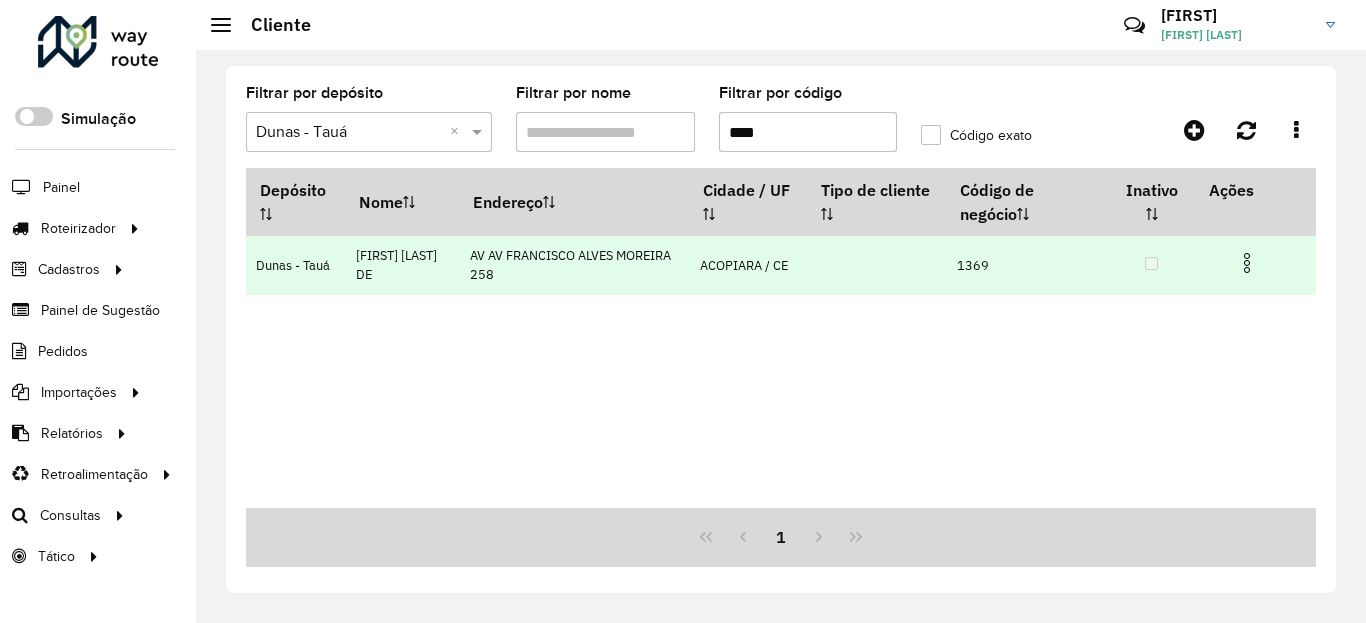 type on "****" 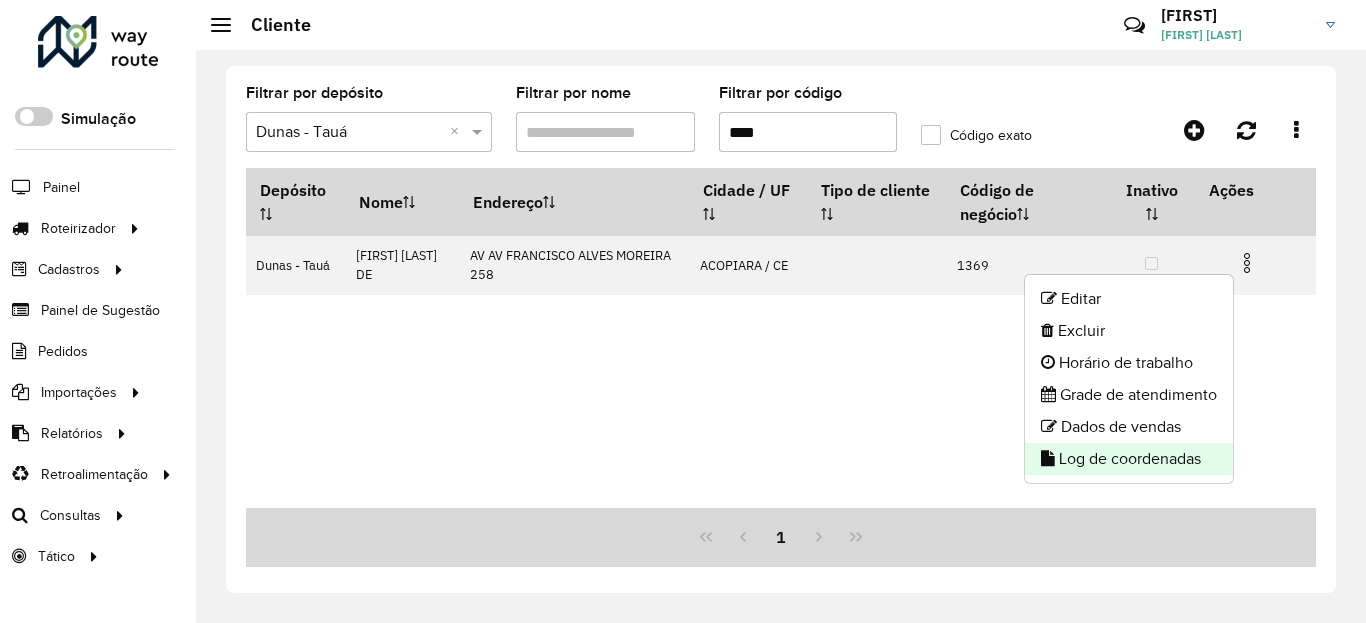 click on "Log de coordenadas" 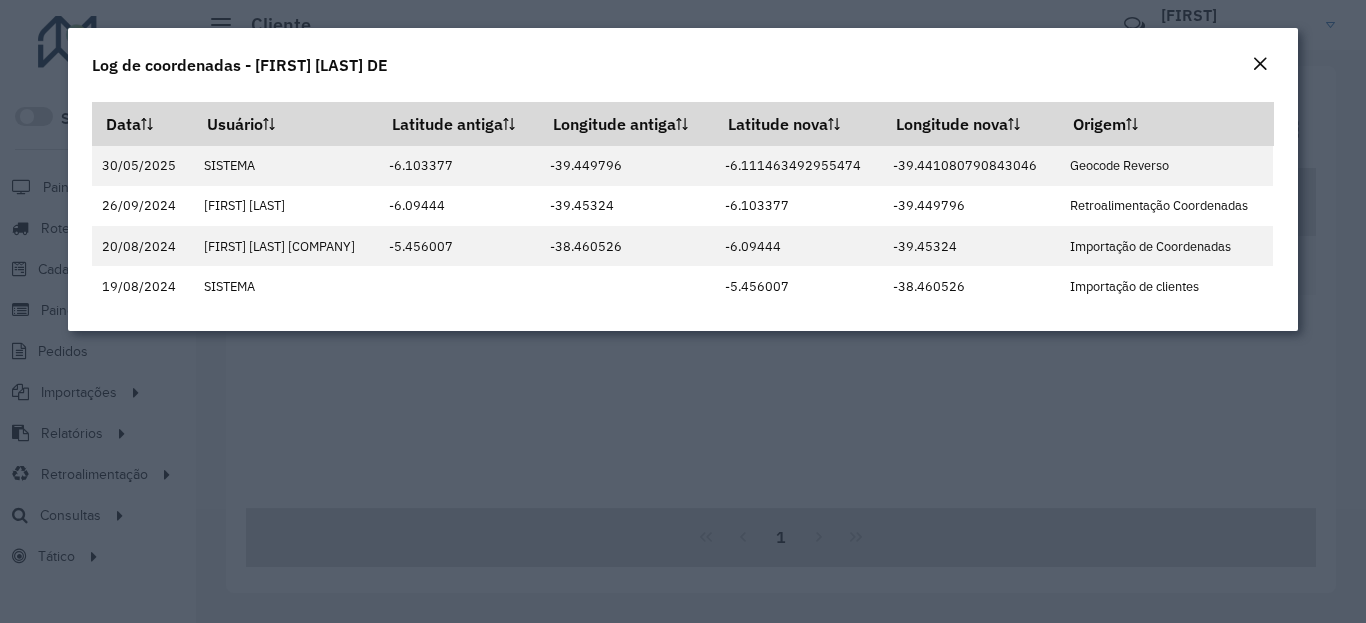 click 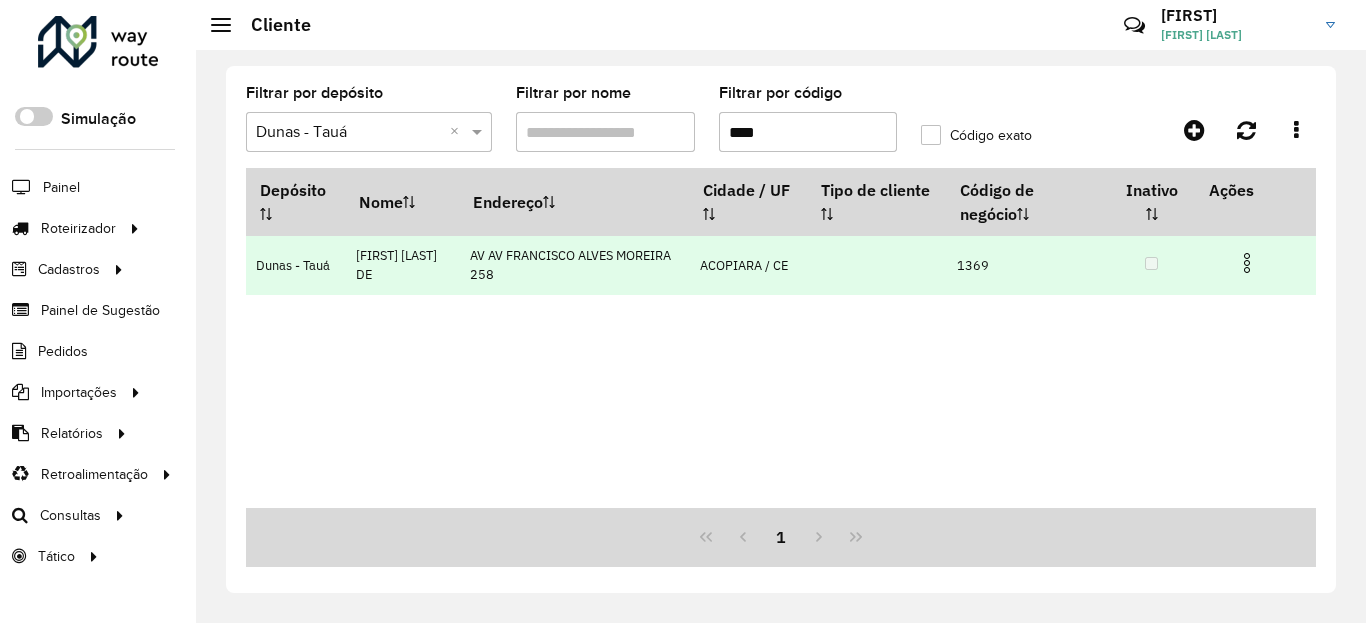 click at bounding box center (1247, 263) 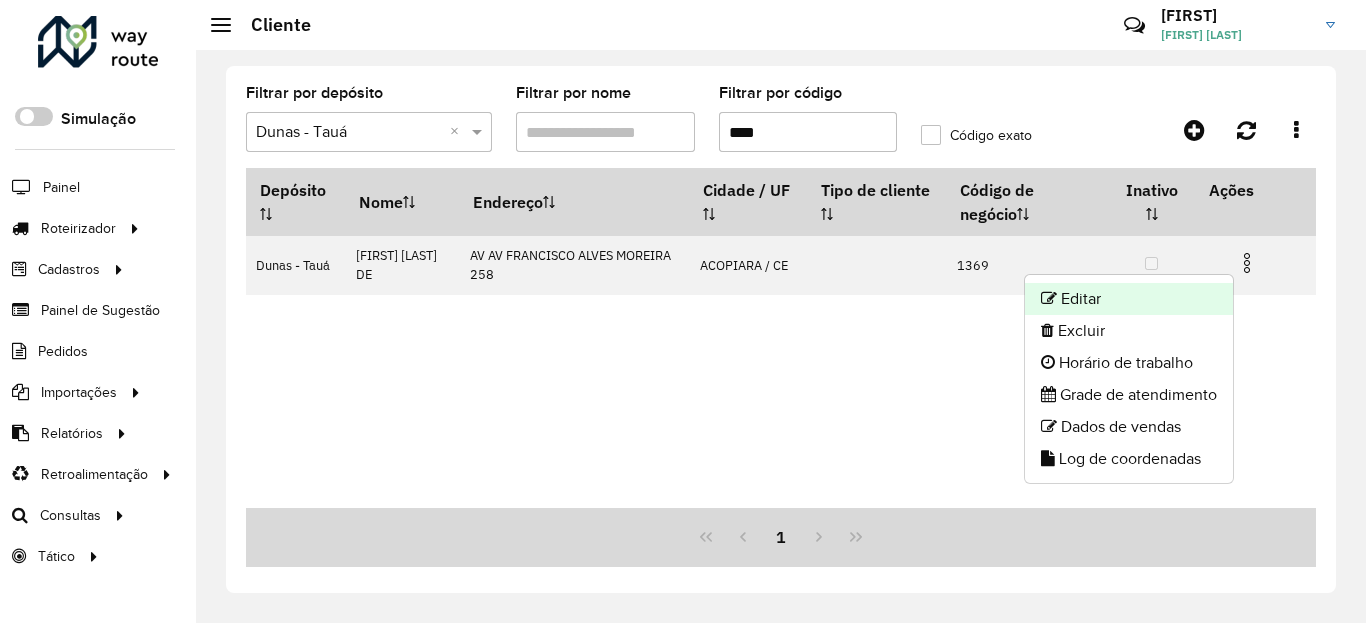 click on "Editar" 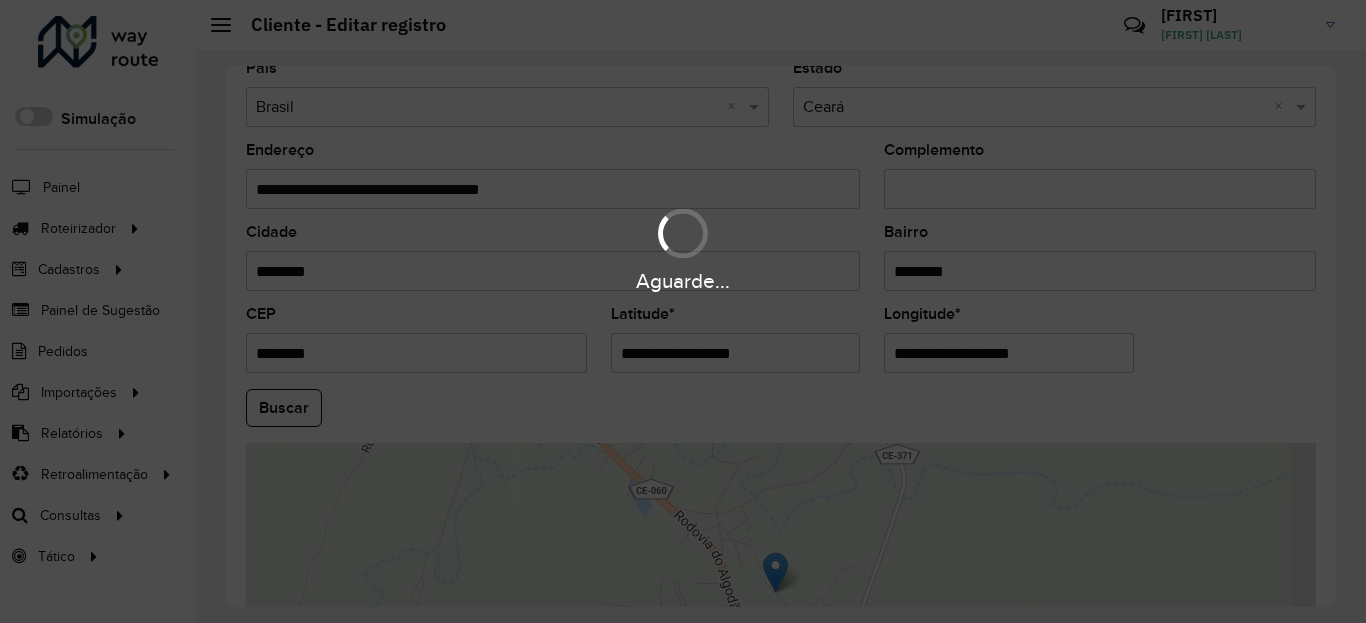 scroll, scrollTop: 720, scrollLeft: 0, axis: vertical 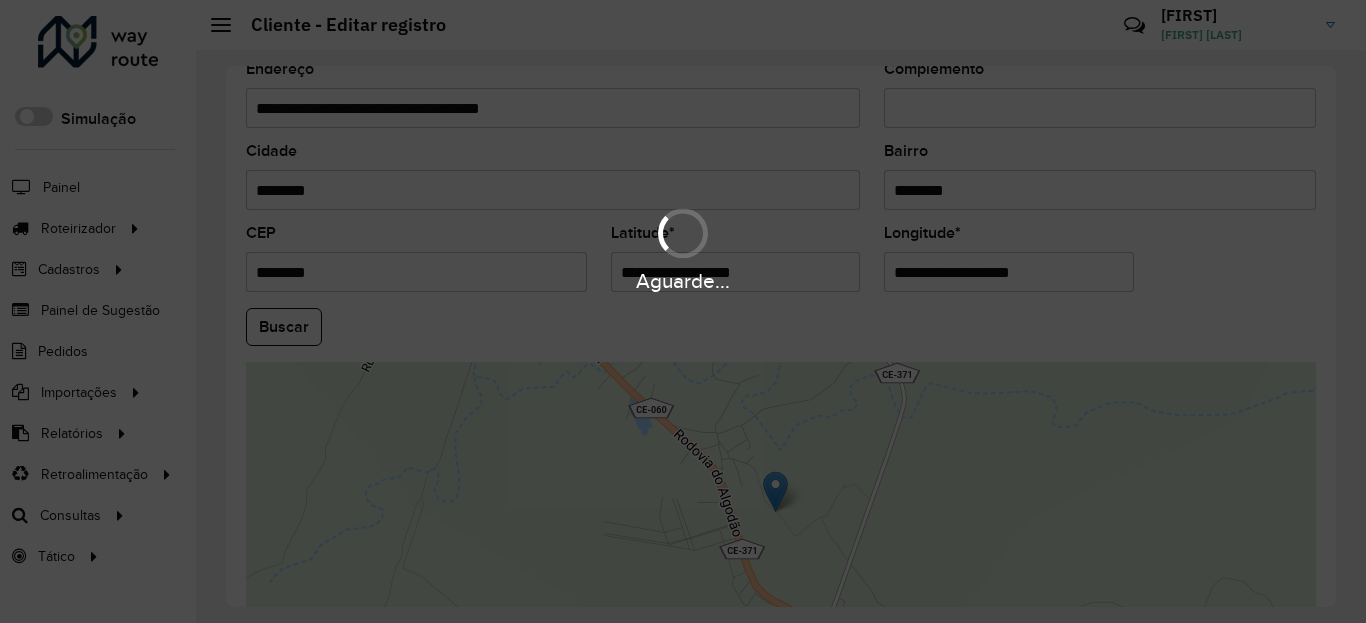 click on "Aguarde...  Pop-up bloqueado!  Seu navegador bloqueou automáticamente a abertura de uma nova janela.   Acesse as configurações e adicione o endereço do sistema a lista de permissão.   Fechar  Roteirizador AmbevTech Simulação Painel Roteirizador Entregas Vendas Cadastros Checkpoint Classificações de venda Cliente Condição de pagamento Consulta de setores Depósito Disponibilidade de veículos Fator tipo de produto Gabarito planner Grupo Rota Fator Tipo Produto Grupo de Depósito Grupo de rotas exclusiva Grupo de setores Jornada Jornada RN Layout integração Modelo Motorista Multi Depósito Painel de sugestão Parada Pedágio Perfil de Vendedor Ponto de apoio Ponto de apoio FAD Prioridade pedido Produto Restrição de Atendimento Planner Rodízio de placa Rota exclusiva FAD Rótulo Setor Setor Planner Tempo de parada de refeição Tipo de cliente Tipo de veículo Tipo de veículo RN Transportadora Usuário Vendedor Veículo Painel de Sugestão Pedidos Importações Classificação e volume de venda" at bounding box center (683, 311) 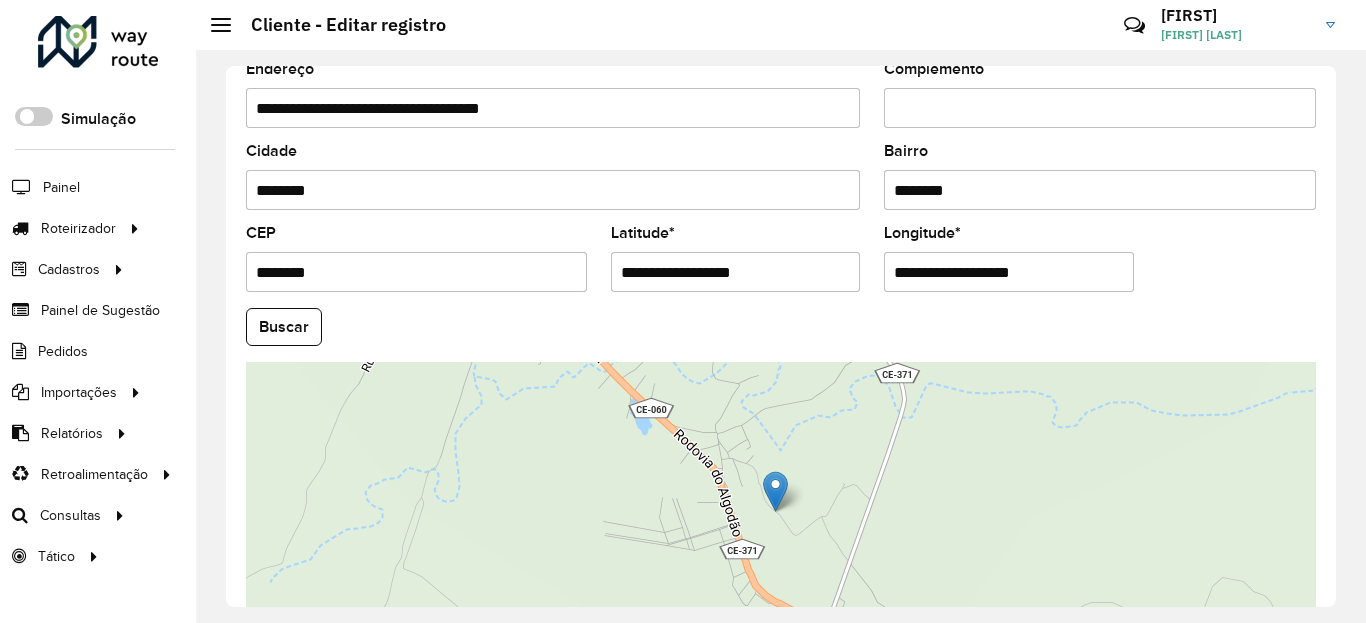 click on "**********" at bounding box center (736, 272) 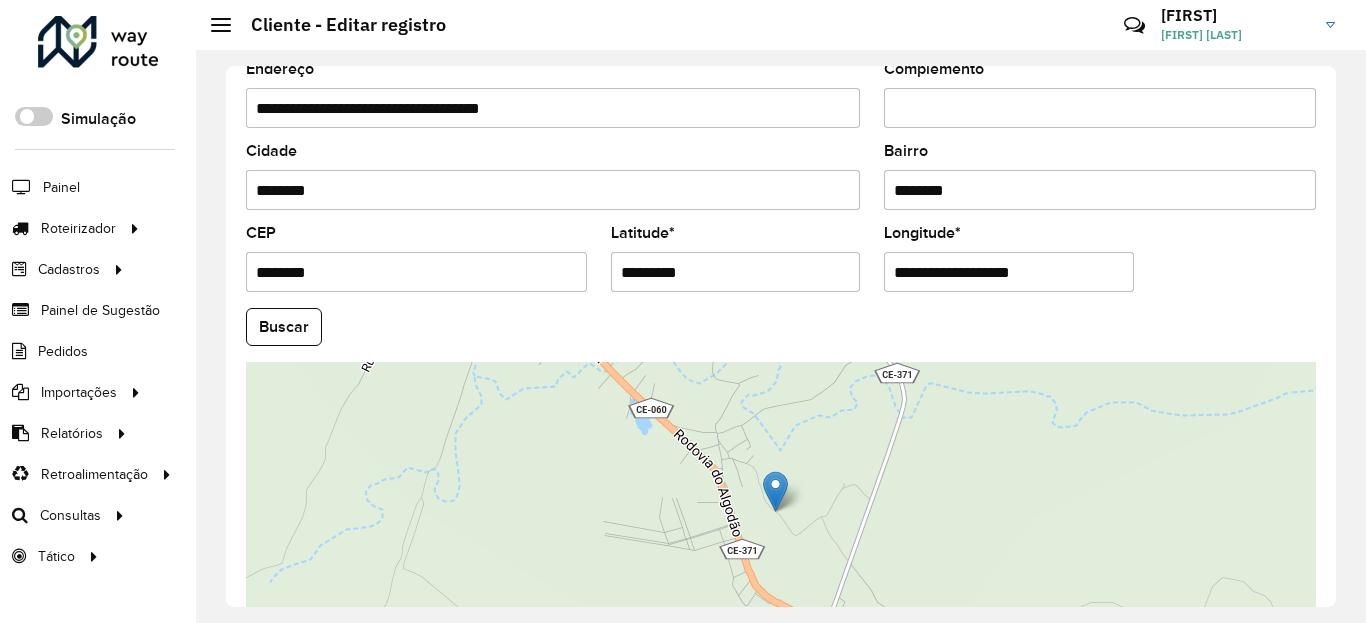 type on "*********" 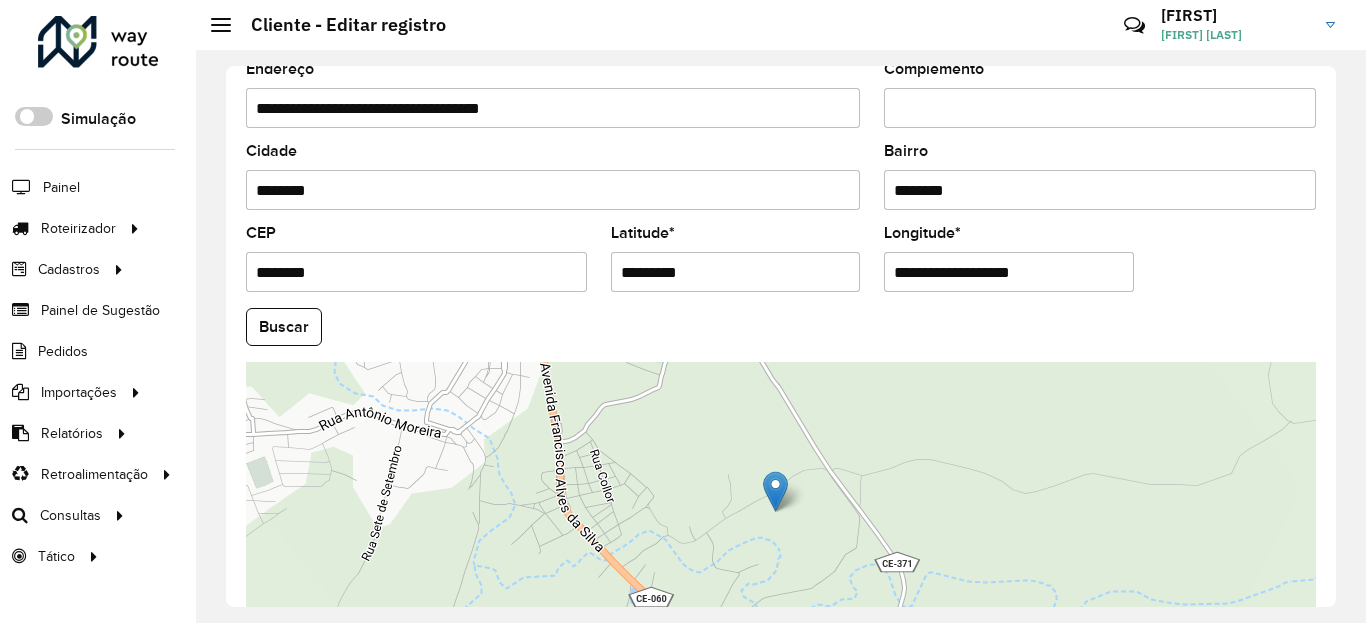 click on "**********" at bounding box center [1009, 272] 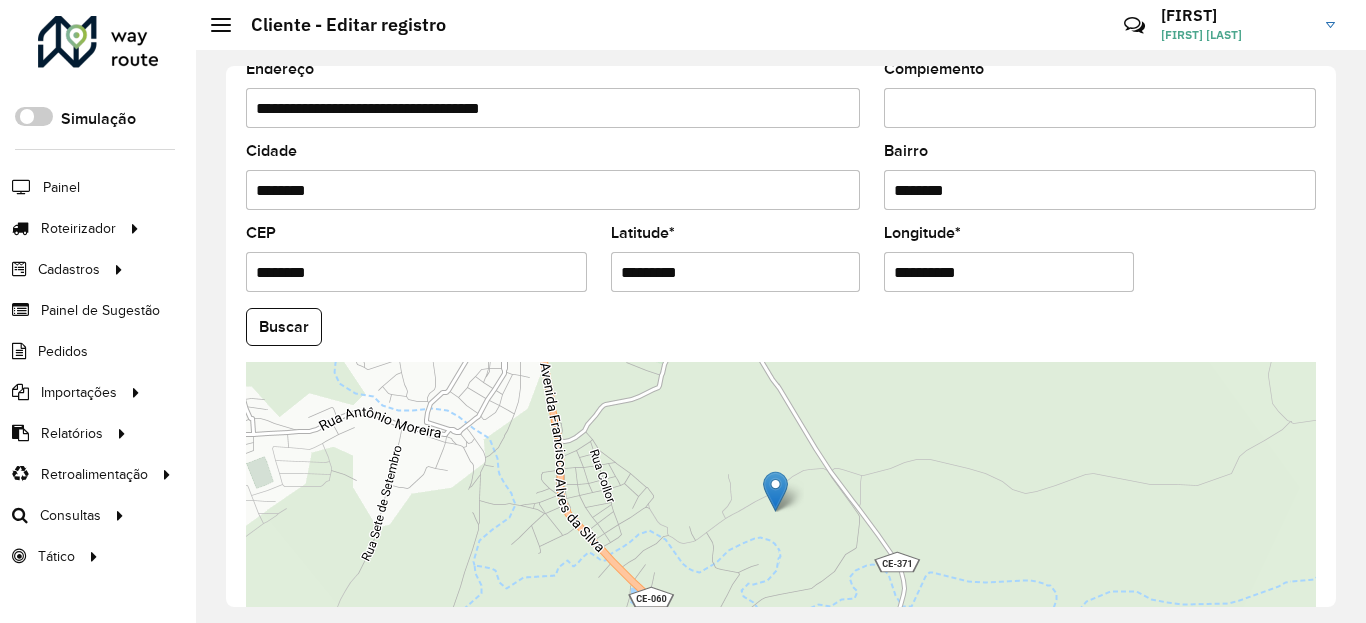 type on "**********" 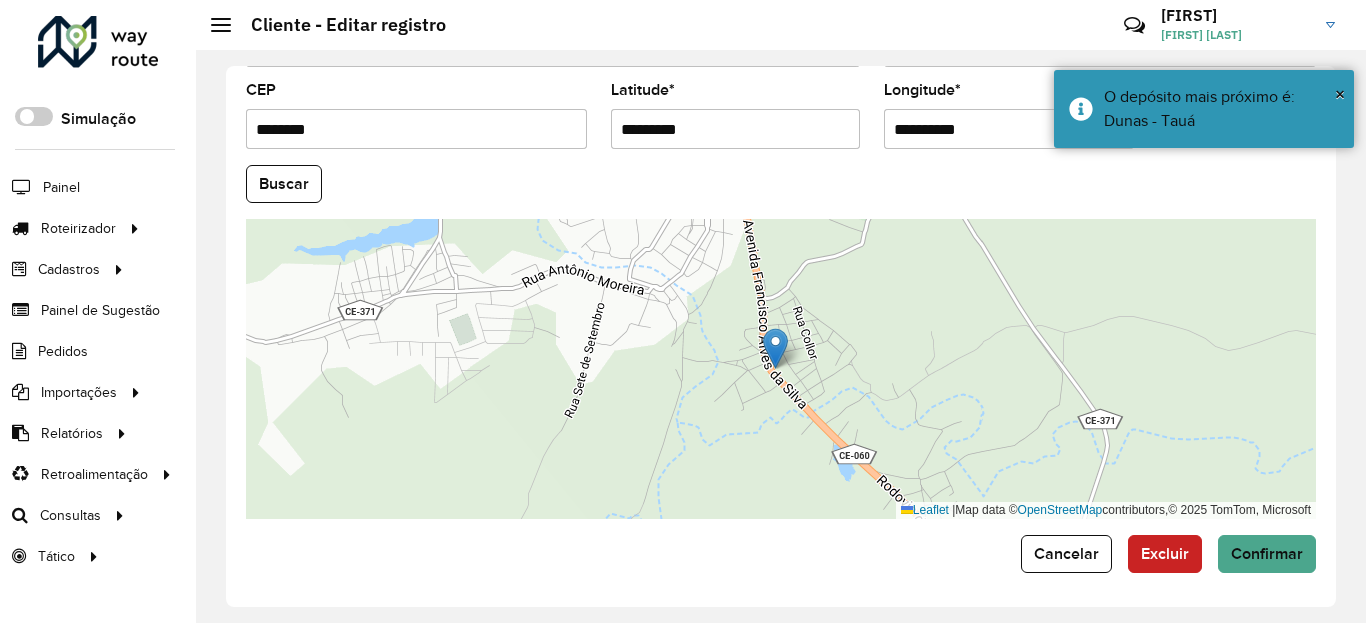 scroll, scrollTop: 865, scrollLeft: 0, axis: vertical 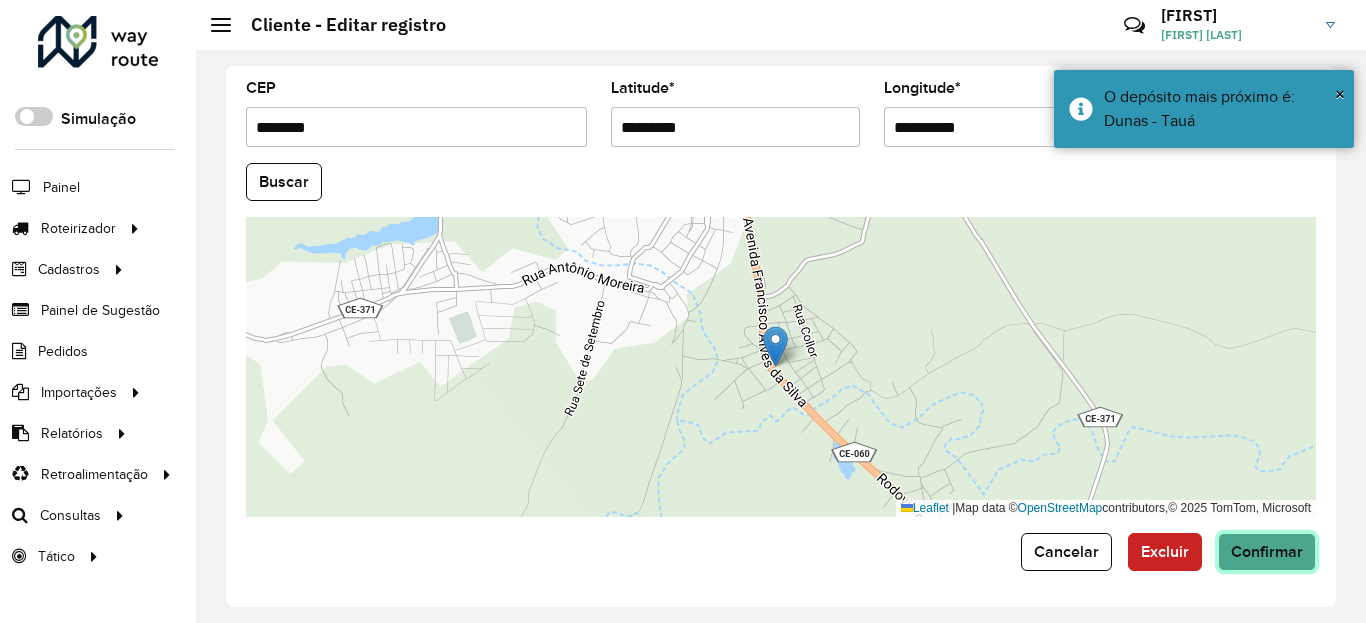click on "Confirmar" 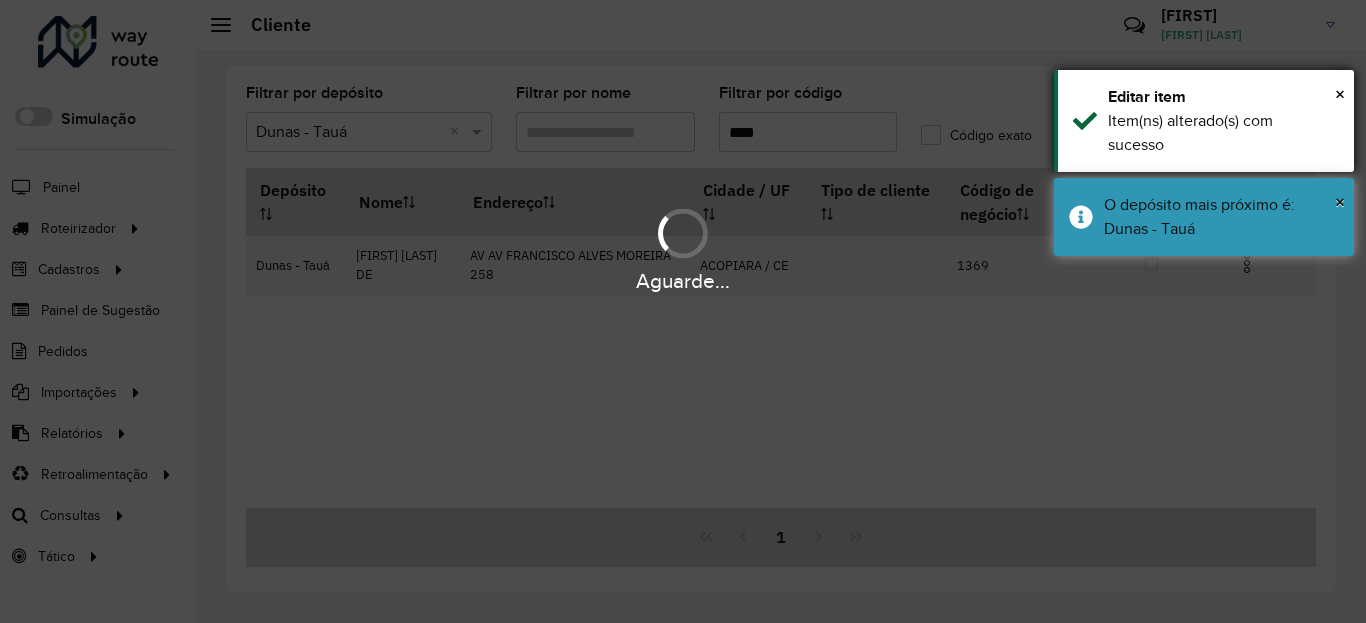 drag, startPoint x: 1197, startPoint y: 222, endPoint x: 1197, endPoint y: 122, distance: 100 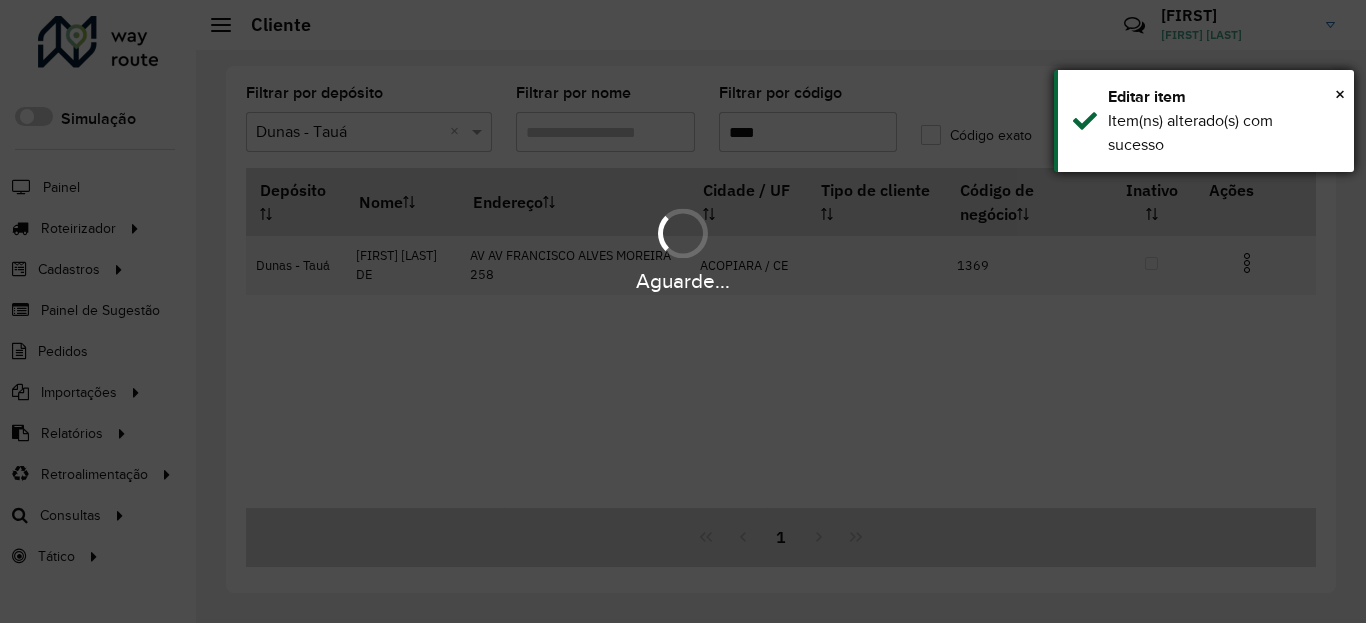 click on "Item(ns) alterado(s) com sucesso" at bounding box center [1223, 133] 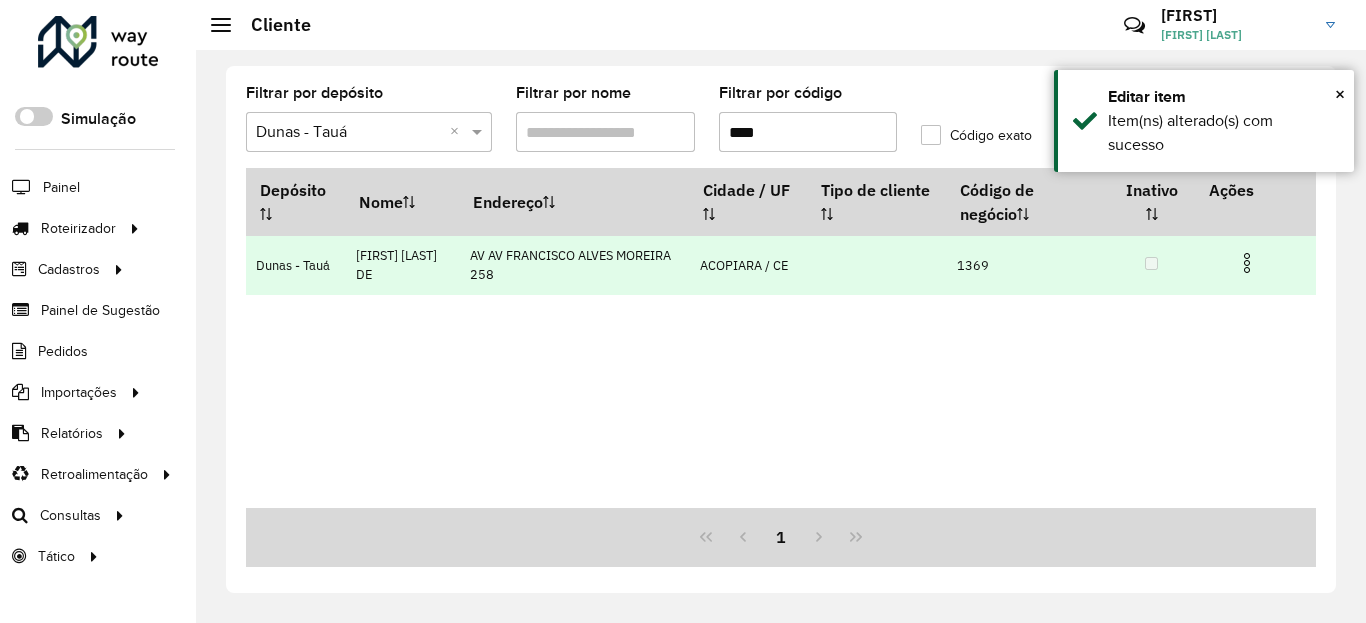 click at bounding box center (1247, 263) 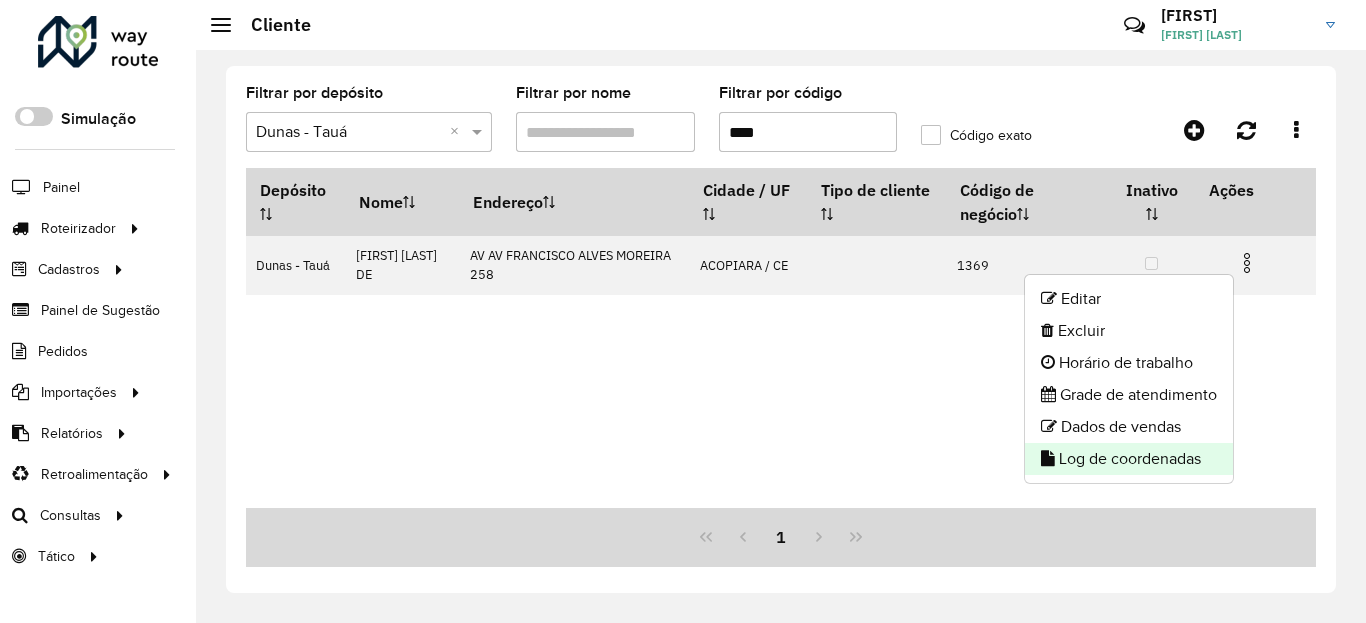 click on "Log de coordenadas" 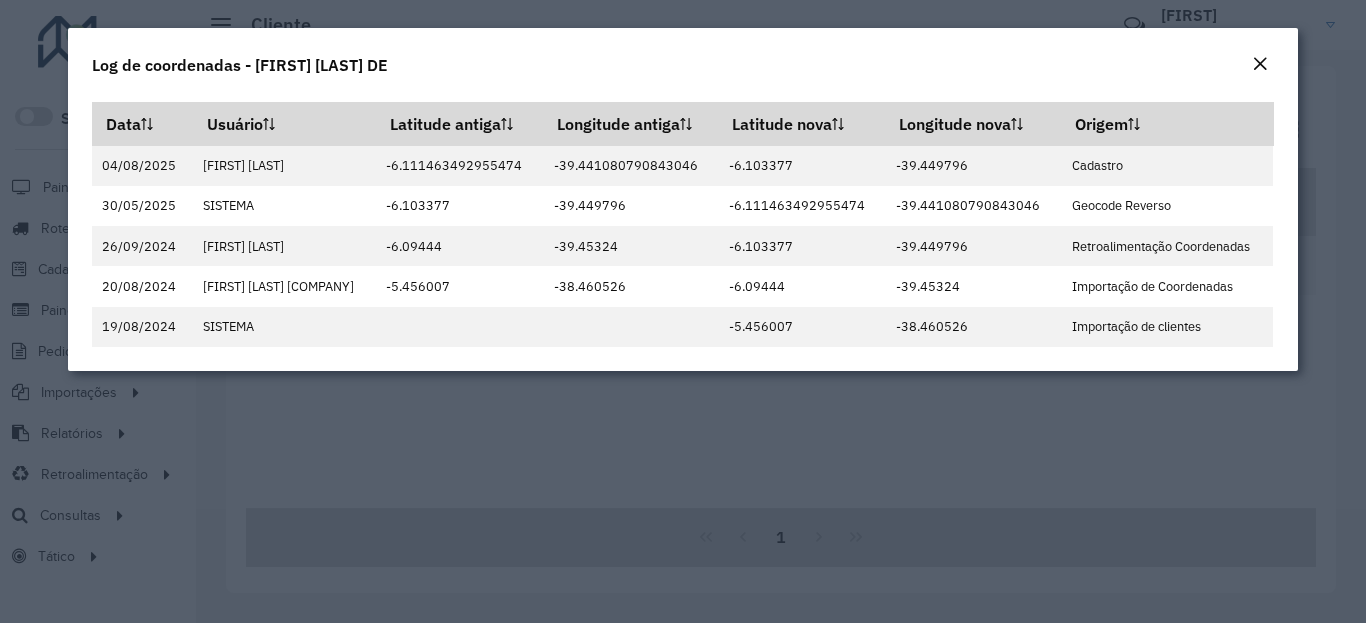 click 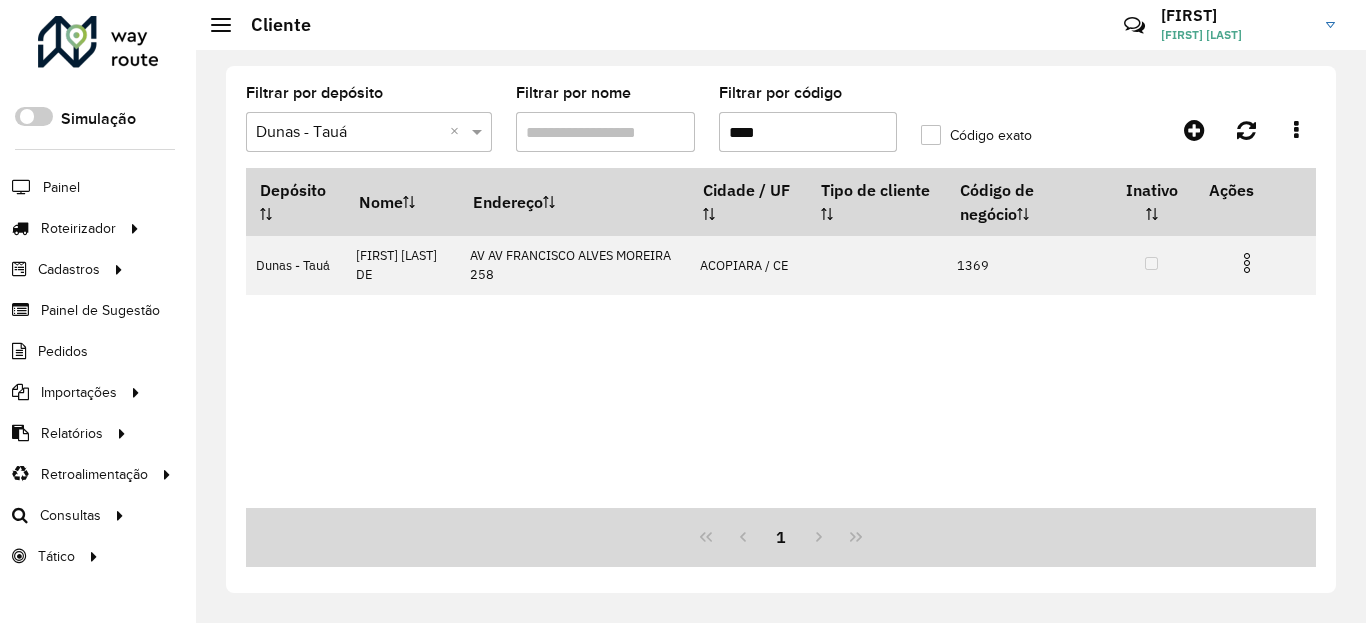 click on "****" at bounding box center (808, 132) 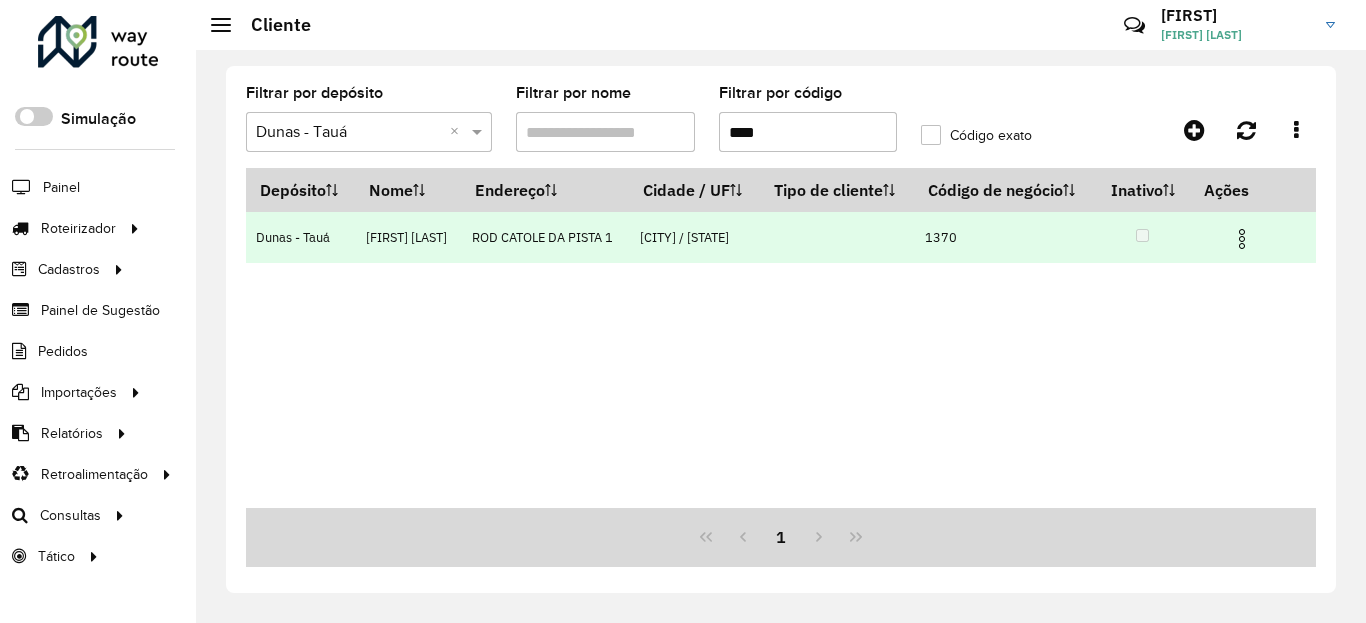 type on "****" 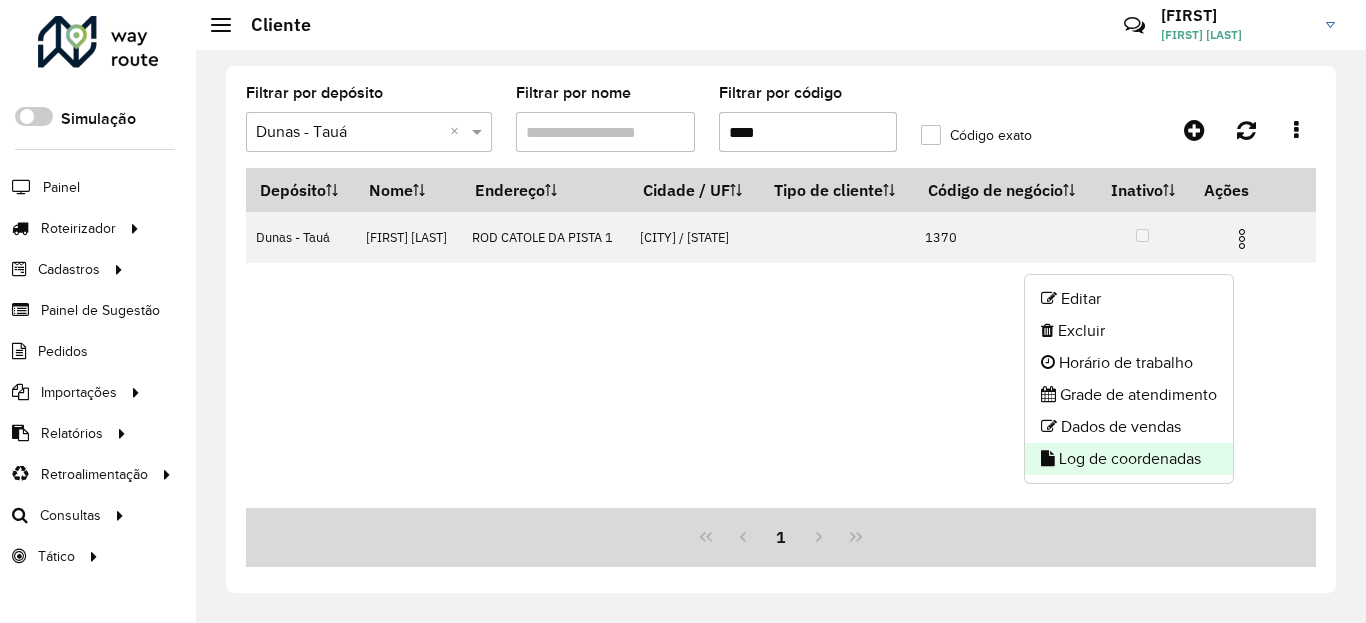 click on "Log de coordenadas" 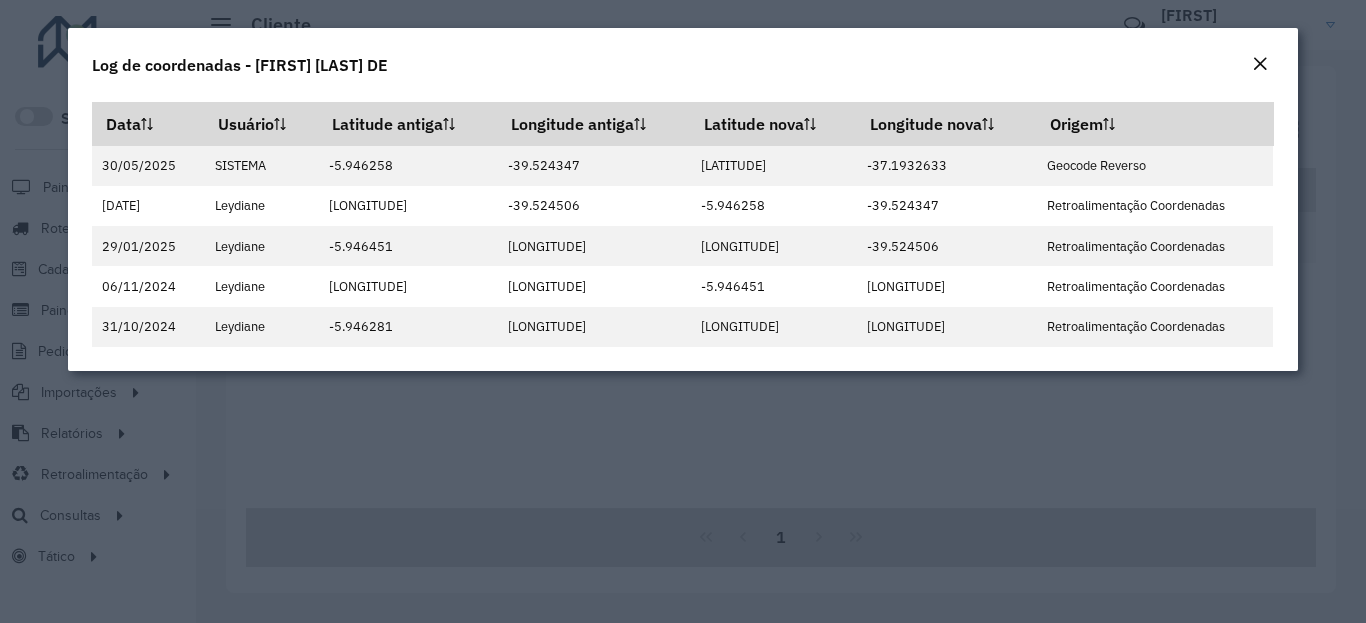 click 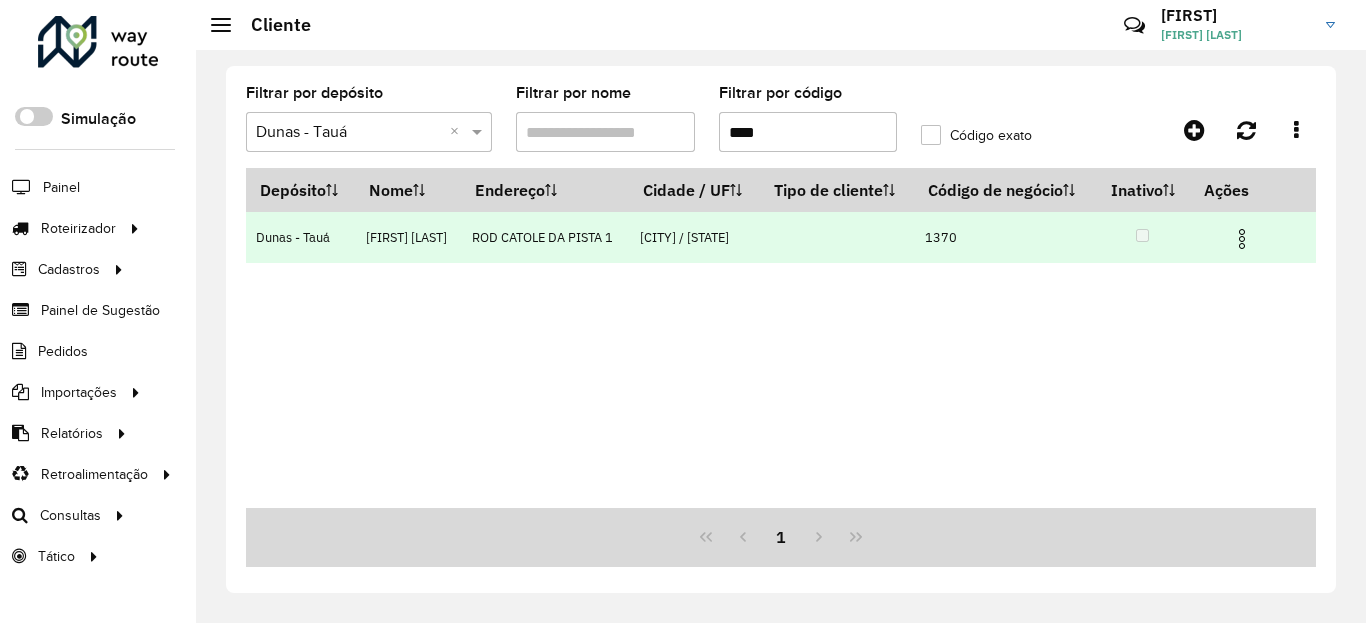 click at bounding box center (1242, 239) 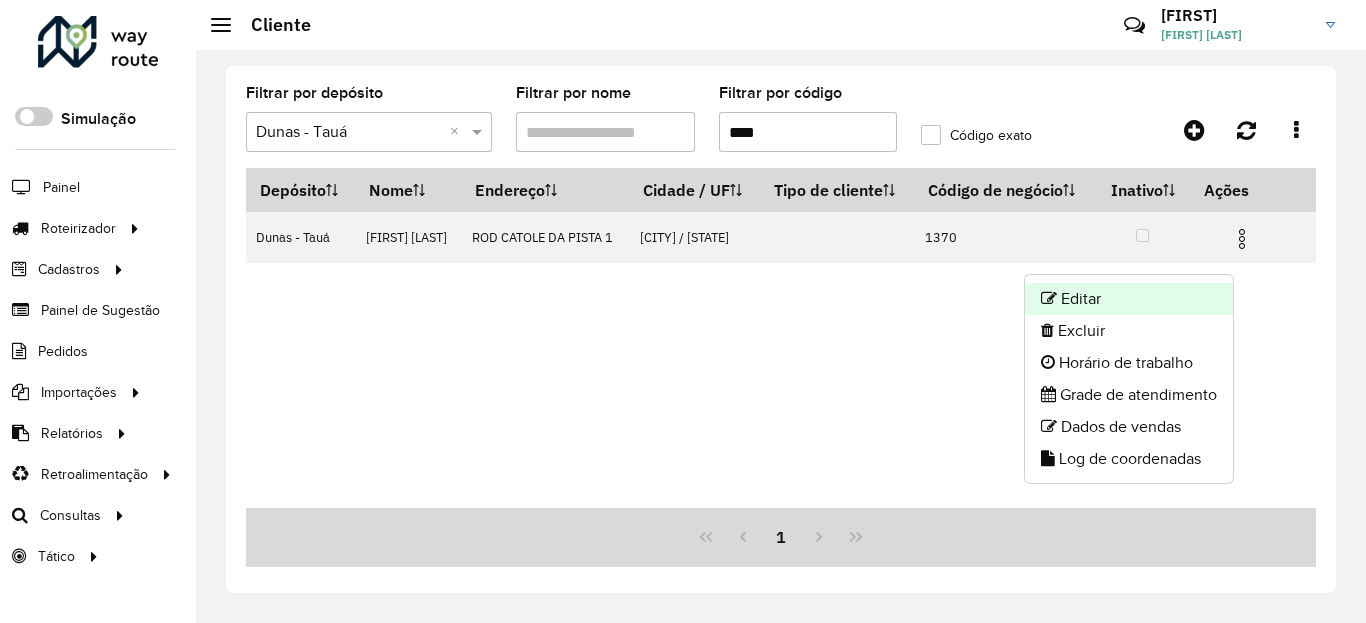 click on "Editar" 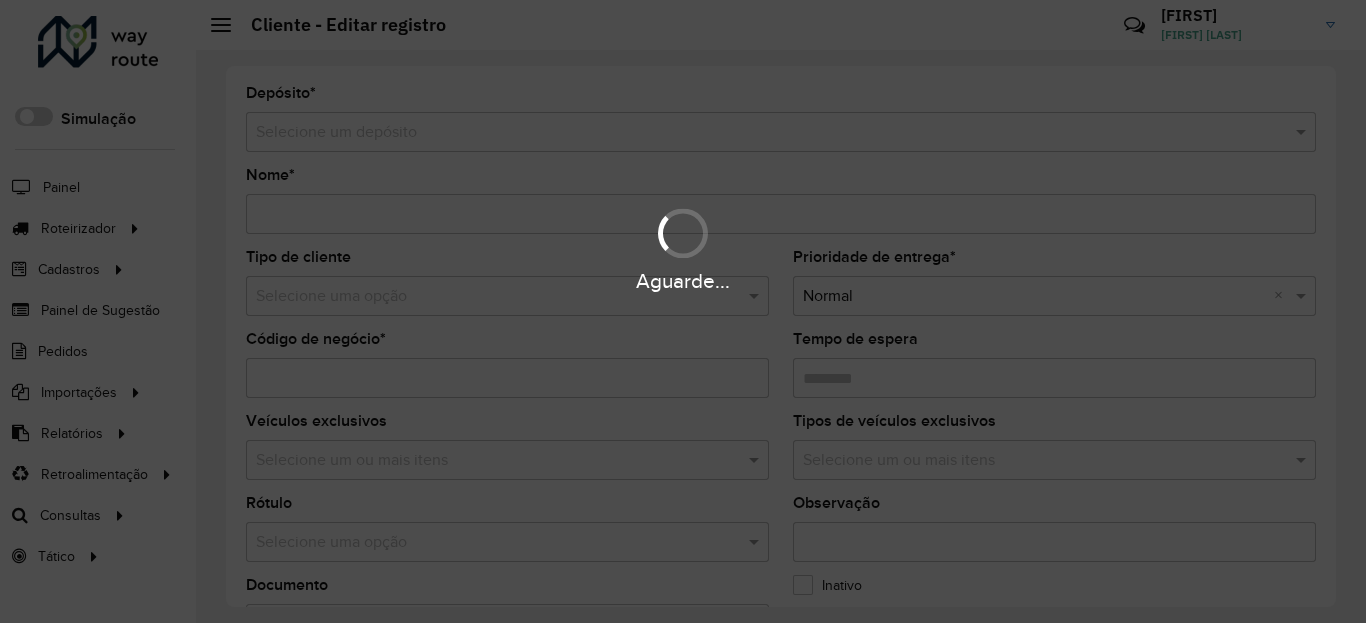 type on "**********" 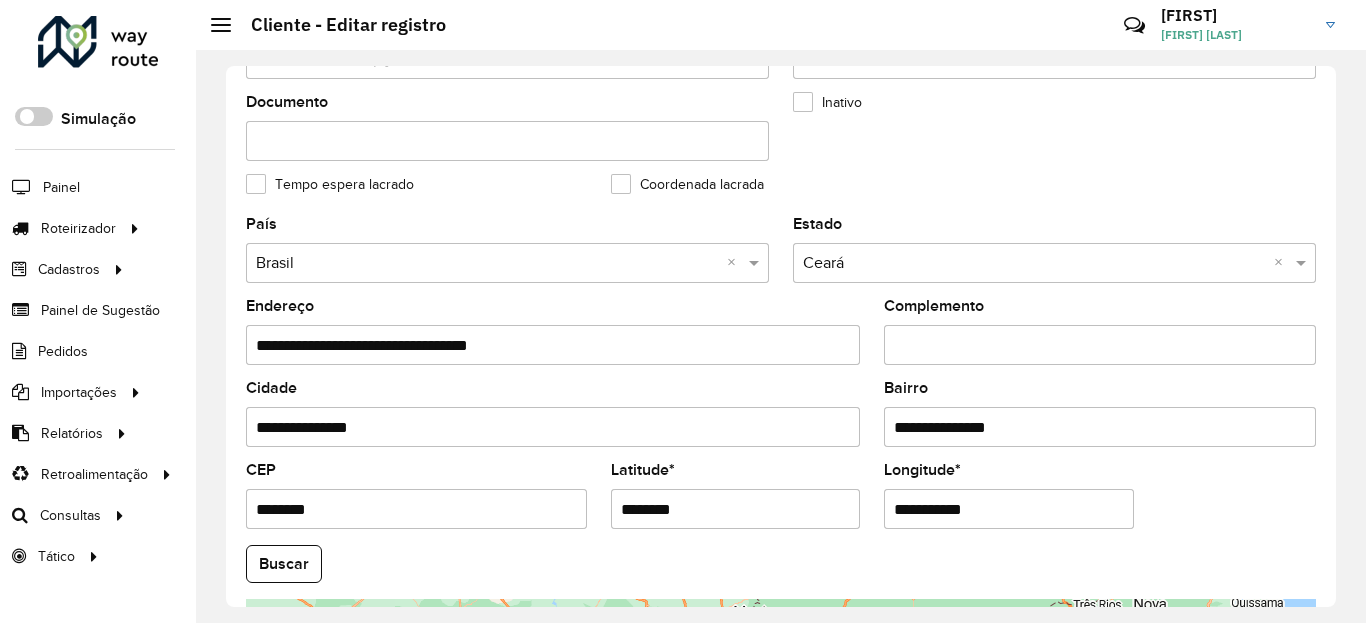 scroll, scrollTop: 600, scrollLeft: 0, axis: vertical 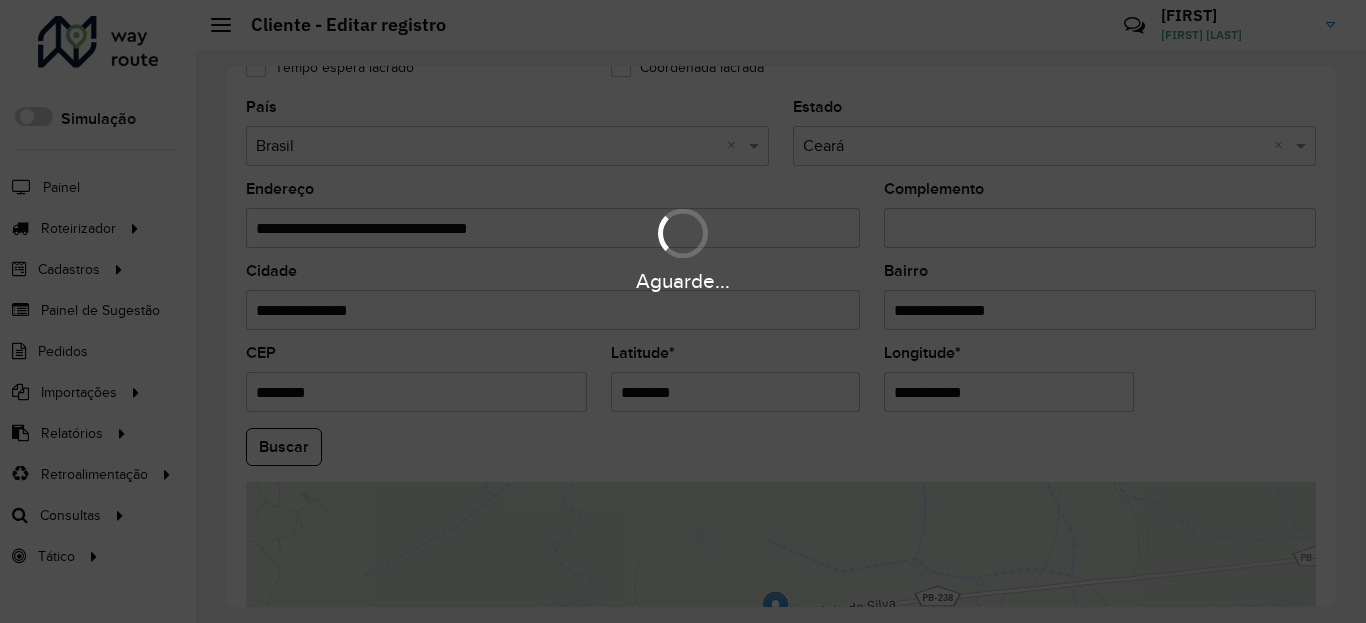 click on "Aguarde..." at bounding box center (683, 311) 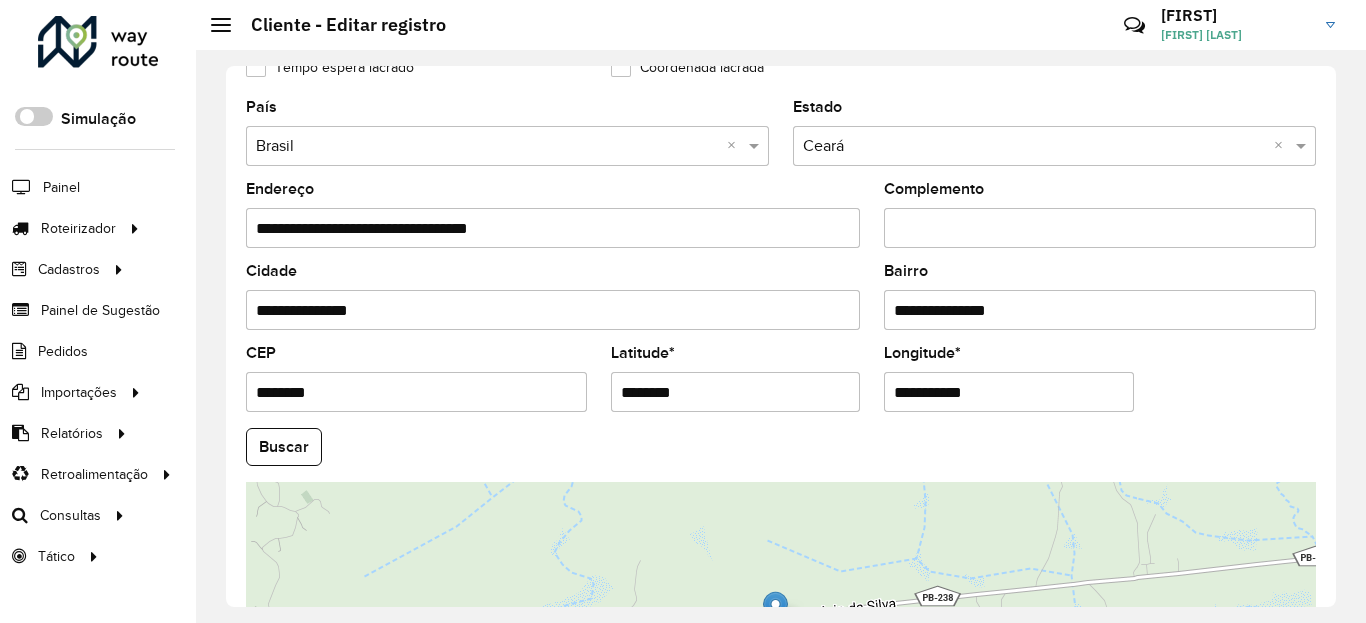 click on "********" at bounding box center [736, 392] 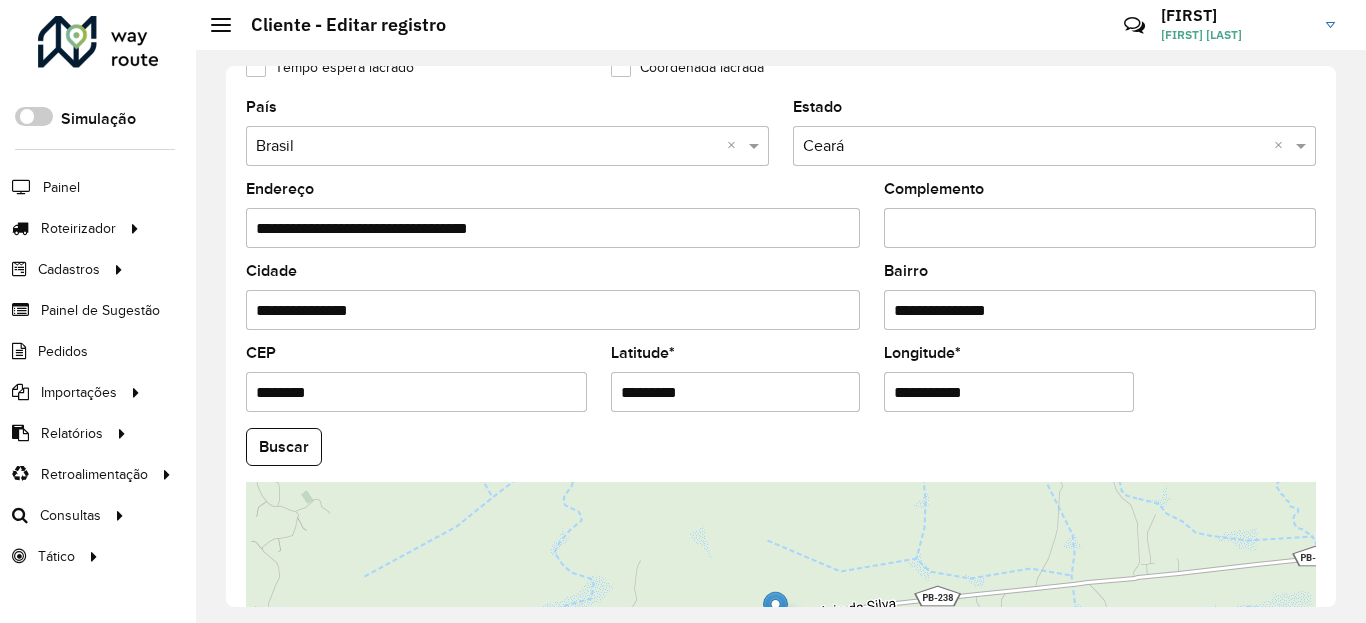 type on "*********" 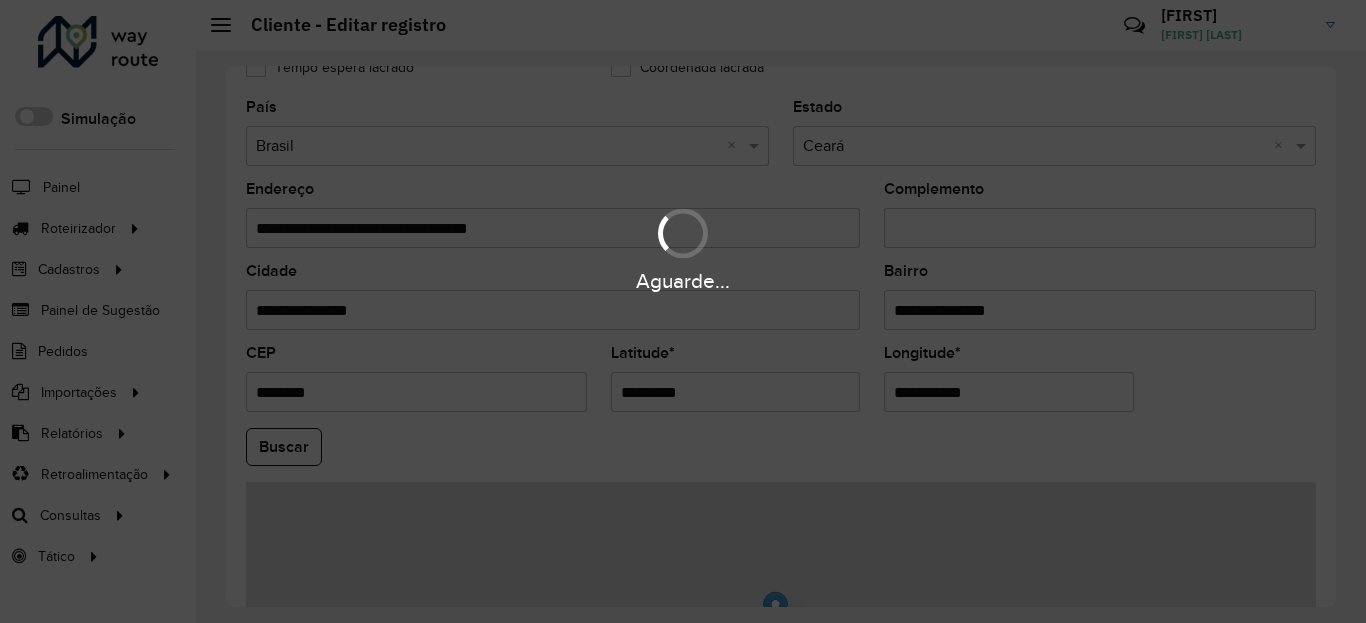 click on "Aguarde...  Pop-up bloqueado!  Seu navegador bloqueou automáticamente a abertura de uma nova janela.   Acesse as configurações e adicione o endereço do sistema a lista de permissão.   Fechar  Roteirizador AmbevTech Simulação Painel Roteirizador Entregas Vendas Cadastros Checkpoint Classificações de venda Cliente Condição de pagamento Consulta de setores Depósito Disponibilidade de veículos Fator tipo de produto Gabarito planner Grupo Rota Fator Tipo Produto Grupo de Depósito Grupo de rotas exclusiva Grupo de setores Jornada Jornada RN Layout integração Modelo Motorista Multi Depósito Painel de sugestão Parada Pedágio Perfil de Vendedor Ponto de apoio Ponto de apoio FAD Prioridade pedido Produto Restrição de Atendimento Planner Rodízio de placa Rota exclusiva FAD Rótulo Setor Setor Planner Tempo de parada de refeição Tipo de cliente Tipo de veículo Tipo de veículo RN Transportadora Usuário Vendedor Veículo Painel de Sugestão Pedidos Importações Classificação e volume de venda" at bounding box center [683, 311] 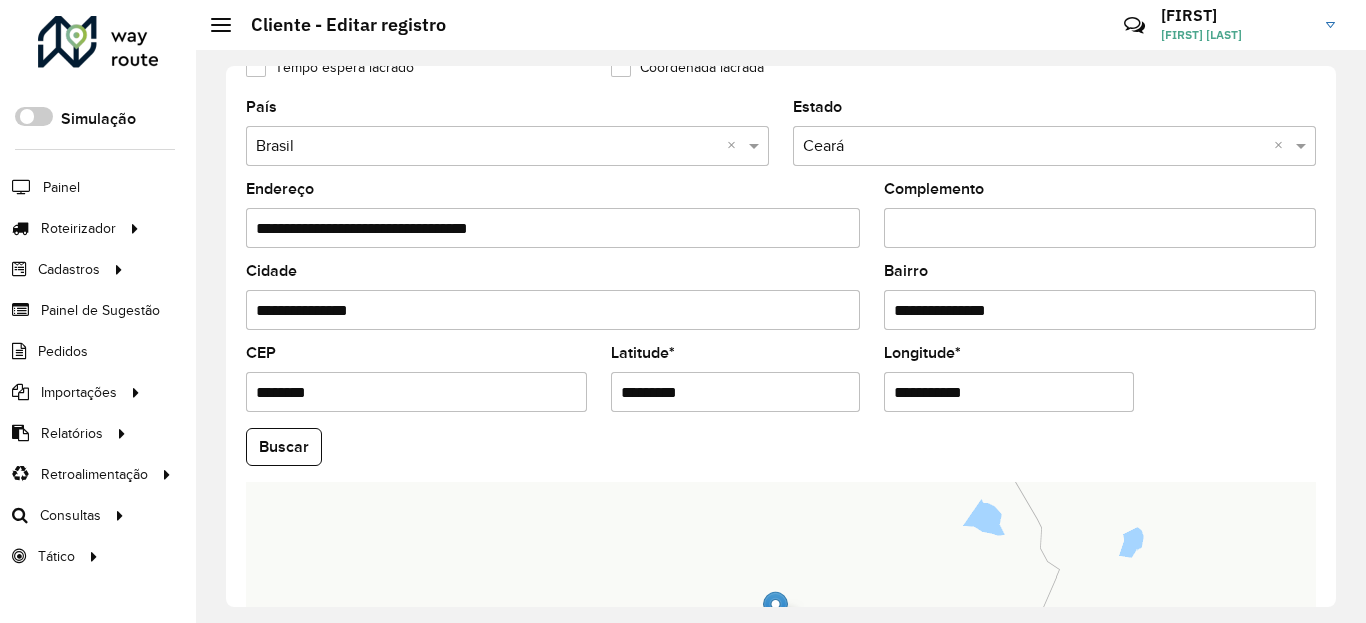click on "**********" at bounding box center [1009, 392] 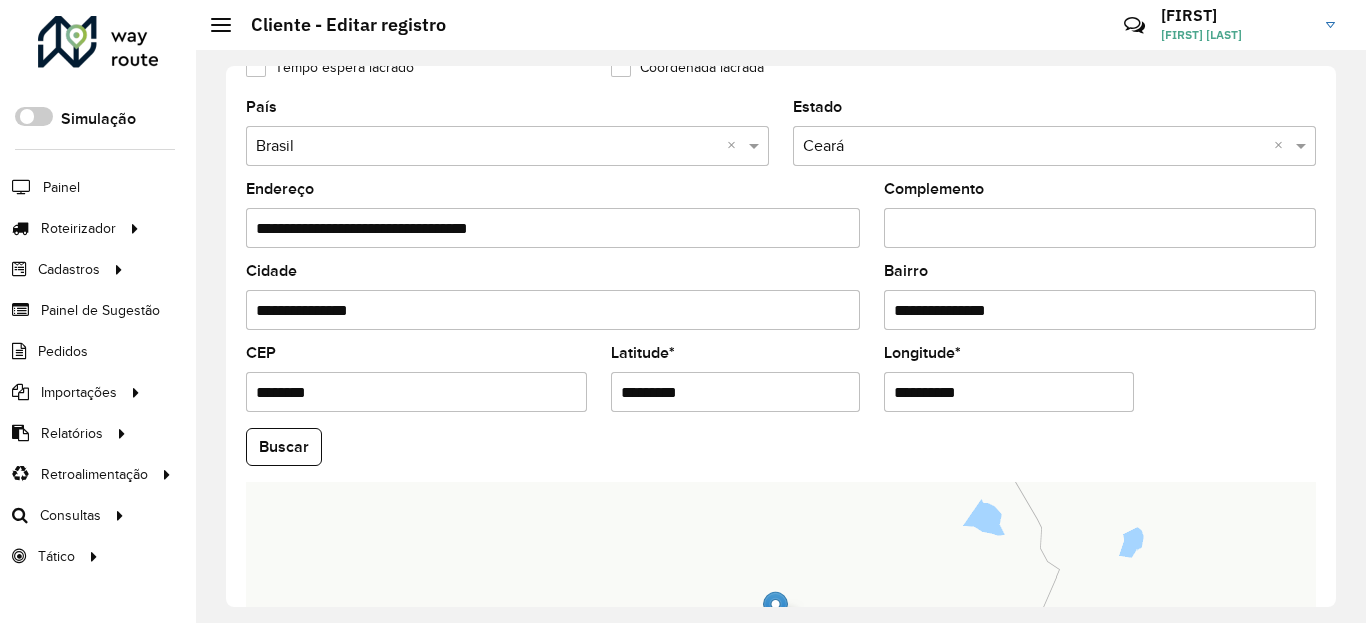 type on "**********" 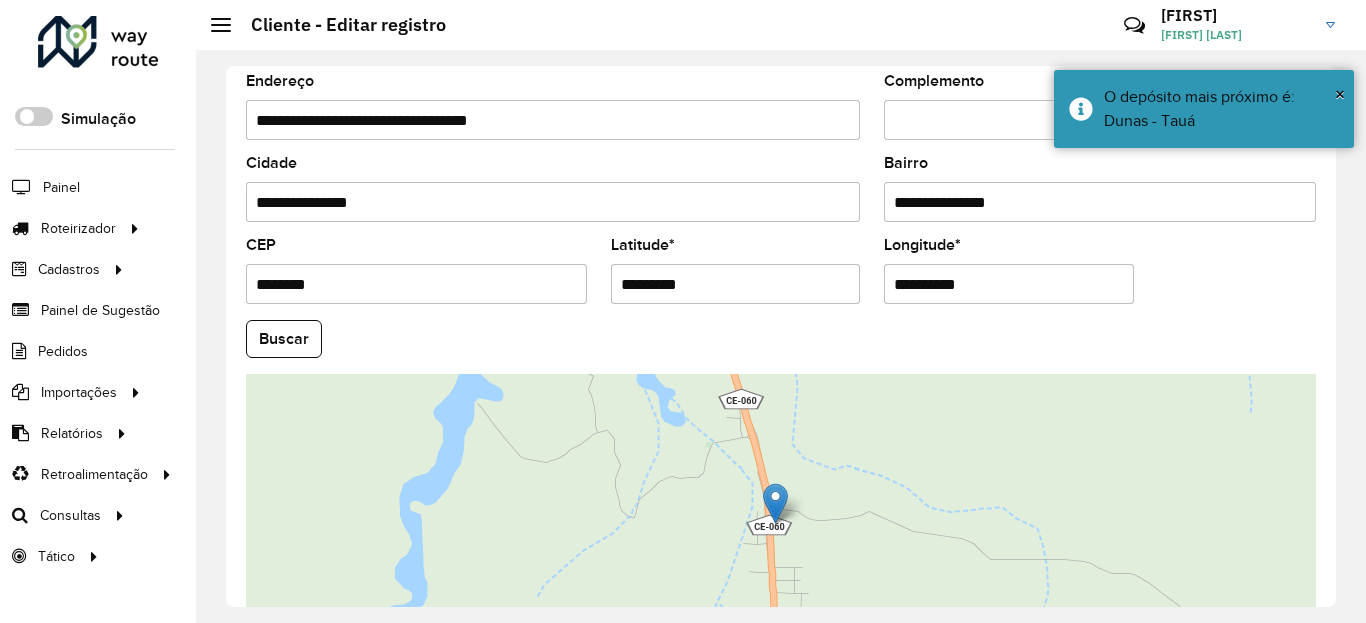 scroll, scrollTop: 865, scrollLeft: 0, axis: vertical 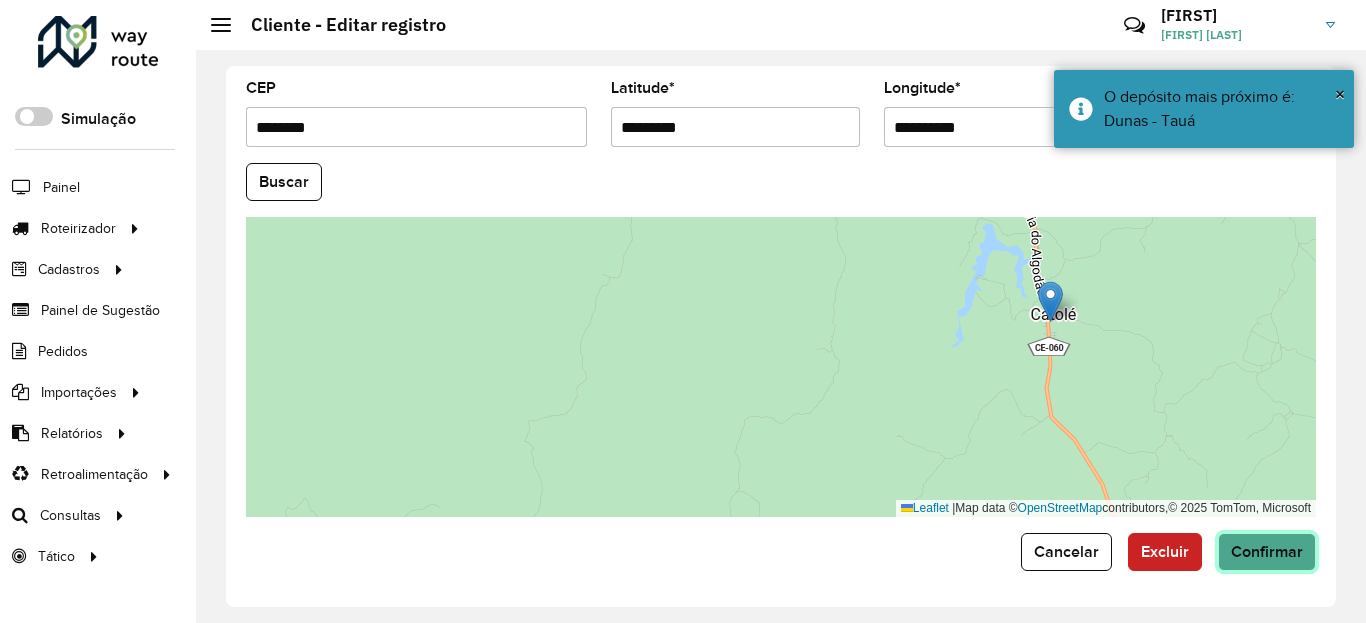 click on "Confirmar" 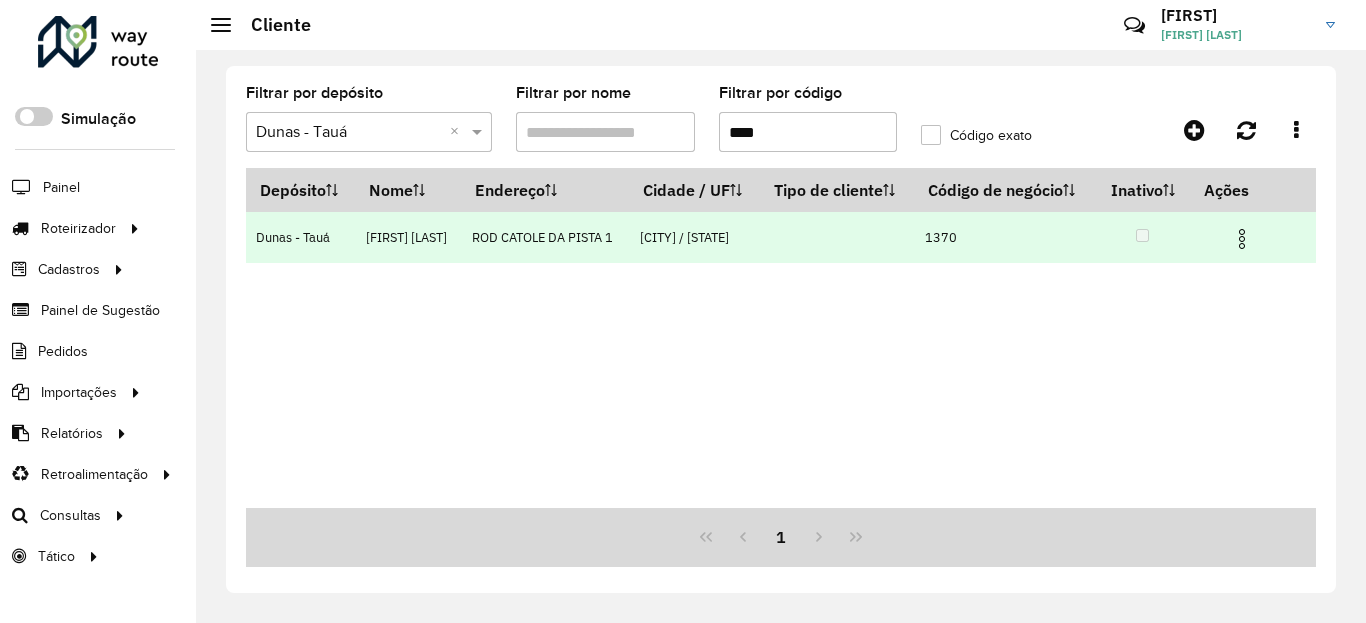 click at bounding box center [1242, 239] 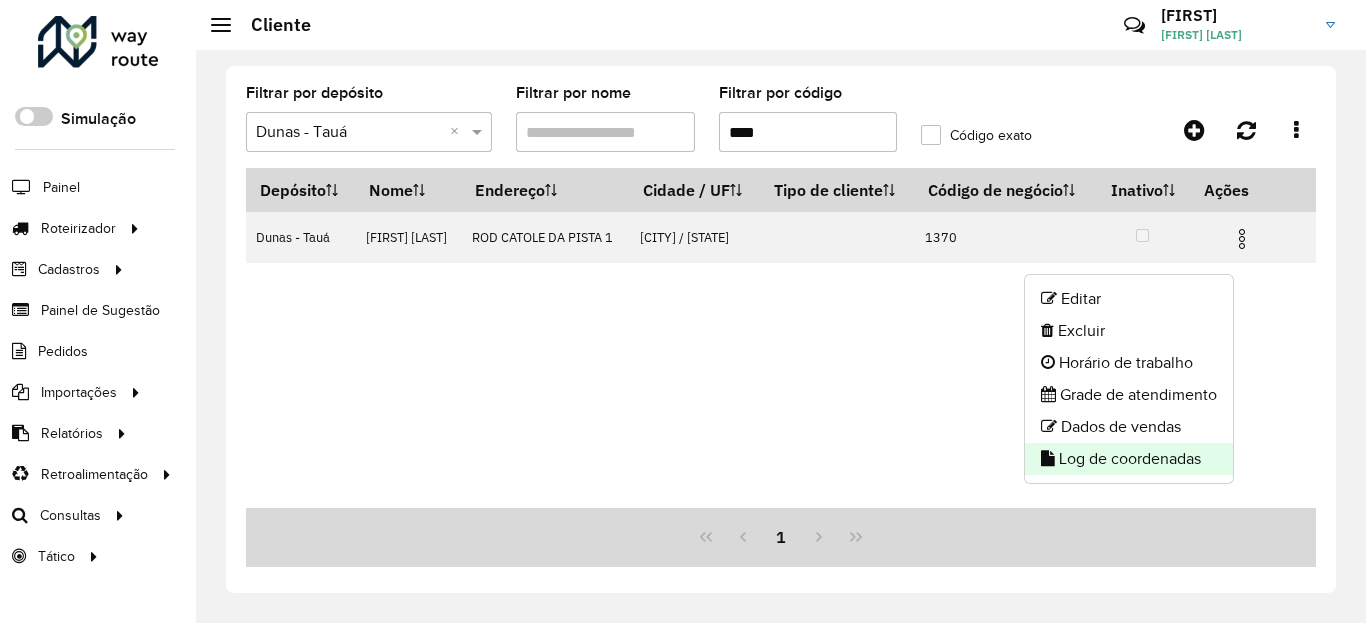 click on "Log de coordenadas" 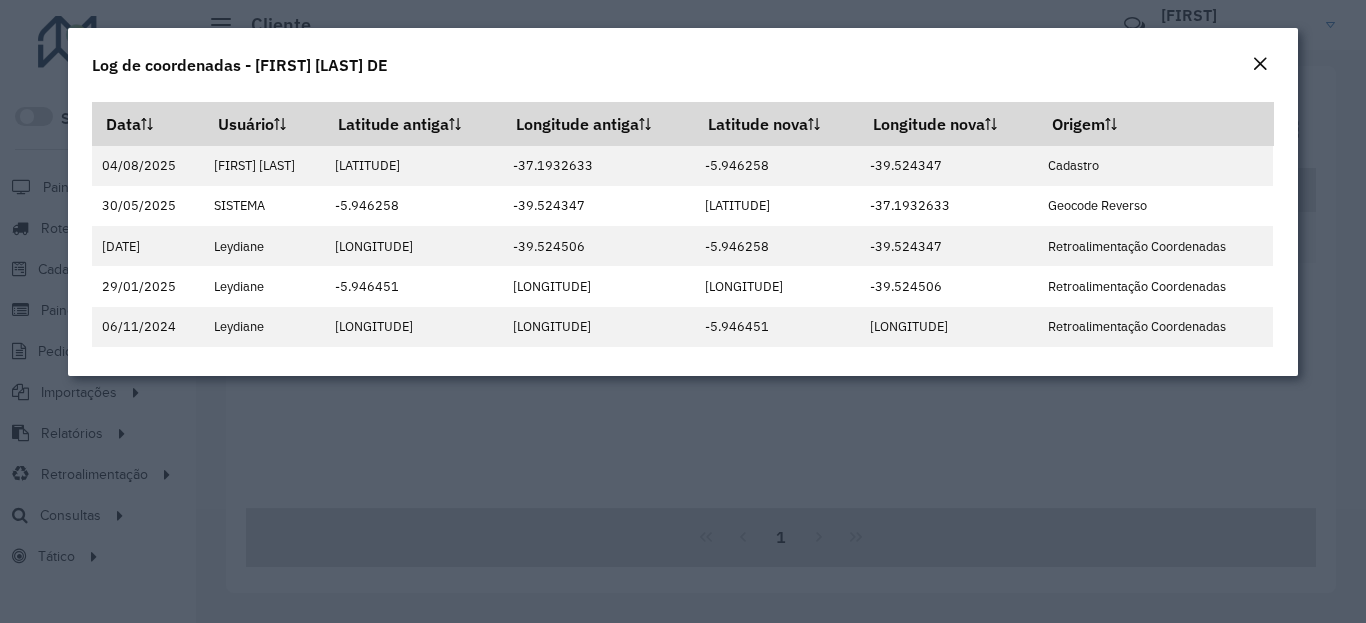 click 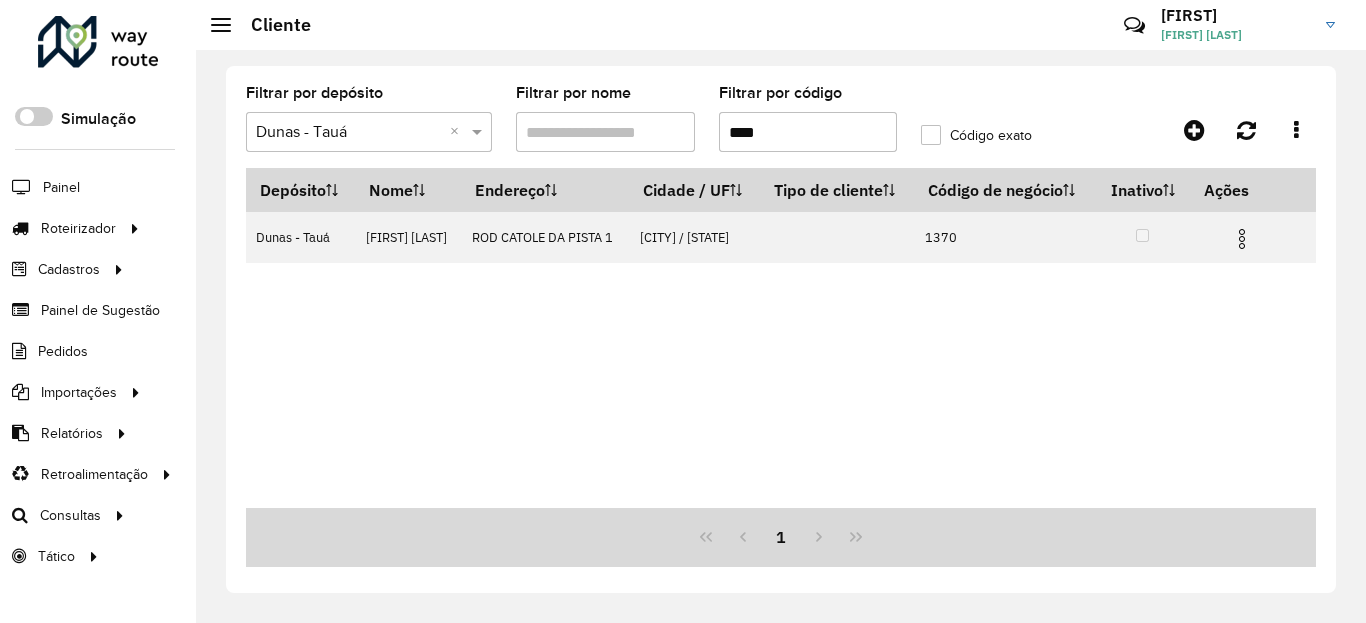 click on "****" at bounding box center (808, 132) 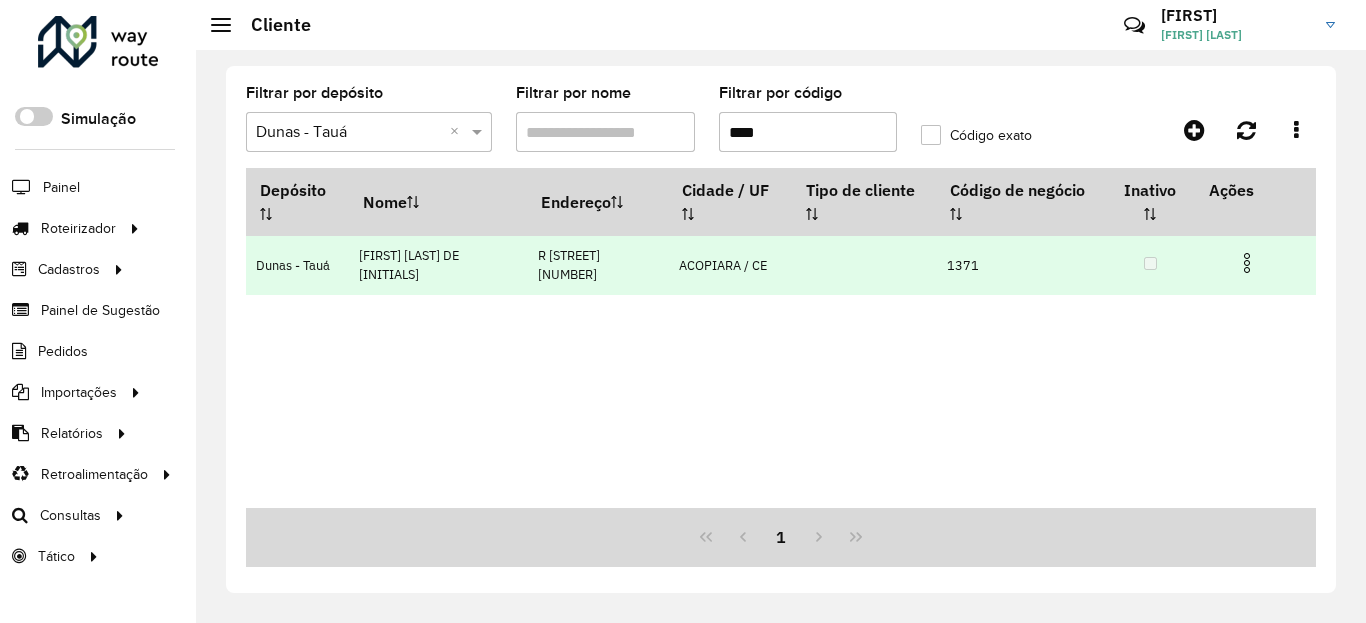 type on "****" 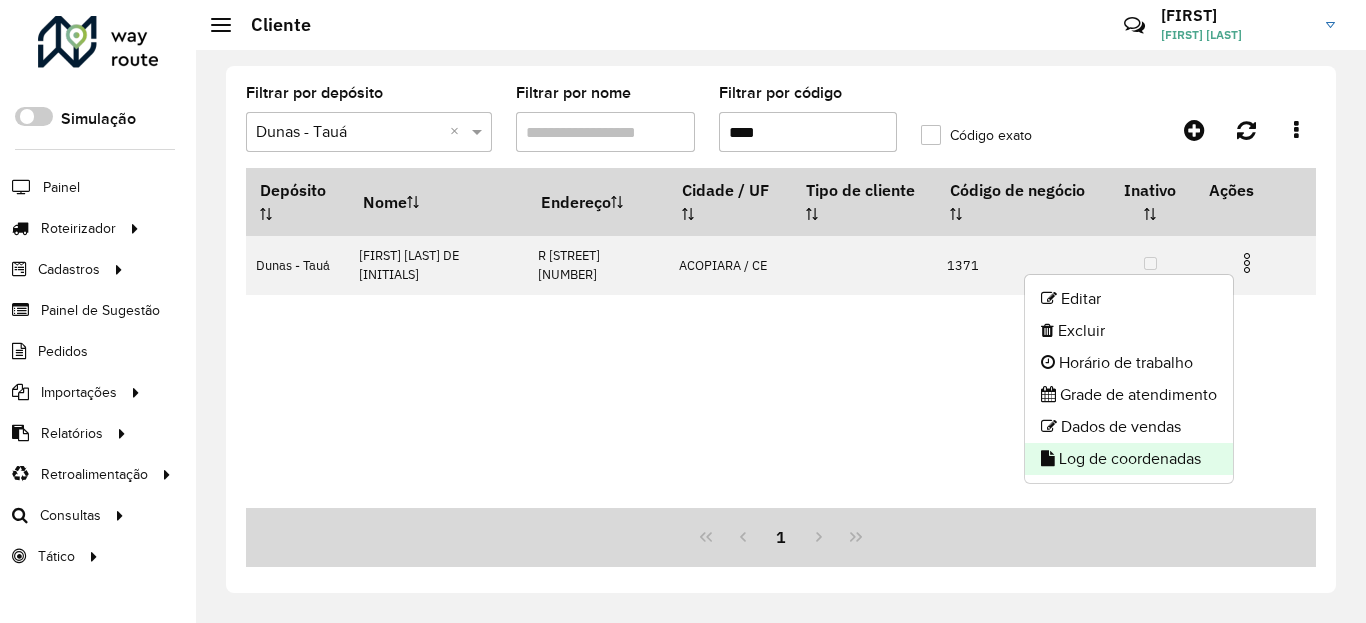 click on "Log de coordenadas" 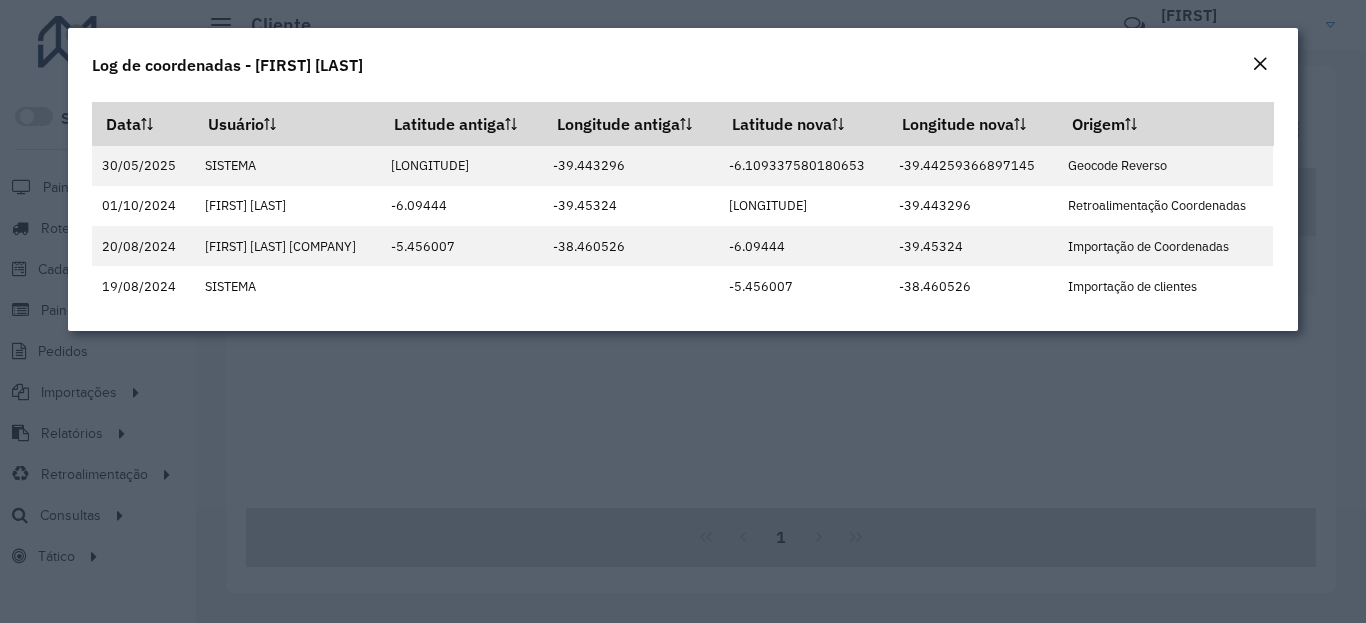 click on "Log de coordenadas - [FIRST] [LAST] DE [INITIAL]" 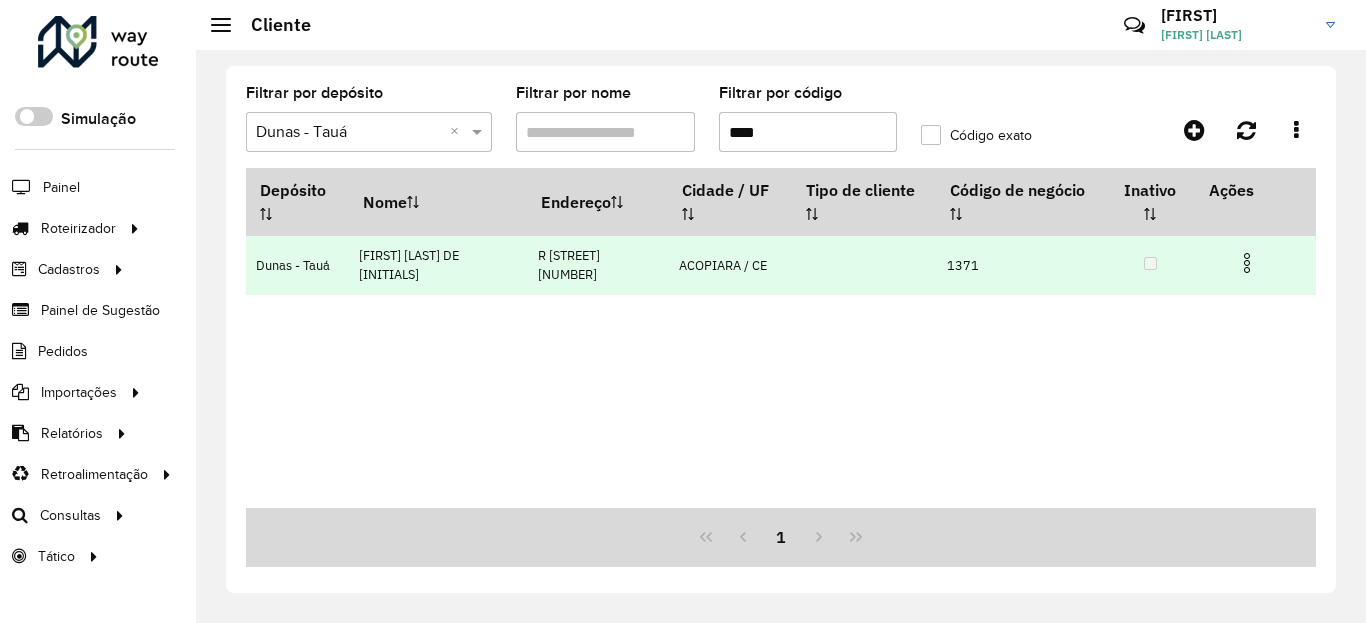 click at bounding box center [1247, 263] 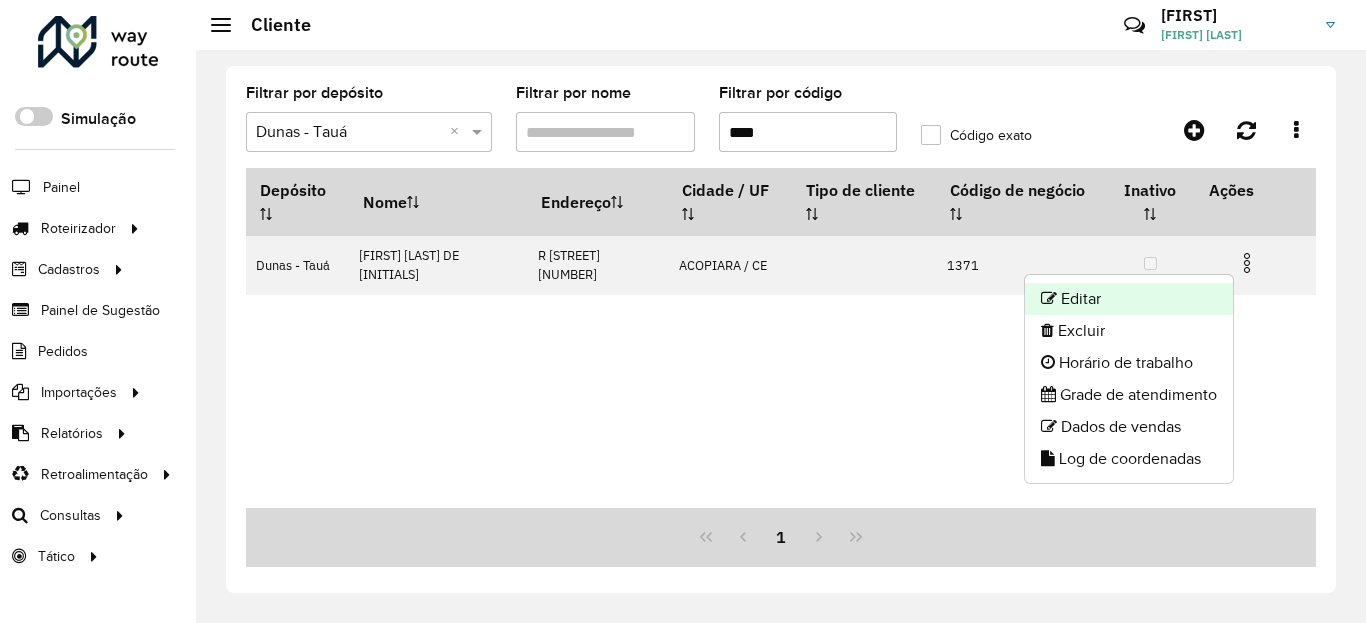 click on "Editar" 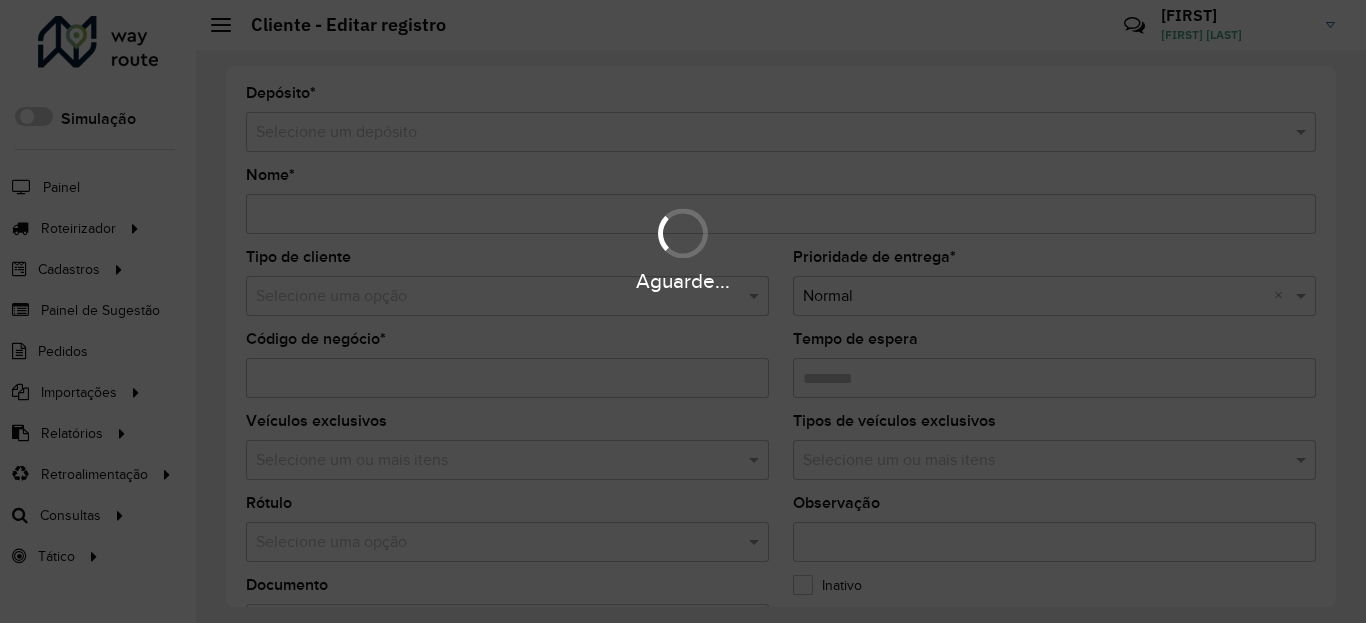 type on "**********" 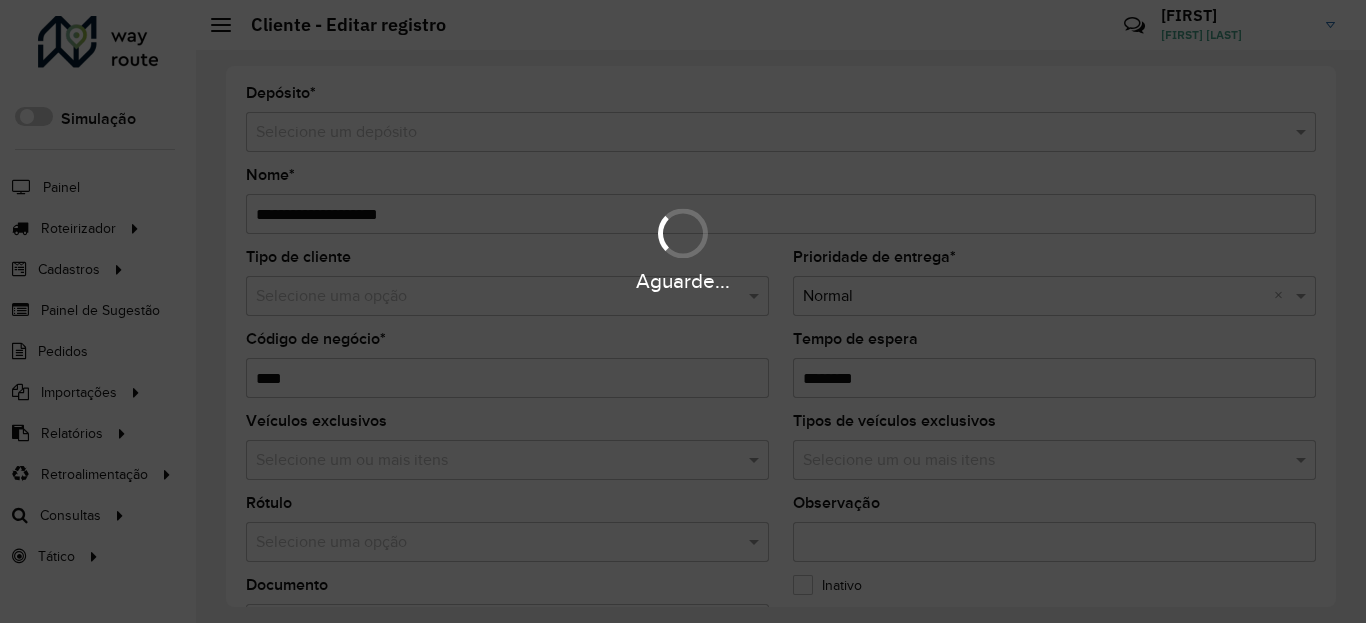 type on "********" 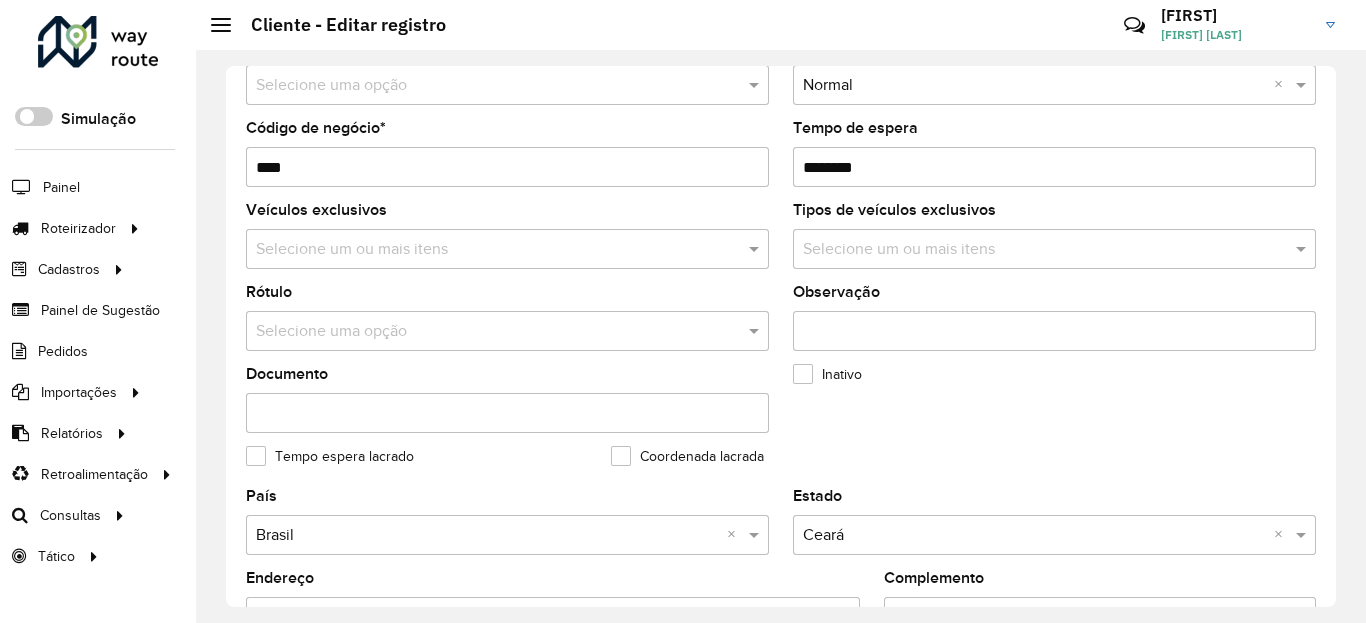scroll, scrollTop: 480, scrollLeft: 0, axis: vertical 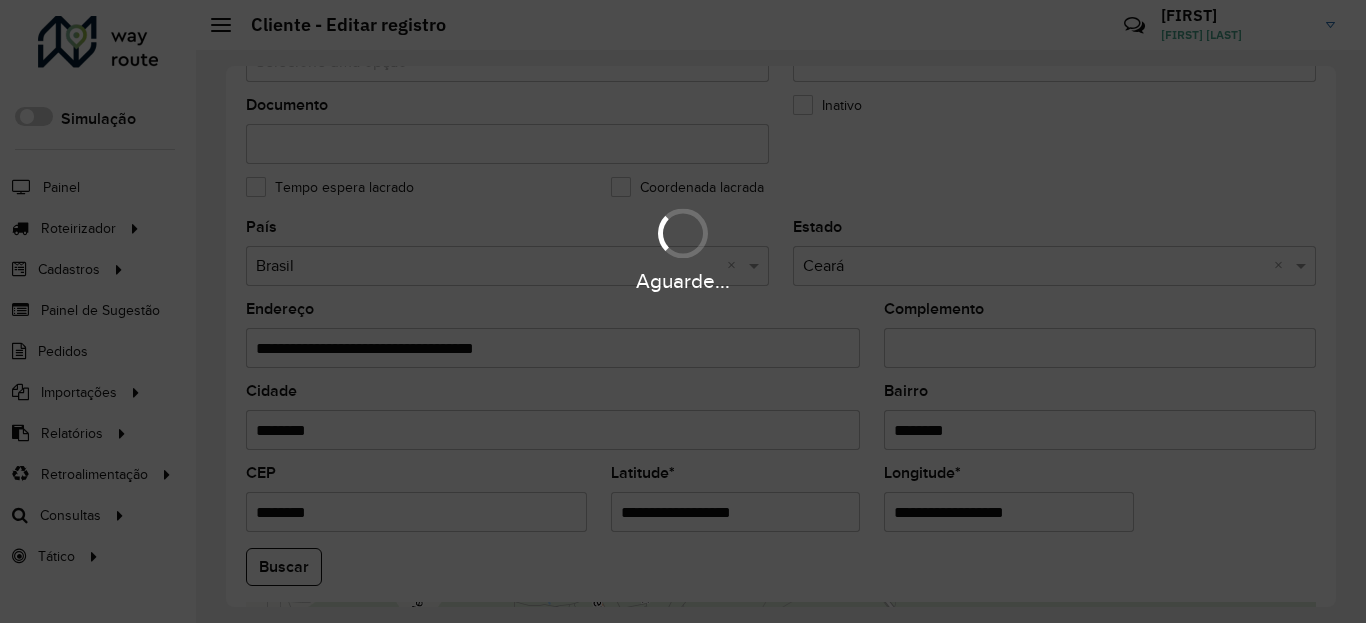 click on "Aguarde..." at bounding box center (683, 311) 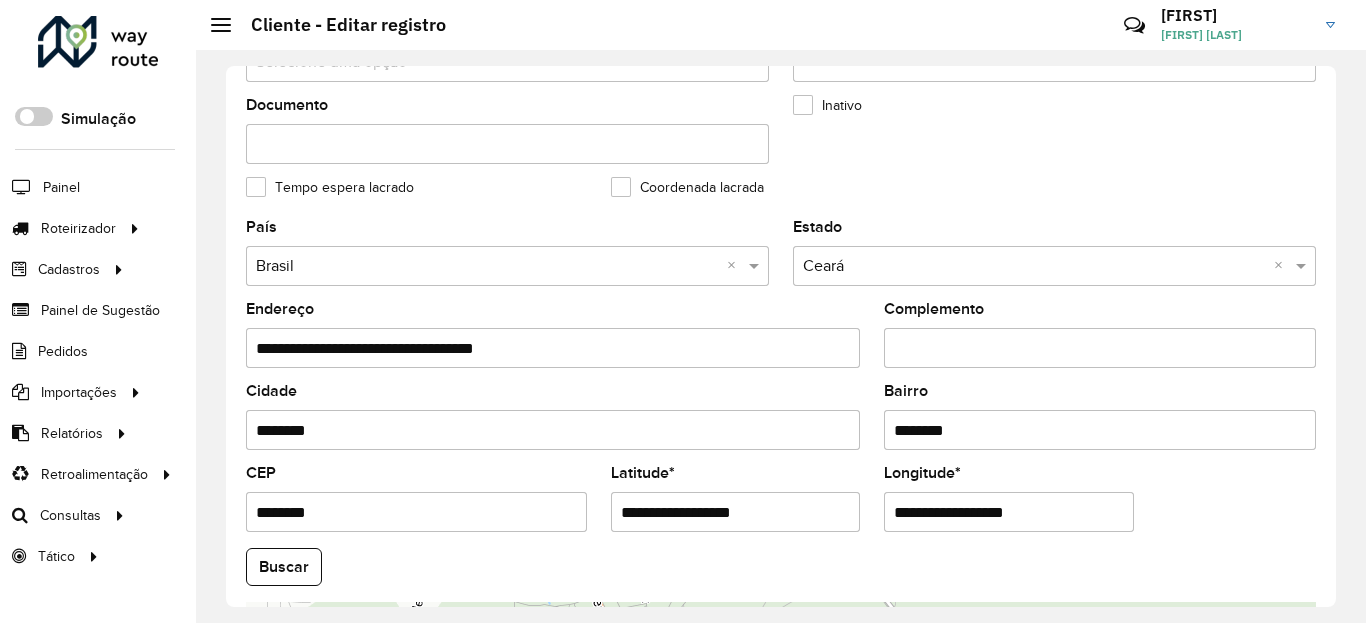 click on "**********" at bounding box center (736, 512) 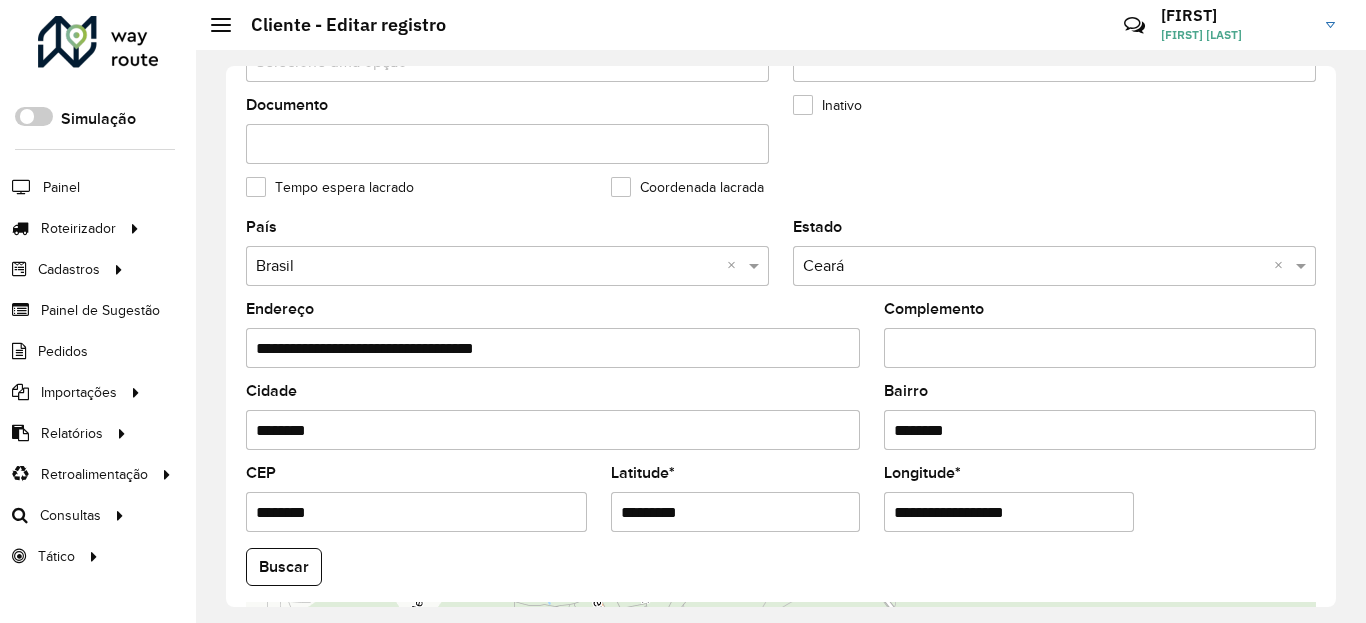 type on "*********" 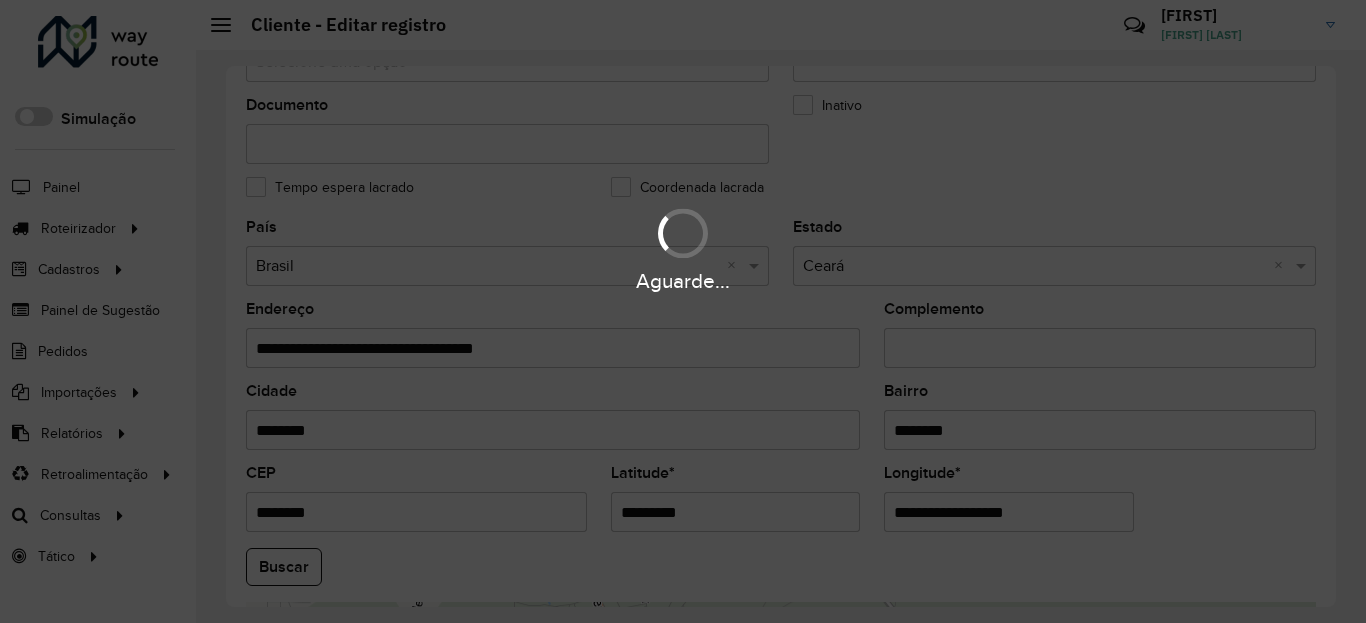 click on "Aguarde...  Pop-up bloqueado!  Seu navegador bloqueou automáticamente a abertura de uma nova janela.   Acesse as configurações e adicione o endereço do sistema a lista de permissão.   Fechar  Roteirizador AmbevTech Simulação Painel Roteirizador Entregas Vendas Cadastros Checkpoint Classificações de venda Cliente Condição de pagamento Consulta de setores Depósito Disponibilidade de veículos Fator tipo de produto Gabarito planner Grupo Rota Fator Tipo Produto Grupo de Depósito Grupo de rotas exclusiva Grupo de setores Jornada Jornada RN Layout integração Modelo Motorista Multi Depósito Painel de sugestão Parada Pedágio Perfil de Vendedor Ponto de apoio Ponto de apoio FAD Prioridade pedido Produto Restrição de Atendimento Planner Rodízio de placa Rota exclusiva FAD Rótulo Setor Setor Planner Tempo de parada de refeição Tipo de cliente Tipo de veículo Tipo de veículo RN Transportadora Usuário Vendedor Veículo Painel de Sugestão Pedidos Importações Classificação e volume de venda" at bounding box center [683, 311] 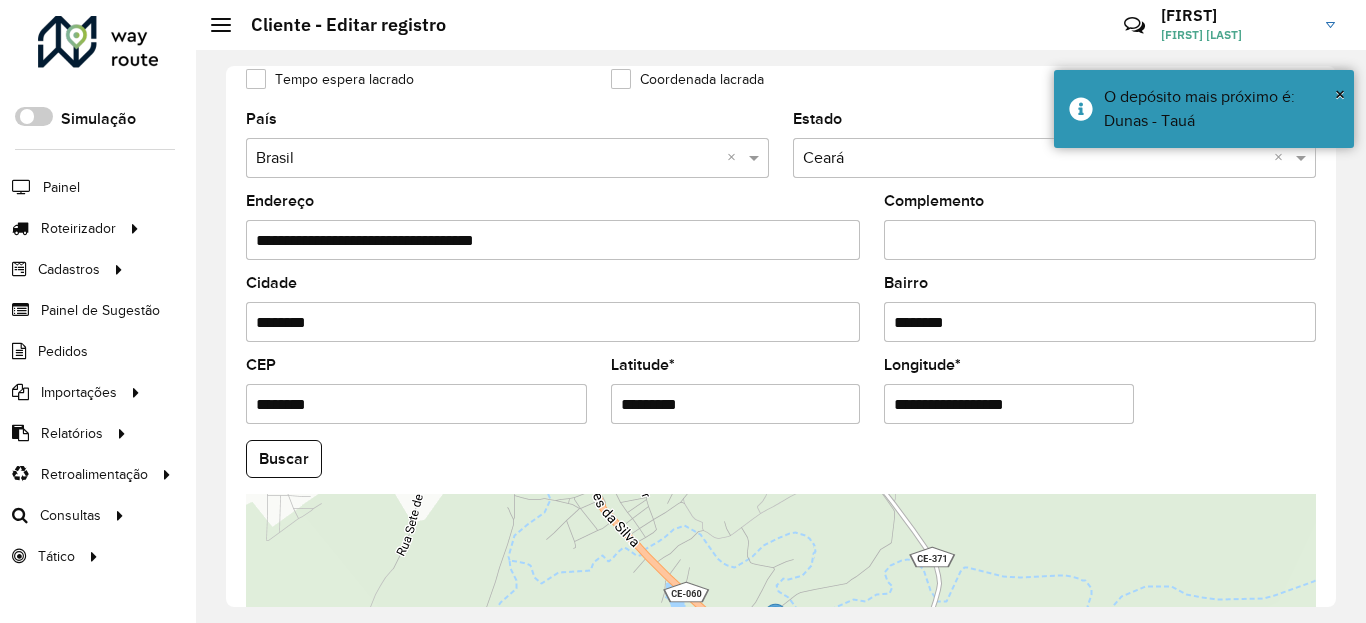 scroll, scrollTop: 720, scrollLeft: 0, axis: vertical 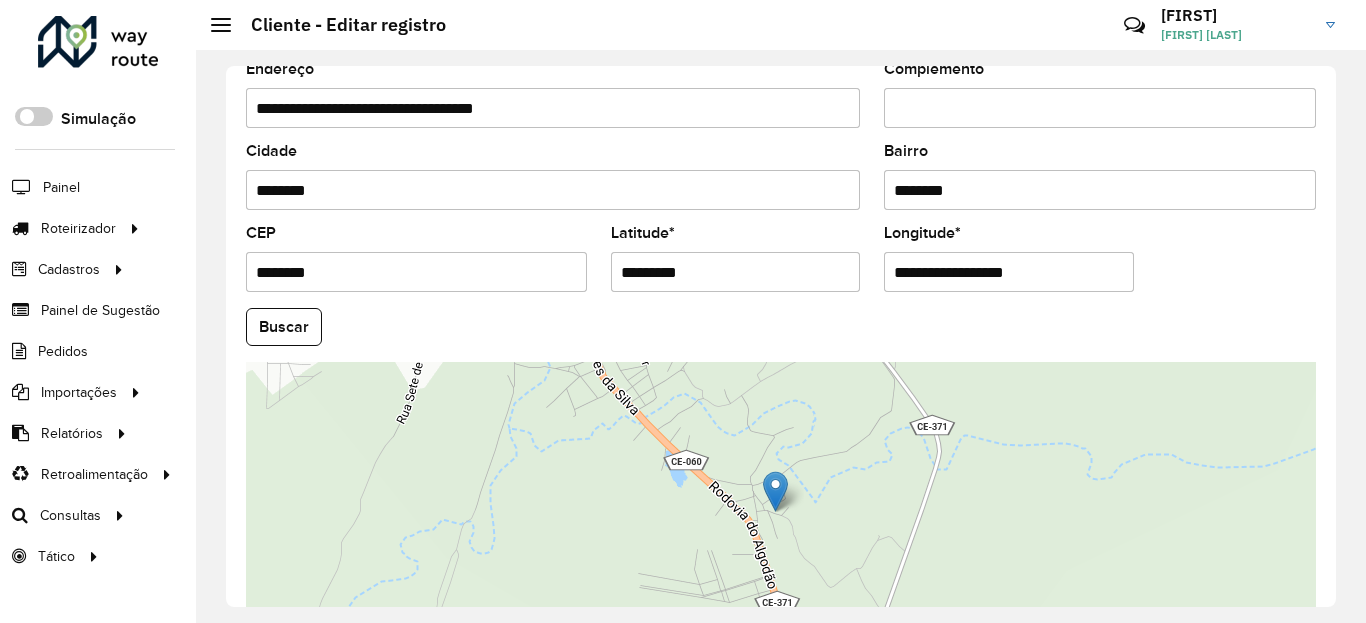 click on "**********" at bounding box center [1009, 272] 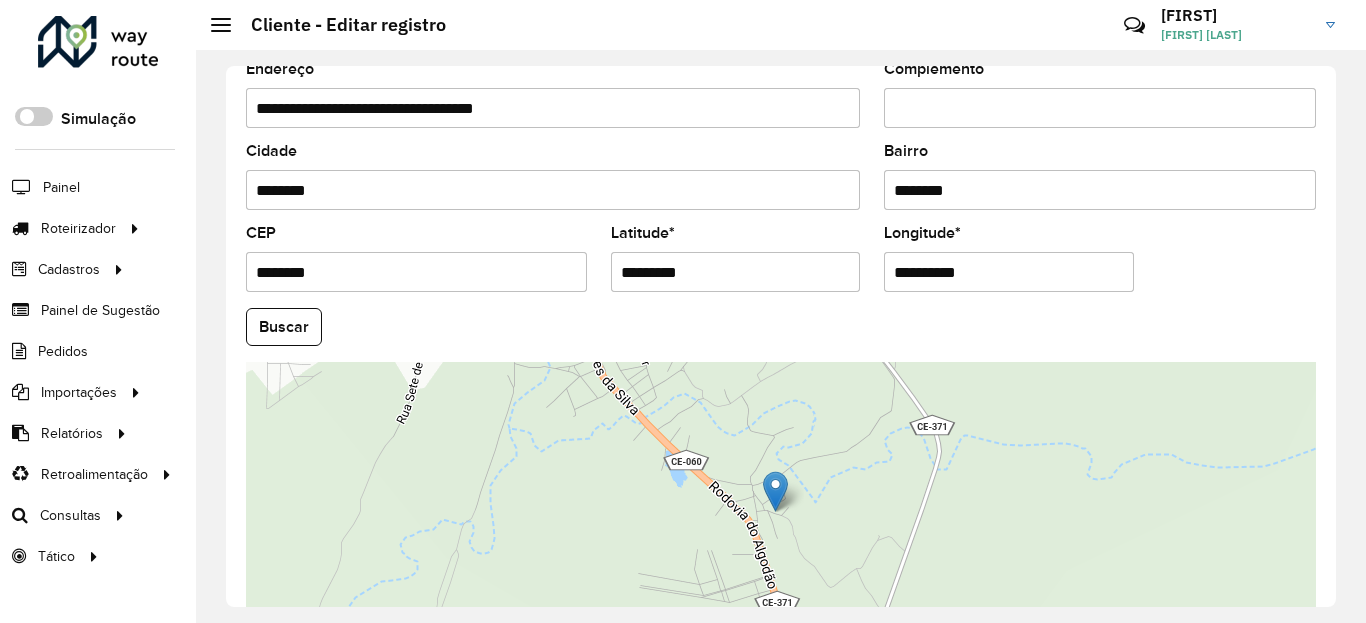 type on "**********" 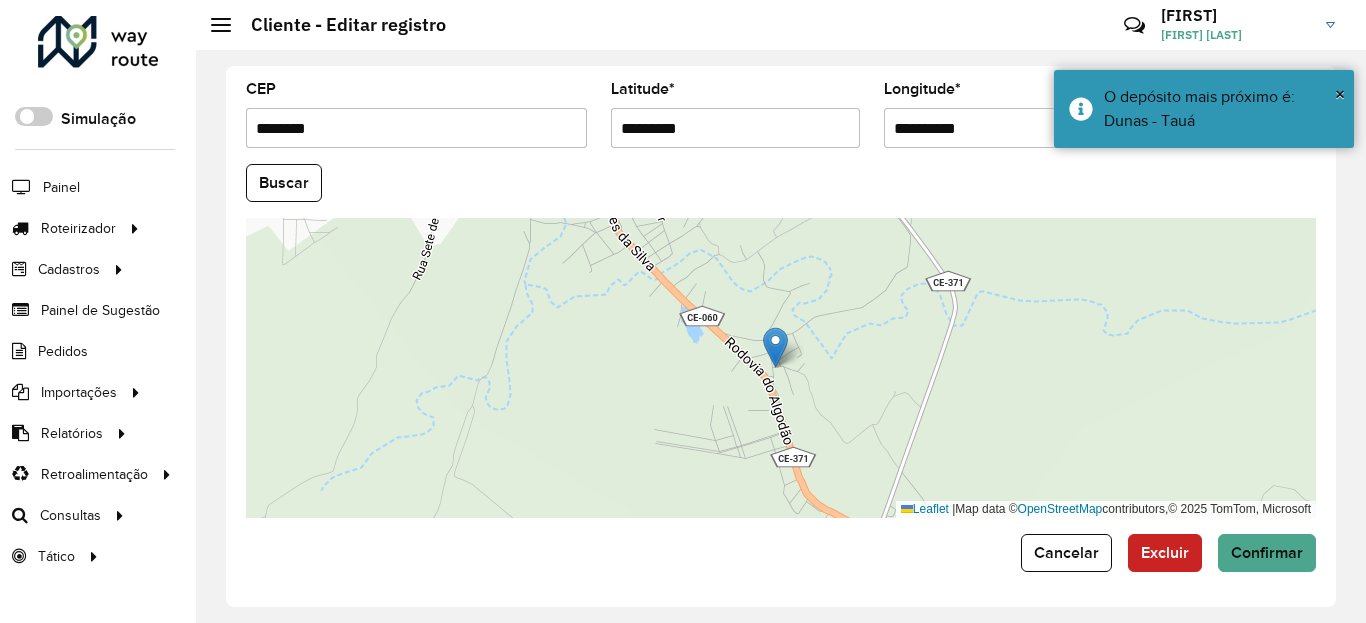 scroll, scrollTop: 865, scrollLeft: 0, axis: vertical 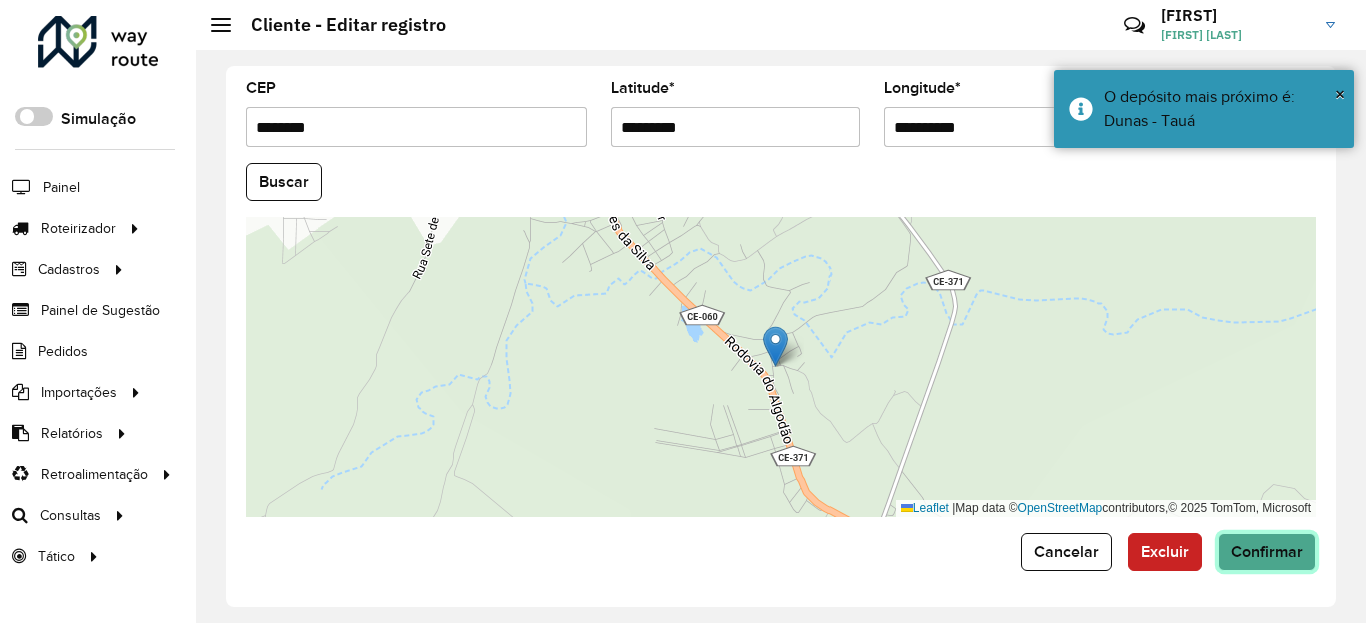 click on "Confirmar" 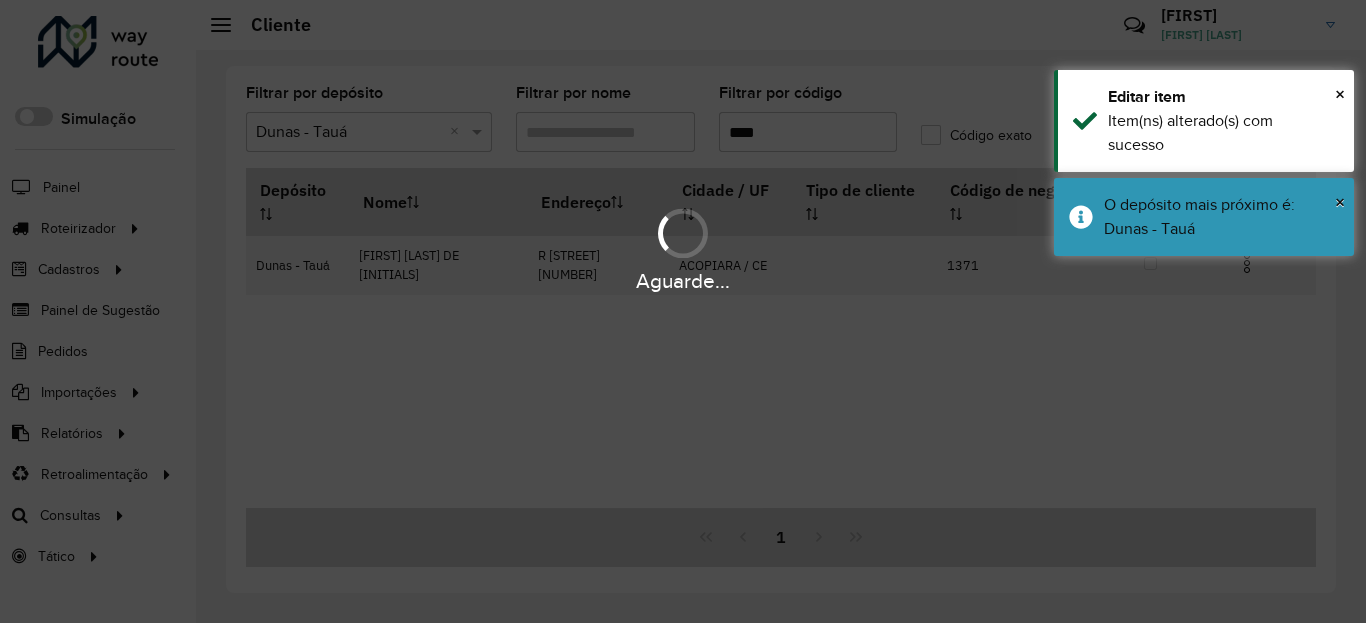 click on "O depósito mais próximo é: Dunas - Tauá" at bounding box center [1221, 217] 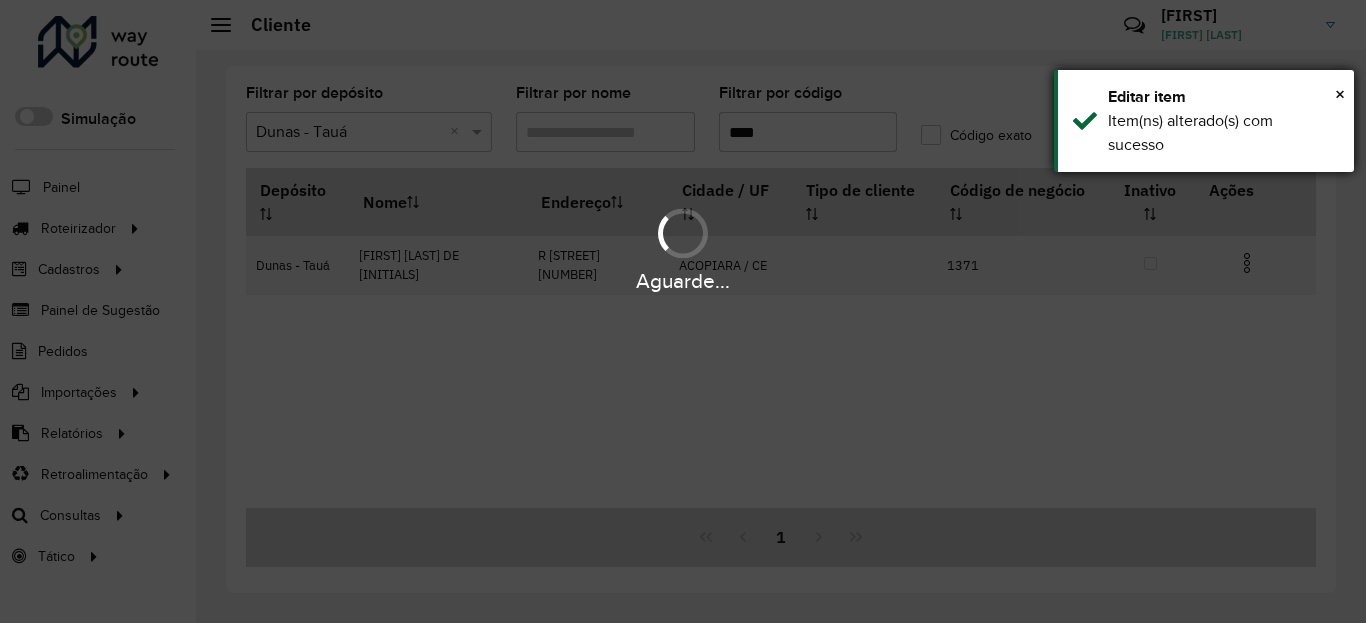 click on "×  Editar item  Item(ns) alterado(s) com sucesso" at bounding box center [1204, 121] 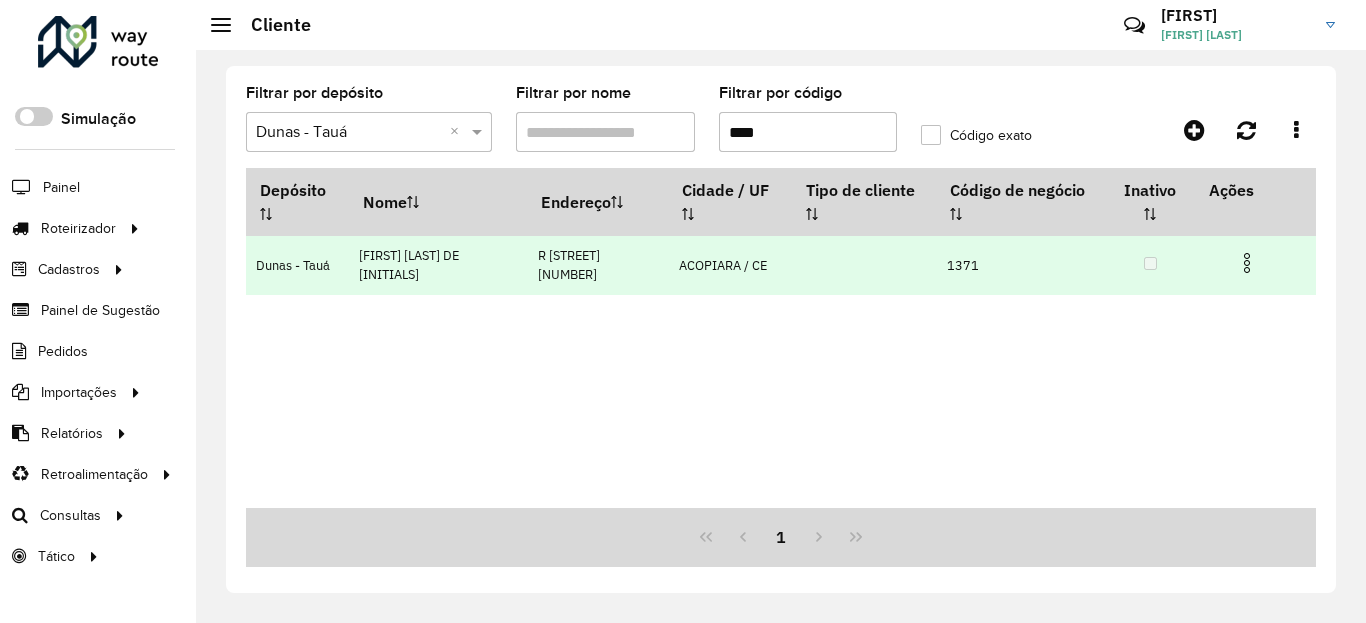 click at bounding box center [1247, 263] 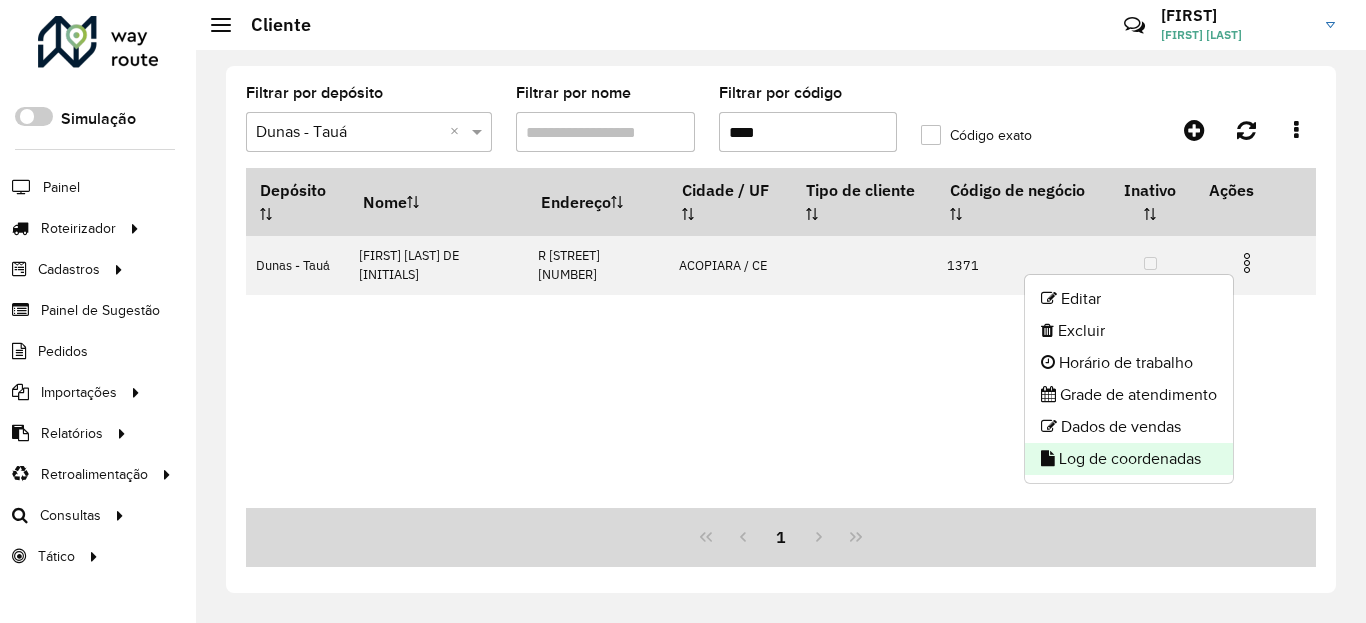 click on "Log de coordenadas" 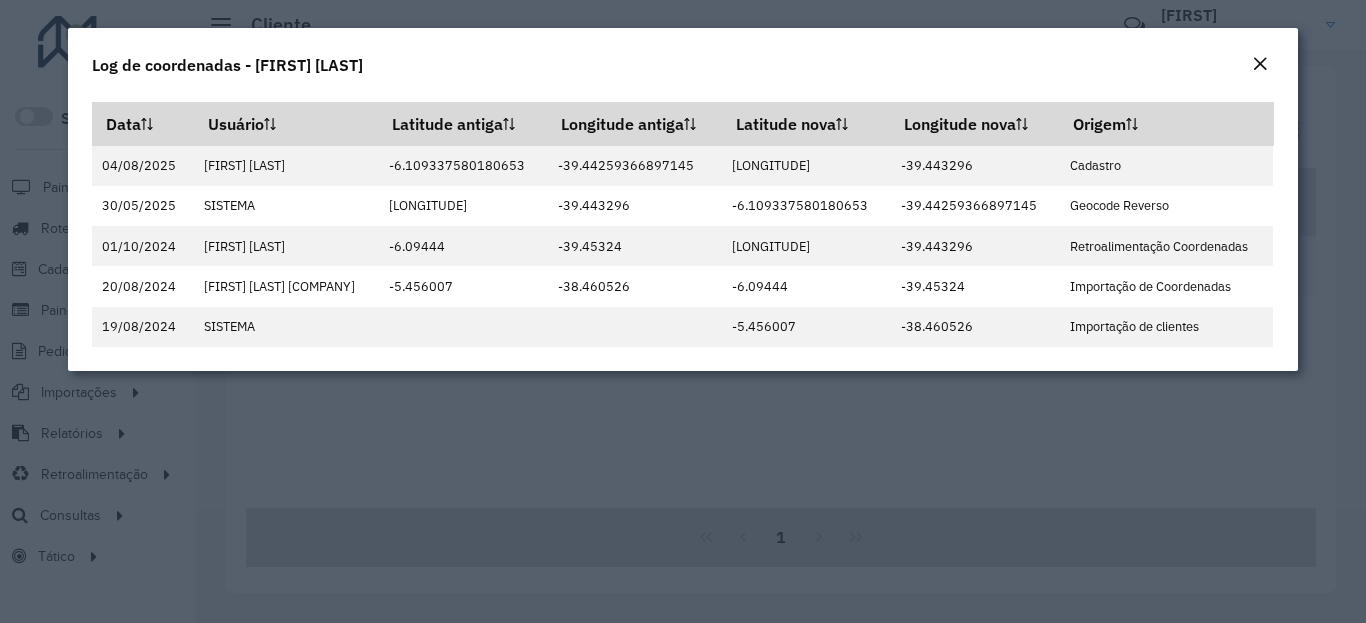click 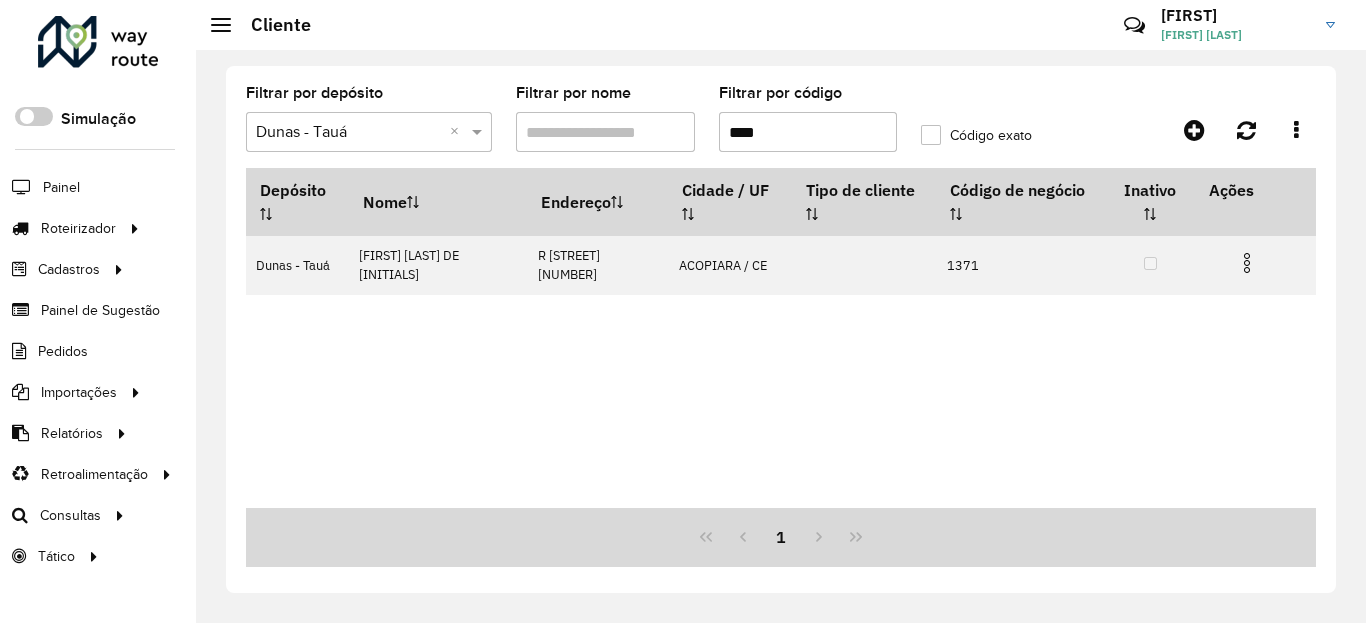 click on "****" at bounding box center [808, 132] 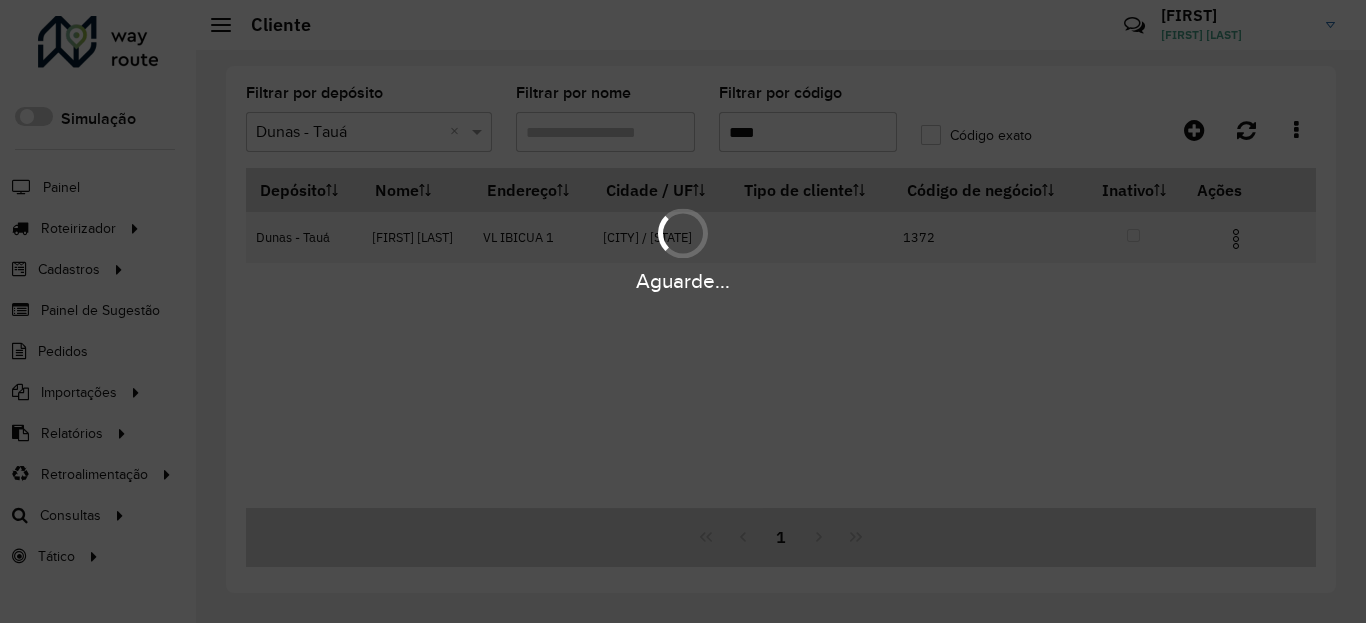type on "****" 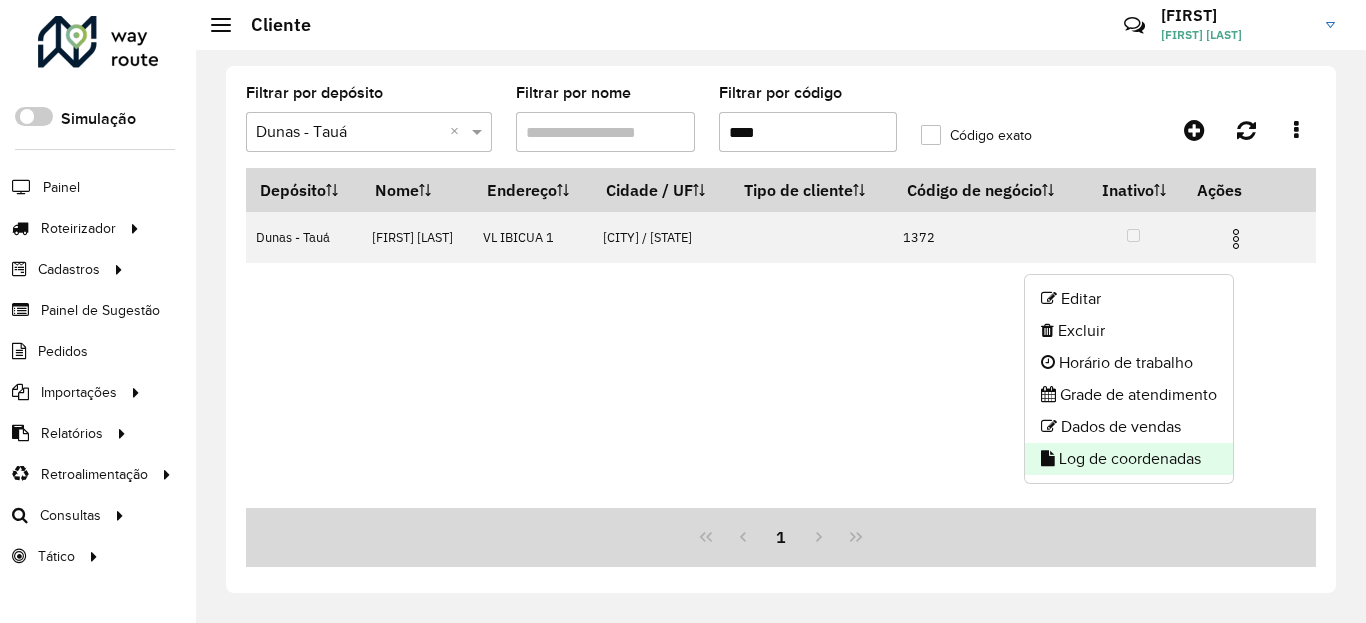 click on "Log de coordenadas" 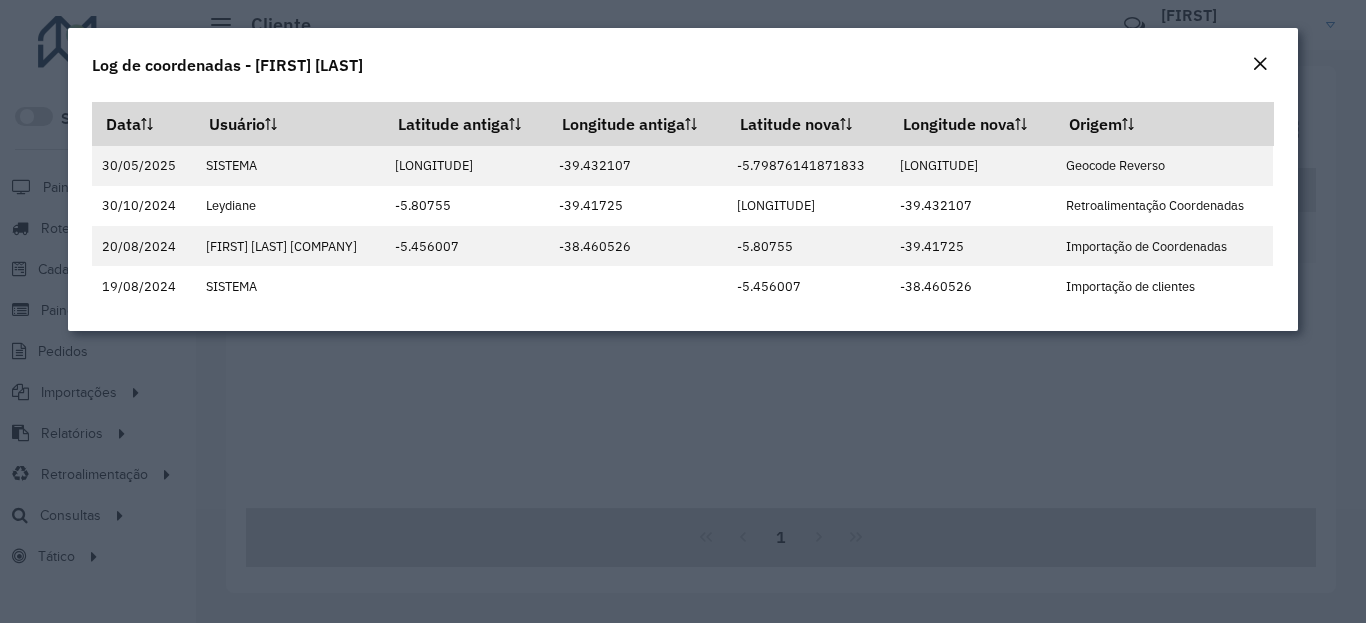 drag, startPoint x: 1270, startPoint y: 54, endPoint x: 1255, endPoint y: 78, distance: 28.301943 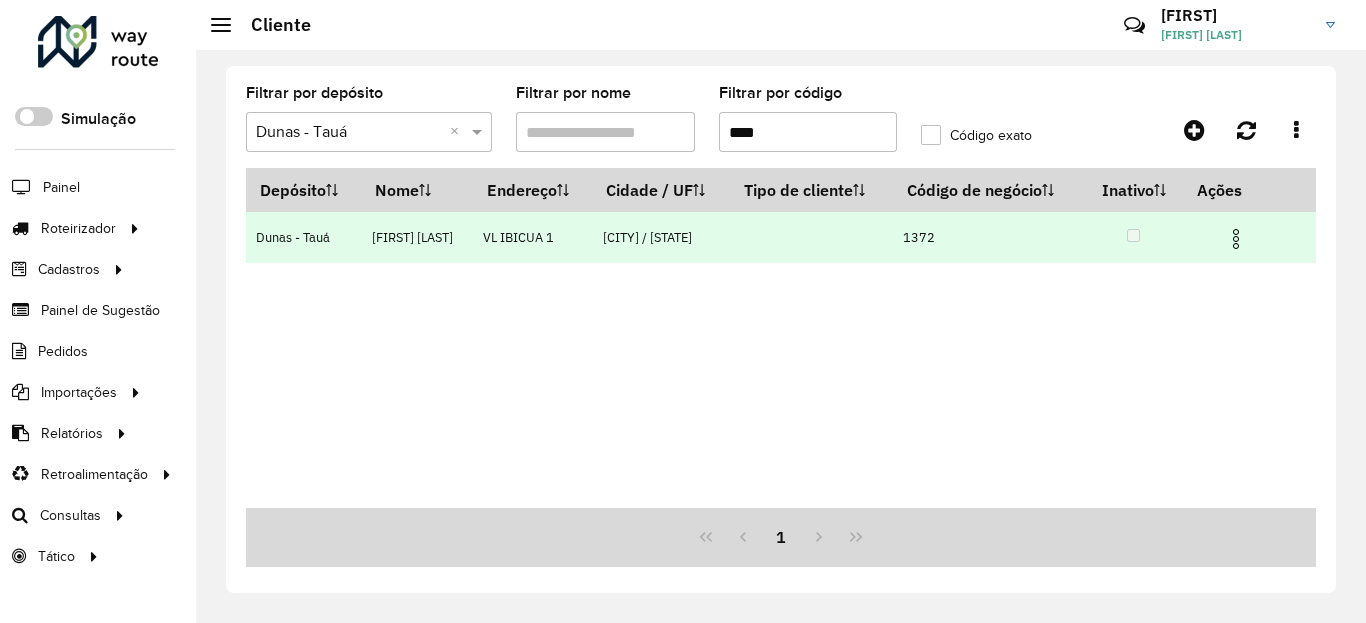 click at bounding box center [1236, 239] 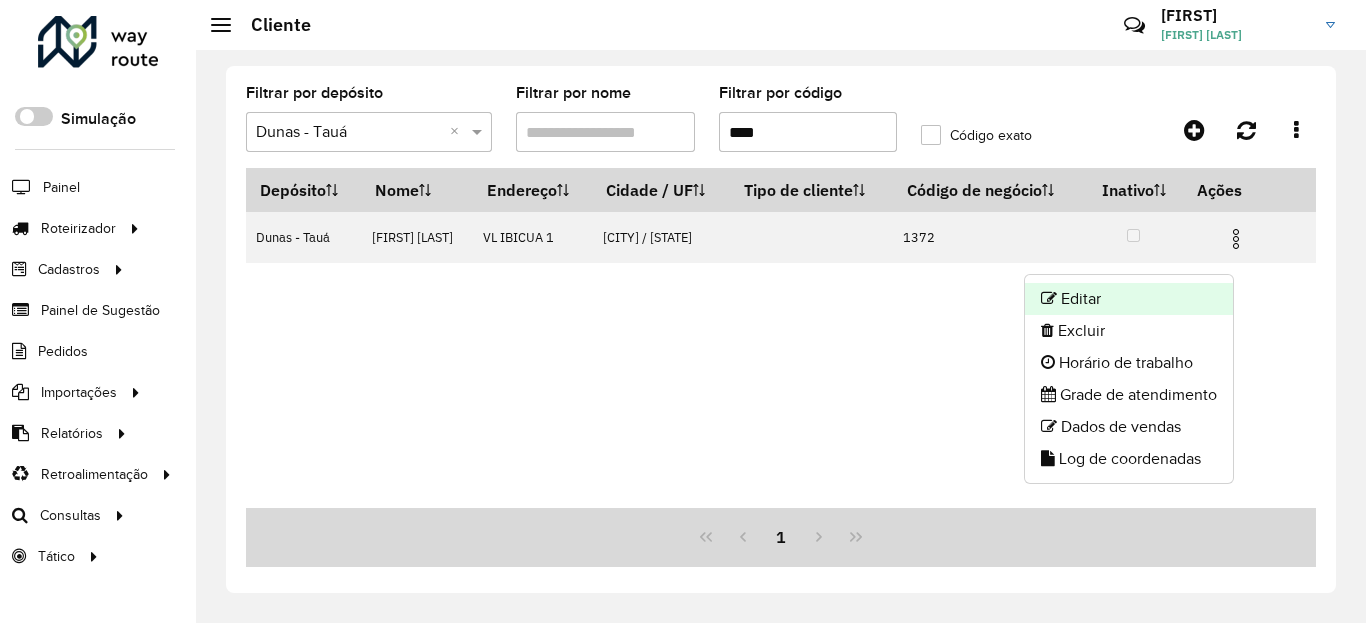click on "Editar" 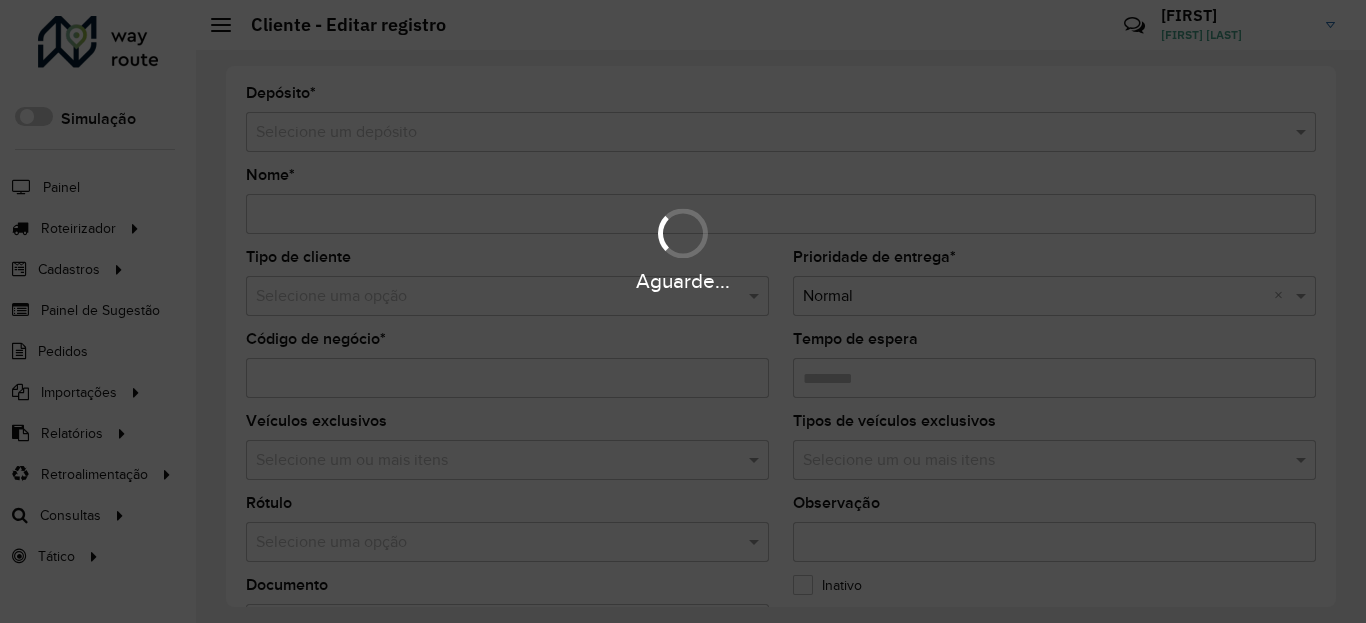 type on "**********" 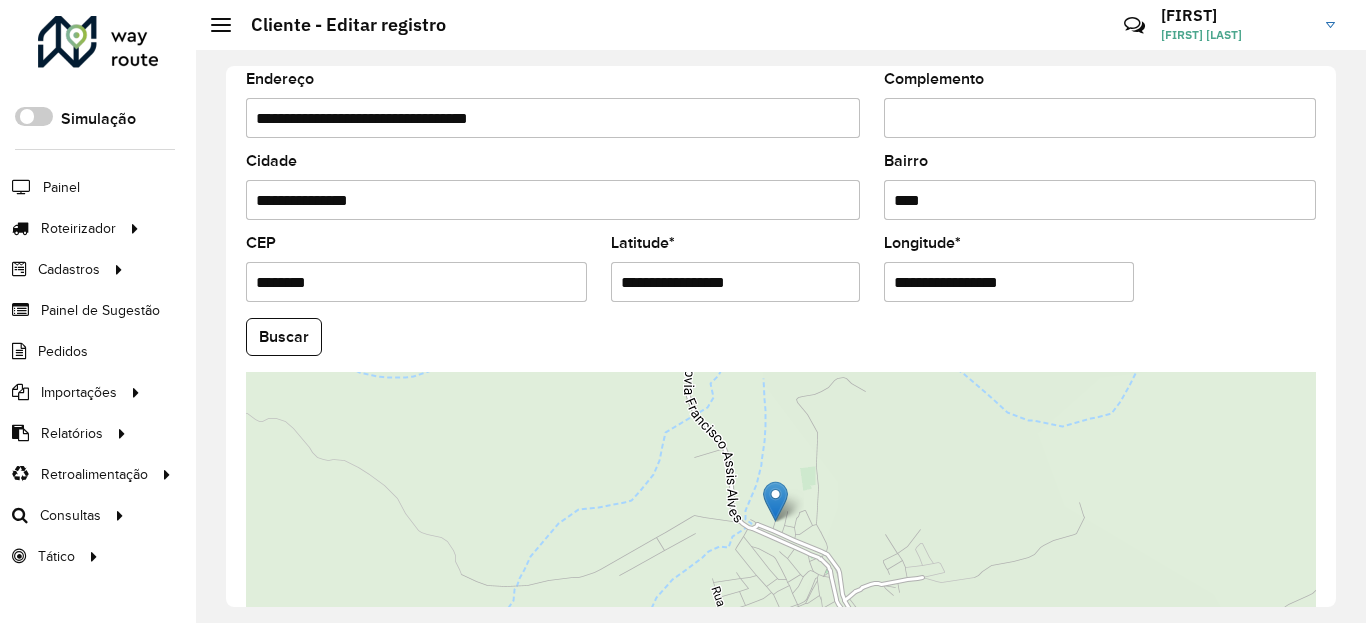 scroll, scrollTop: 720, scrollLeft: 0, axis: vertical 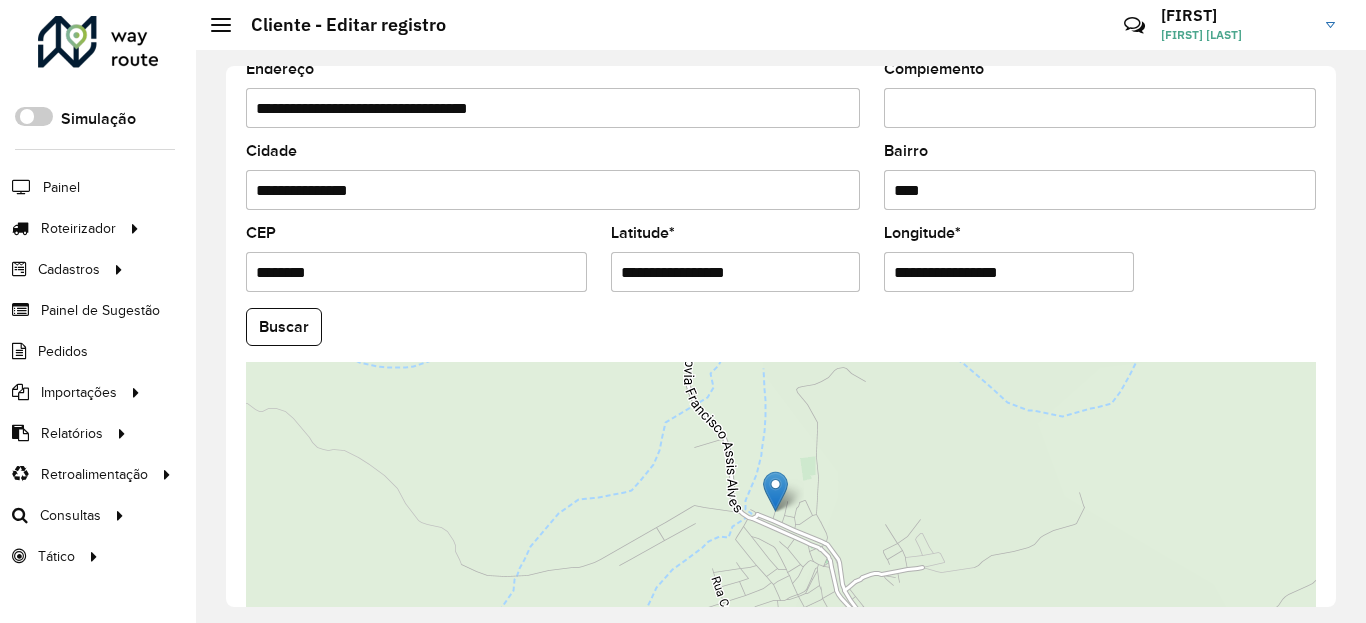 click on "**********" at bounding box center (736, 272) 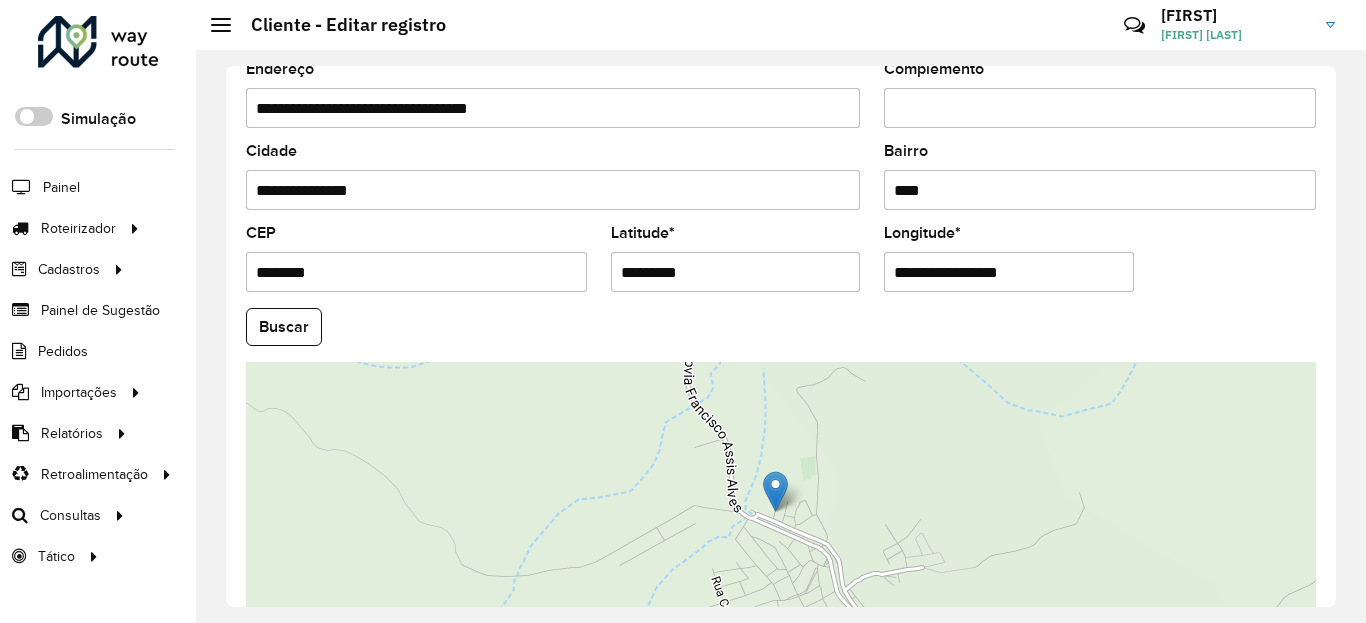 type on "*********" 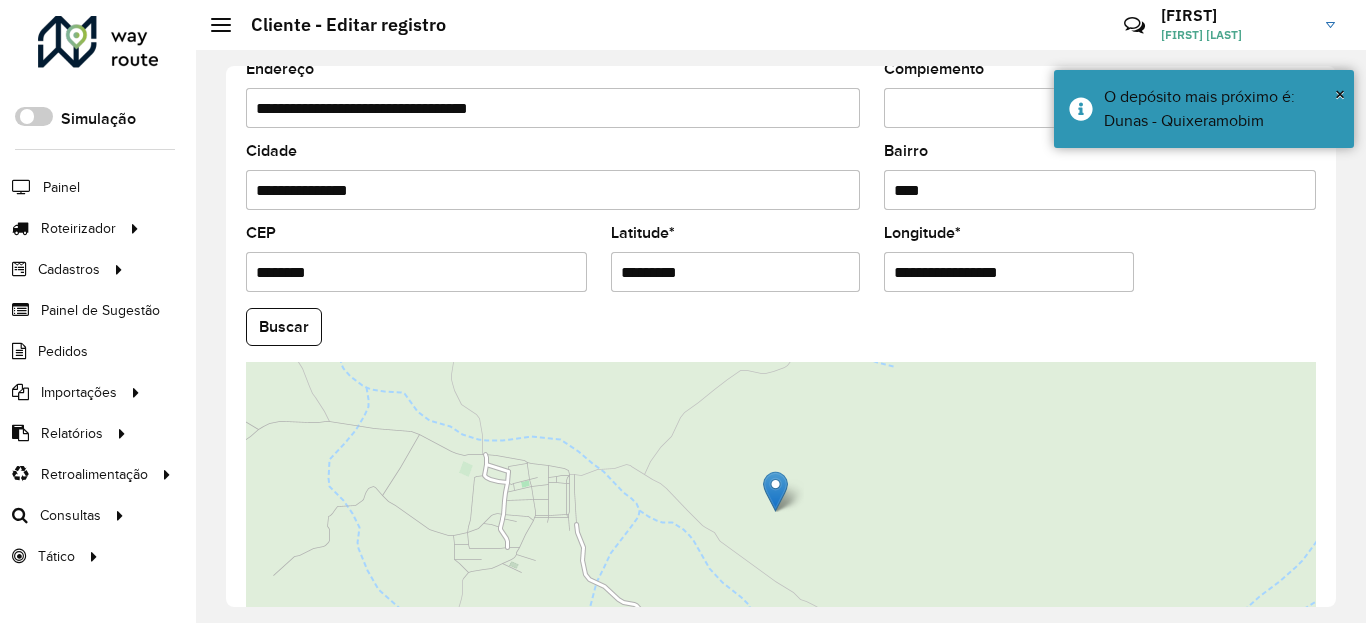 click on "**********" at bounding box center [1009, 272] 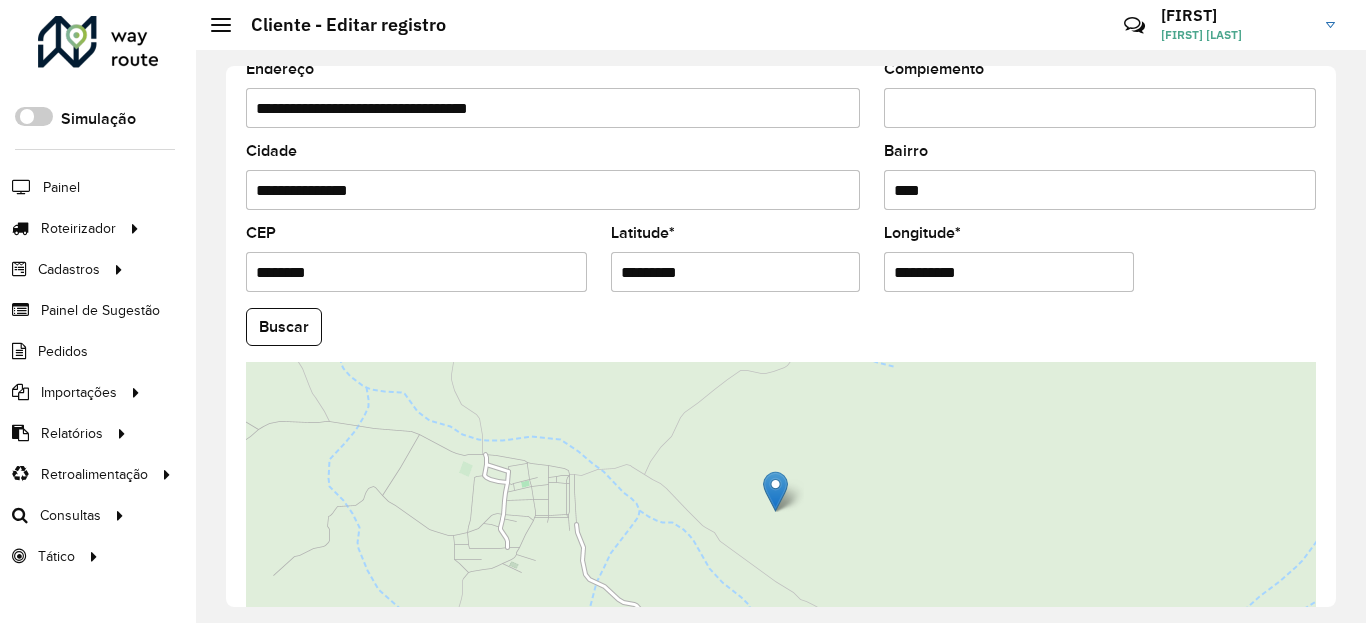 type on "**********" 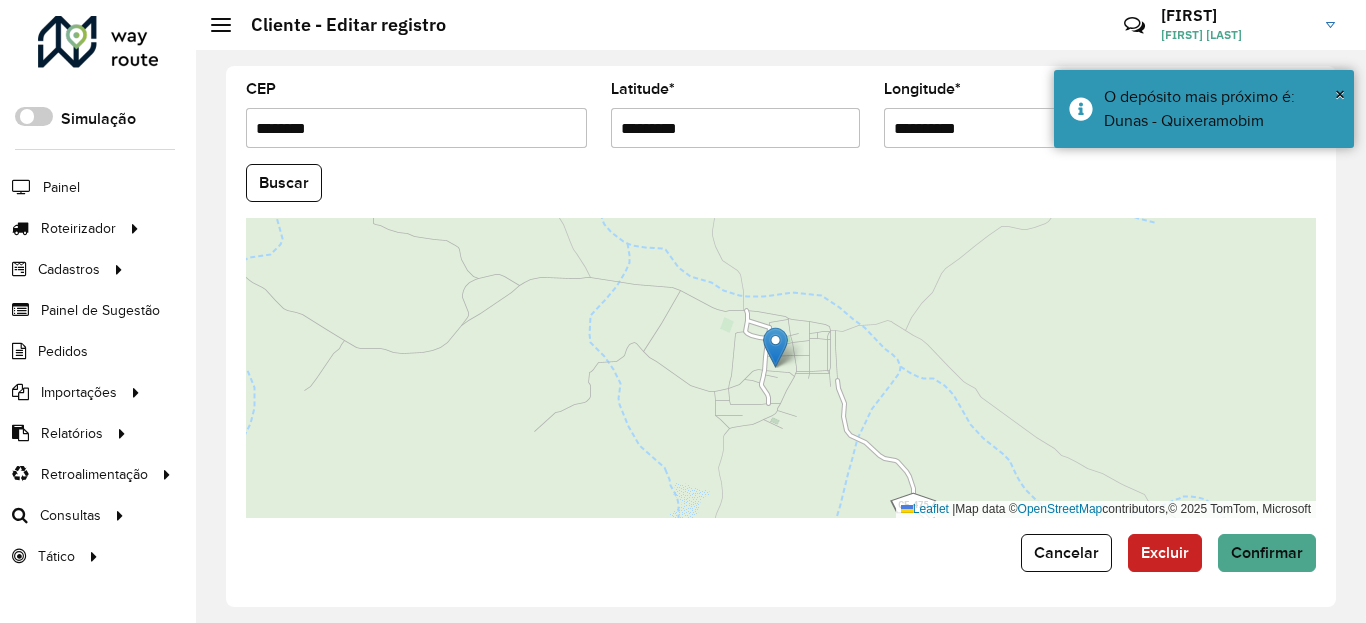 scroll, scrollTop: 865, scrollLeft: 0, axis: vertical 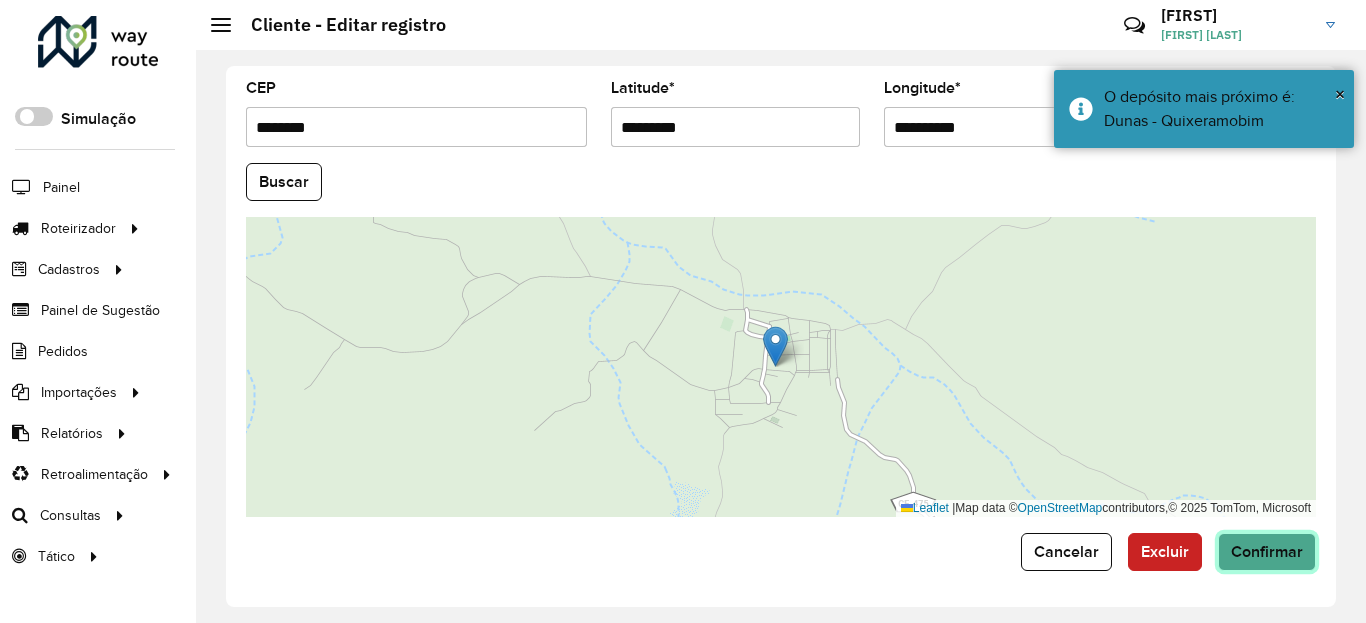 click on "Confirmar" 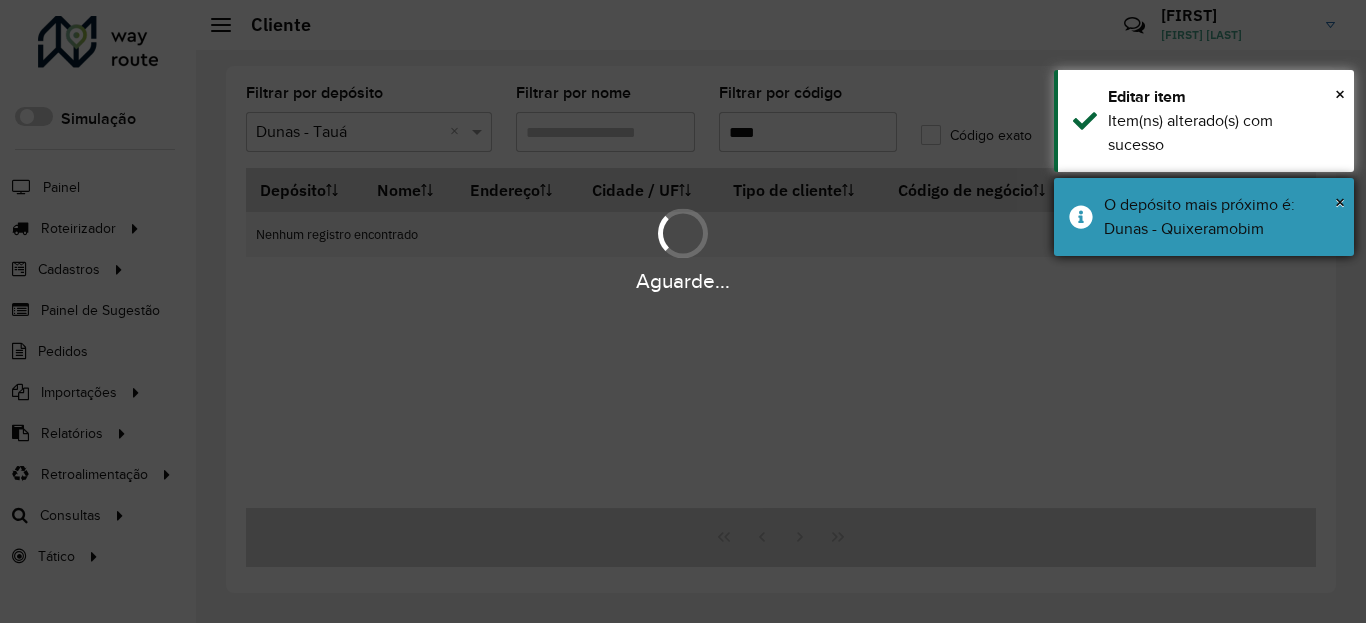 click on "O depósito mais próximo é: Dunas - Quixeramobim" at bounding box center [1221, 217] 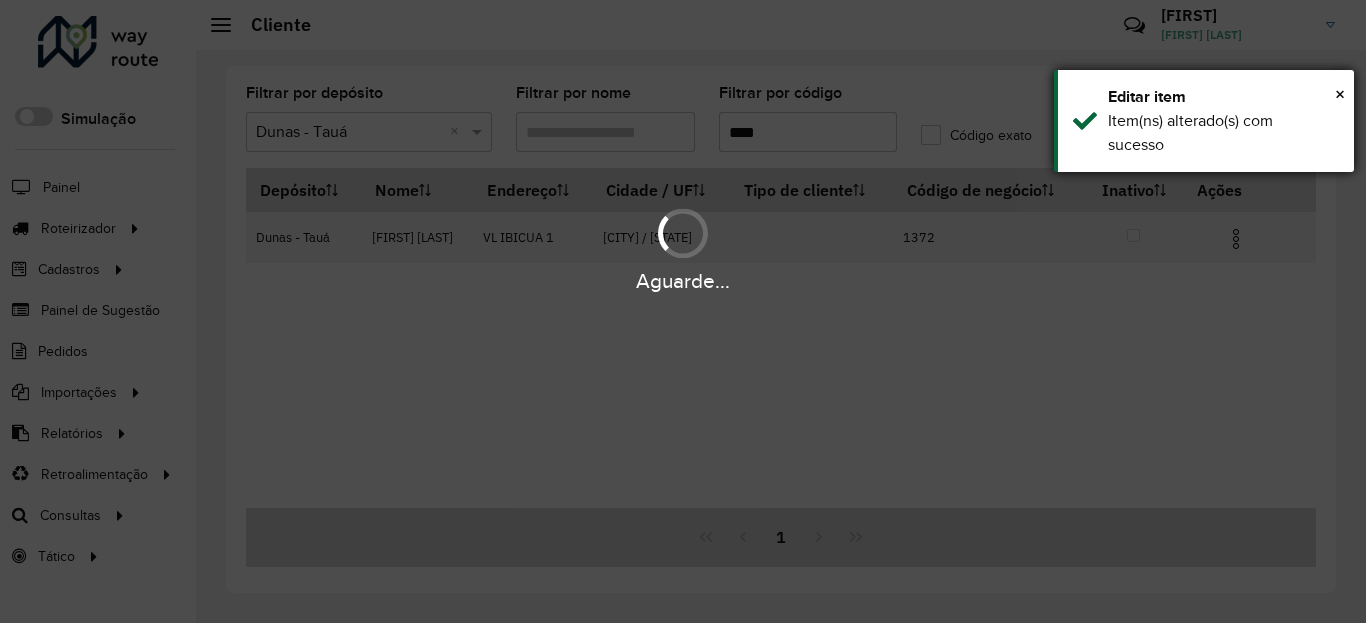 drag, startPoint x: 1274, startPoint y: 127, endPoint x: 1274, endPoint y: 151, distance: 24 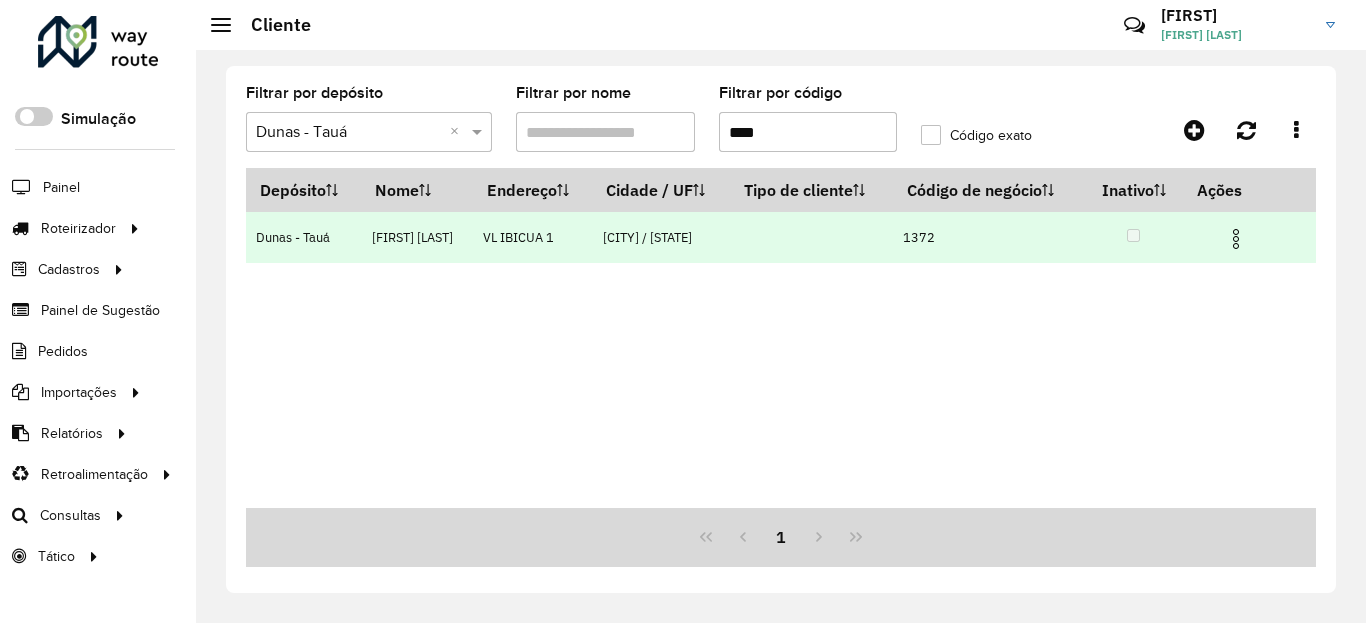 click at bounding box center [1236, 239] 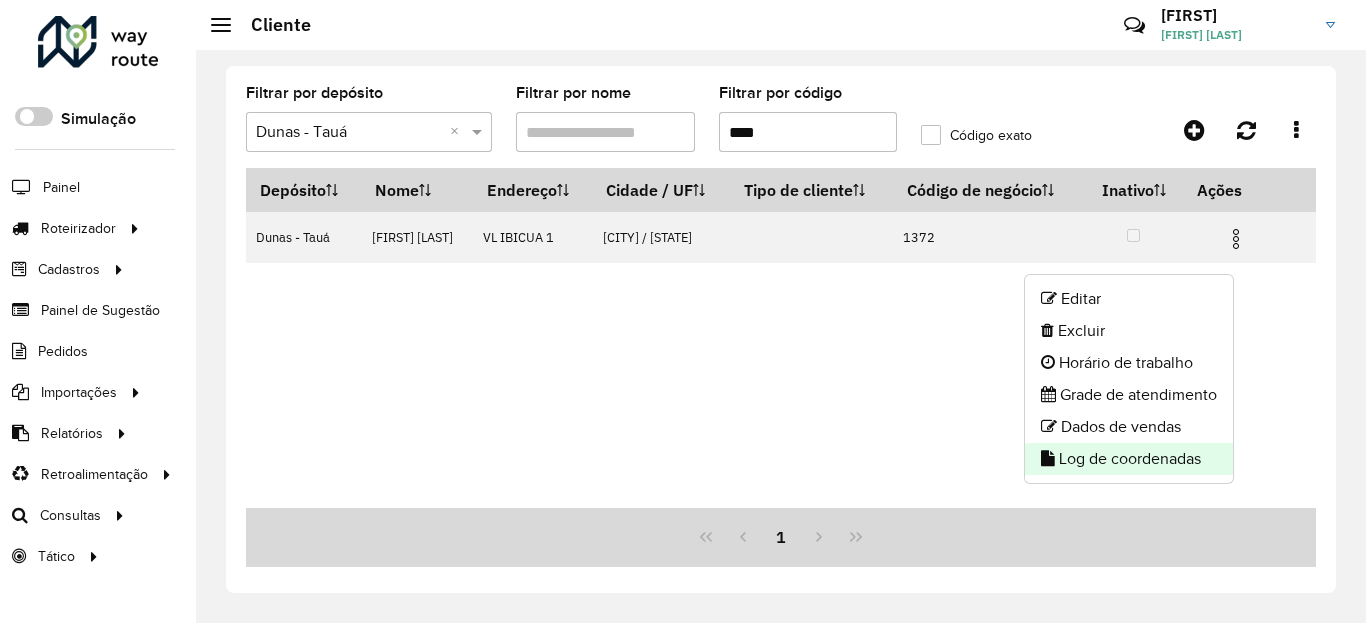 click on "Log de coordenadas" 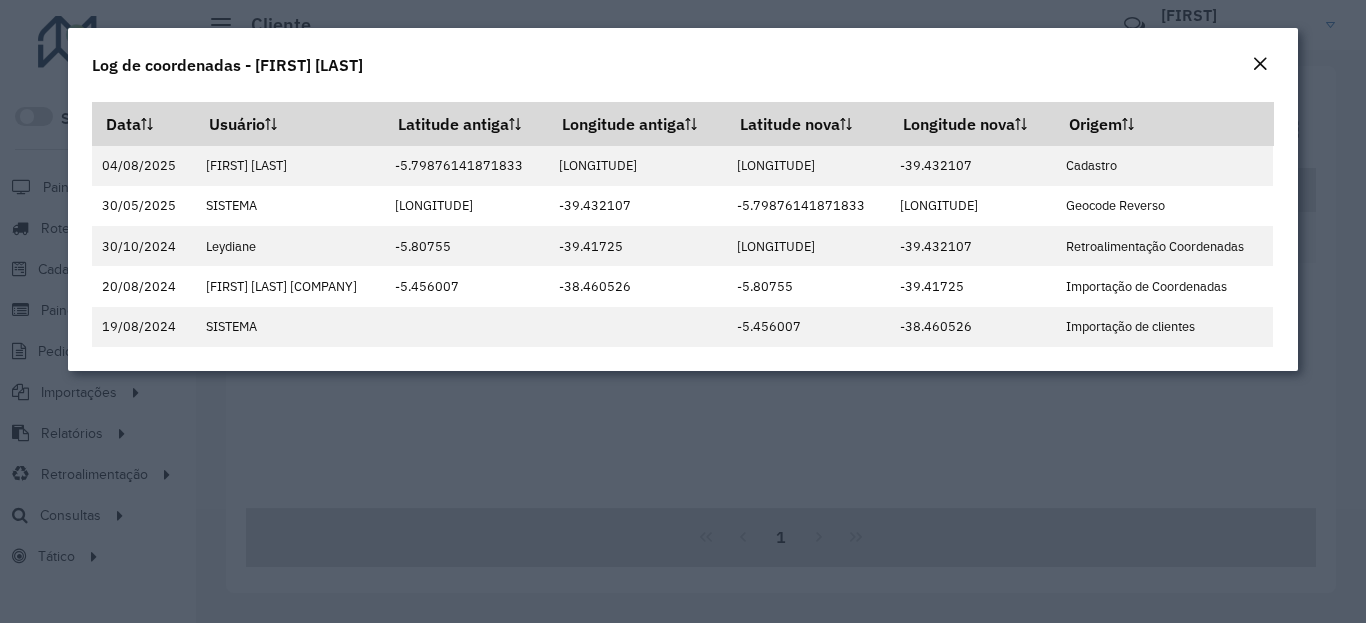 click 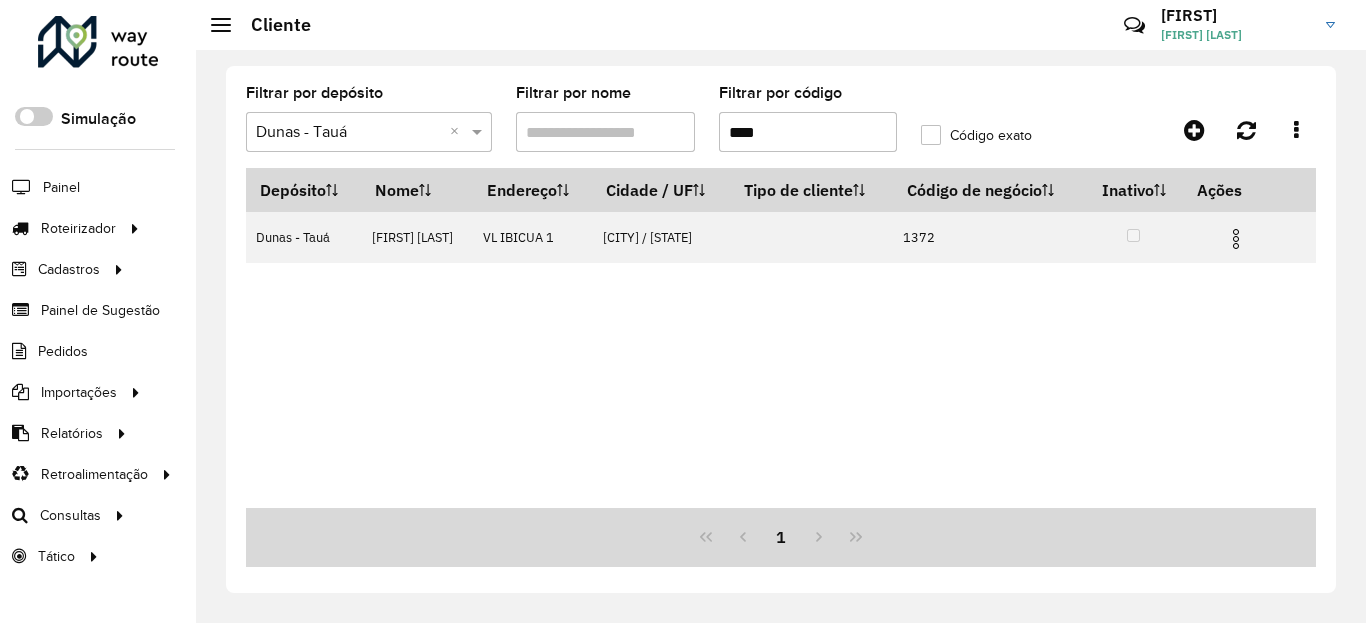 click on "****" at bounding box center [808, 132] 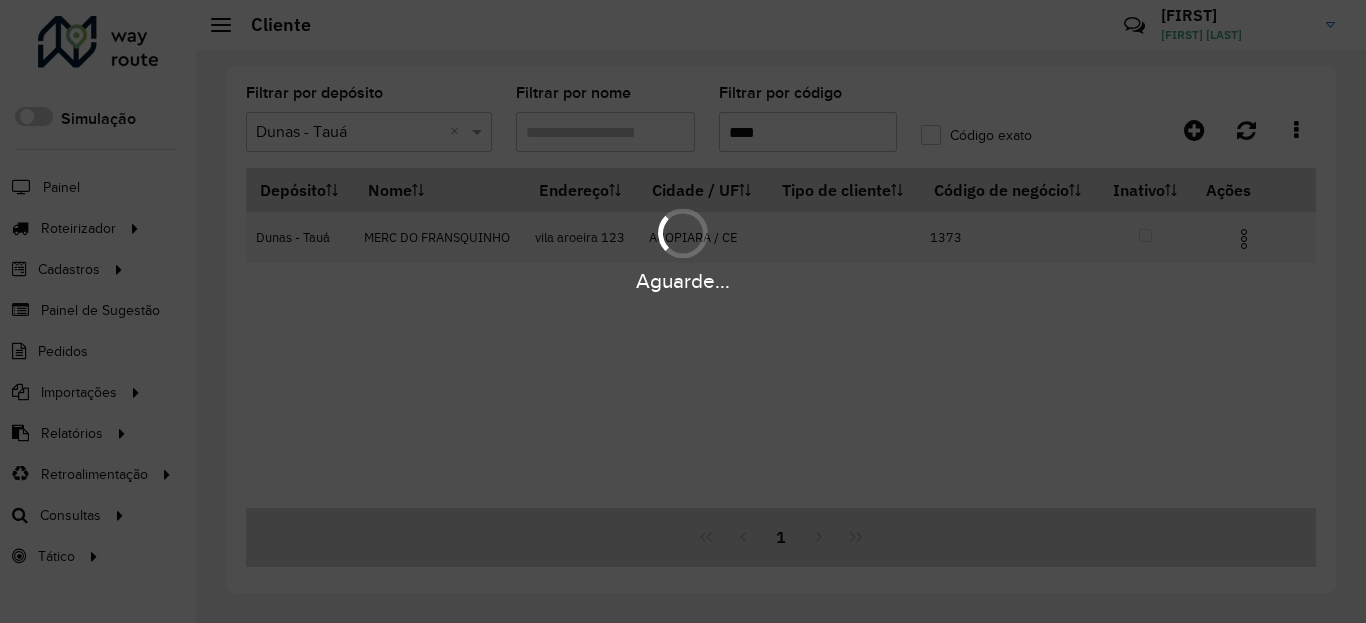 click at bounding box center [1244, 239] 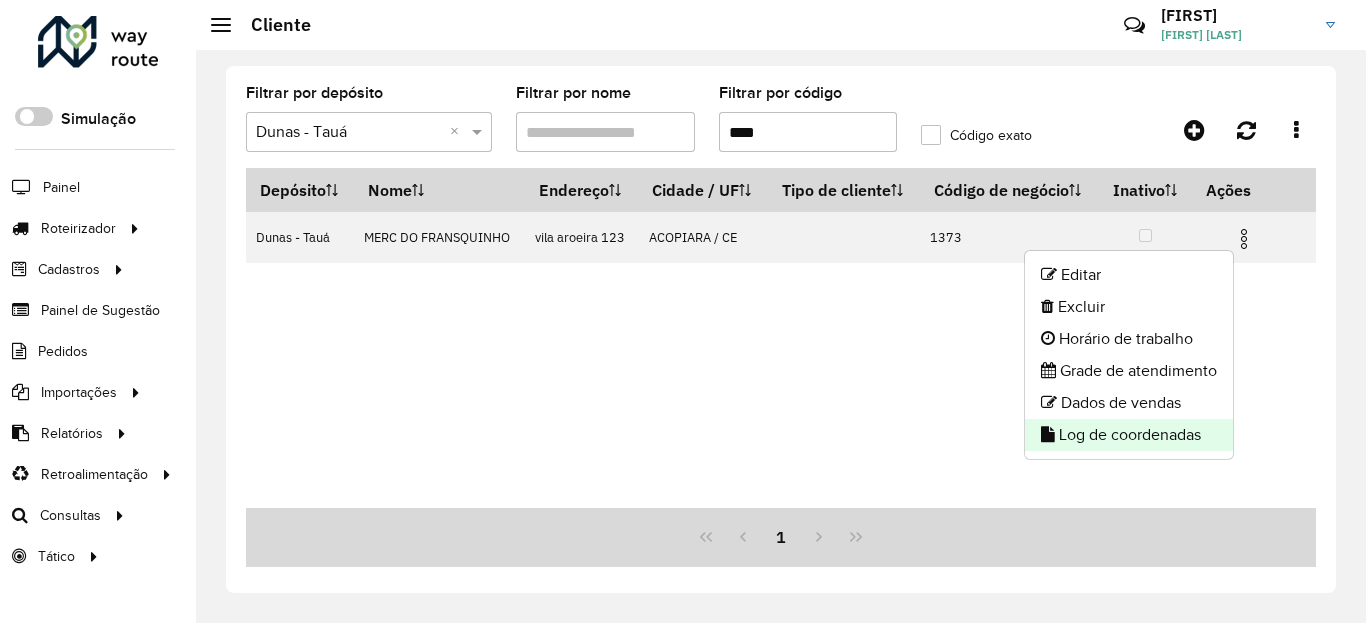 click on "Log de coordenadas" 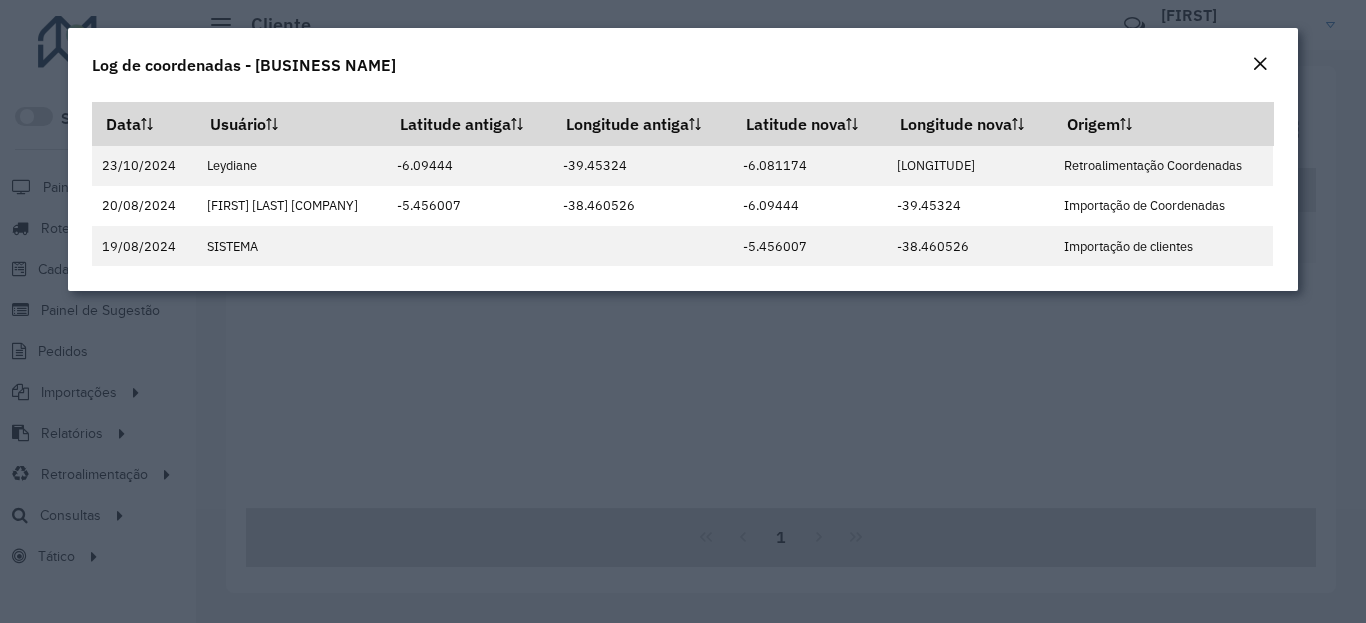 click 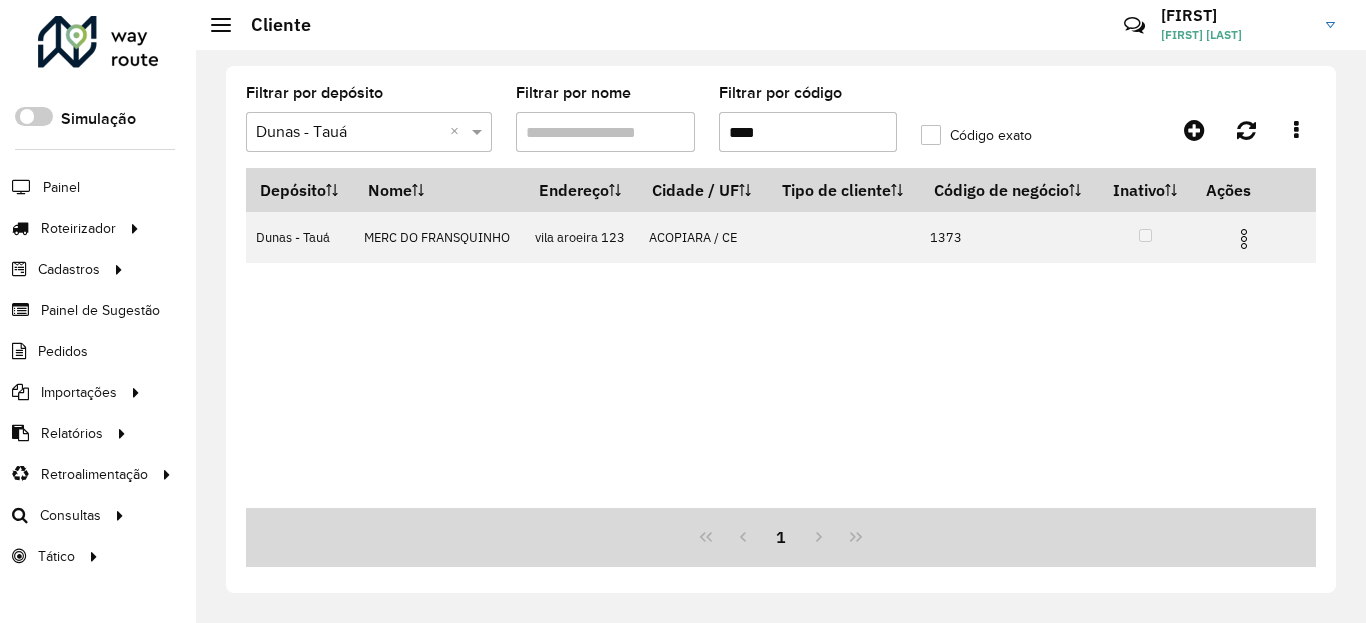 click on "****" at bounding box center (808, 132) 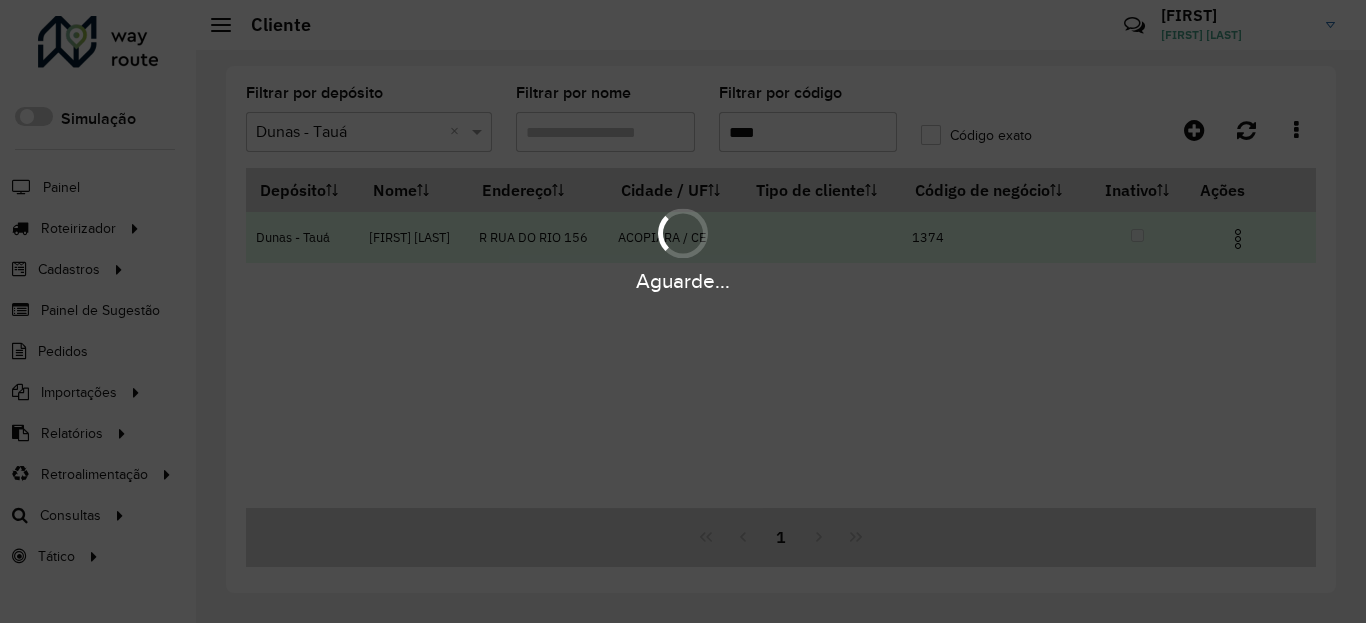 type on "****" 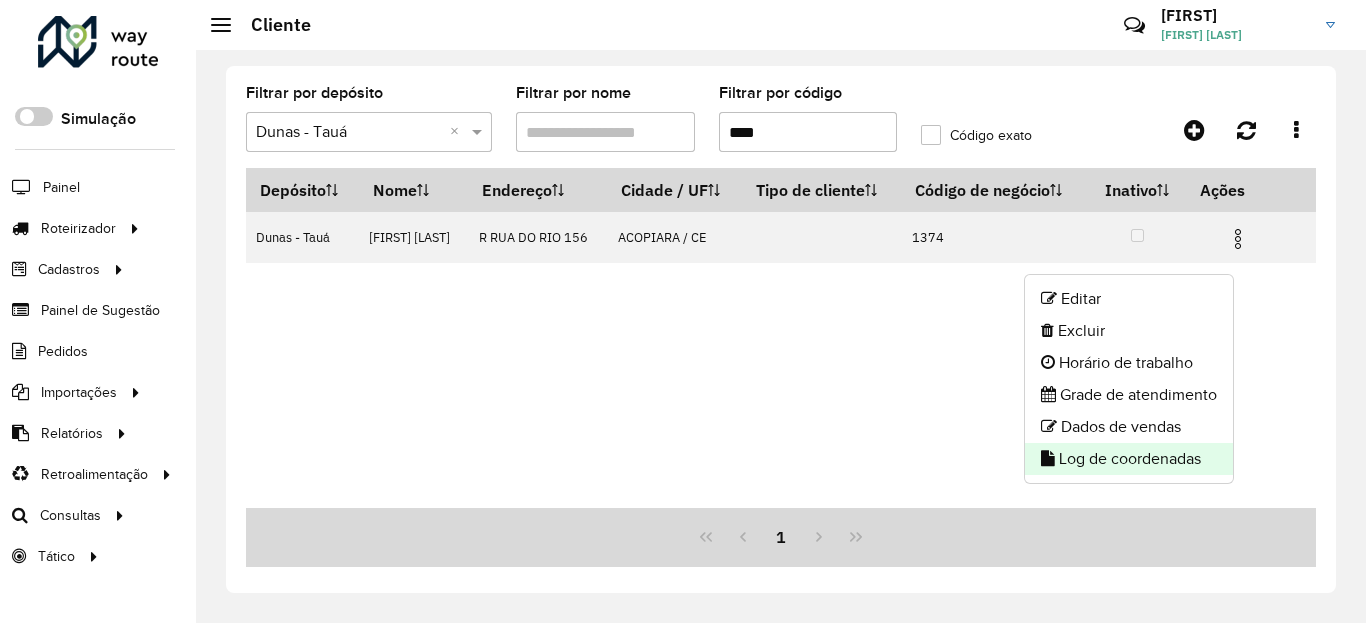 click on "Log de coordenadas" 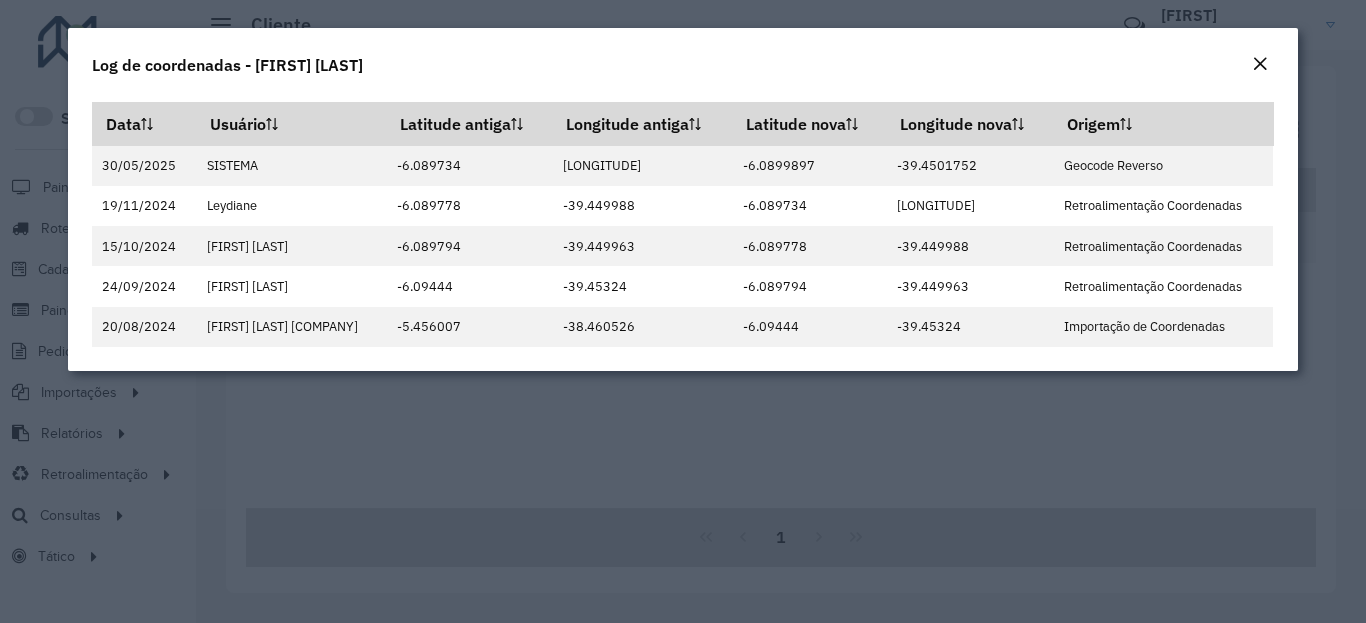 click 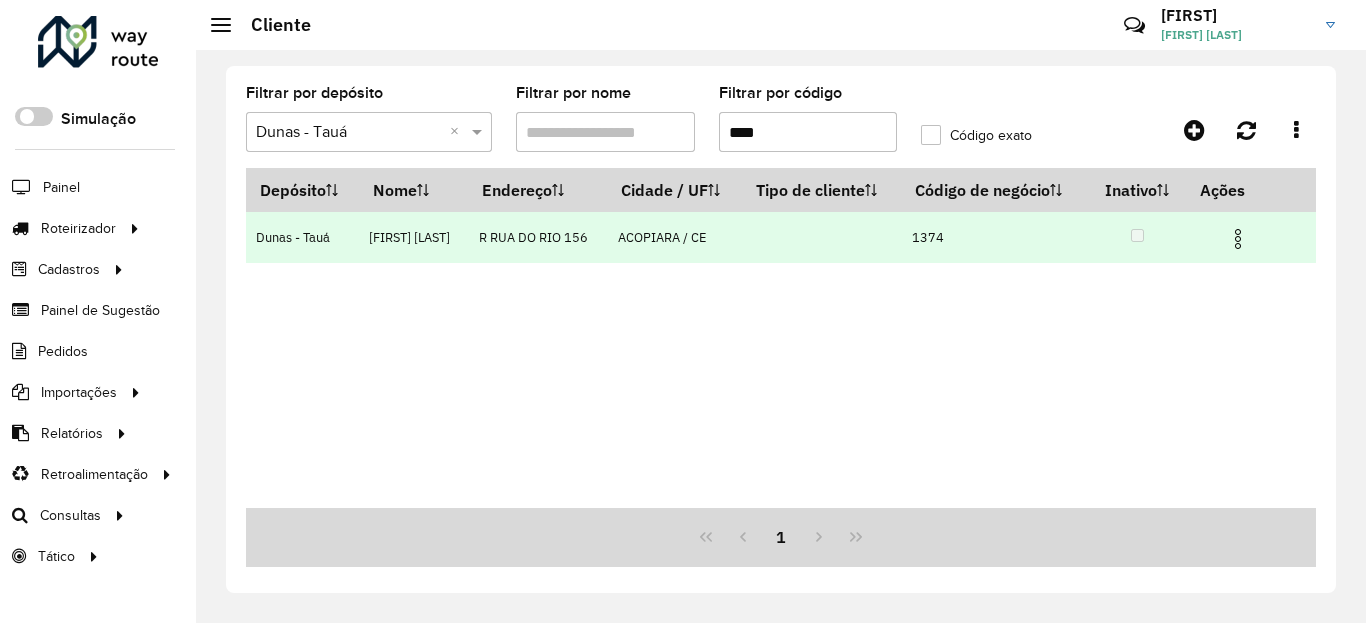 click at bounding box center (1247, 237) 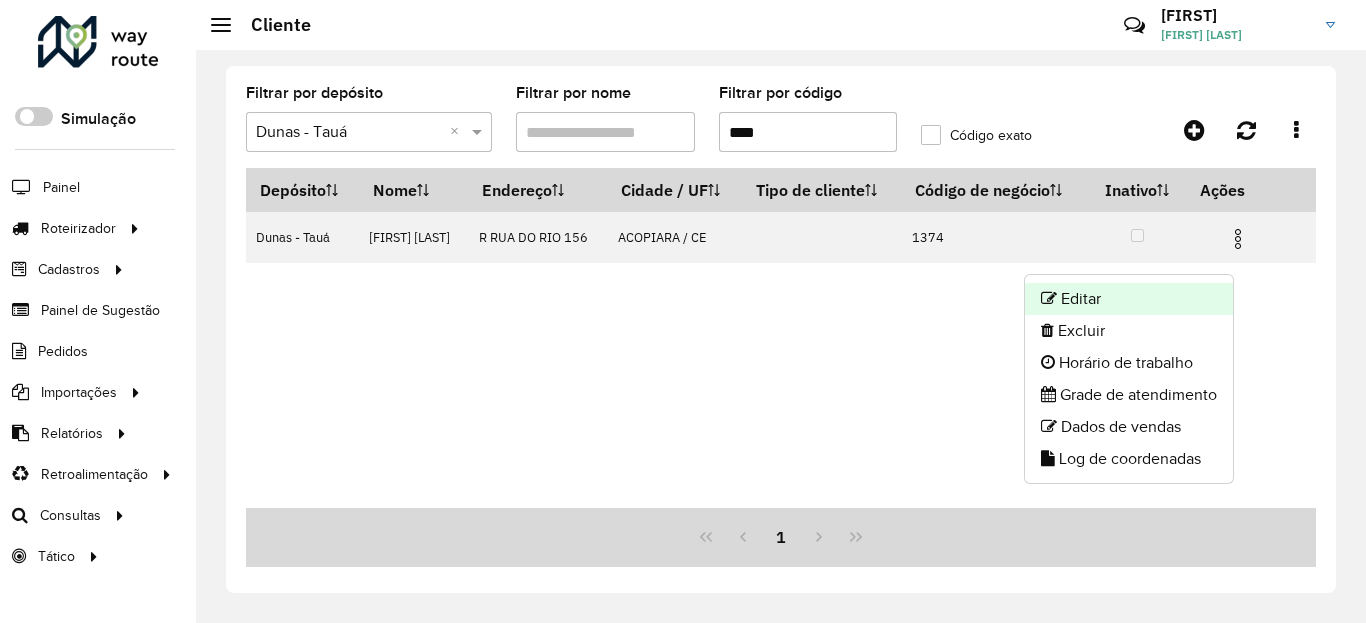 click on "Editar" 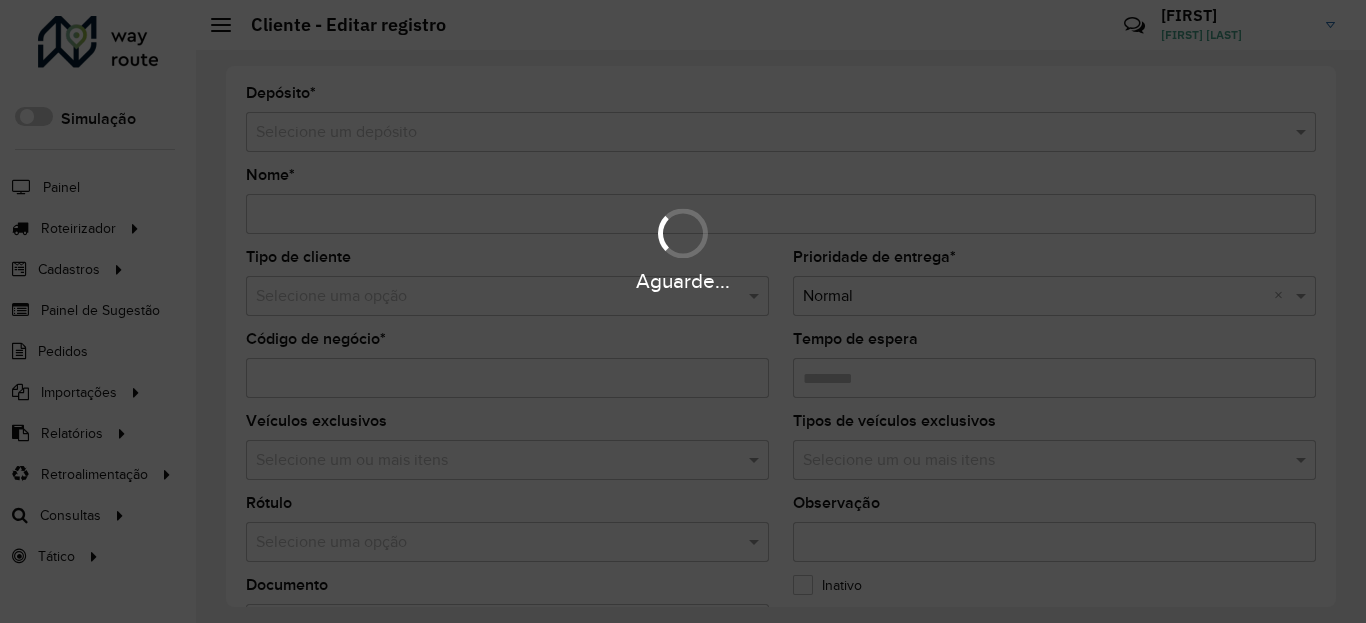 type on "**********" 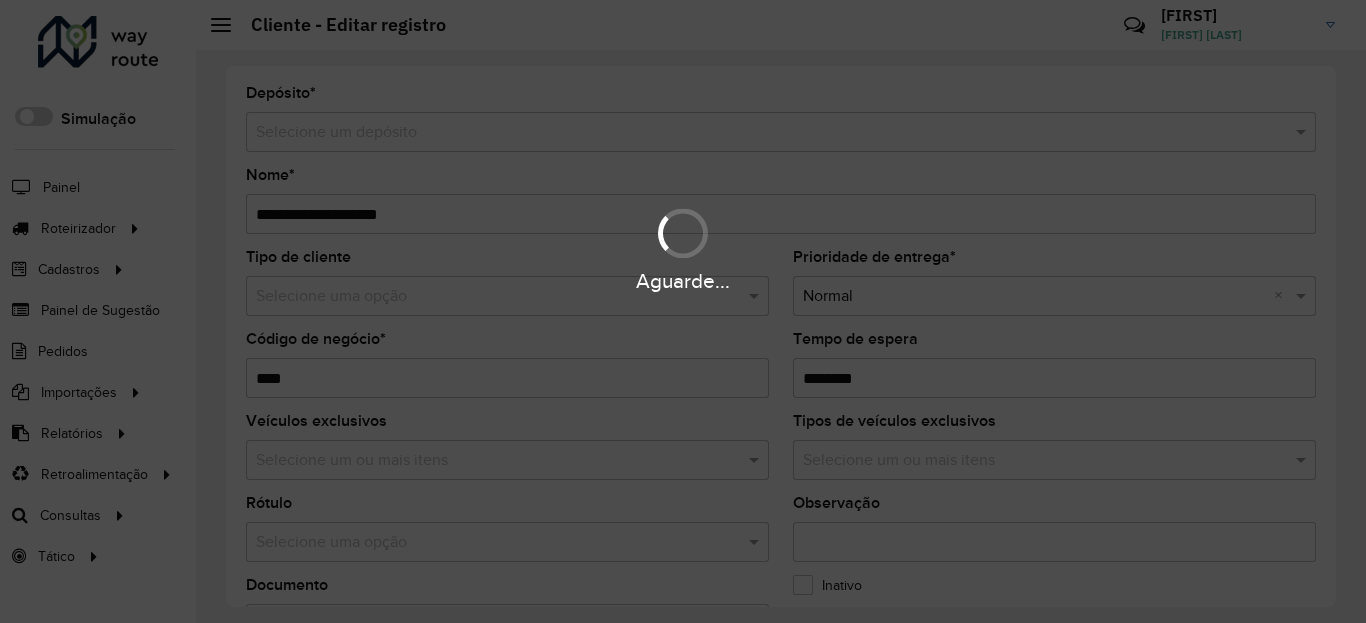 type on "**********" 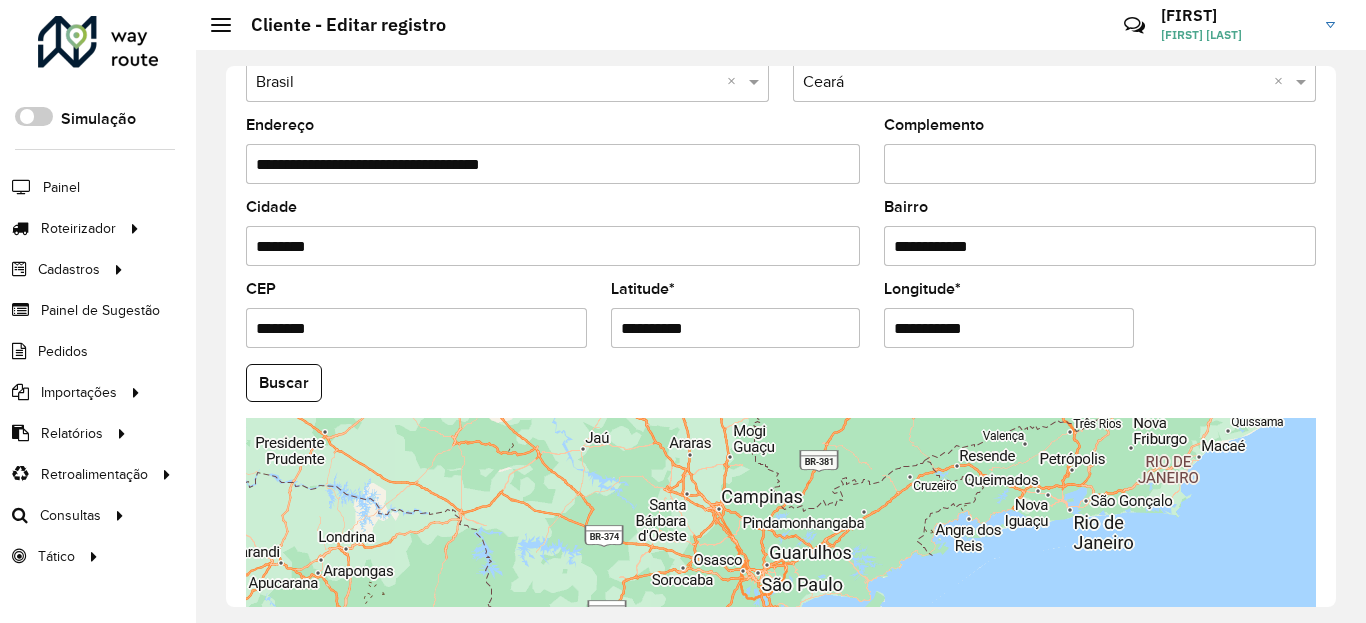 scroll, scrollTop: 840, scrollLeft: 0, axis: vertical 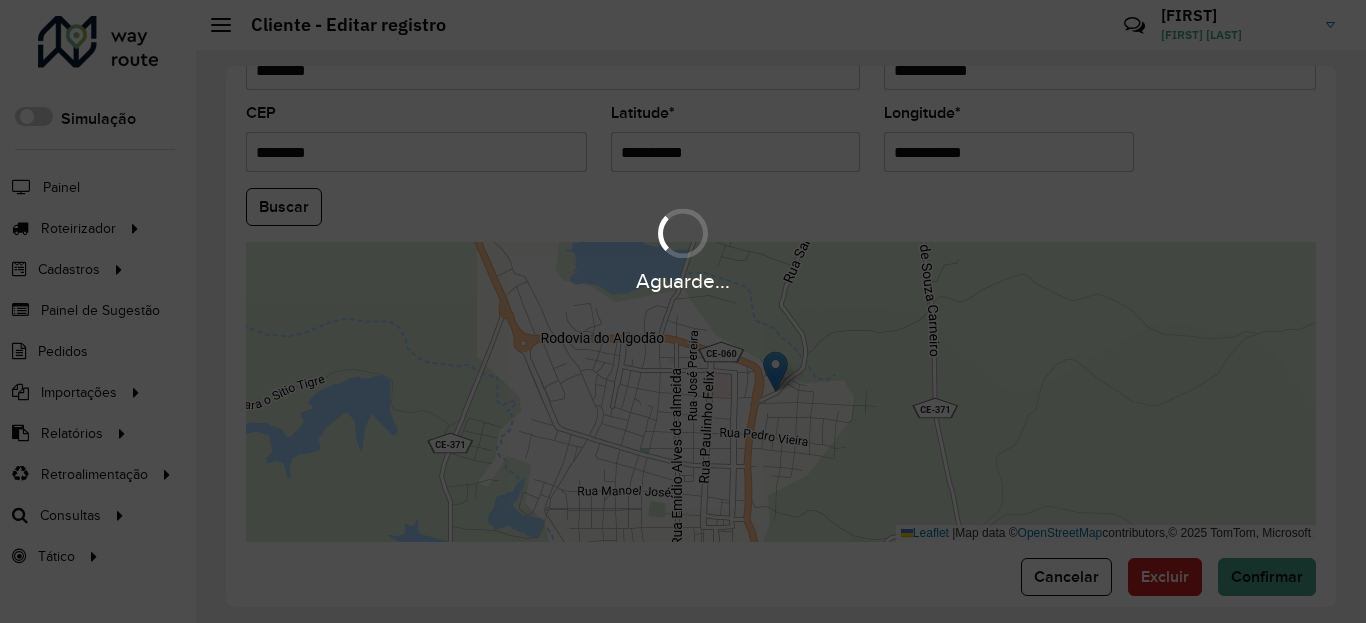 click on "**********" at bounding box center (736, 152) 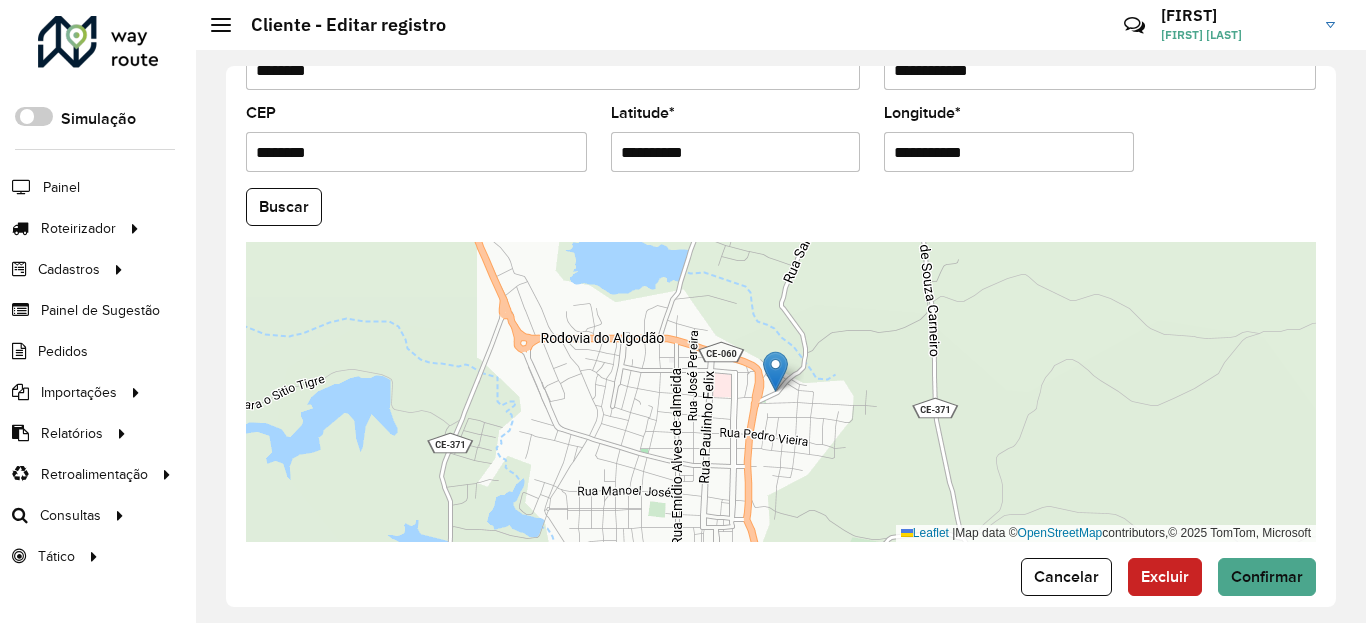 click on "**********" at bounding box center (736, 152) 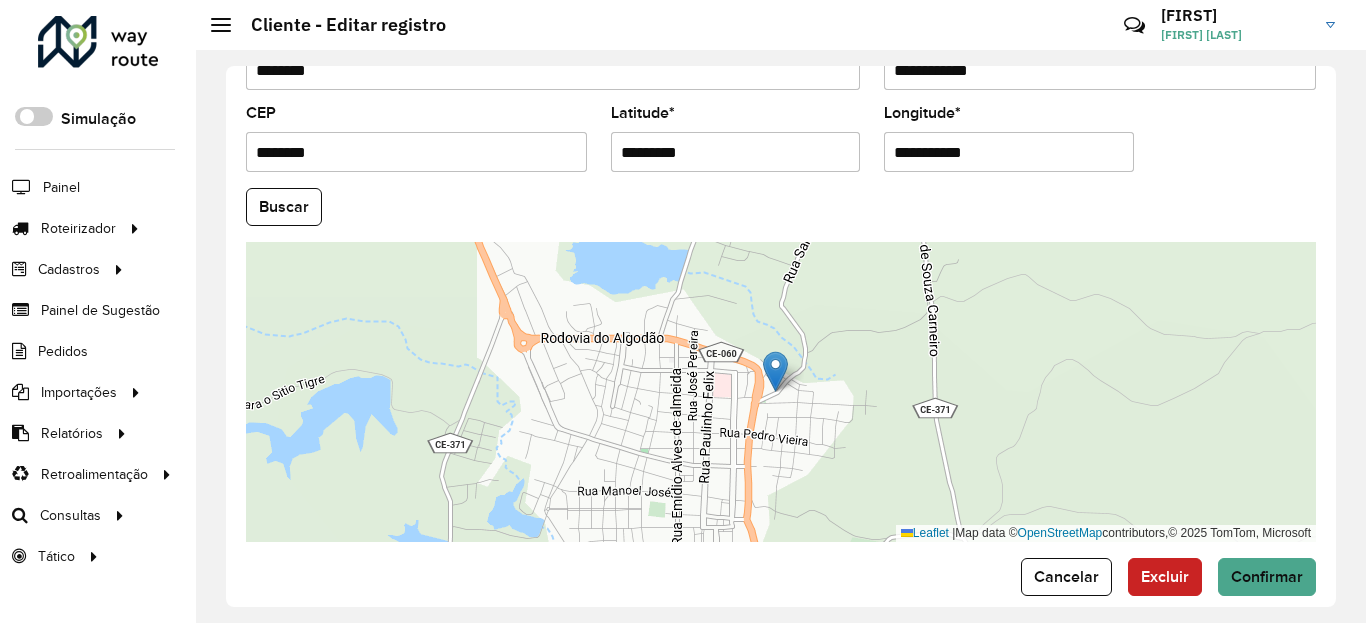 type on "*********" 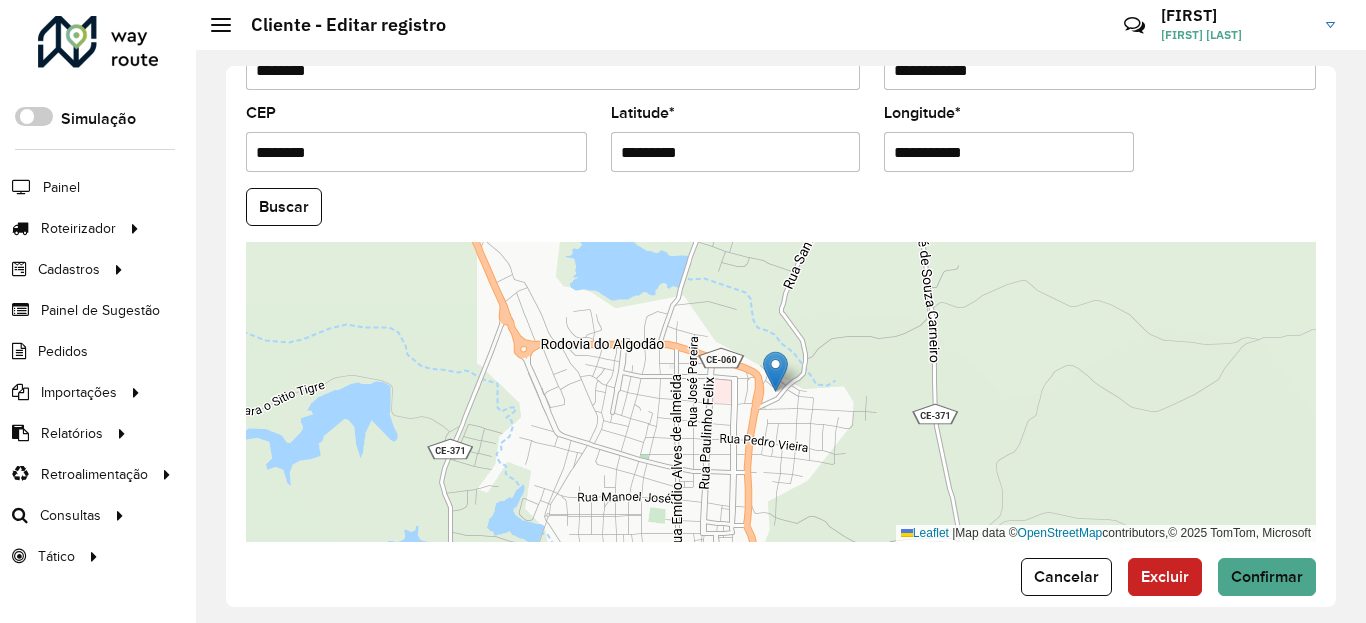 click on "**********" at bounding box center [1009, 152] 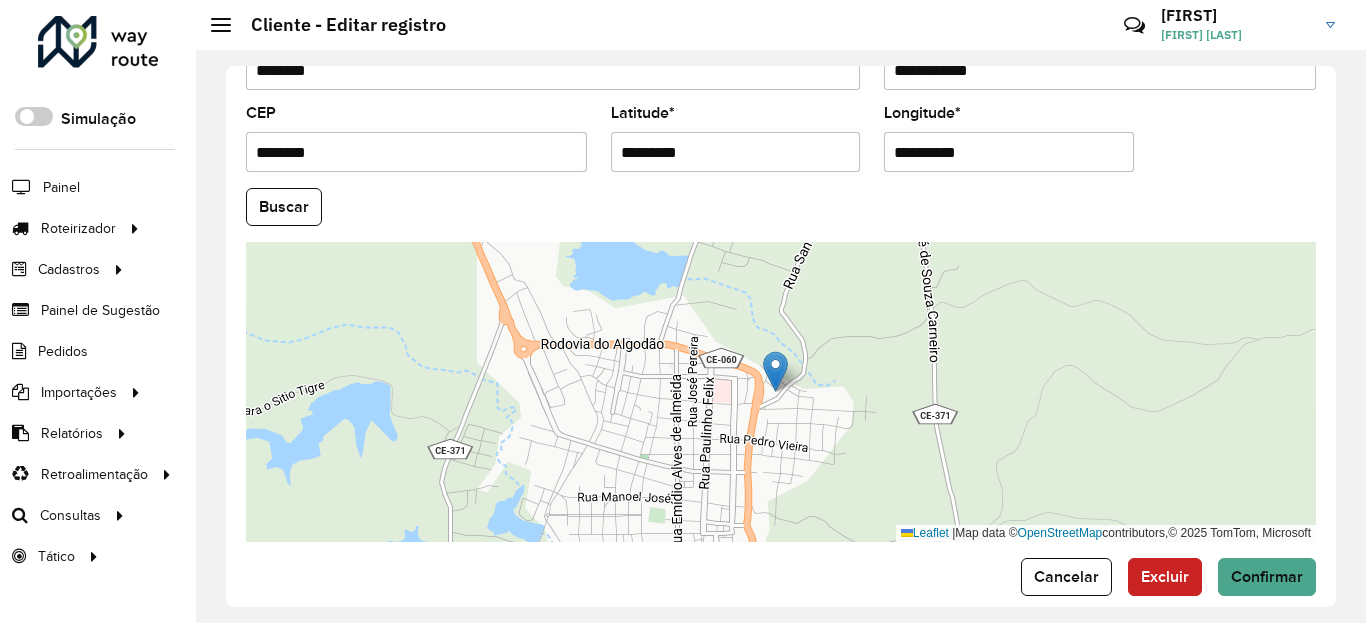 type on "**********" 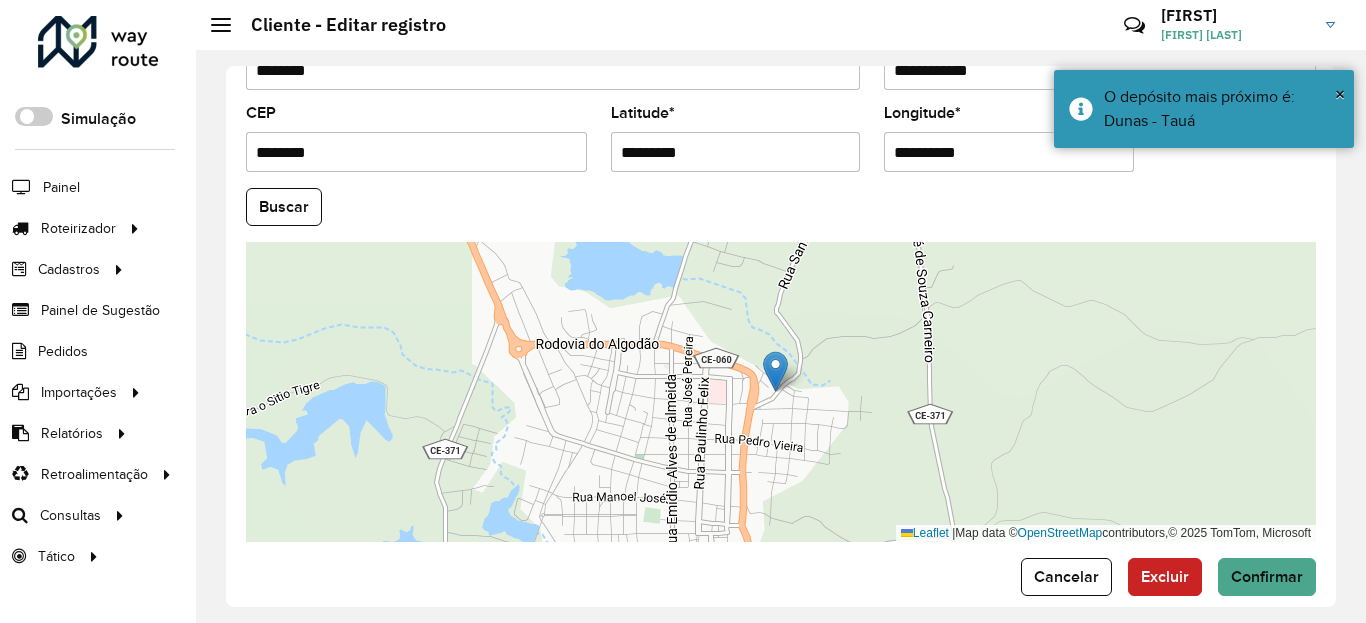 click on "**********" 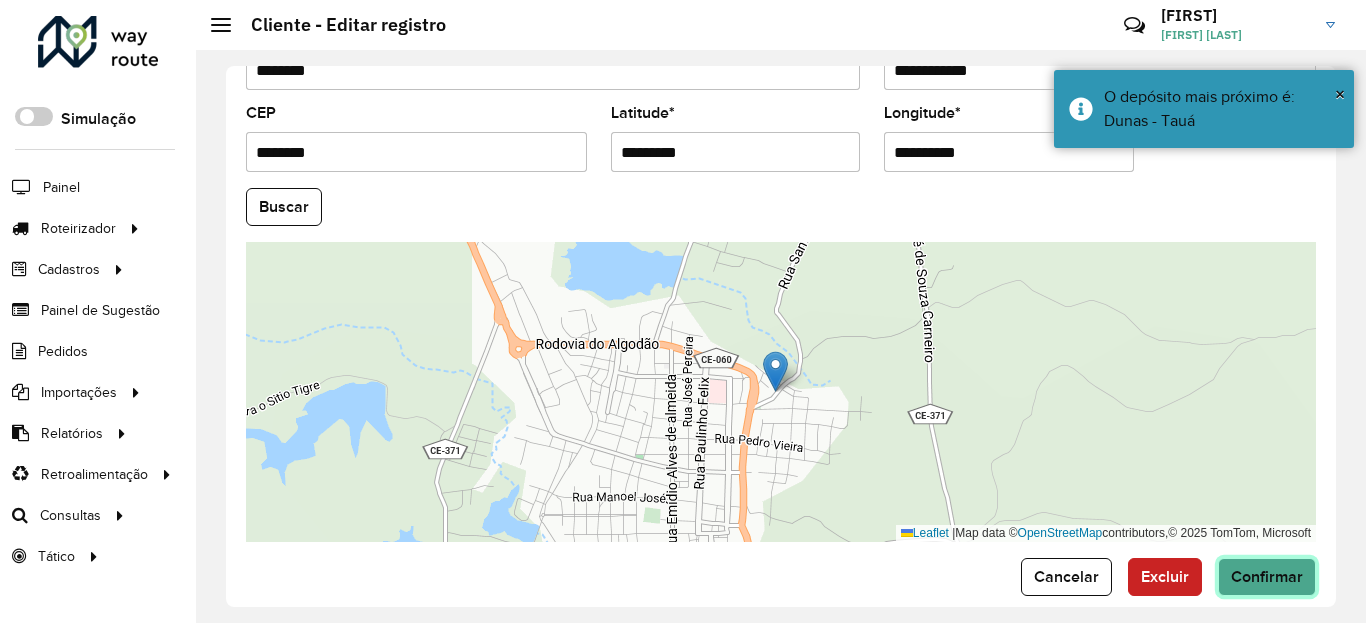 click on "Confirmar" 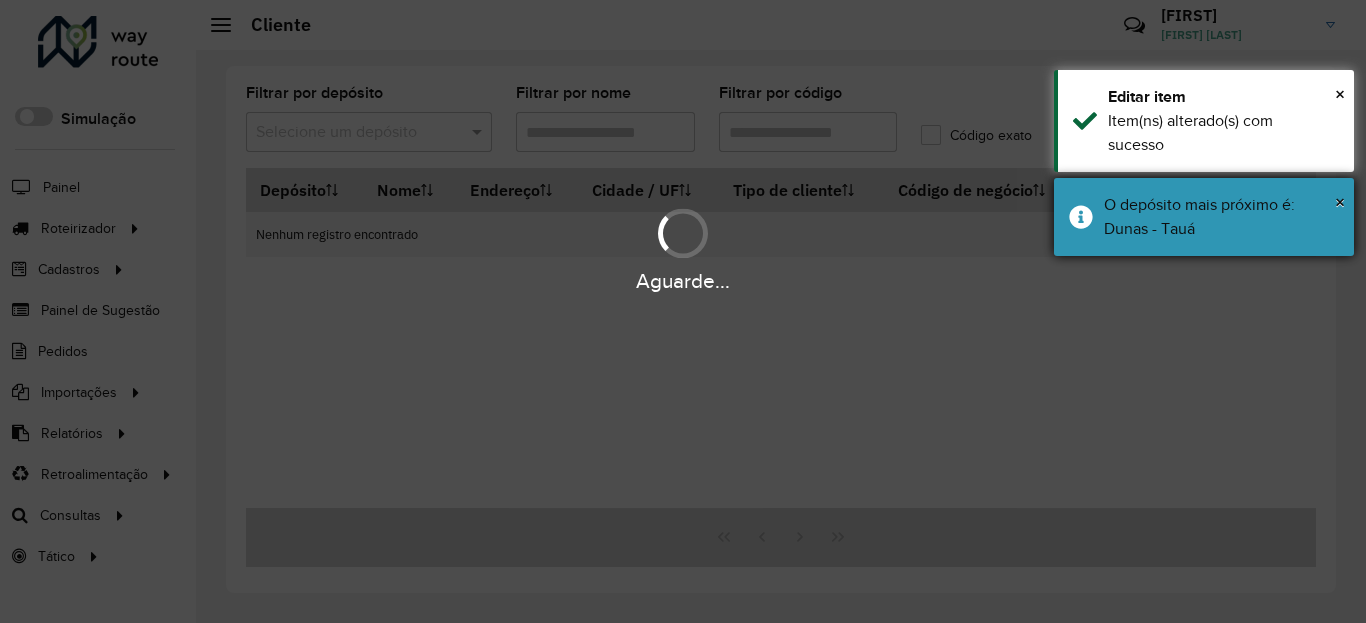 click on "O depósito mais próximo é: Dunas - Tauá" at bounding box center [1221, 217] 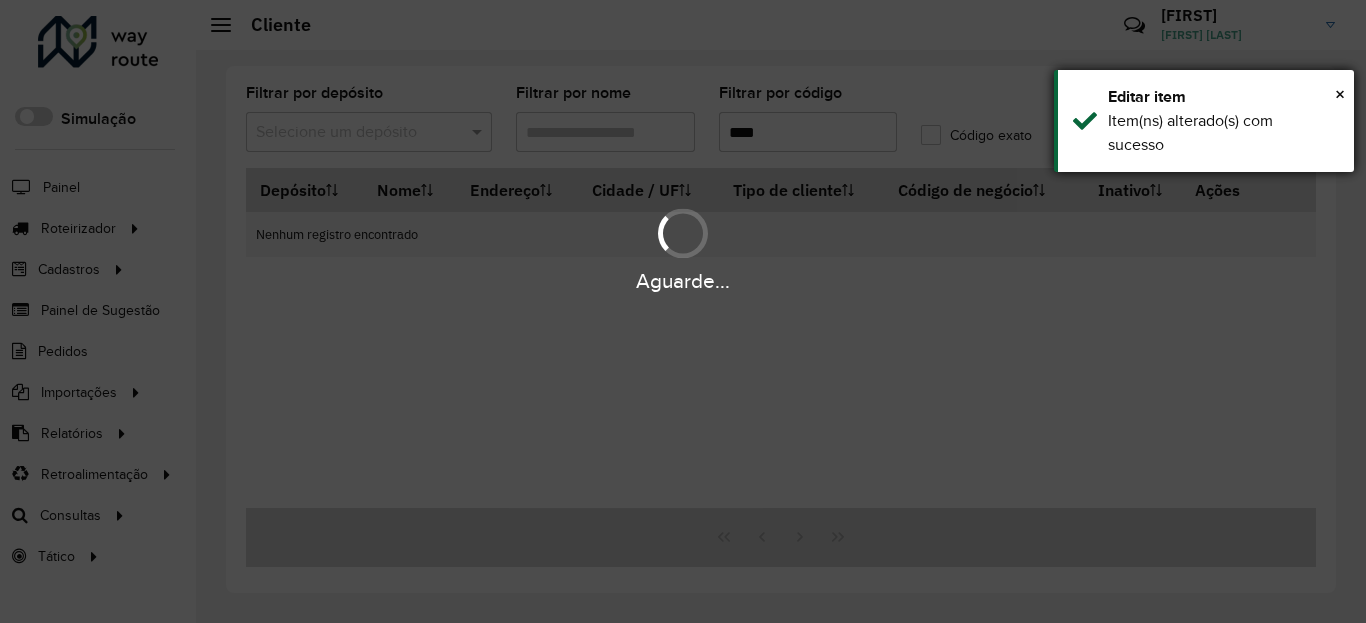 click on "Item(ns) alterado(s) com sucesso" at bounding box center [1223, 133] 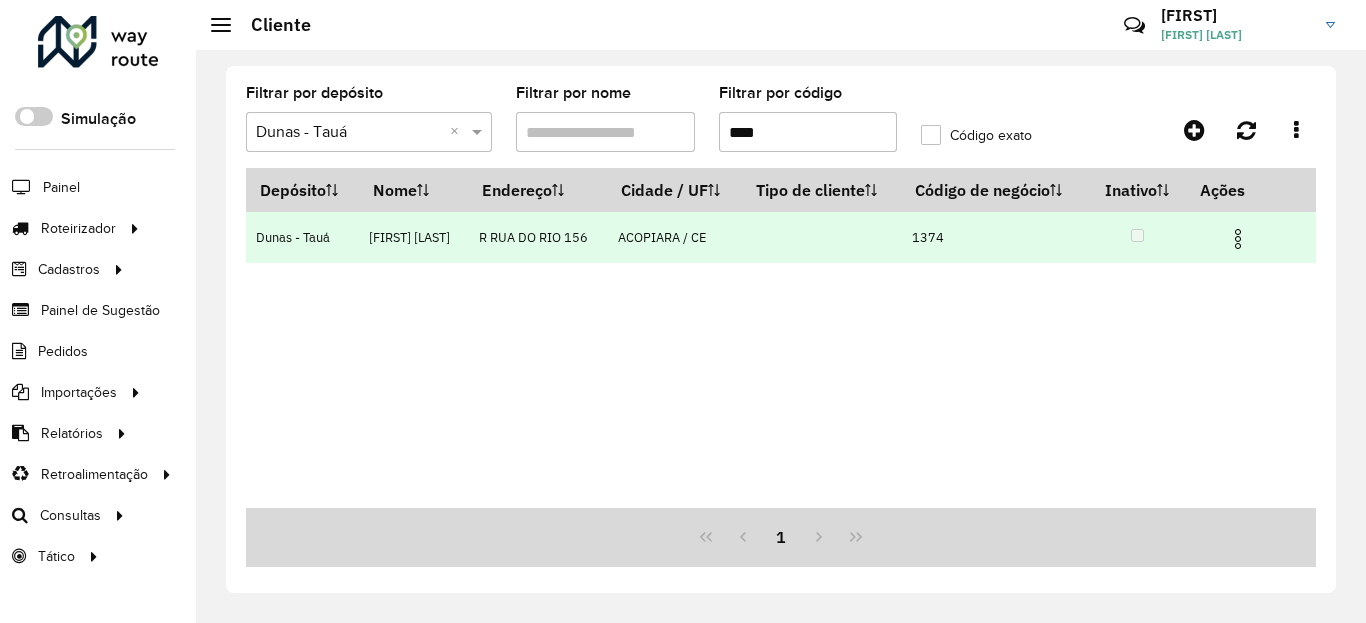 click at bounding box center (1238, 239) 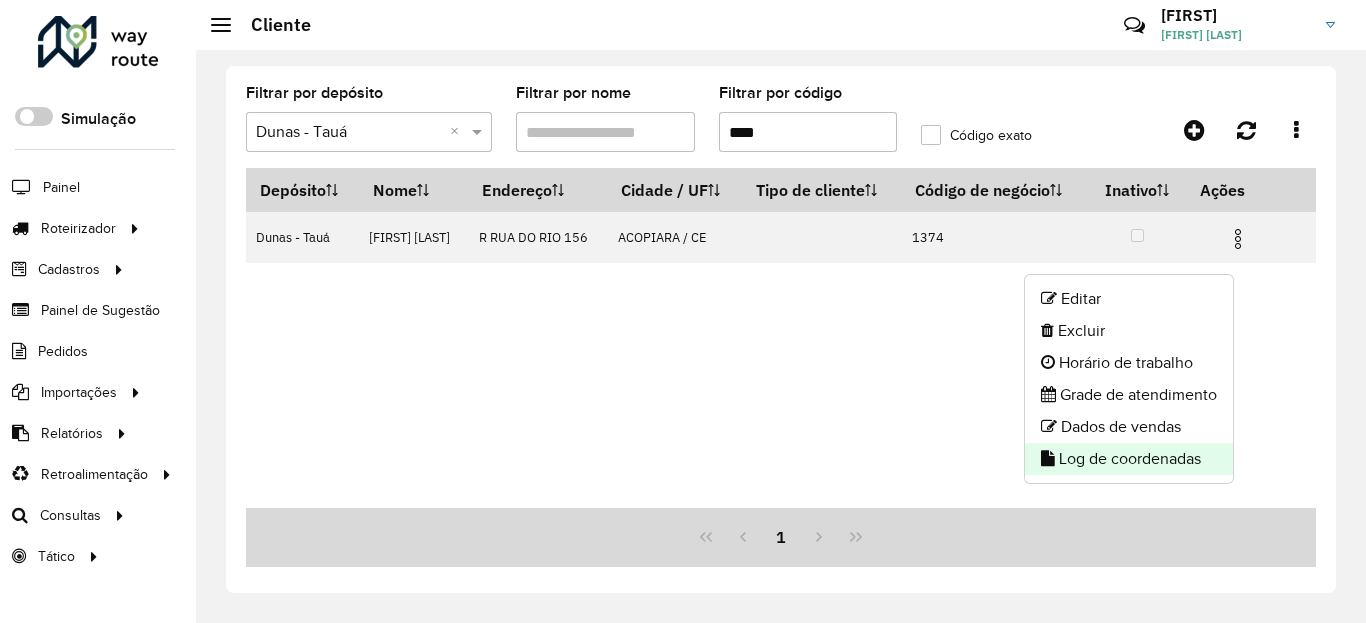 click on "Log de coordenadas" 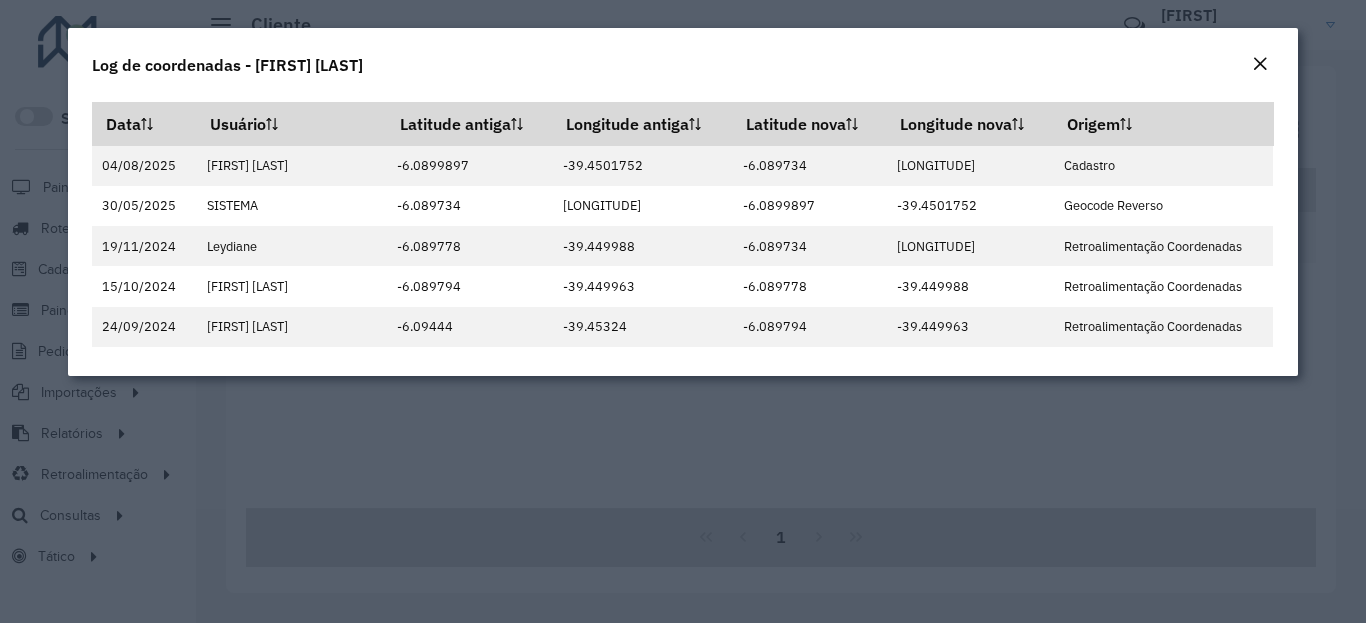 click 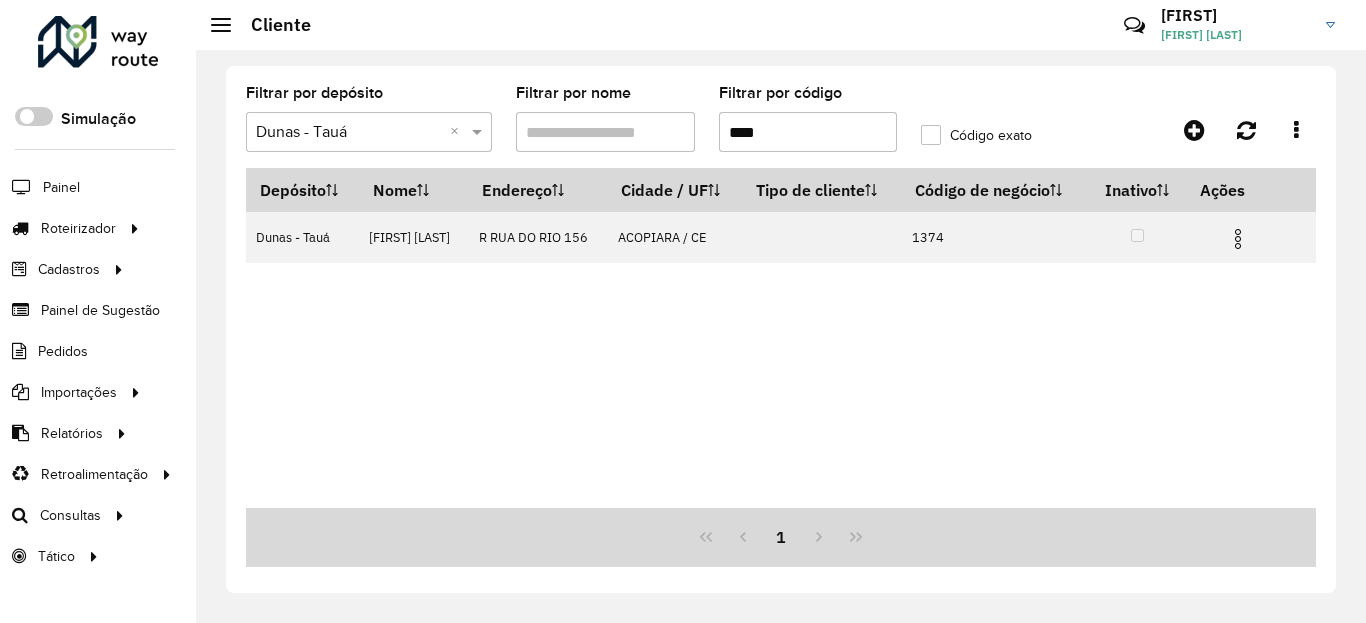 click on "****" at bounding box center [808, 132] 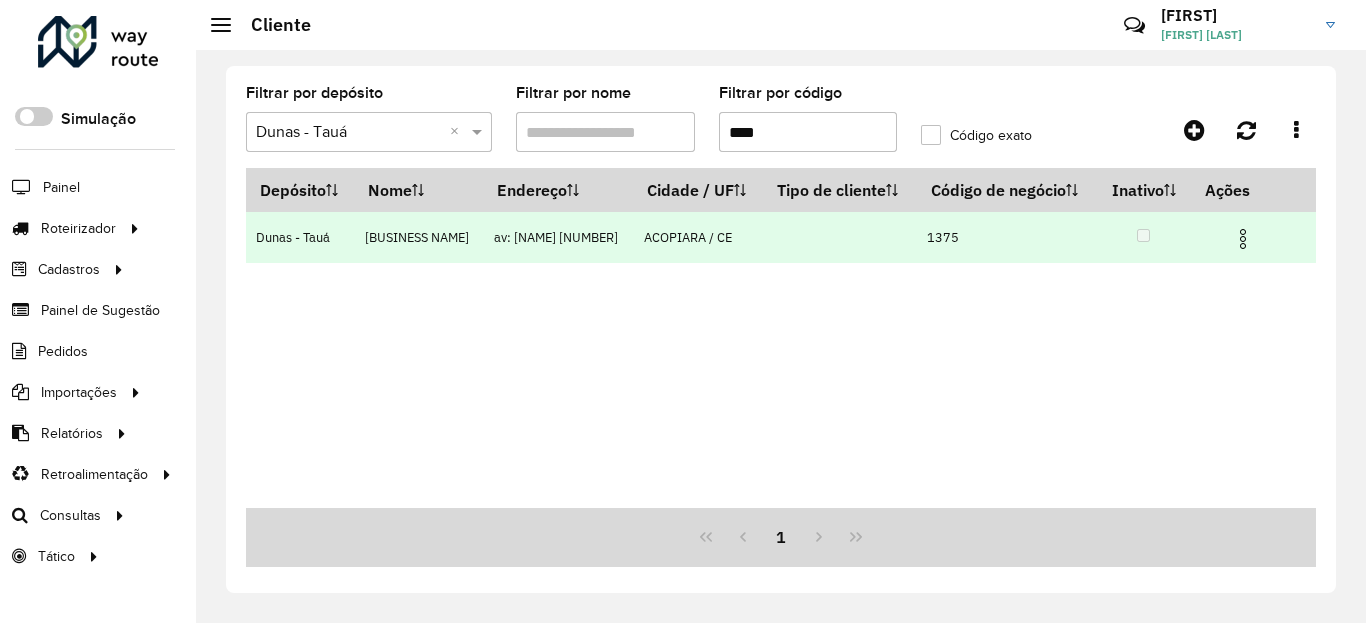 click at bounding box center [1243, 239] 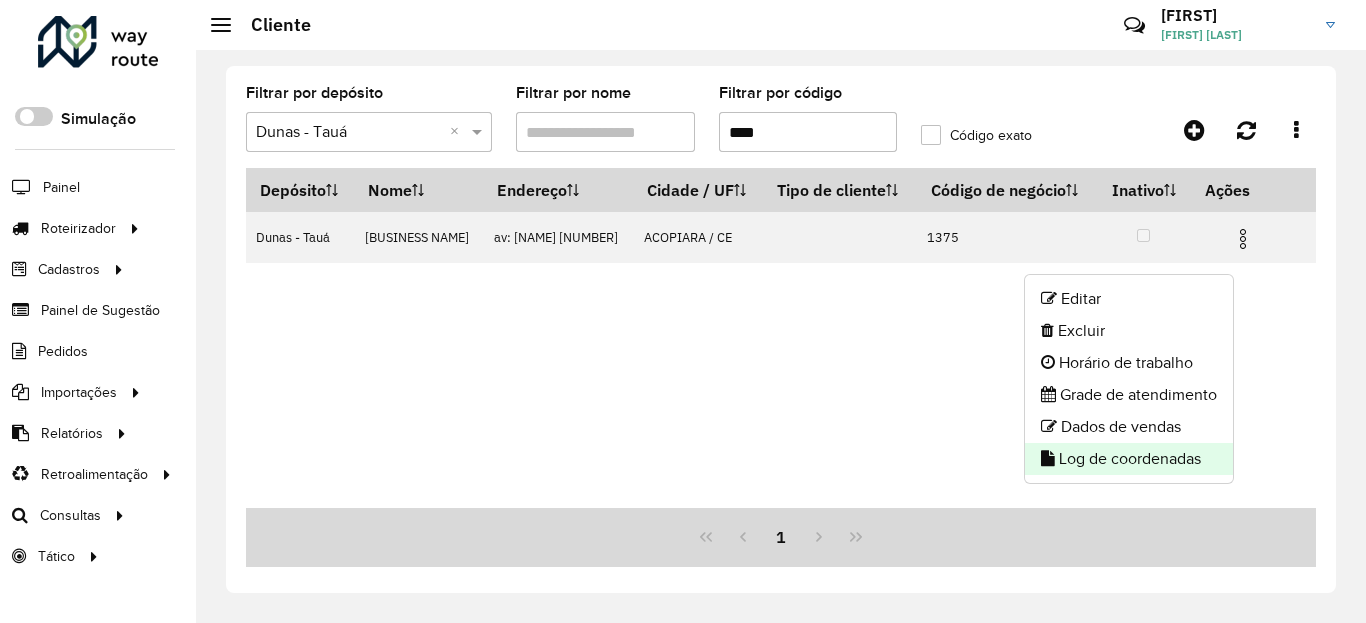 click on "Log de coordenadas" 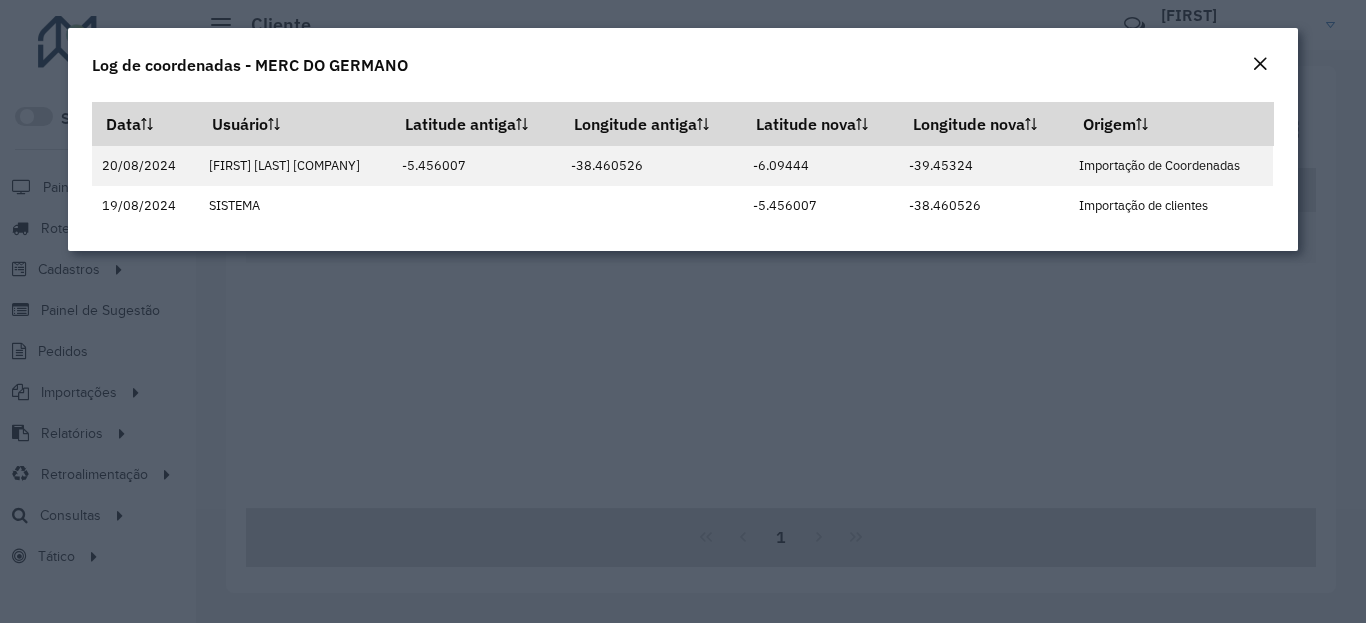 click on "Log de coordenadas - MERC DO GERMANO" 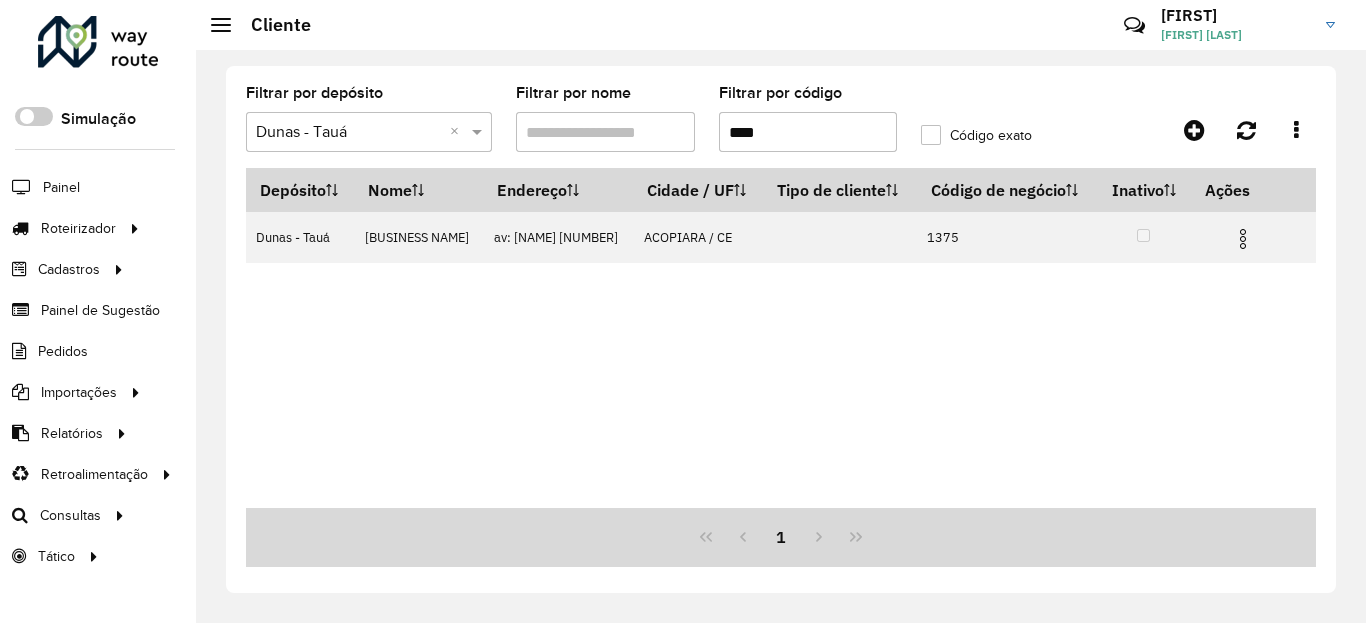 click on "****" at bounding box center [808, 132] 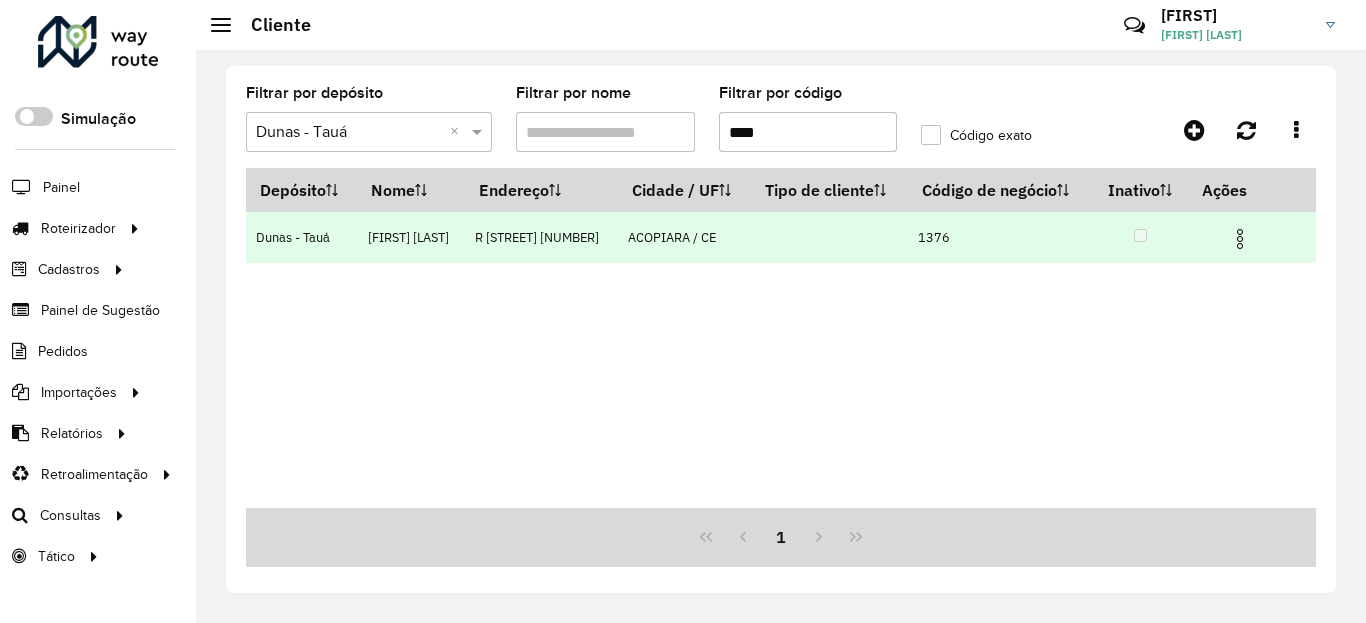 drag, startPoint x: 1259, startPoint y: 274, endPoint x: 1239, endPoint y: 266, distance: 21.540659 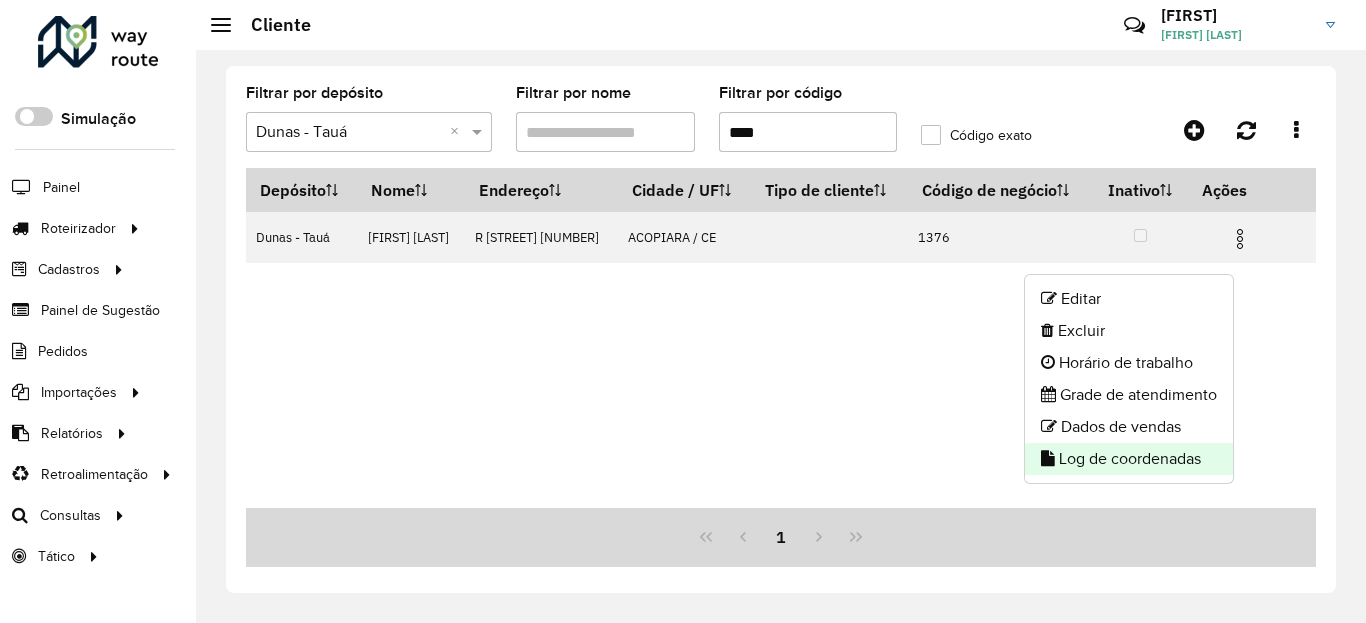 click on "Log de coordenadas" 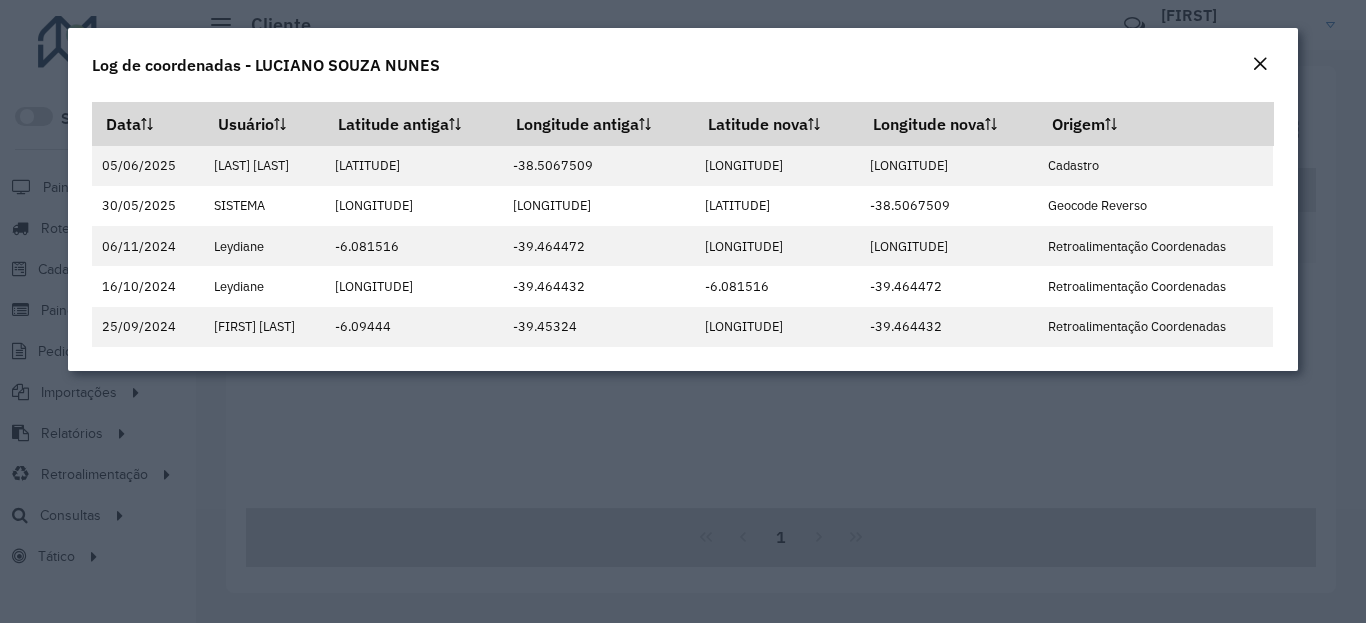 click 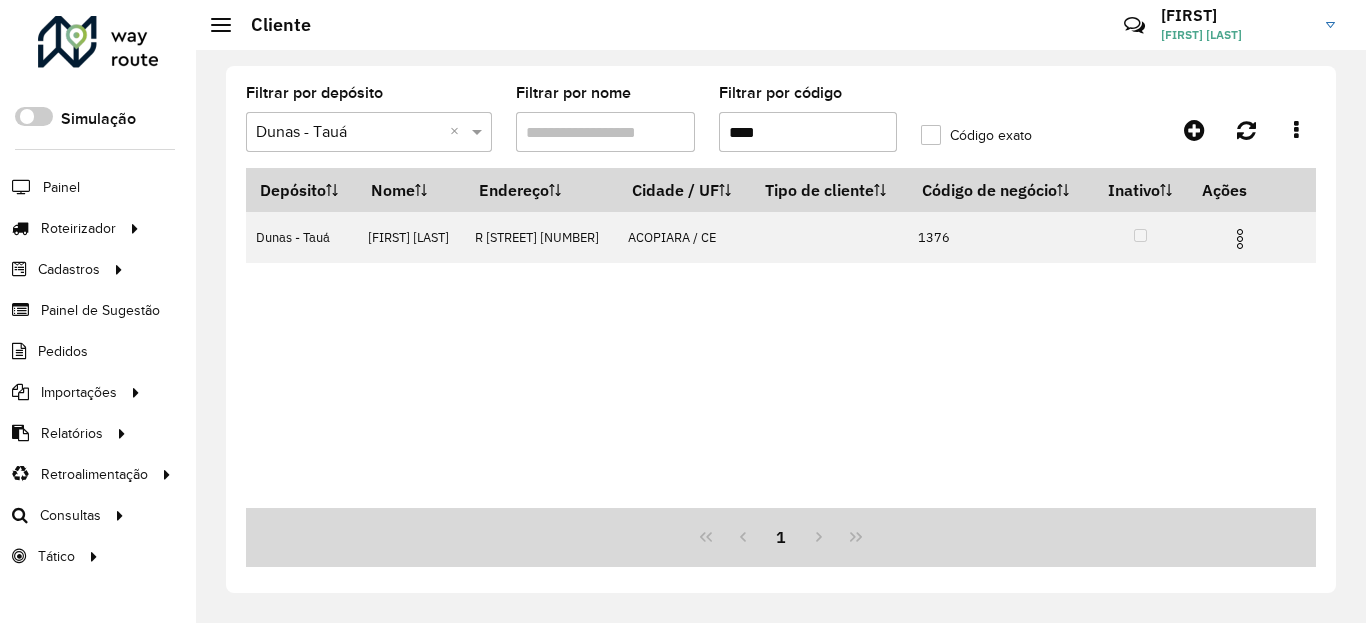 click on "****" at bounding box center (808, 132) 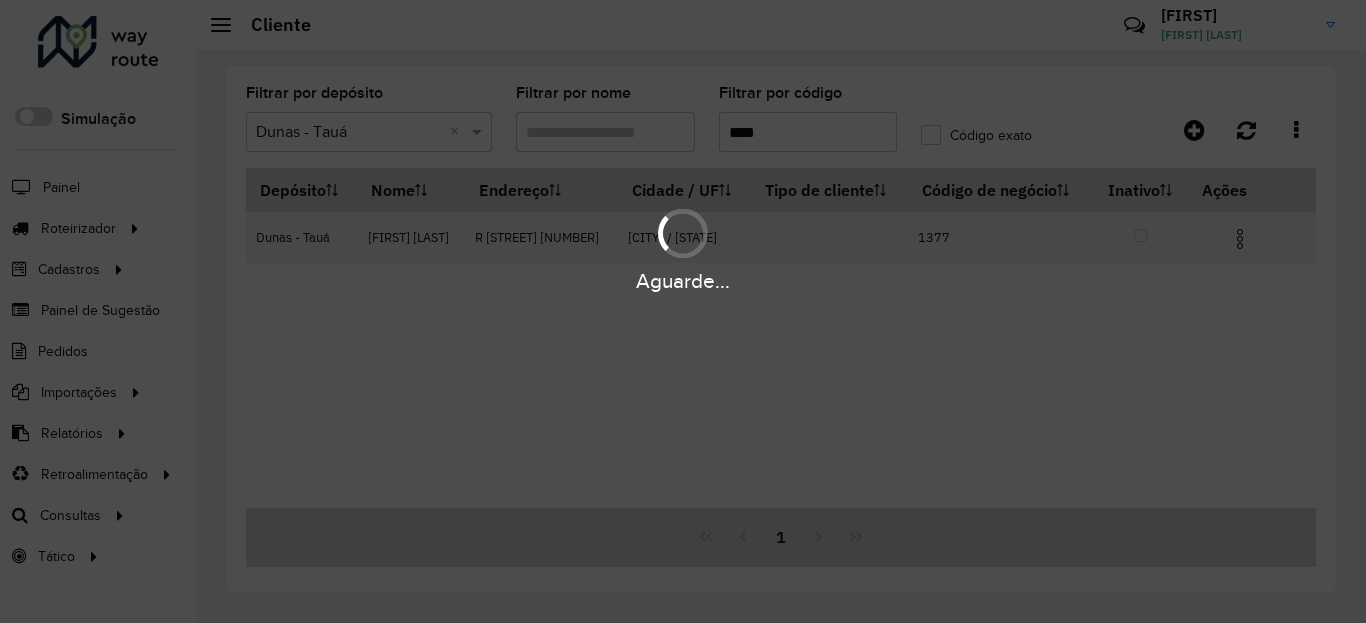 type on "****" 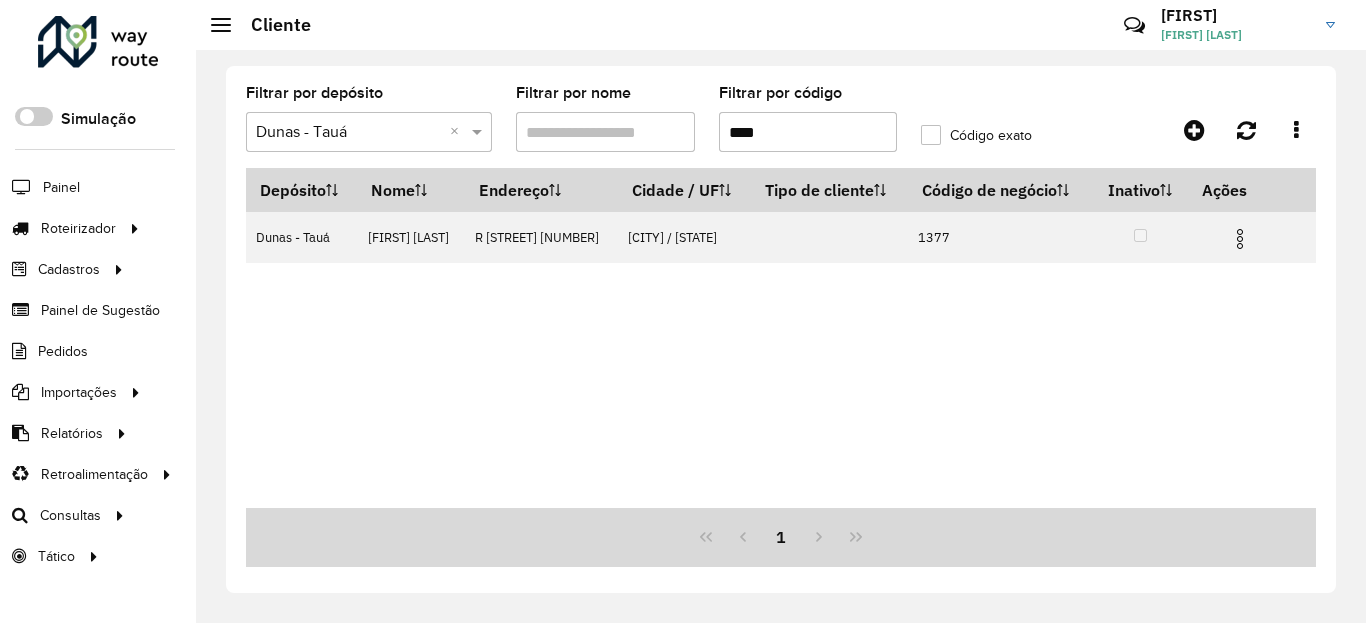 drag, startPoint x: 1247, startPoint y: 263, endPoint x: 1234, endPoint y: 291, distance: 30.870699 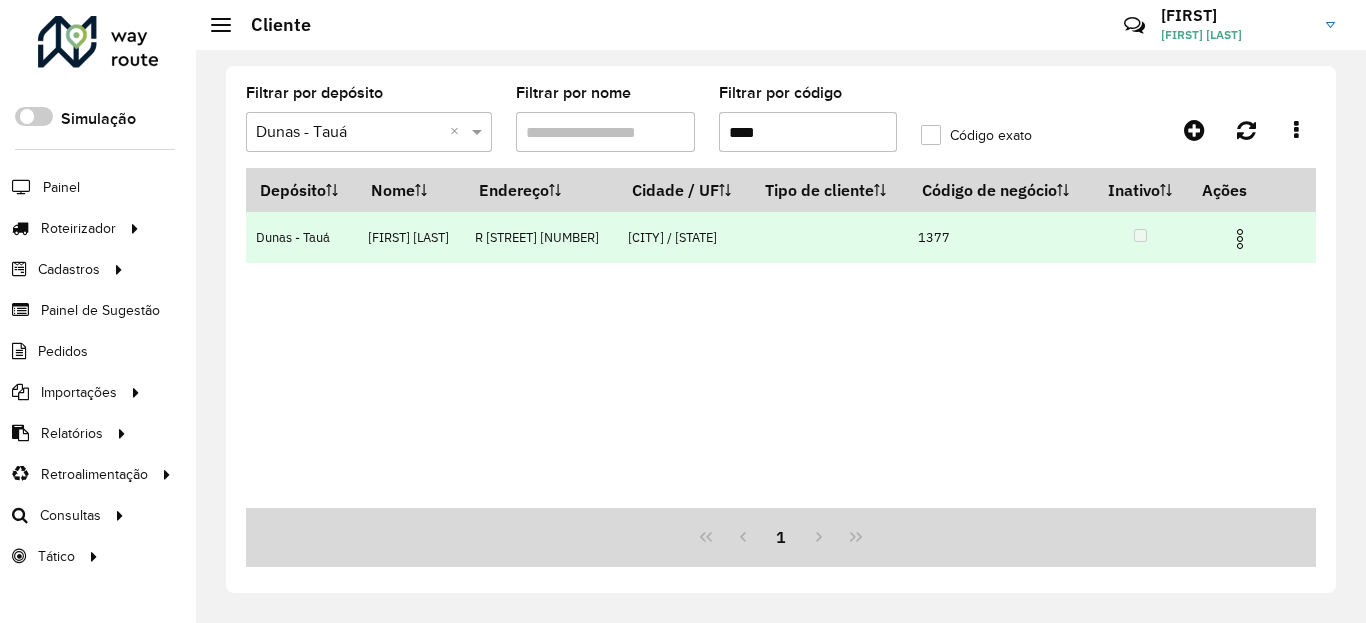click at bounding box center (1240, 239) 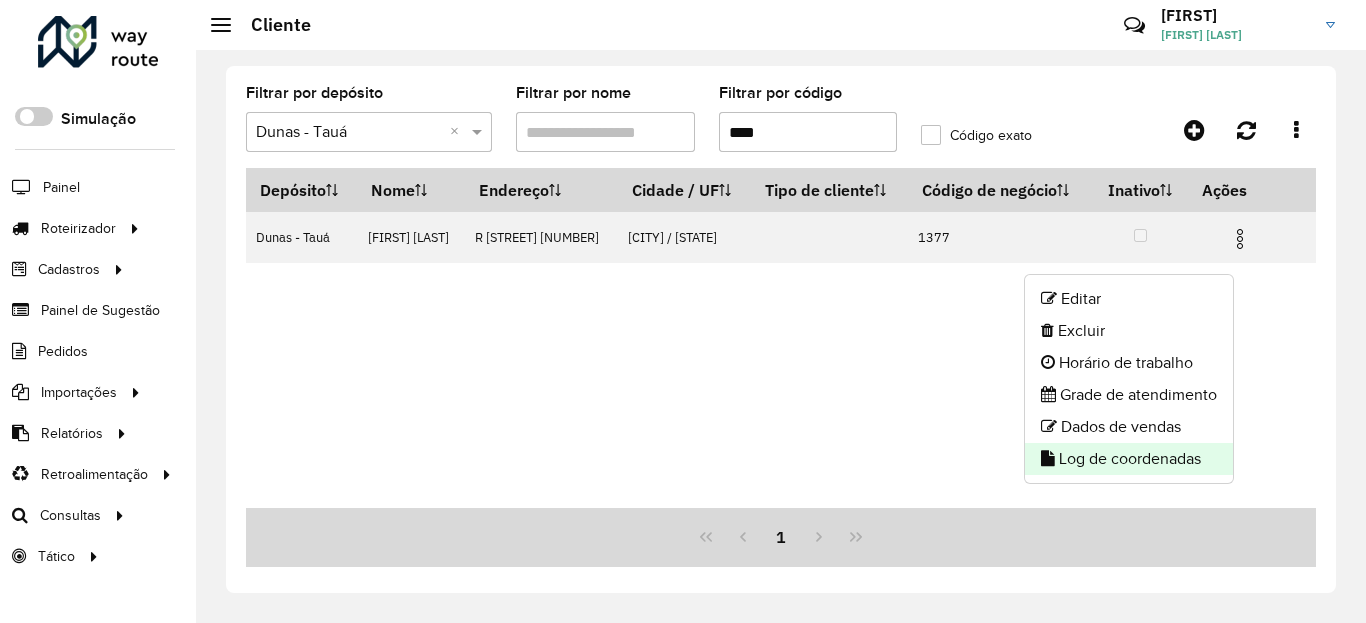 click on "Log de coordenadas" 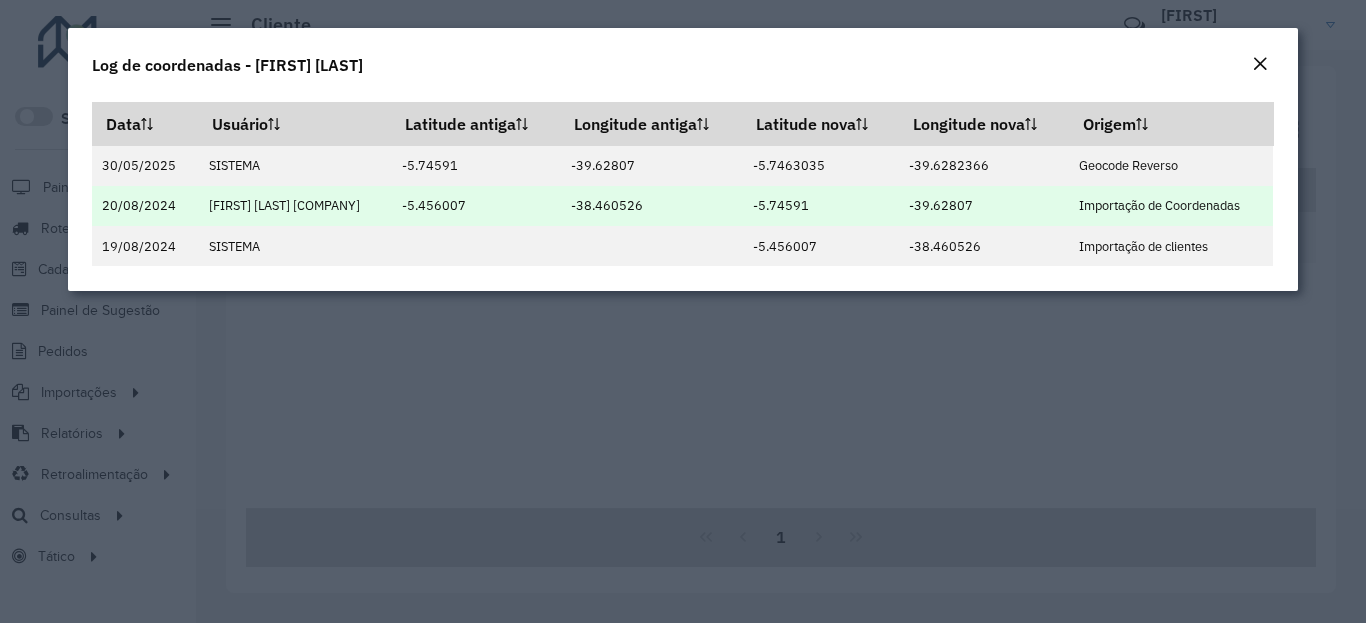 click 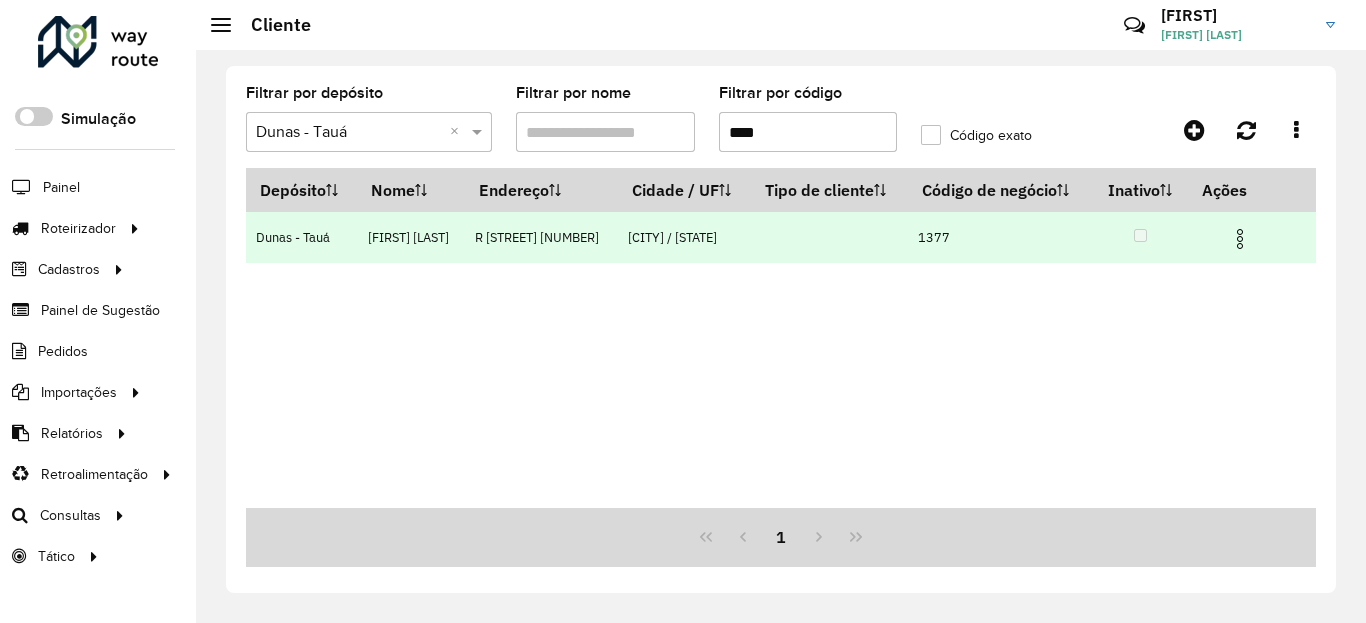 click at bounding box center [1240, 236] 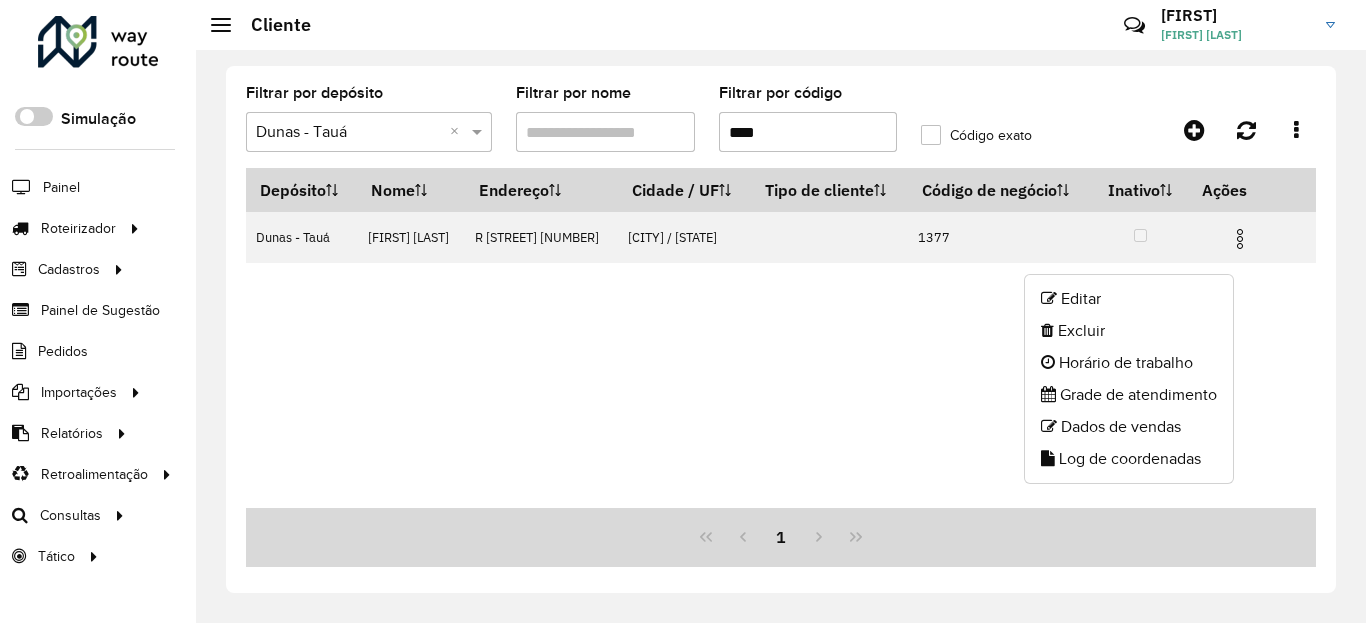 drag, startPoint x: 1194, startPoint y: 293, endPoint x: 1182, endPoint y: 298, distance: 13 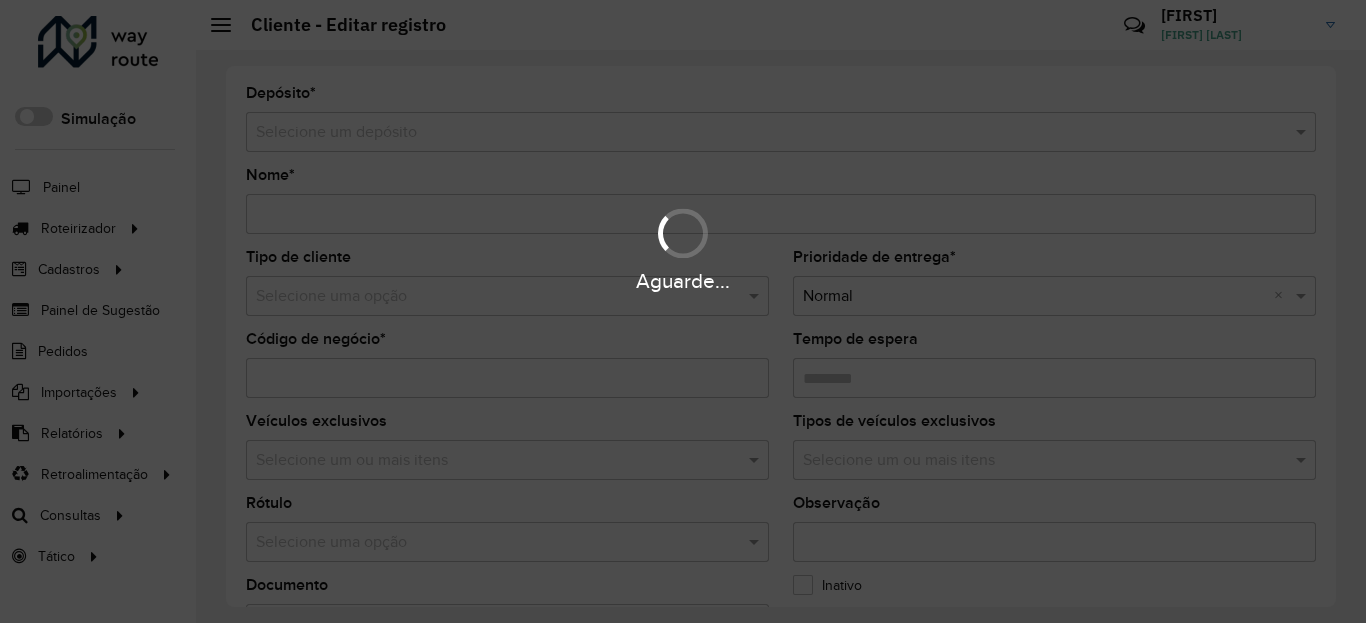 type on "**********" 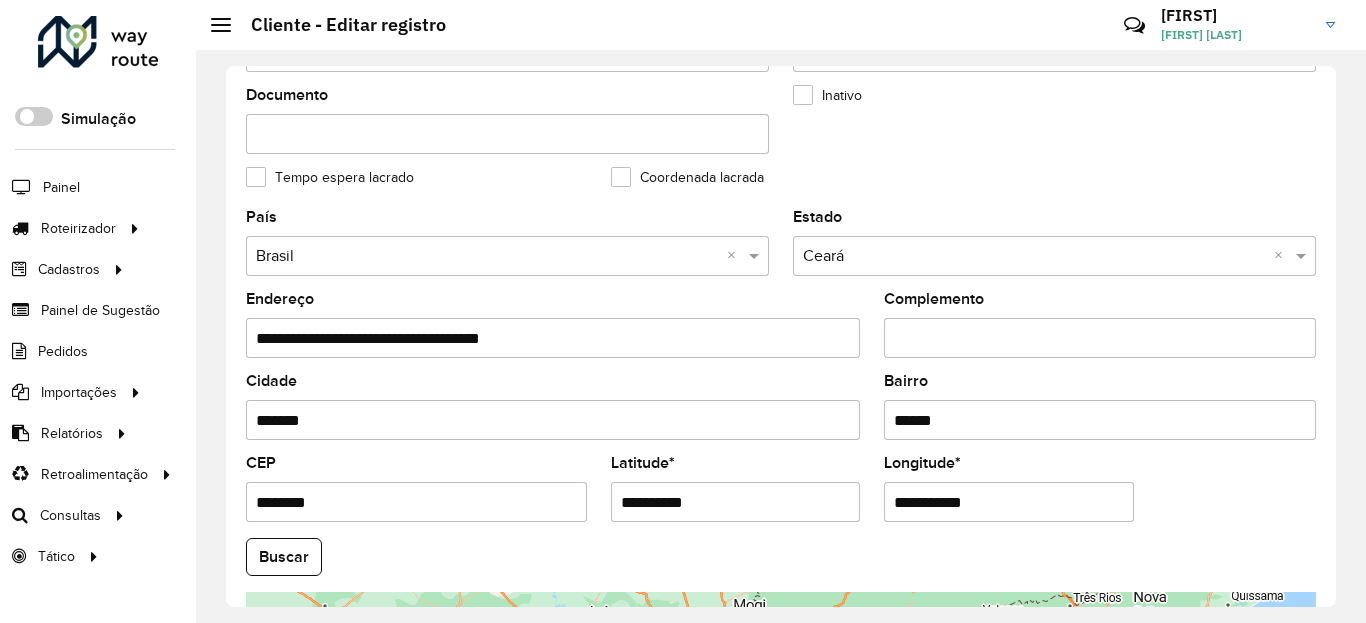scroll, scrollTop: 865, scrollLeft: 0, axis: vertical 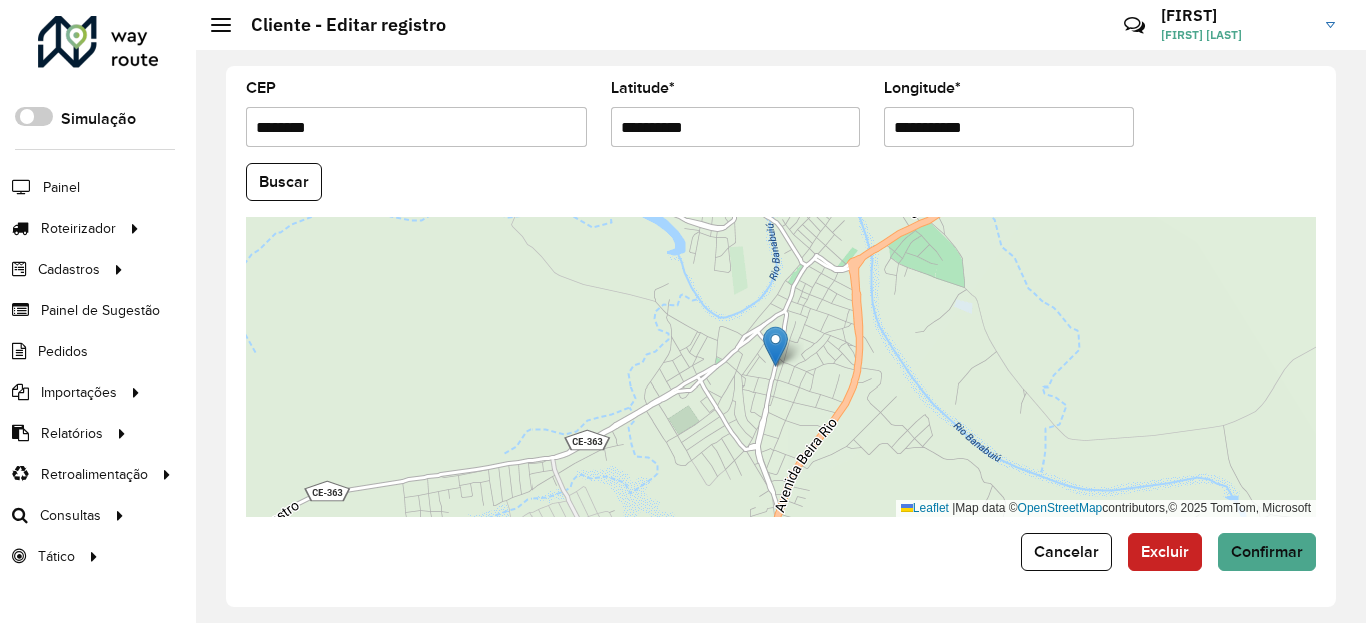 click on "**********" at bounding box center [736, 127] 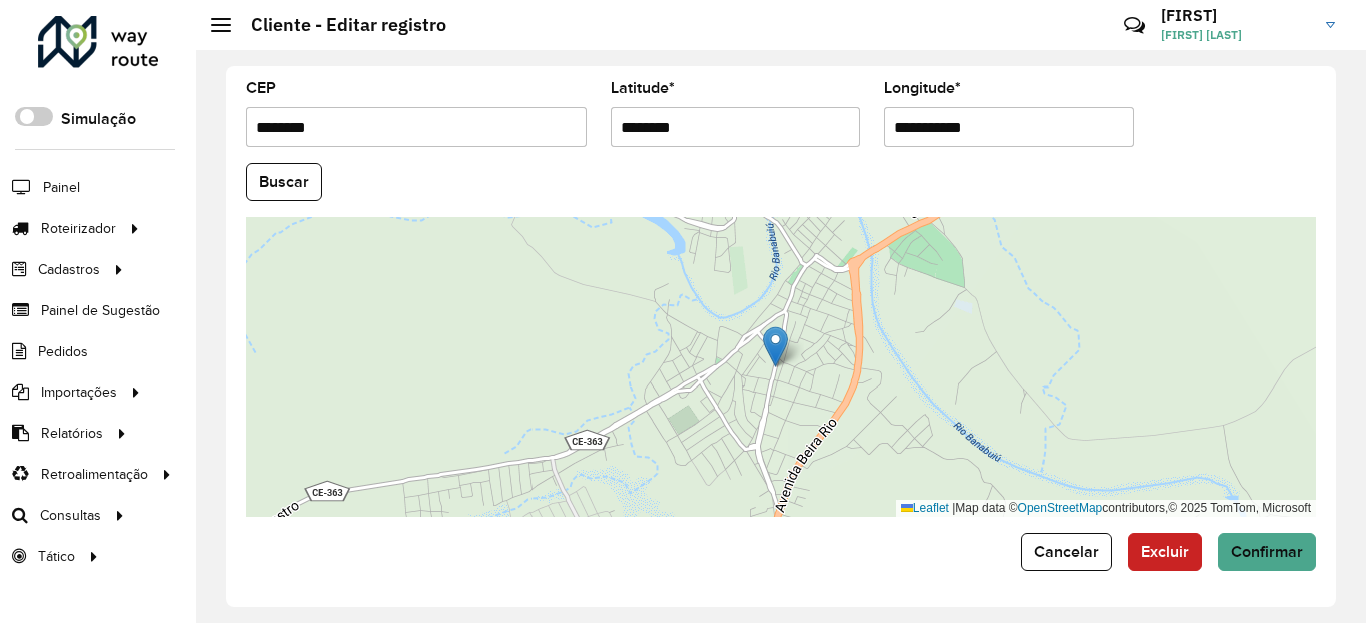 click on "Aguarde...  Pop-up bloqueado!  Seu navegador bloqueou automáticamente a abertura de uma nova janela.   Acesse as configurações e adicione o endereço do sistema a lista de permissão.   Fechar  Roteirizador AmbevTech Simulação Painel Roteirizador Entregas Vendas Cadastros Checkpoint Classificações de venda Cliente Condição de pagamento Consulta de setores Depósito Disponibilidade de veículos Fator tipo de produto Gabarito planner Grupo Rota Fator Tipo Produto Grupo de Depósito Grupo de rotas exclusiva Grupo de setores Jornada Jornada RN Layout integração Modelo Motorista Multi Depósito Painel de sugestão Parada Pedágio Perfil de Vendedor Ponto de apoio Ponto de apoio FAD Prioridade pedido Produto Restrição de Atendimento Planner Rodízio de placa Rota exclusiva FAD Rótulo Setor Setor Planner Tempo de parada de refeição Tipo de cliente Tipo de veículo Tipo de veículo RN Transportadora Usuário Vendedor Veículo Painel de Sugestão Pedidos Importações Classificação e volume de venda" at bounding box center (683, 311) 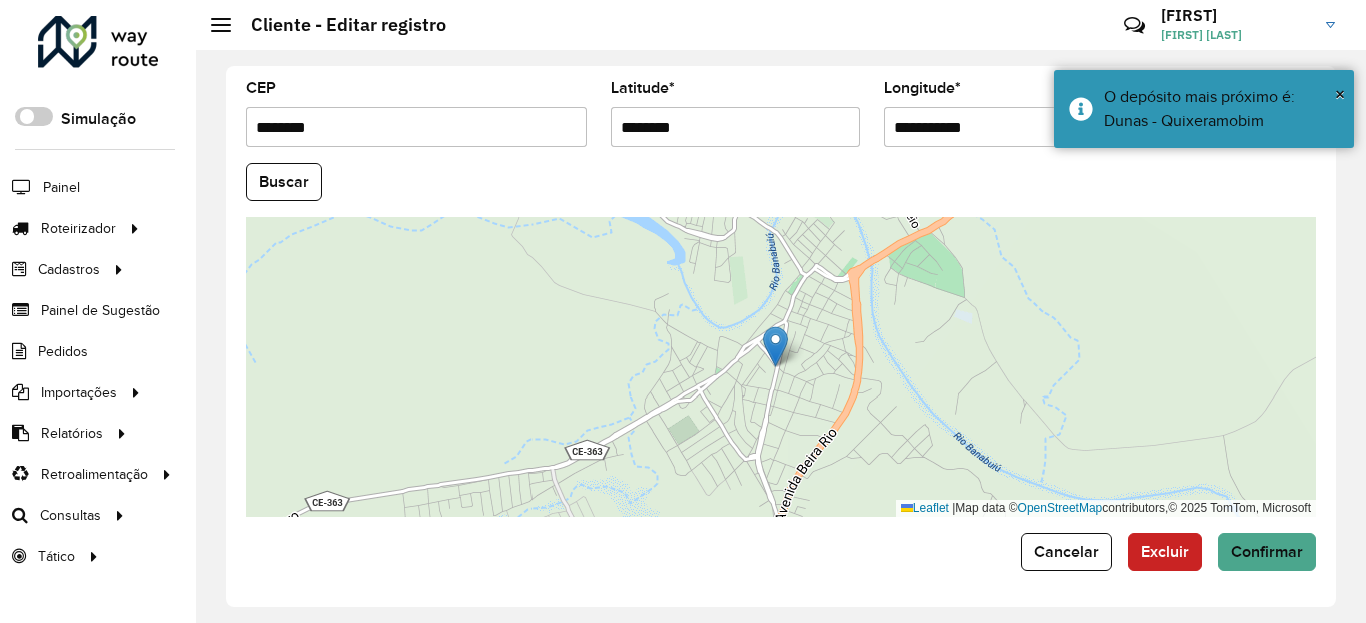 click on "**********" at bounding box center (1009, 127) 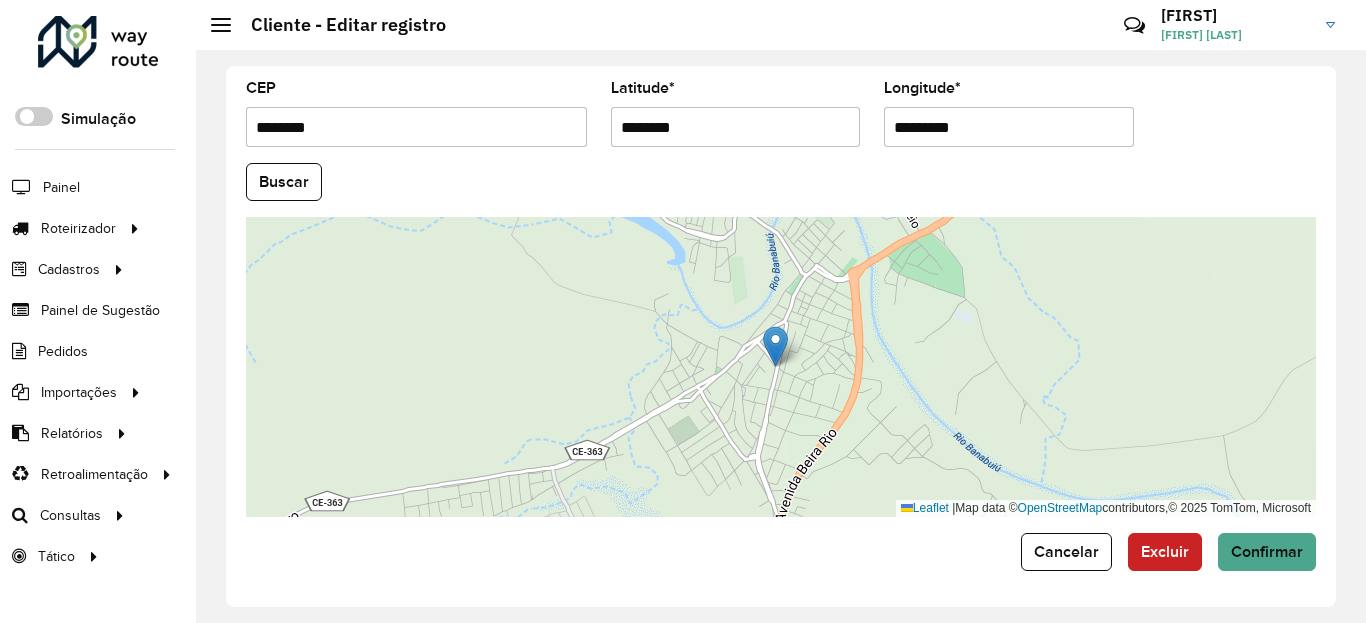 click on "Aguarde...  Pop-up bloqueado!  Seu navegador bloqueou automáticamente a abertura de uma nova janela.   Acesse as configurações e adicione o endereço do sistema a lista de permissão.   Fechar  Roteirizador AmbevTech Simulação Painel Roteirizador Entregas Vendas Cadastros Checkpoint Classificações de venda Cliente Condição de pagamento Consulta de setores Depósito Disponibilidade de veículos Fator tipo de produto Gabarito planner Grupo Rota Fator Tipo Produto Grupo de Depósito Grupo de rotas exclusiva Grupo de setores Jornada Jornada RN Layout integração Modelo Motorista Multi Depósito Painel de sugestão Parada Pedágio Perfil de Vendedor Ponto de apoio Ponto de apoio FAD Prioridade pedido Produto Restrição de Atendimento Planner Rodízio de placa Rota exclusiva FAD Rótulo Setor Setor Planner Tempo de parada de refeição Tipo de cliente Tipo de veículo Tipo de veículo RN Transportadora Usuário Vendedor Veículo Painel de Sugestão Pedidos Importações Classificação e volume de venda" at bounding box center [683, 311] 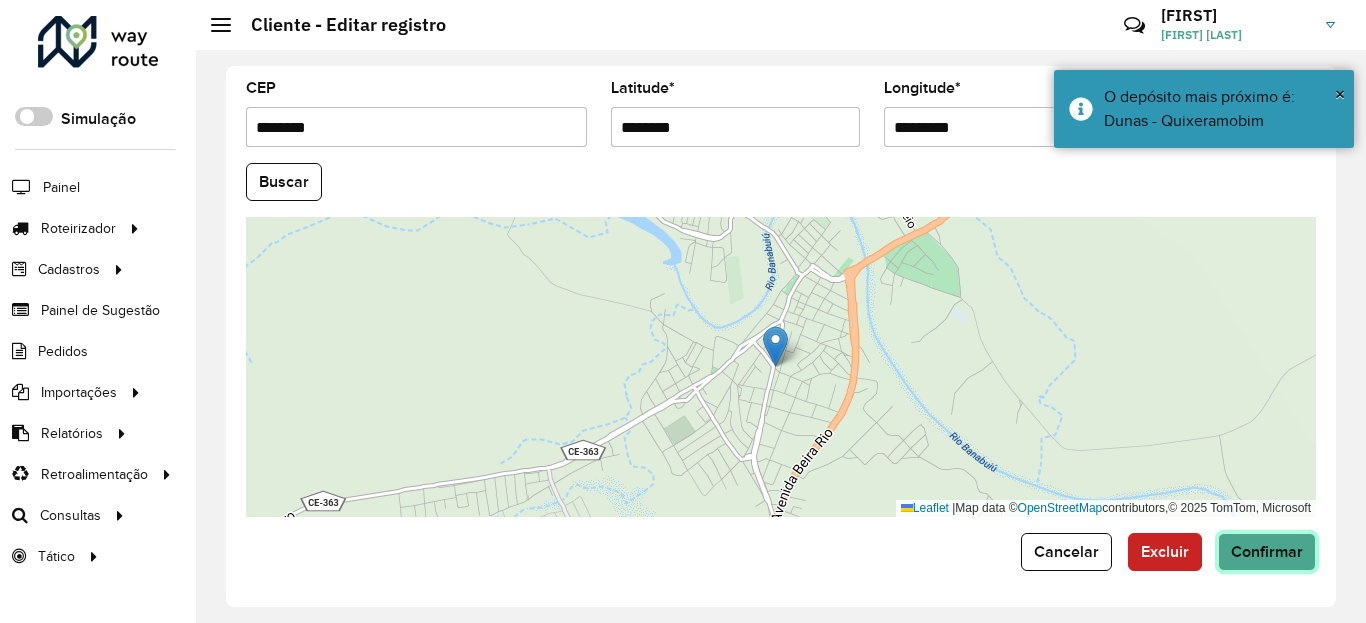 click on "Confirmar" 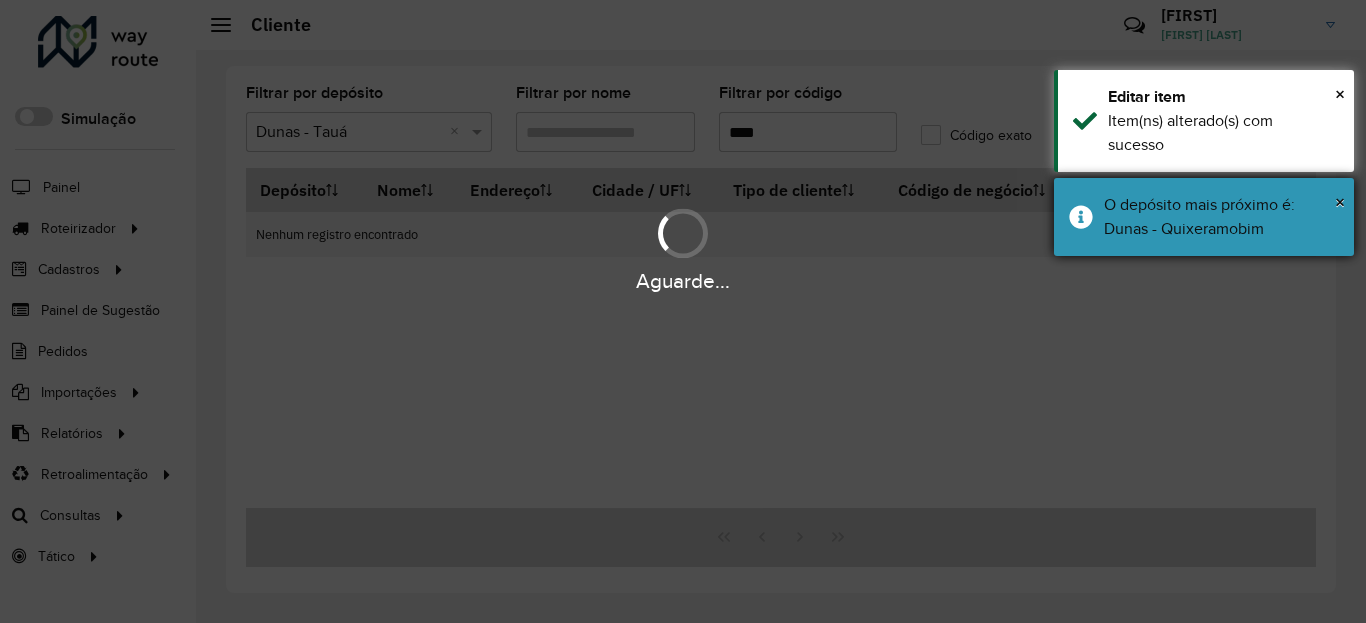 drag, startPoint x: 1189, startPoint y: 236, endPoint x: 1195, endPoint y: 145, distance: 91.197586 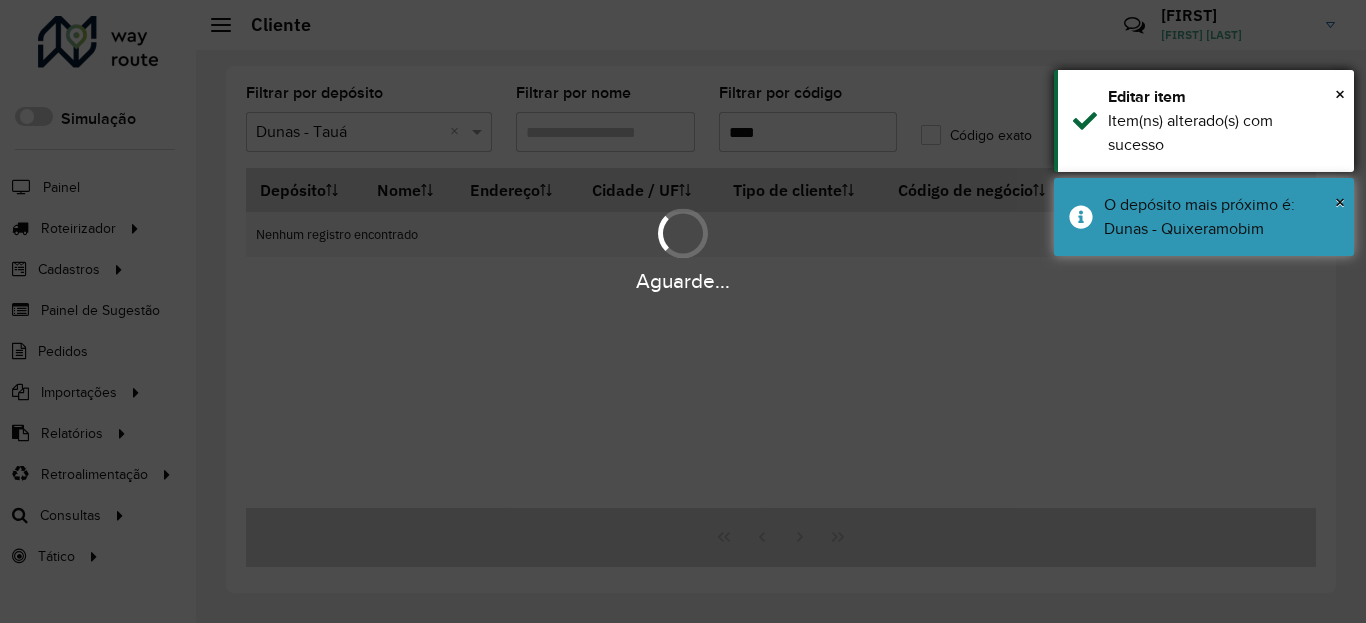 click on "O depósito mais próximo é: Dunas - Quixeramobim" at bounding box center [1221, 217] 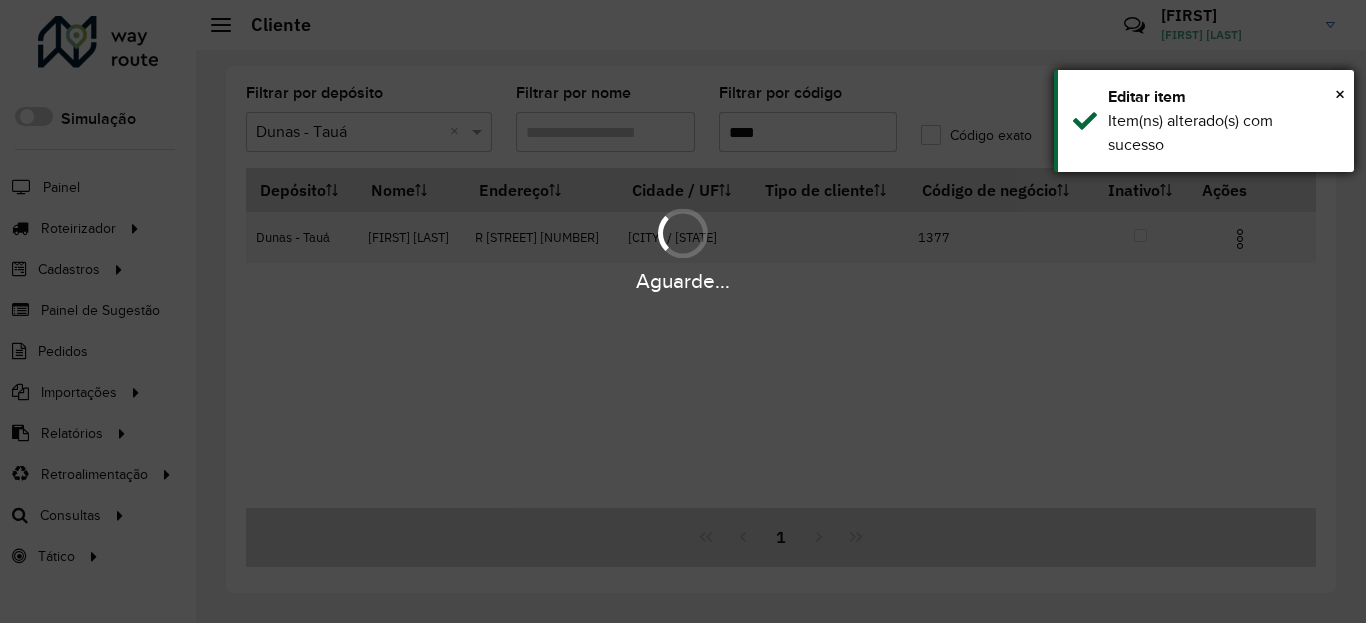 click on "Item(ns) alterado(s) com sucesso" at bounding box center (1223, 133) 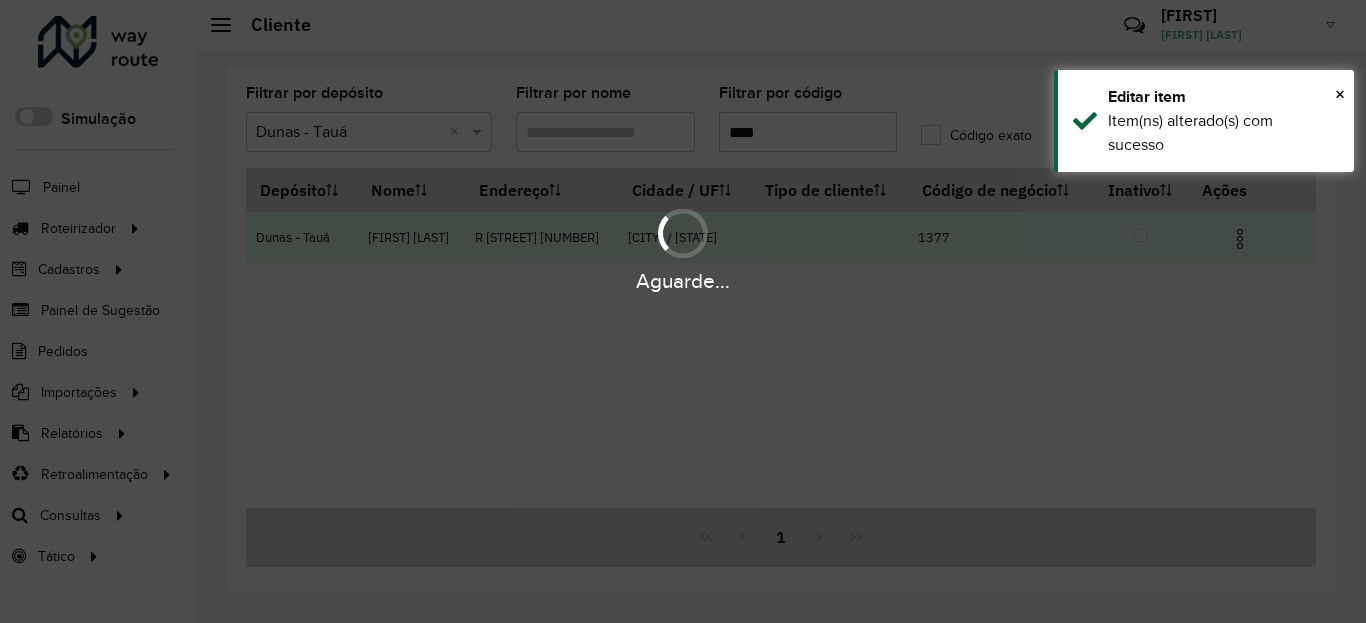 click at bounding box center [1240, 239] 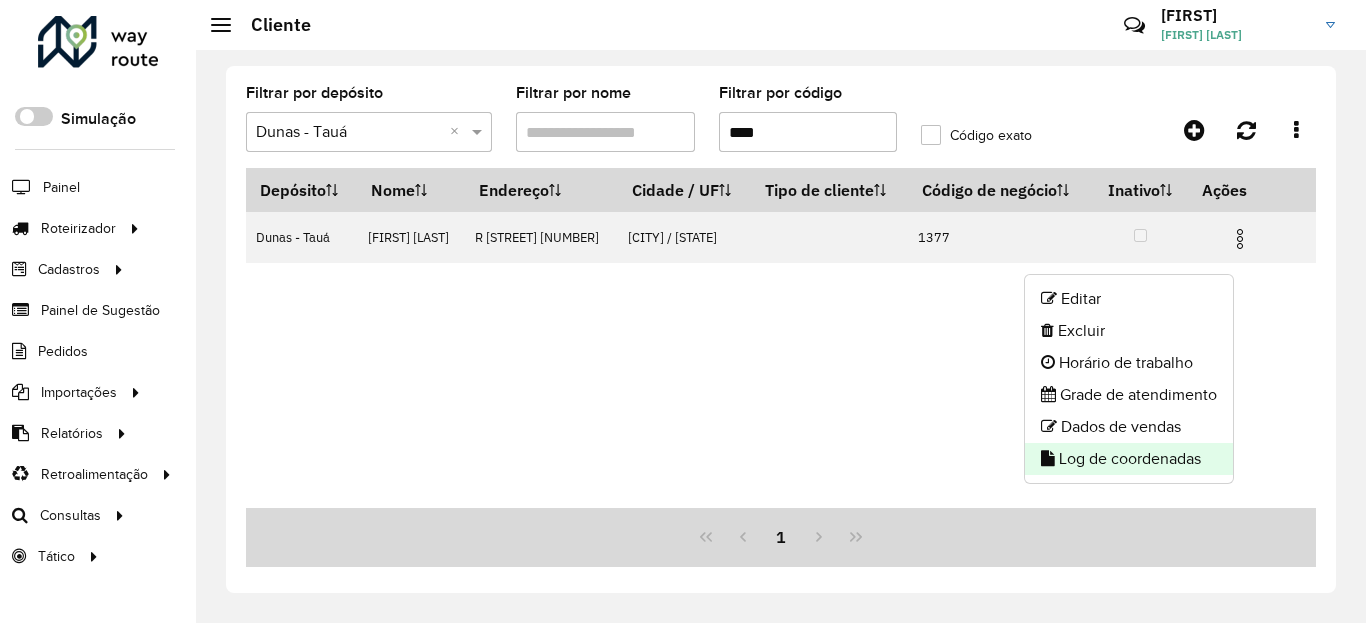 click on "Log de coordenadas" 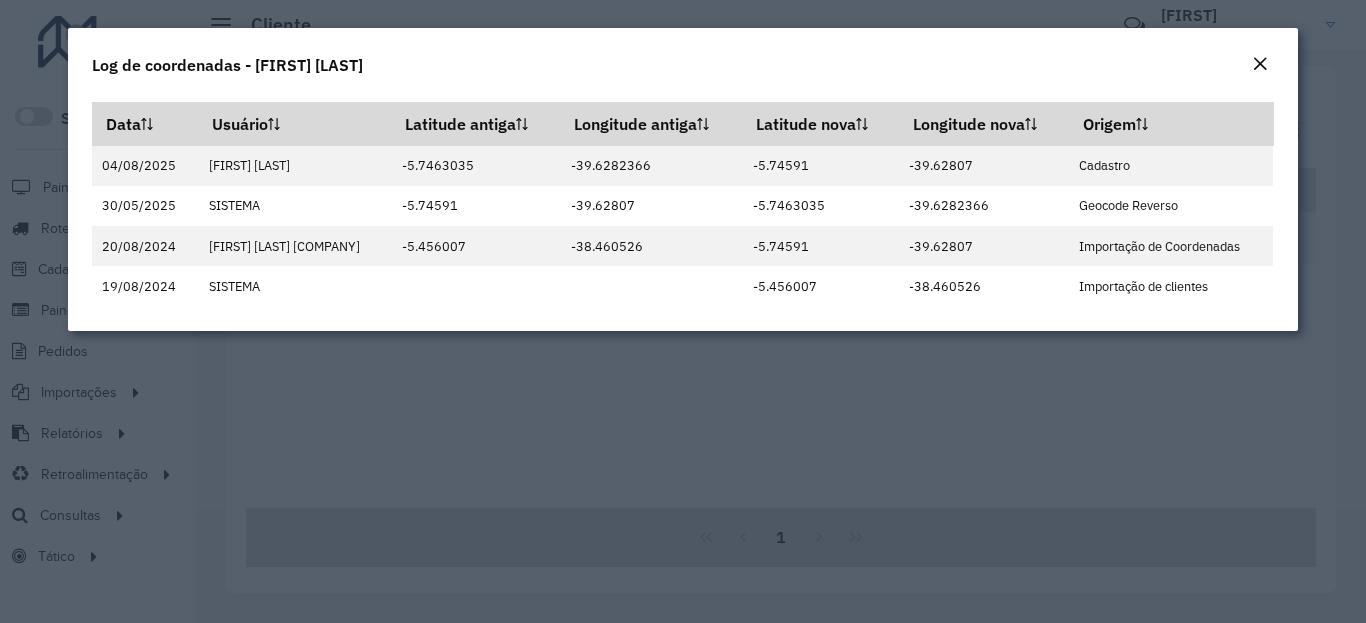 click 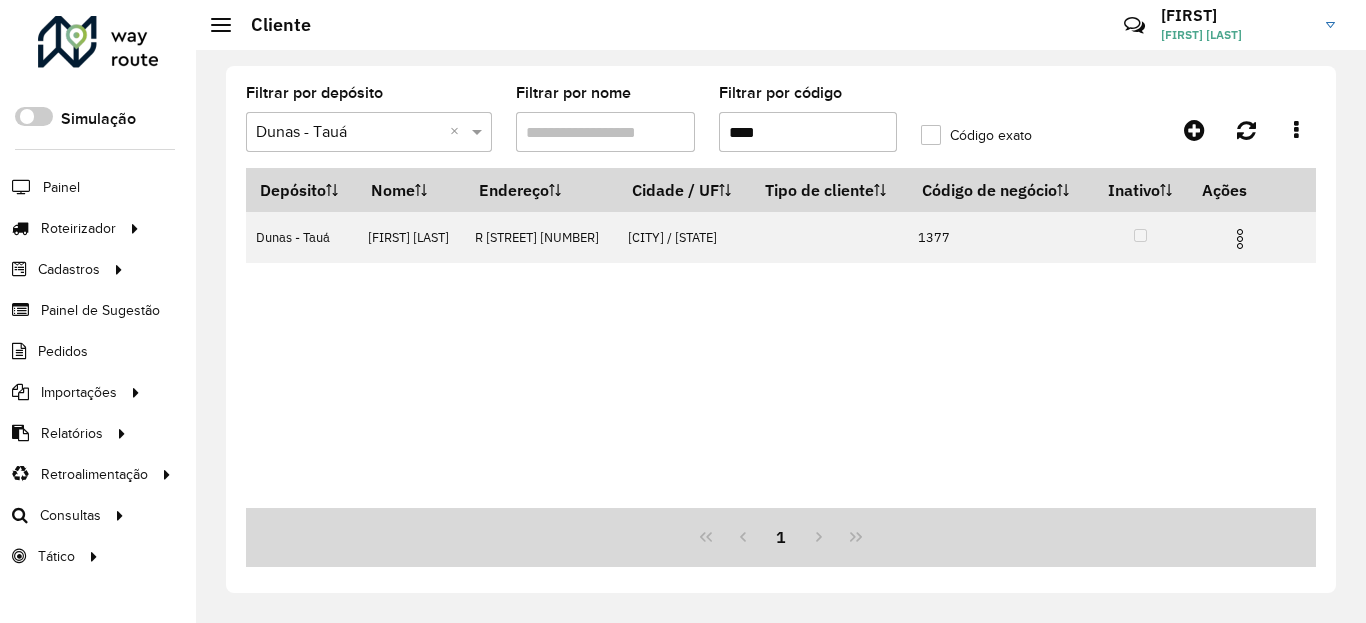 click on "****" at bounding box center [808, 132] 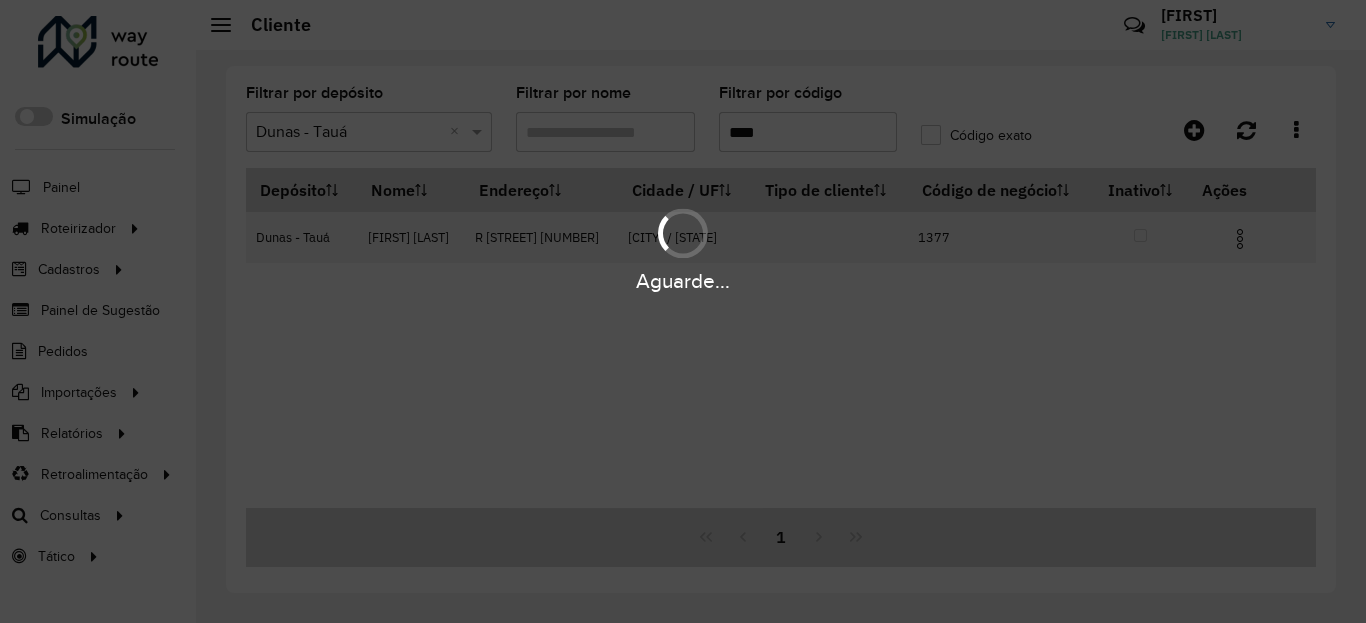 click at bounding box center [1240, 239] 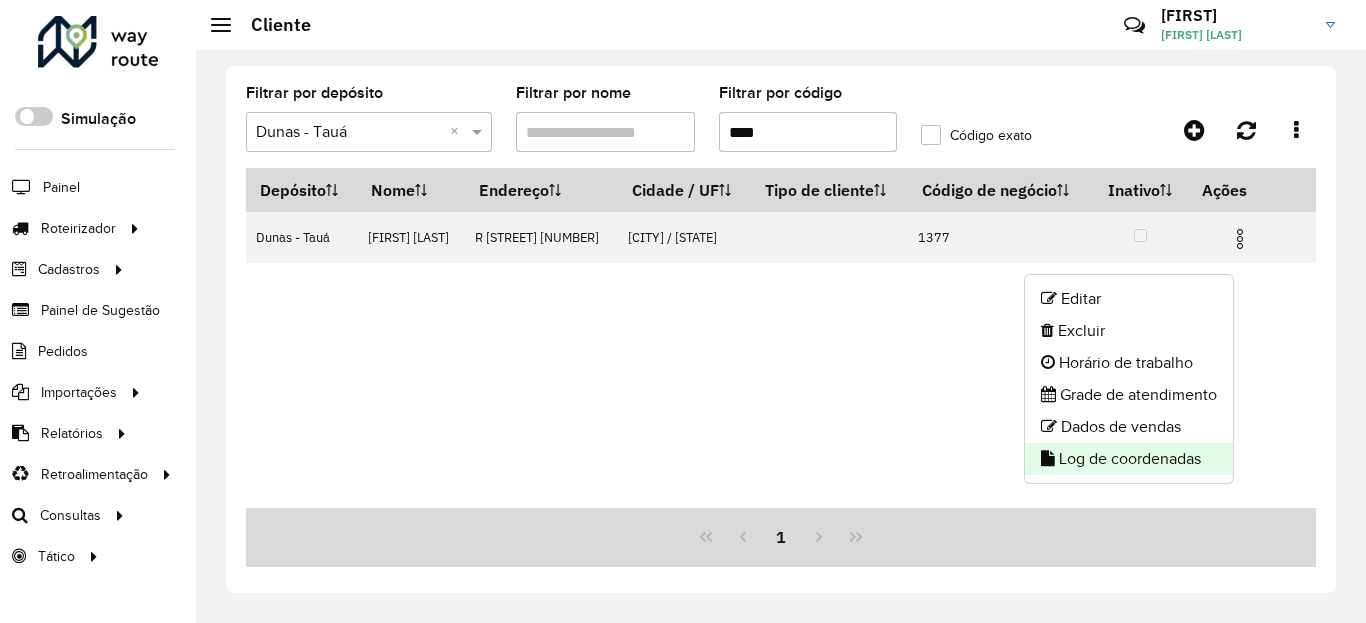click on "Log de coordenadas" 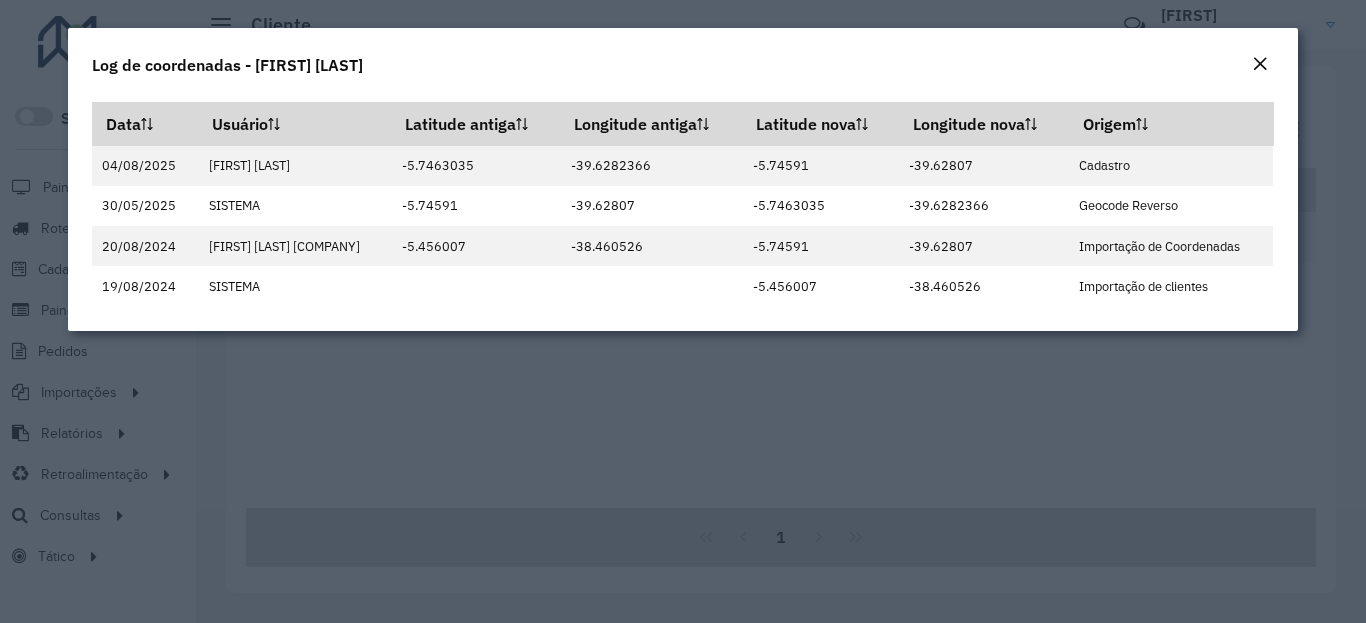 click 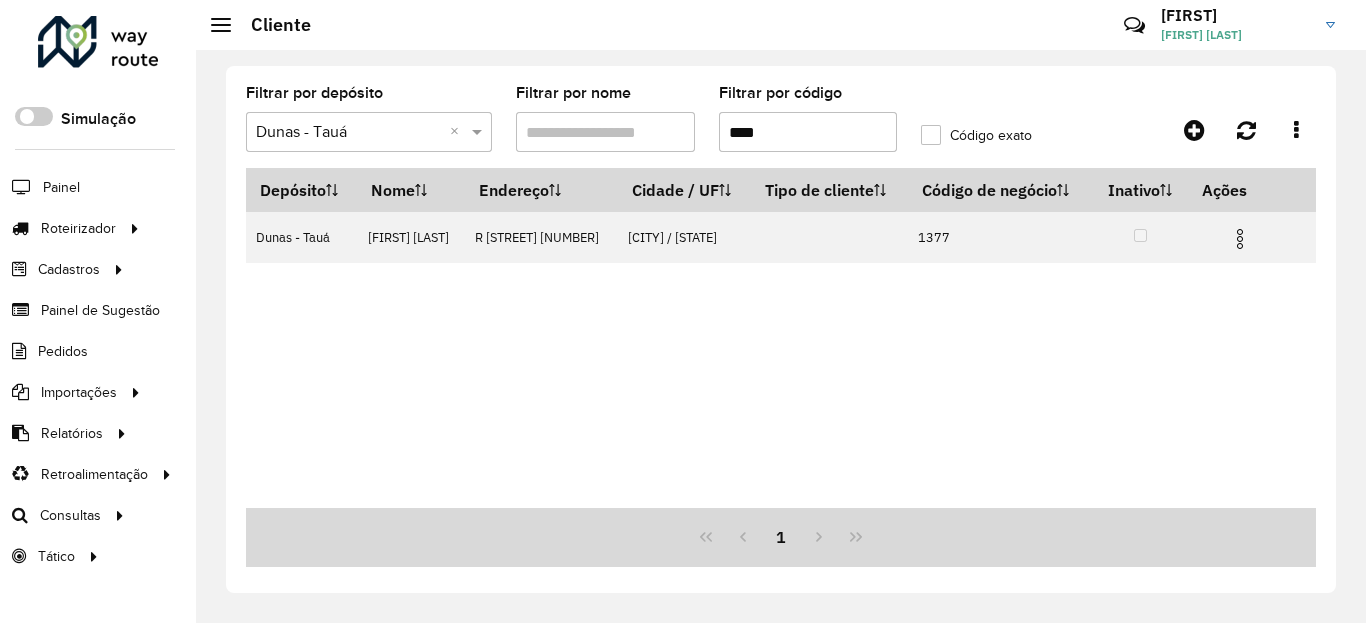 click on "****" at bounding box center [808, 132] 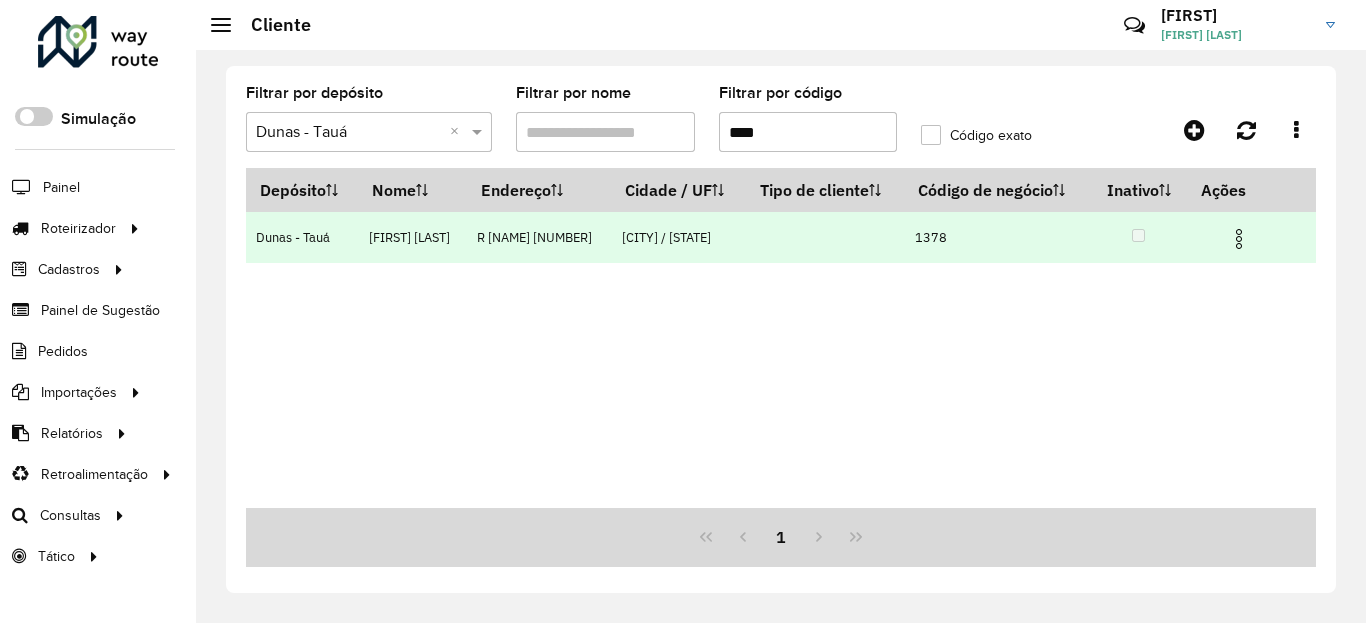 click at bounding box center (1248, 237) 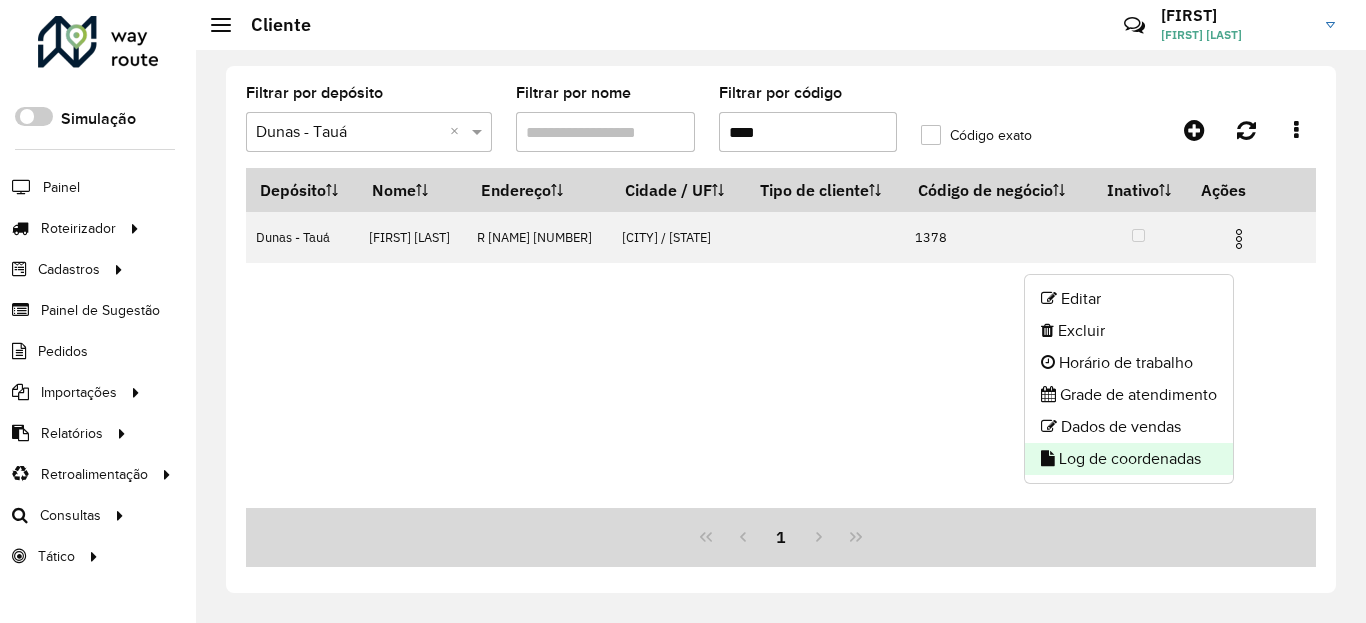 click on "Log de coordenadas" 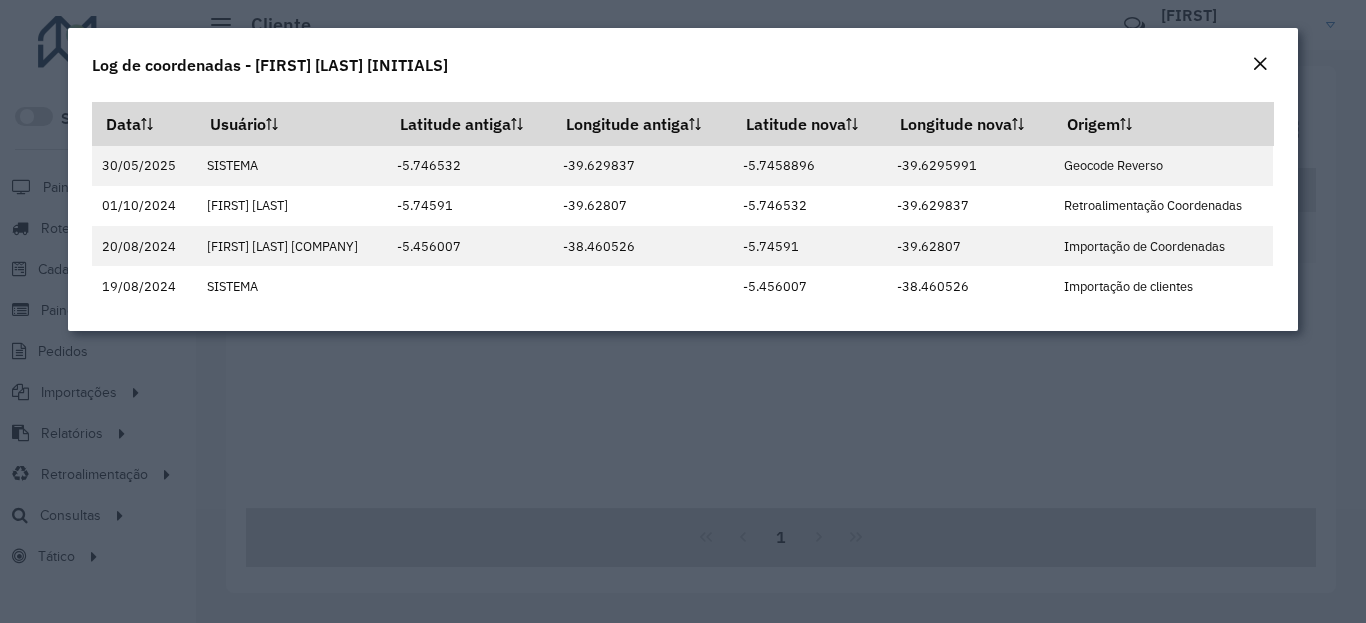 click 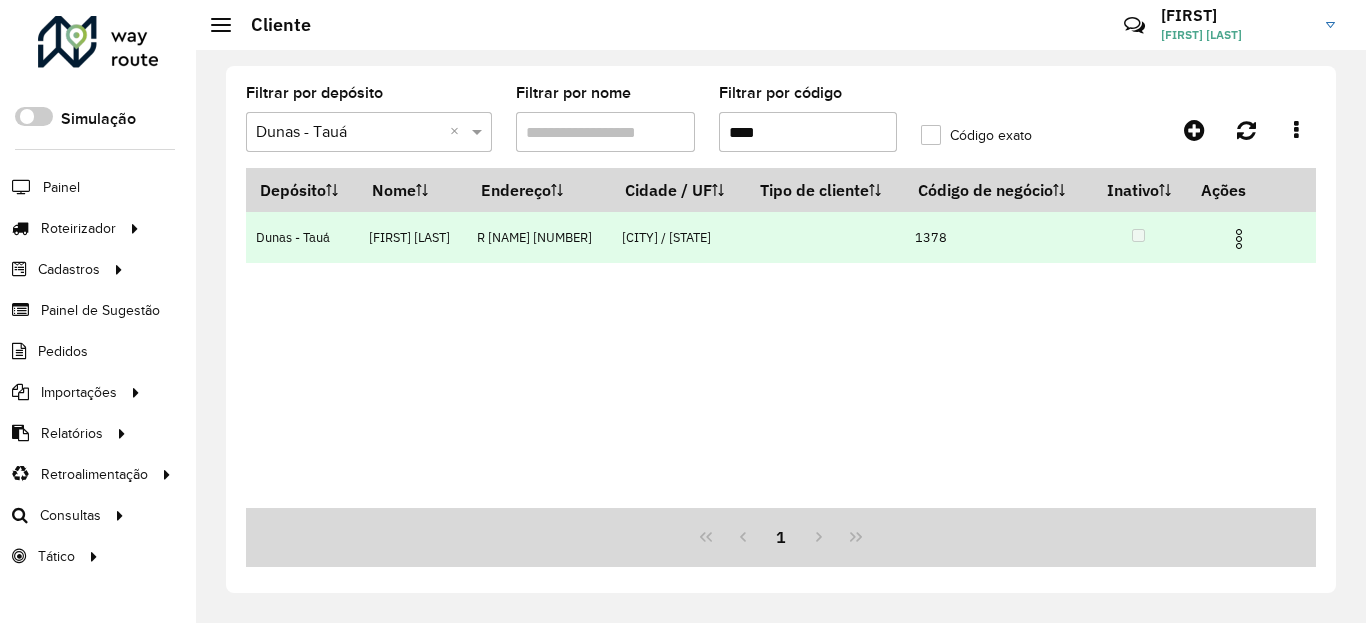 click at bounding box center [1239, 239] 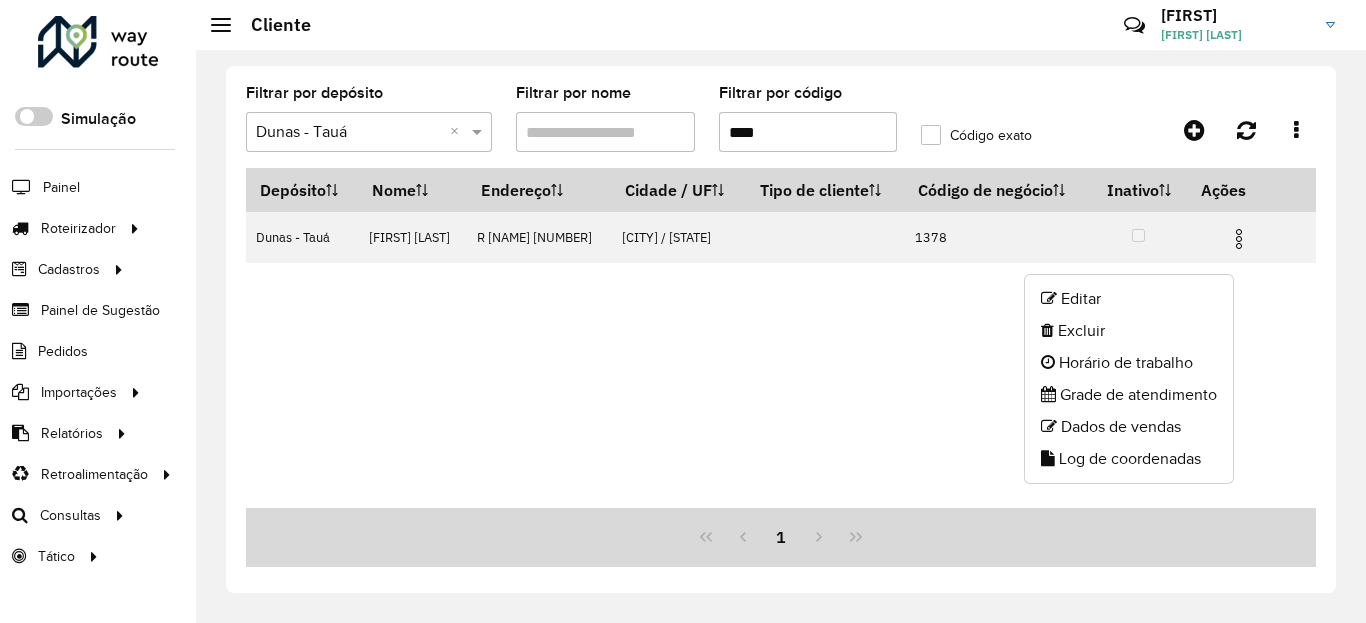drag, startPoint x: 1174, startPoint y: 291, endPoint x: 1120, endPoint y: 300, distance: 54.74486 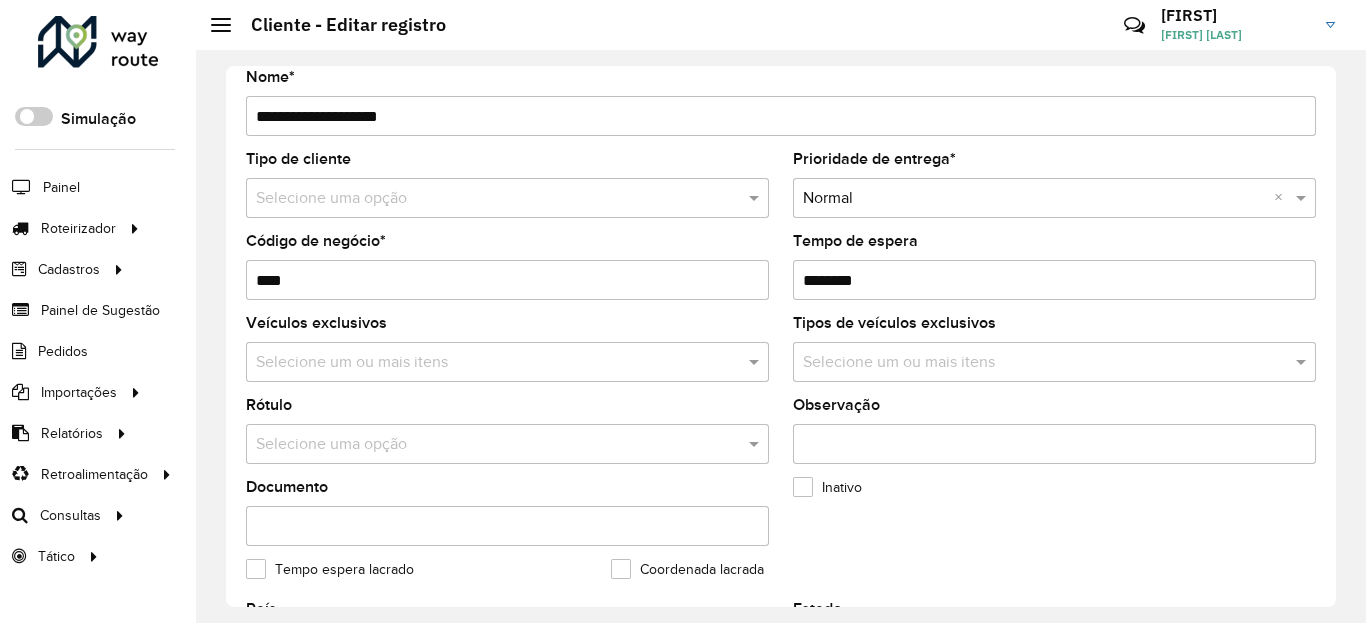 scroll, scrollTop: 600, scrollLeft: 0, axis: vertical 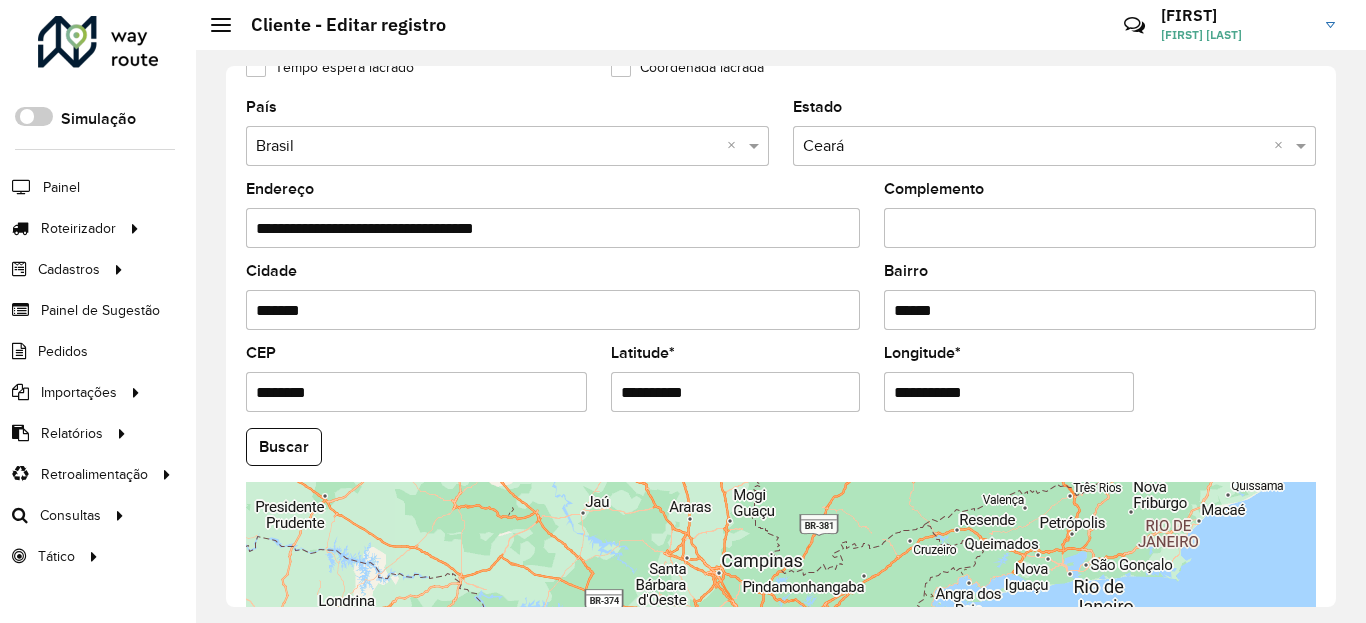click on "Aguarde...  Pop-up bloqueado!  Seu navegador bloqueou automáticamente a abertura de uma nova janela.   Acesse as configurações e adicione o endereço do sistema a lista de permissão.   Fechar  Roteirizador AmbevTech Simulação Painel Roteirizador Entregas Vendas Cadastros Checkpoint Classificações de venda Cliente Condição de pagamento Consulta de setores Depósito Disponibilidade de veículos Fator tipo de produto Gabarito planner Grupo Rota Fator Tipo Produto Grupo de Depósito Grupo de rotas exclusiva Grupo de setores Jornada Jornada RN Layout integração Modelo Motorista Multi Depósito Painel de sugestão Parada Pedágio Perfil de Vendedor Ponto de apoio Ponto de apoio FAD Prioridade pedido Produto Restrição de Atendimento Planner Rodízio de placa Rota exclusiva FAD Rótulo Setor Setor Planner Tempo de parada de refeição Tipo de cliente Tipo de veículo Tipo de veículo RN Transportadora Usuário Vendedor Veículo Painel de Sugestão Pedidos Importações Classificação e volume de venda" at bounding box center [683, 311] 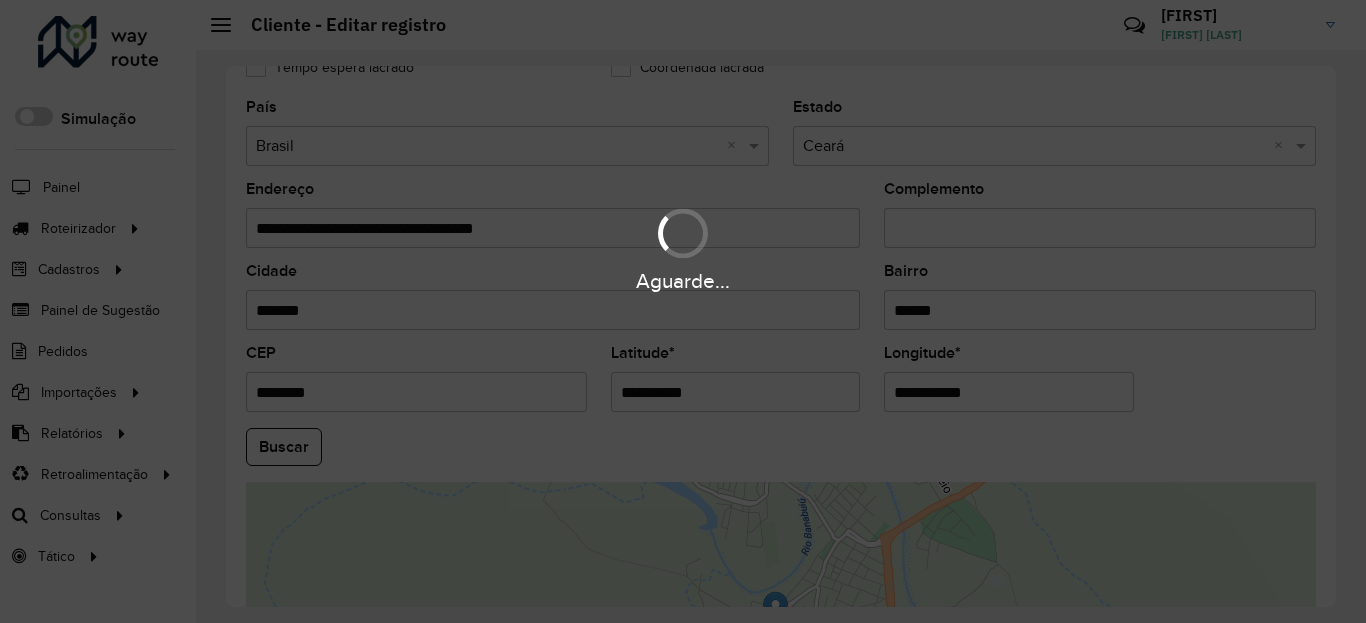 click on "**********" at bounding box center [736, 392] 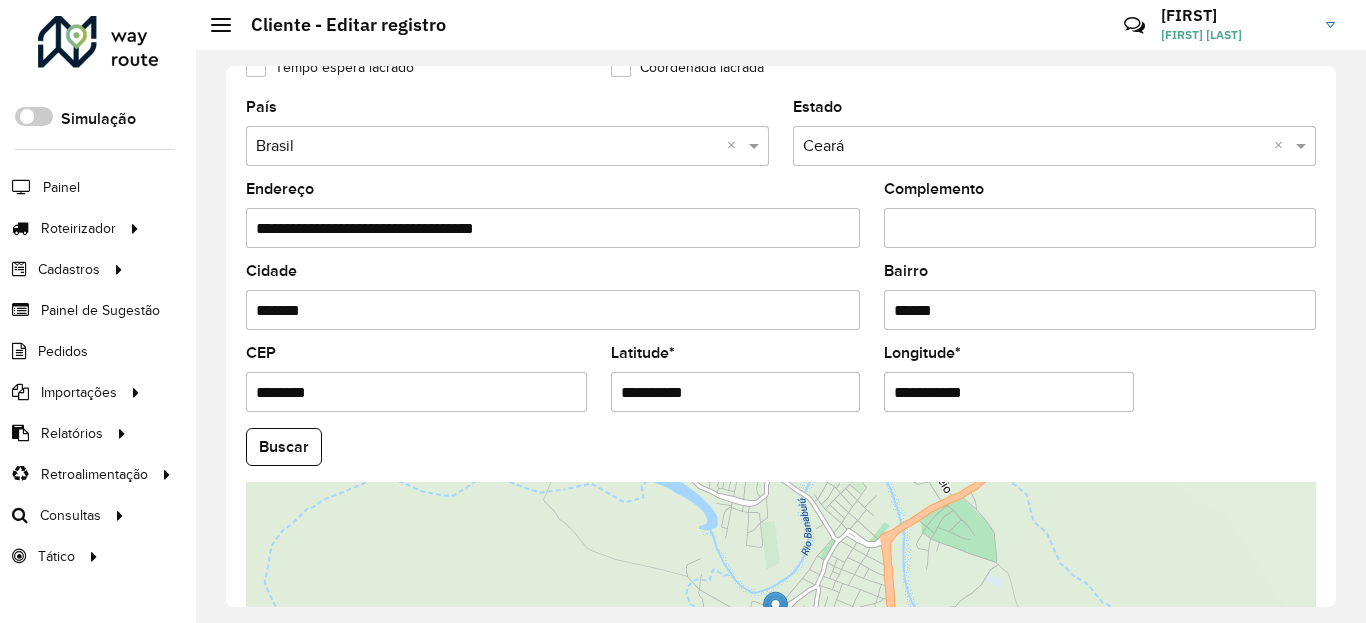 paste 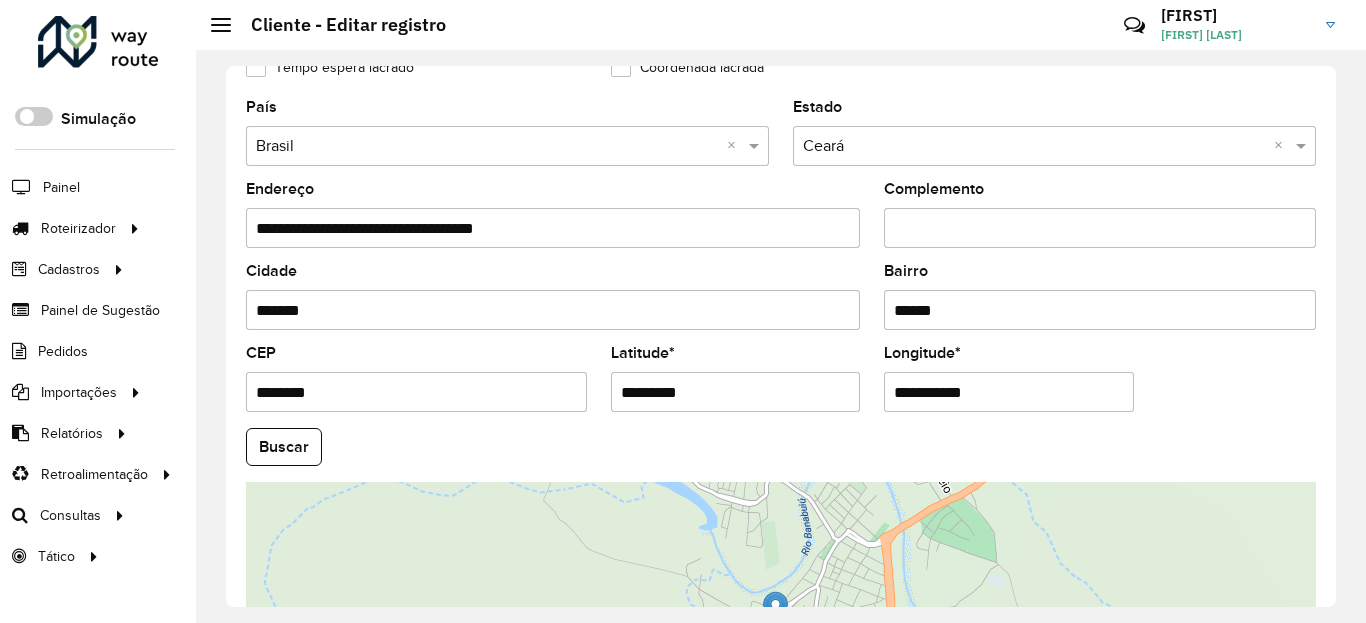 click on "Aguarde...  Pop-up bloqueado!  Seu navegador bloqueou automáticamente a abertura de uma nova janela.   Acesse as configurações e adicione o endereço do sistema a lista de permissão.   Fechar  Roteirizador AmbevTech Simulação Painel Roteirizador Entregas Vendas Cadastros Checkpoint Classificações de venda Cliente Condição de pagamento Consulta de setores Depósito Disponibilidade de veículos Fator tipo de produto Gabarito planner Grupo Rota Fator Tipo Produto Grupo de Depósito Grupo de rotas exclusiva Grupo de setores Jornada Jornada RN Layout integração Modelo Motorista Multi Depósito Painel de sugestão Parada Pedágio Perfil de Vendedor Ponto de apoio Ponto de apoio FAD Prioridade pedido Produto Restrição de Atendimento Planner Rodízio de placa Rota exclusiva FAD Rótulo Setor Setor Planner Tempo de parada de refeição Tipo de cliente Tipo de veículo Tipo de veículo RN Transportadora Usuário Vendedor Veículo Painel de Sugestão Pedidos Importações Classificação e volume de venda" at bounding box center [683, 311] 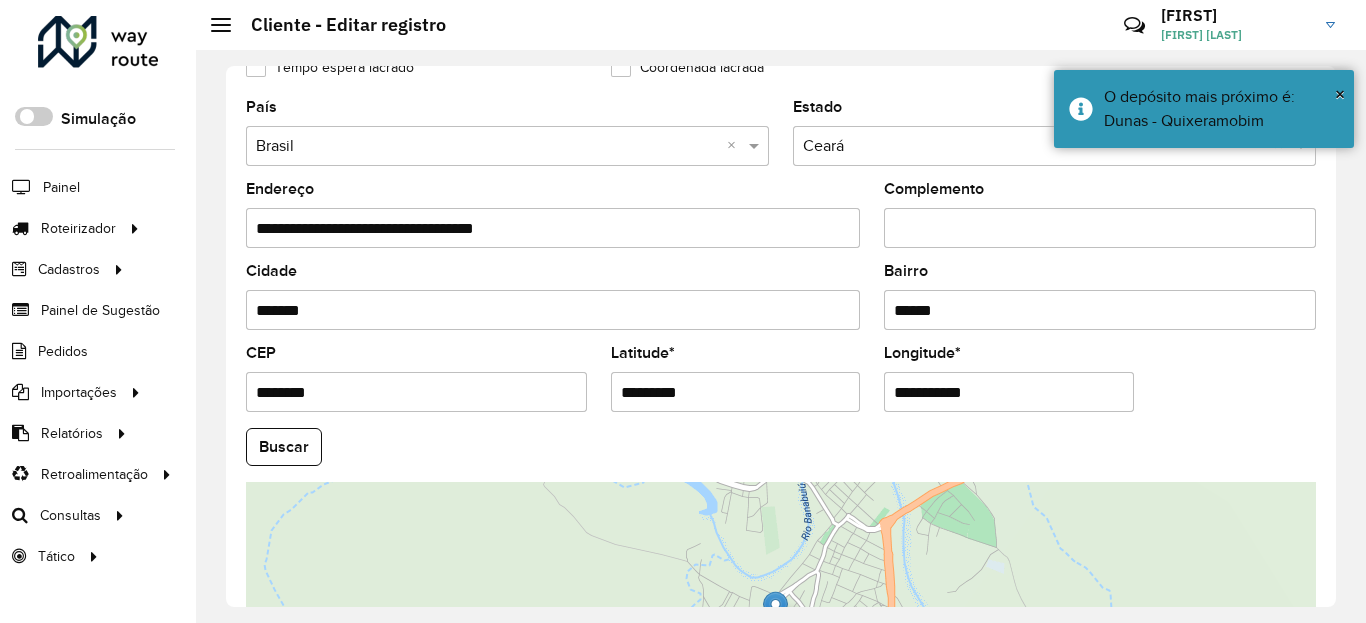 click on "**********" at bounding box center [1009, 392] 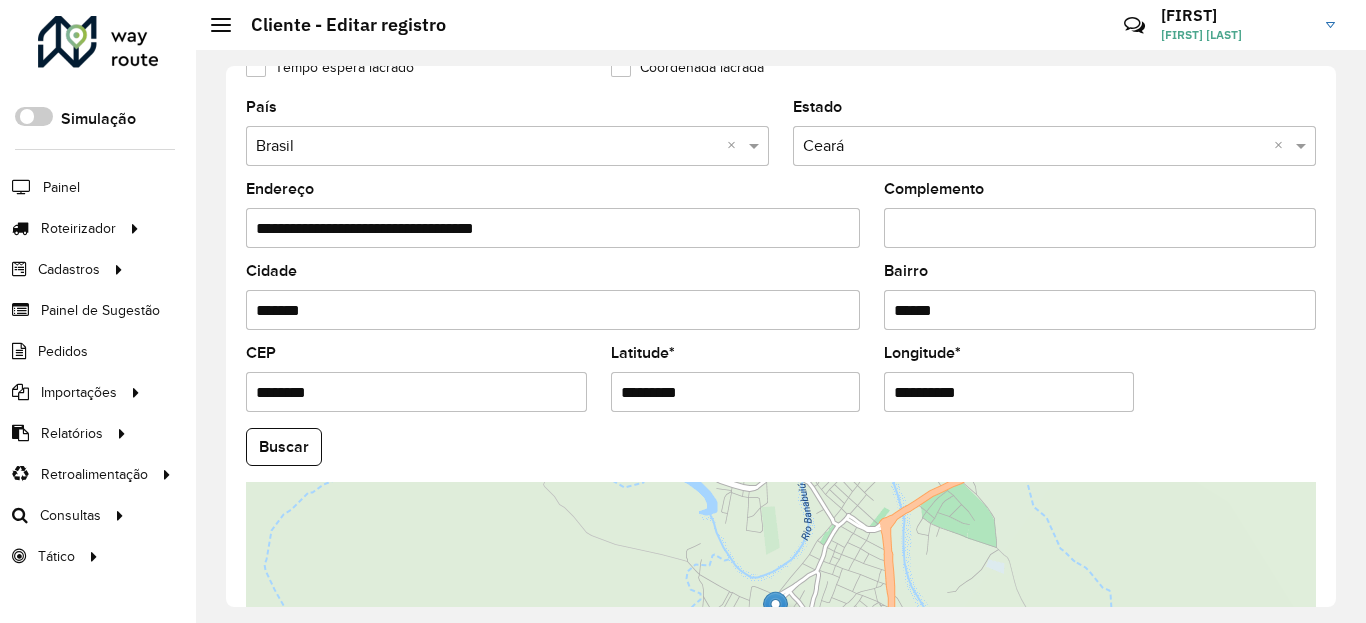 click on "Aguarde...  Pop-up bloqueado!  Seu navegador bloqueou automáticamente a abertura de uma nova janela.   Acesse as configurações e adicione o endereço do sistema a lista de permissão.   Fechar  Roteirizador AmbevTech Simulação Painel Roteirizador Entregas Vendas Cadastros Checkpoint Classificações de venda Cliente Condição de pagamento Consulta de setores Depósito Disponibilidade de veículos Fator tipo de produto Gabarito planner Grupo Rota Fator Tipo Produto Grupo de Depósito Grupo de rotas exclusiva Grupo de setores Jornada Jornada RN Layout integração Modelo Motorista Multi Depósito Painel de sugestão Parada Pedágio Perfil de Vendedor Ponto de apoio Ponto de apoio FAD Prioridade pedido Produto Restrição de Atendimento Planner Rodízio de placa Rota exclusiva FAD Rótulo Setor Setor Planner Tempo de parada de refeição Tipo de cliente Tipo de veículo Tipo de veículo RN Transportadora Usuário Vendedor Veículo Painel de Sugestão Pedidos Importações Classificação e volume de venda" at bounding box center (683, 311) 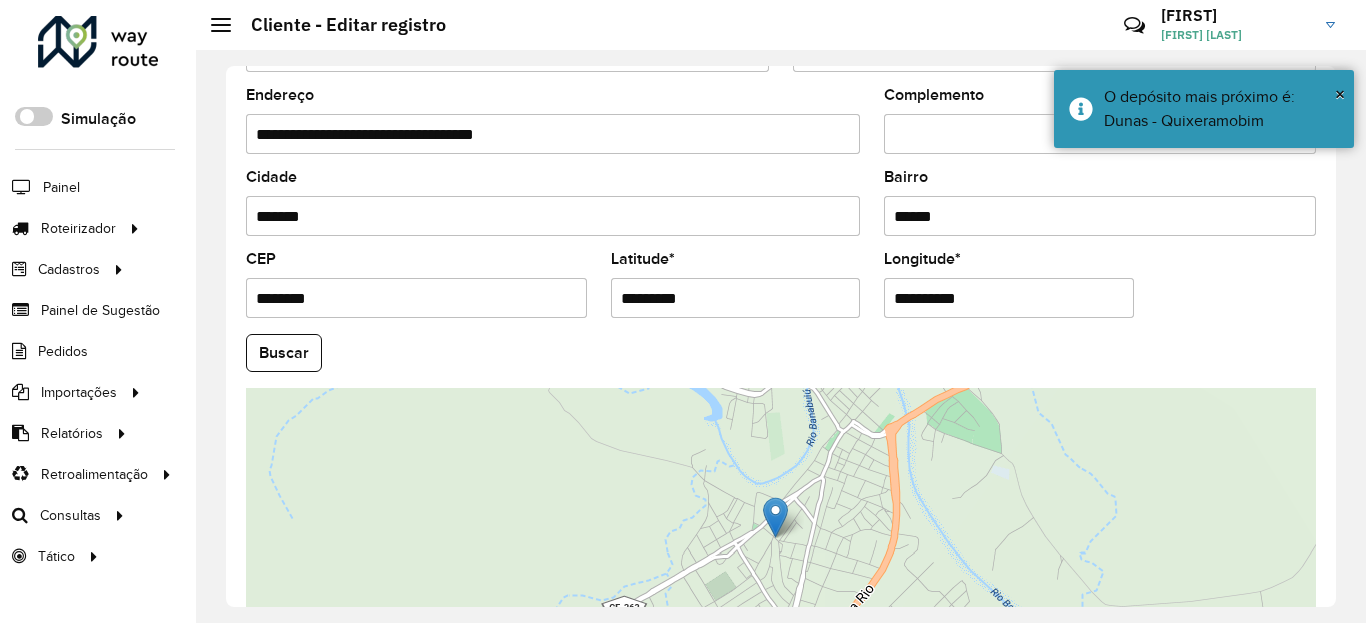 scroll, scrollTop: 865, scrollLeft: 0, axis: vertical 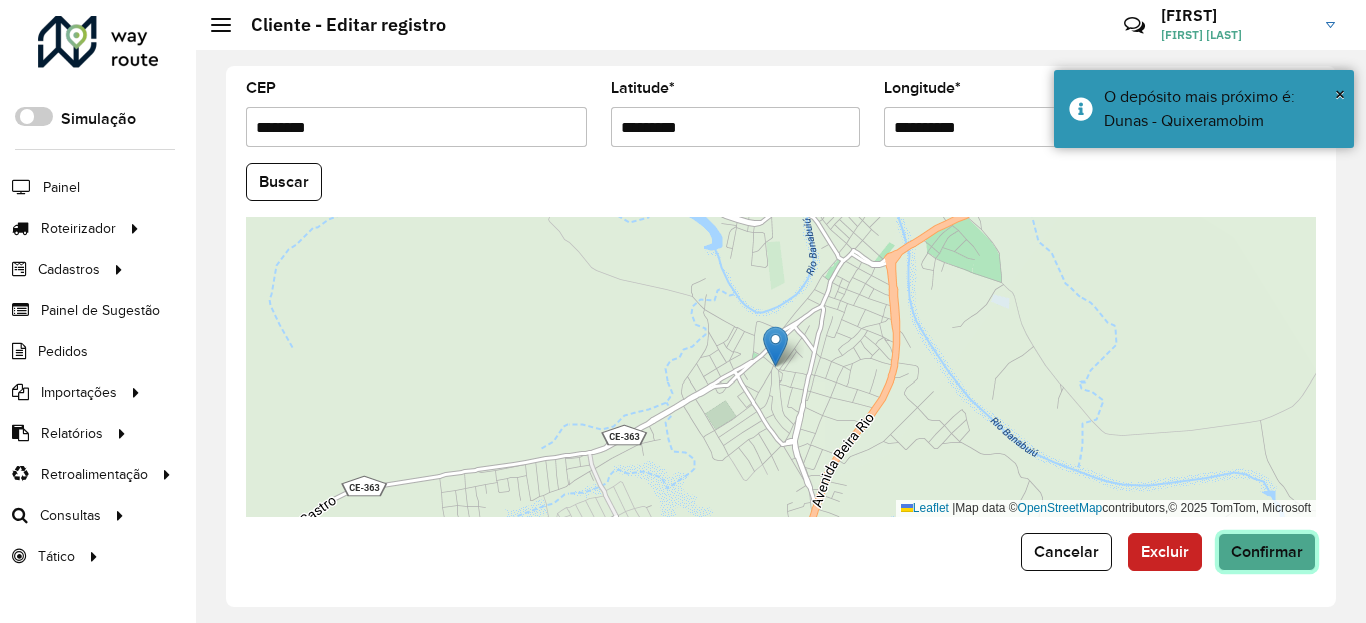 click on "Confirmar" 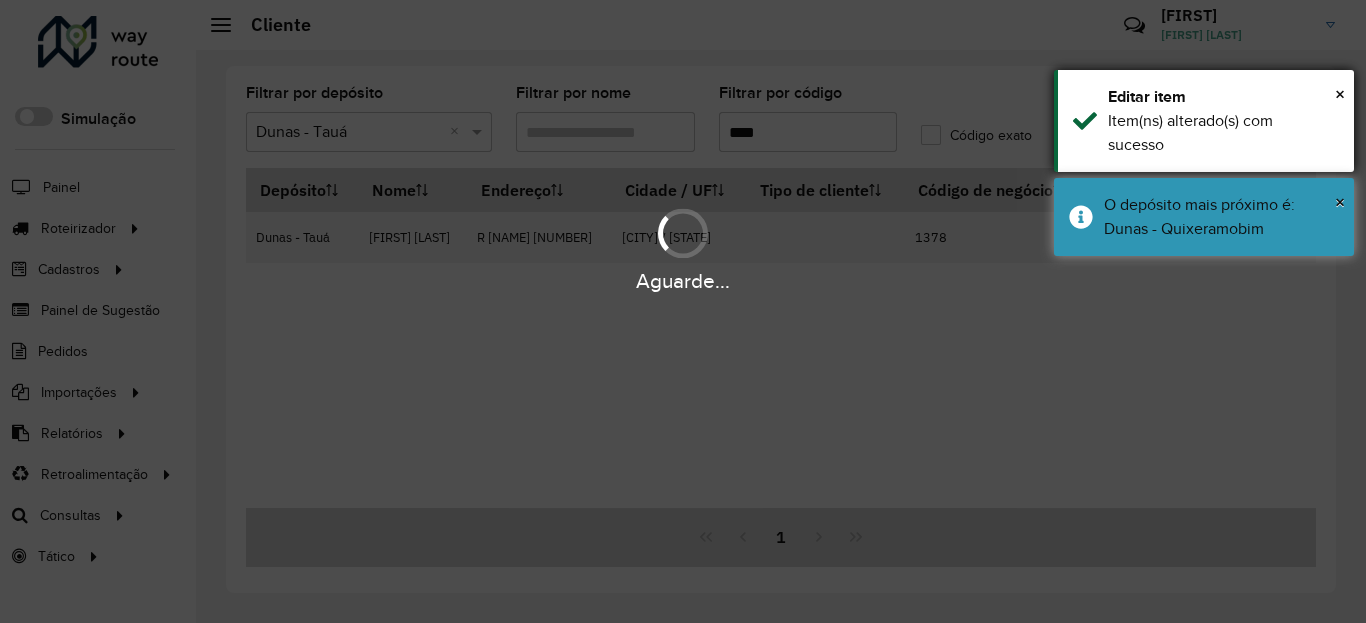 drag, startPoint x: 1143, startPoint y: 233, endPoint x: 1164, endPoint y: 128, distance: 107.07941 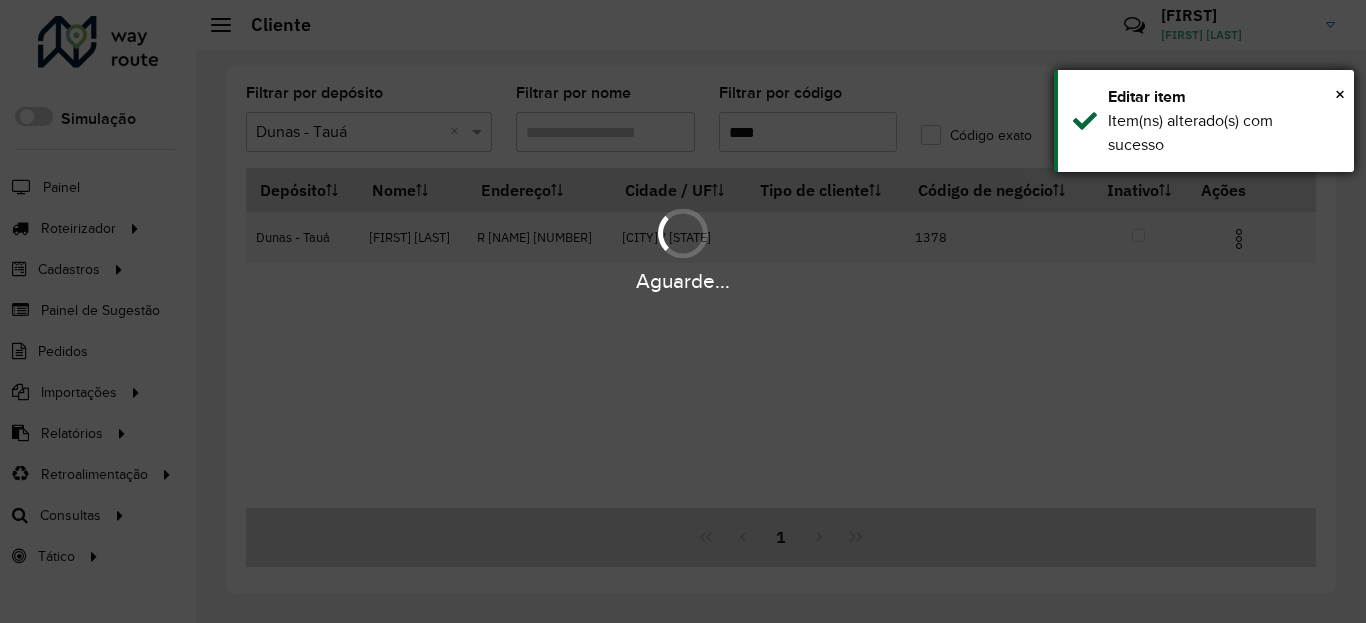 click on "Item(ns) alterado(s) com sucesso" at bounding box center (1223, 133) 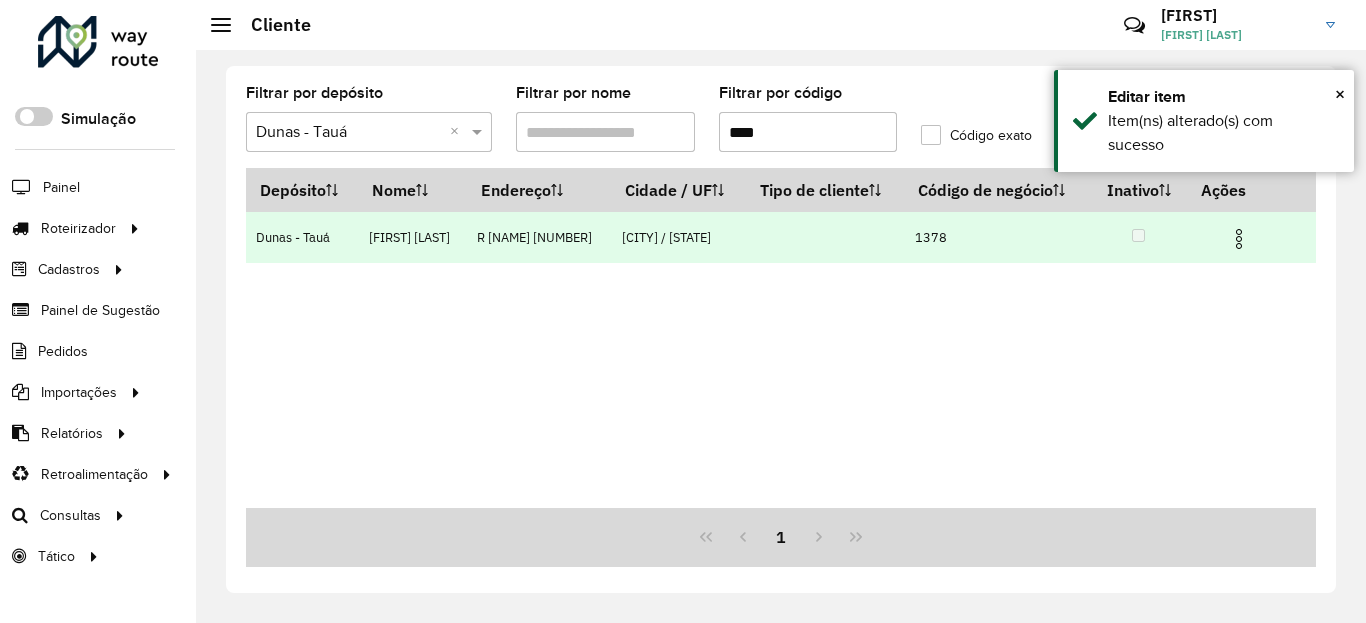 click at bounding box center [1248, 237] 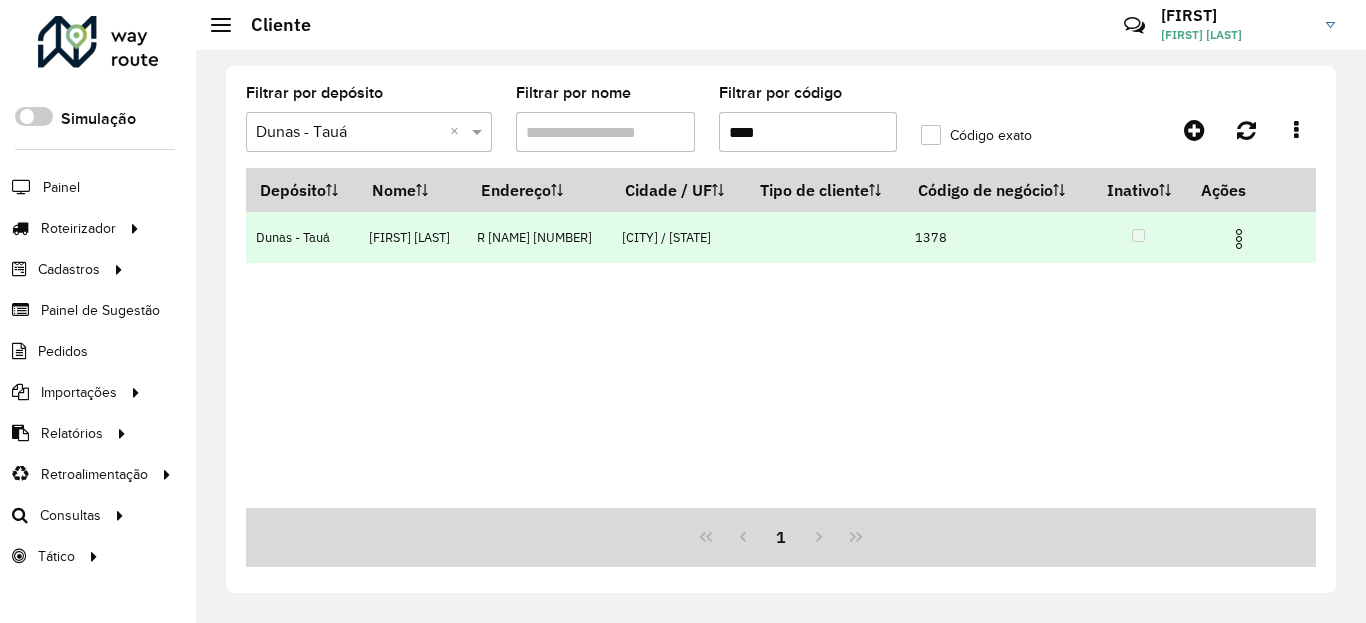 click at bounding box center [1239, 239] 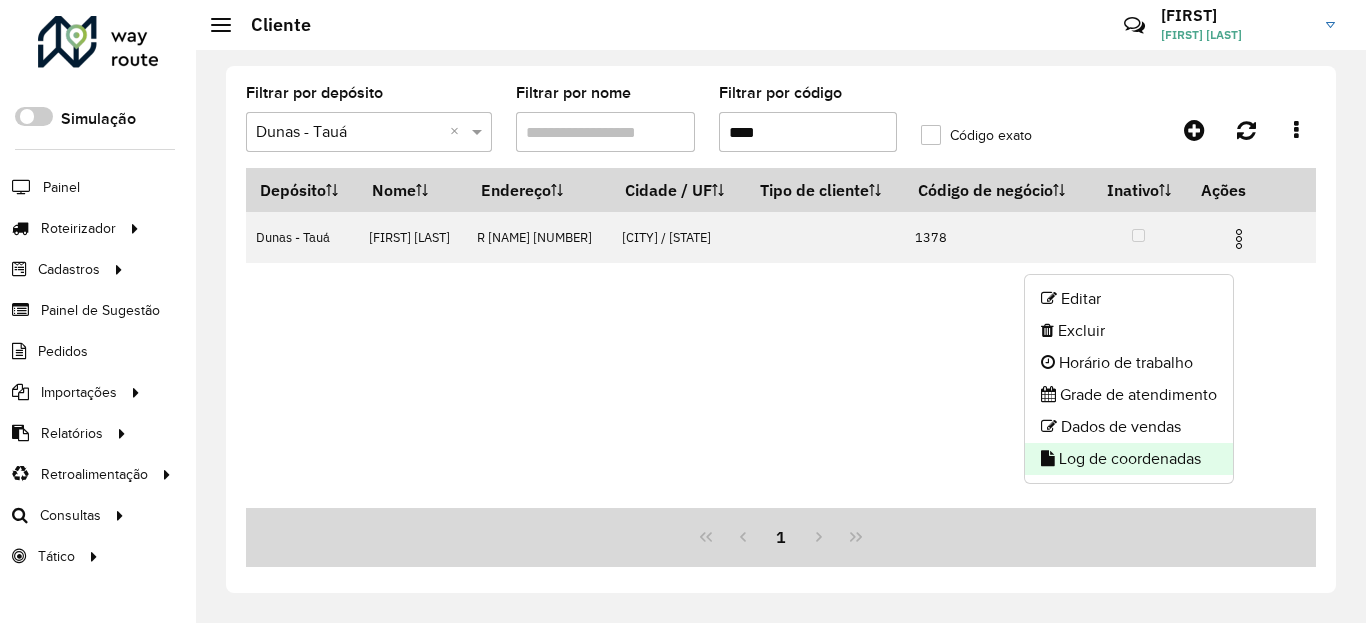 click on "Log de coordenadas" 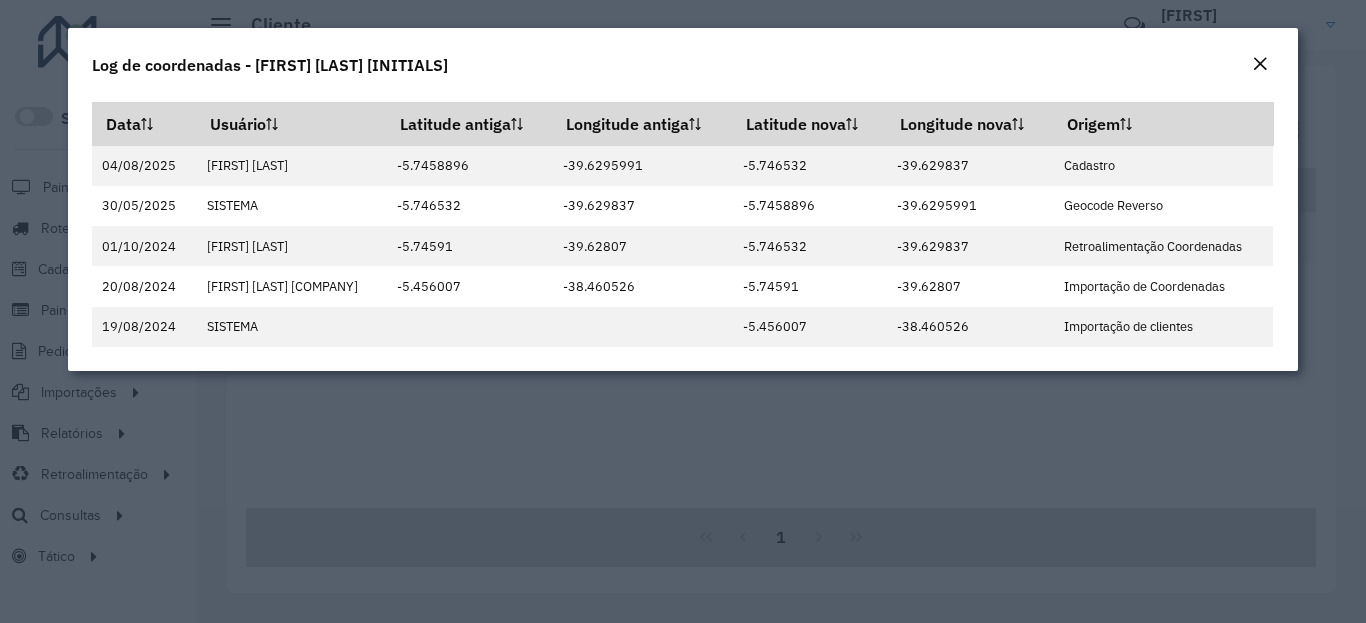 click 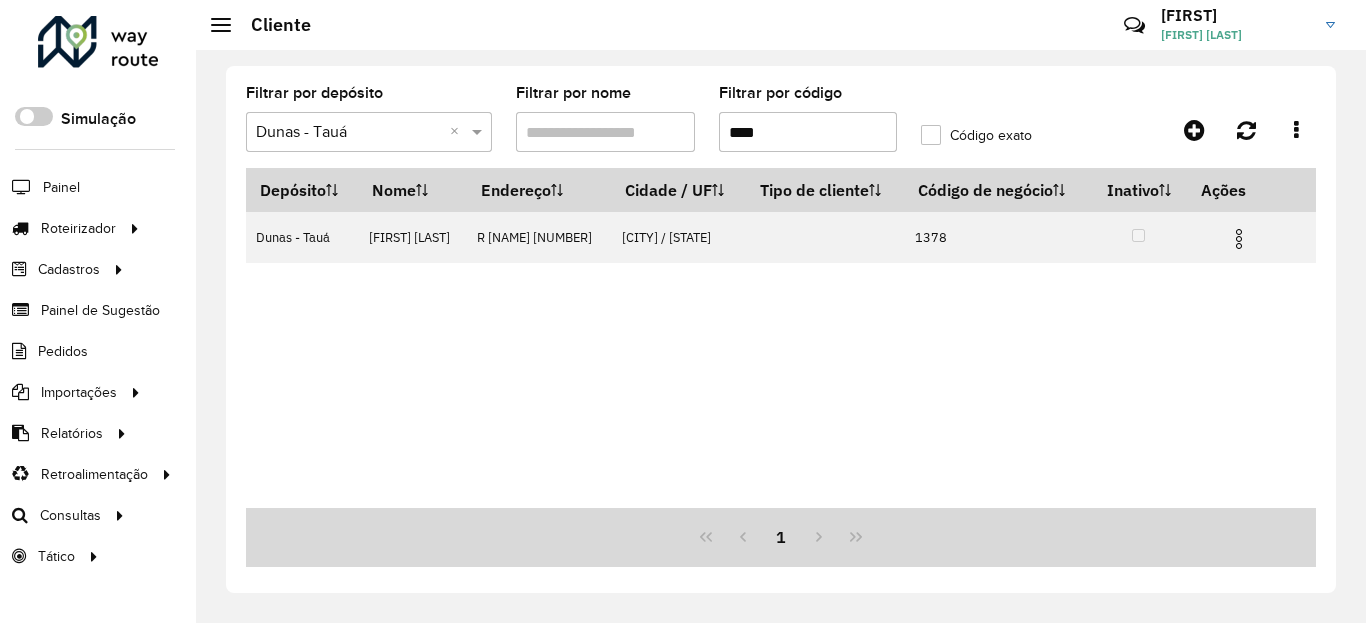 click on "****" at bounding box center [808, 132] 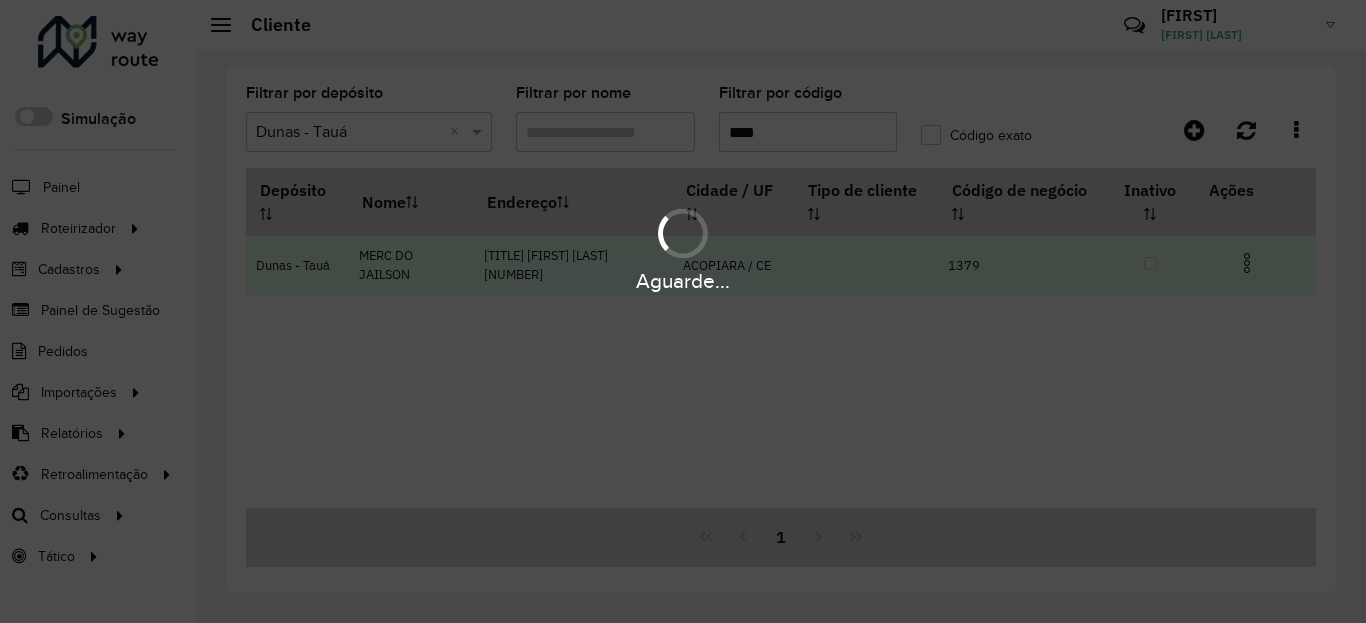 click at bounding box center [1247, 263] 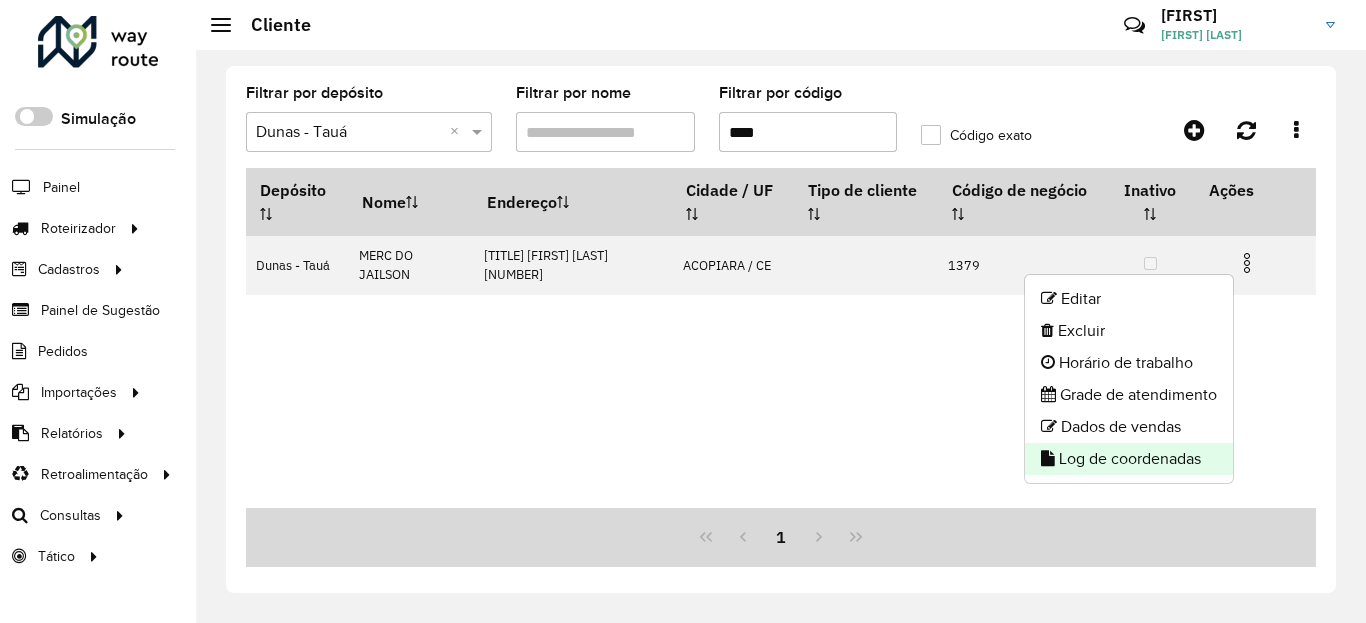 click on "Log de coordenadas" 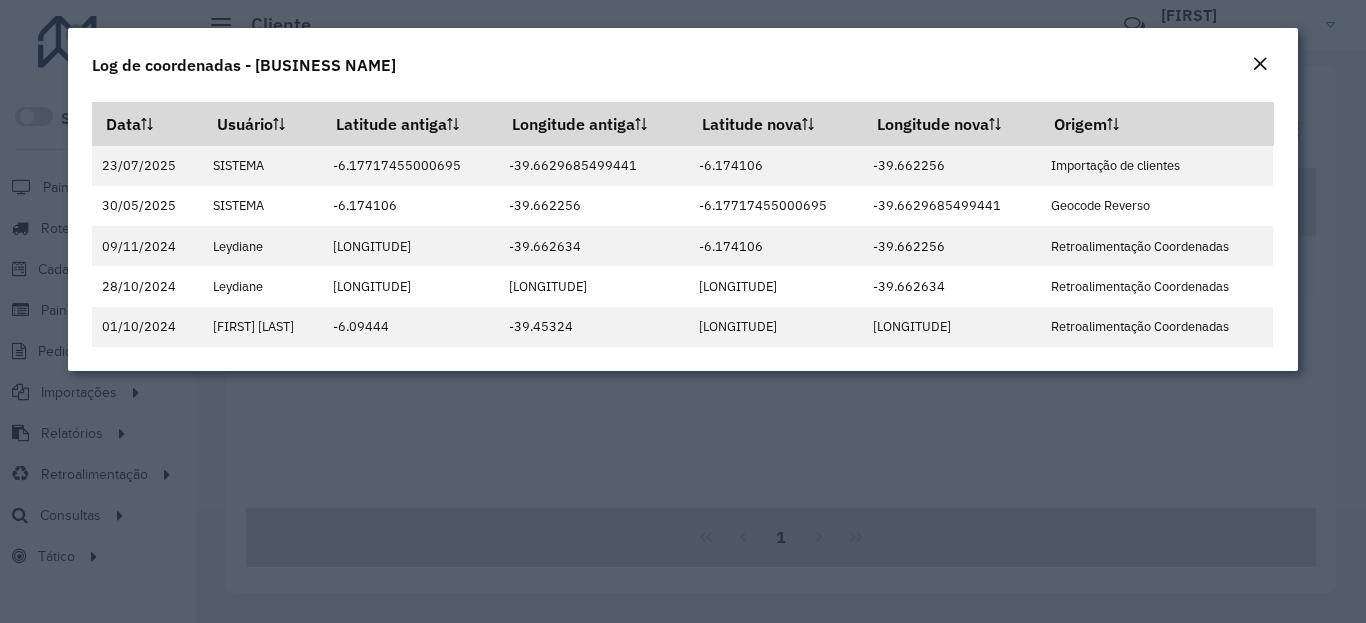 click 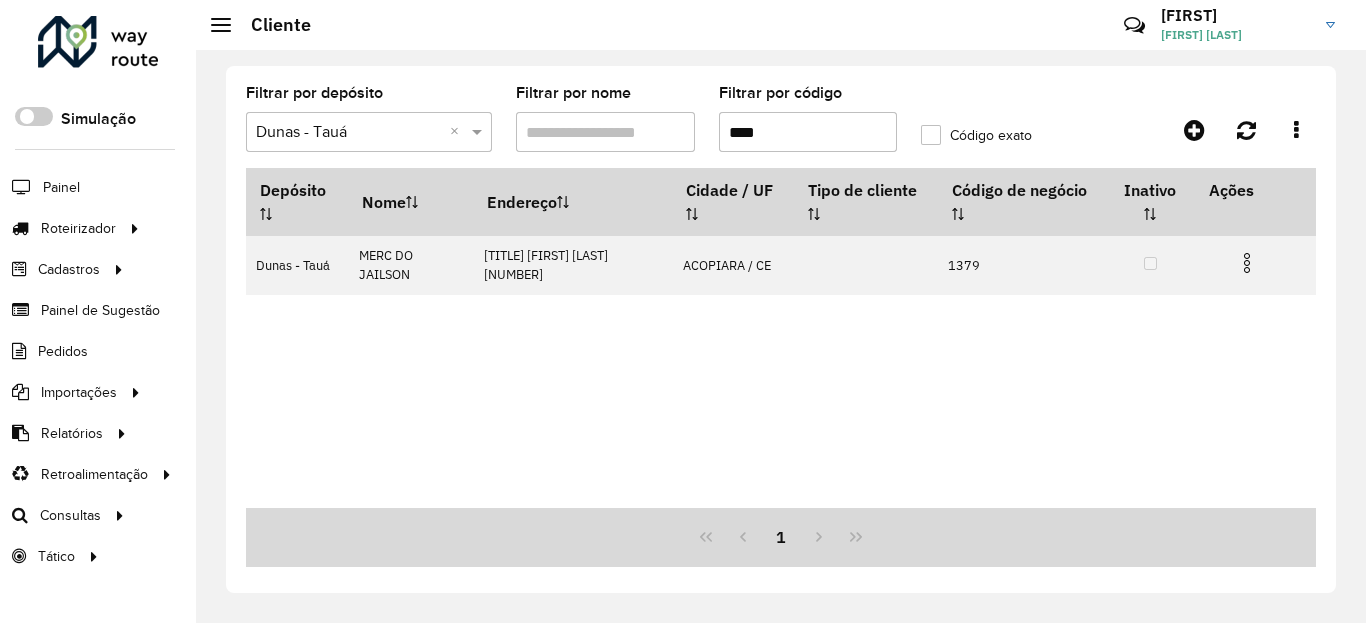drag, startPoint x: 776, startPoint y: 157, endPoint x: 794, endPoint y: 142, distance: 23.43075 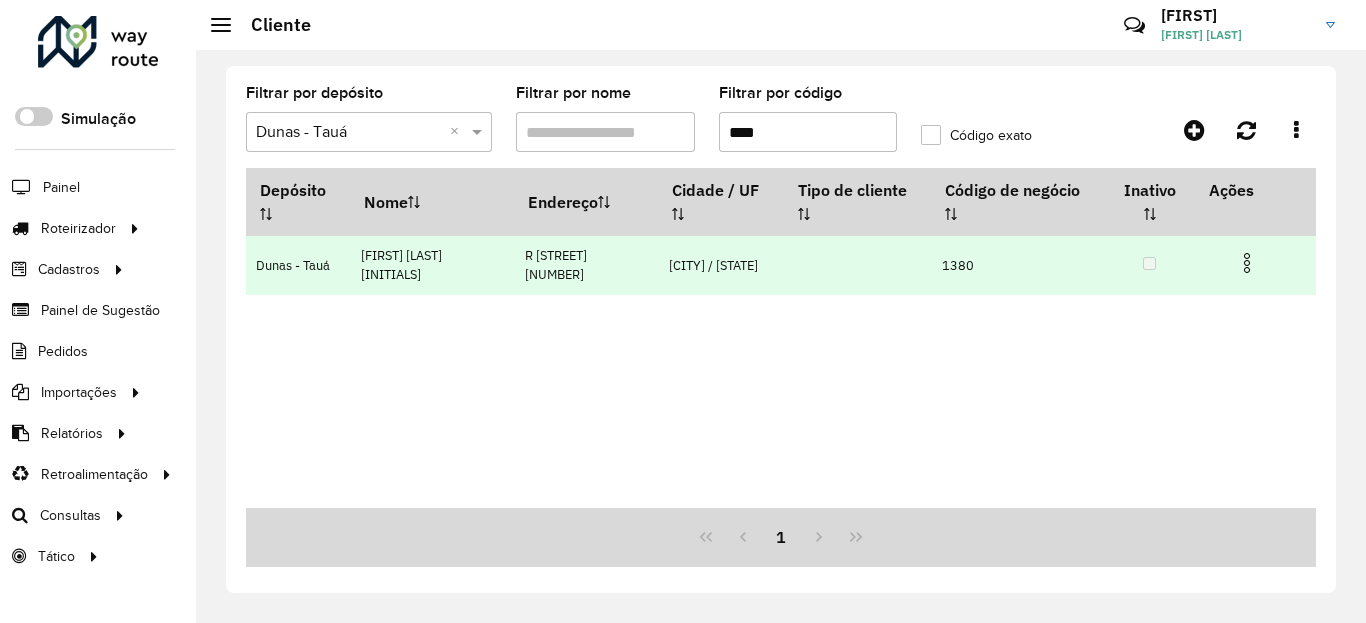 click at bounding box center (1255, 261) 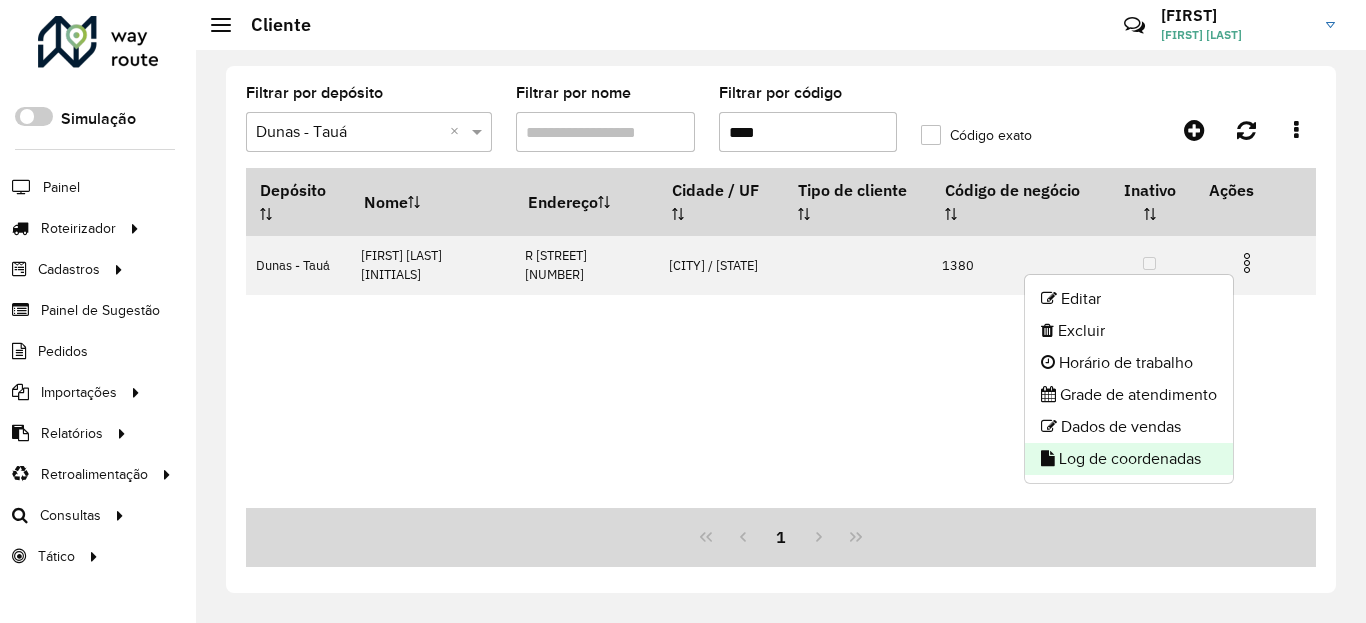 click on "Log de coordenadas" 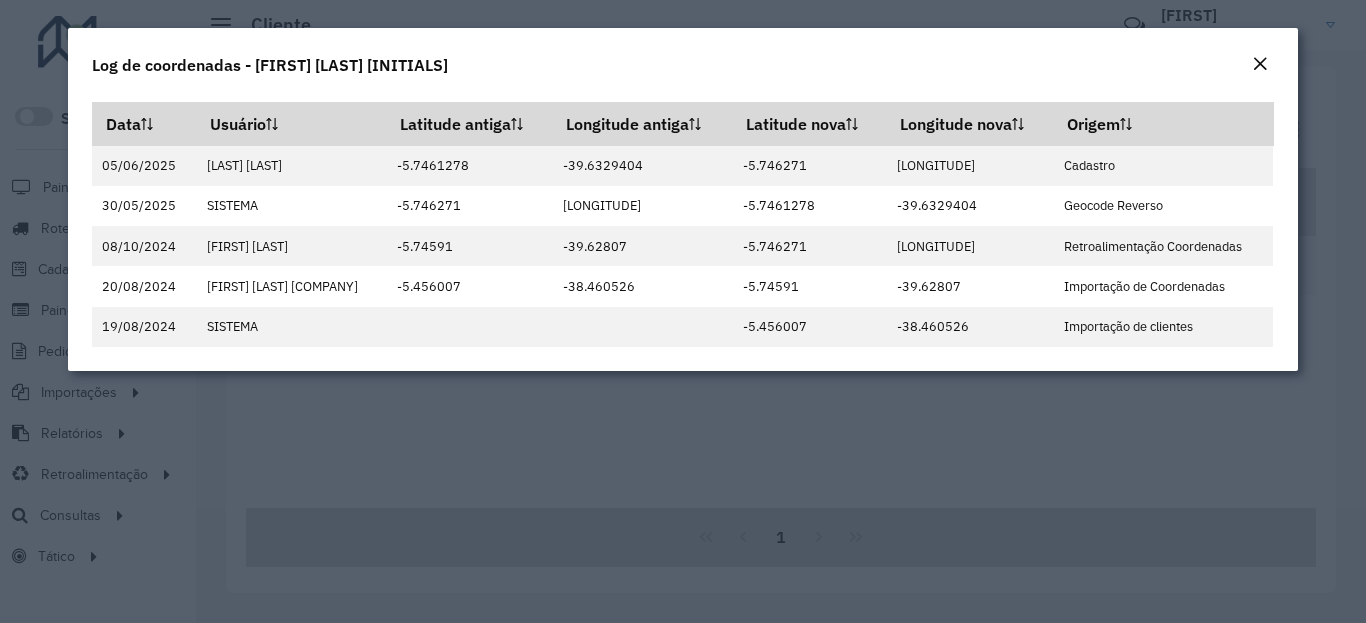 click 